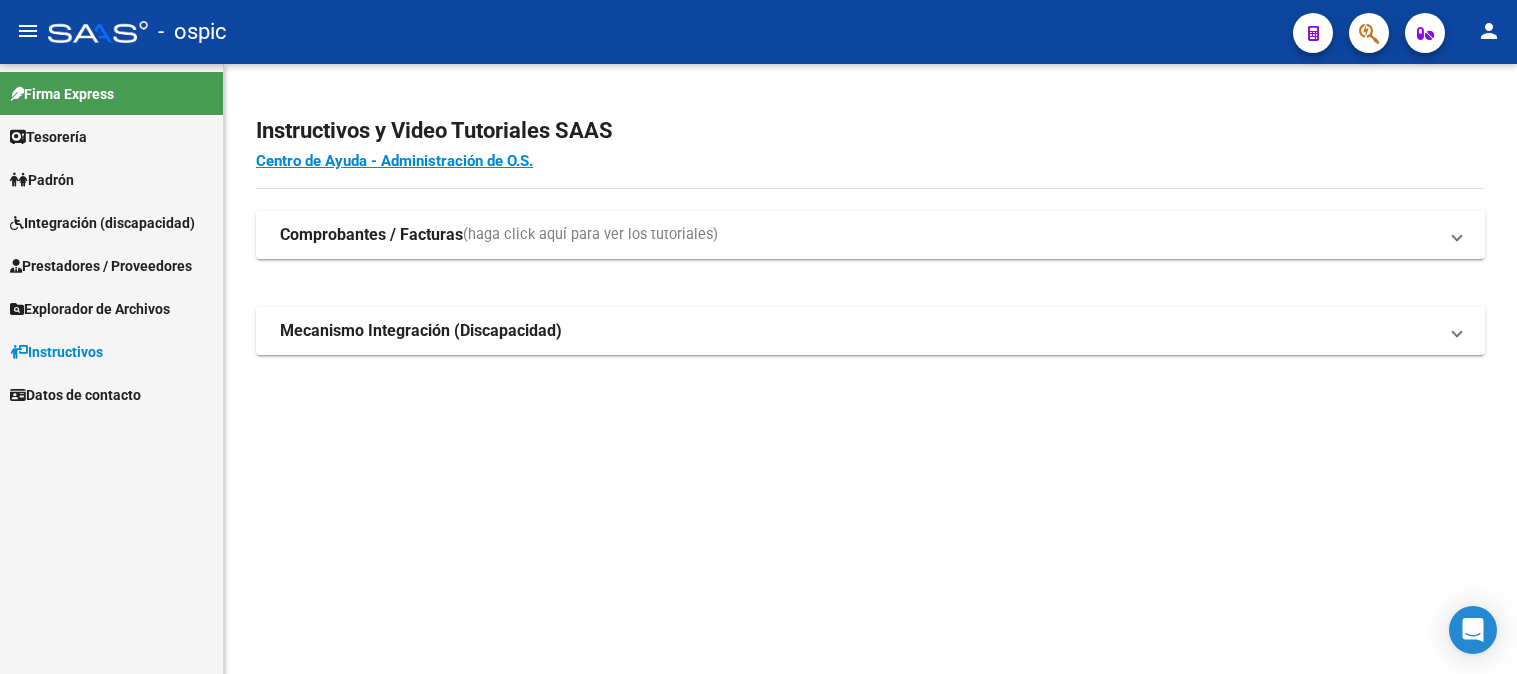 scroll, scrollTop: 0, scrollLeft: 0, axis: both 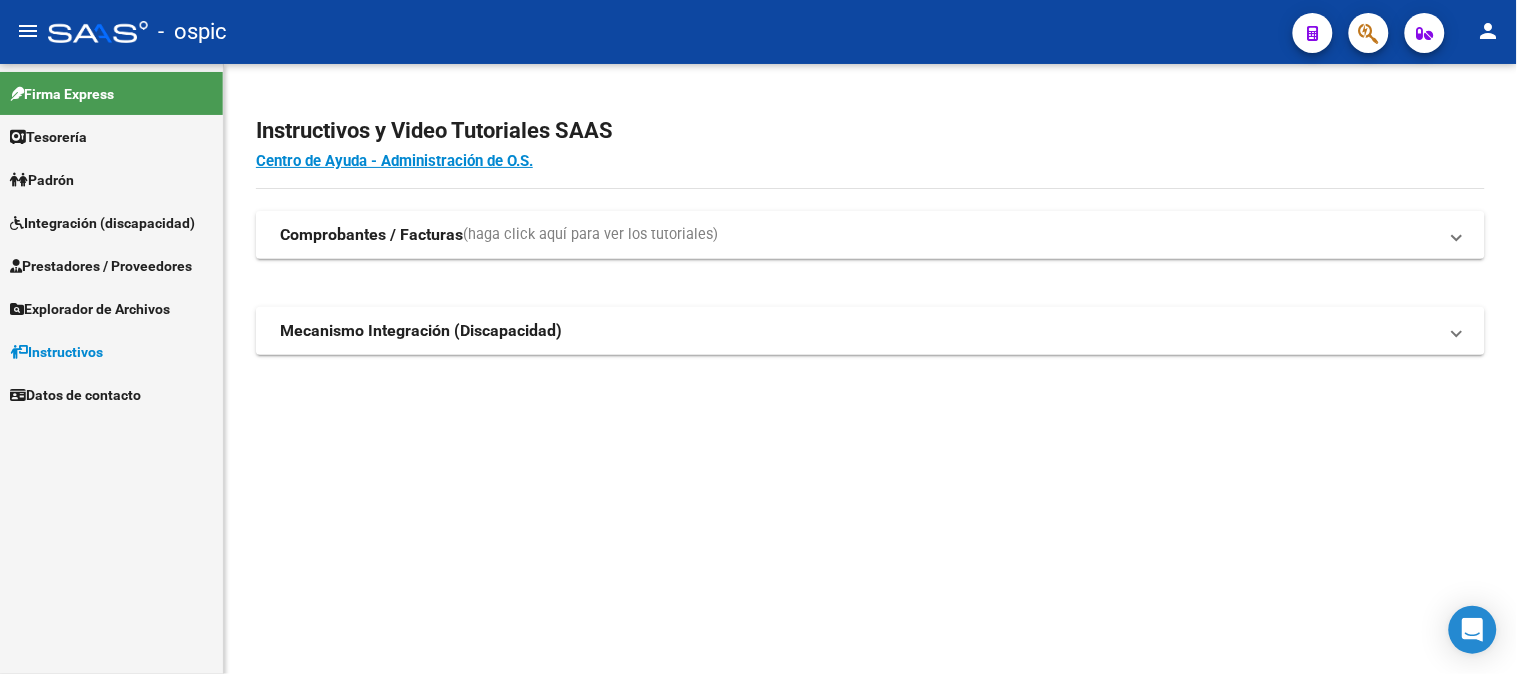 click on "Explorador de Archivos" at bounding box center [90, 309] 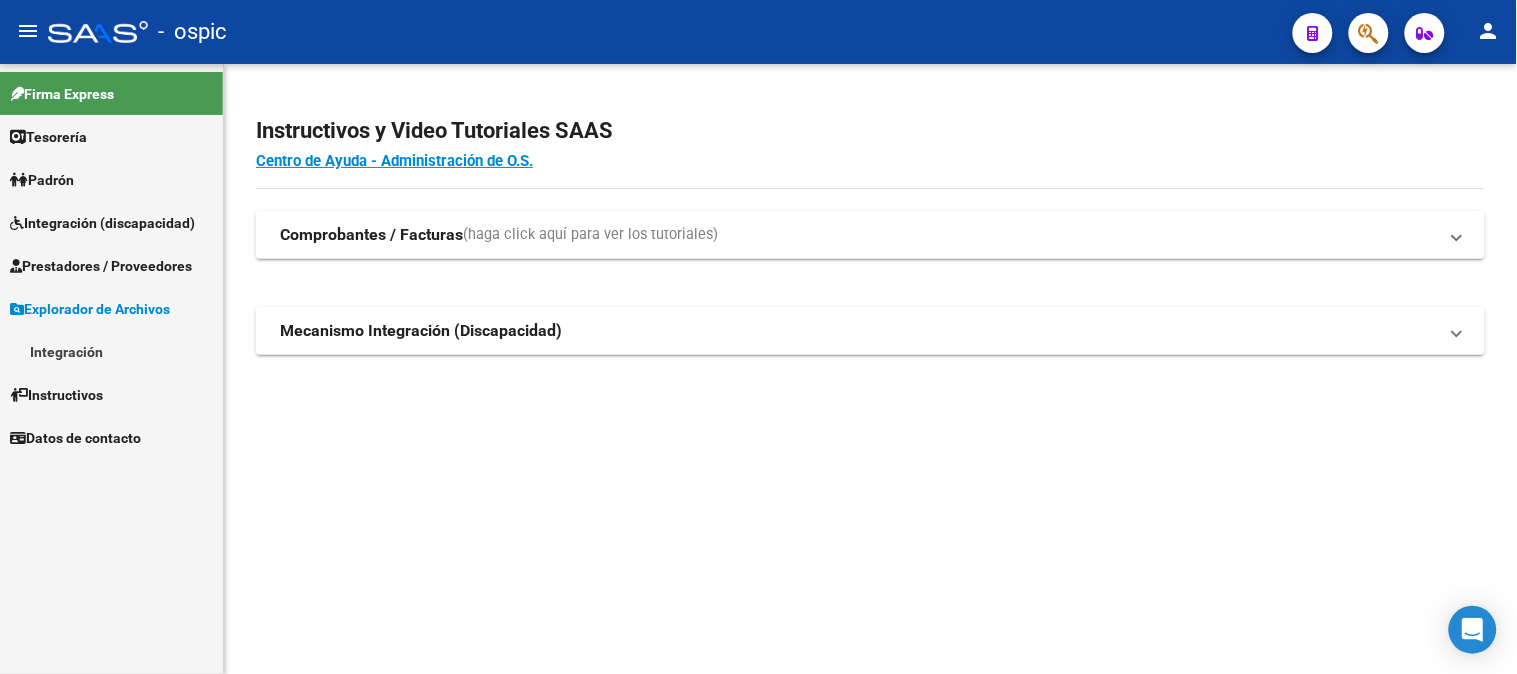 click on "Integración" at bounding box center (111, 351) 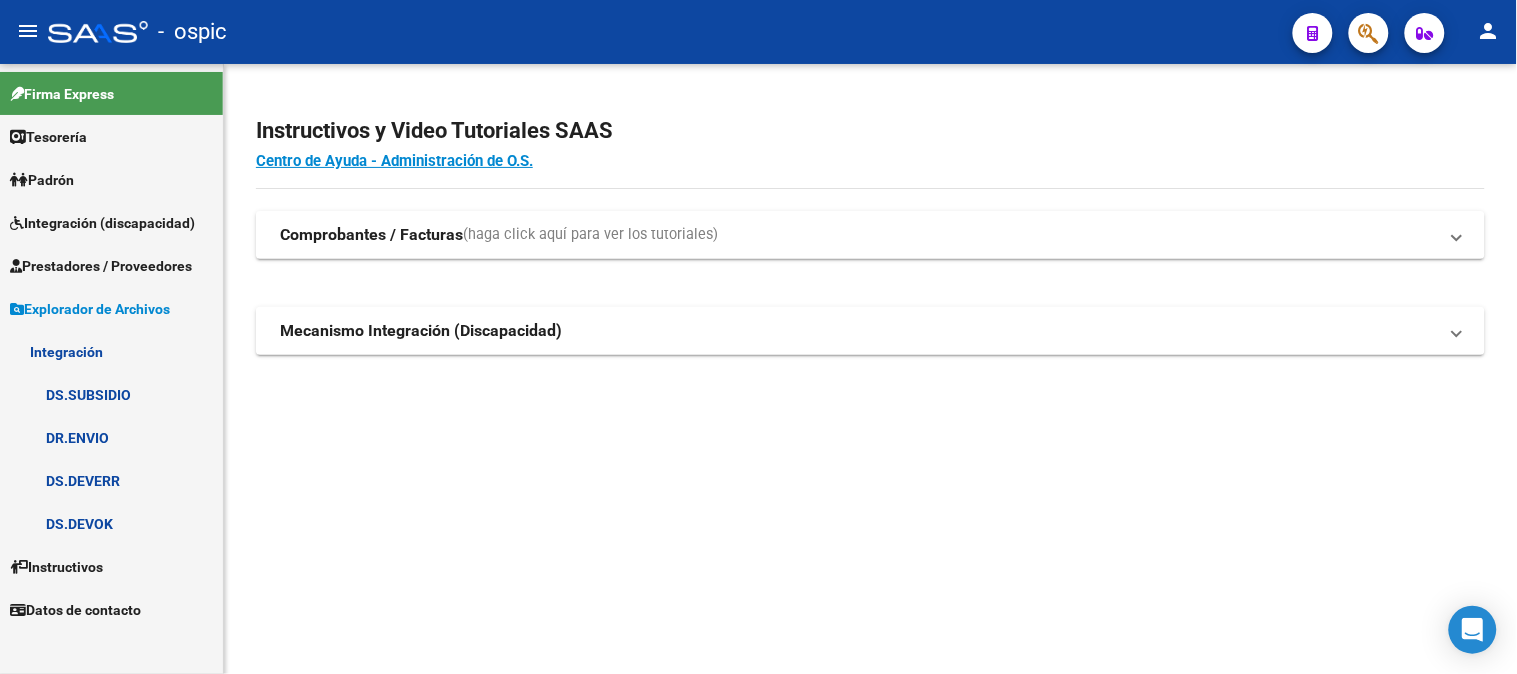 click on "Explorador de Archivos" at bounding box center (90, 309) 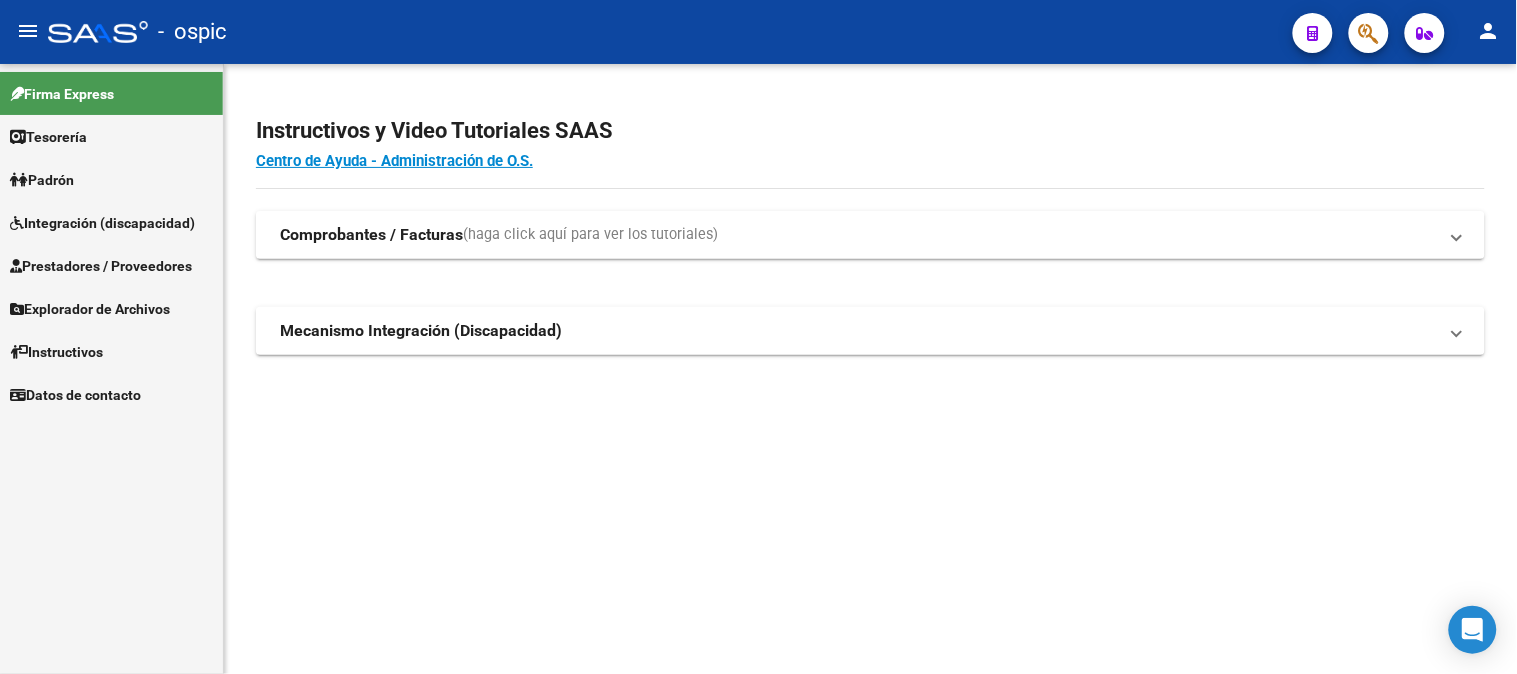 click on "Prestadores / Proveedores" at bounding box center (101, 266) 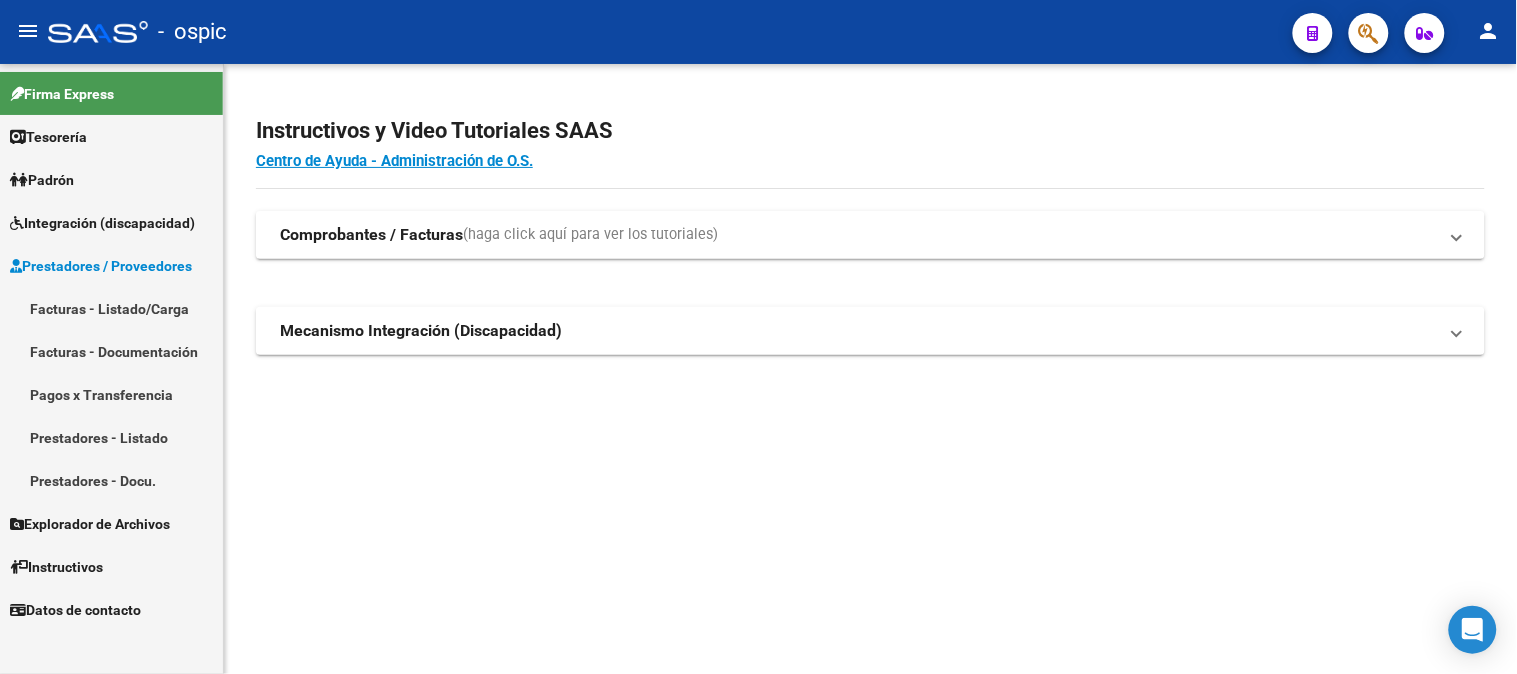 click on "Prestadores / Proveedores" at bounding box center (101, 266) 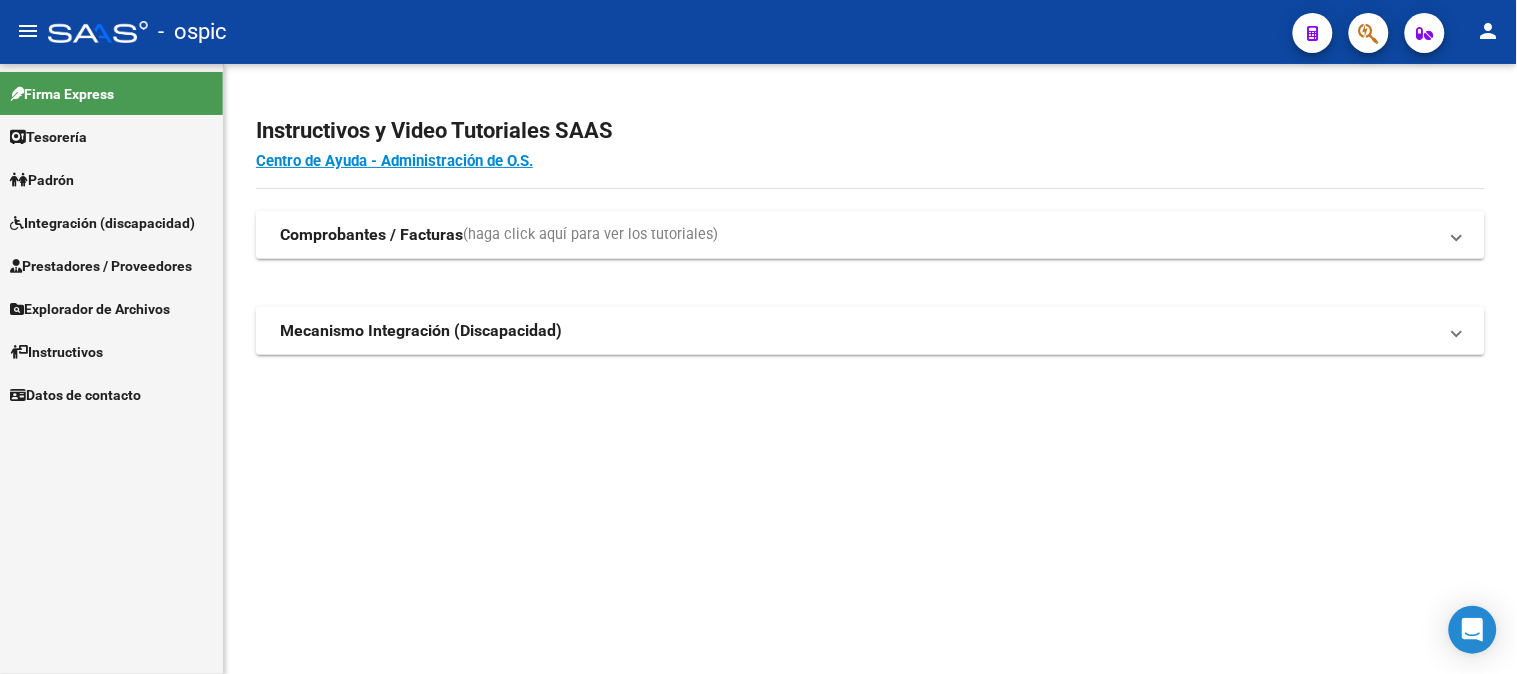 click on "Integración (discapacidad)" at bounding box center [102, 223] 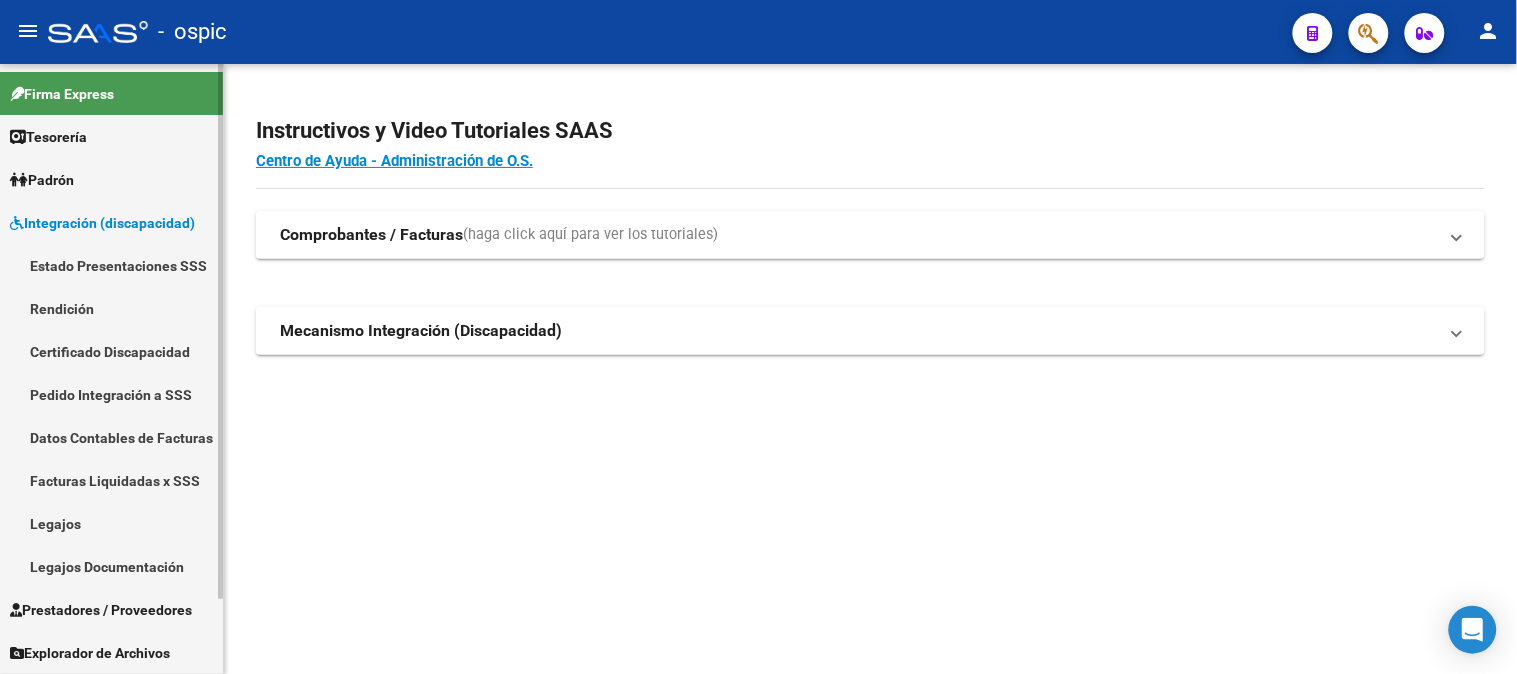click on "Legajos" at bounding box center [111, 523] 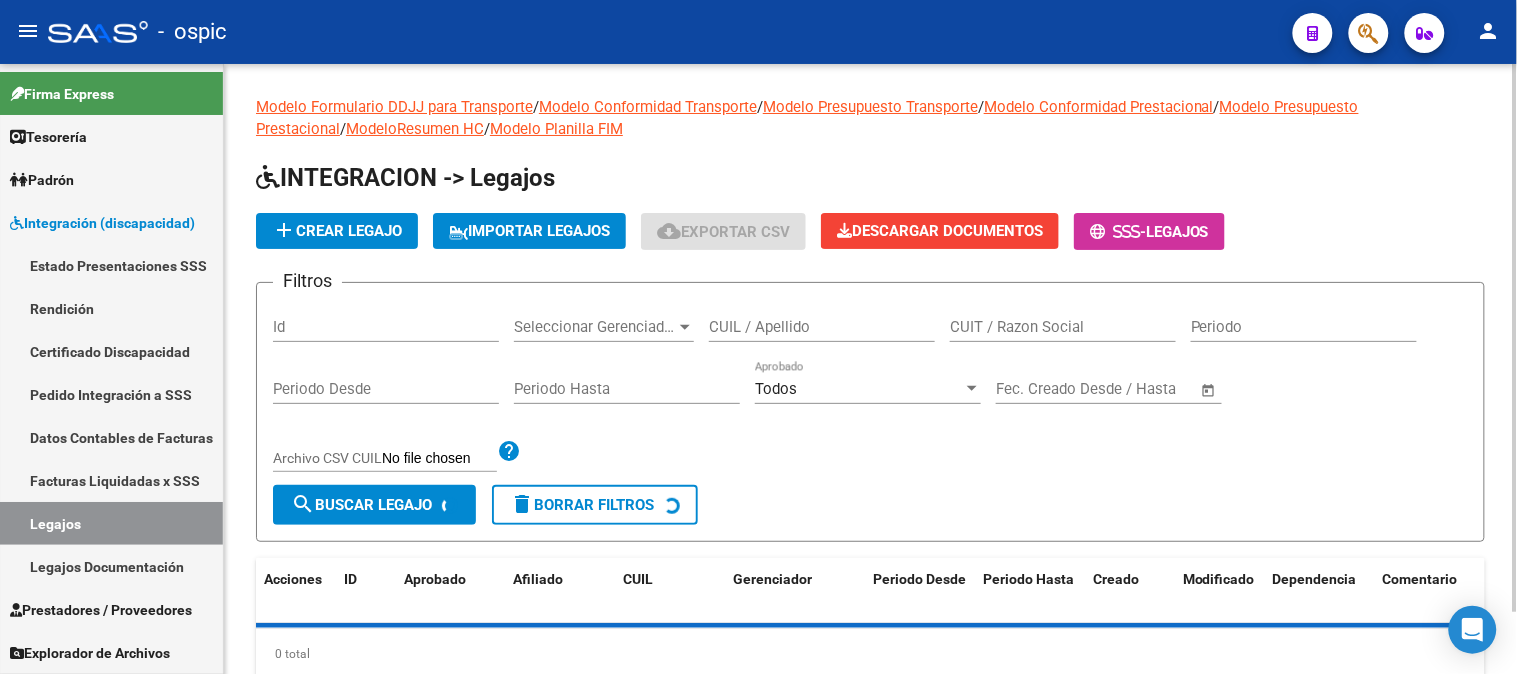 click on "CUIL / Apellido" at bounding box center (822, 327) 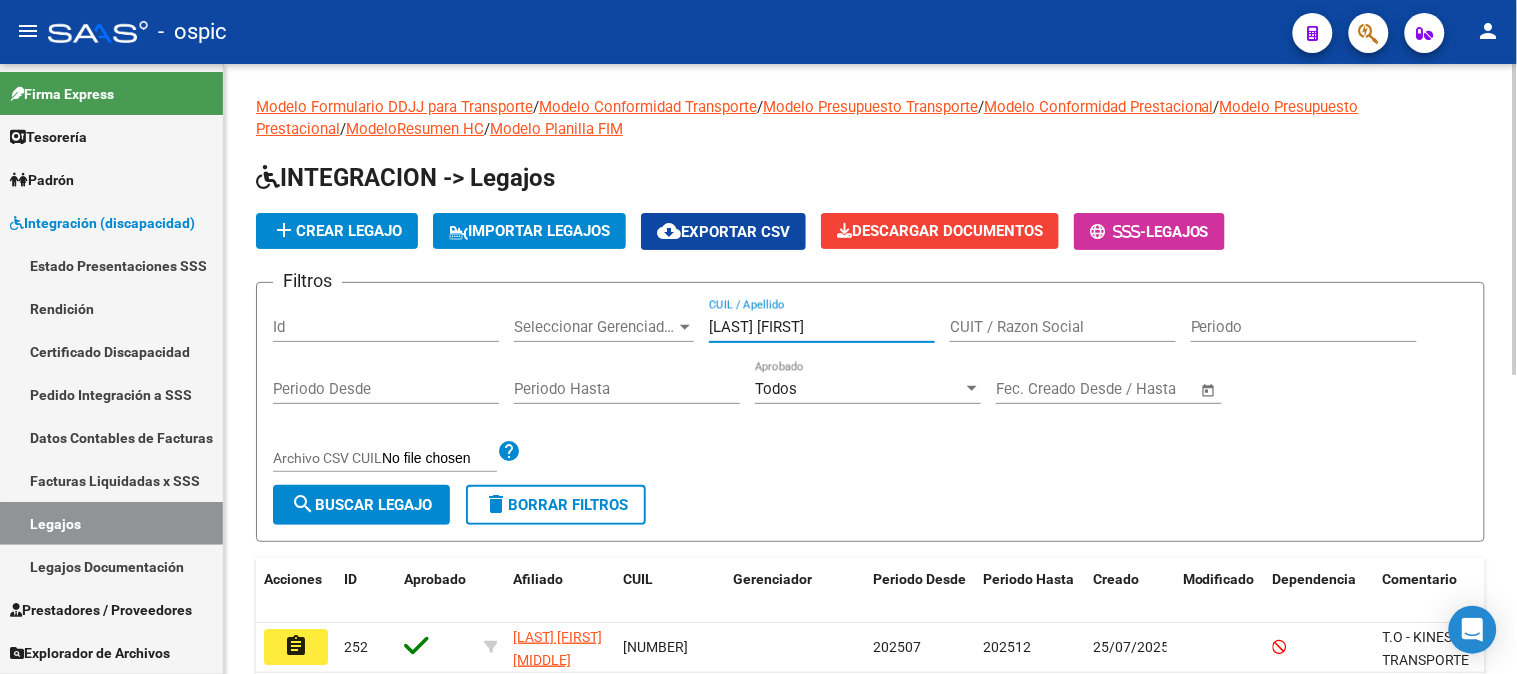 type on "funes joa" 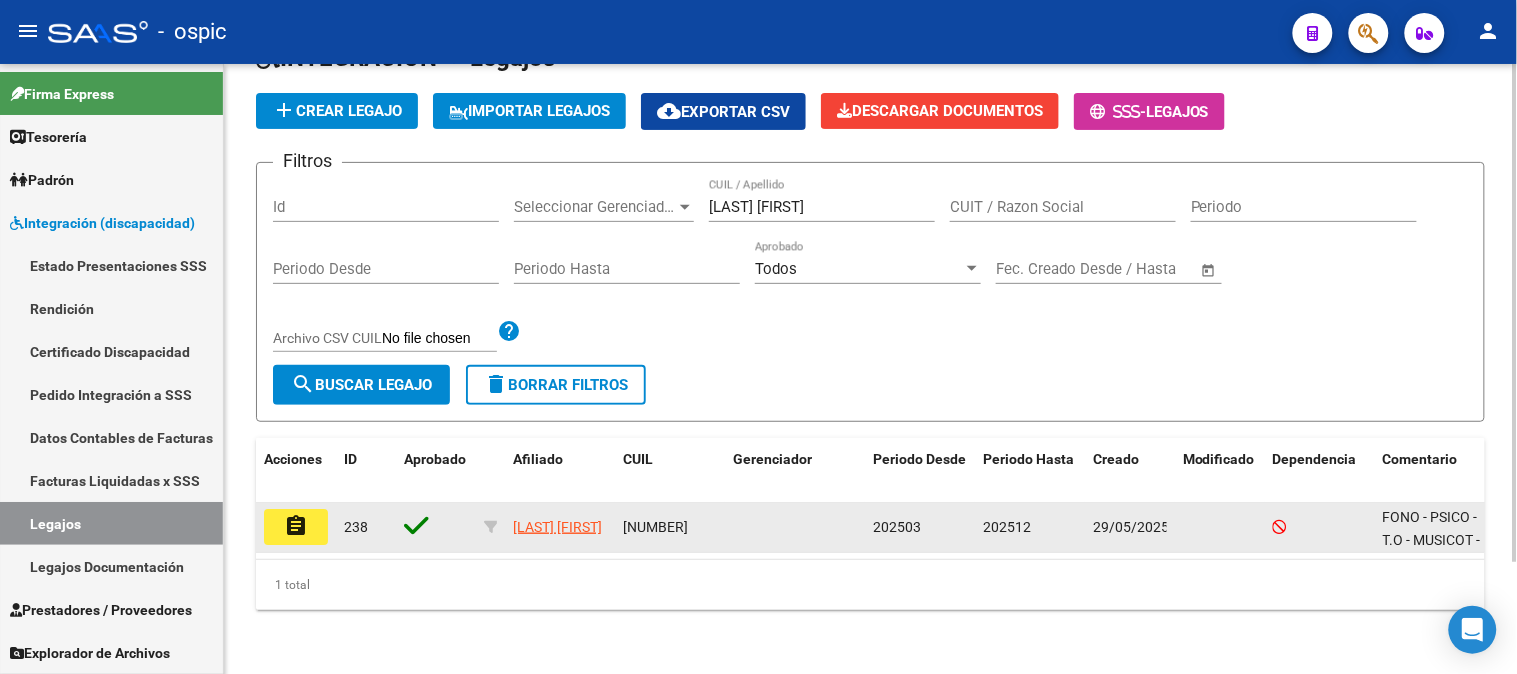 scroll, scrollTop: 136, scrollLeft: 0, axis: vertical 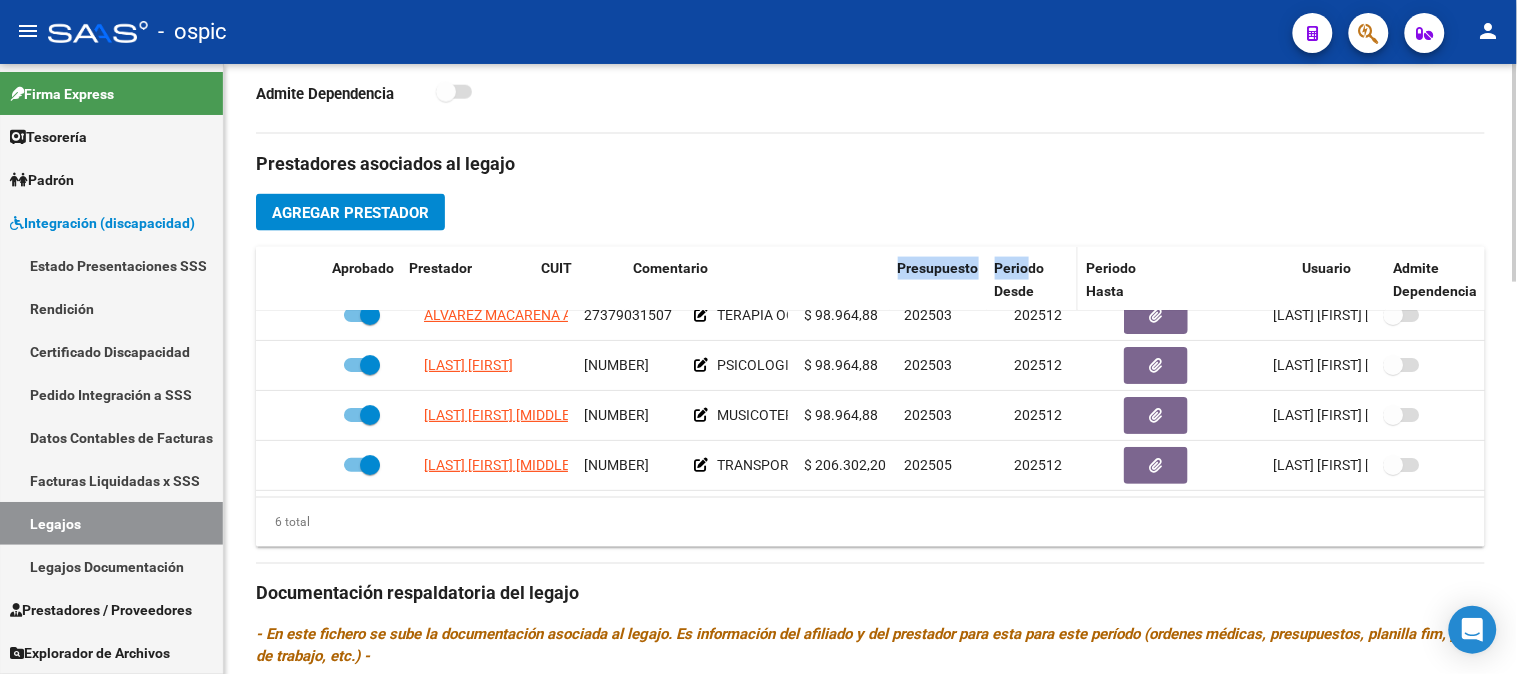 drag, startPoint x: 836, startPoint y: 264, endPoint x: 1028, endPoint y: 267, distance: 192.02344 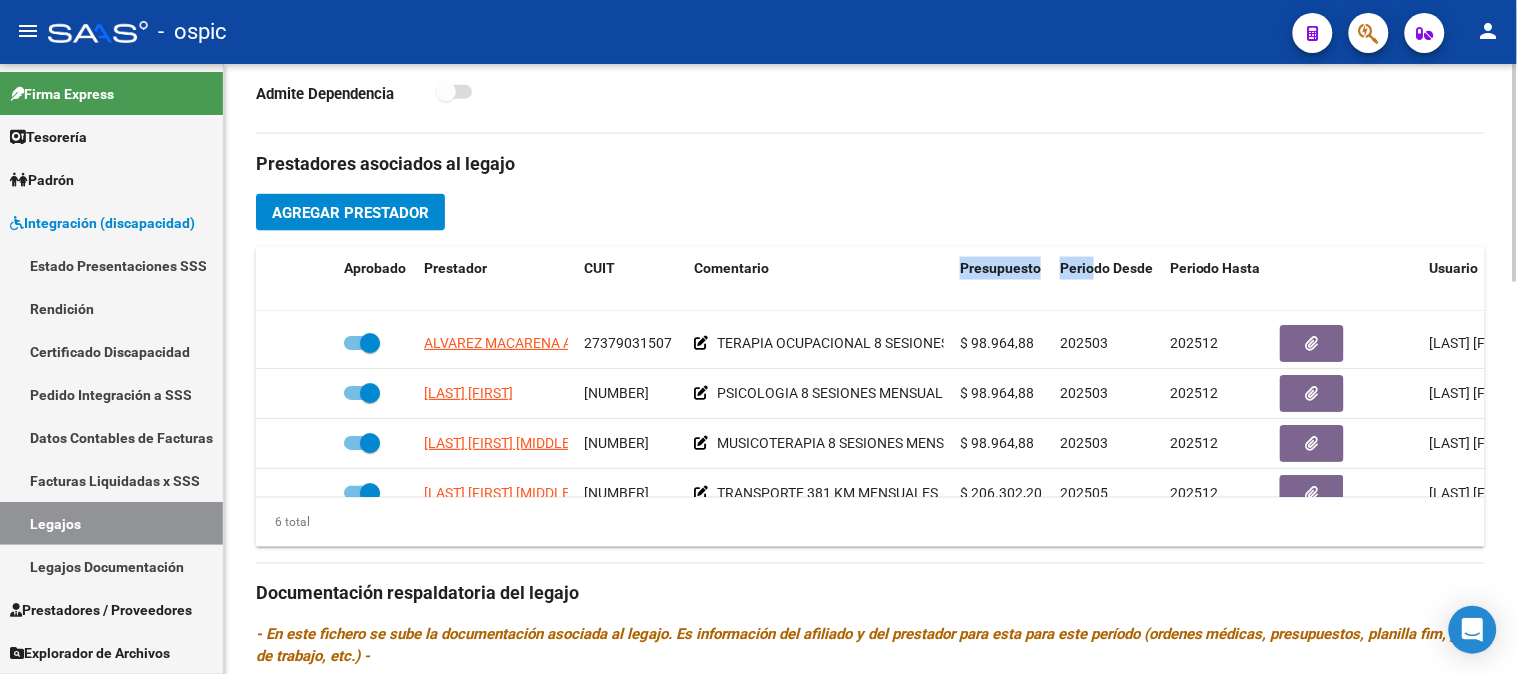 scroll, scrollTop: 101, scrollLeft: 0, axis: vertical 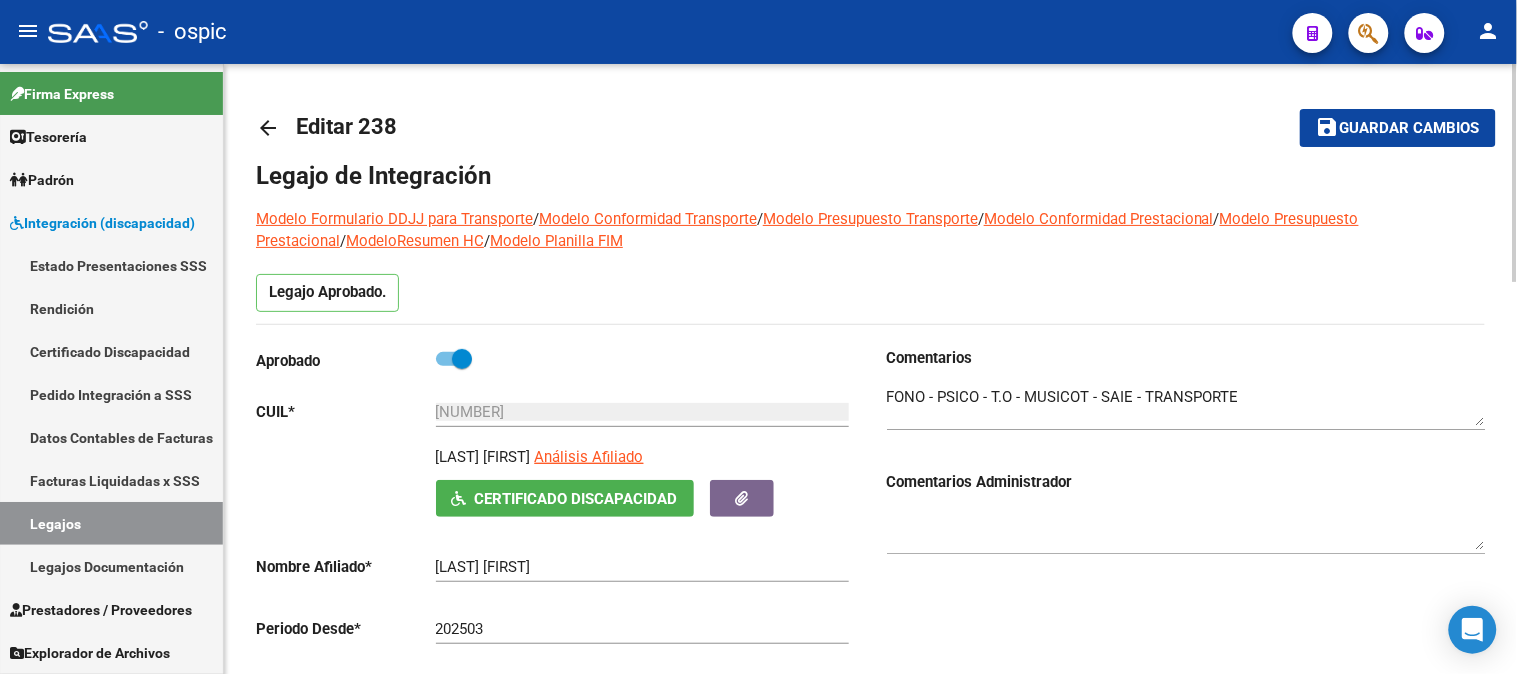 click on "arrow_back" 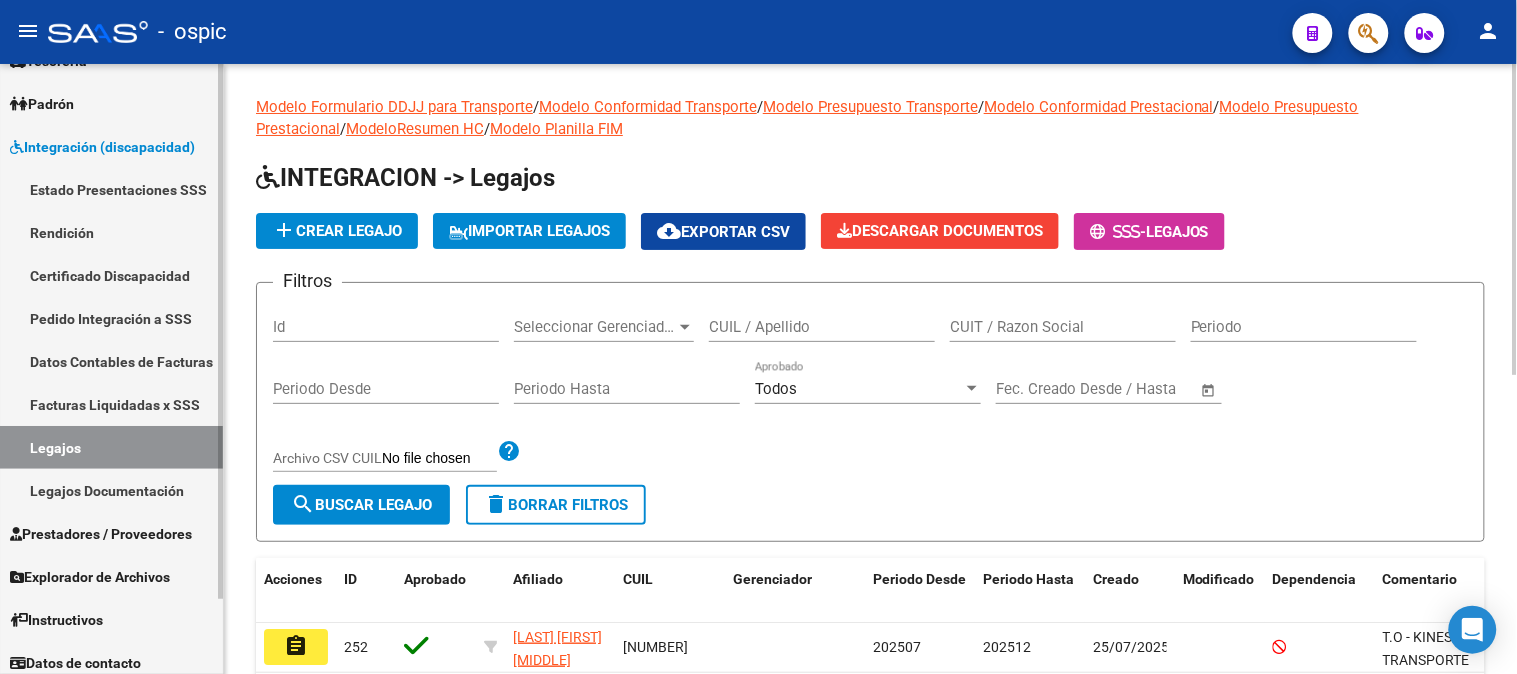 scroll, scrollTop: 85, scrollLeft: 0, axis: vertical 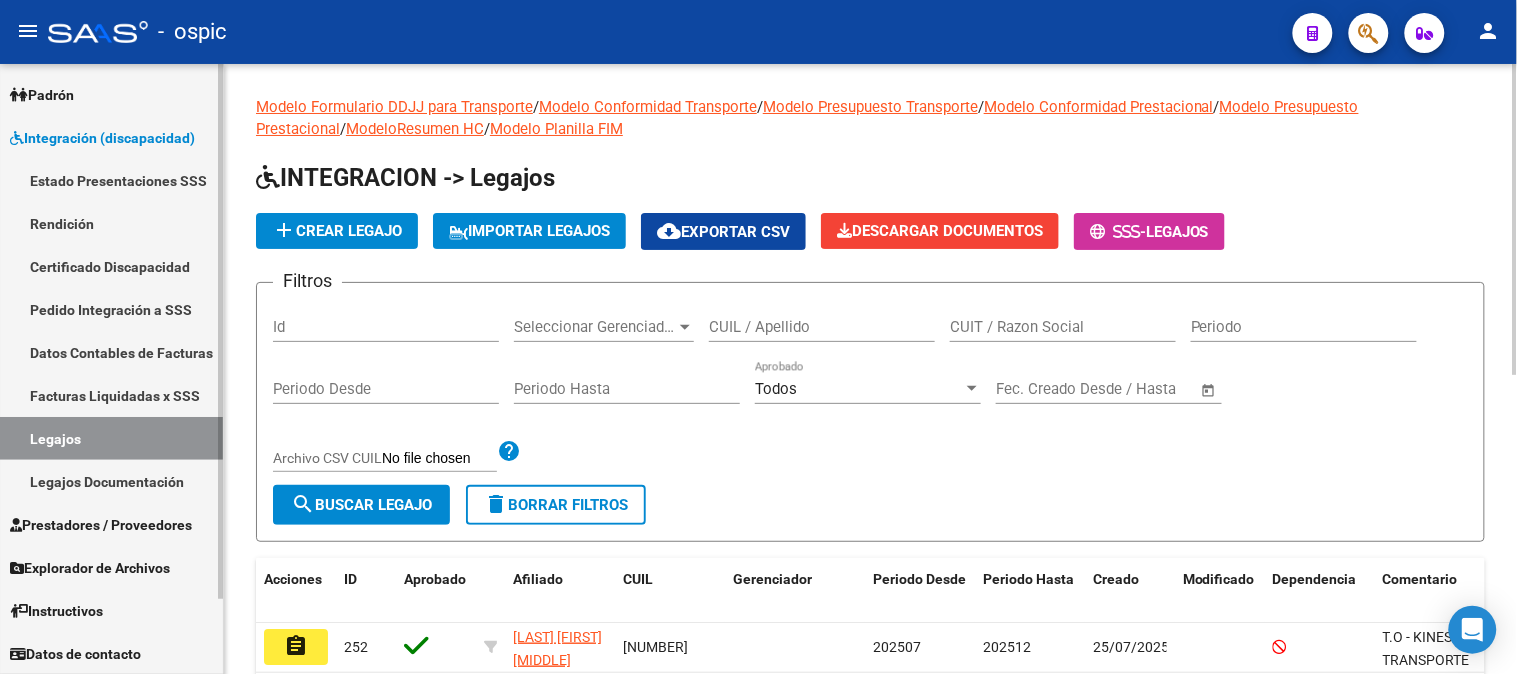click on "Integración (discapacidad)" at bounding box center [102, 138] 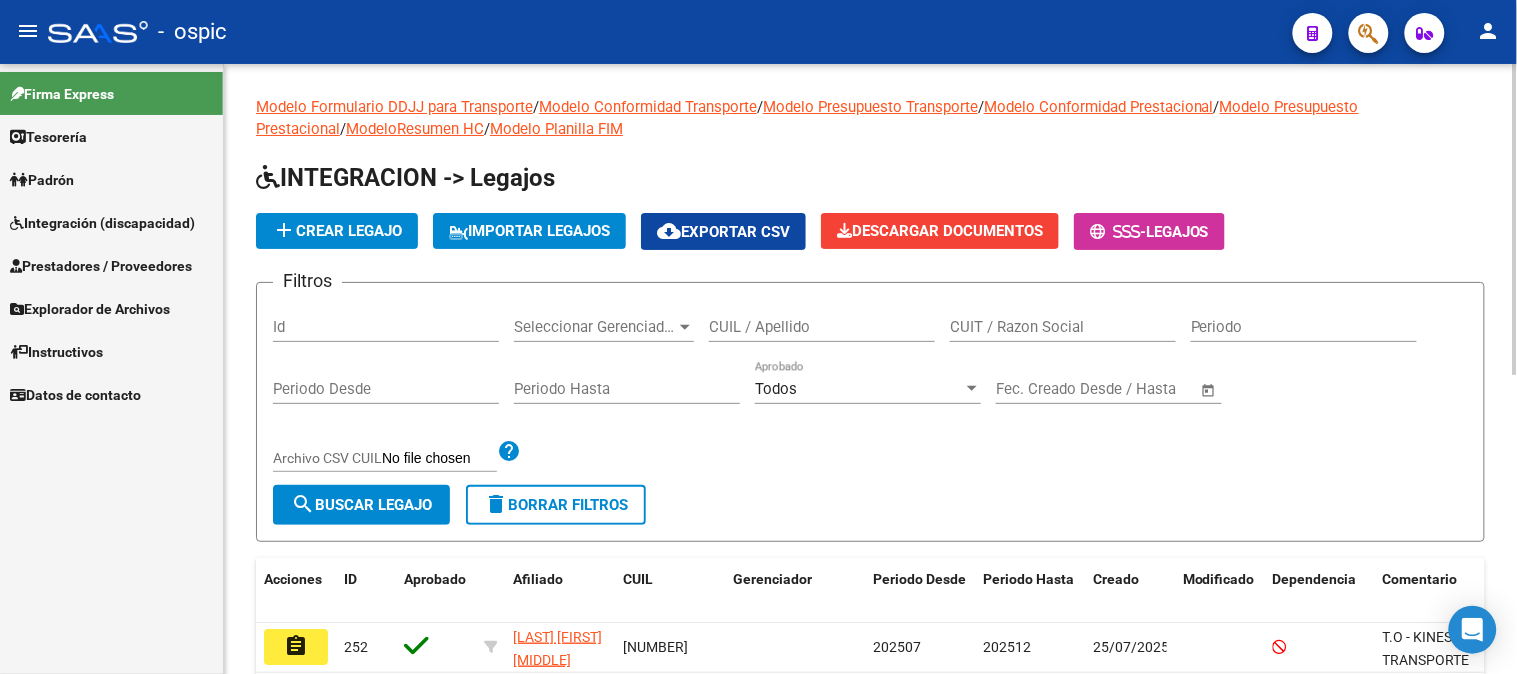 scroll, scrollTop: 0, scrollLeft: 0, axis: both 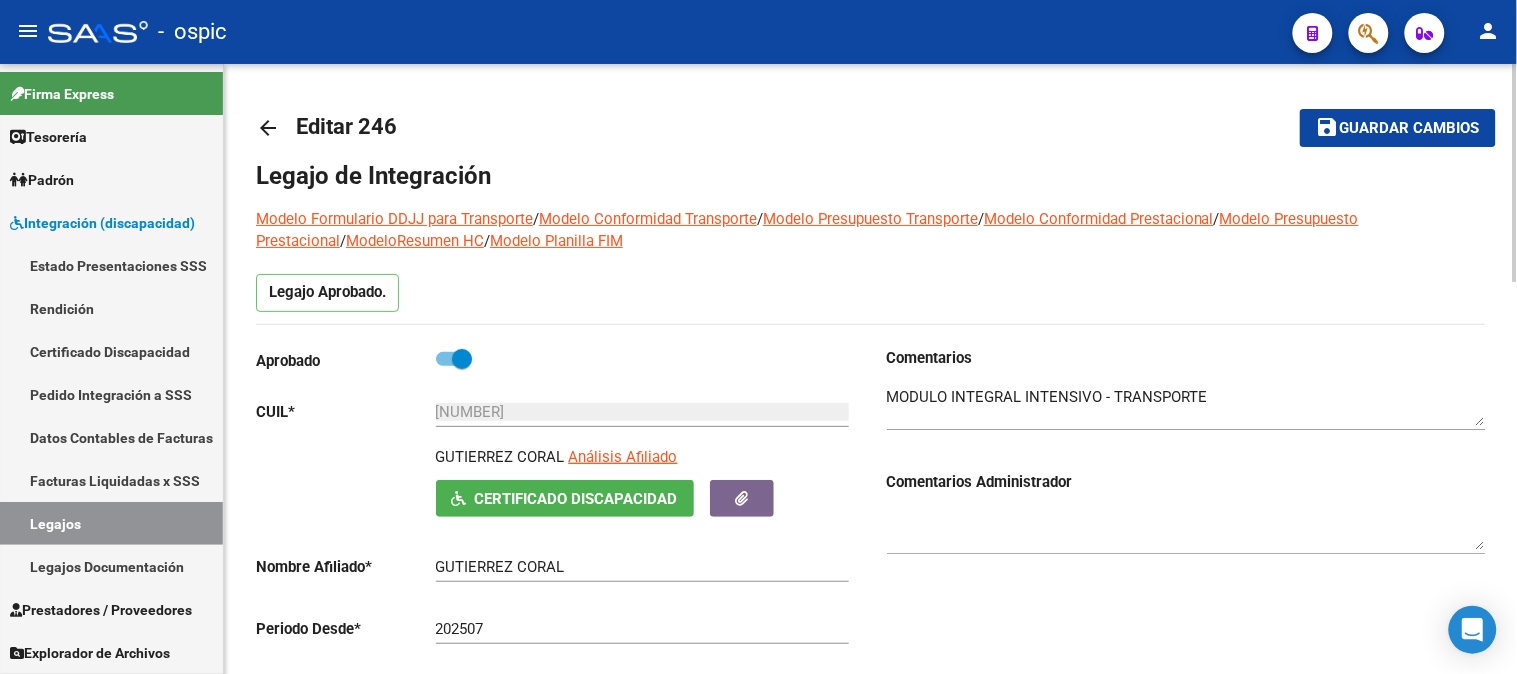 click on "arrow_back" 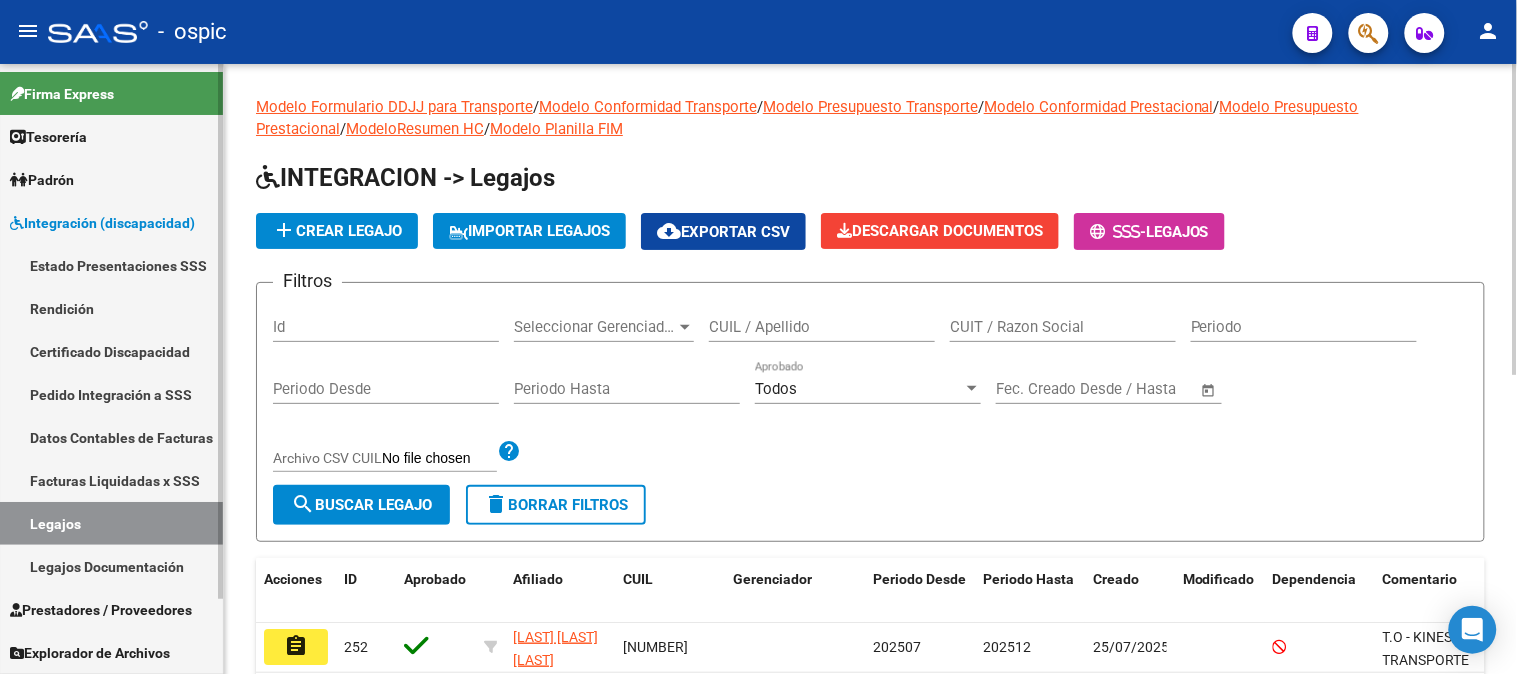click on "Integración (discapacidad)" at bounding box center [102, 223] 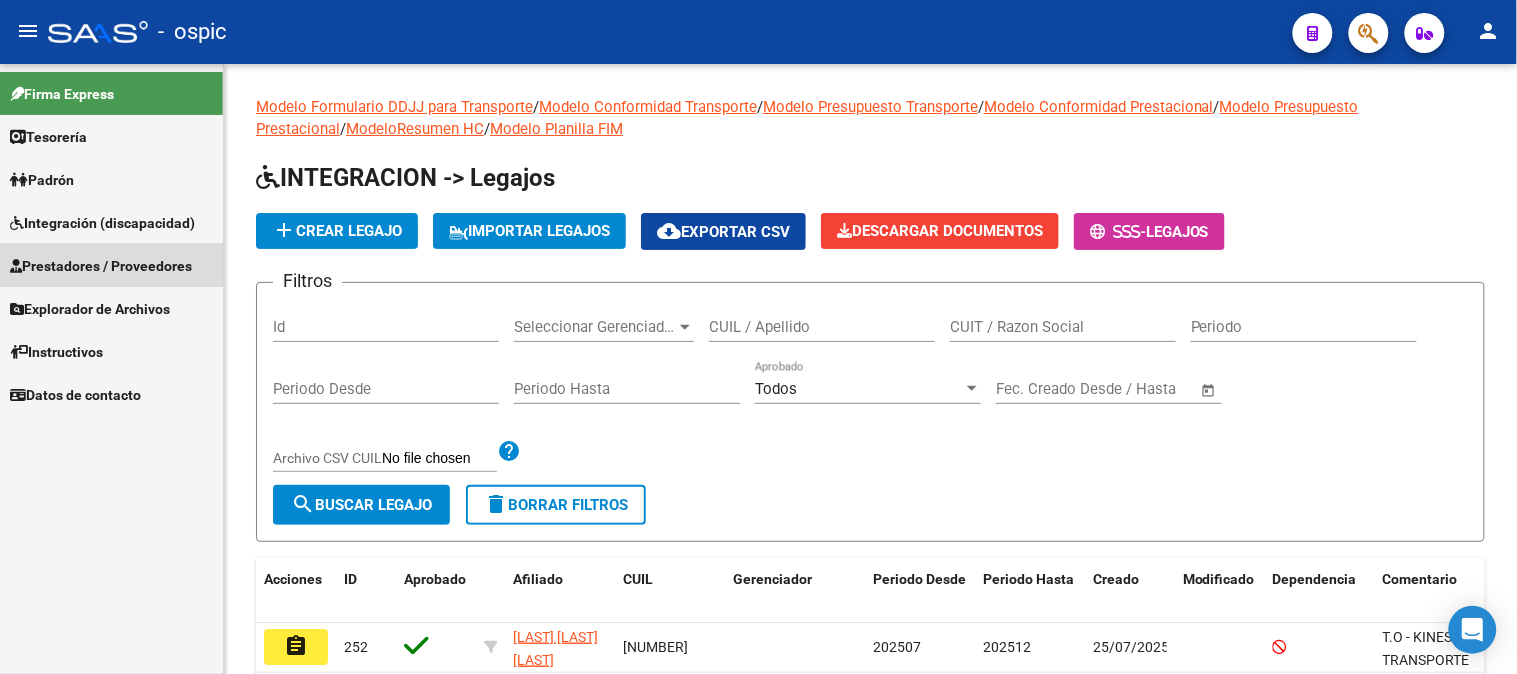 click on "Prestadores / Proveedores" at bounding box center (101, 266) 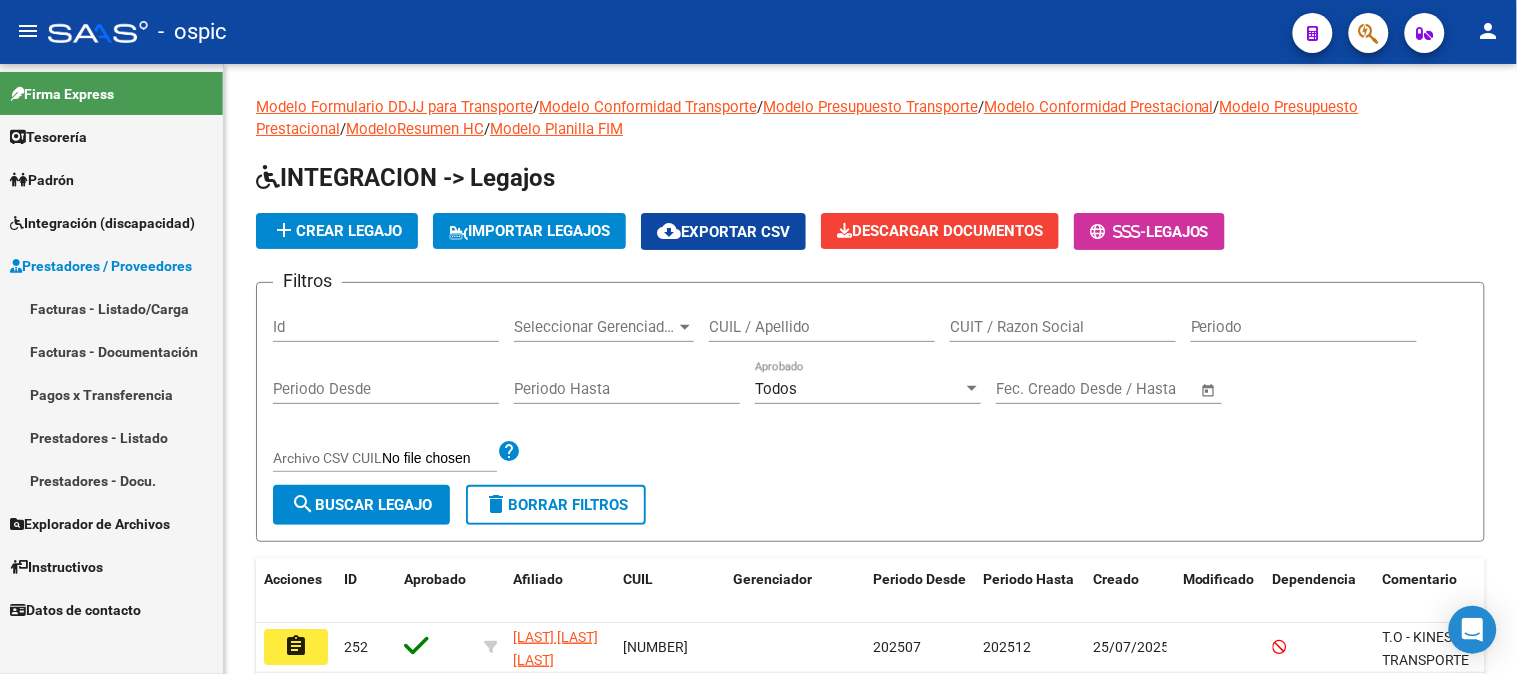 click on "Facturas - Listado/Carga" at bounding box center [111, 308] 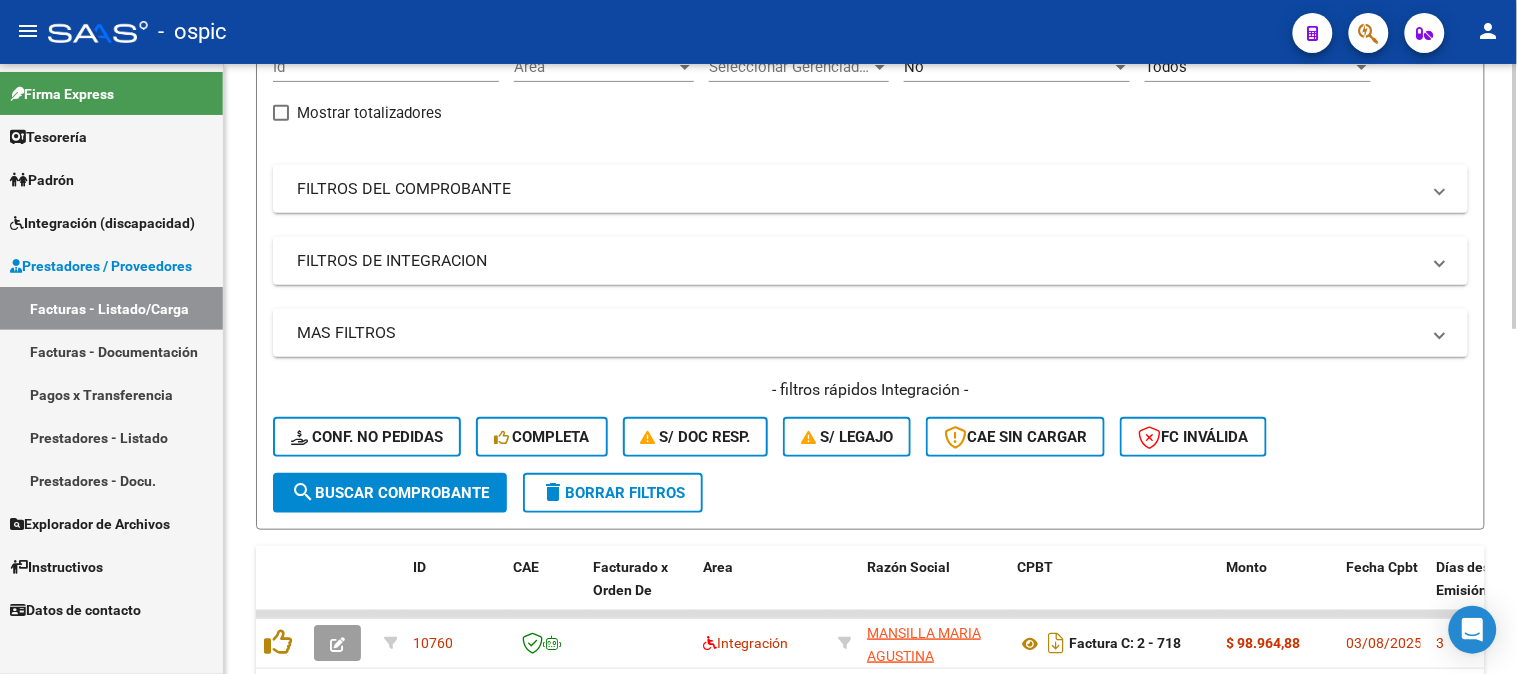 scroll, scrollTop: 267, scrollLeft: 0, axis: vertical 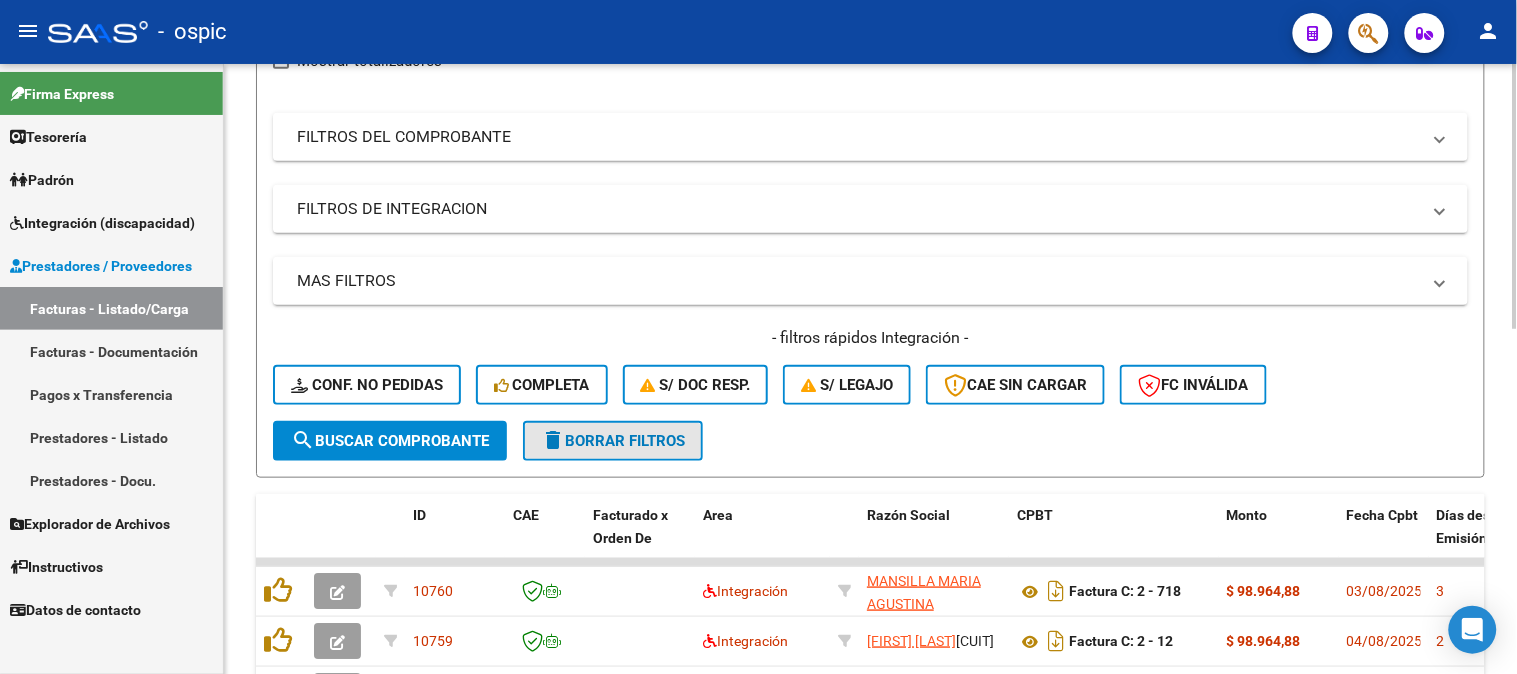 click on "delete  Borrar Filtros" 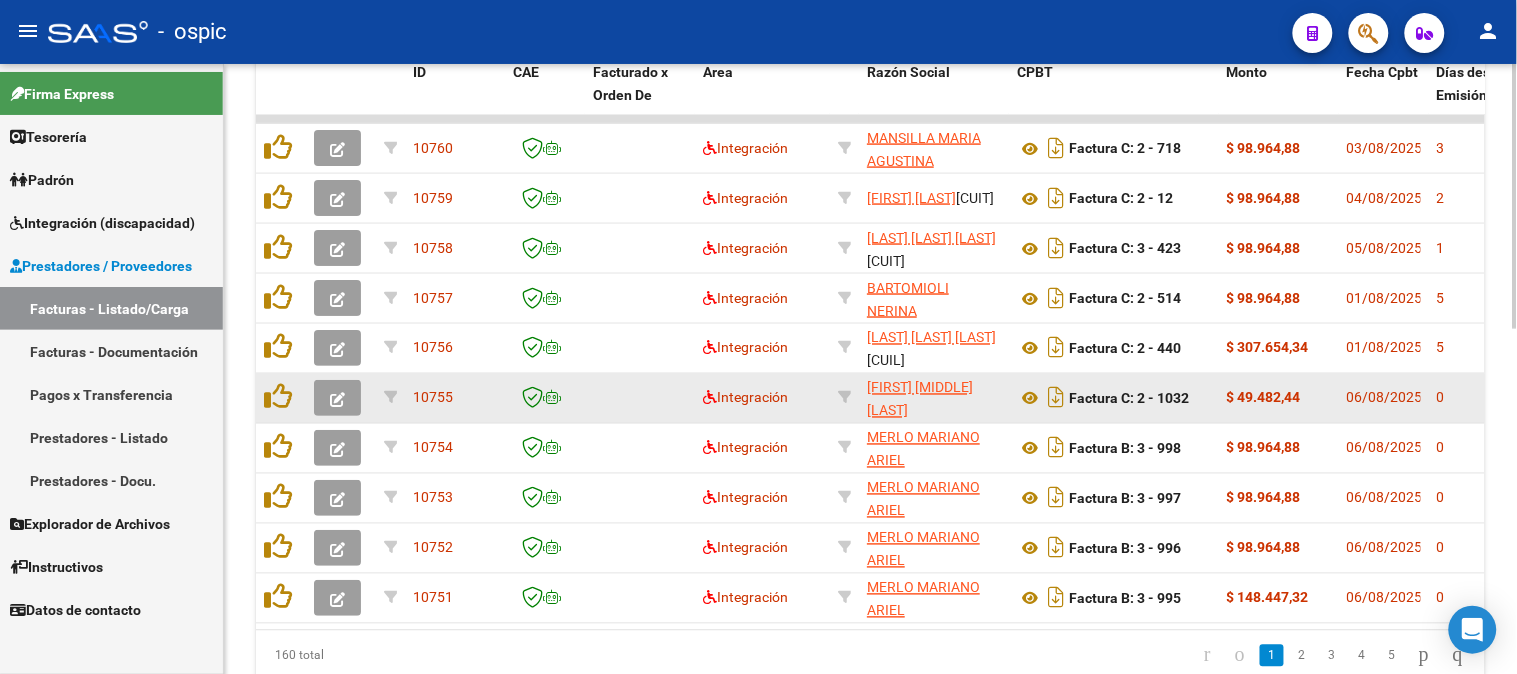 scroll, scrollTop: 794, scrollLeft: 0, axis: vertical 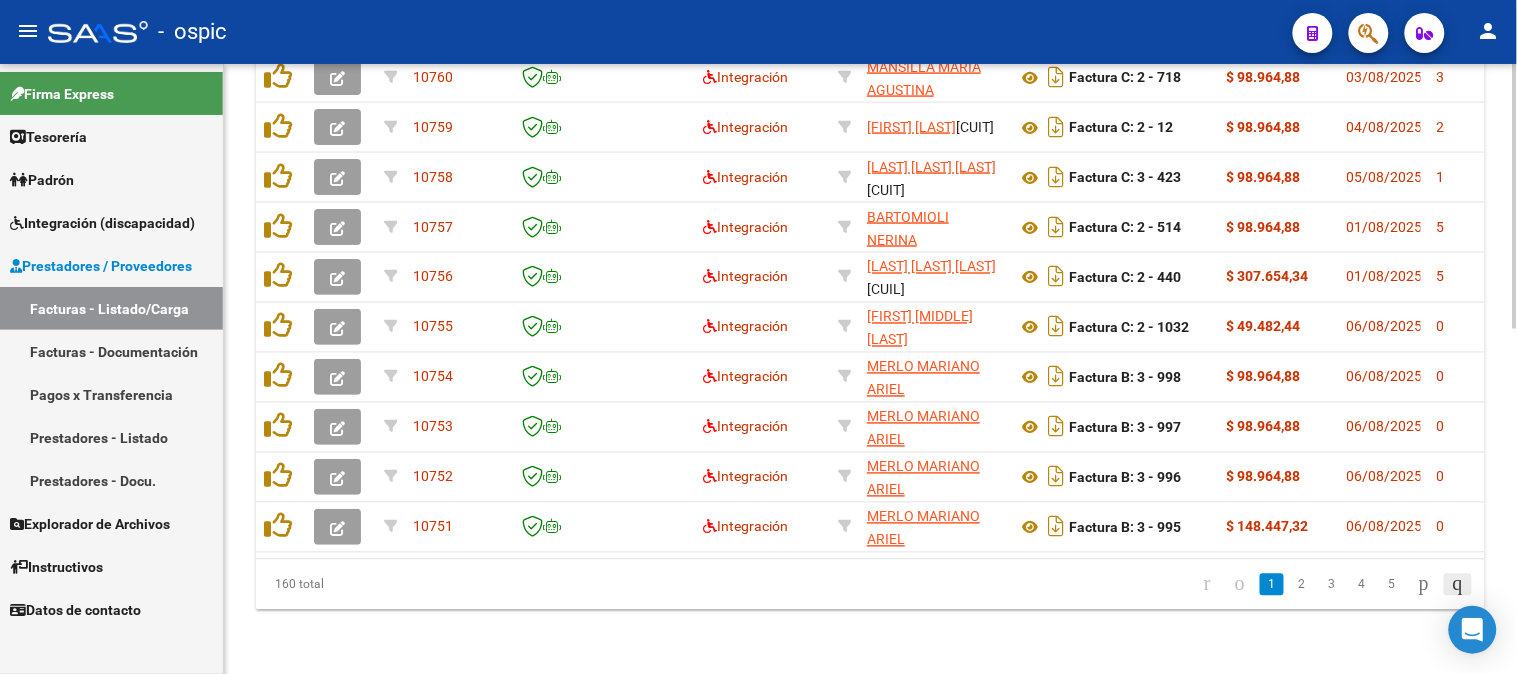 click 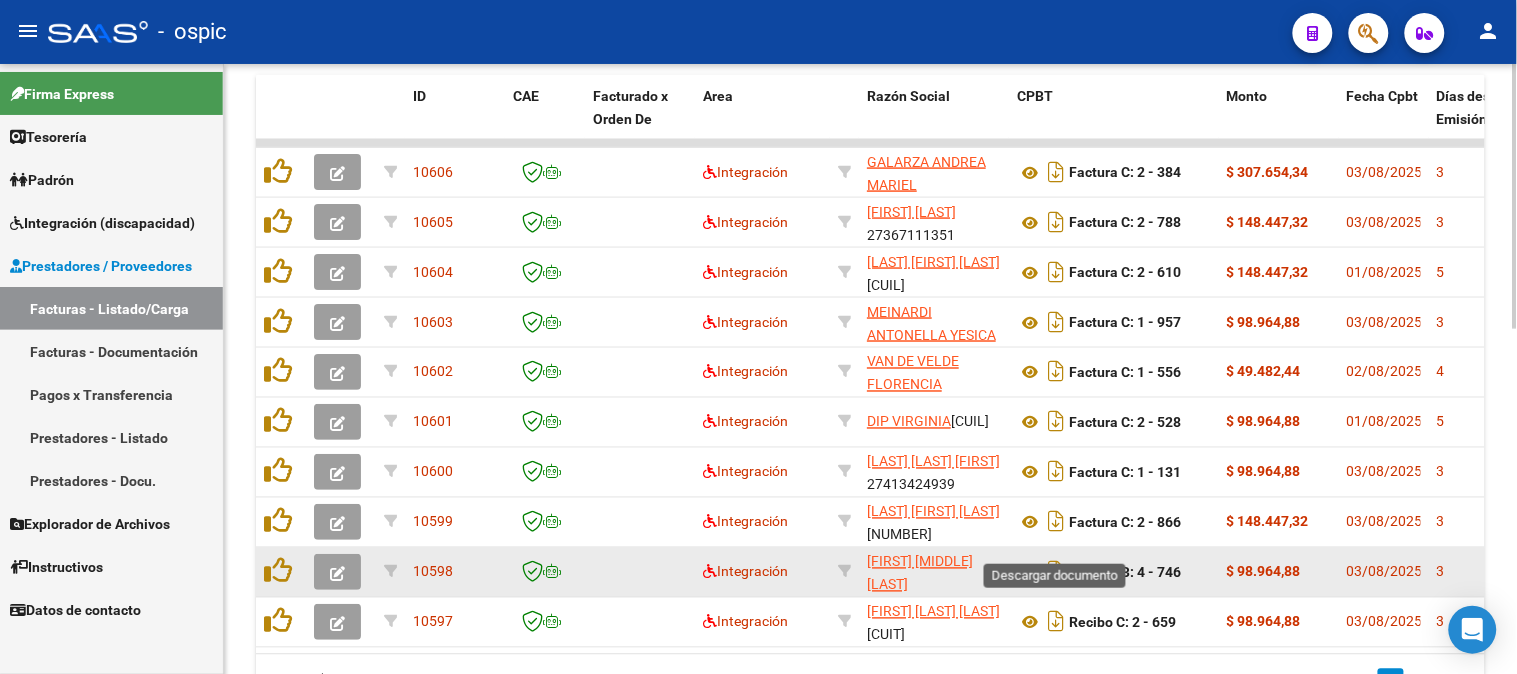scroll, scrollTop: 683, scrollLeft: 0, axis: vertical 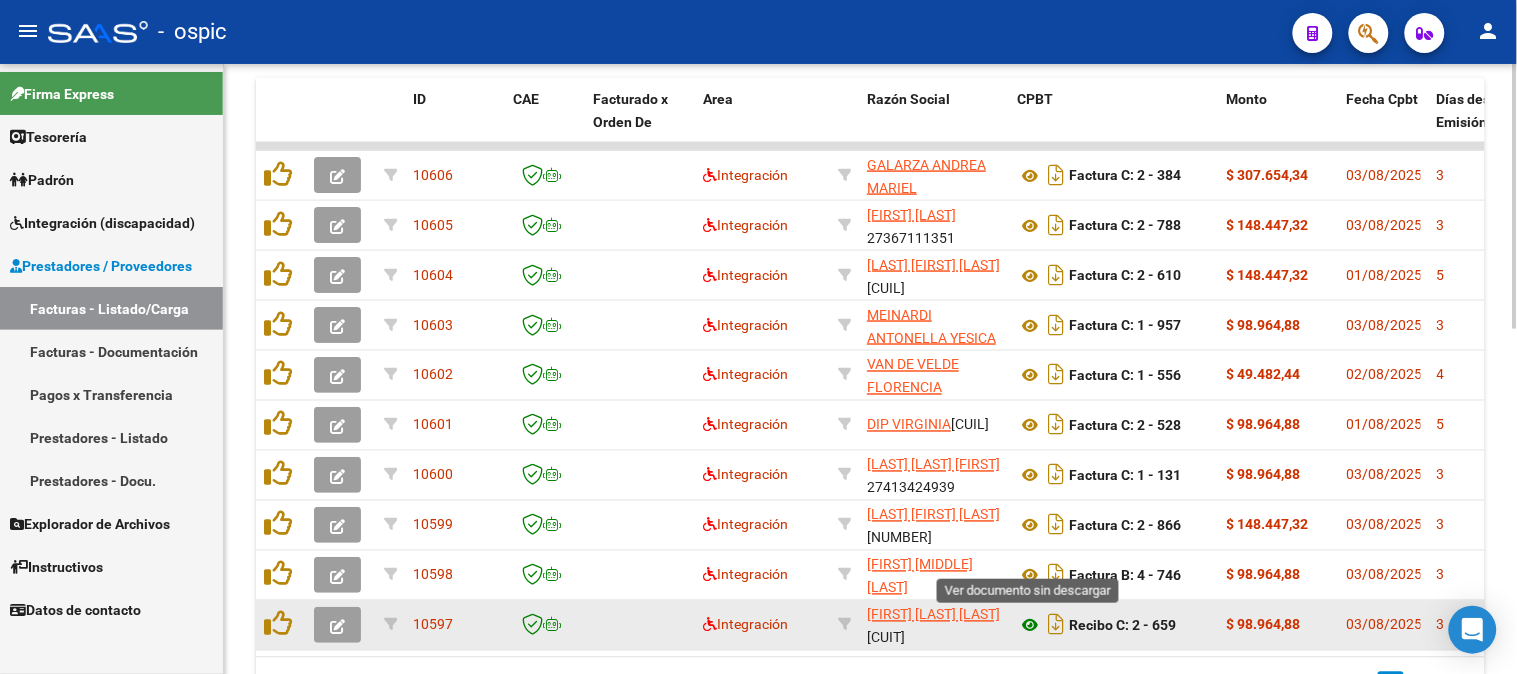click 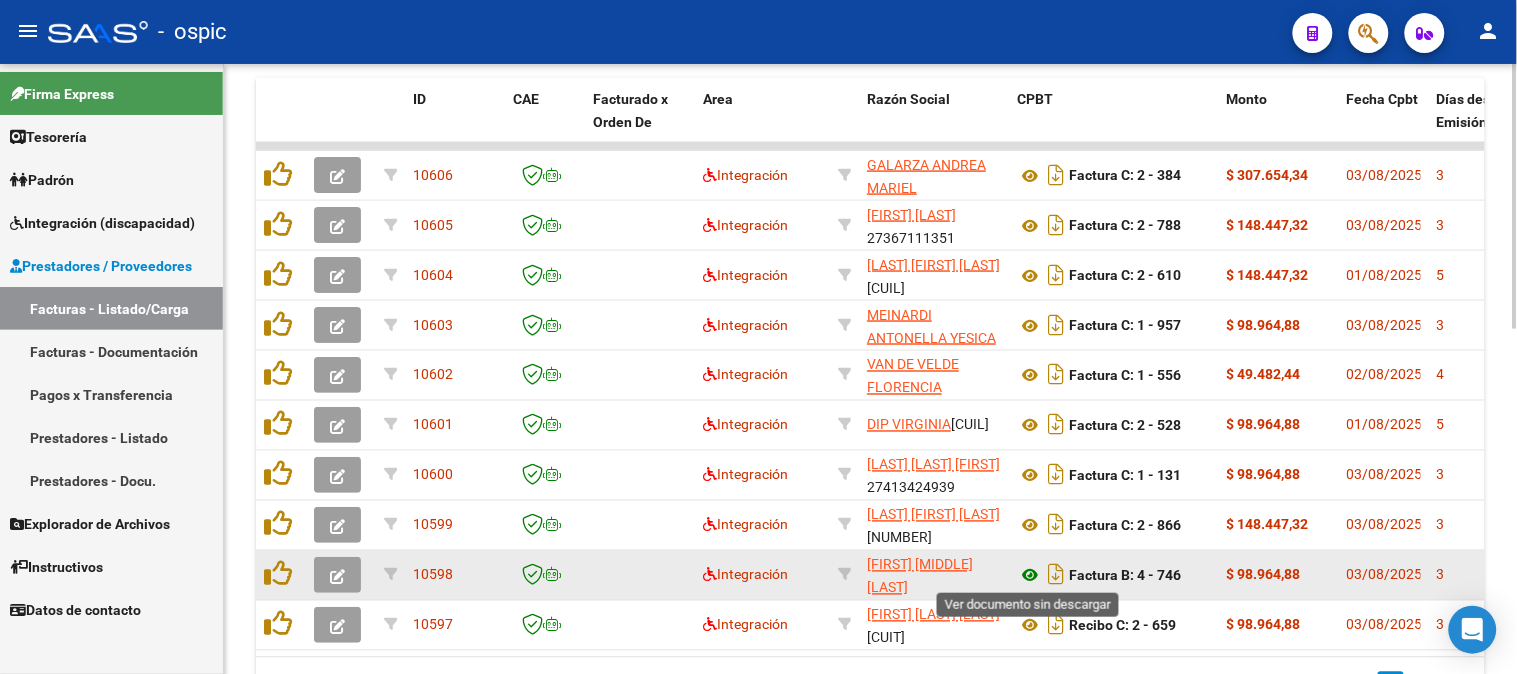 click 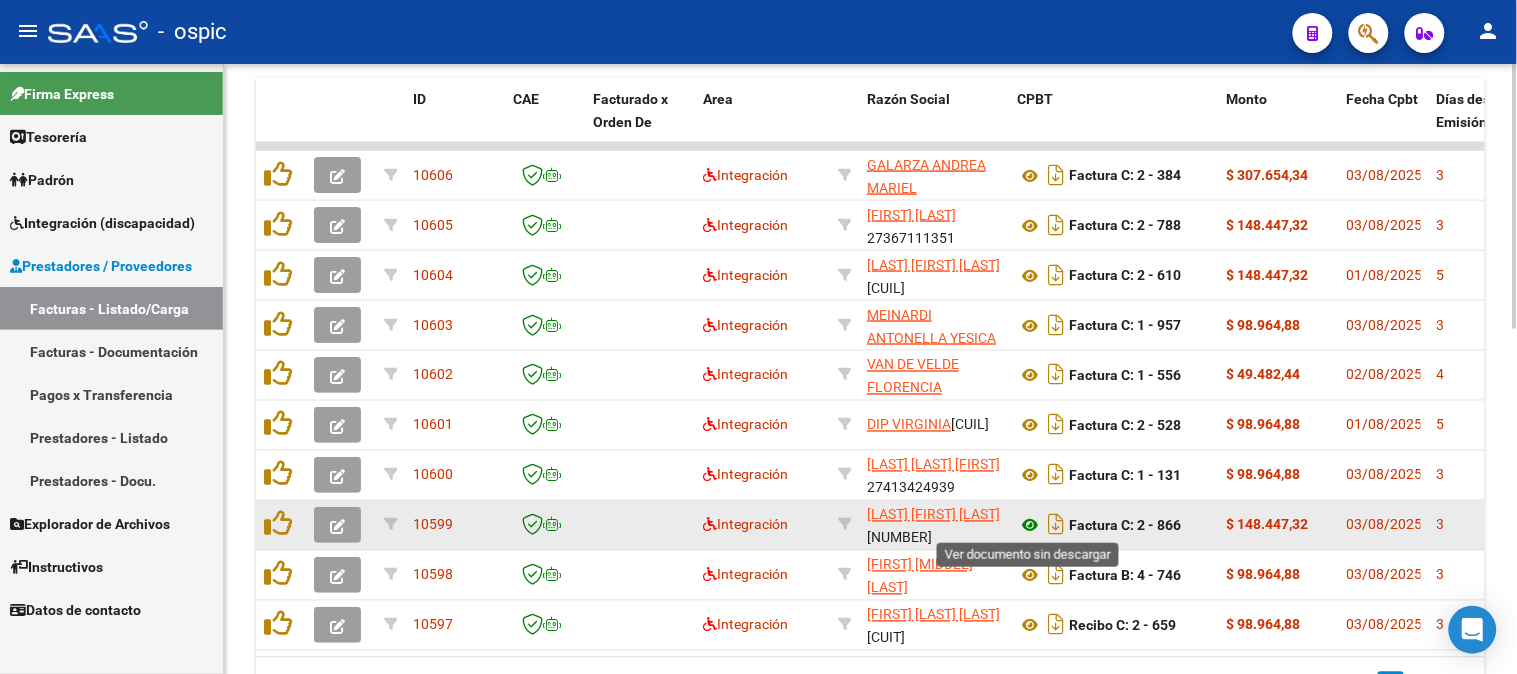 click 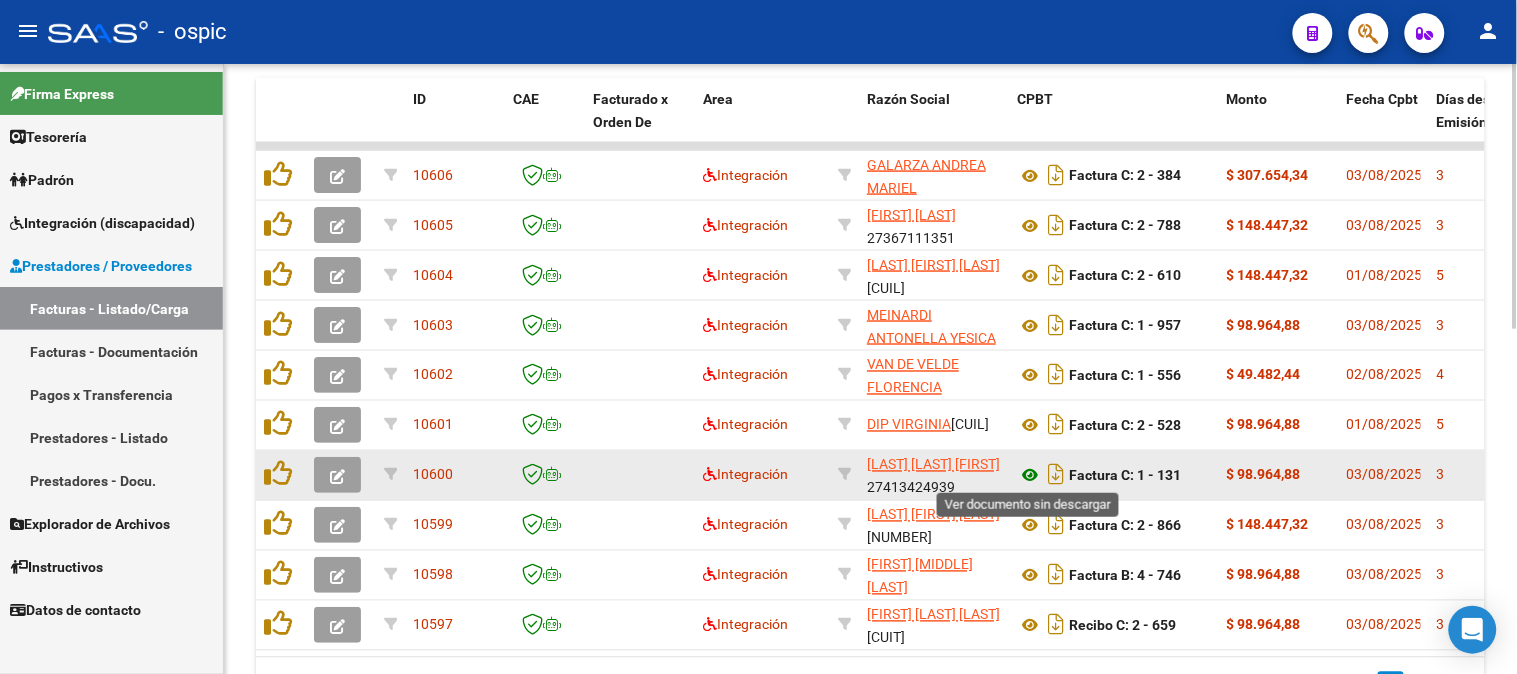 click 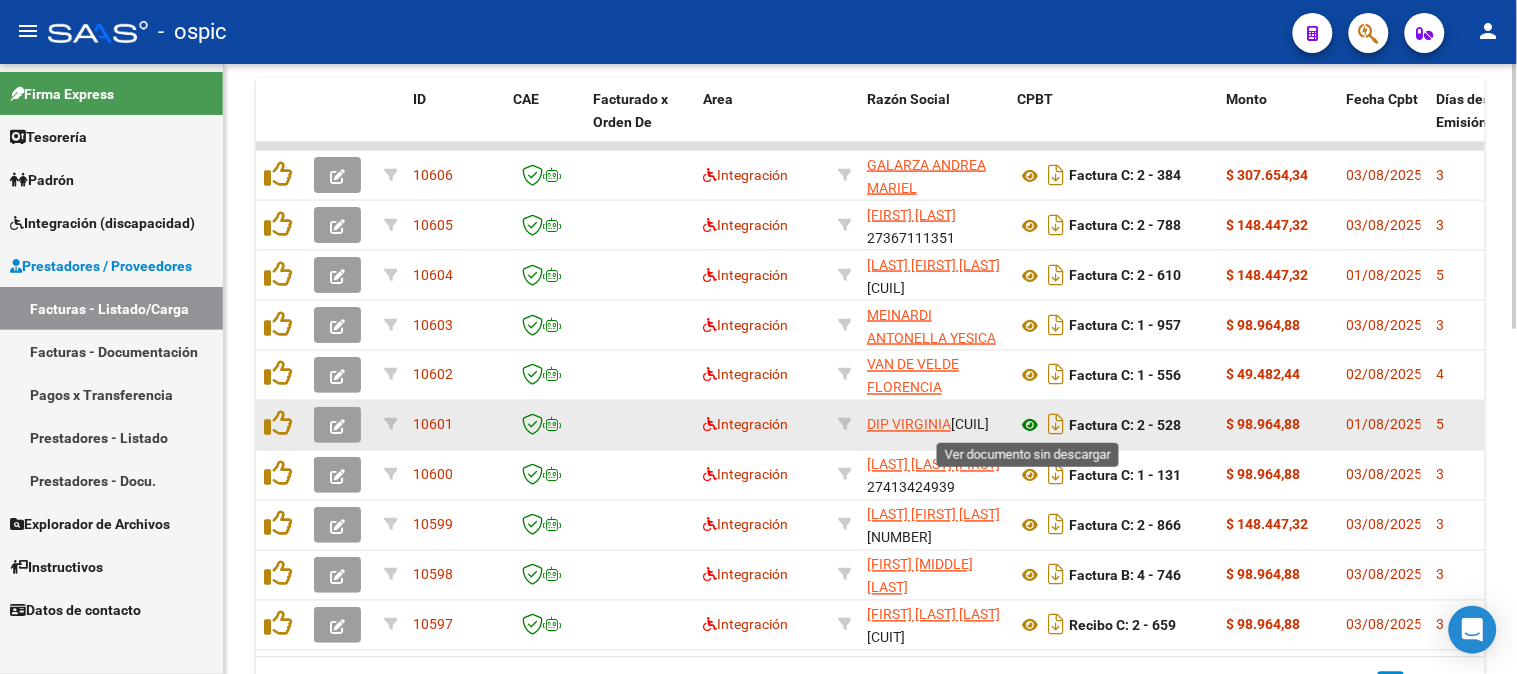 click 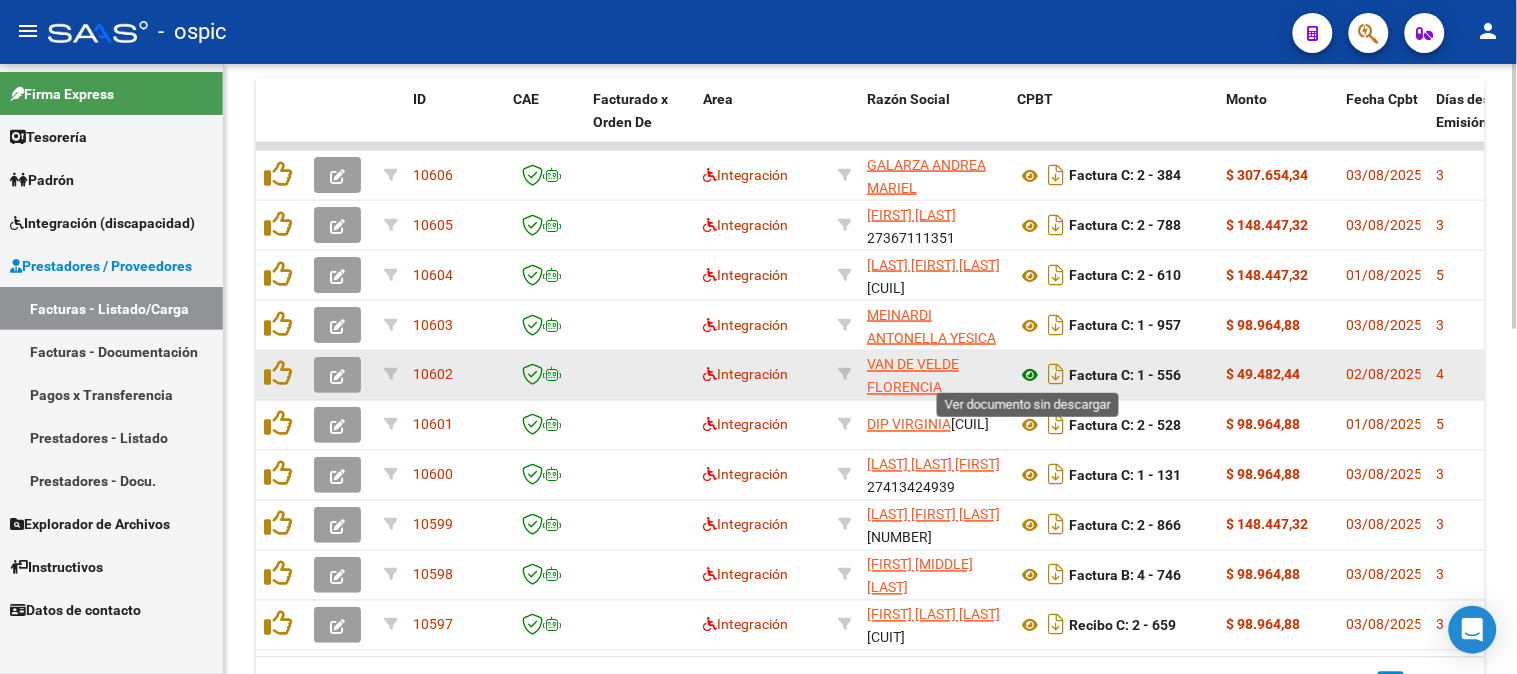 click 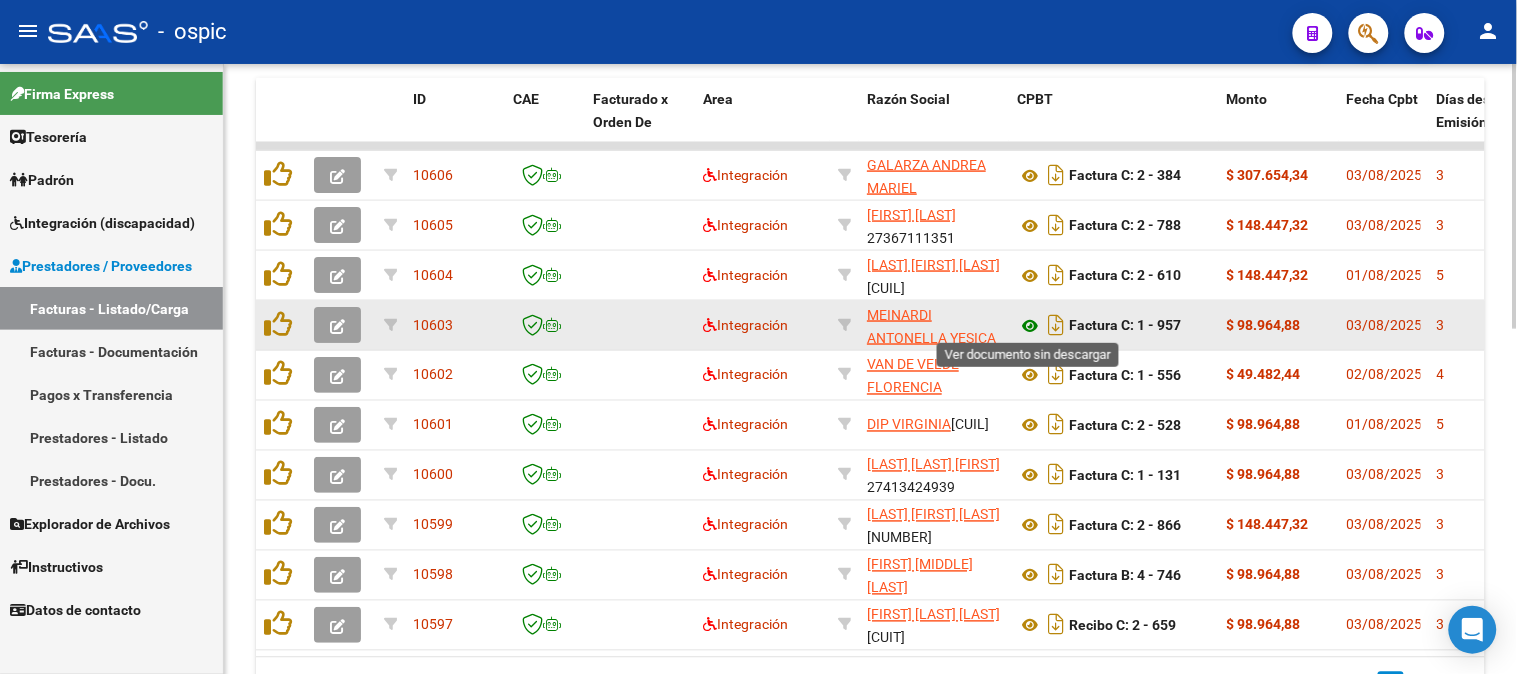 click 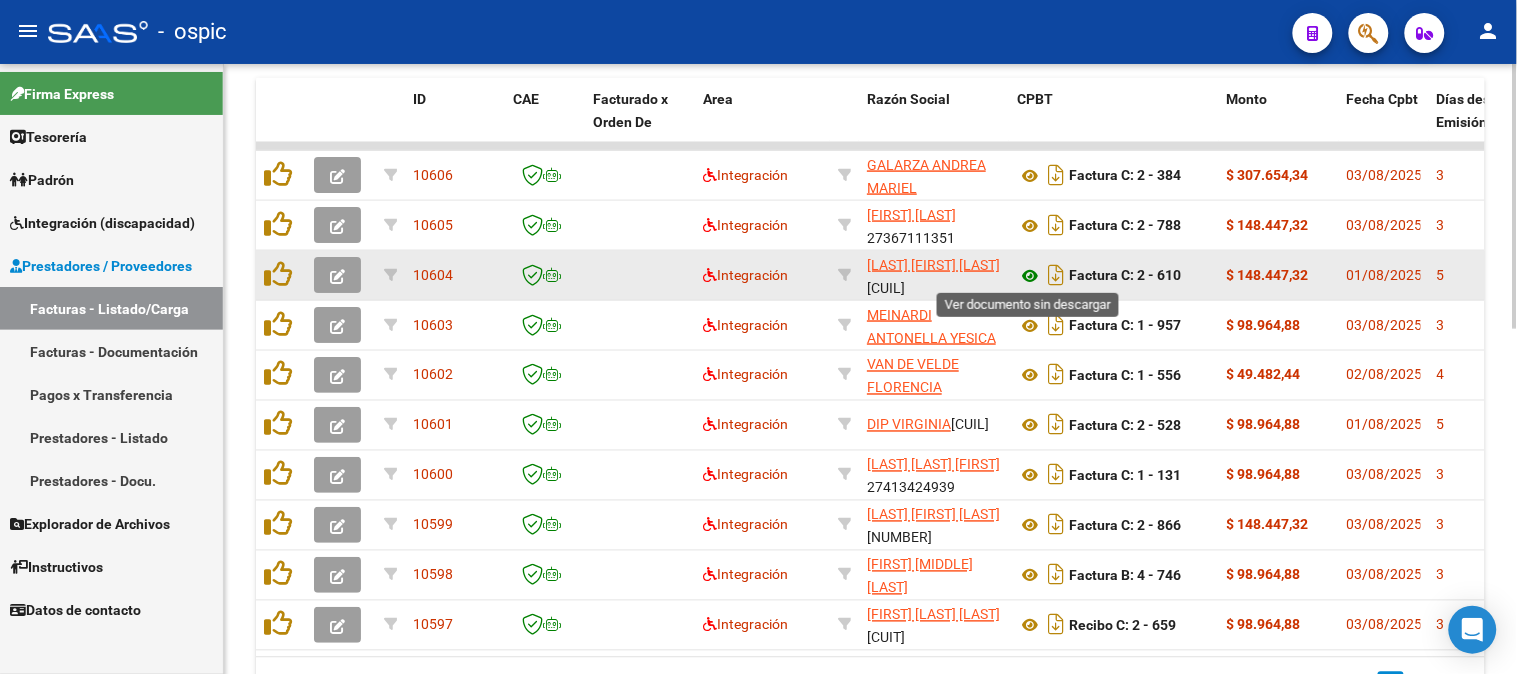 click 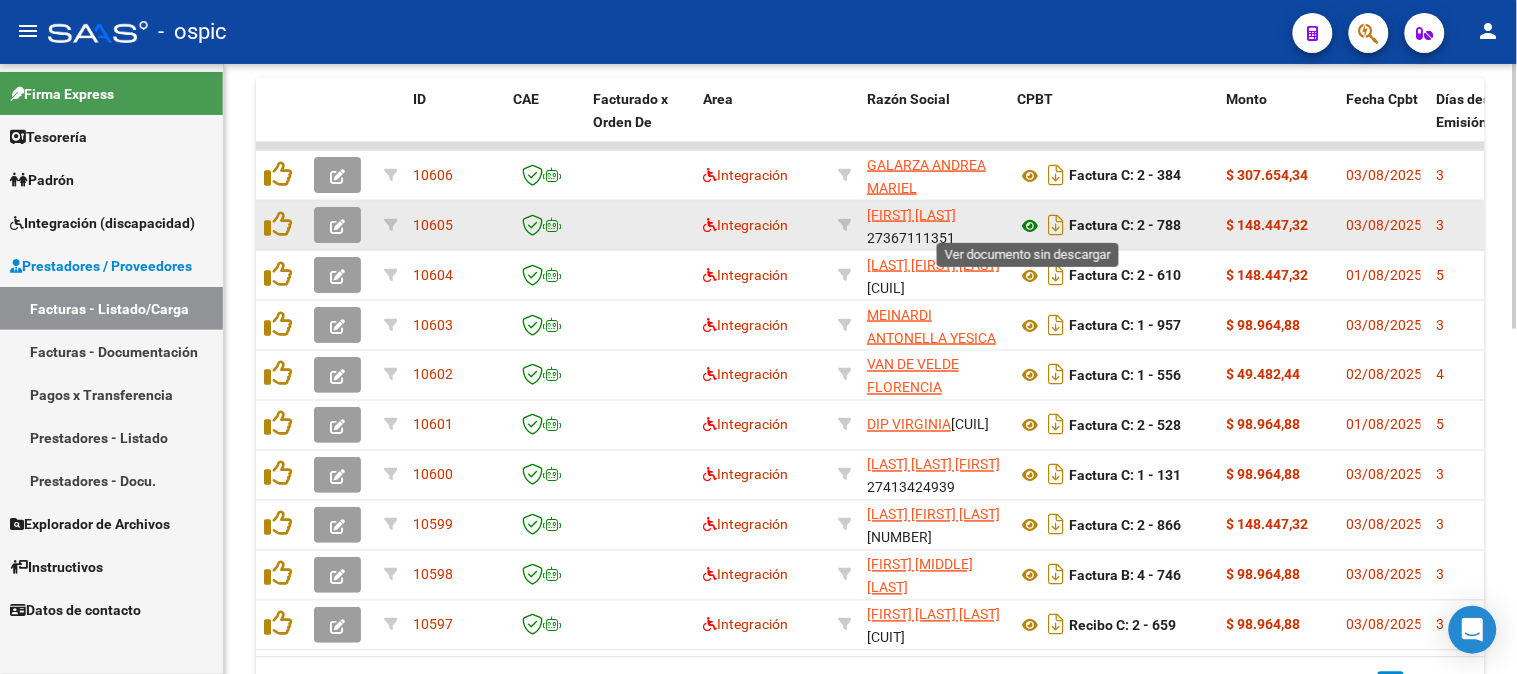 click 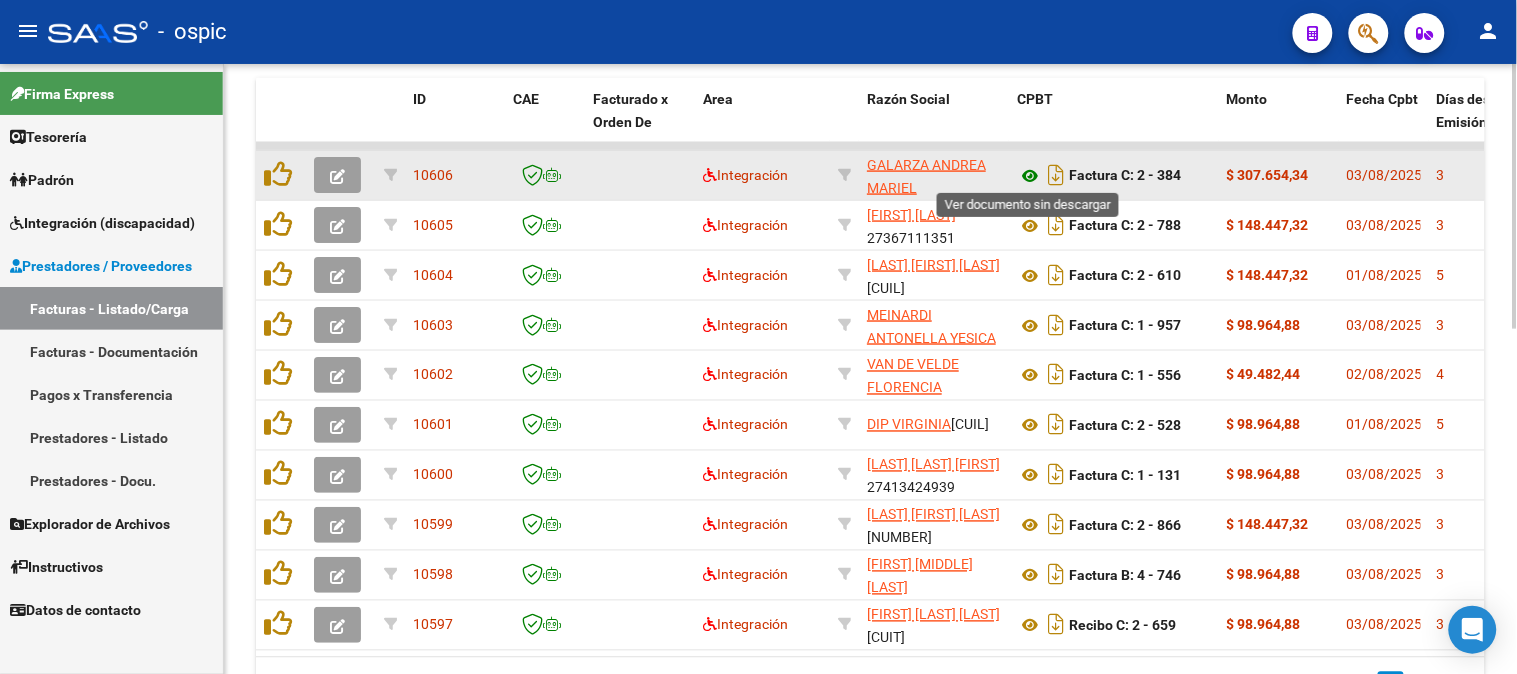 click 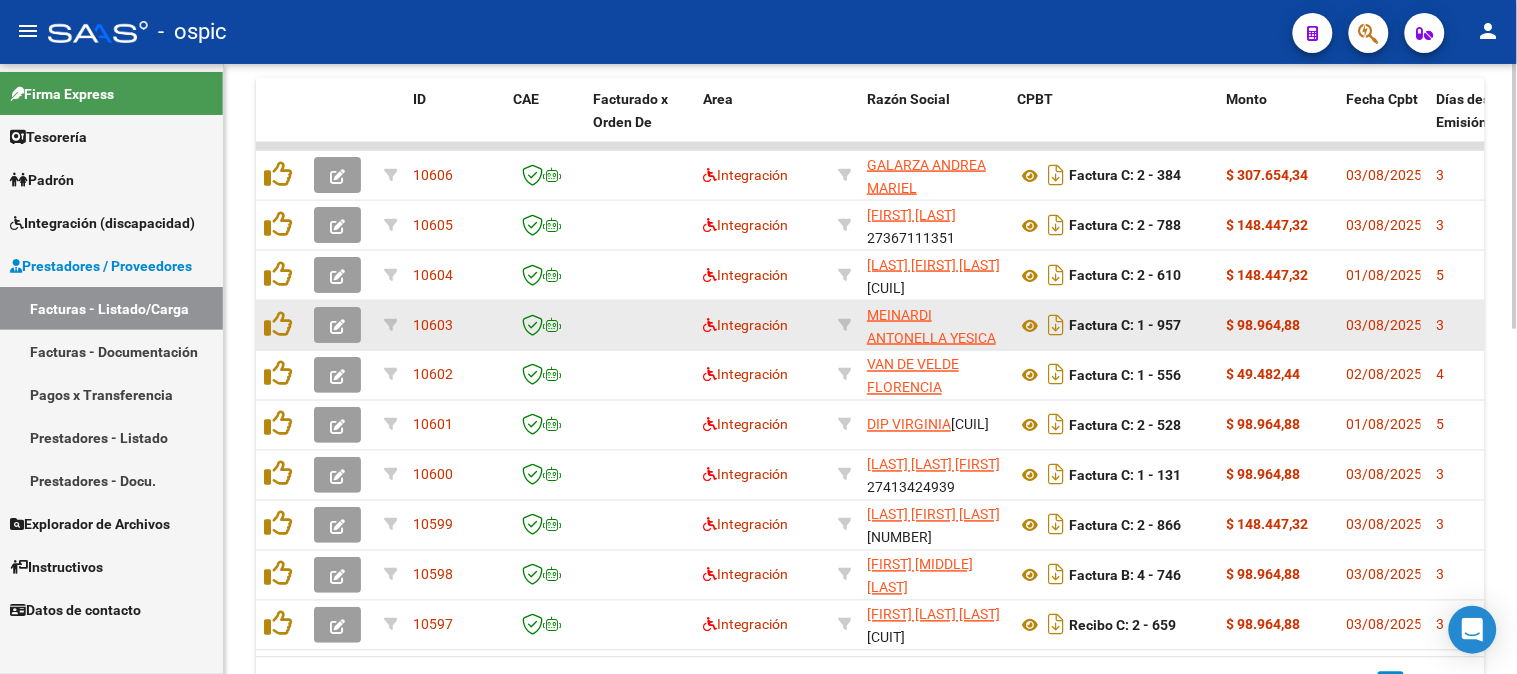 scroll, scrollTop: 25, scrollLeft: 0, axis: vertical 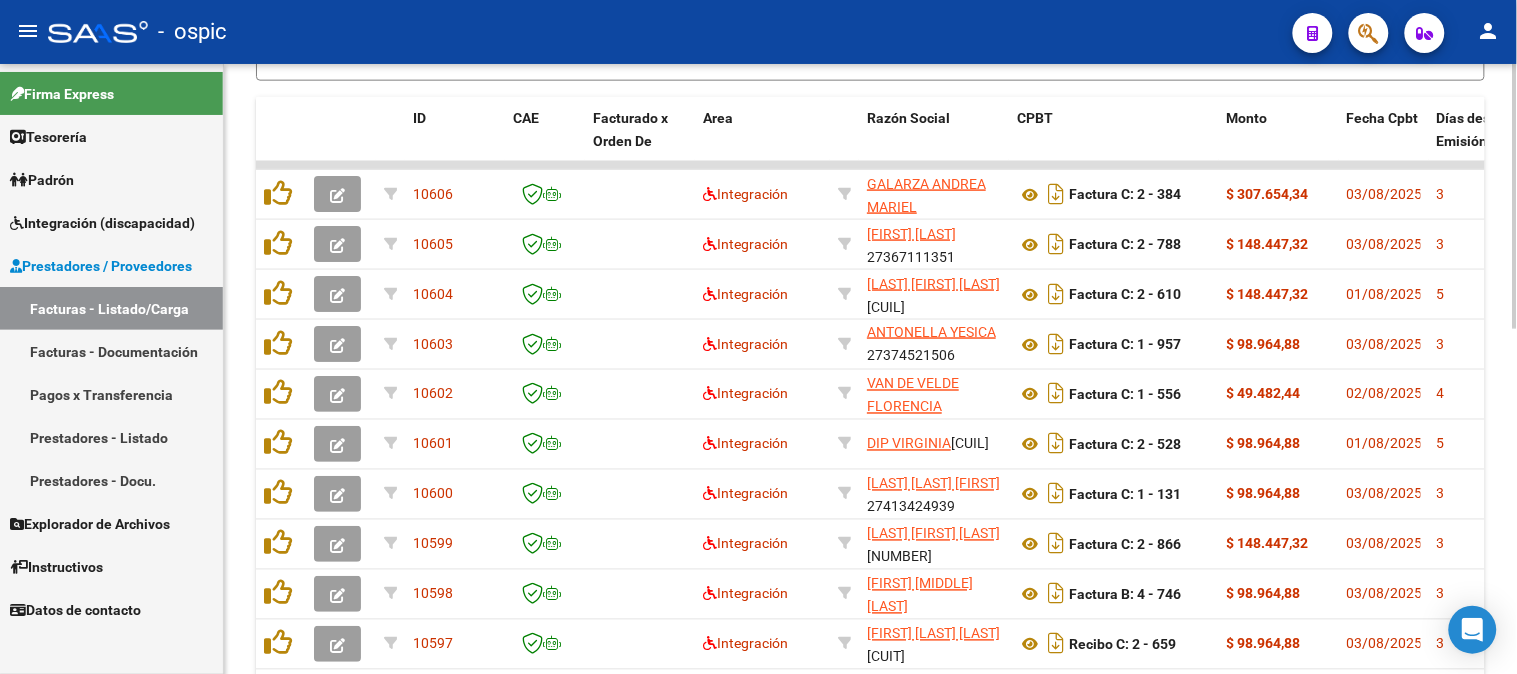 click on "Video tutorial   PRESTADORES -> Listado de CPBTs Emitidos por Prestadores / Proveedores (alt+q)   Cargar Comprobante
Carga Masiva  cloud_download  CSV  cloud_download  EXCEL  cloud_download  Estandar   Descarga Masiva
Filtros Id Area Area Seleccionar Gerenciador Seleccionar Gerenciador No Confirmado Todos Cargado desde Masivo   Mostrar totalizadores   FILTROS DEL COMPROBANTE  Comprobante Tipo Comprobante Tipo Start date – End date Fec. Comprobante Desde / Hasta Días Emisión Desde(cant. días) Días Emisión Hasta(cant. días) CUIT / Razón Social Pto. Venta Nro. Comprobante Código SSS CAE Válido CAE Válido Todos Cargado Módulo Hosp. Todos Tiene facturacion Apócrifa Hospital Refes  FILTROS DE INTEGRACION  Todos Cargado en Para Enviar SSS Período De Prestación Campos del Archivo de Rendición Devuelto x SSS (dr_envio) Todos Rendido x SSS (dr_envio) Tipo de Registro Tipo de Registro Período Presentación Período Presentación Campos del Legajo Asociado (preaprobación) Todos  MAS FILTROS  Op" 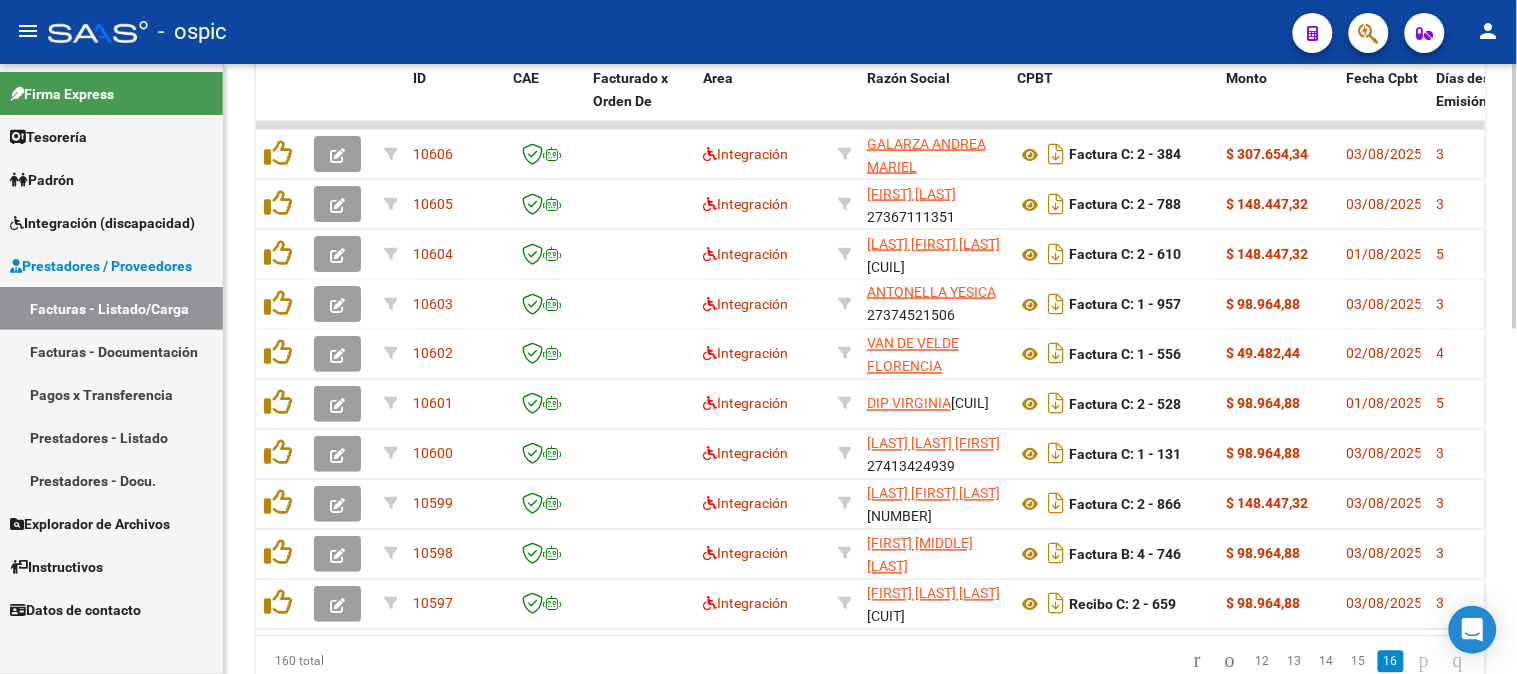scroll, scrollTop: 760, scrollLeft: 0, axis: vertical 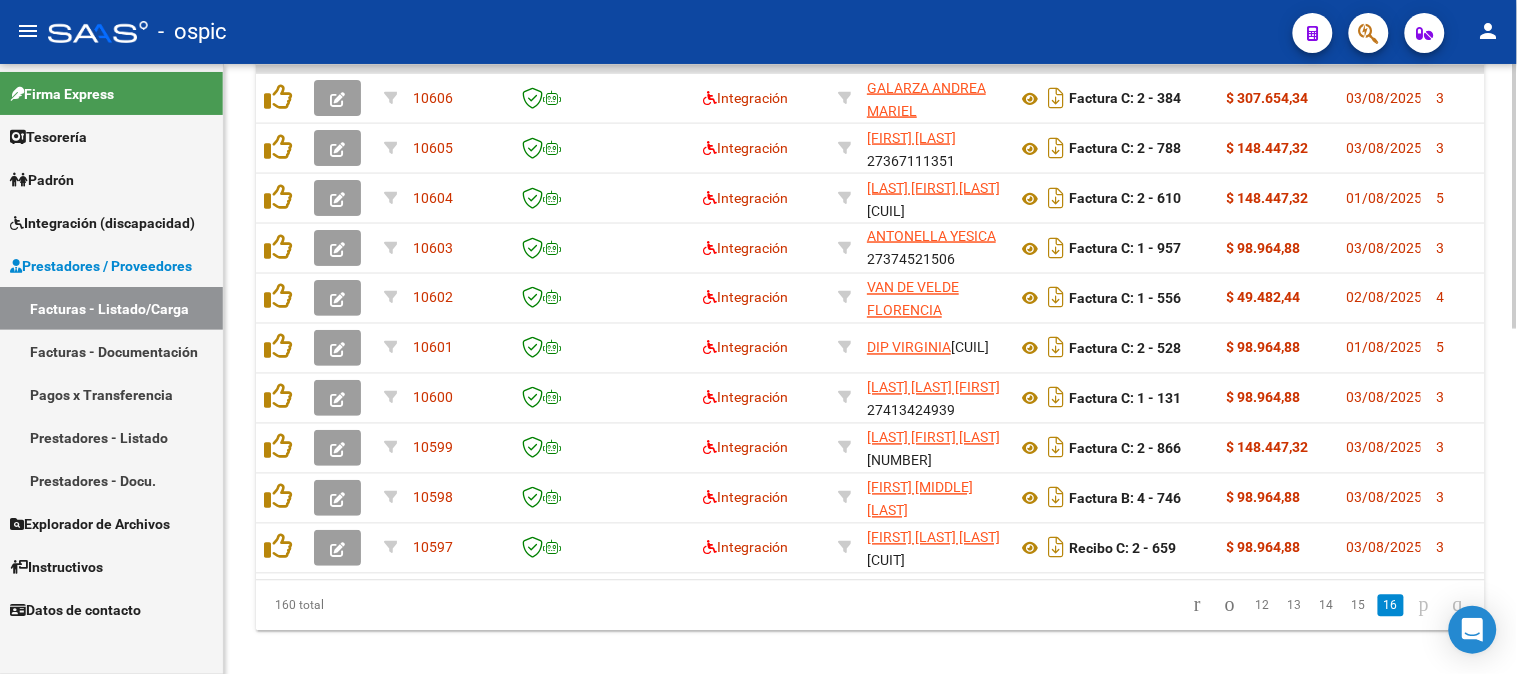 click 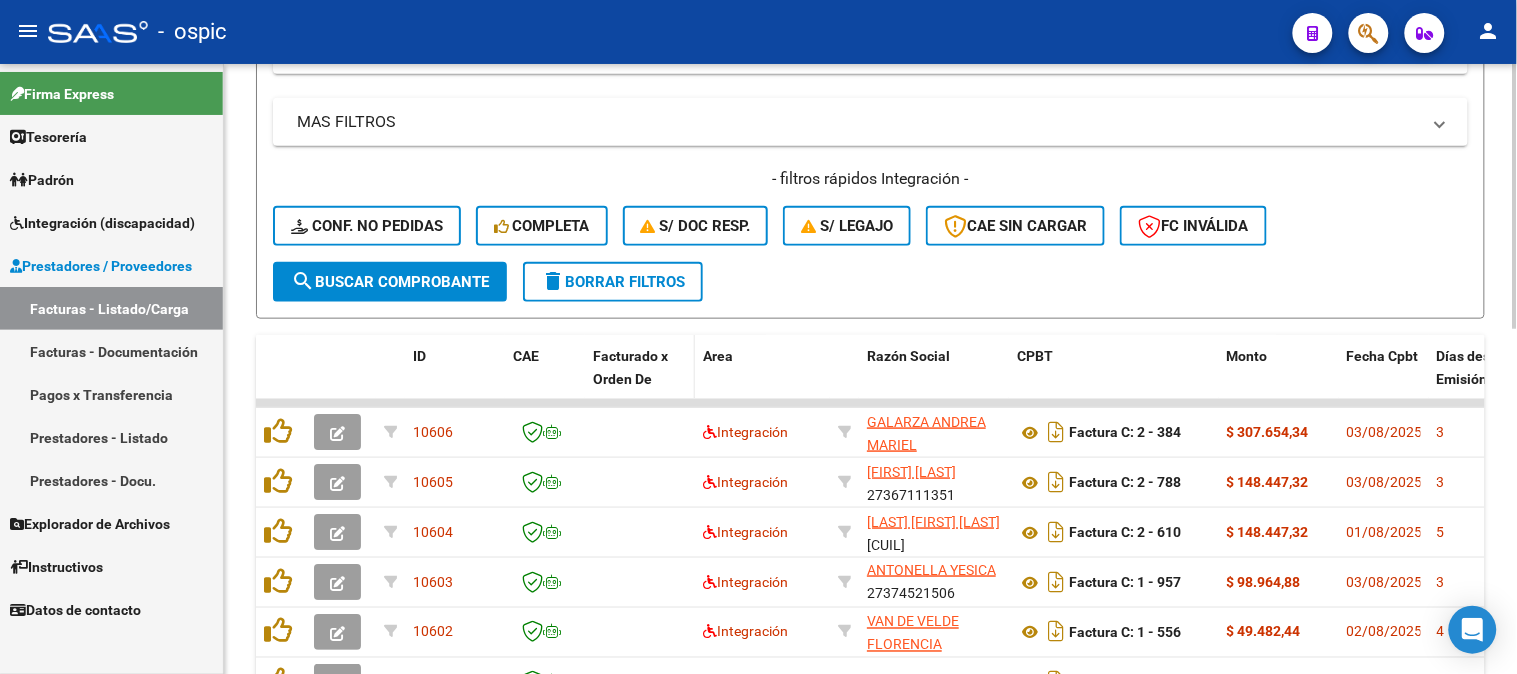 scroll, scrollTop: 93, scrollLeft: 0, axis: vertical 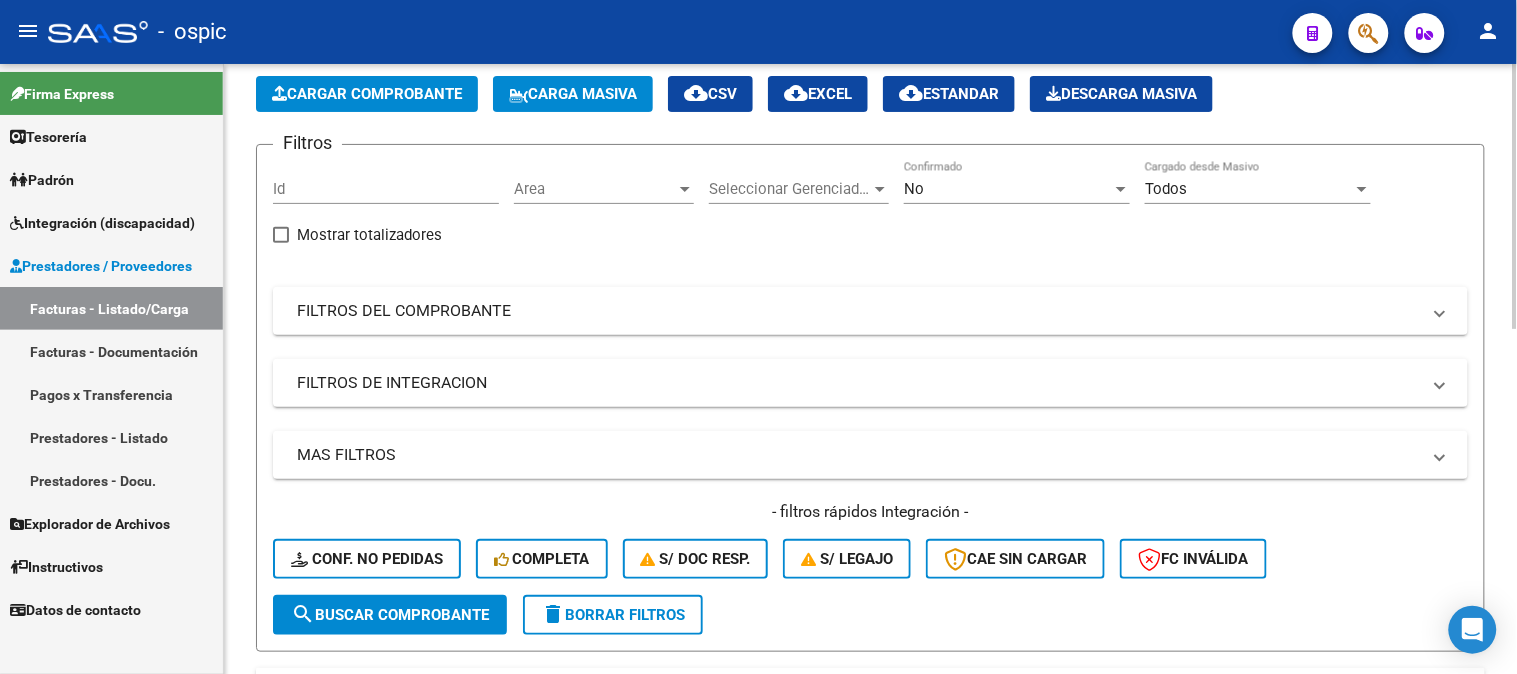 click on "No" at bounding box center (1008, 189) 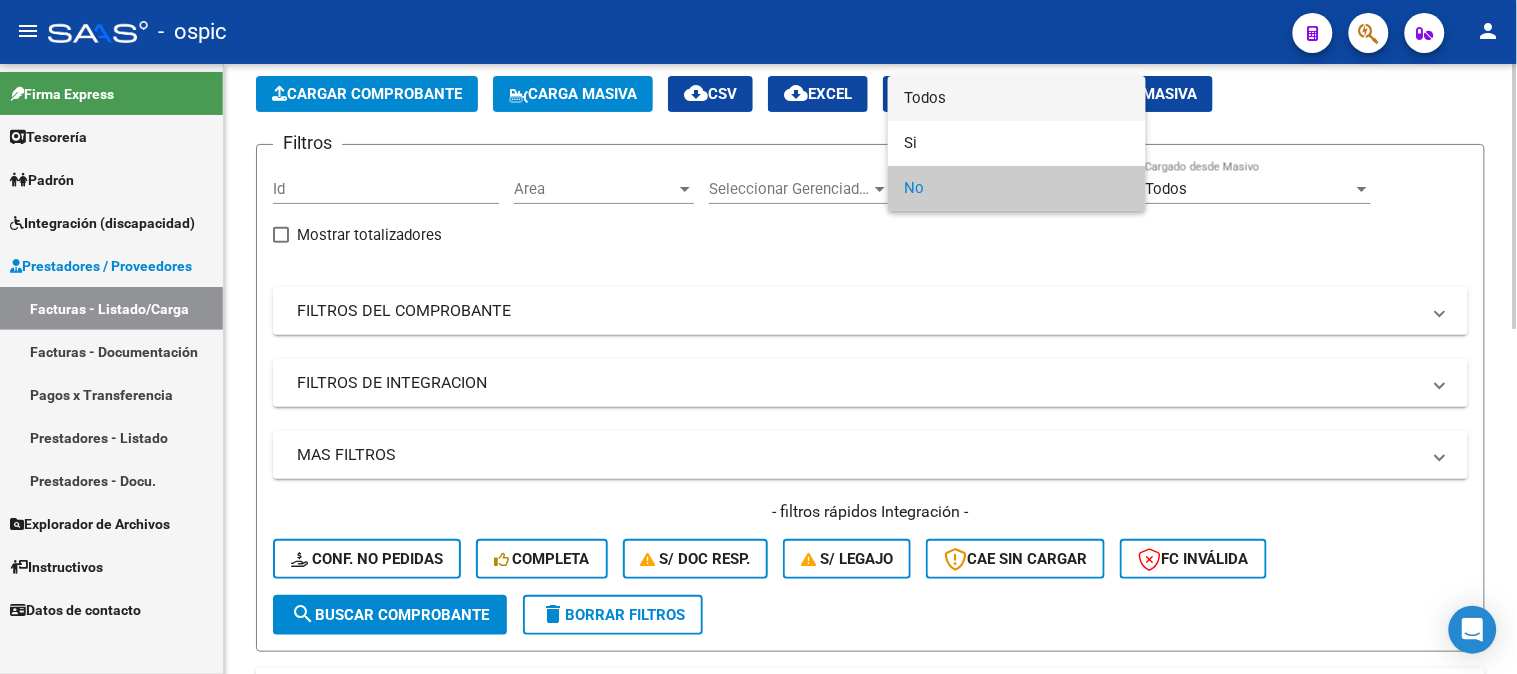 click on "Todos" at bounding box center (1017, 98) 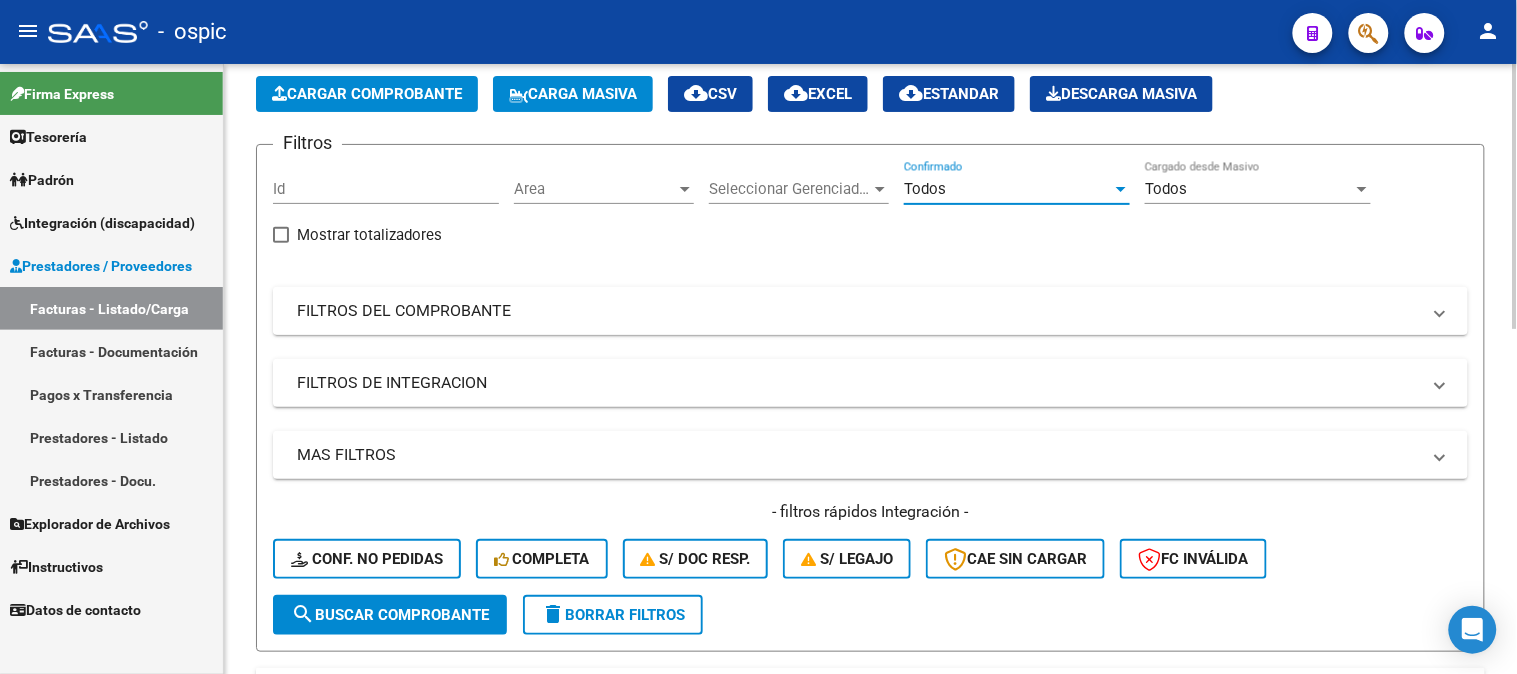 click on "FILTROS DEL COMPROBANTE" at bounding box center (870, 311) 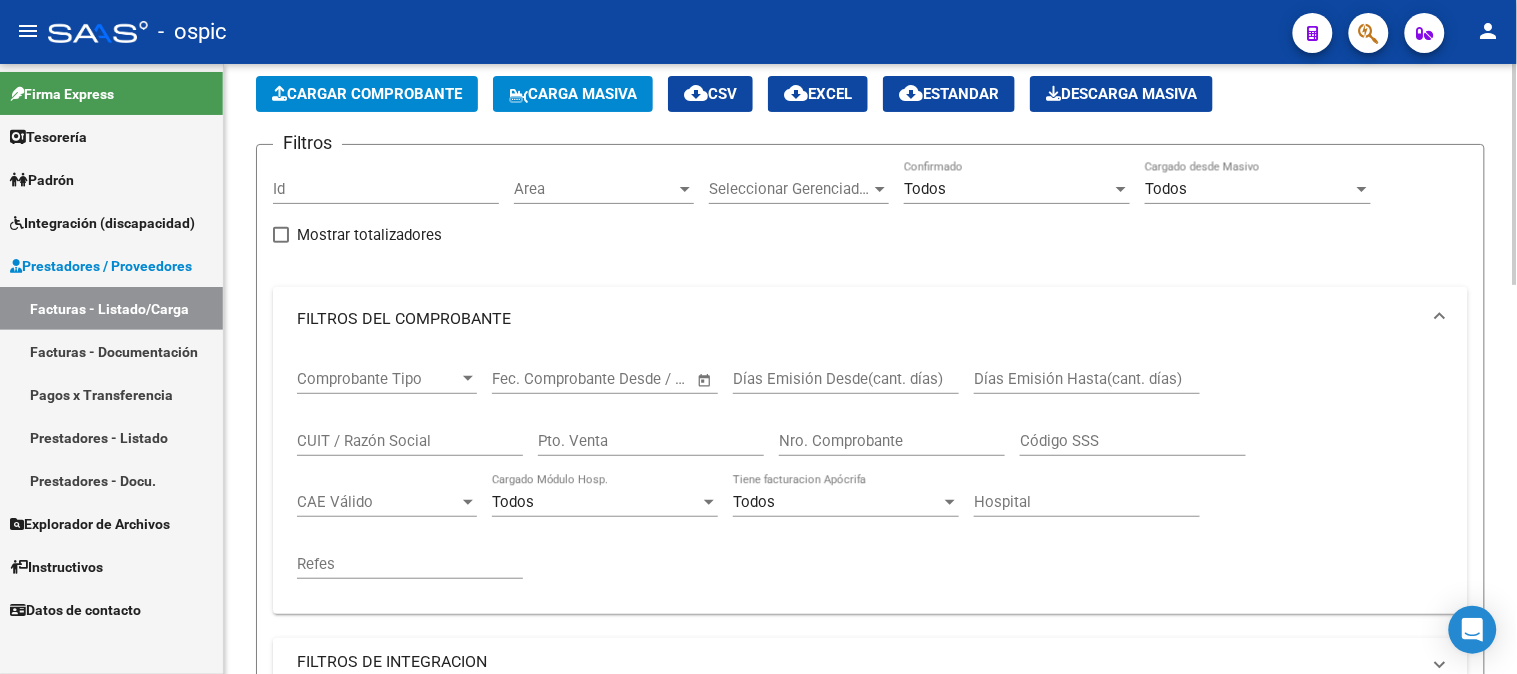 click on "Pto. Venta" 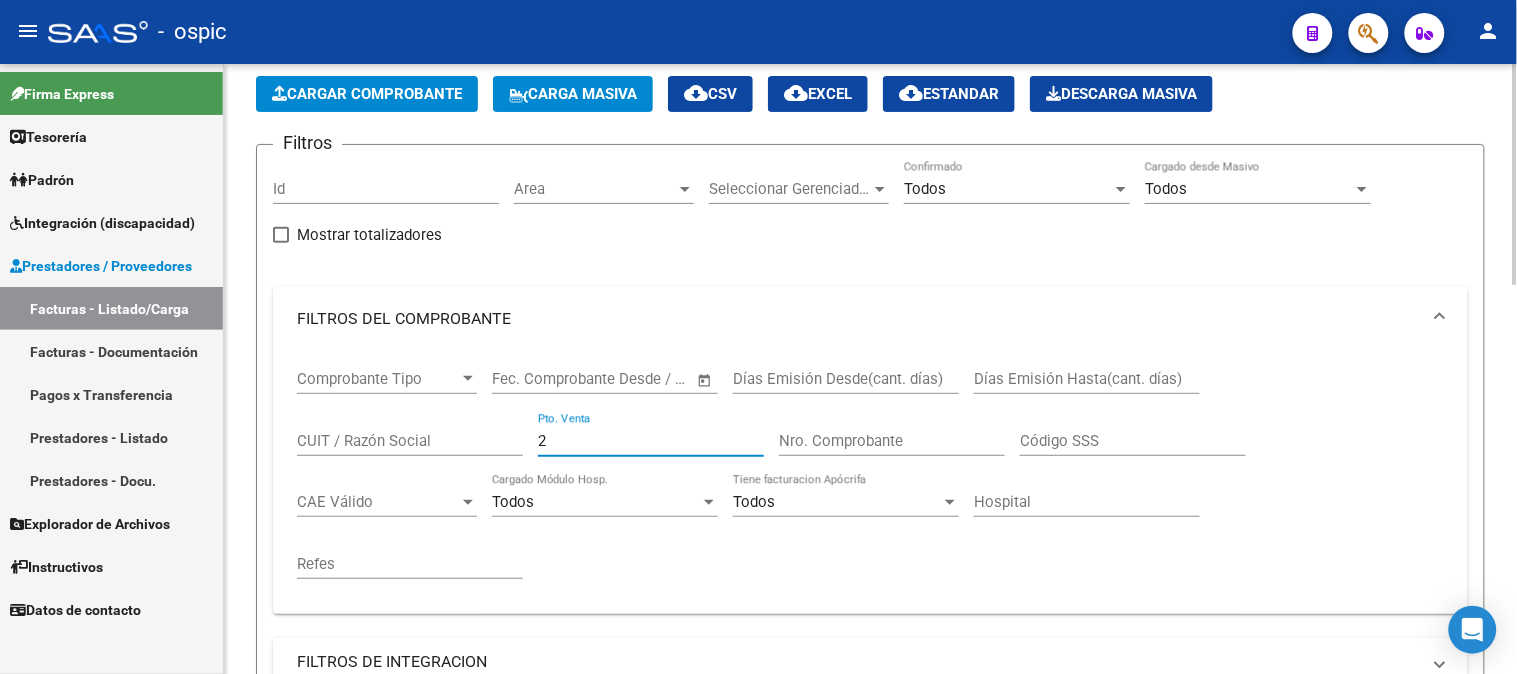 type on "2" 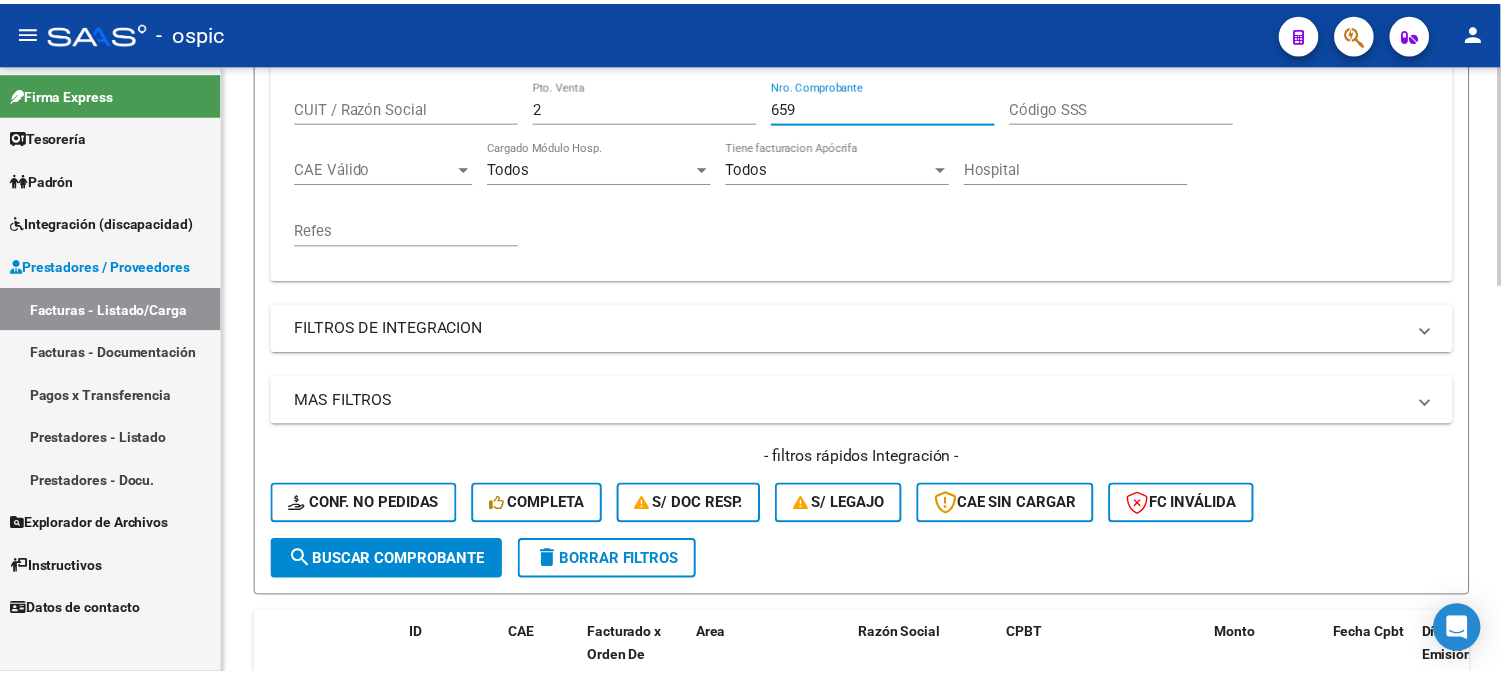 scroll, scrollTop: 648, scrollLeft: 0, axis: vertical 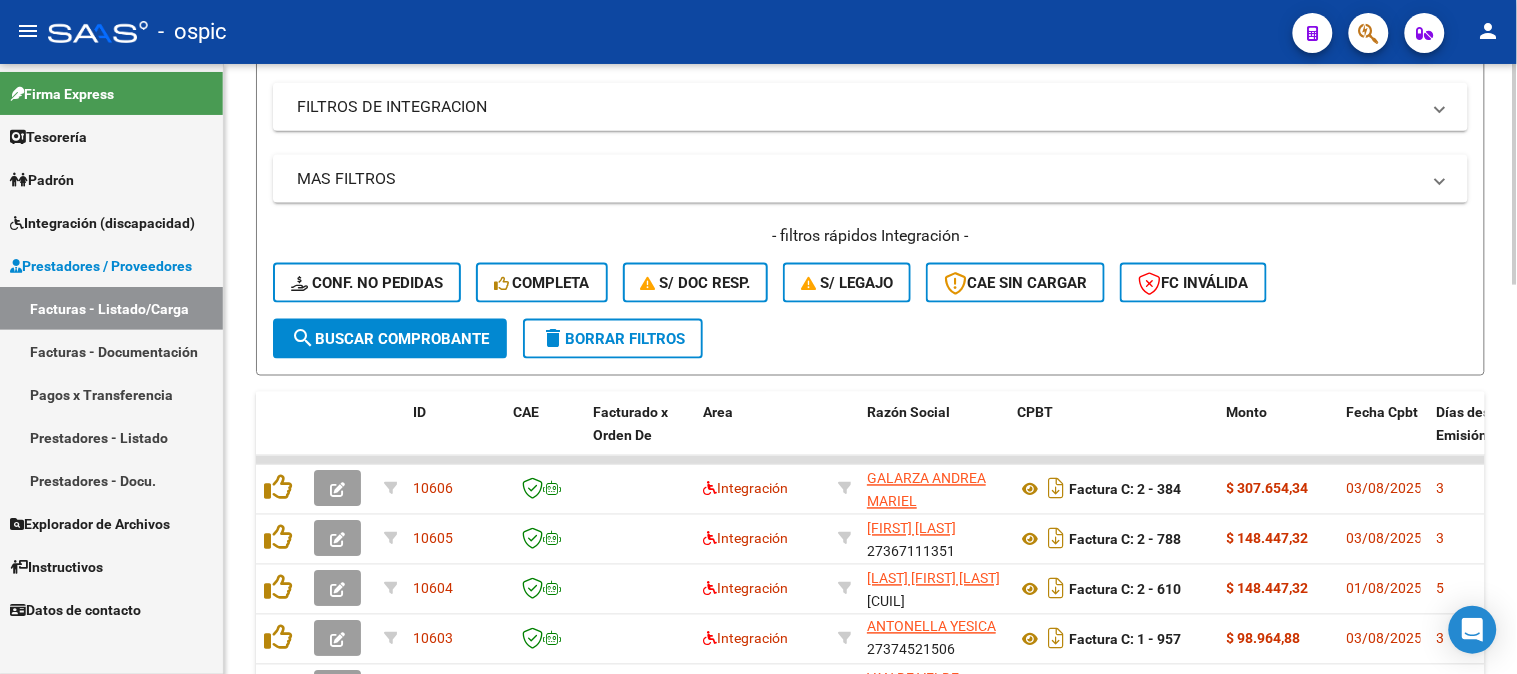 type on "659" 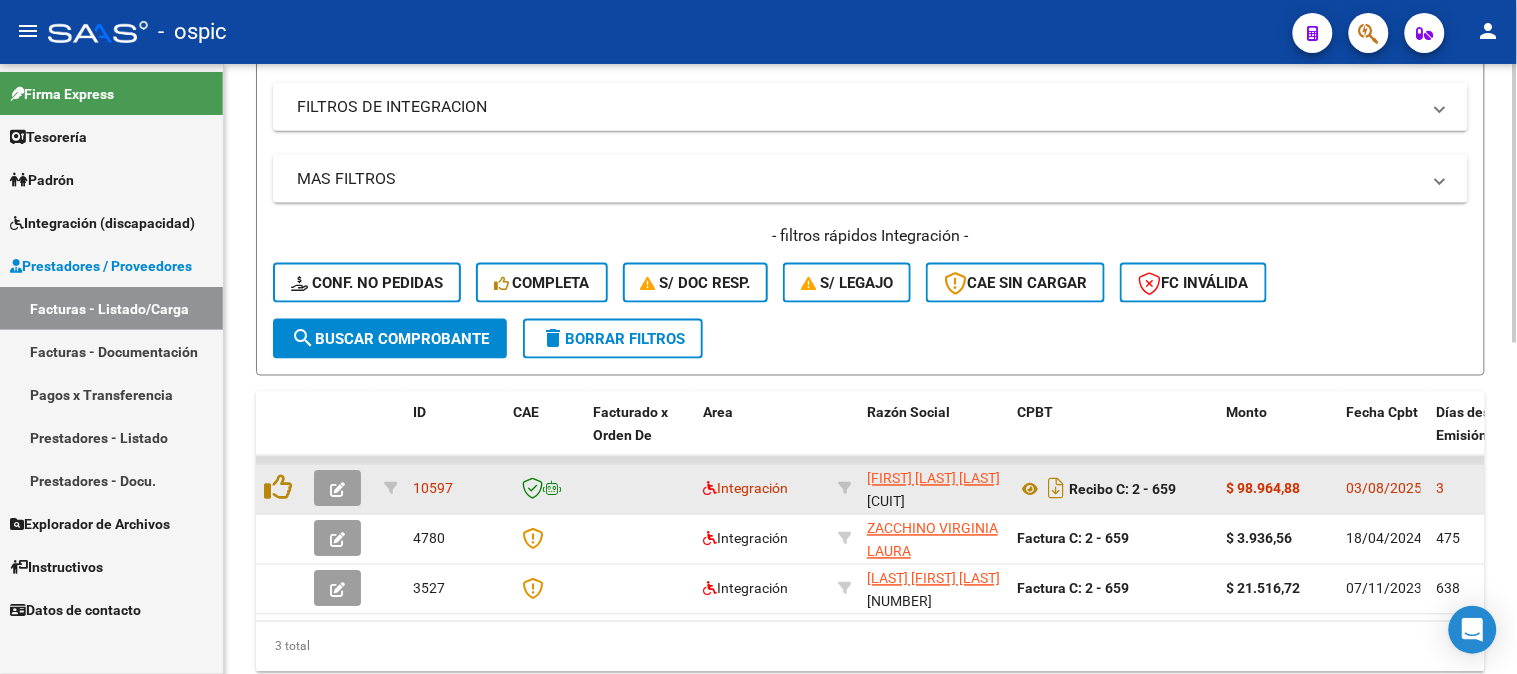 click 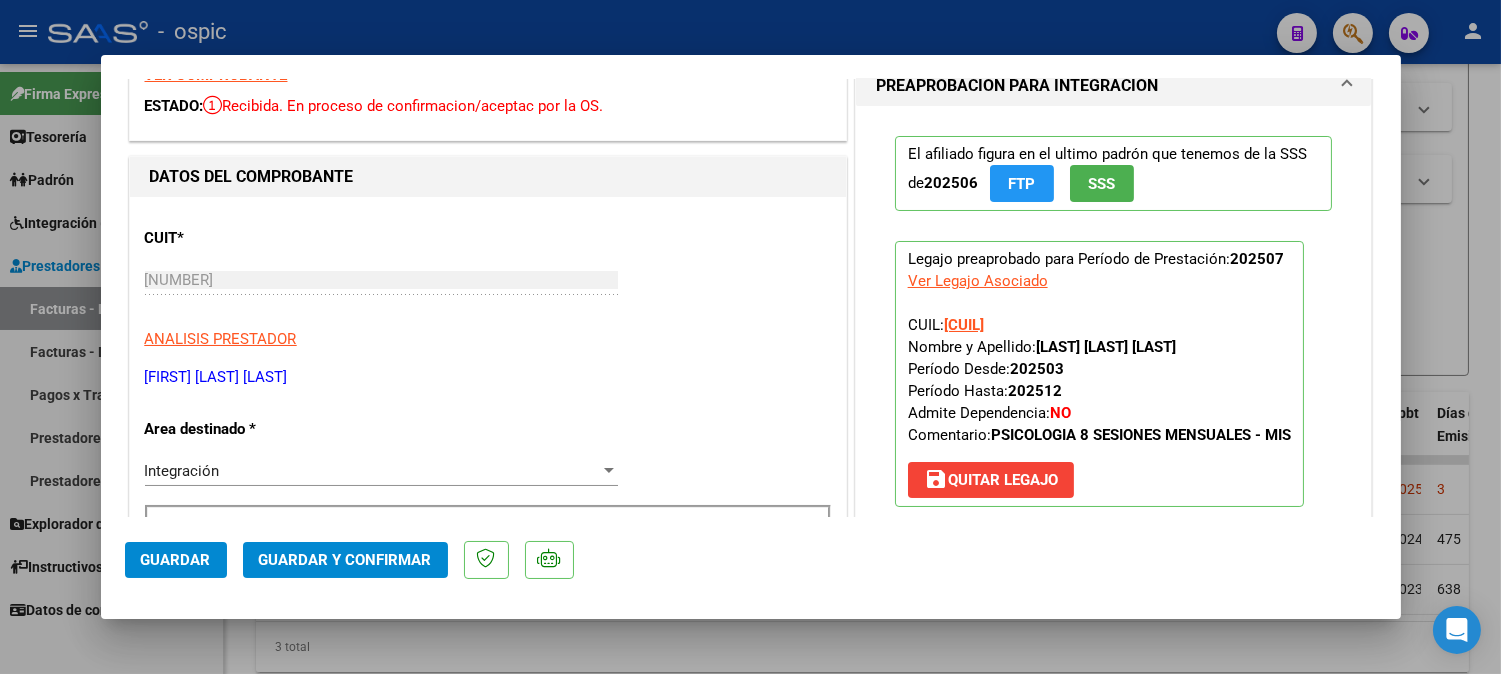 scroll, scrollTop: 0, scrollLeft: 0, axis: both 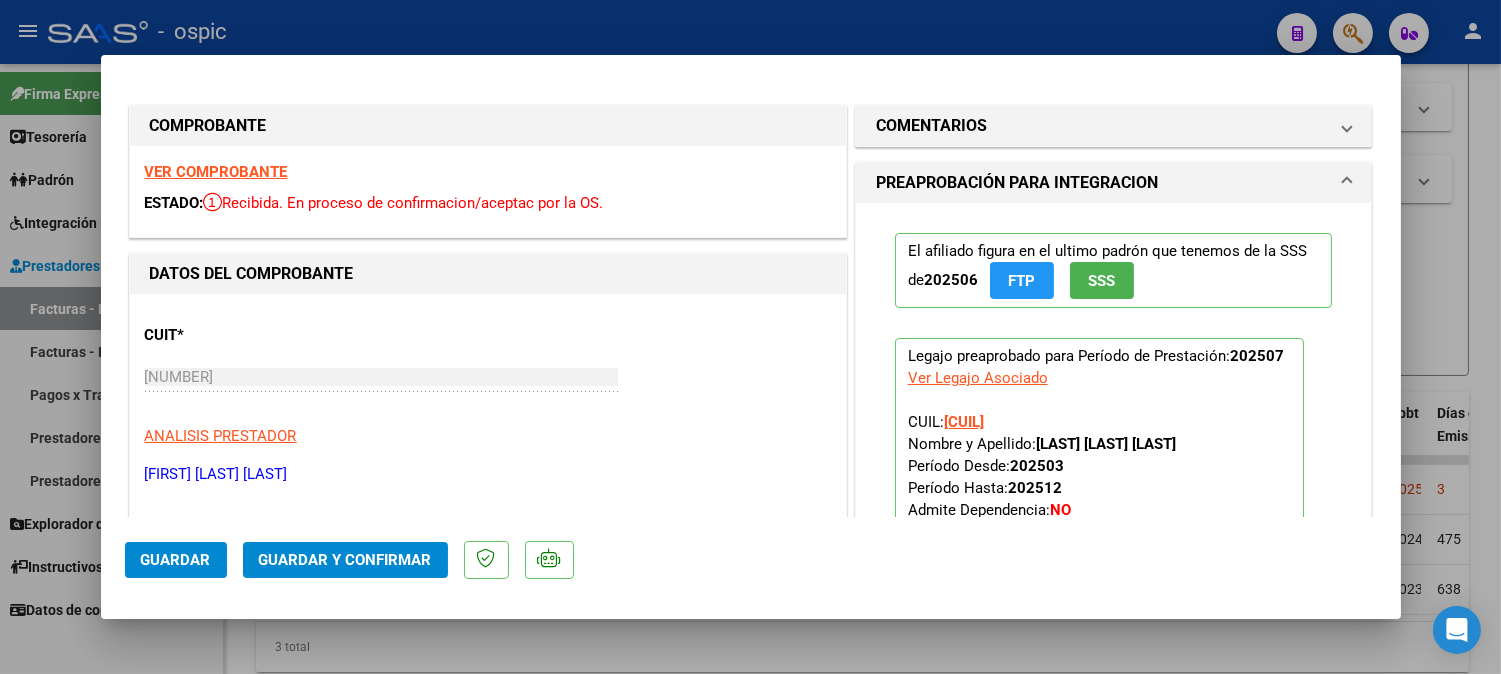 drag, startPoint x: 920, startPoint y: 120, endPoint x: 963, endPoint y: 365, distance: 248.74484 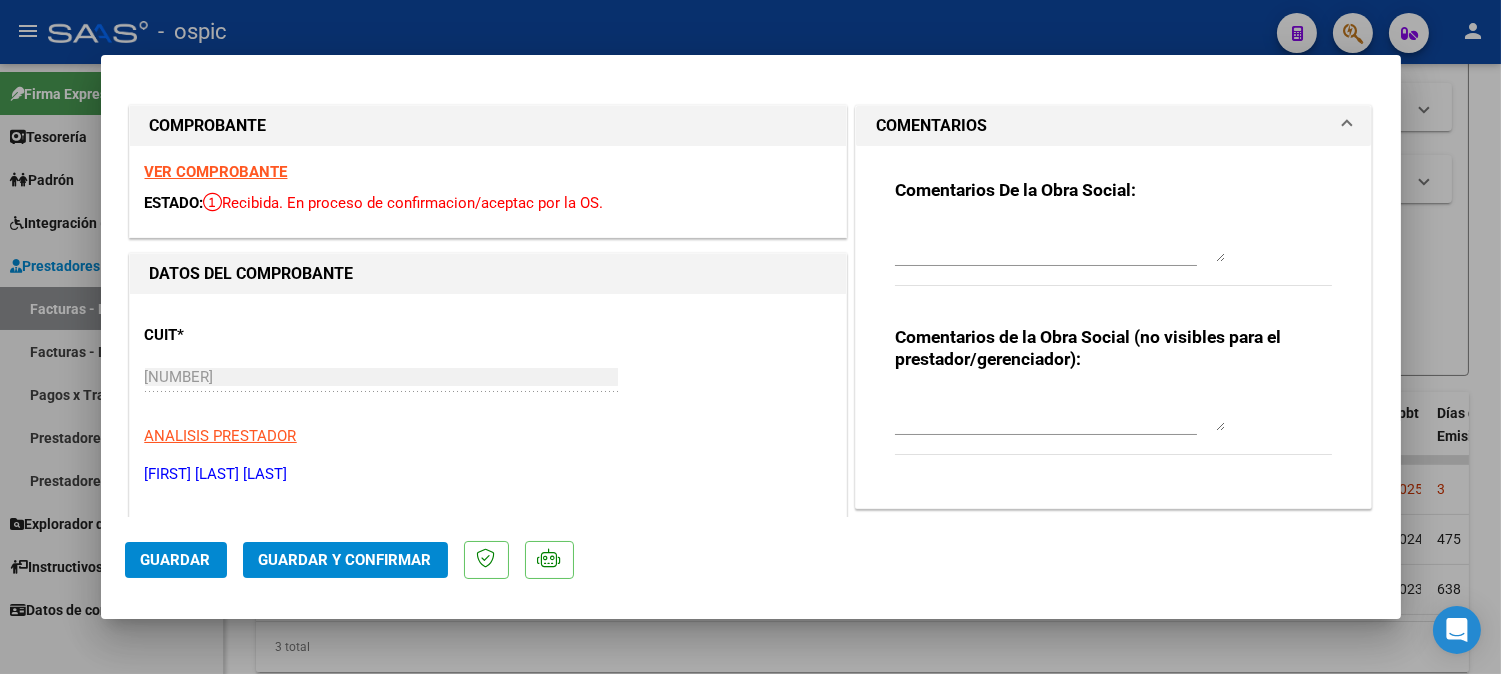 drag, startPoint x: 950, startPoint y: 390, endPoint x: 1490, endPoint y: 444, distance: 542.6933 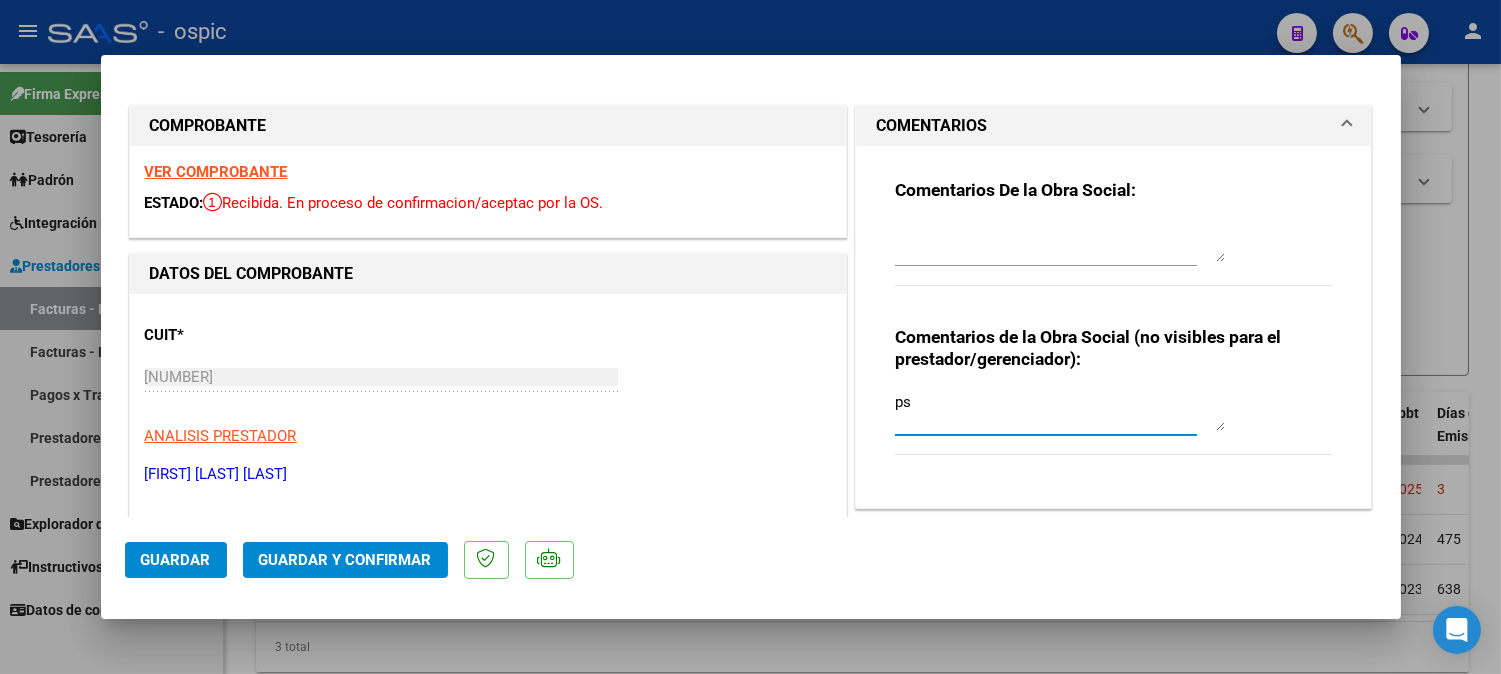 type on "p" 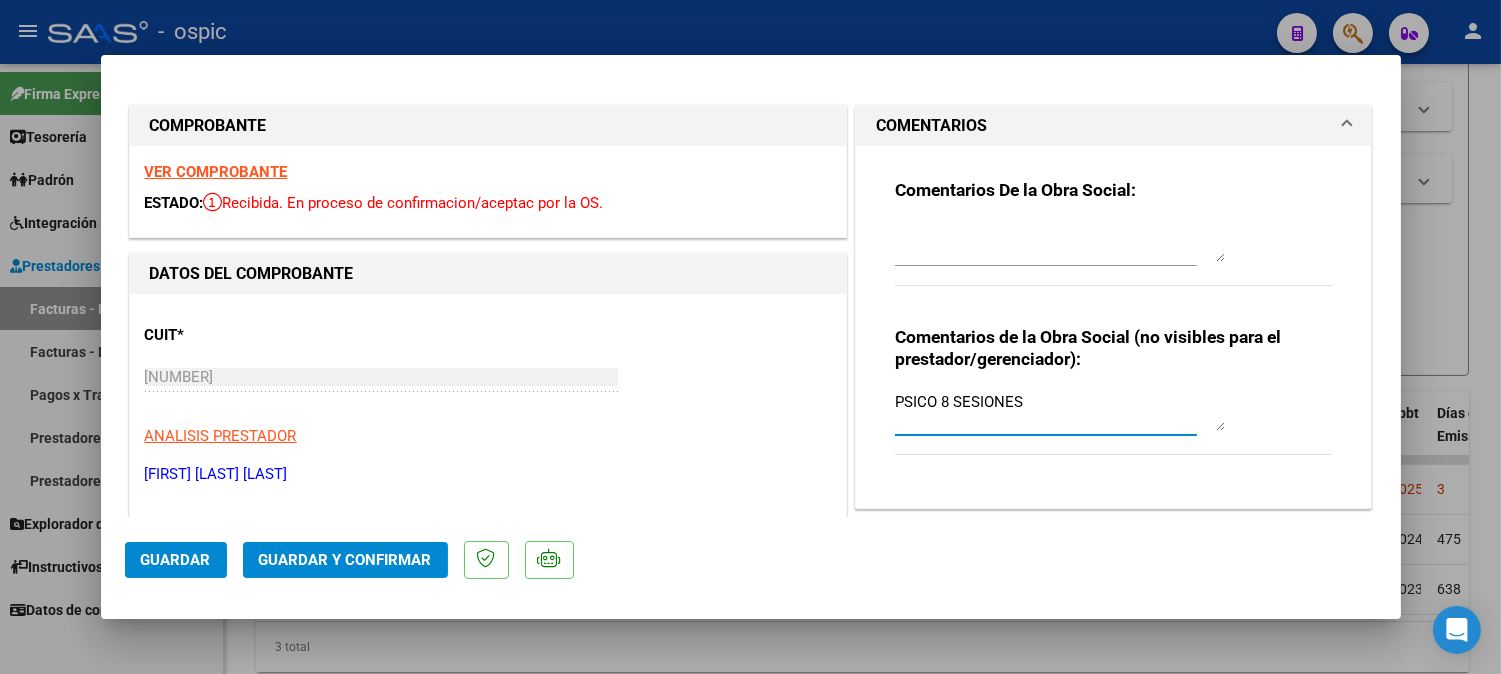 type on "PSICO 8 SESIONES" 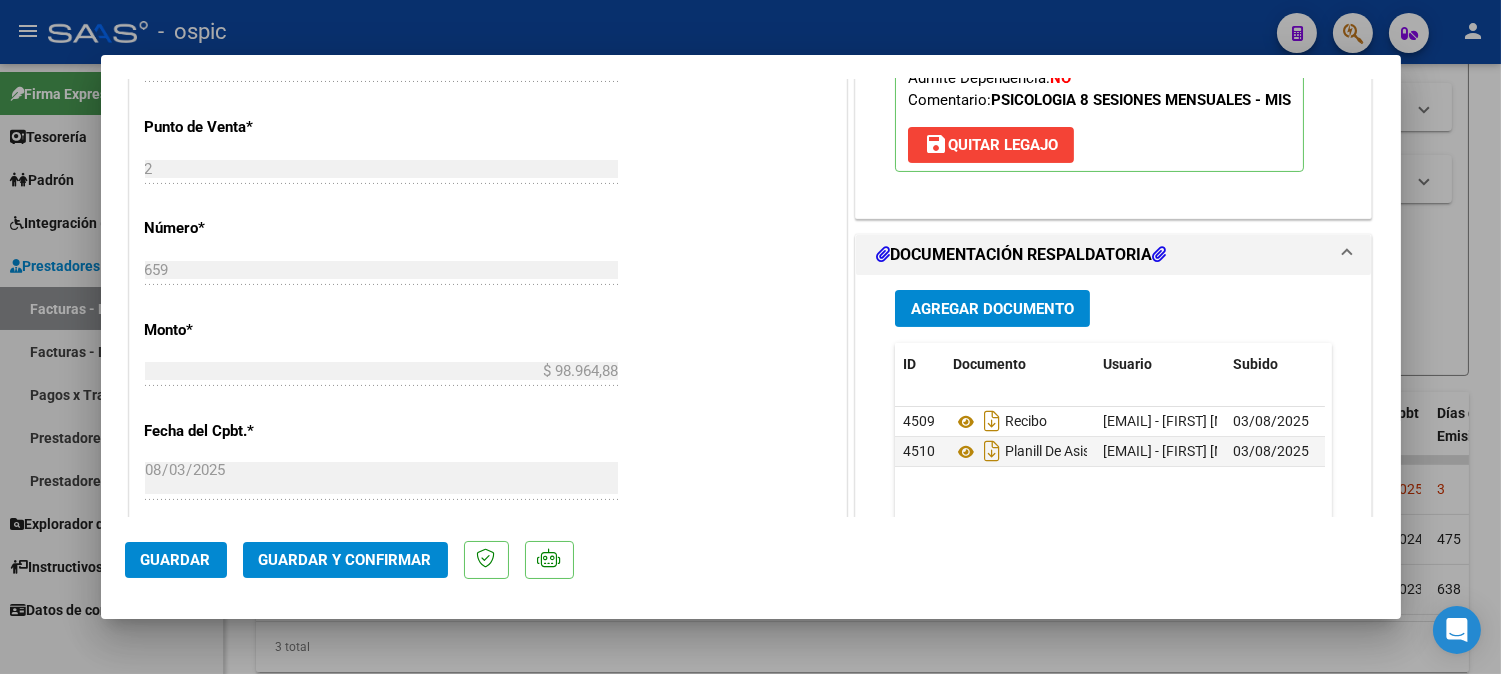 scroll, scrollTop: 845, scrollLeft: 0, axis: vertical 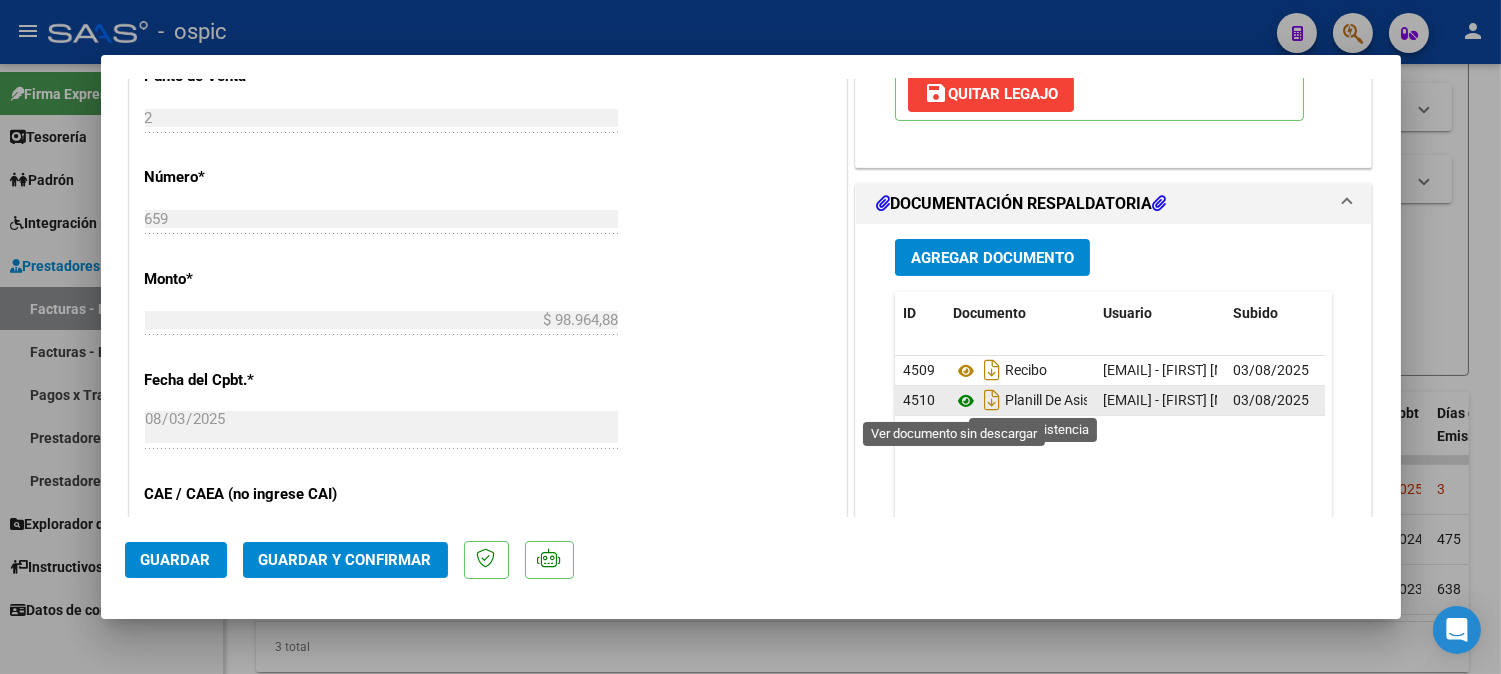 click 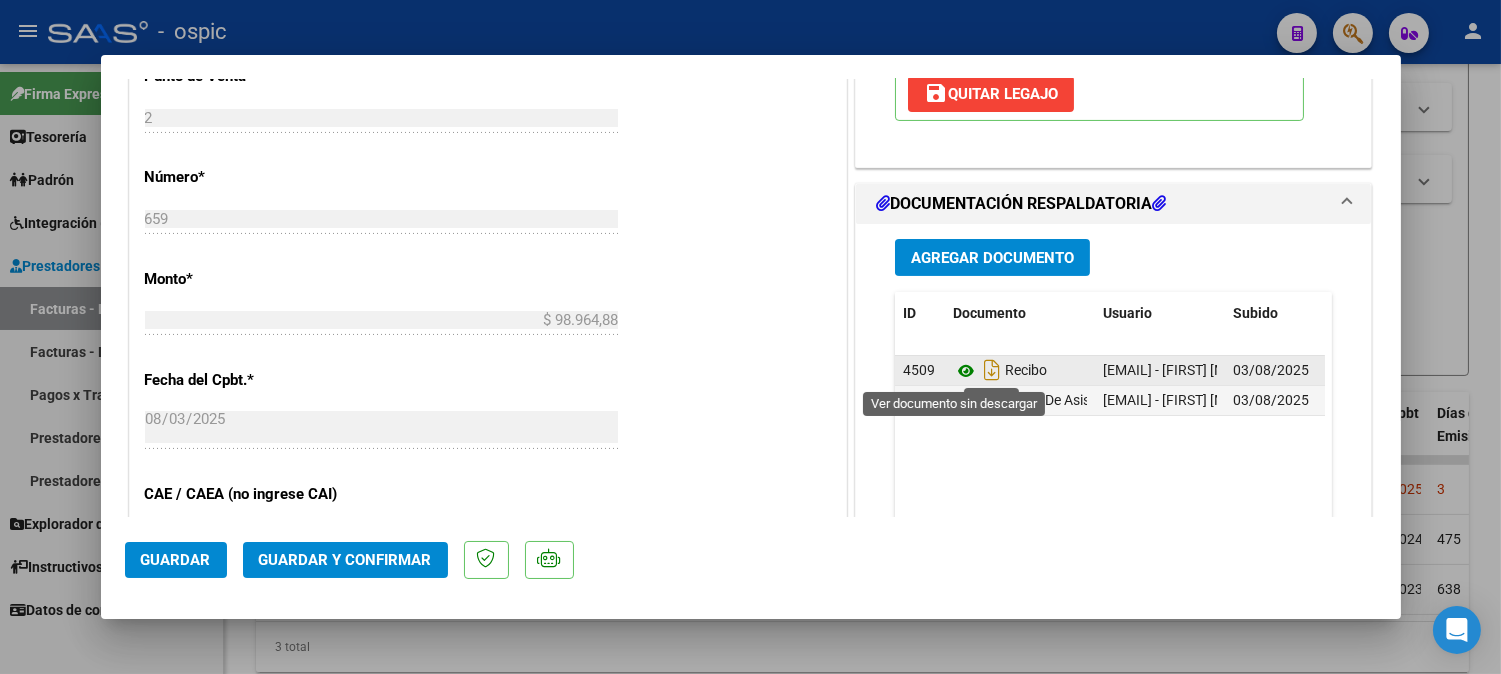click 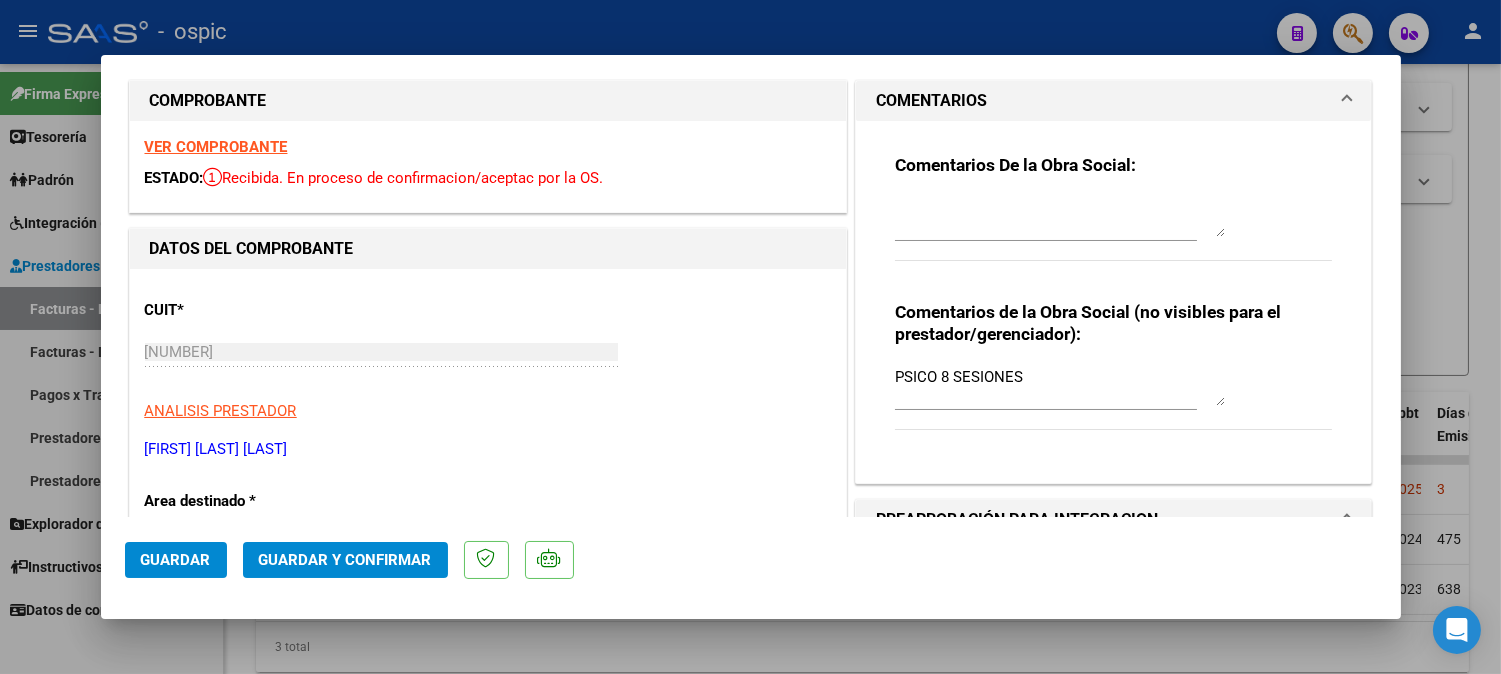 scroll, scrollTop: 0, scrollLeft: 0, axis: both 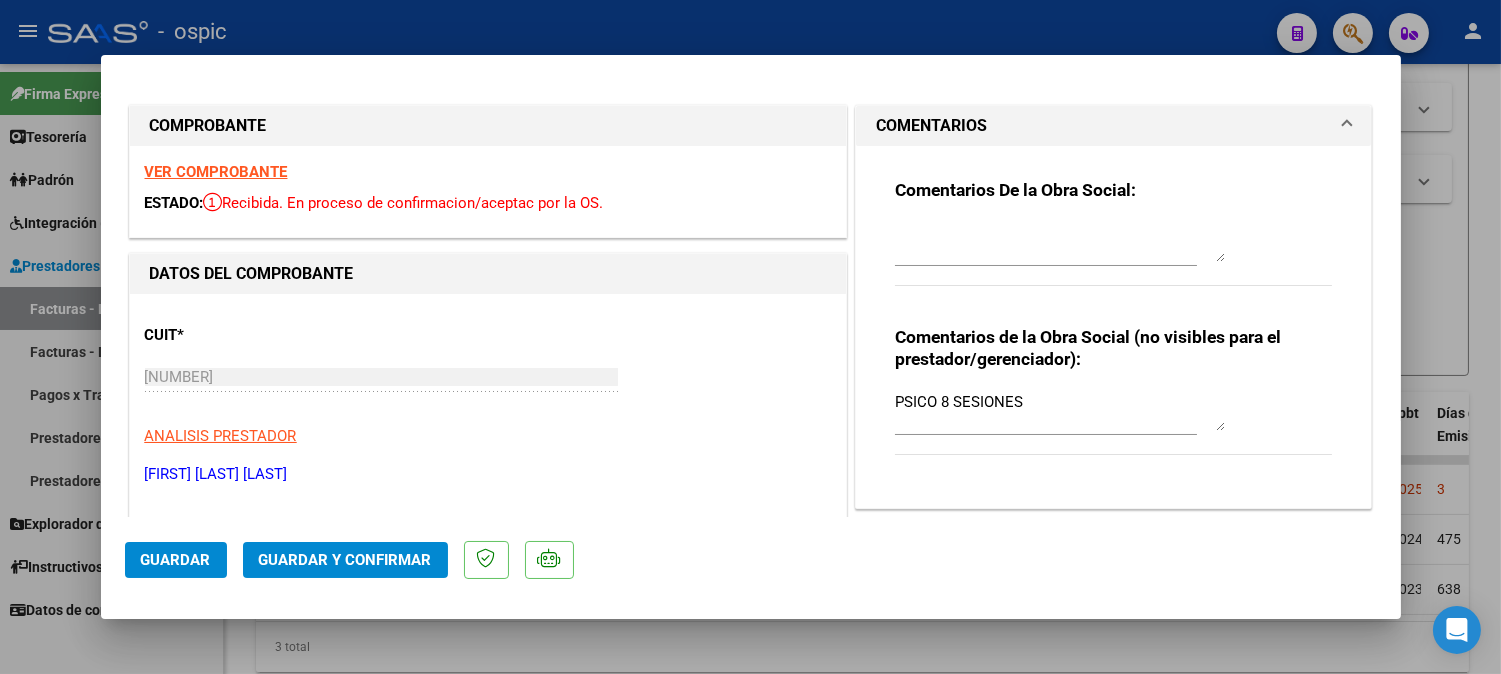 click at bounding box center [1060, 242] 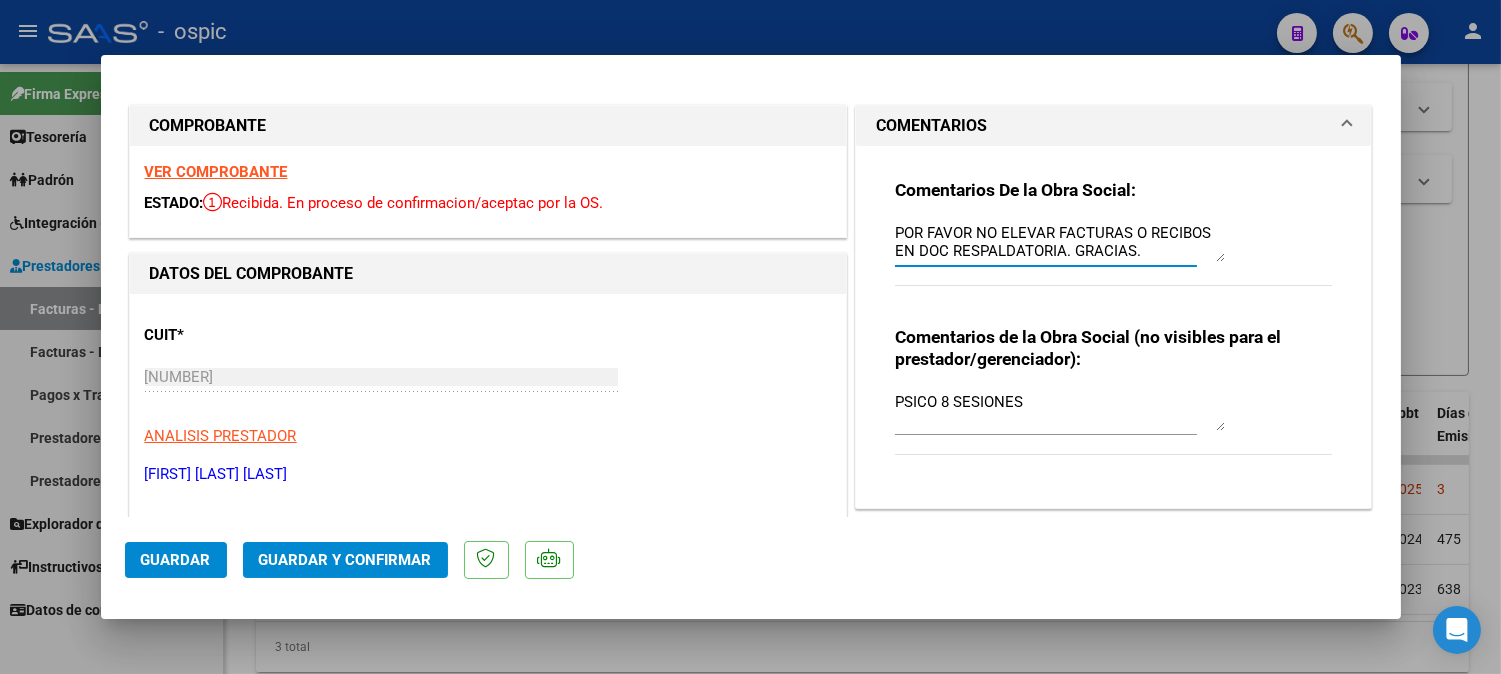 type on "POR FAVOR NO ELEVAR FACTURAS O RECIBOS EN DOC RESPALDATORIA. GRACIAS." 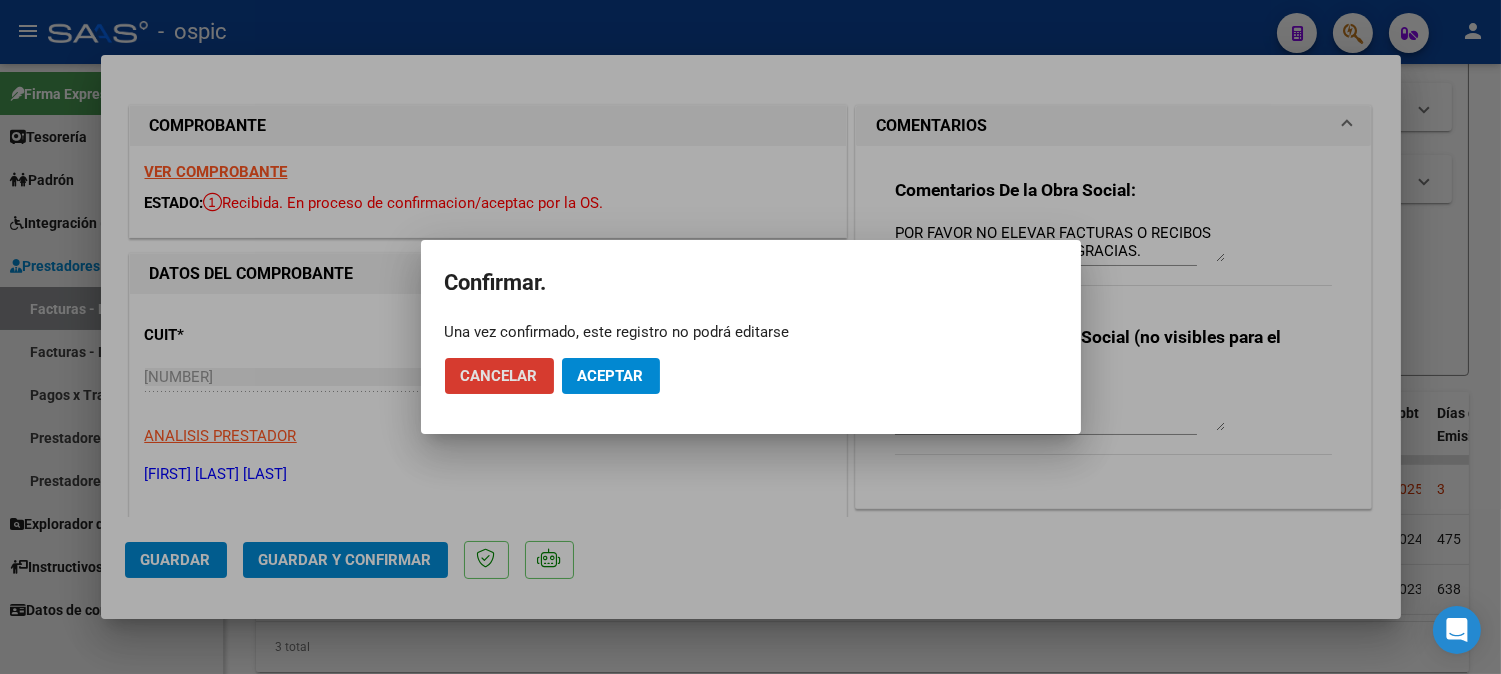 click on "Aceptar" 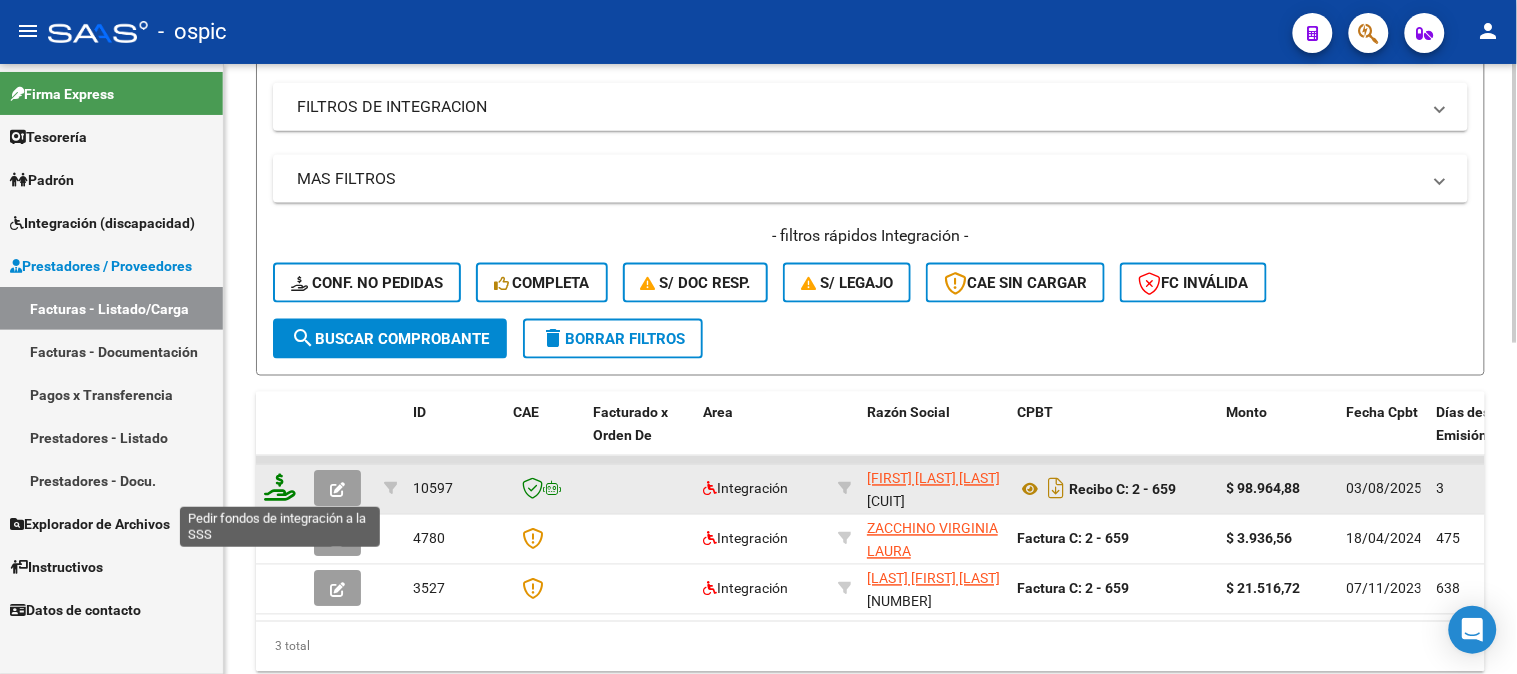 click 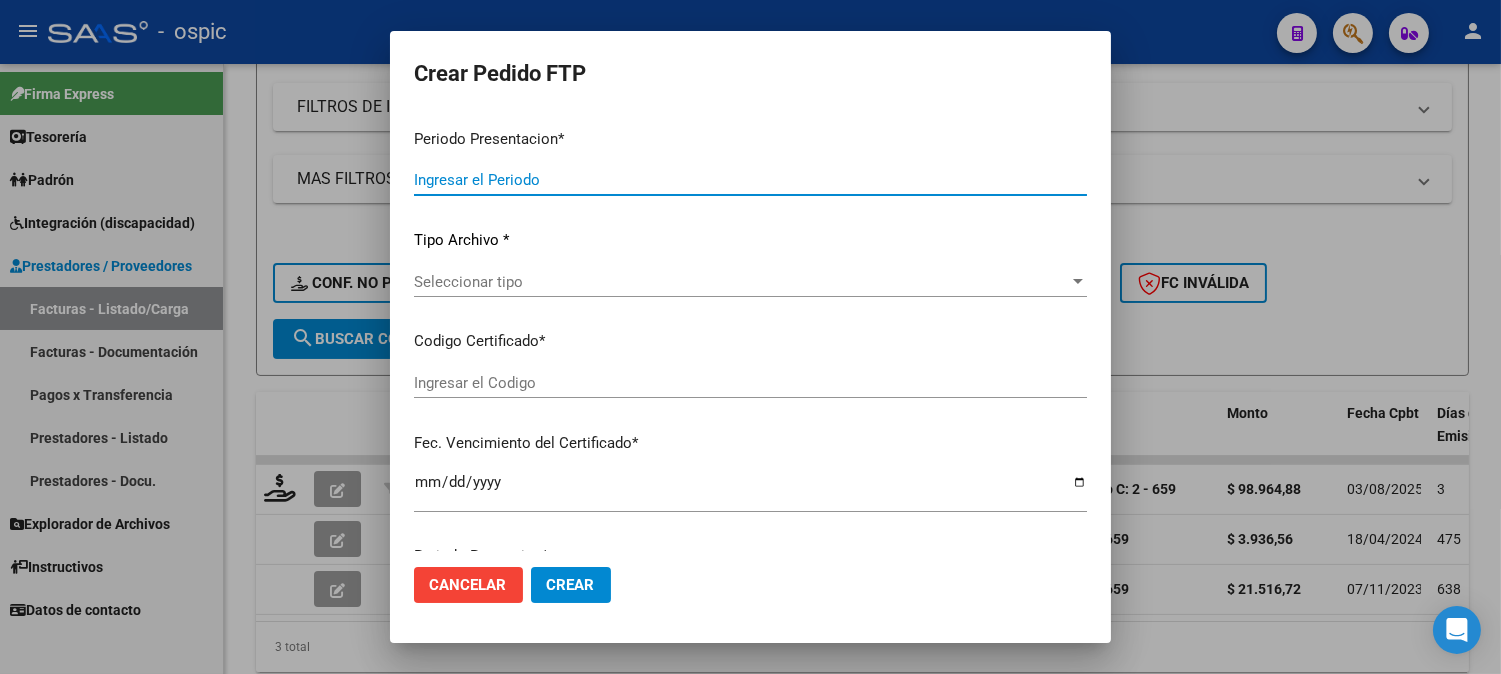 type on "202507" 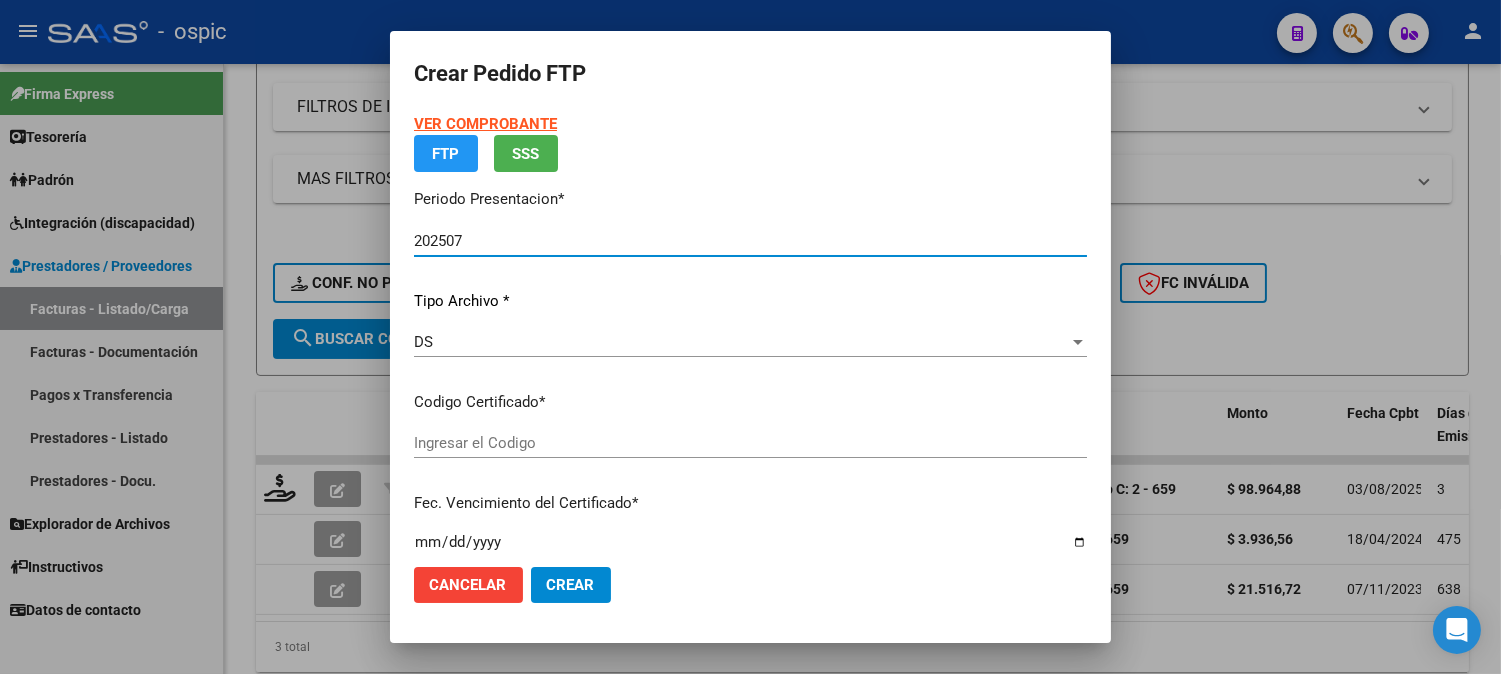 type on "[CUIL]" 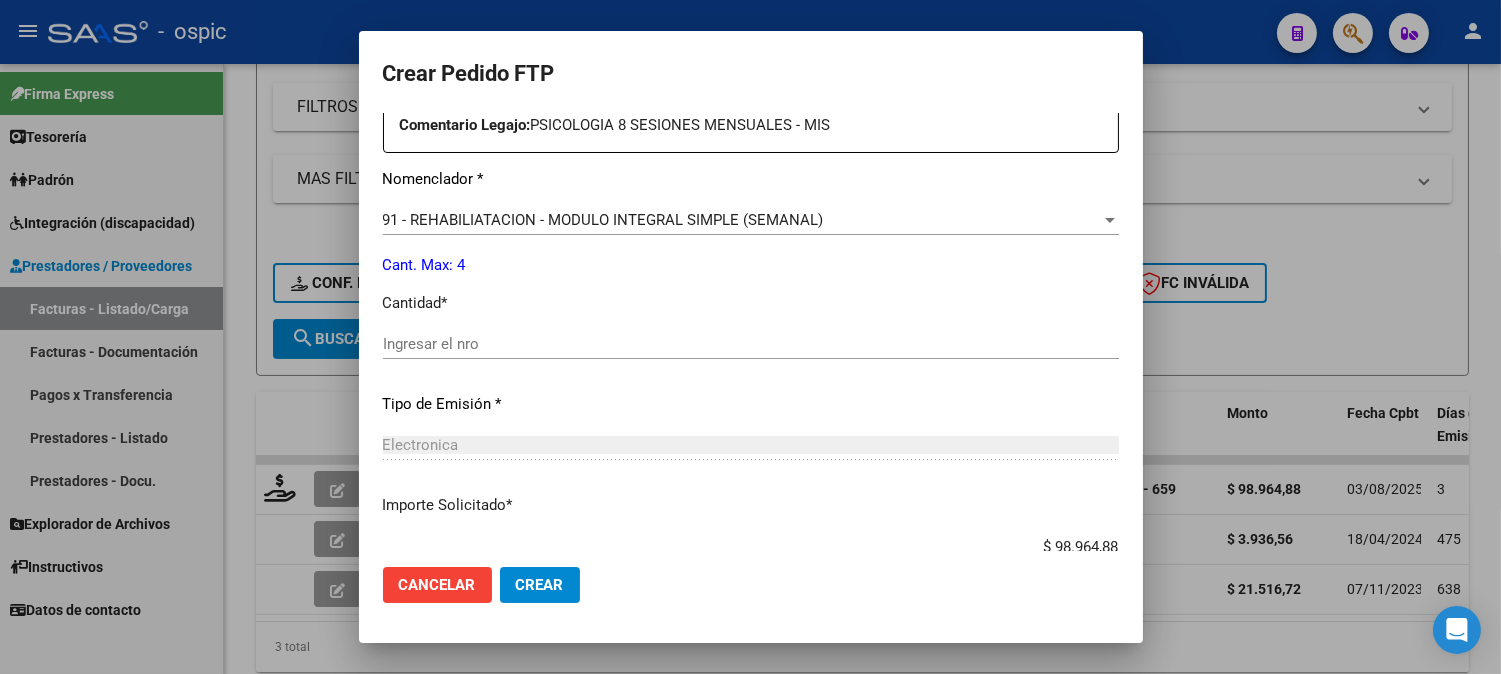 scroll, scrollTop: 774, scrollLeft: 0, axis: vertical 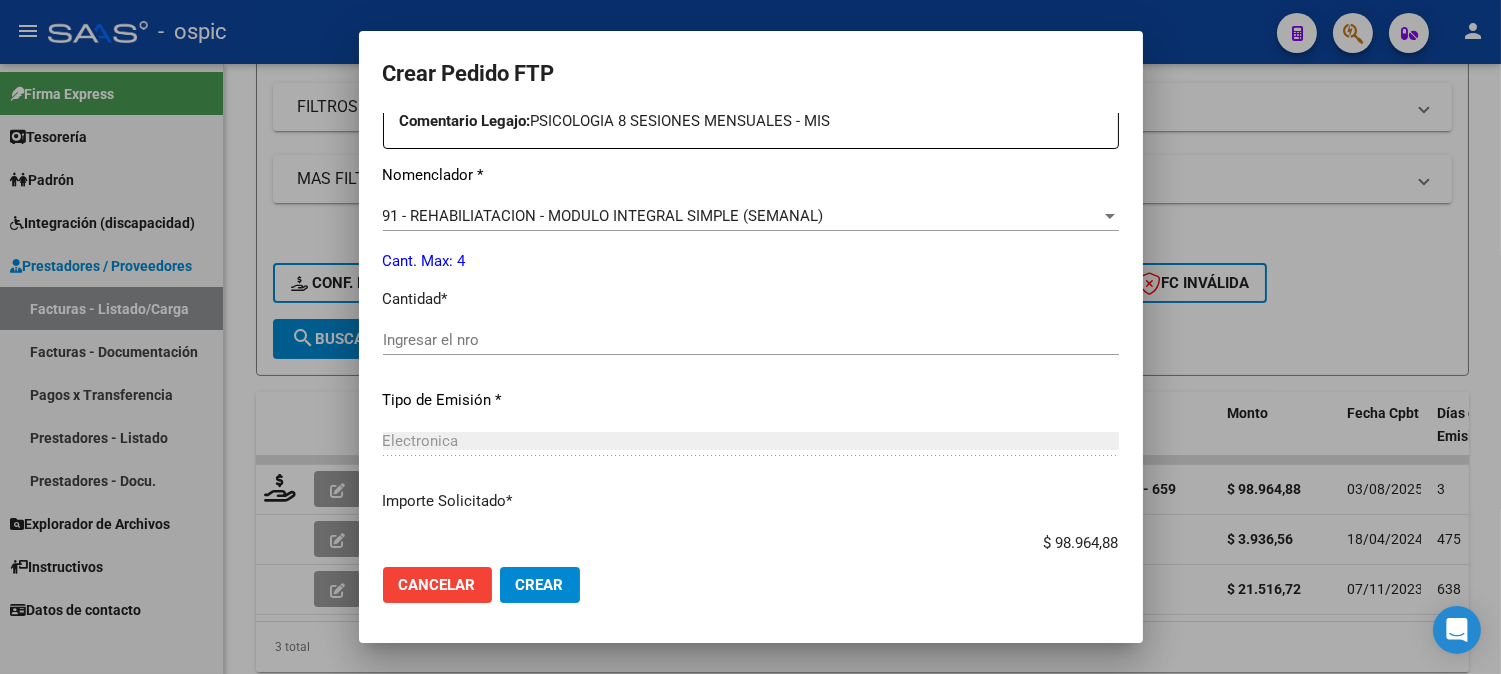click on "Ingresar el nro" 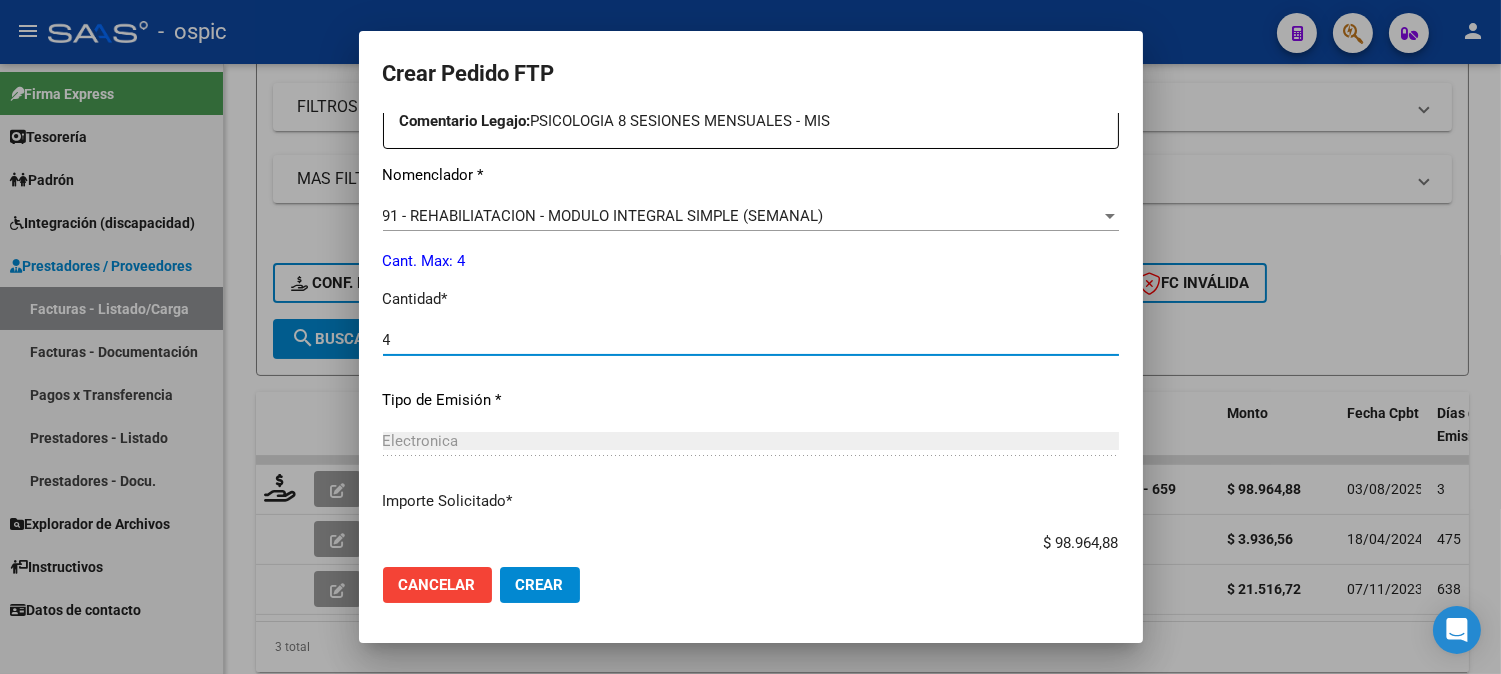 type on "4" 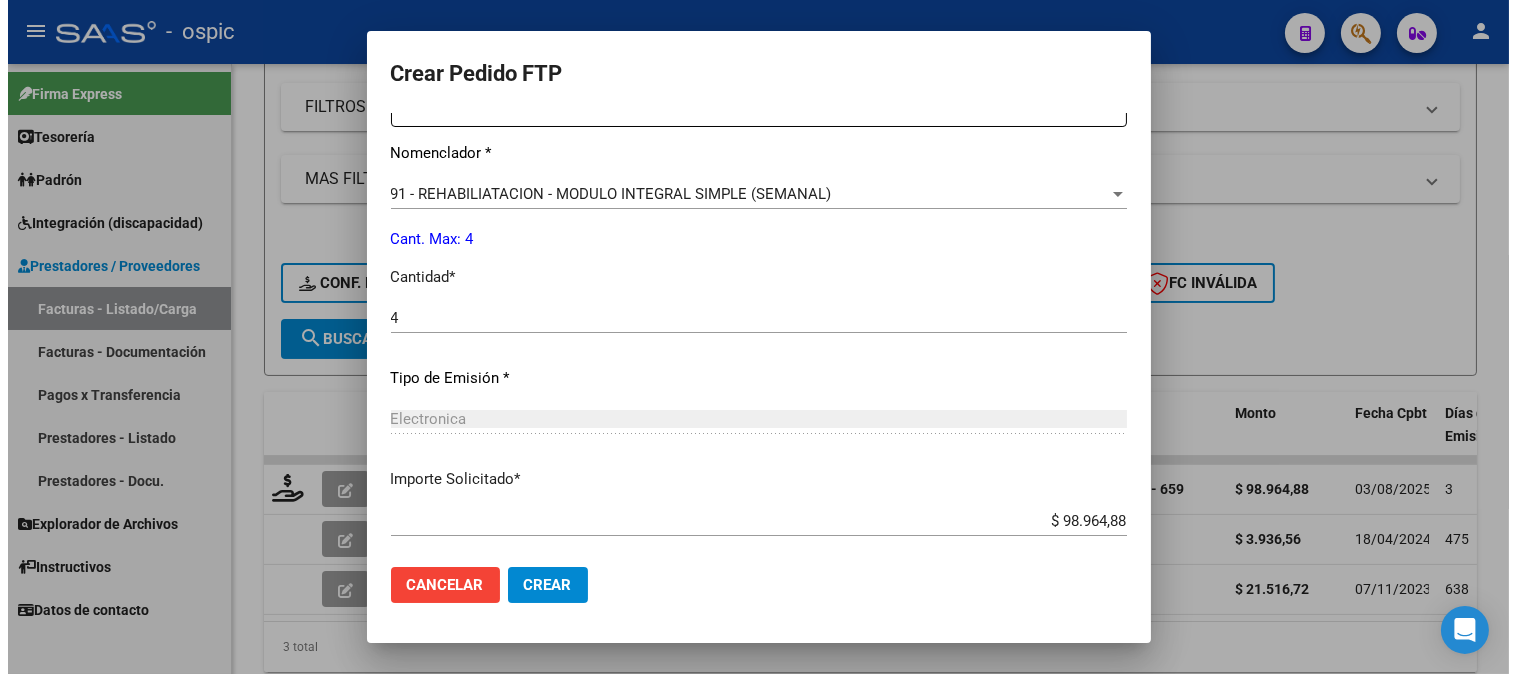 scroll, scrollTop: 900, scrollLeft: 0, axis: vertical 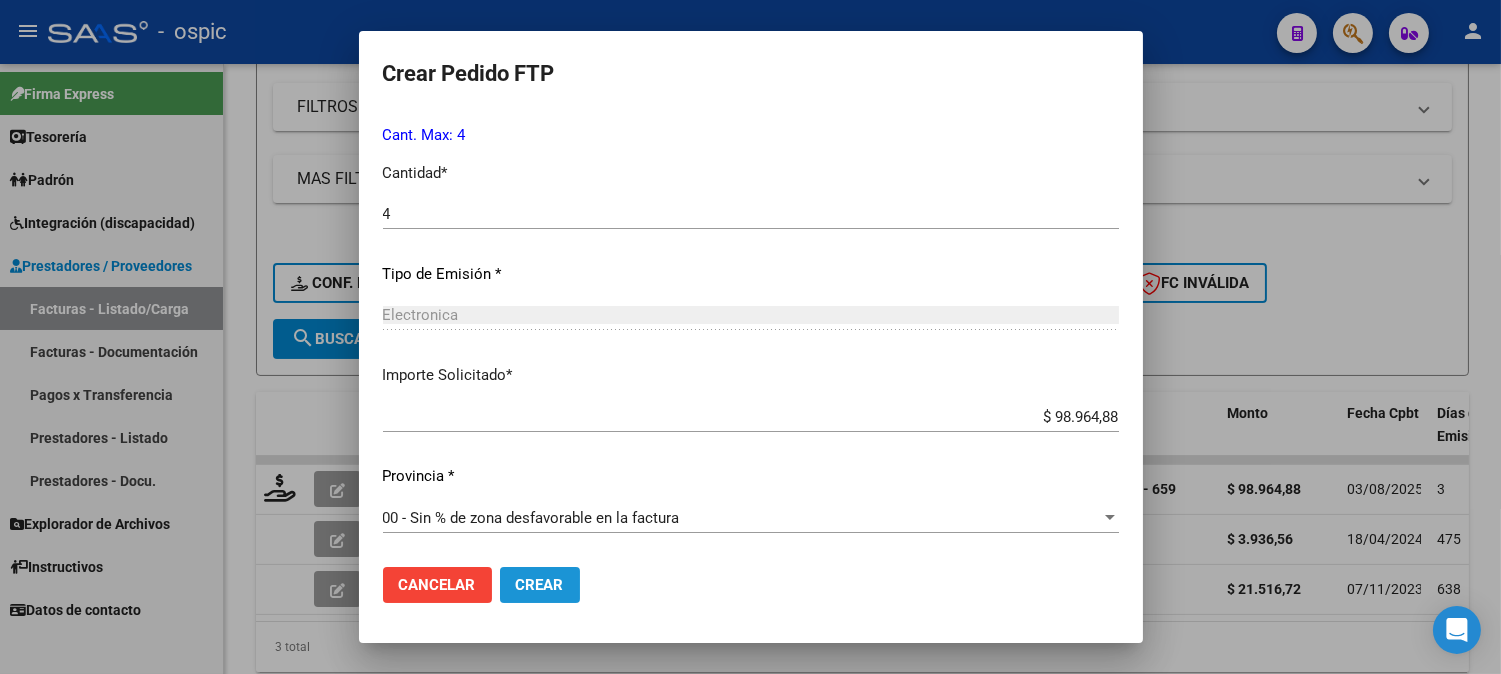 drag, startPoint x: 545, startPoint y: 570, endPoint x: 1466, endPoint y: 171, distance: 1003.7141 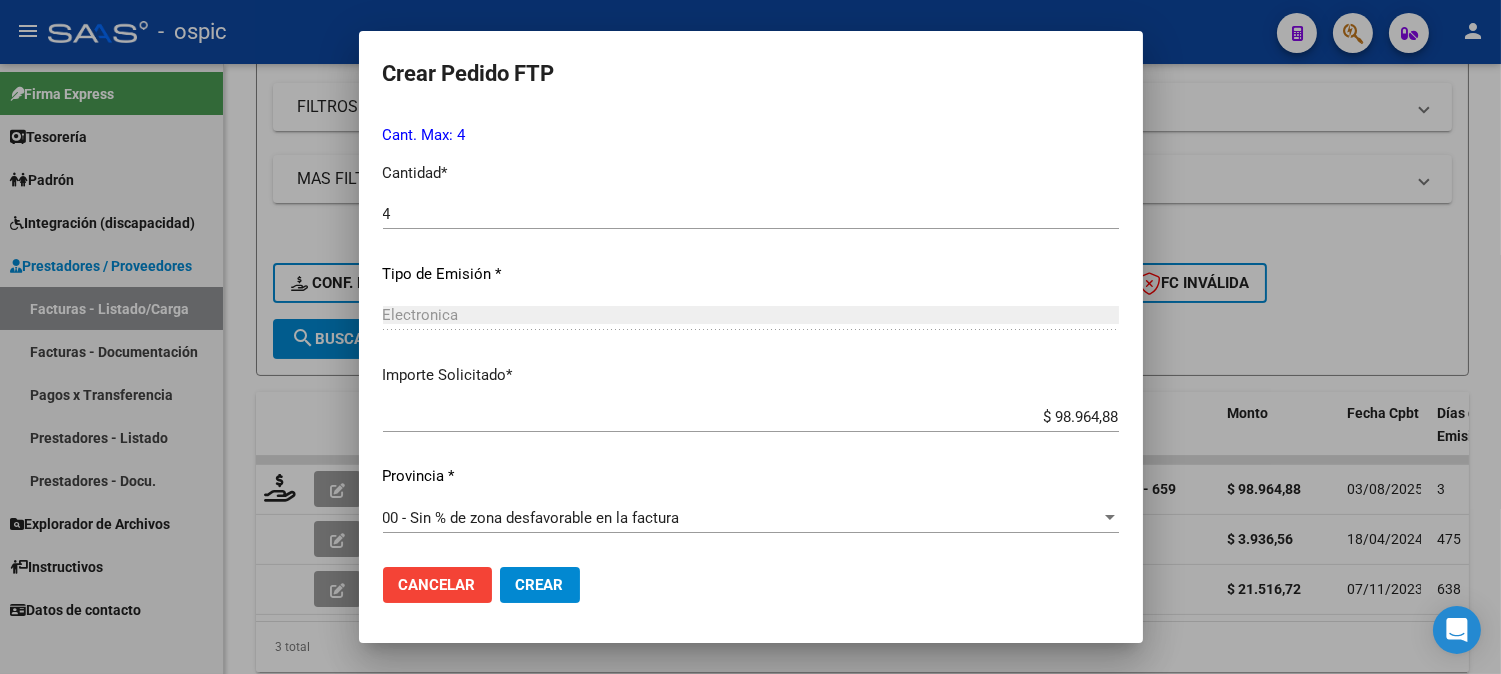click on "Crear" 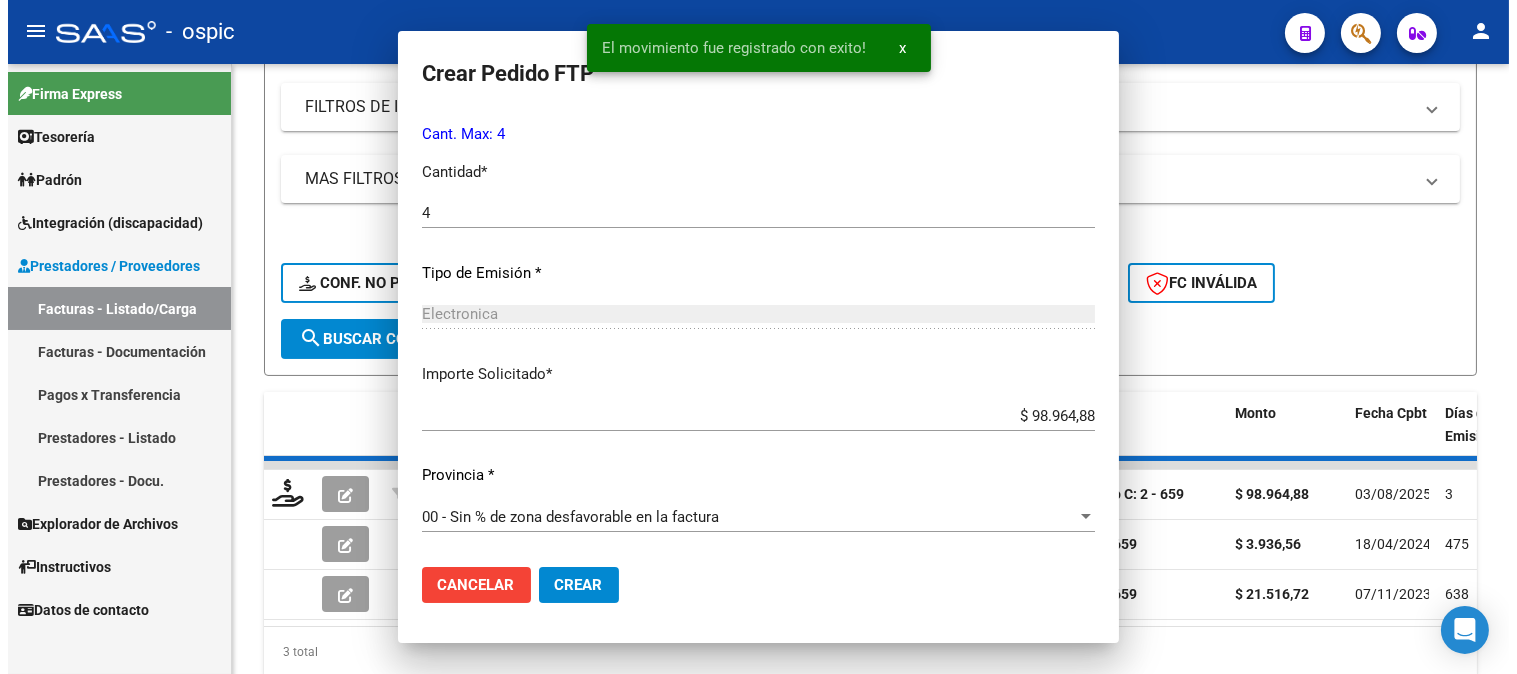 scroll, scrollTop: 0, scrollLeft: 0, axis: both 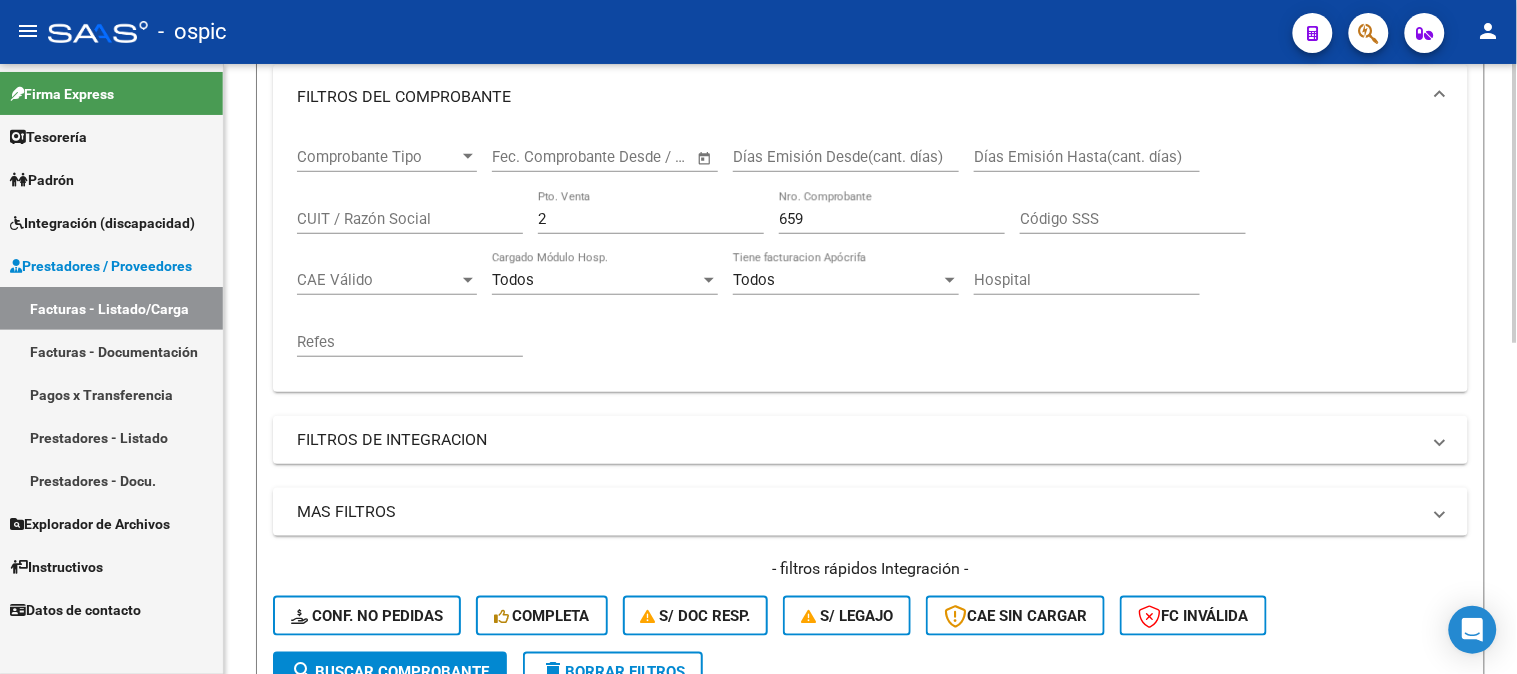drag, startPoint x: 318, startPoint y: 218, endPoint x: 293, endPoint y: 217, distance: 25.019993 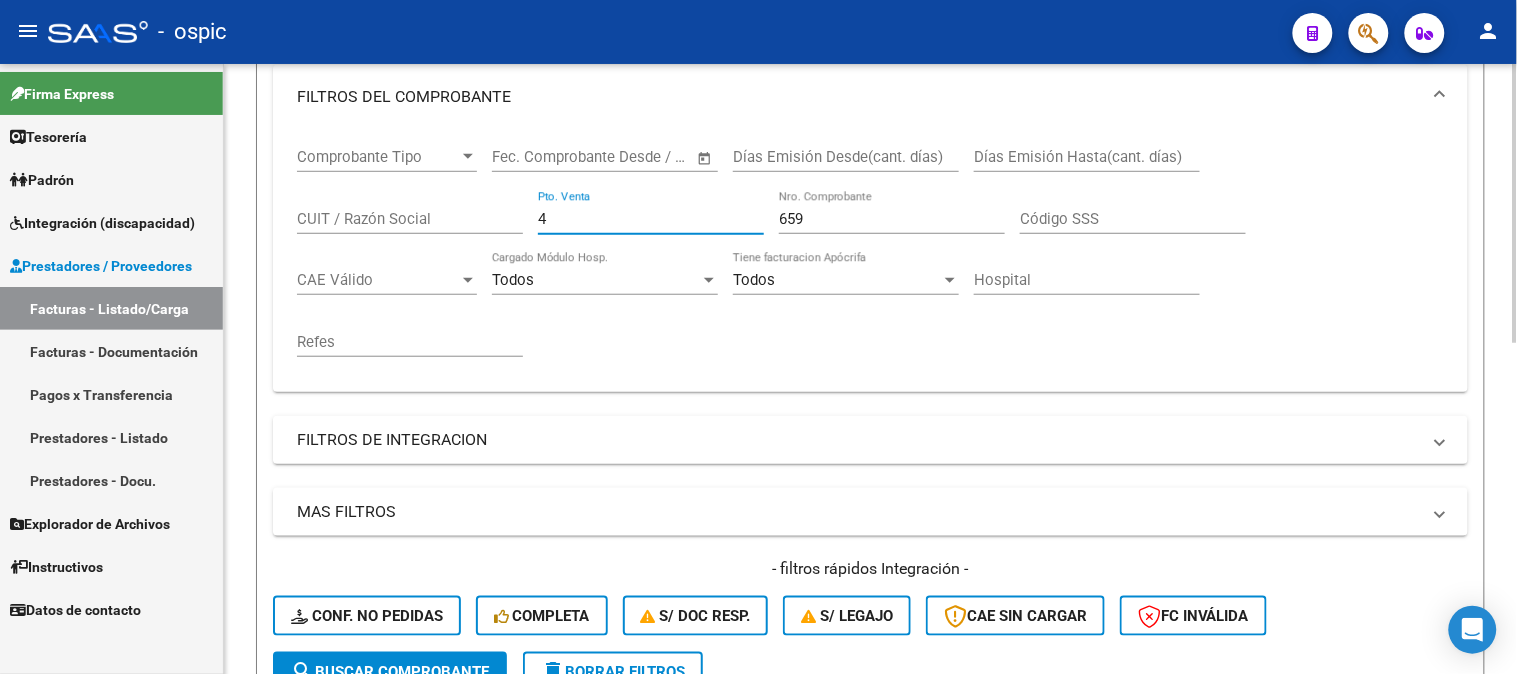 type on "4" 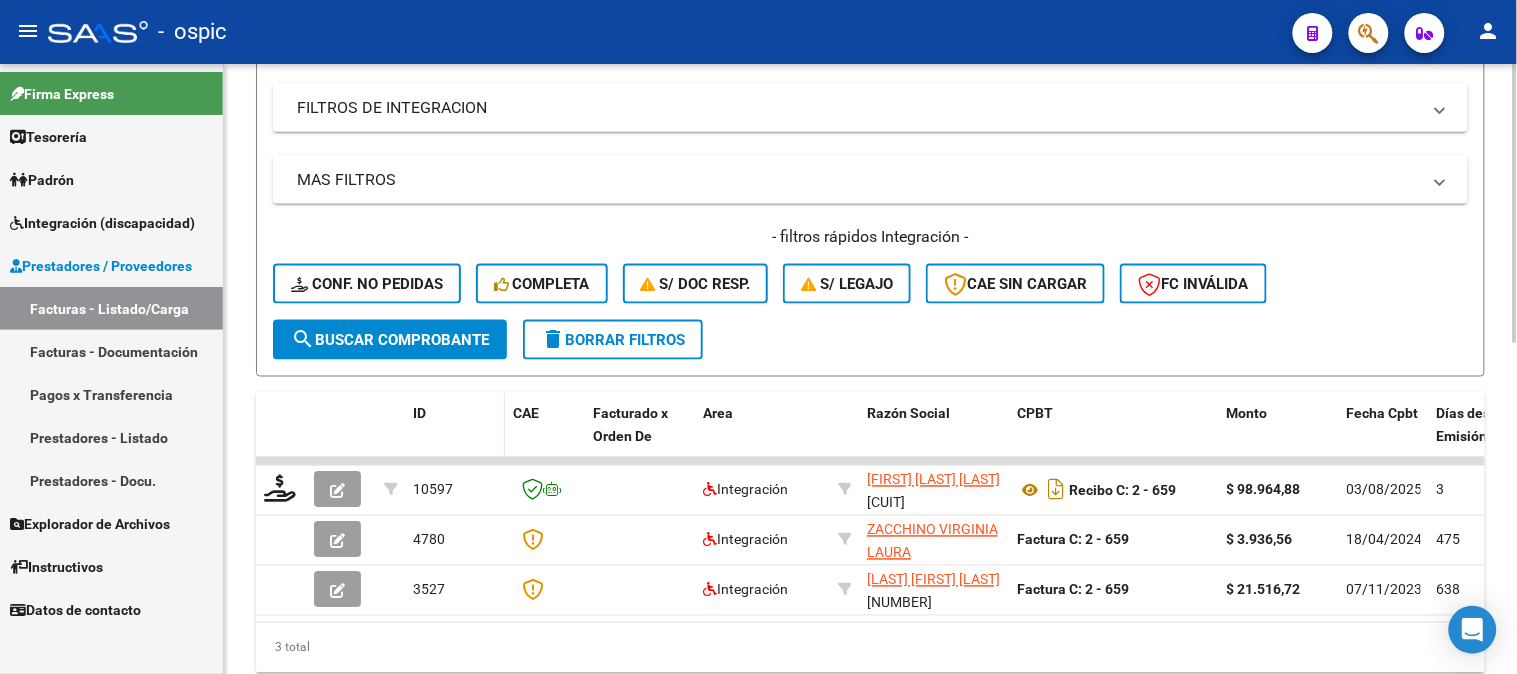 scroll, scrollTop: 648, scrollLeft: 0, axis: vertical 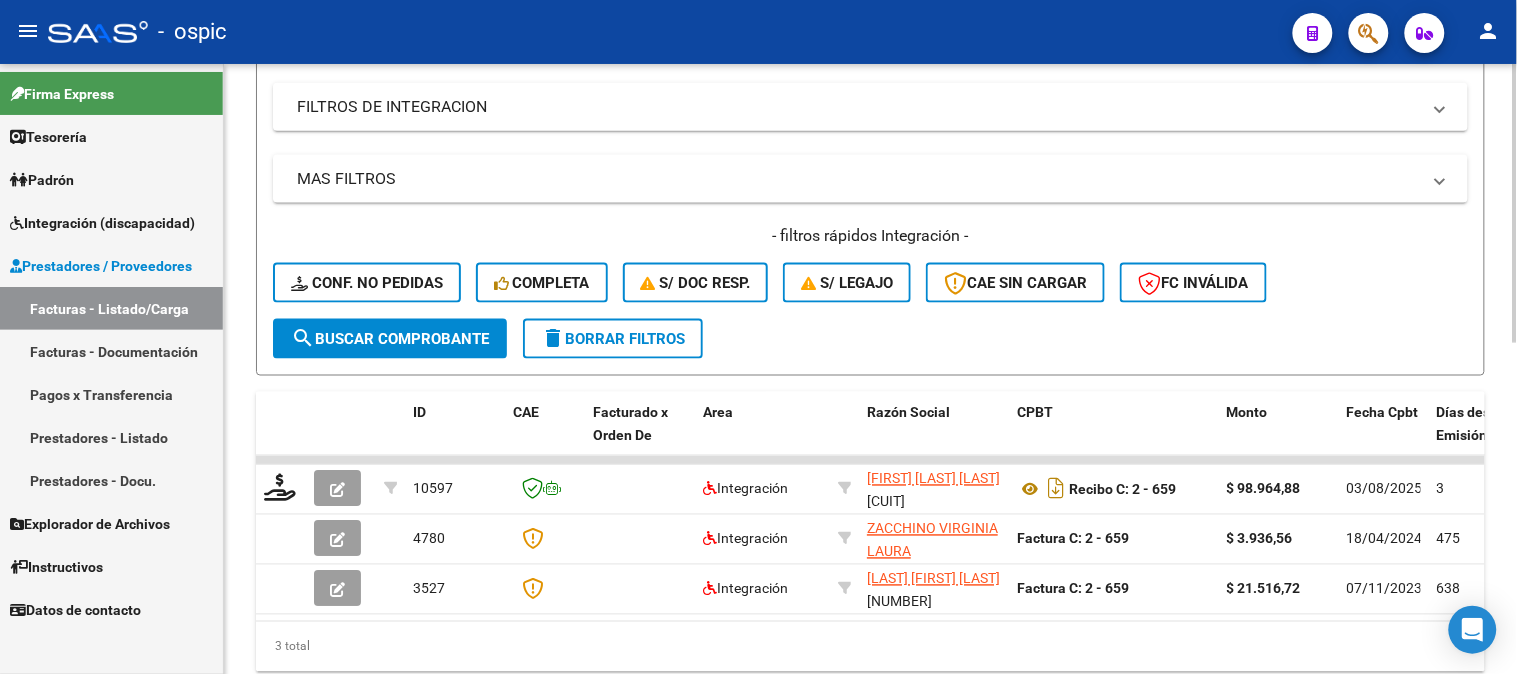 type on "746" 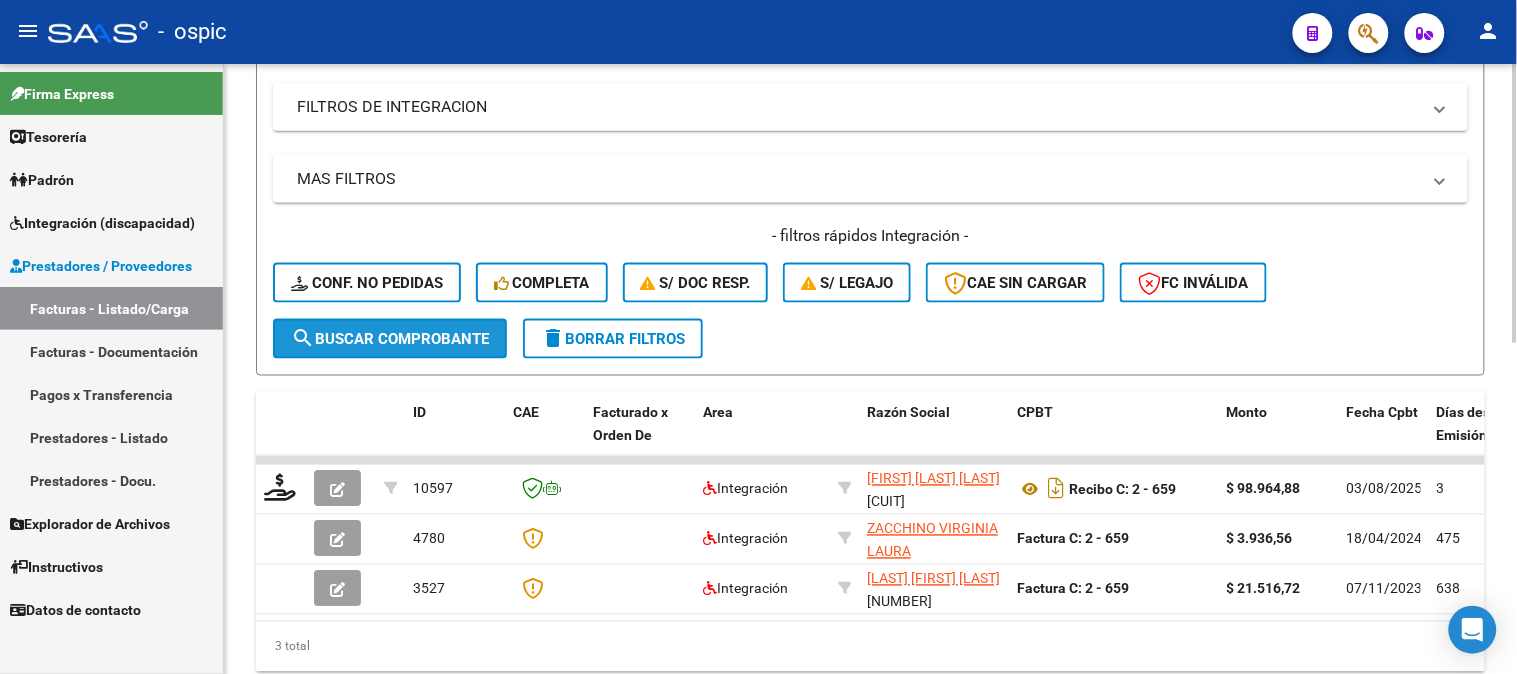 click on "search  Buscar Comprobante" 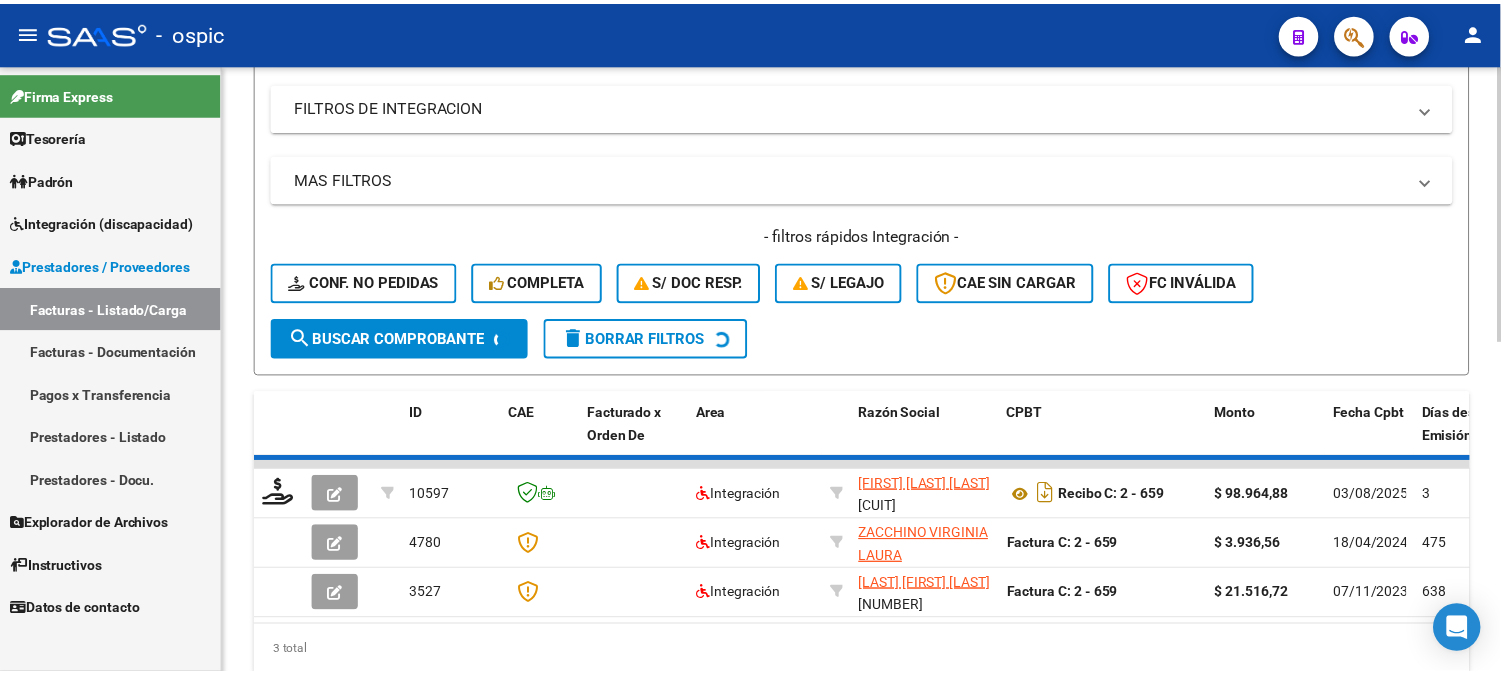scroll, scrollTop: 625, scrollLeft: 0, axis: vertical 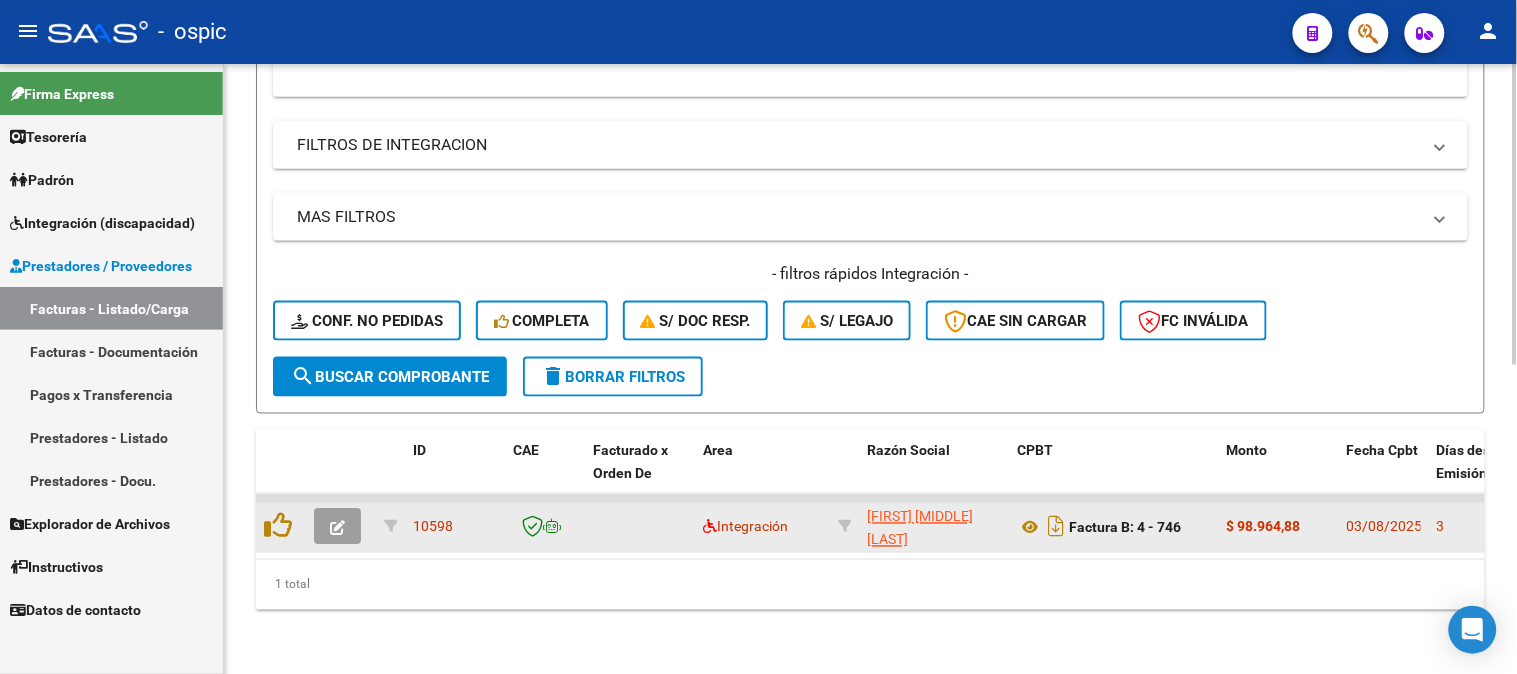 click 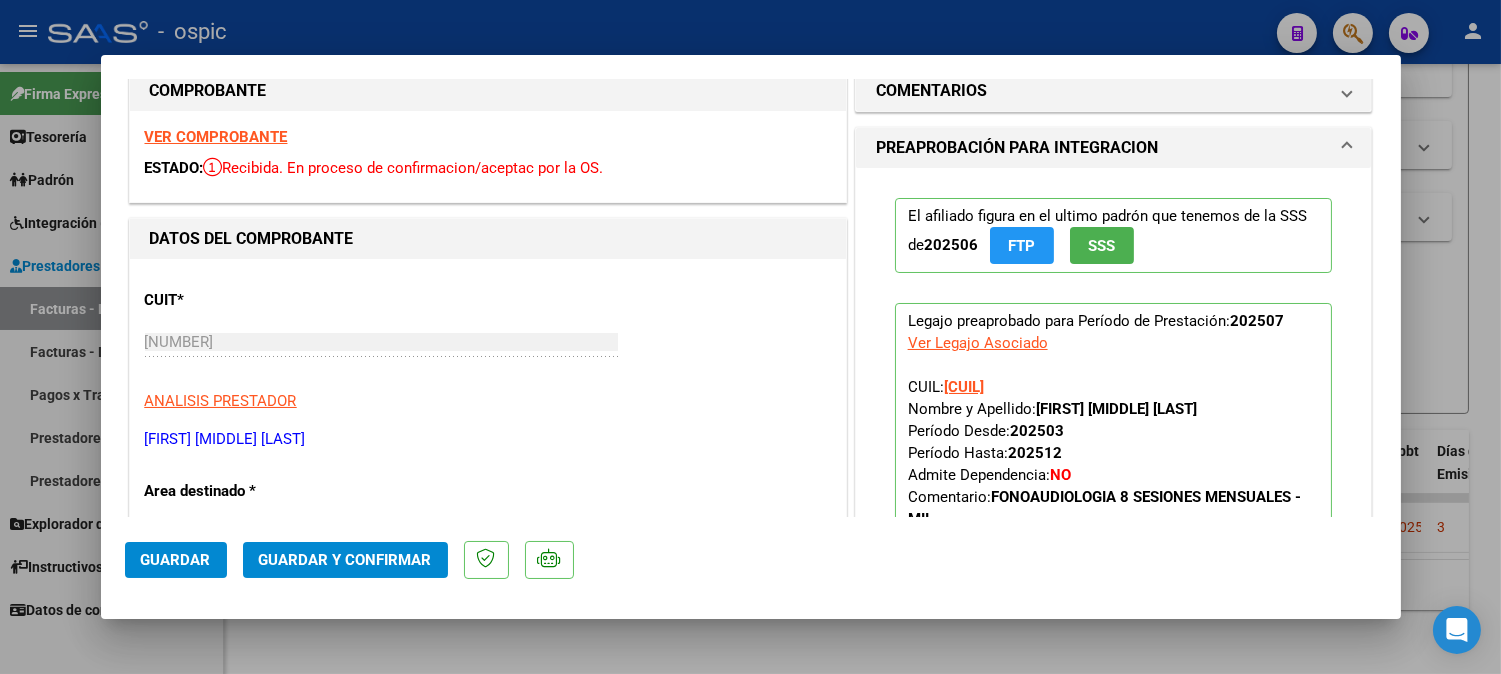 scroll, scrollTop: 0, scrollLeft: 0, axis: both 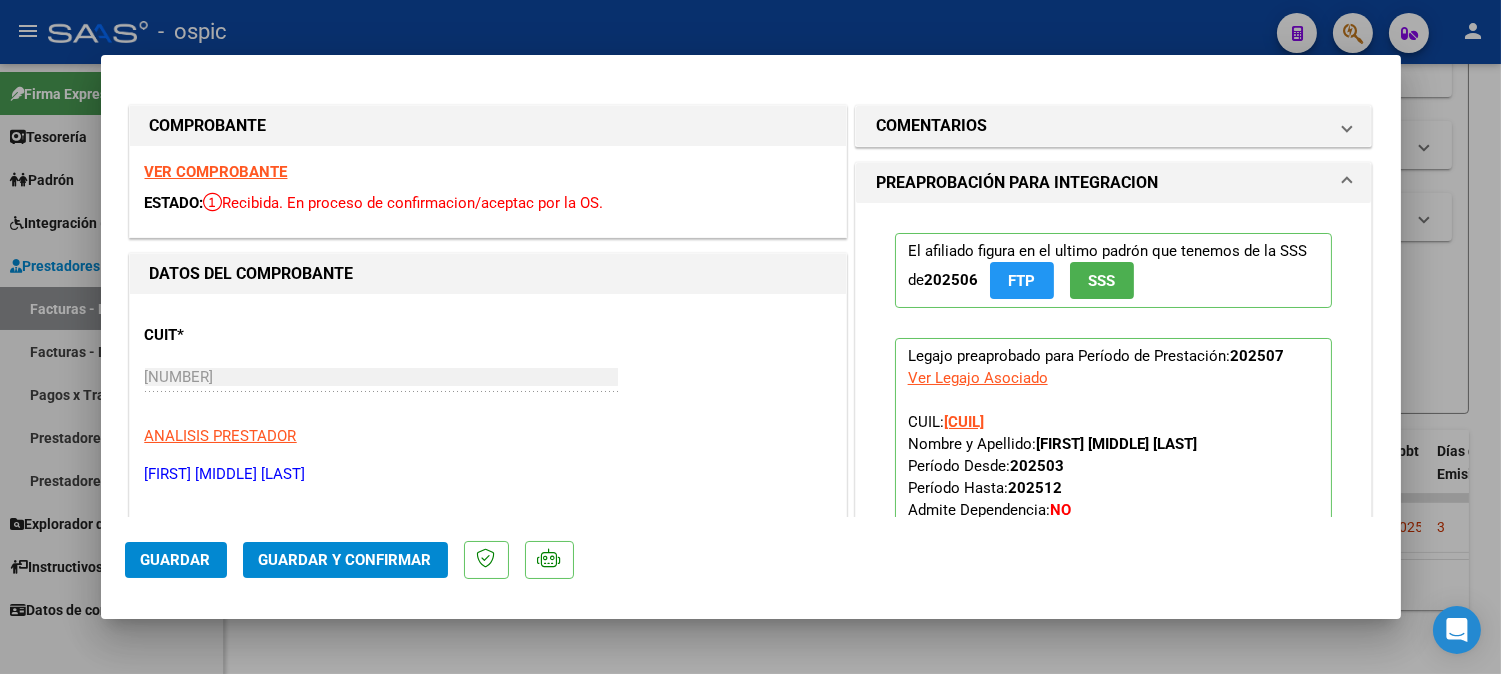 drag, startPoint x: 864, startPoint y: 130, endPoint x: 907, endPoint y: 241, distance: 119.03781 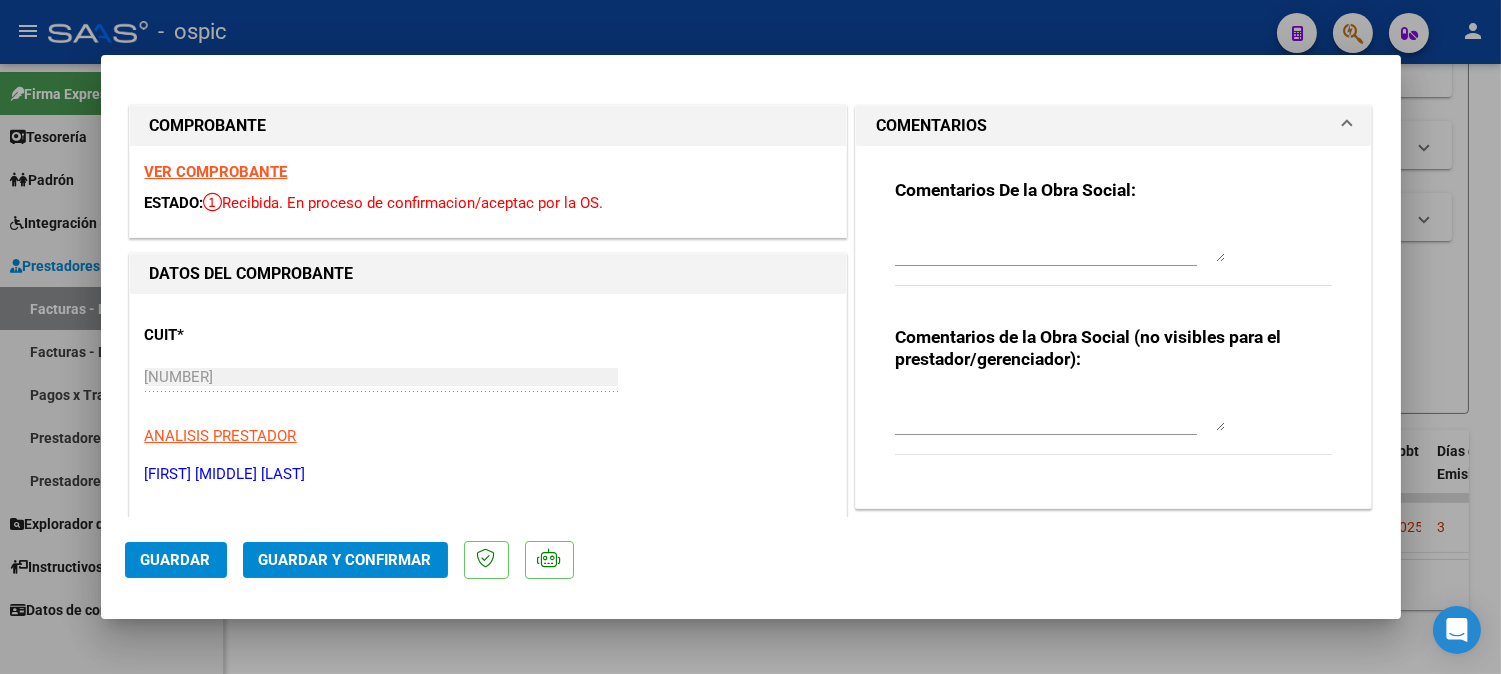 drag, startPoint x: 905, startPoint y: 413, endPoint x: 1304, endPoint y: 405, distance: 399.0802 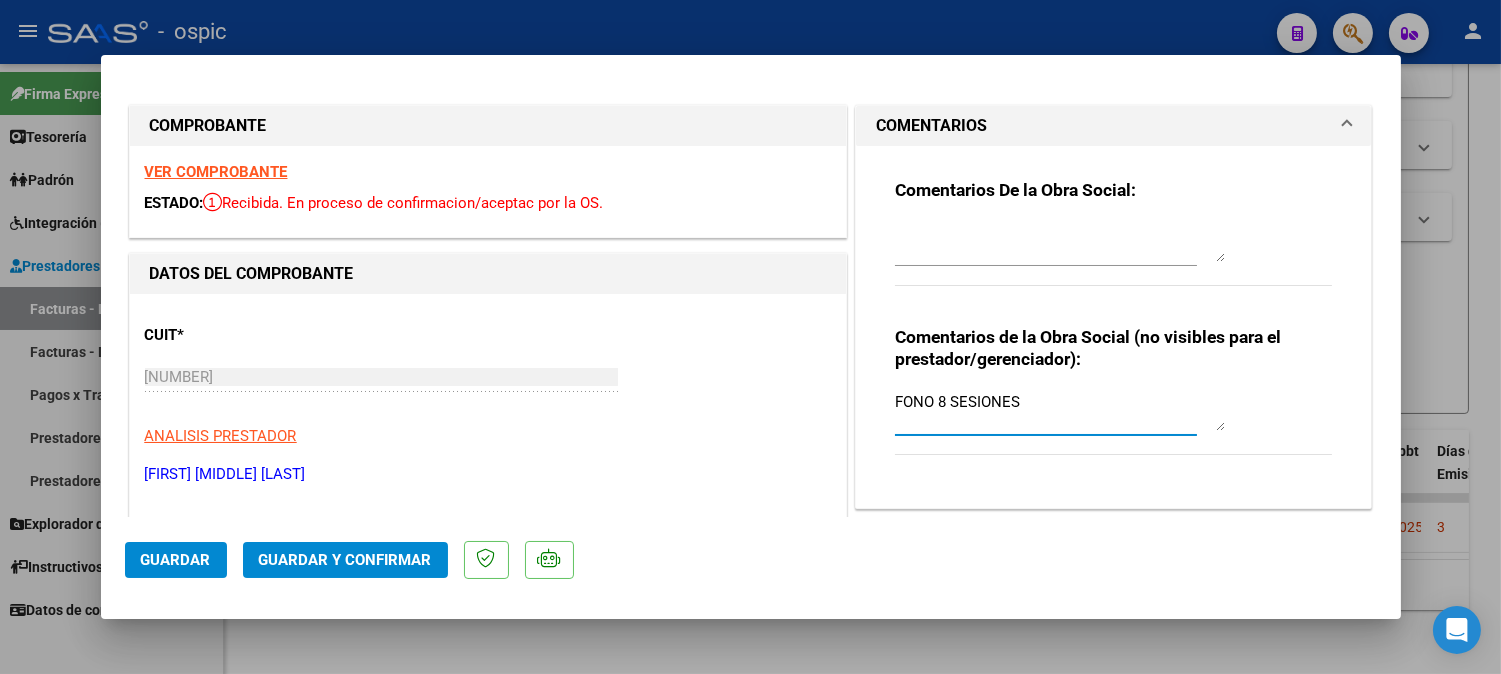 type on "FONO 8 SESIONES" 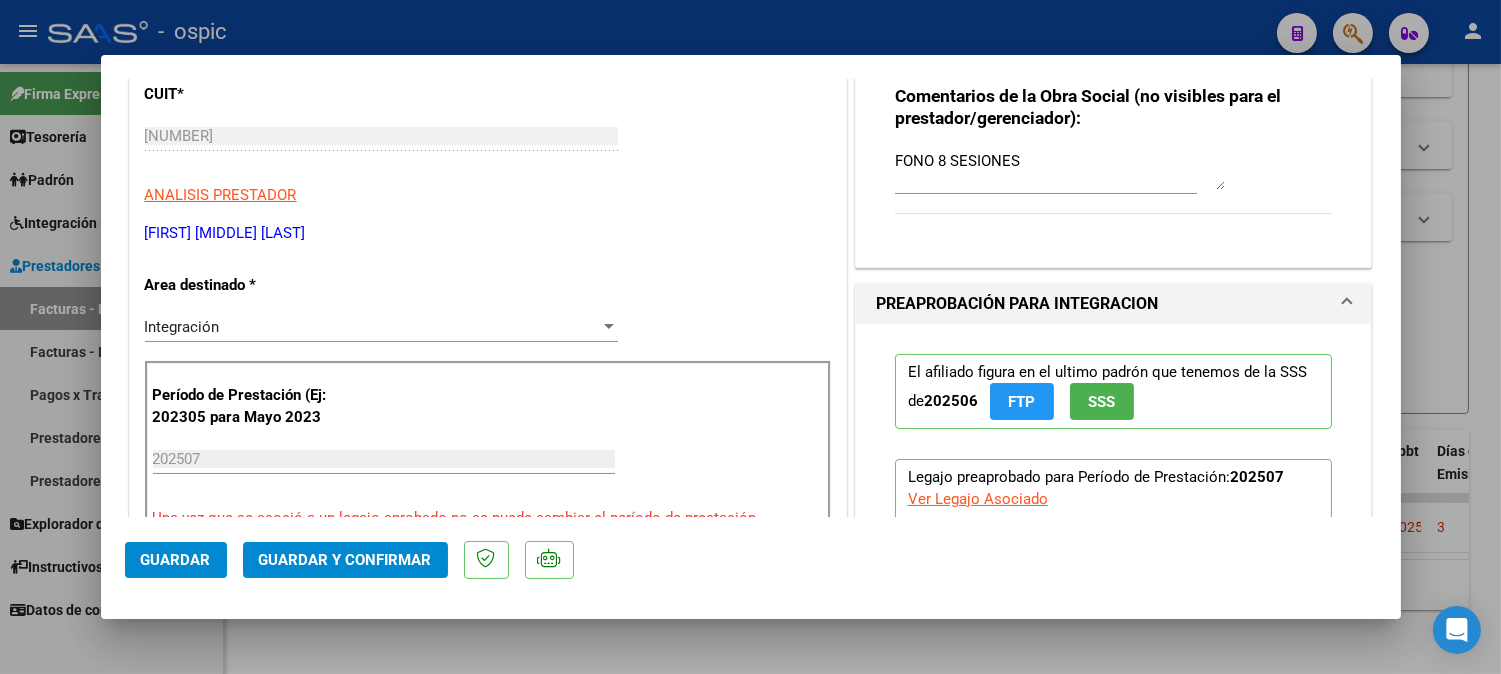 scroll, scrollTop: 368, scrollLeft: 0, axis: vertical 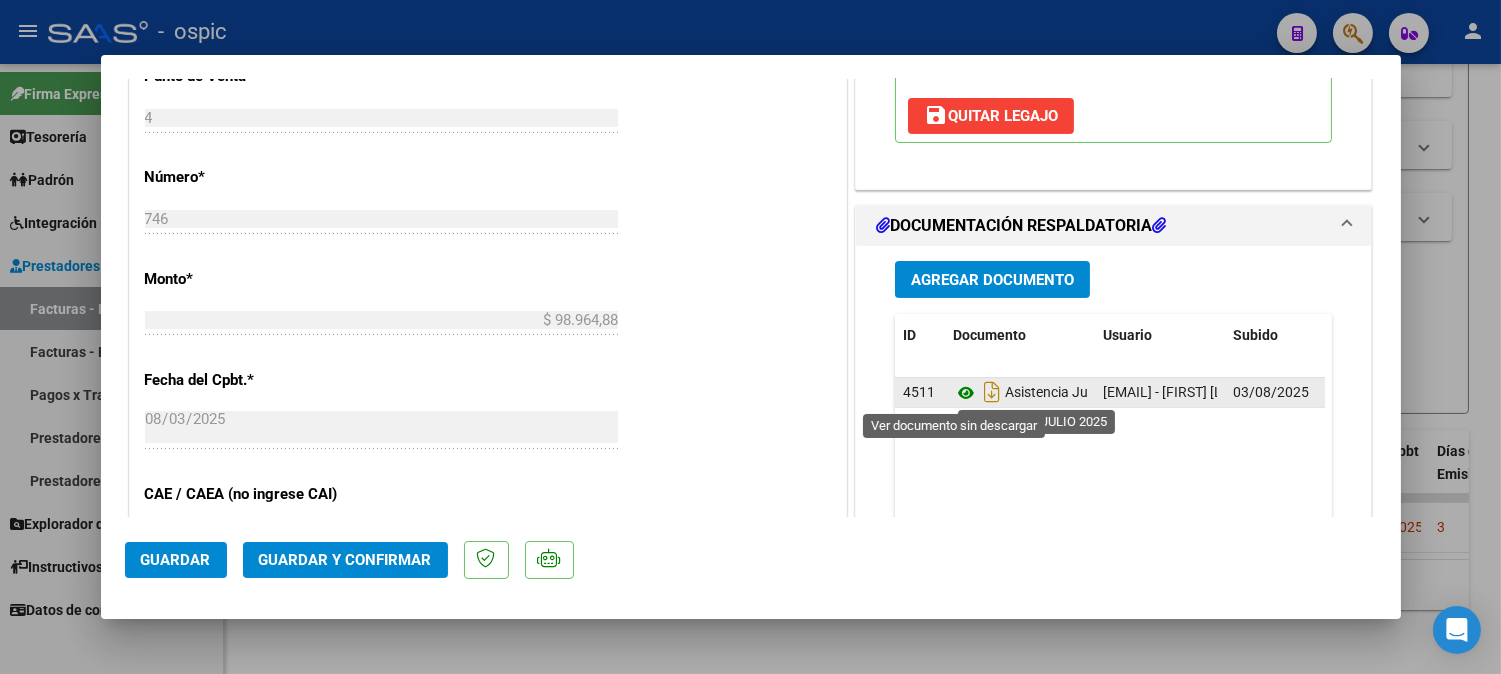 click 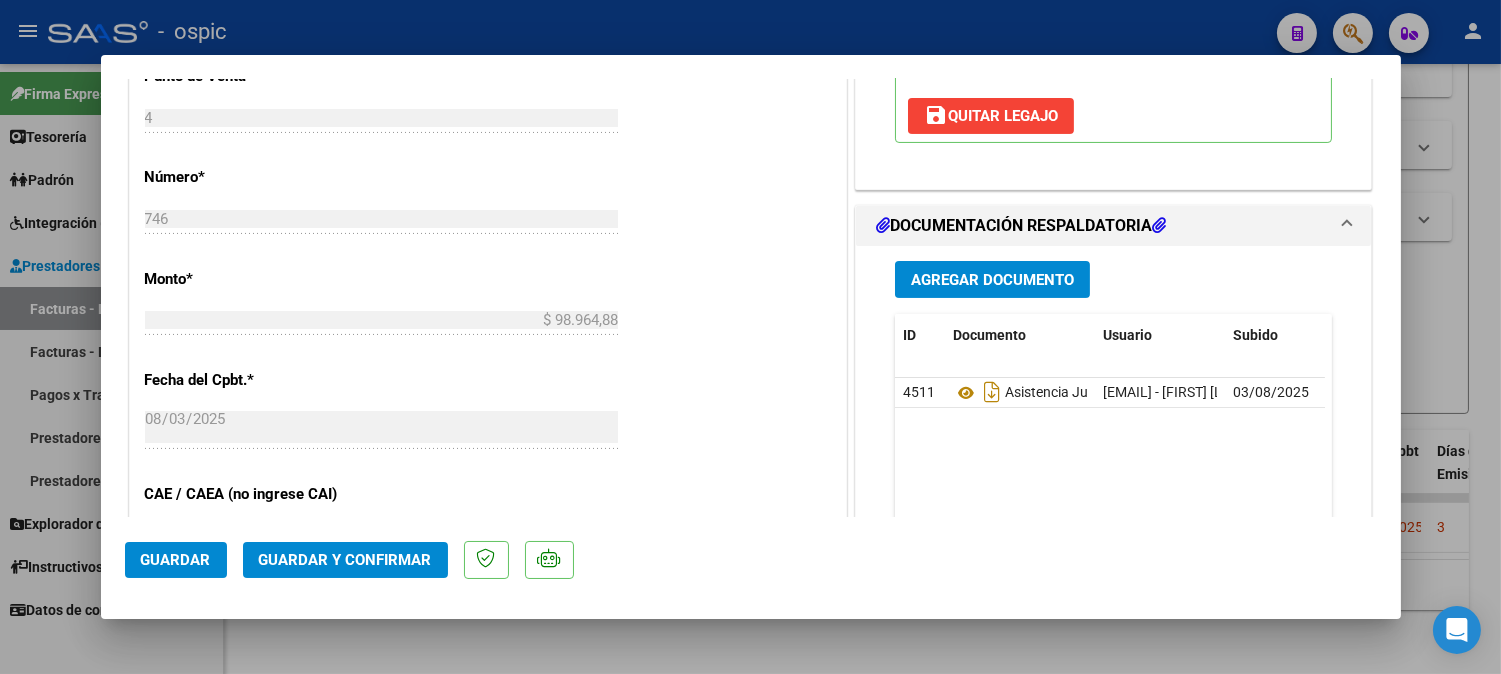 click on "Guardar y Confirmar" 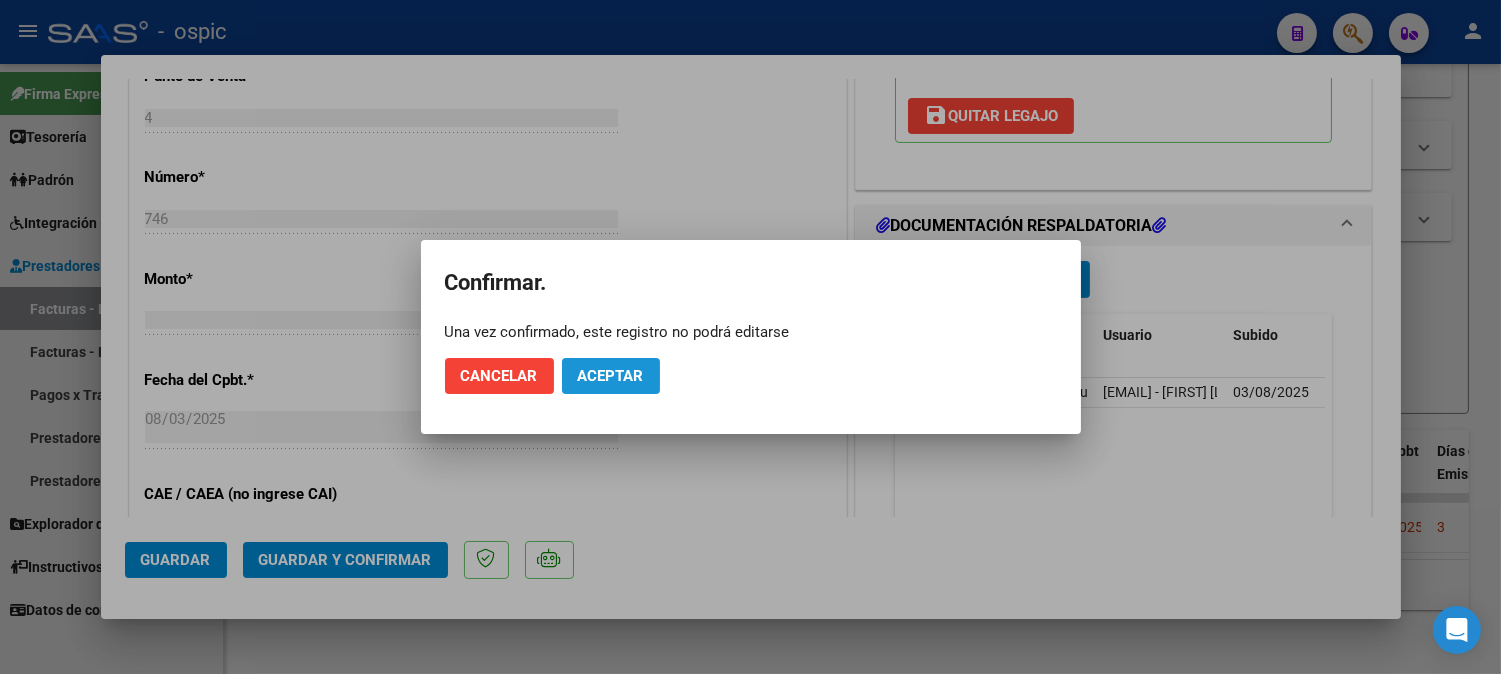 click on "Aceptar" 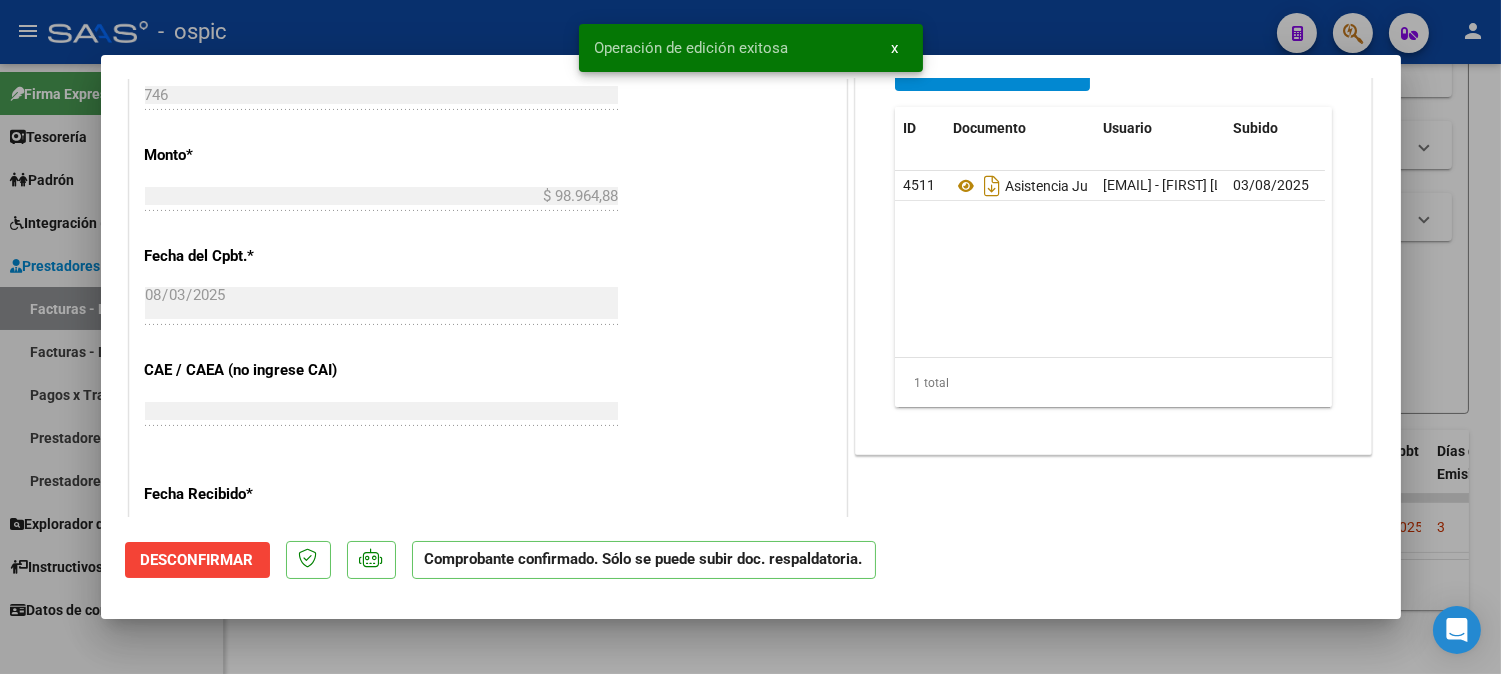 type 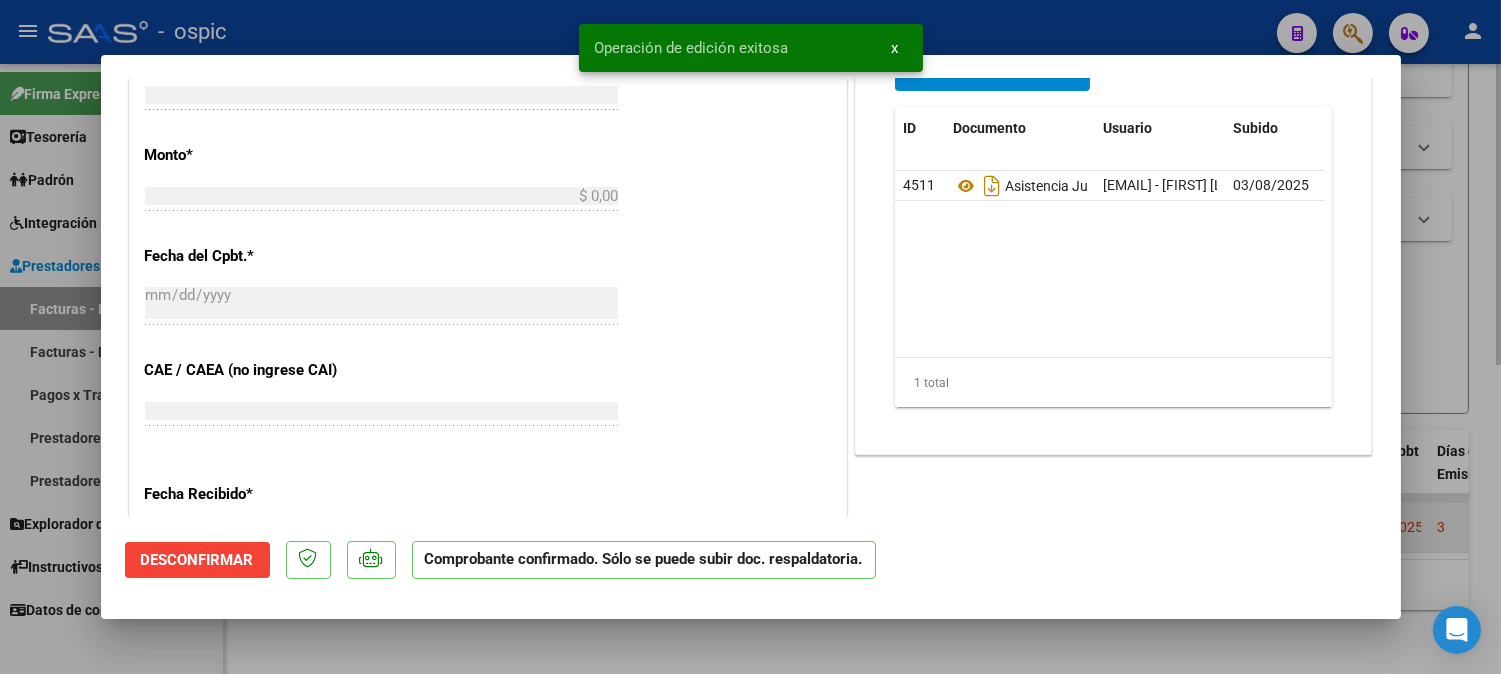 scroll, scrollTop: 0, scrollLeft: 0, axis: both 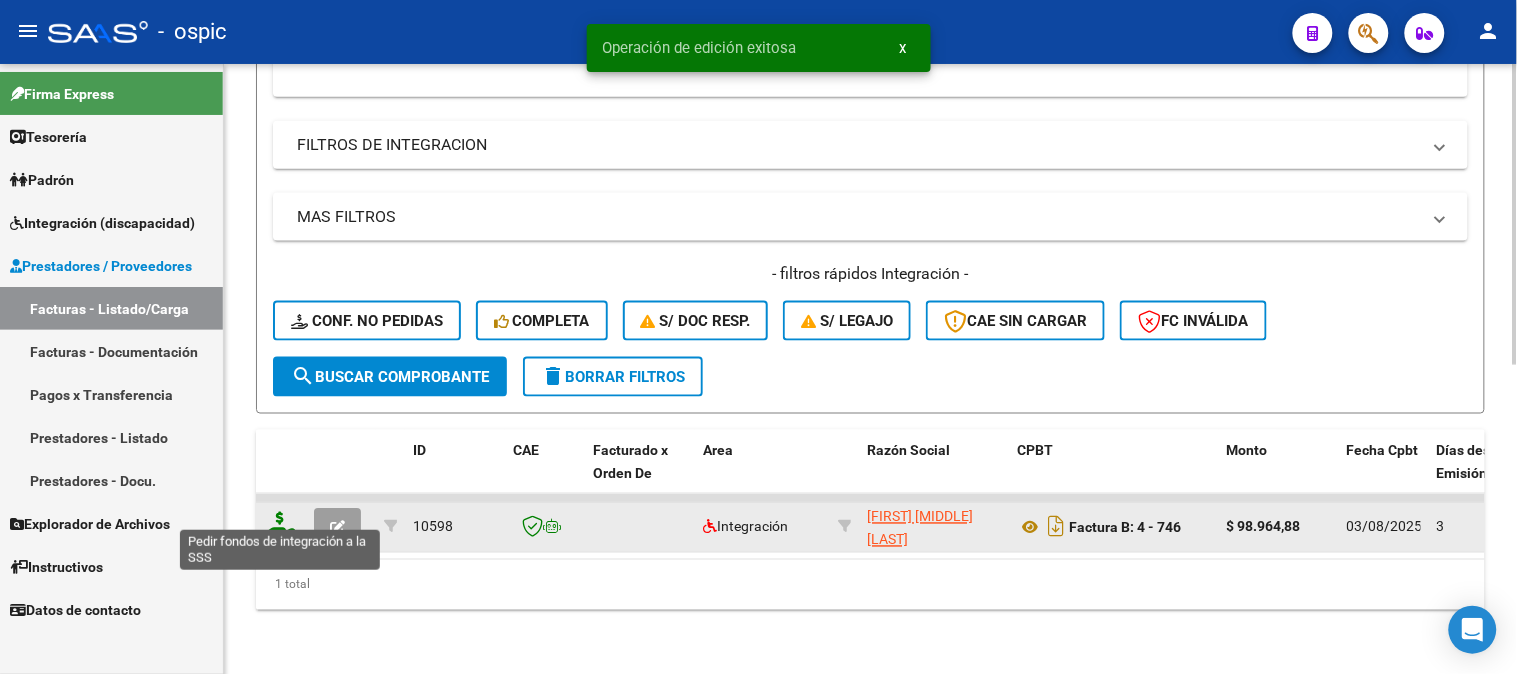 click 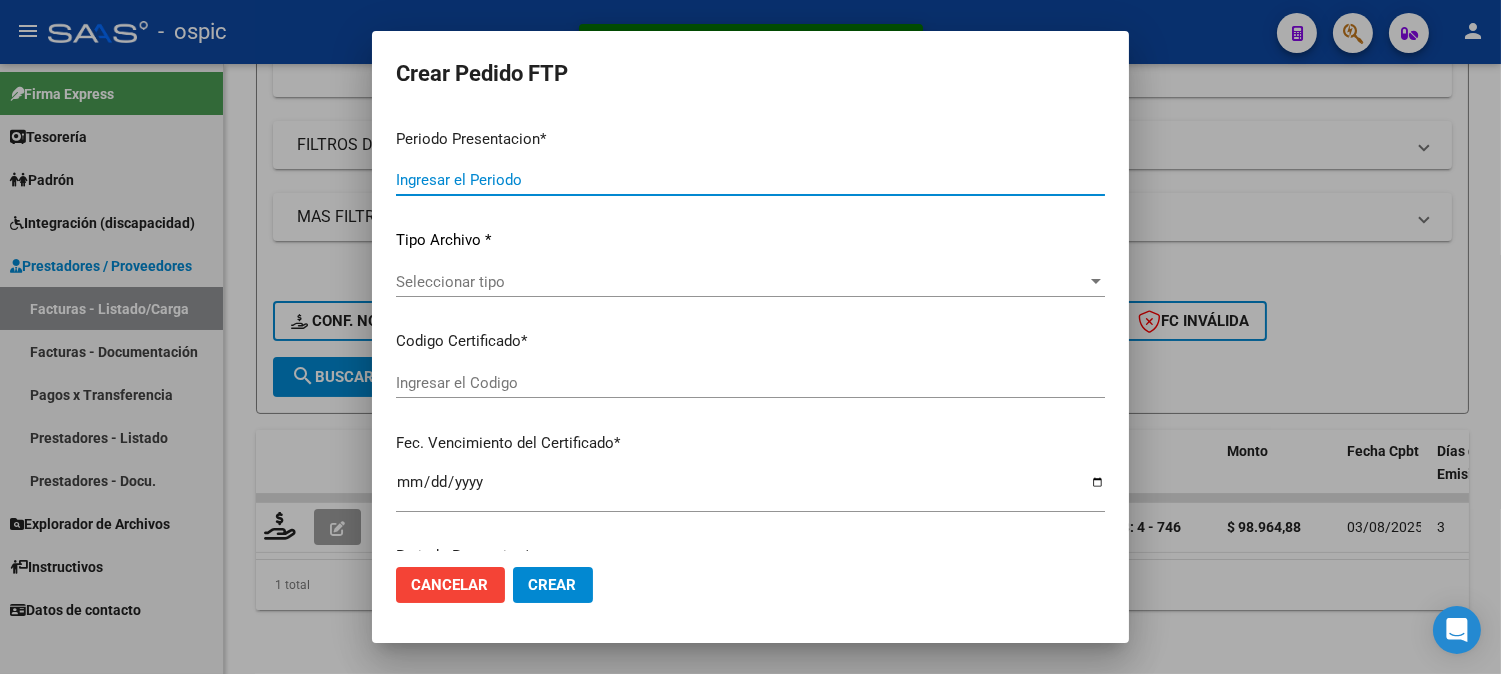 type on "202507" 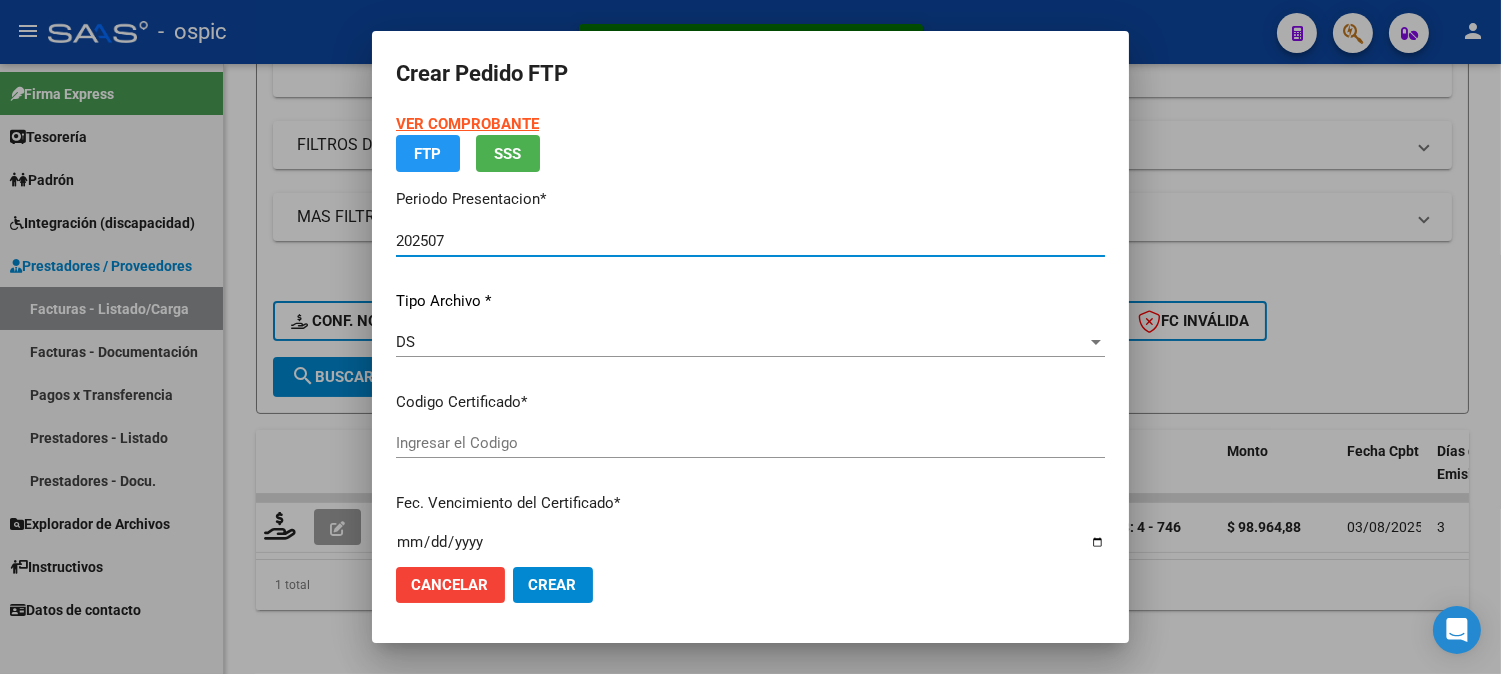 type on "[NUMBER]" 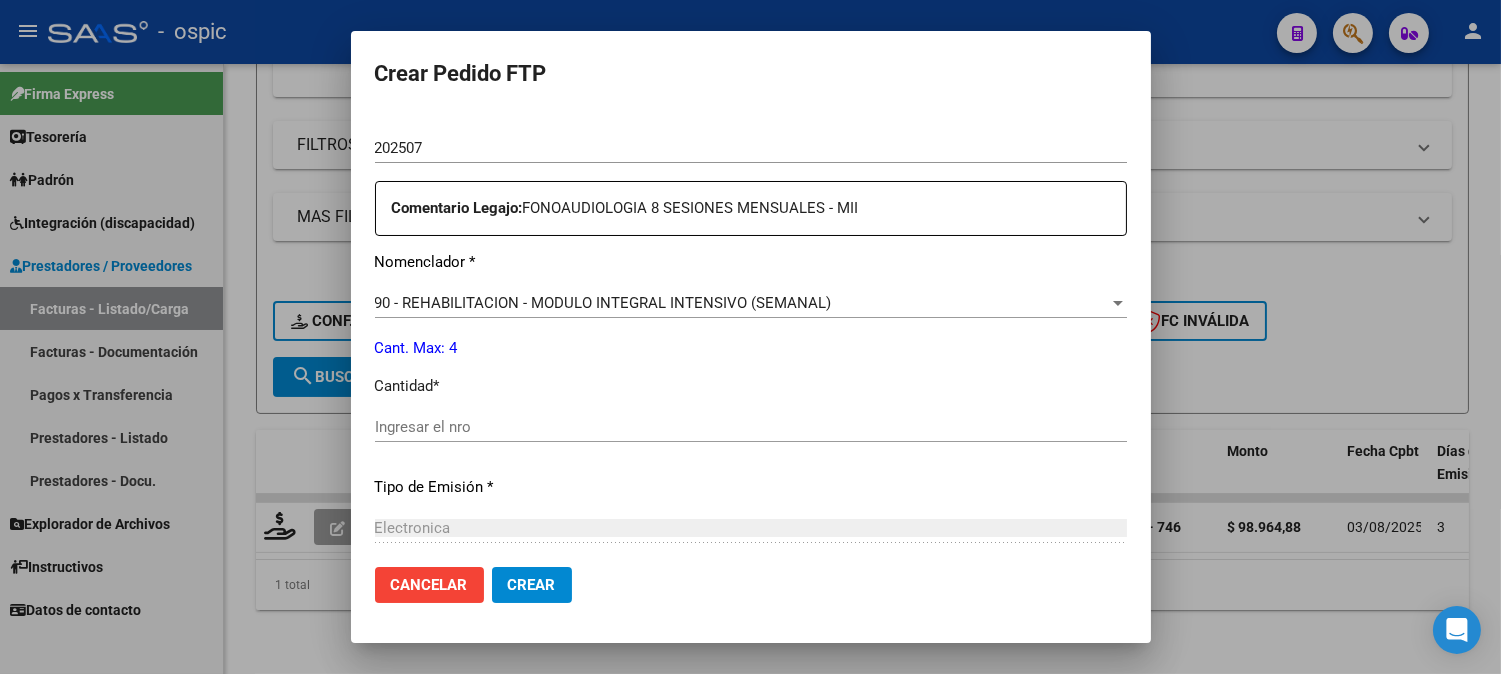 scroll, scrollTop: 721, scrollLeft: 0, axis: vertical 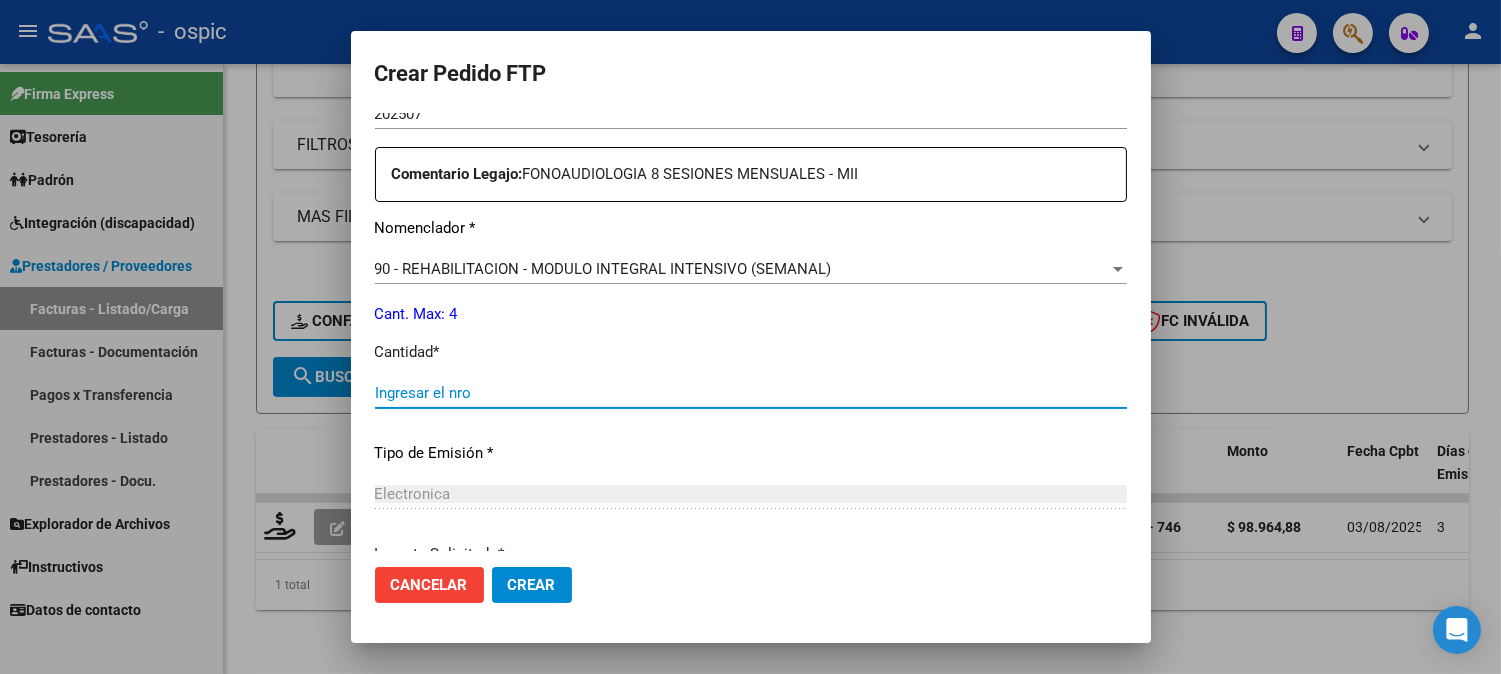 click on "Ingresar el nro" at bounding box center (751, 393) 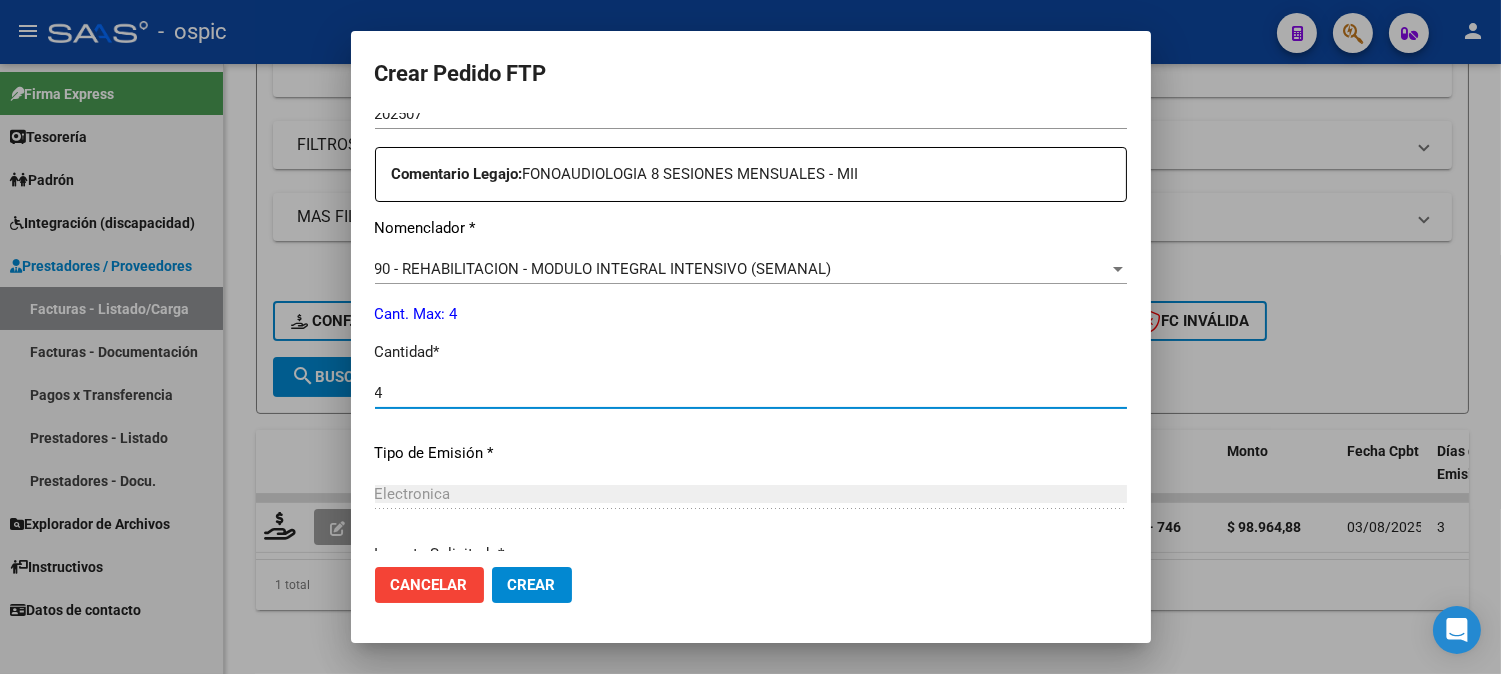 type on "4" 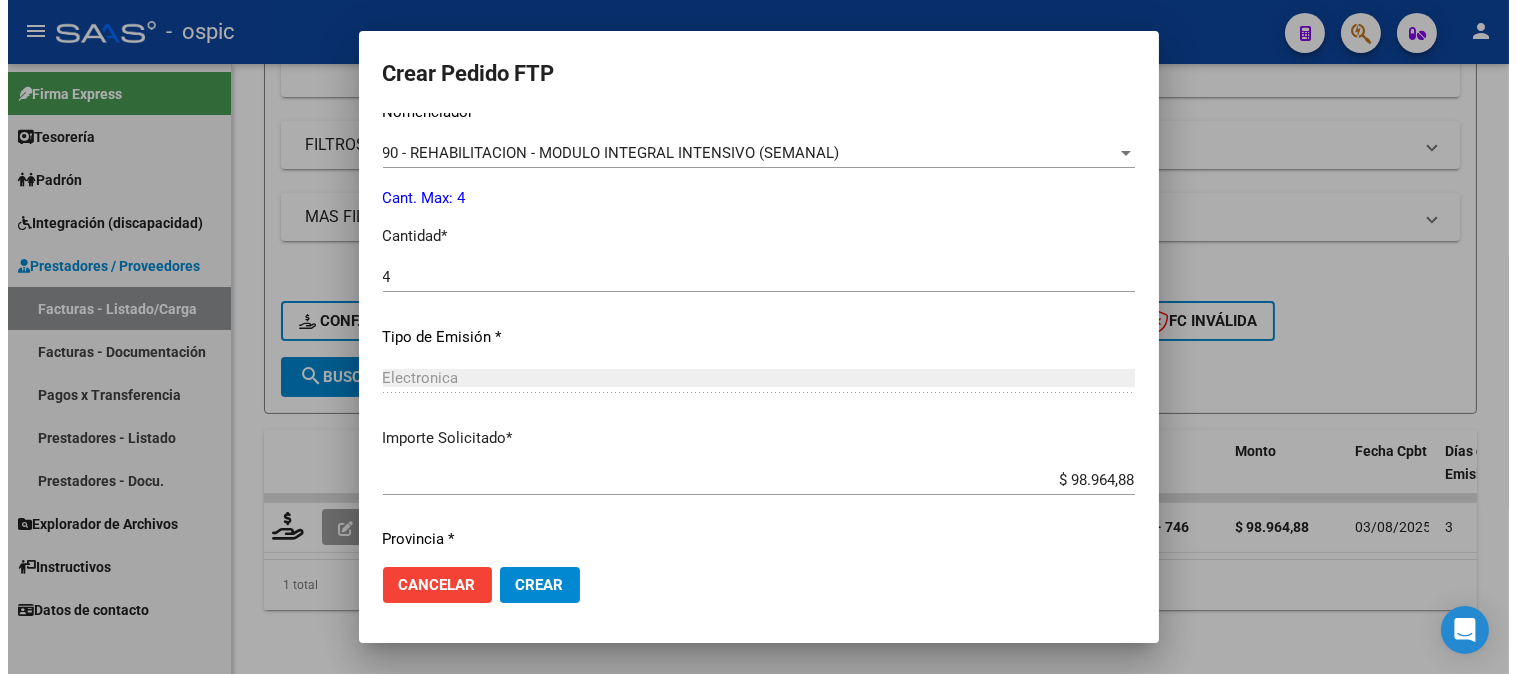 scroll, scrollTop: 900, scrollLeft: 0, axis: vertical 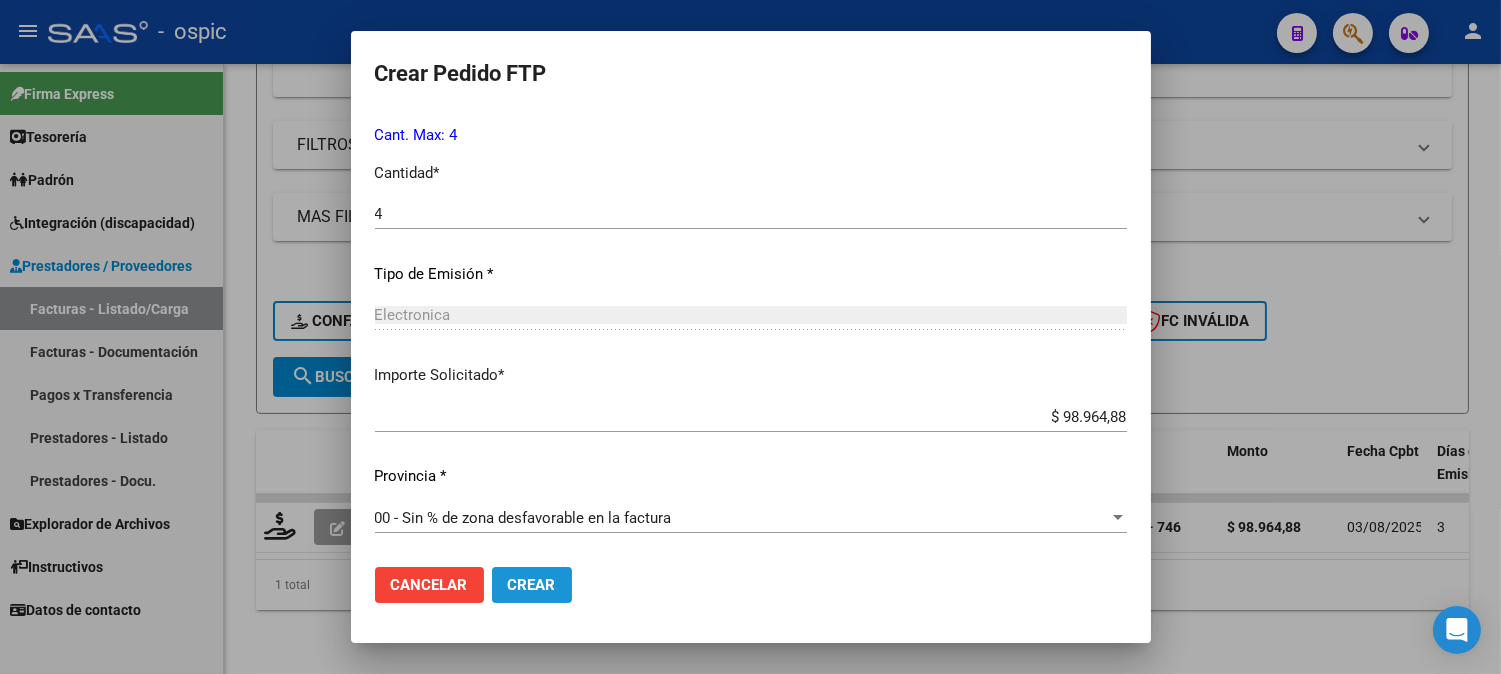 drag, startPoint x: 547, startPoint y: 580, endPoint x: 1516, endPoint y: 114, distance: 1075.2288 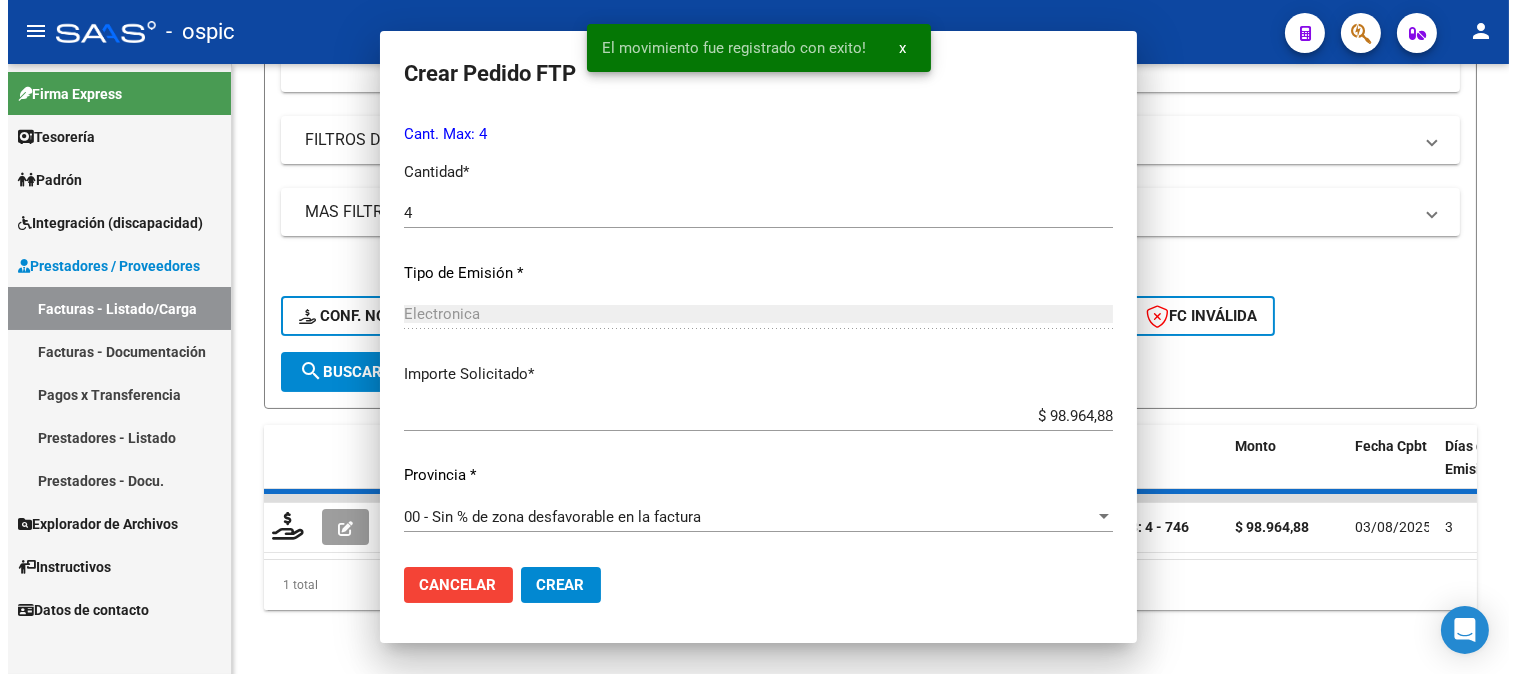 scroll, scrollTop: 0, scrollLeft: 0, axis: both 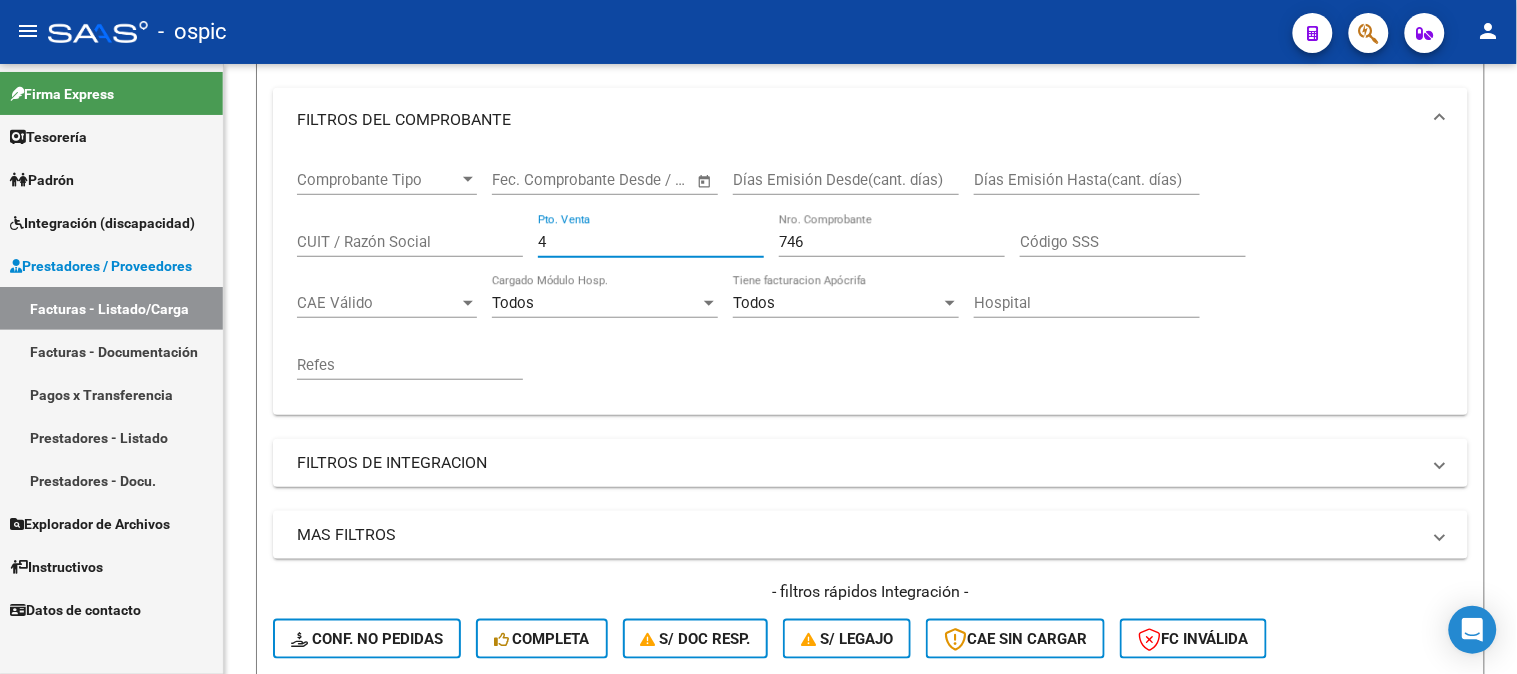 drag, startPoint x: 594, startPoint y: 242, endPoint x: 132, endPoint y: 242, distance: 462 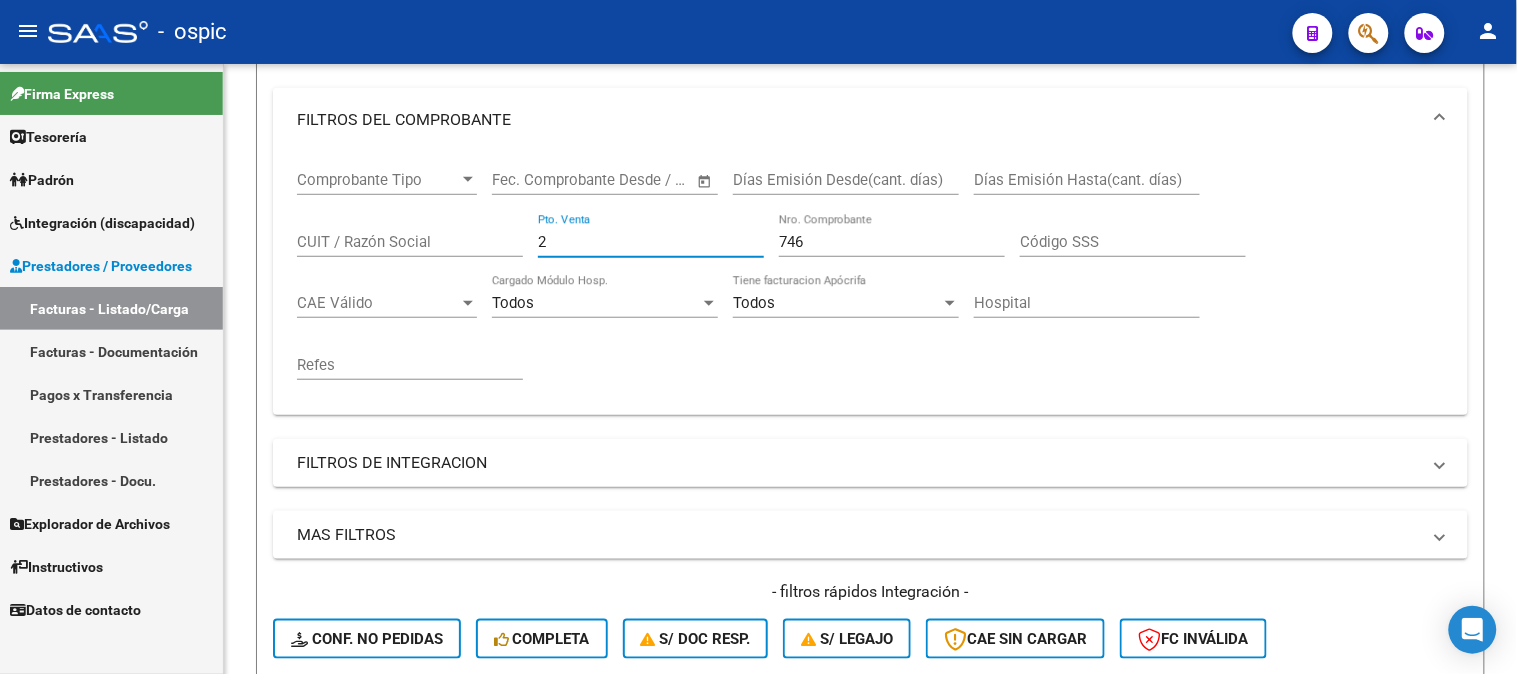 type on "2" 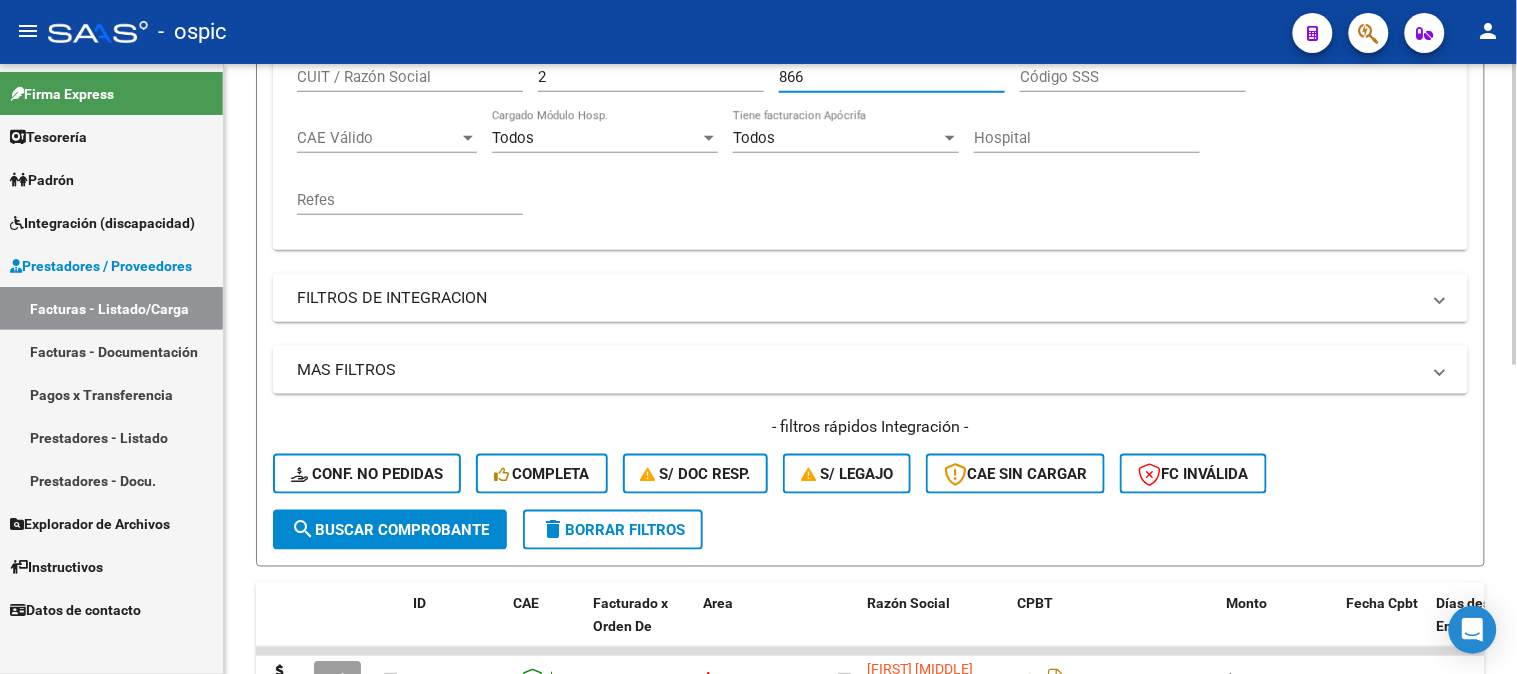 scroll, scrollTop: 624, scrollLeft: 0, axis: vertical 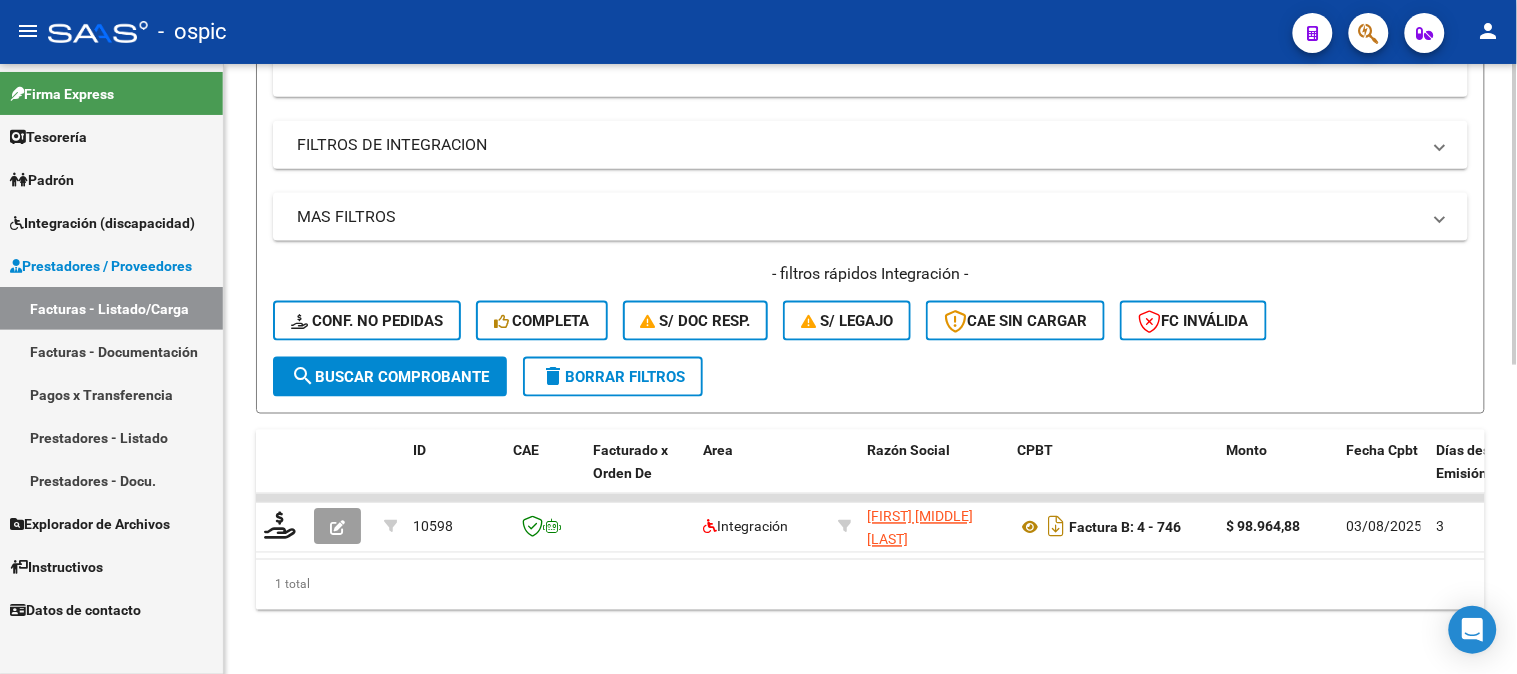 type on "866" 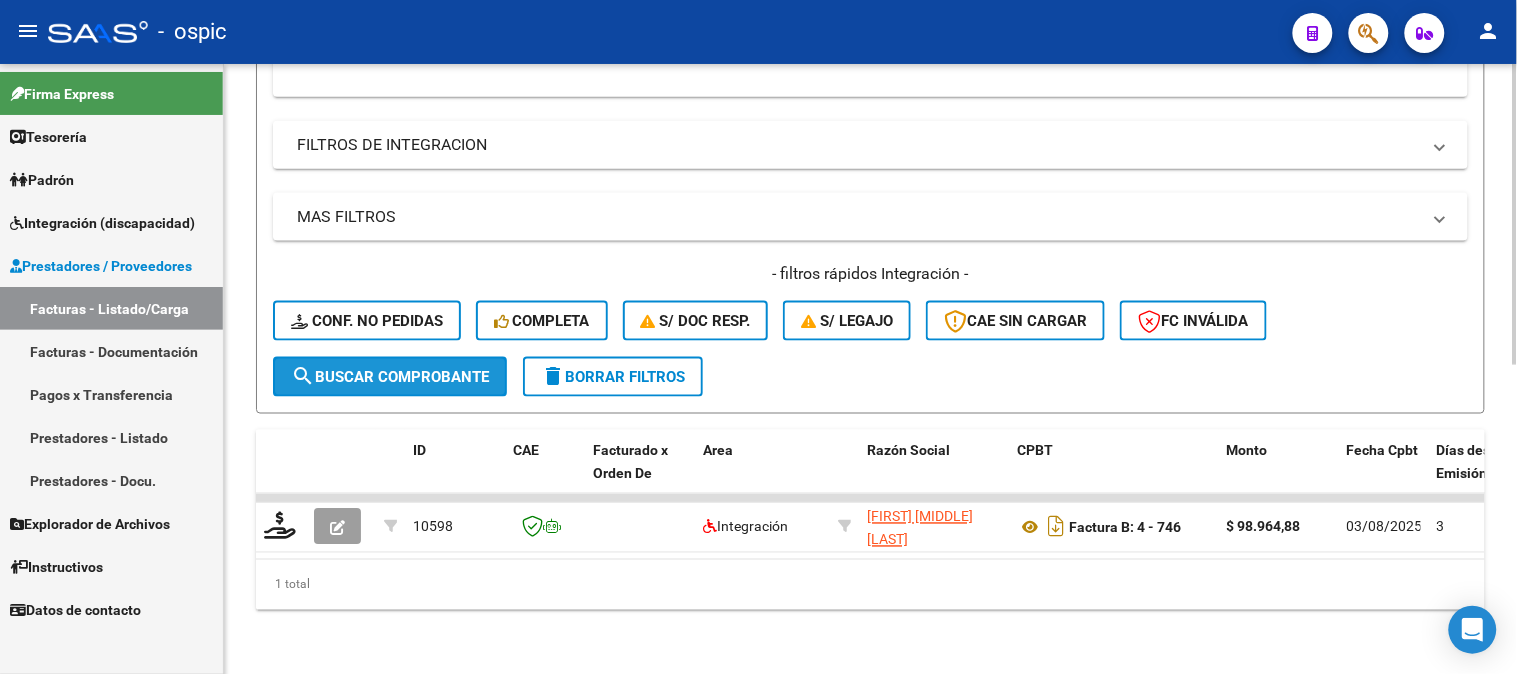 click on "search  Buscar Comprobante" 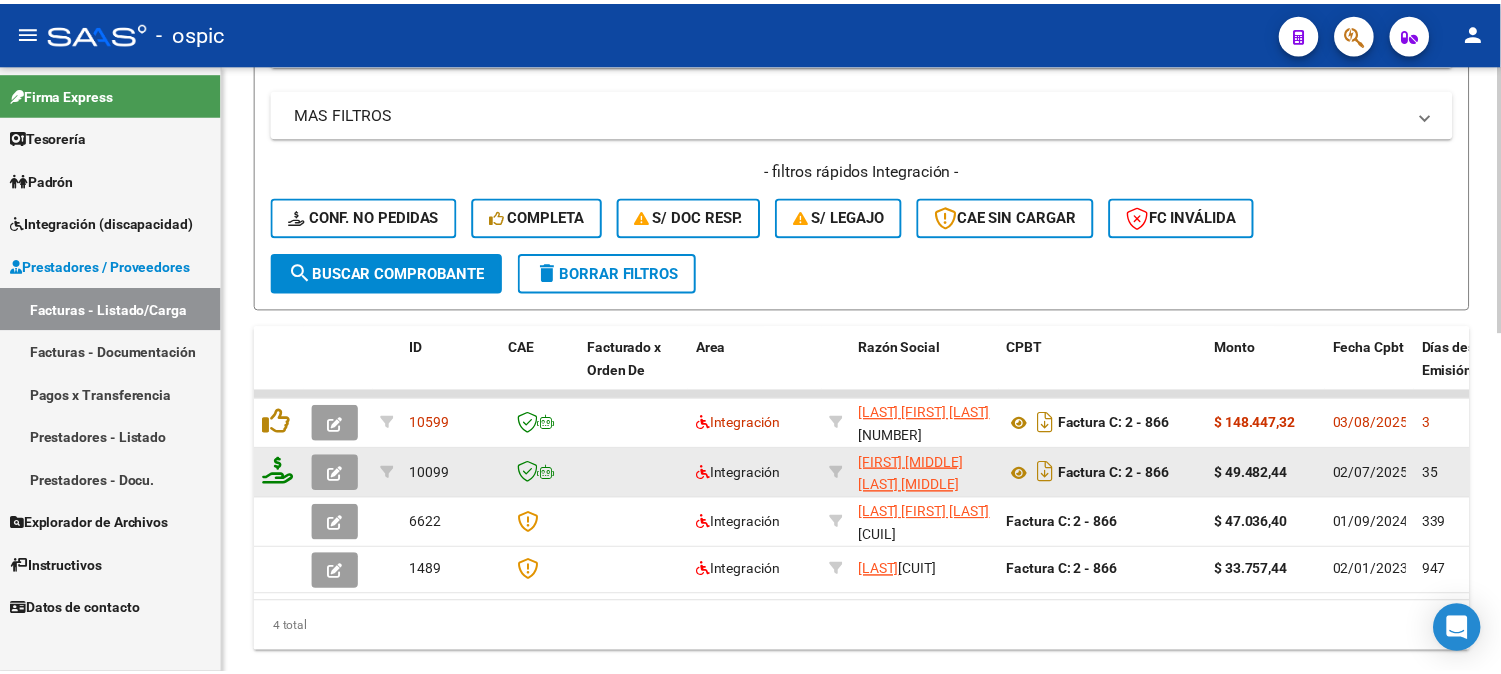 scroll, scrollTop: 735, scrollLeft: 0, axis: vertical 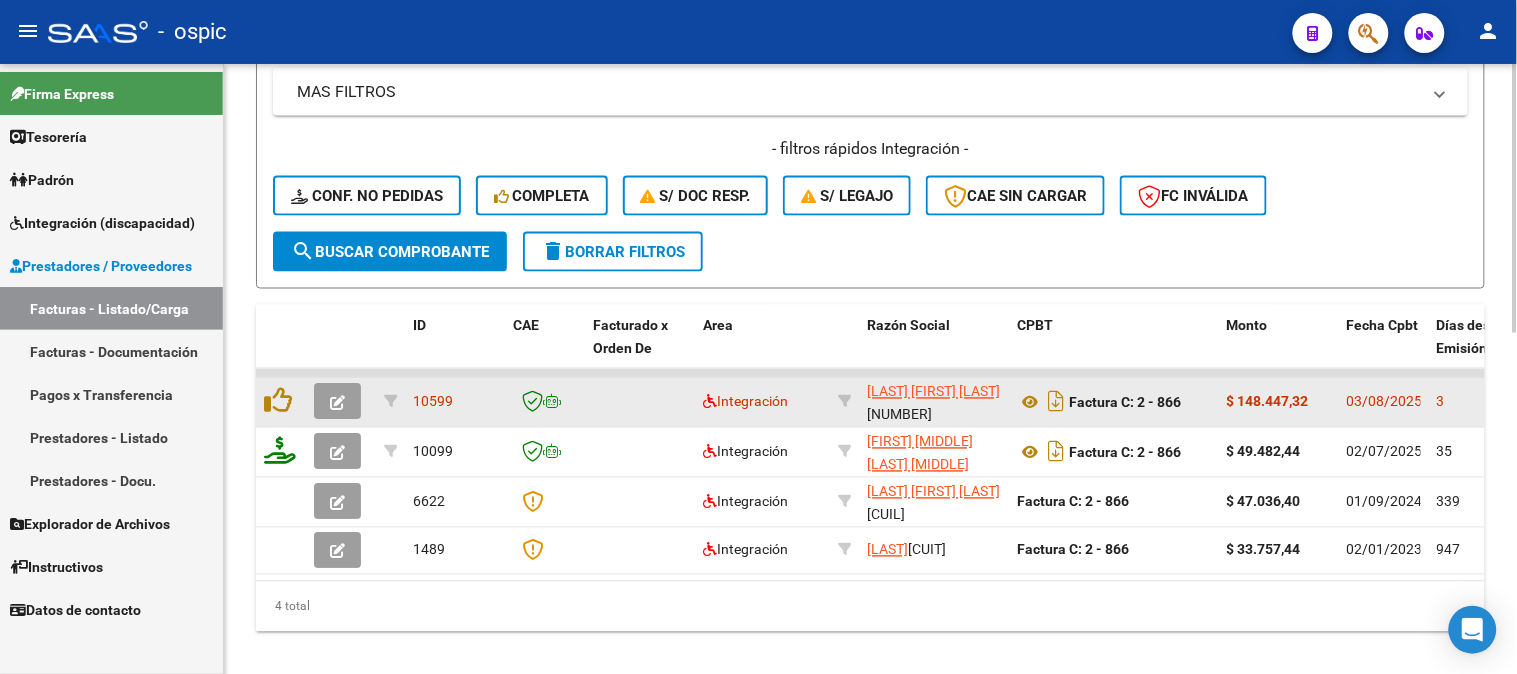 click 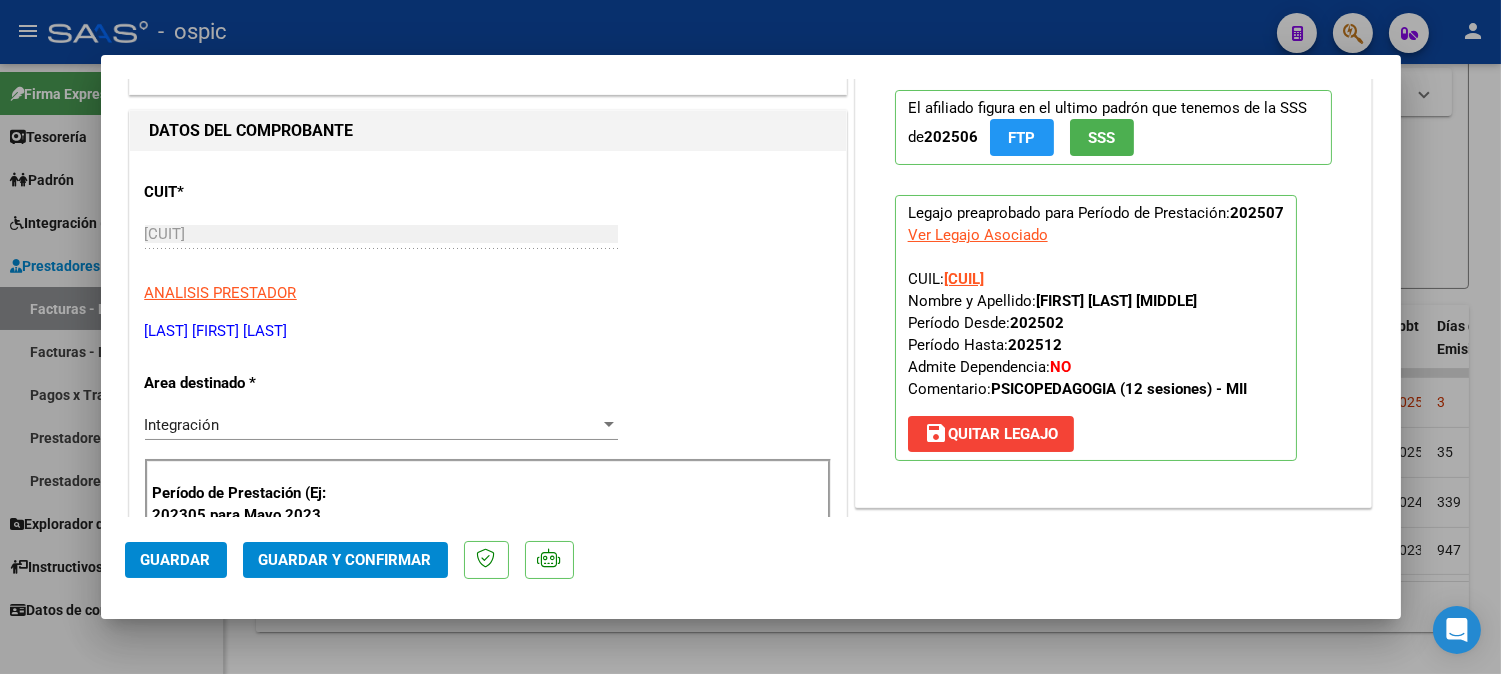 scroll, scrollTop: 0, scrollLeft: 0, axis: both 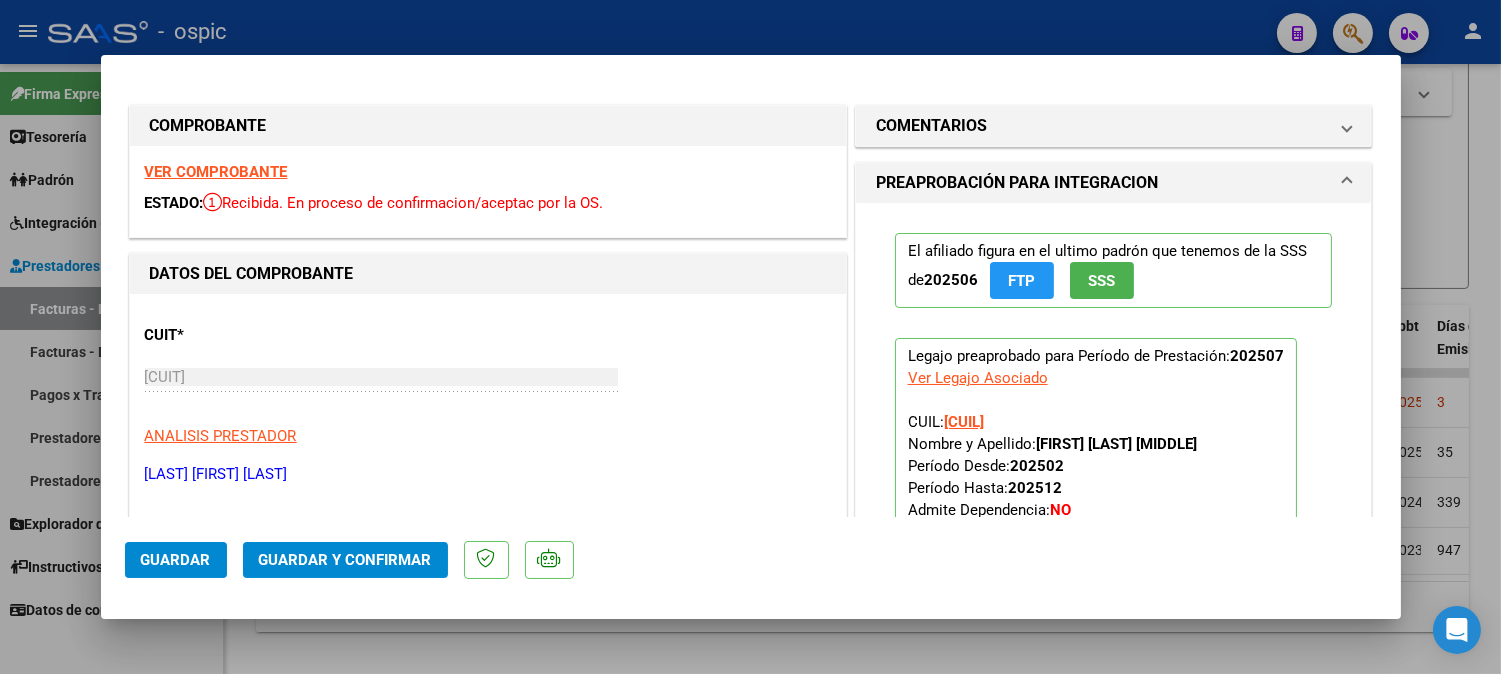 drag, startPoint x: 1006, startPoint y: 132, endPoint x: 960, endPoint y: 403, distance: 274.87634 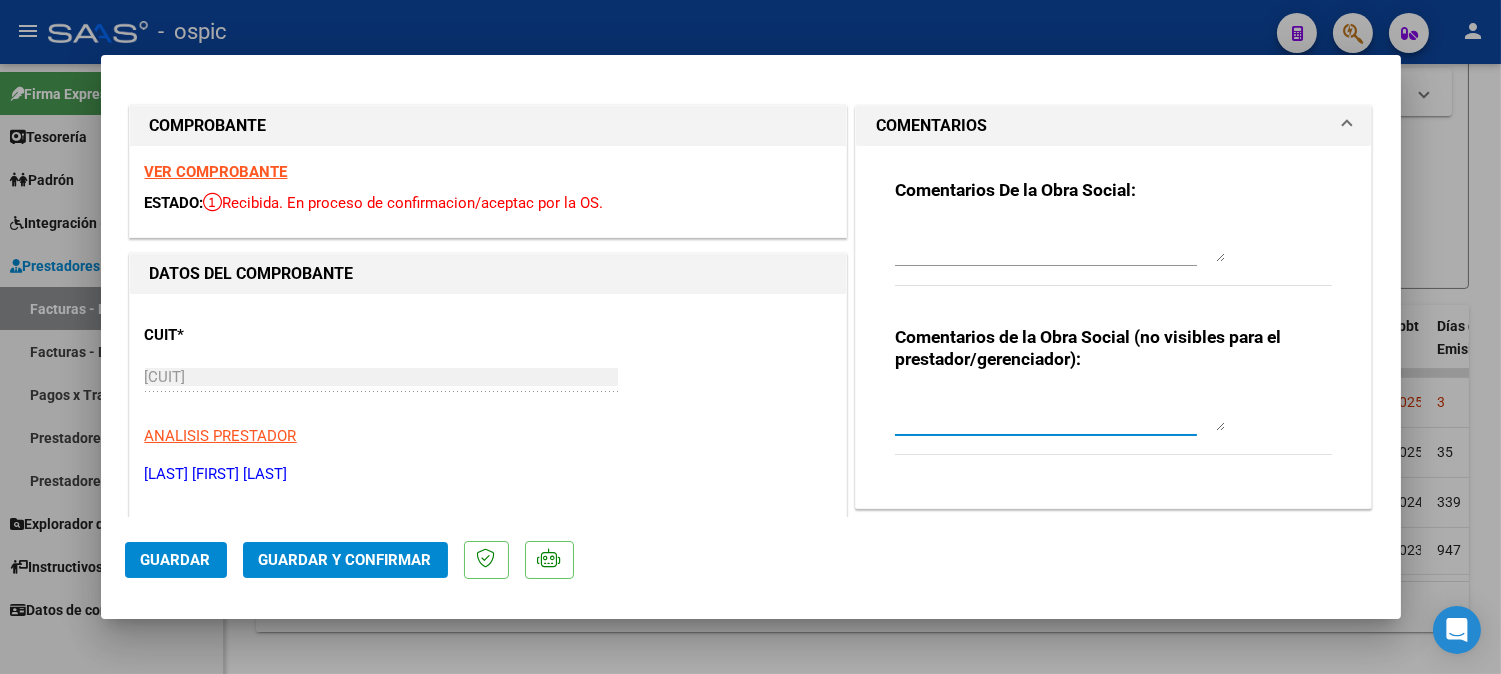click at bounding box center [1060, 411] 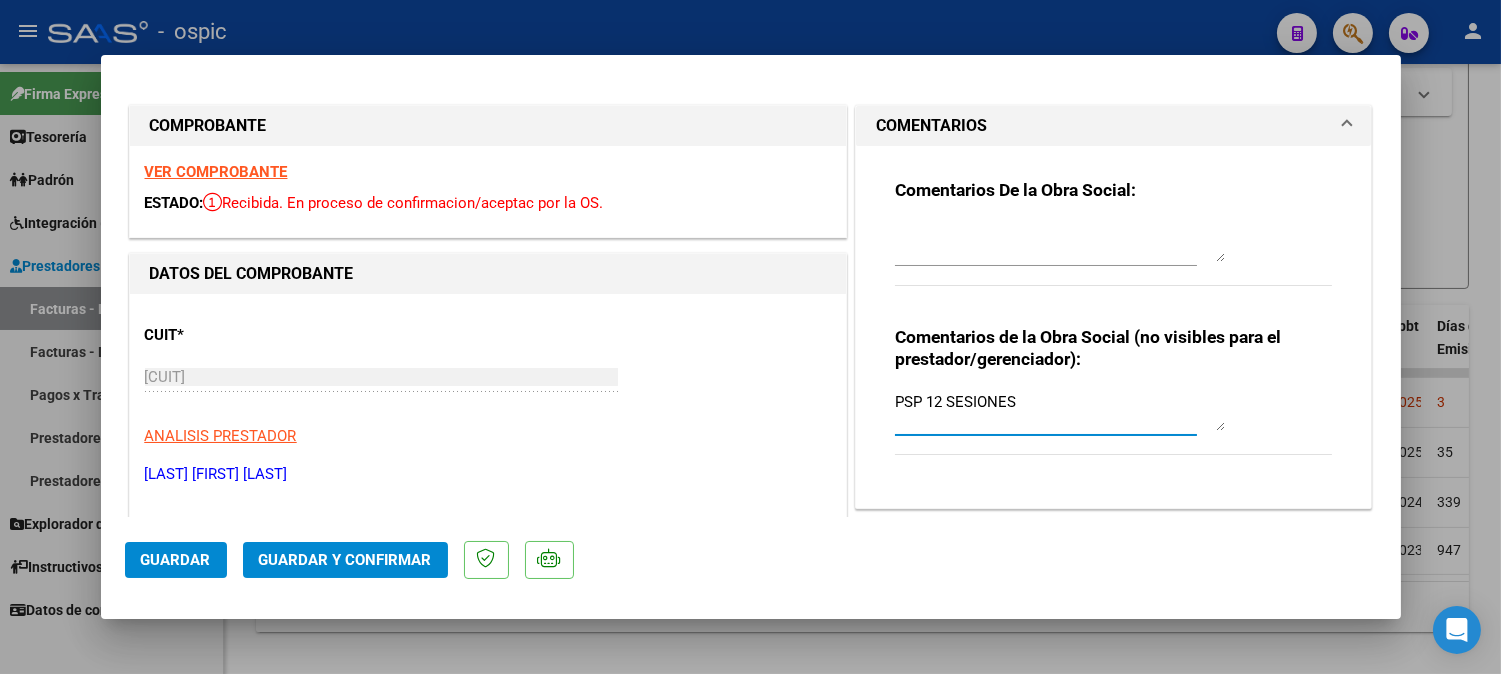 type on "PSP 12 SESIONES" 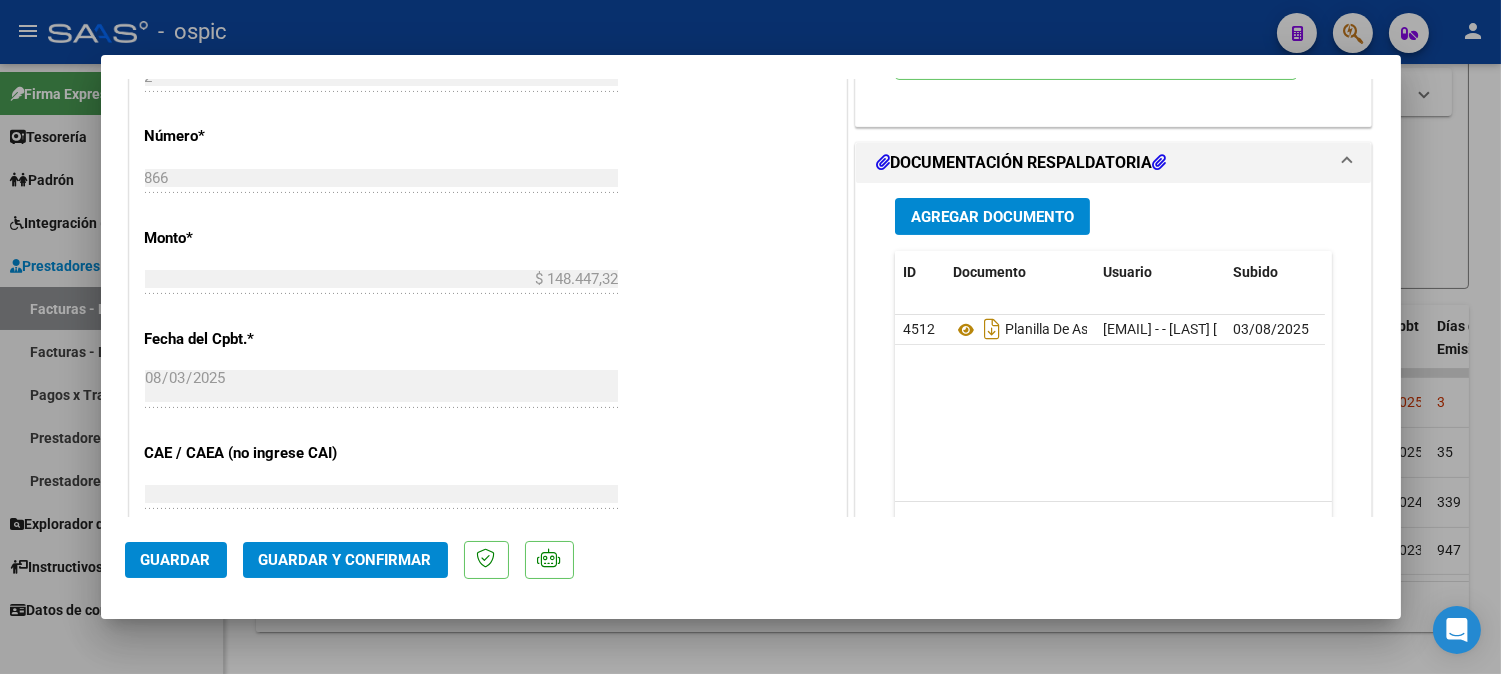 scroll, scrollTop: 901, scrollLeft: 0, axis: vertical 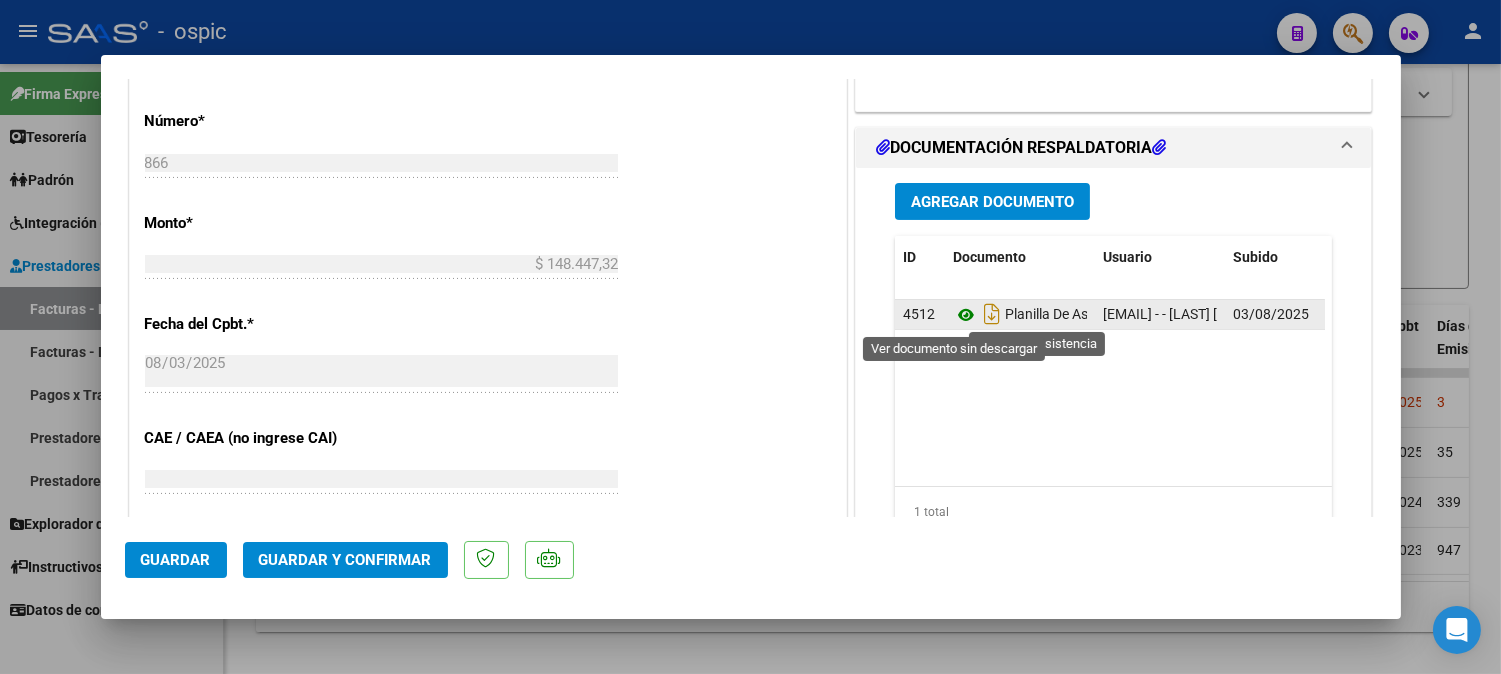 click 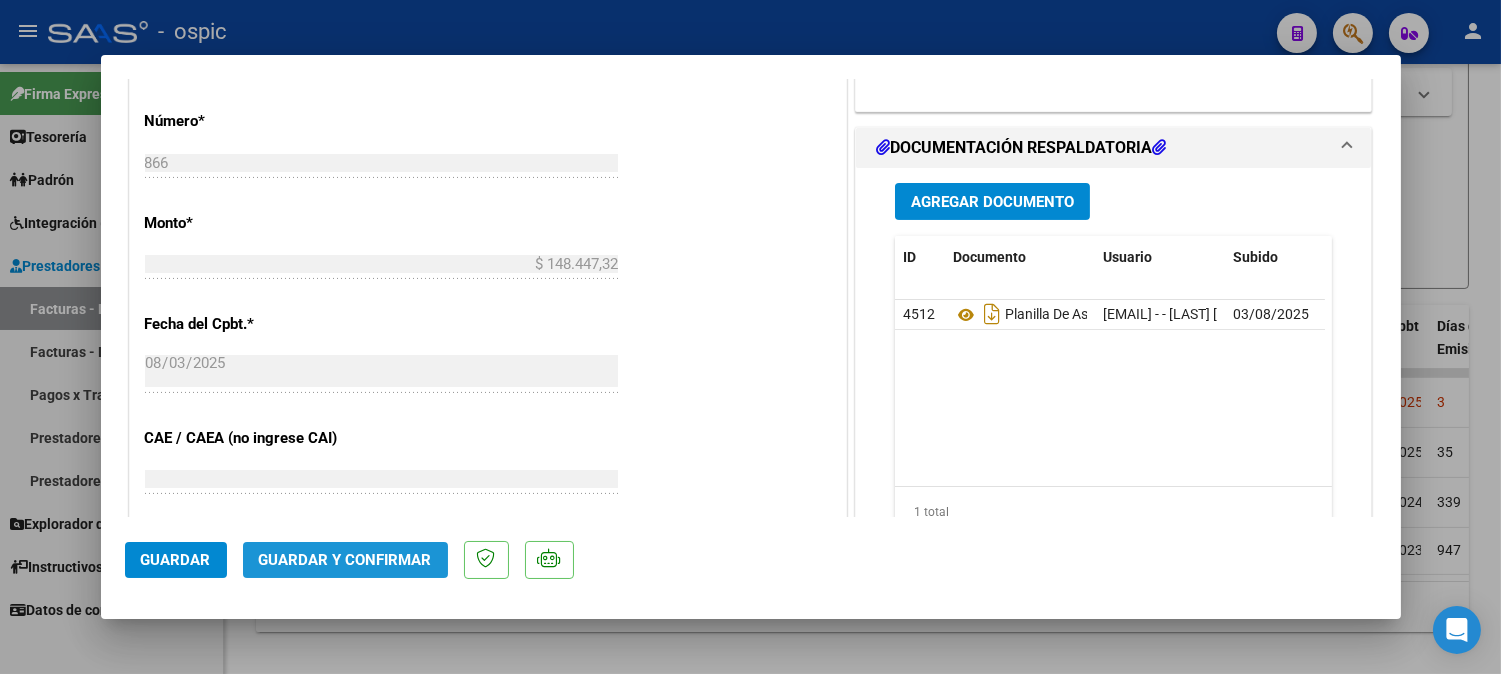 click on "Guardar y Confirmar" 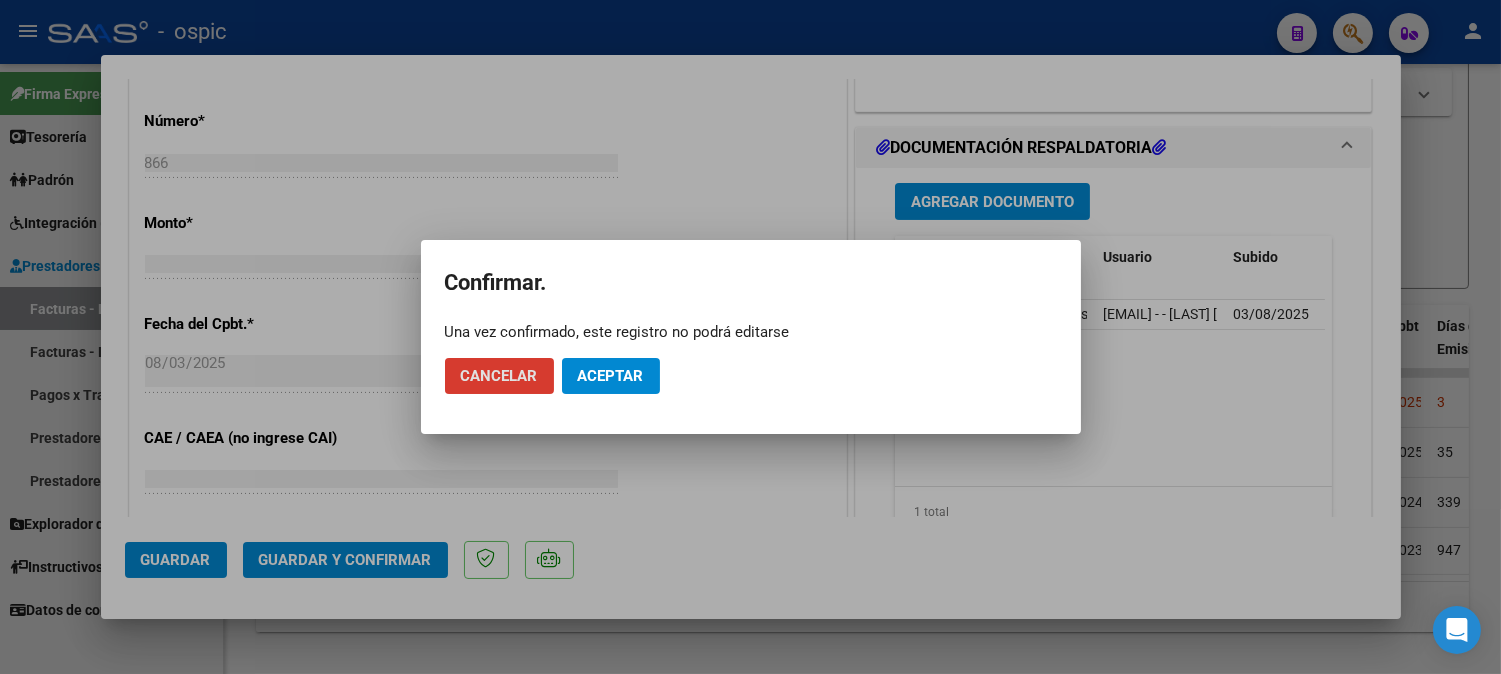 click on "Aceptar" 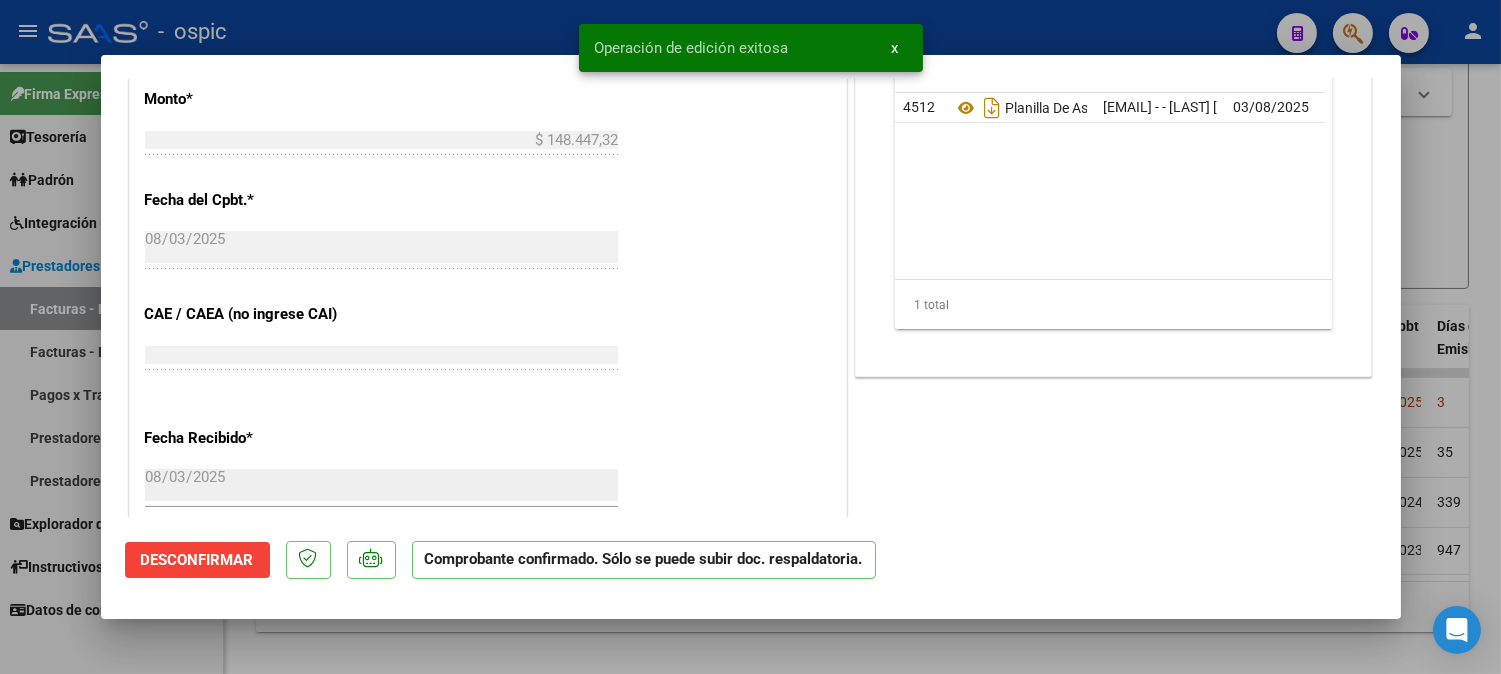 type 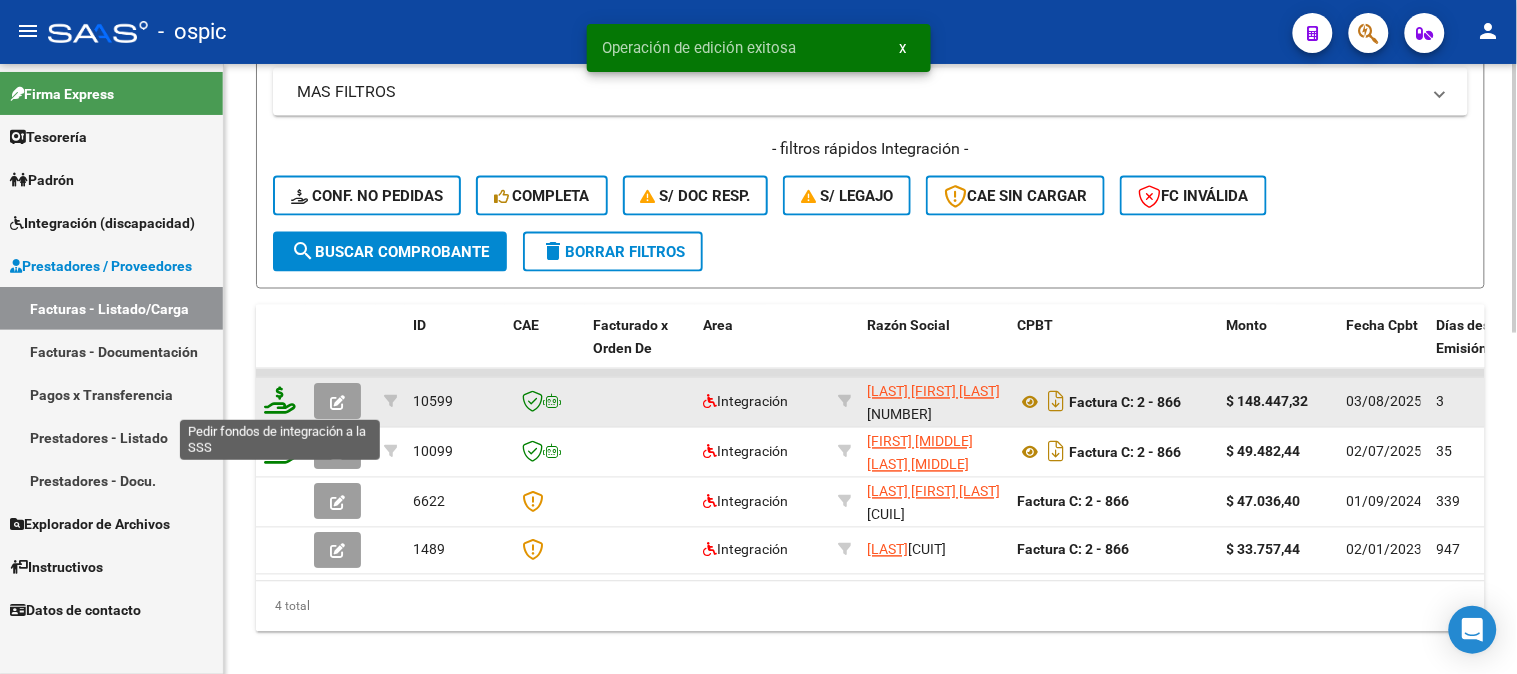 click 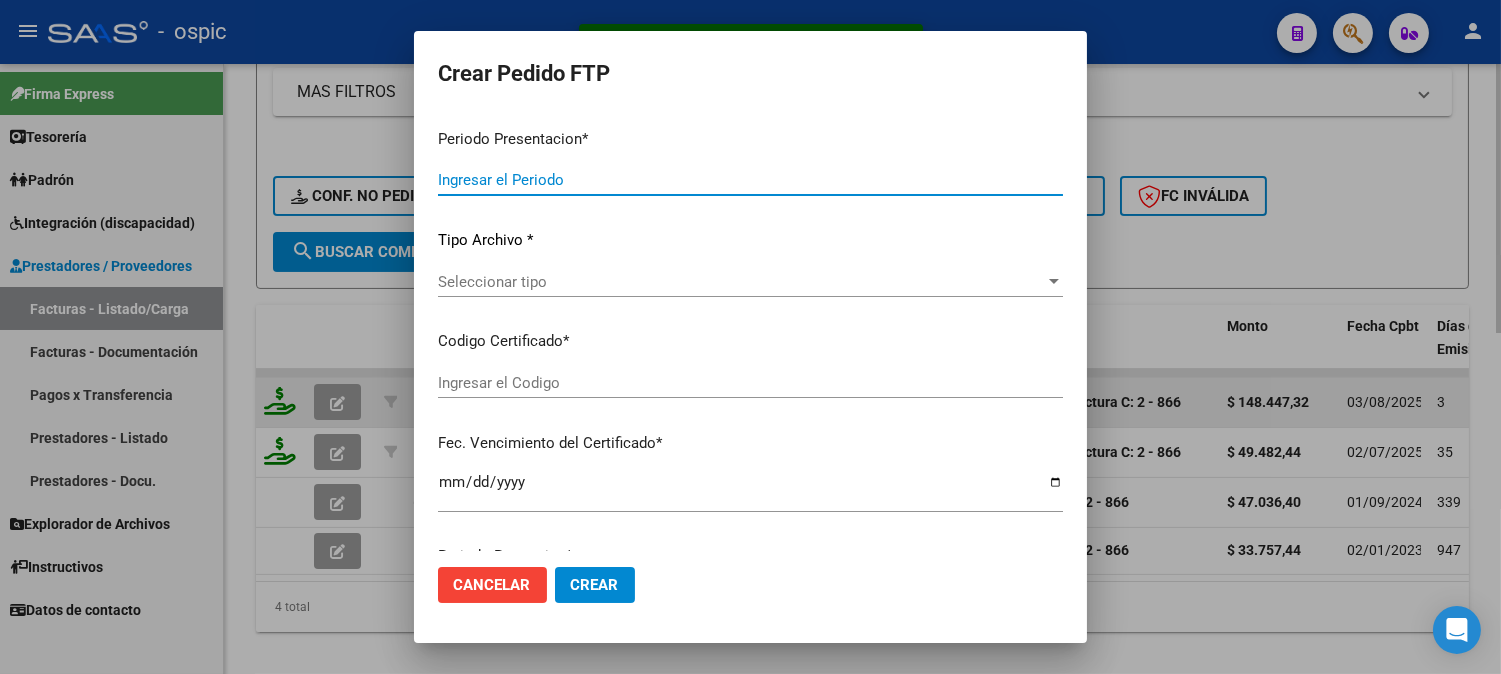 type on "202507" 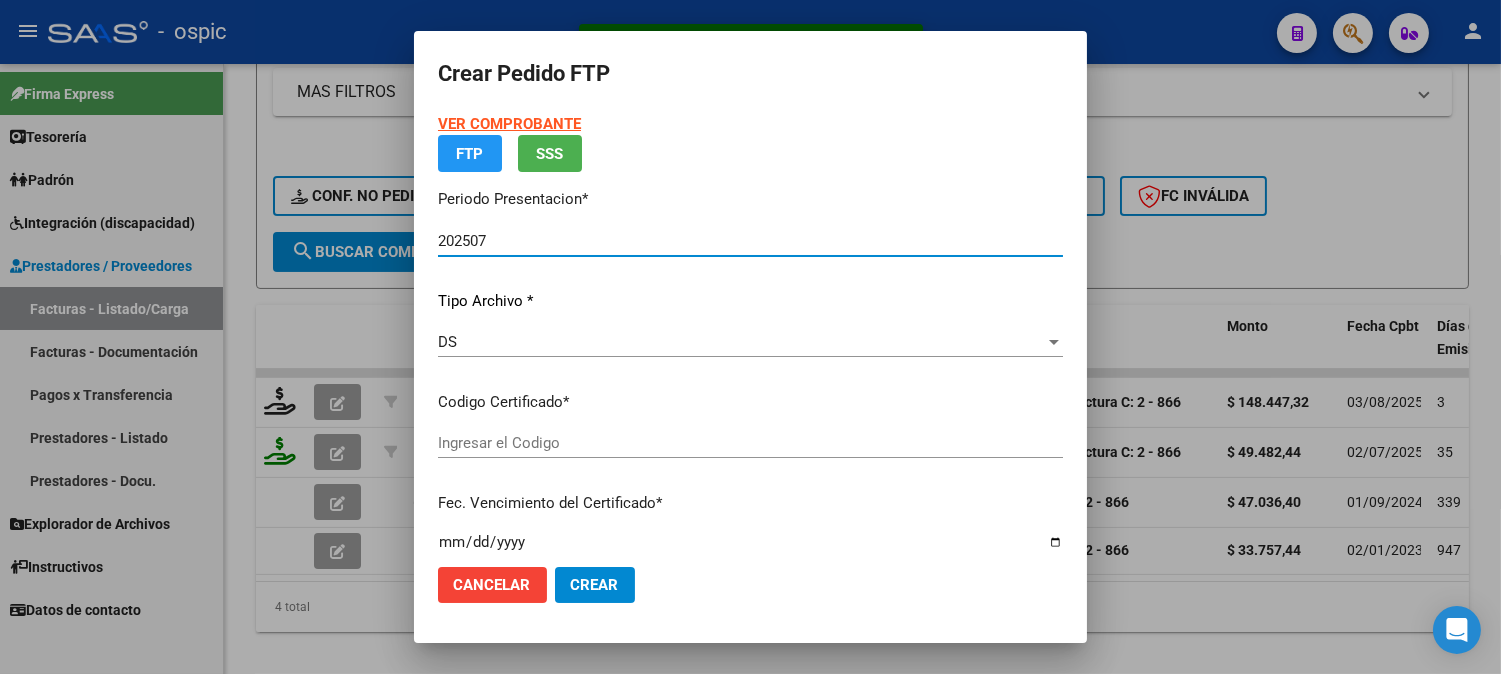 type on "[CUIL]" 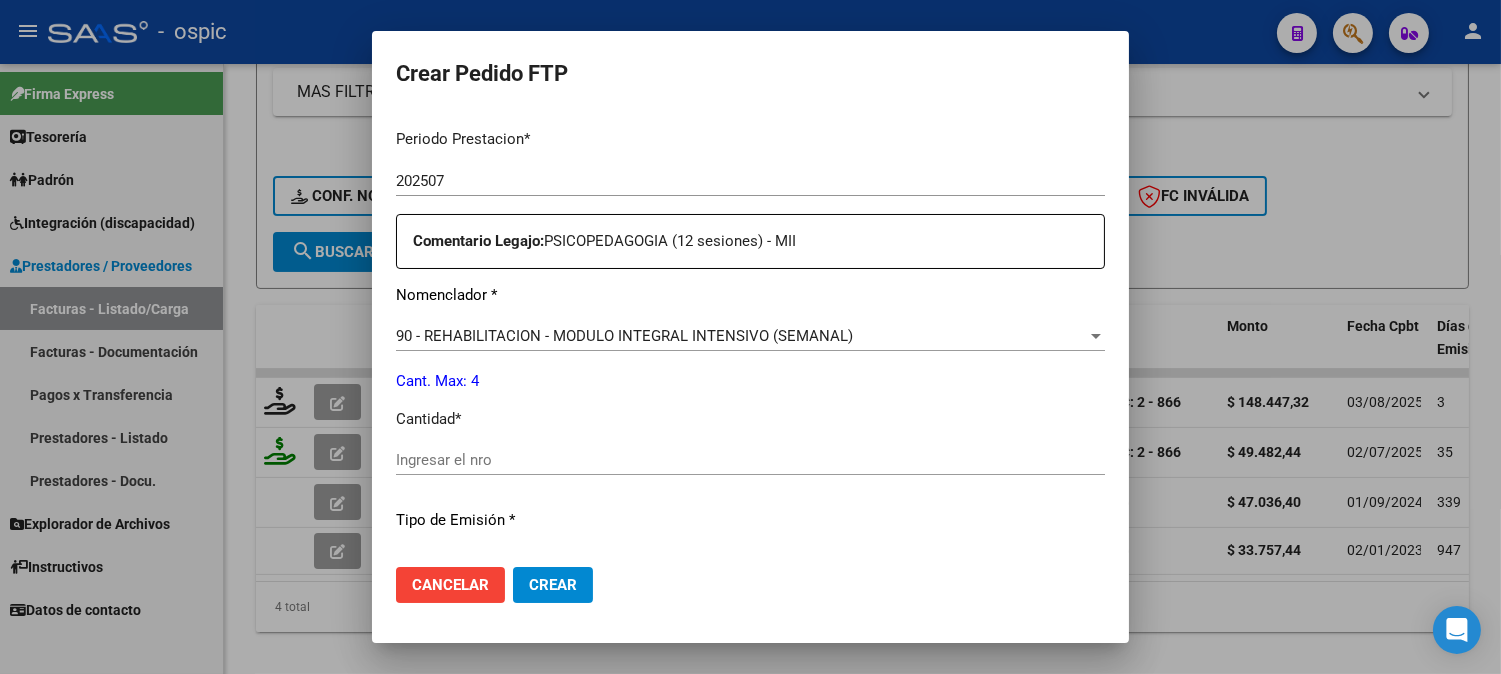 scroll, scrollTop: 687, scrollLeft: 0, axis: vertical 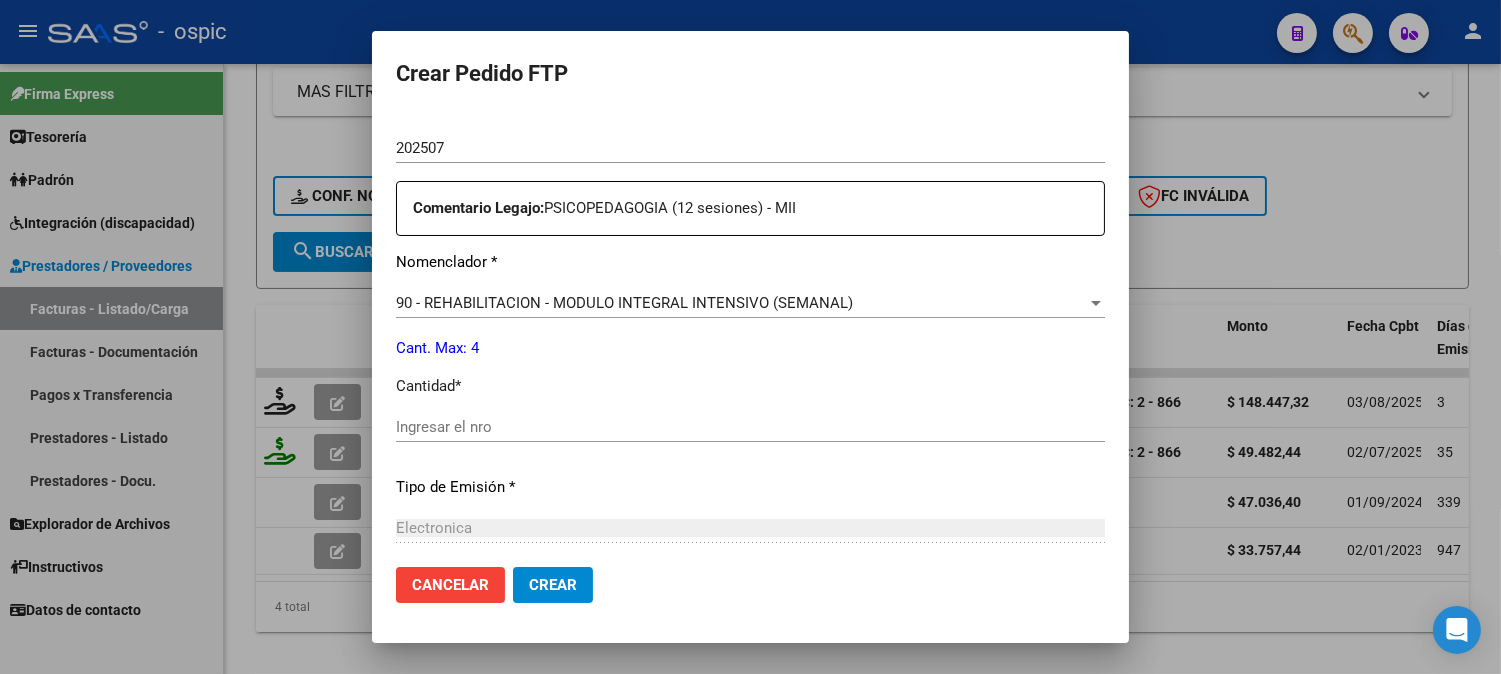 click on "Ingresar el nro" at bounding box center [750, 427] 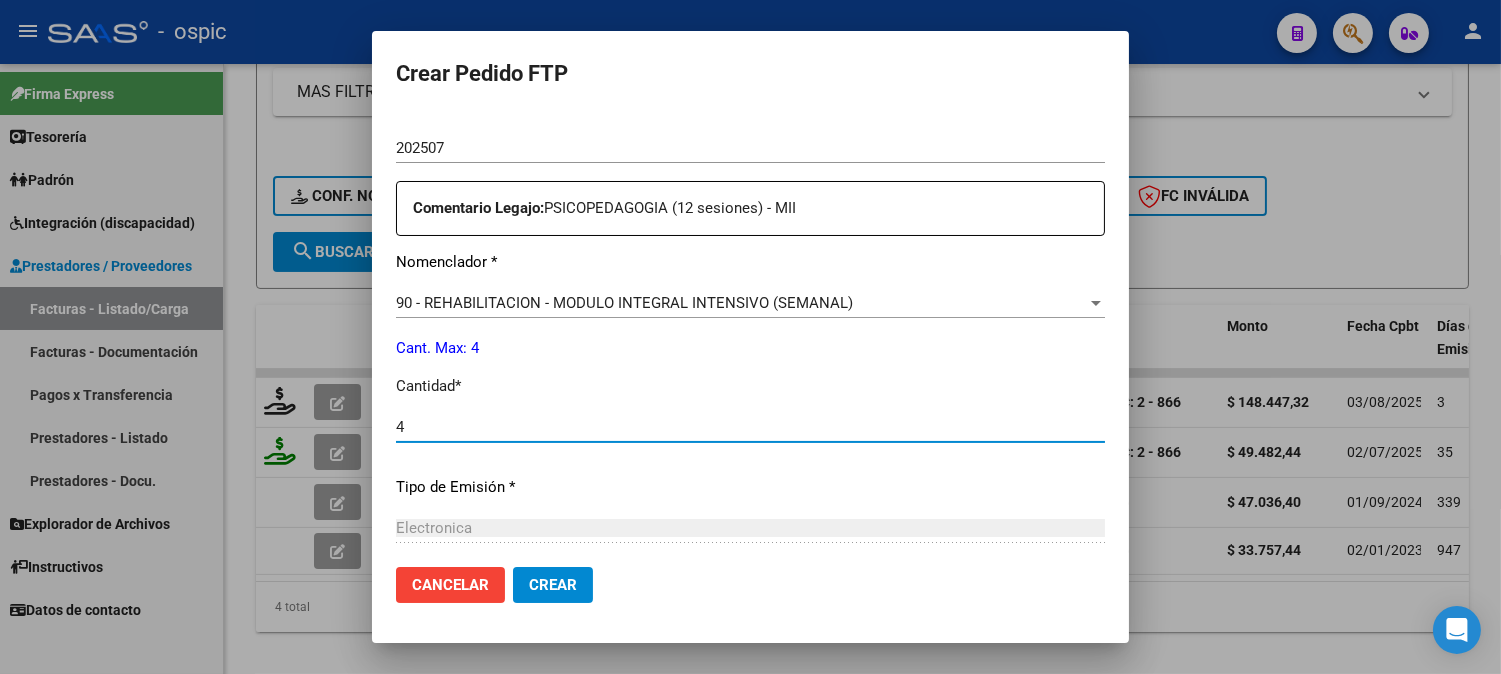 type on "4" 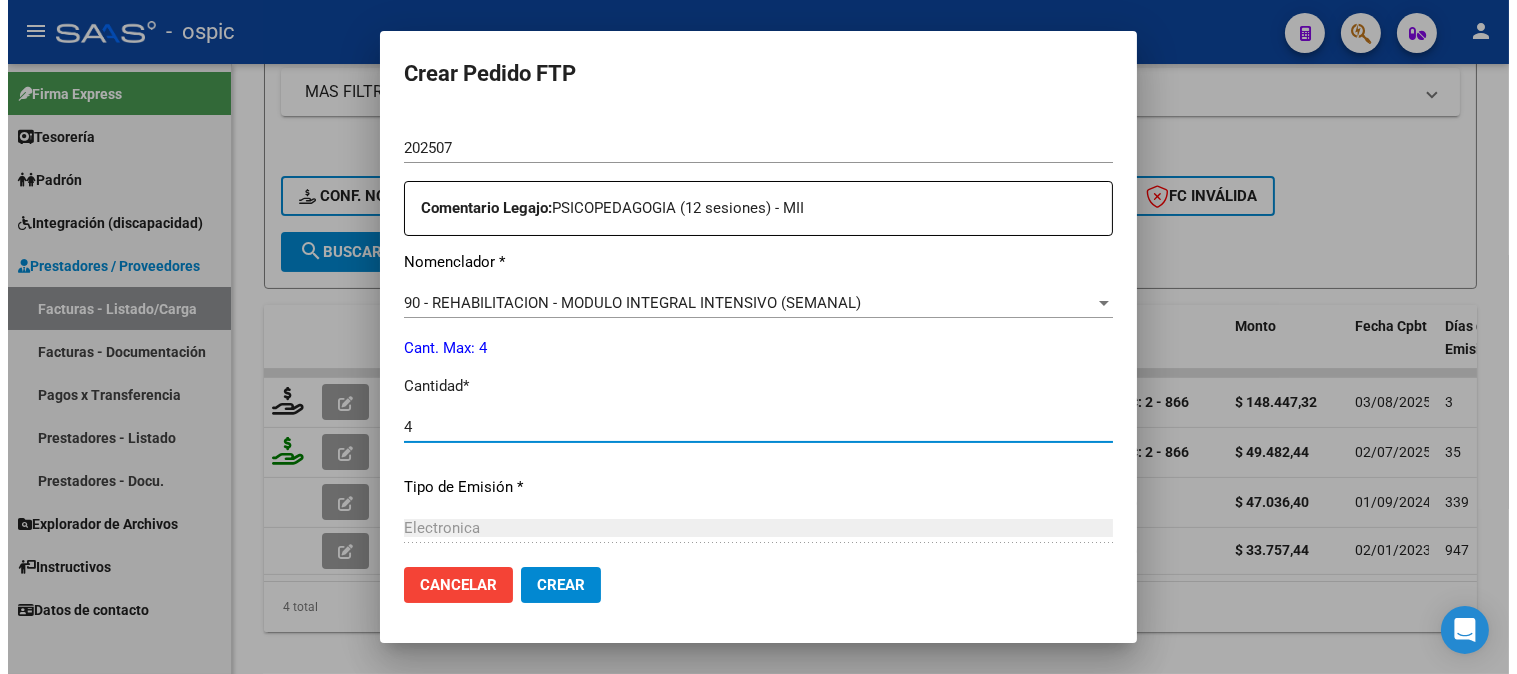 scroll, scrollTop: 900, scrollLeft: 0, axis: vertical 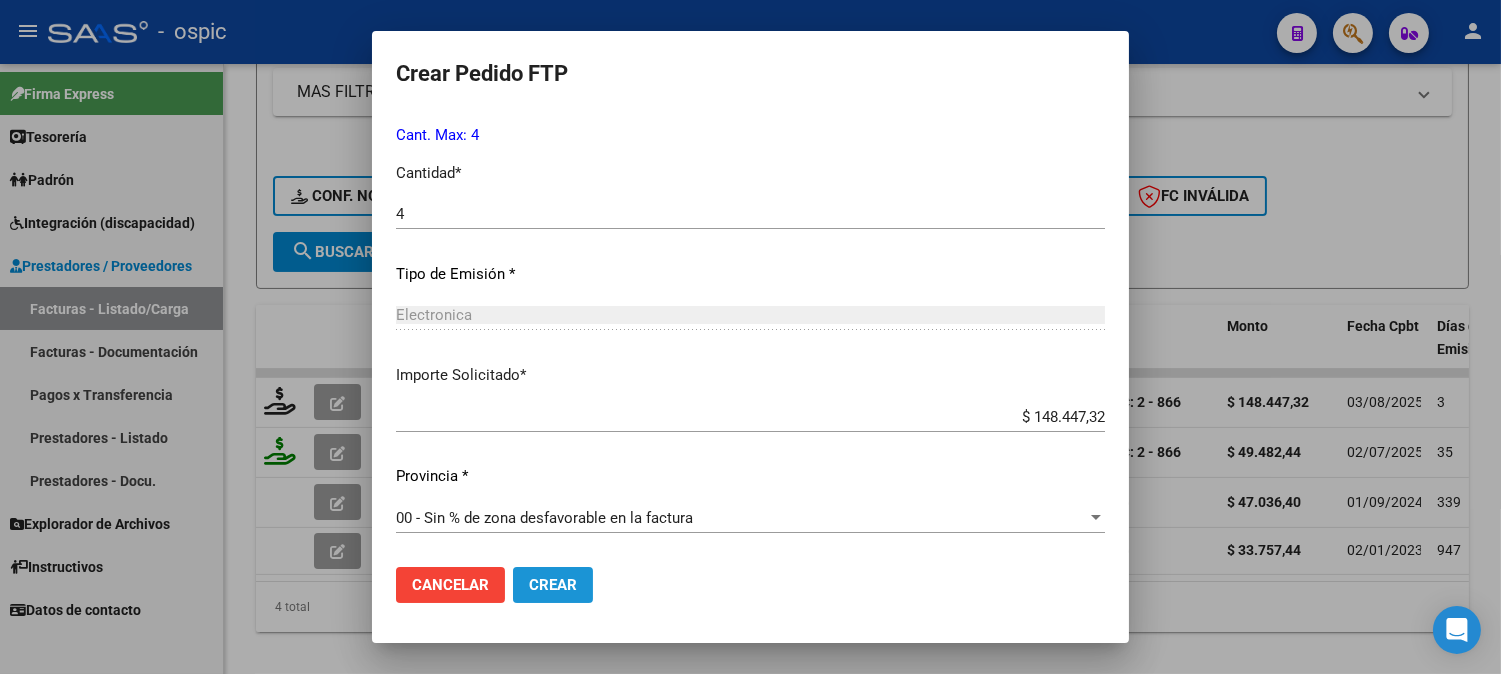 drag, startPoint x: 526, startPoint y: 577, endPoint x: 1516, endPoint y: 84, distance: 1105.9607 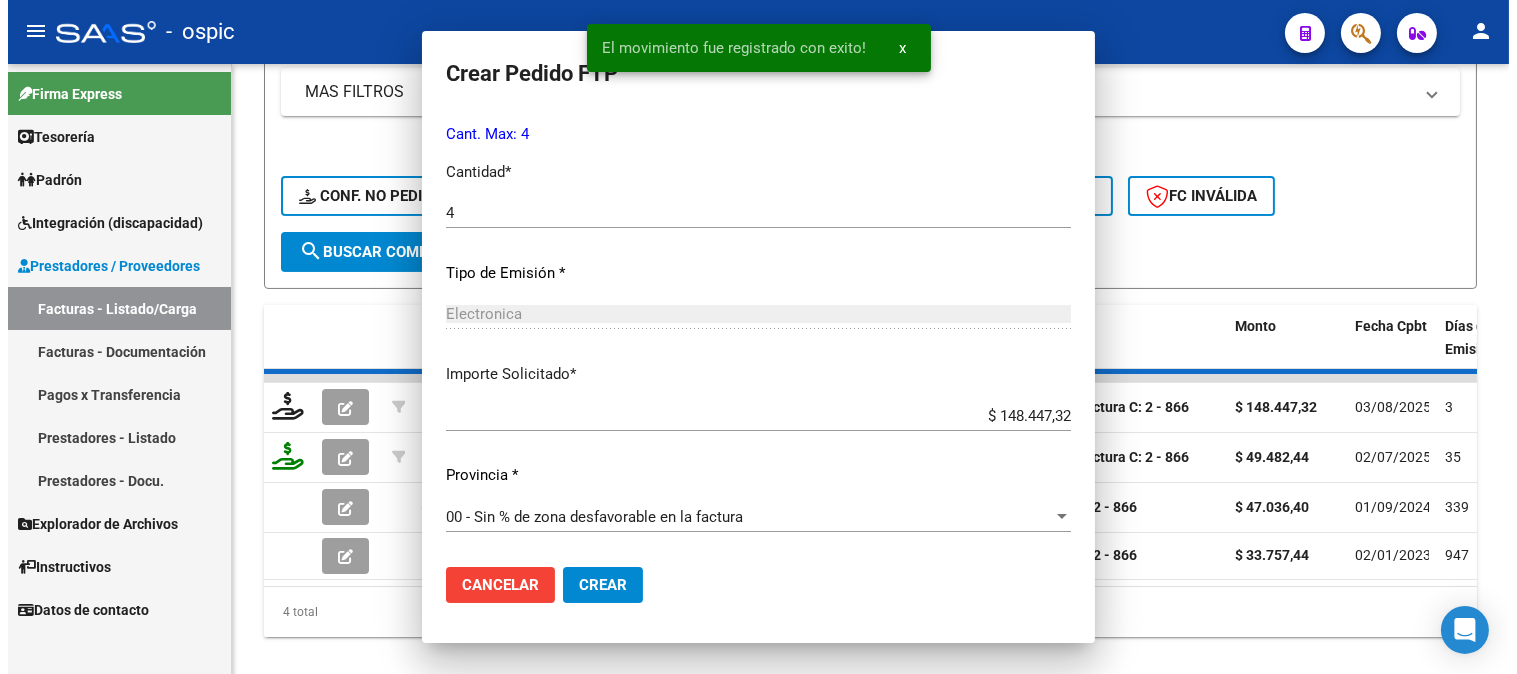 scroll, scrollTop: 0, scrollLeft: 0, axis: both 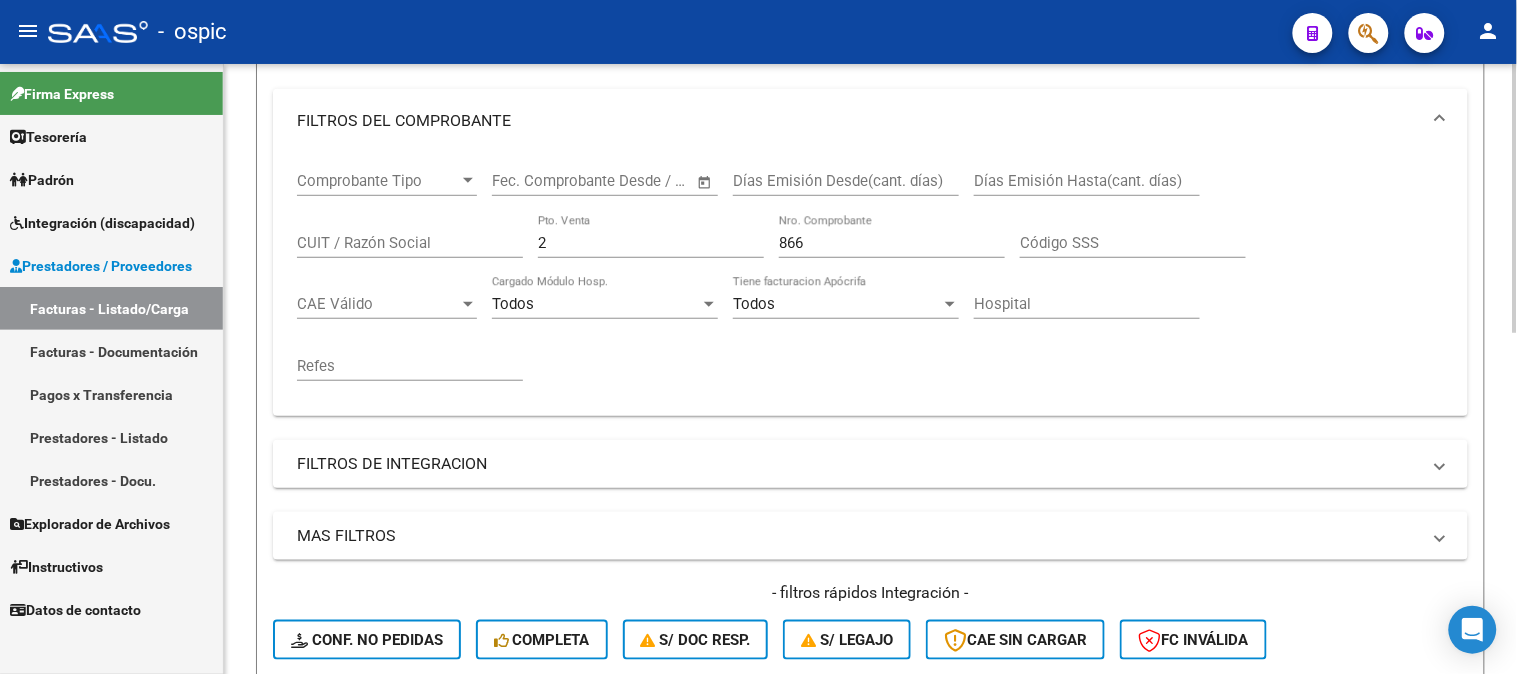 drag, startPoint x: 590, startPoint y: 250, endPoint x: 491, endPoint y: 241, distance: 99.40825 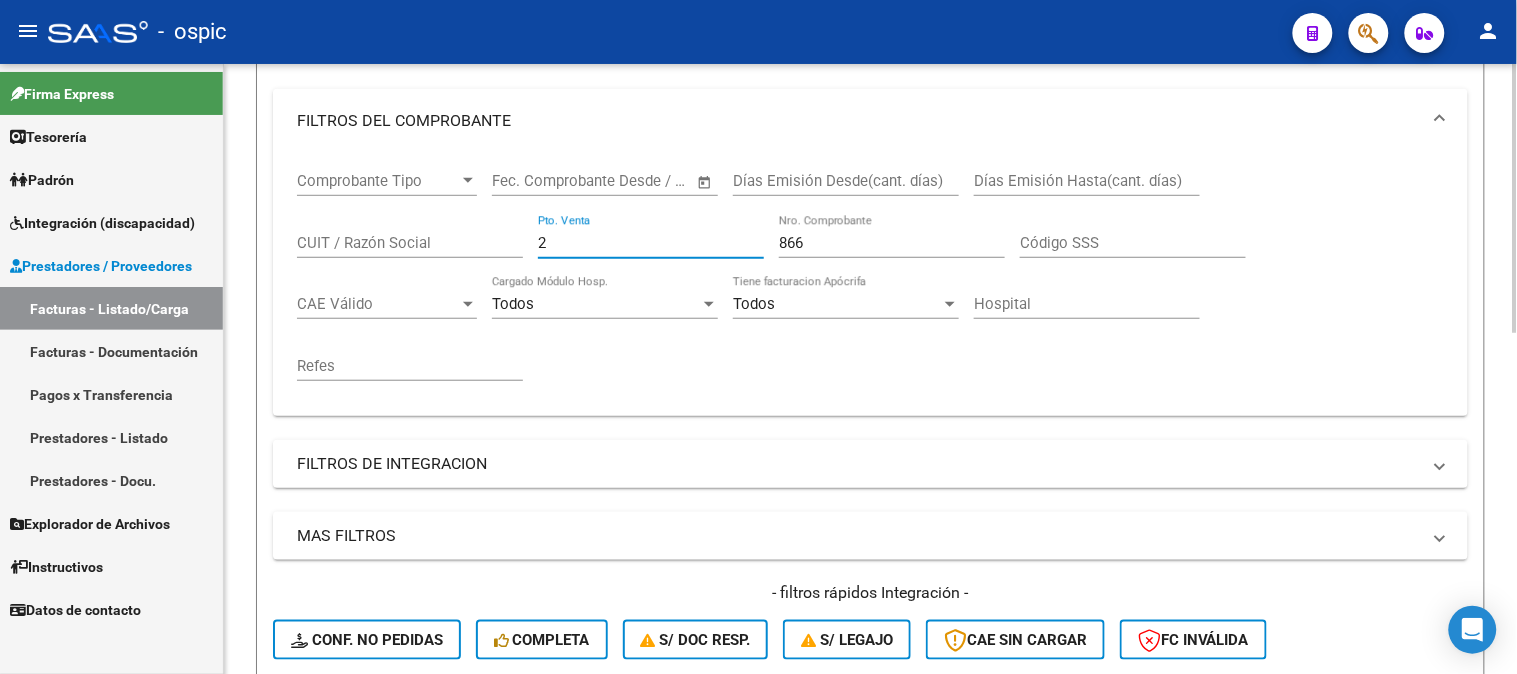 drag, startPoint x: 667, startPoint y: 251, endPoint x: 642, endPoint y: 252, distance: 25.019993 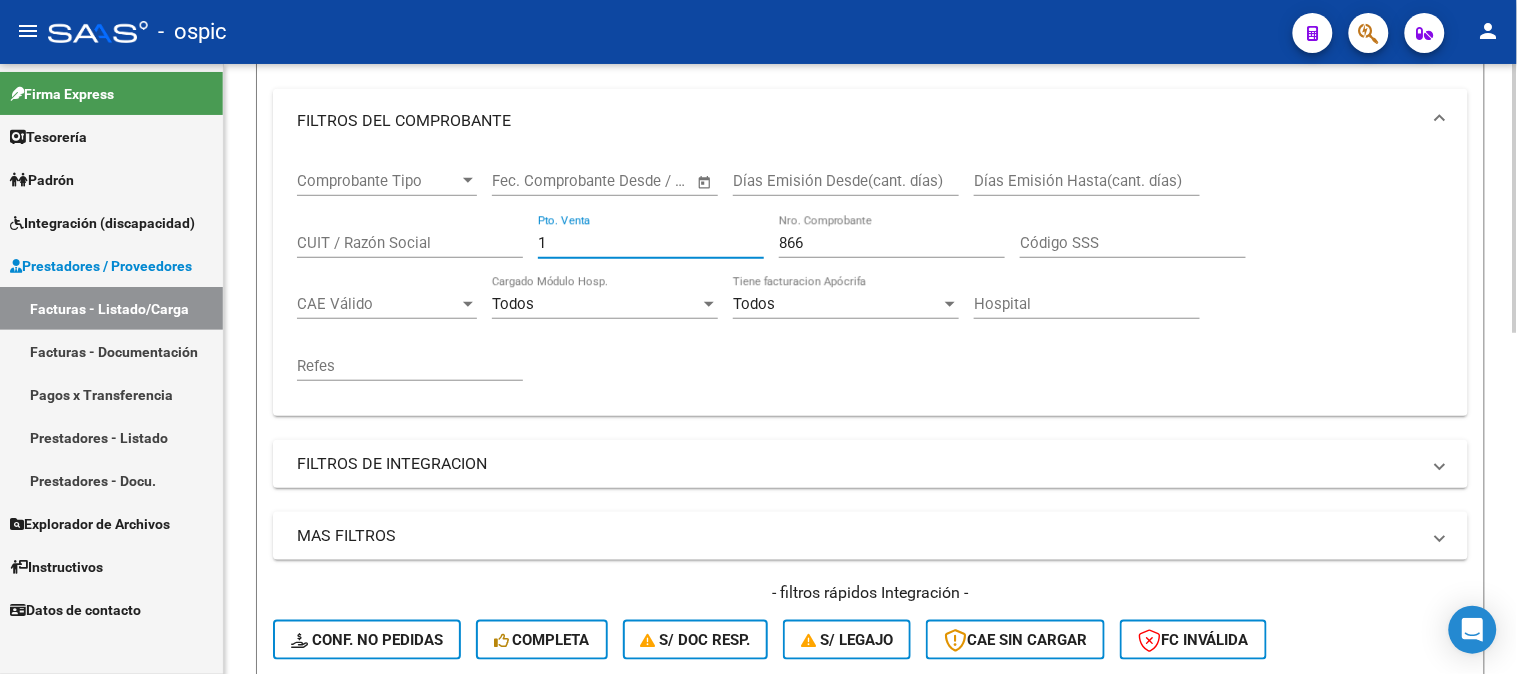 type on "1" 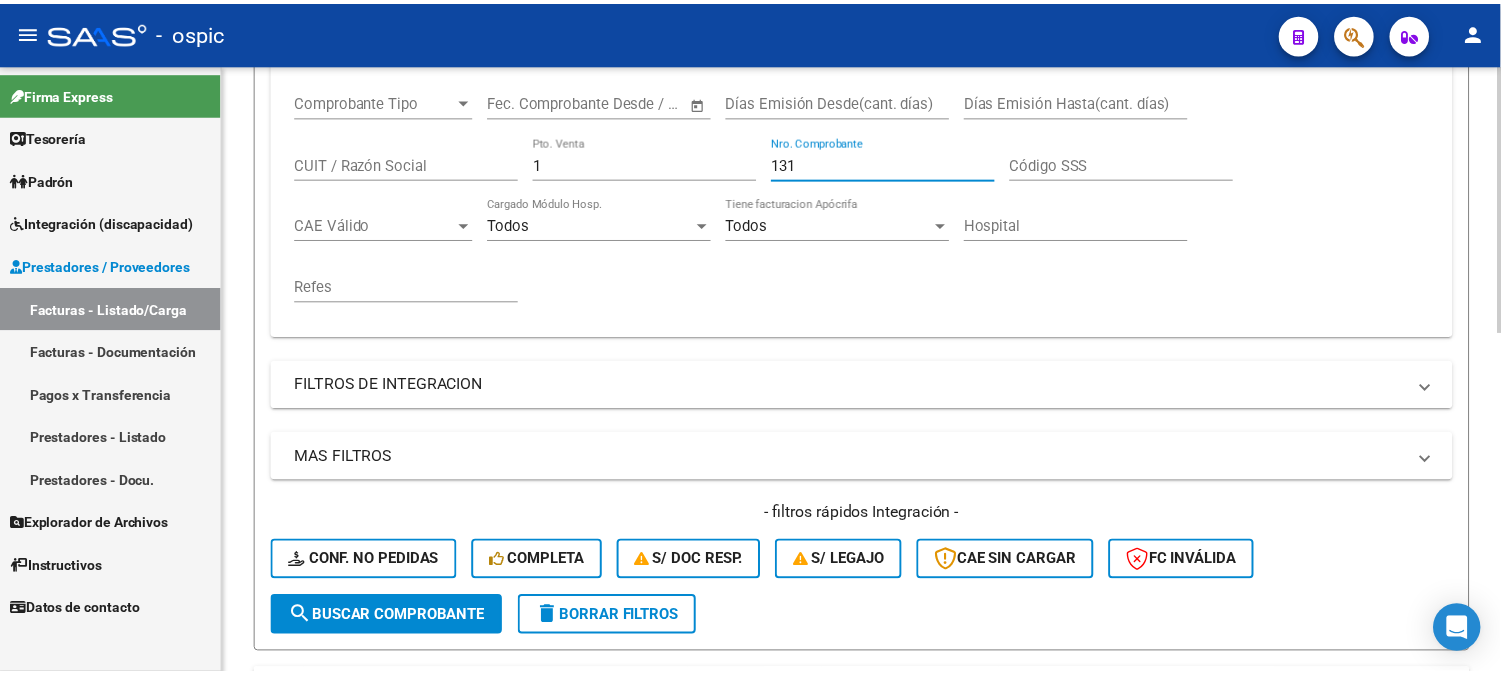 scroll, scrollTop: 624, scrollLeft: 0, axis: vertical 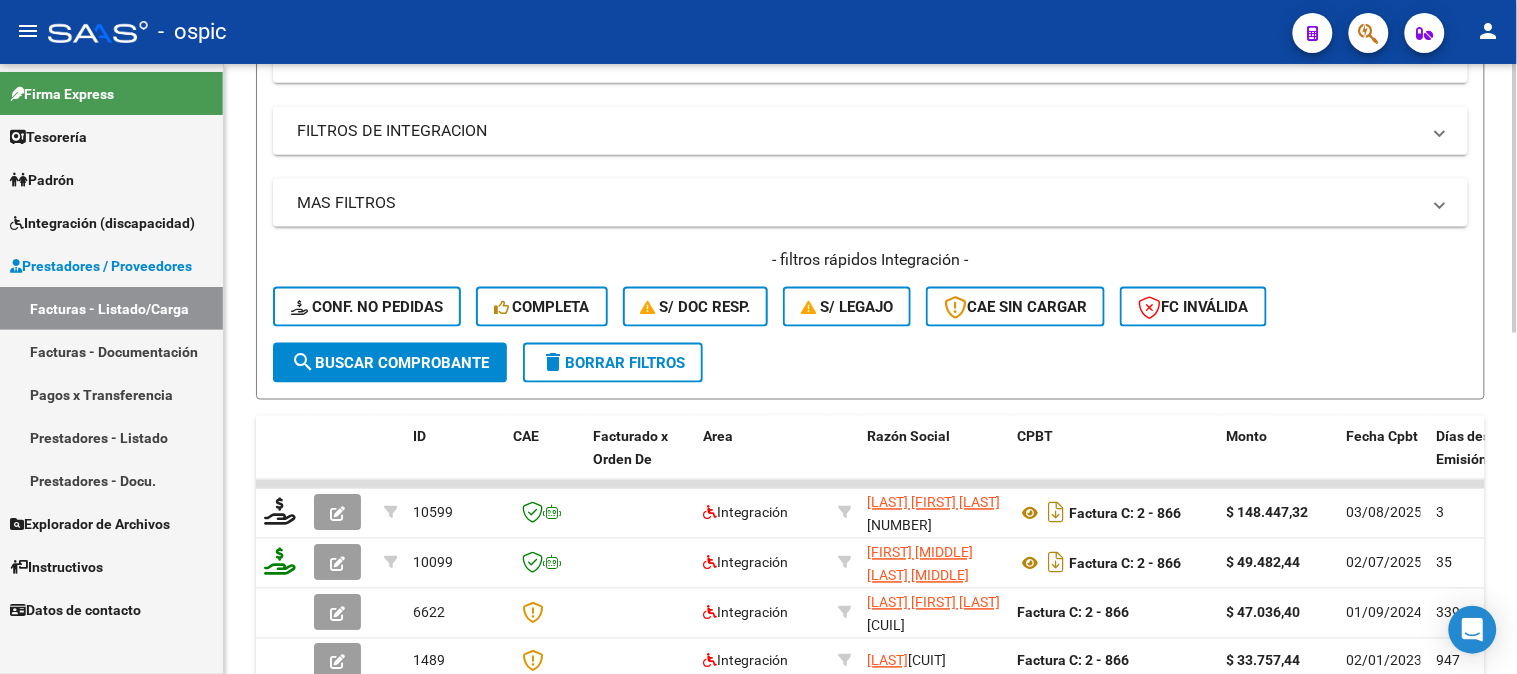 type on "131" 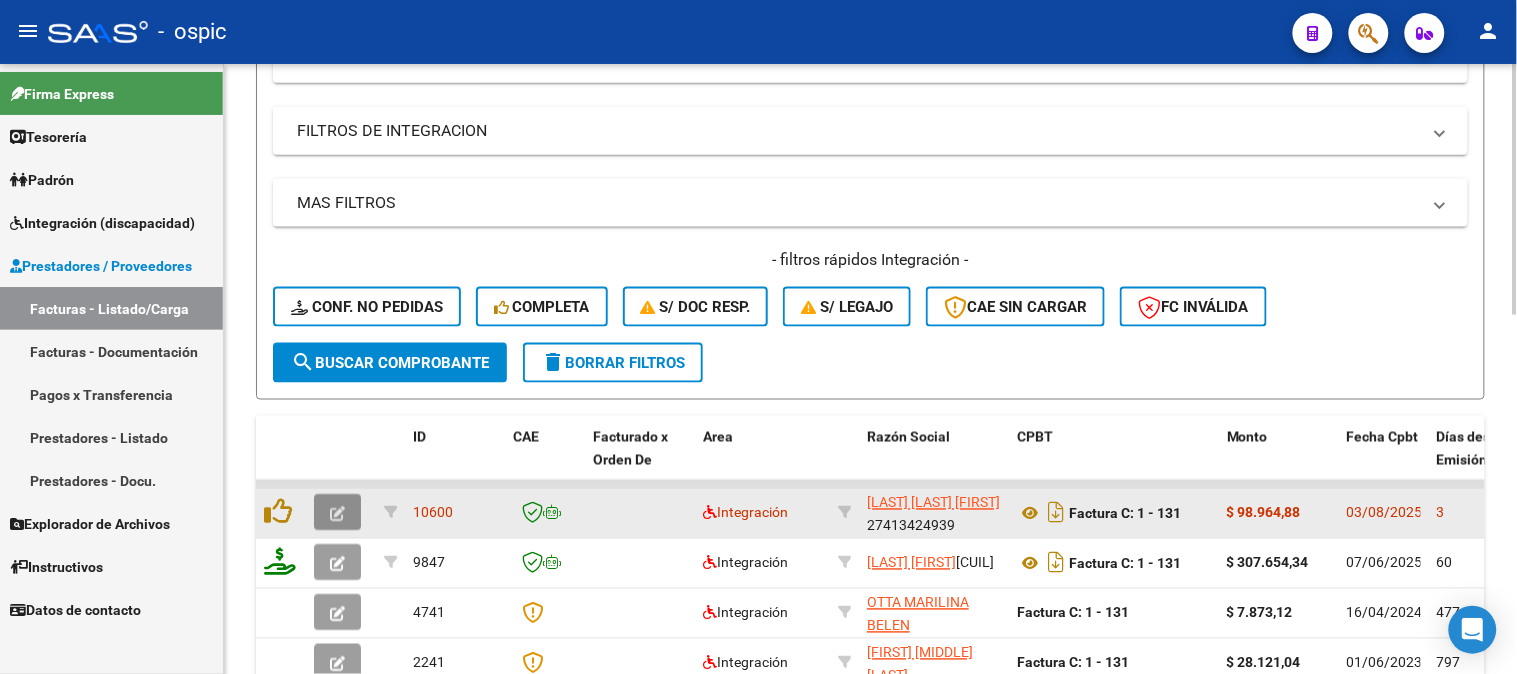 click 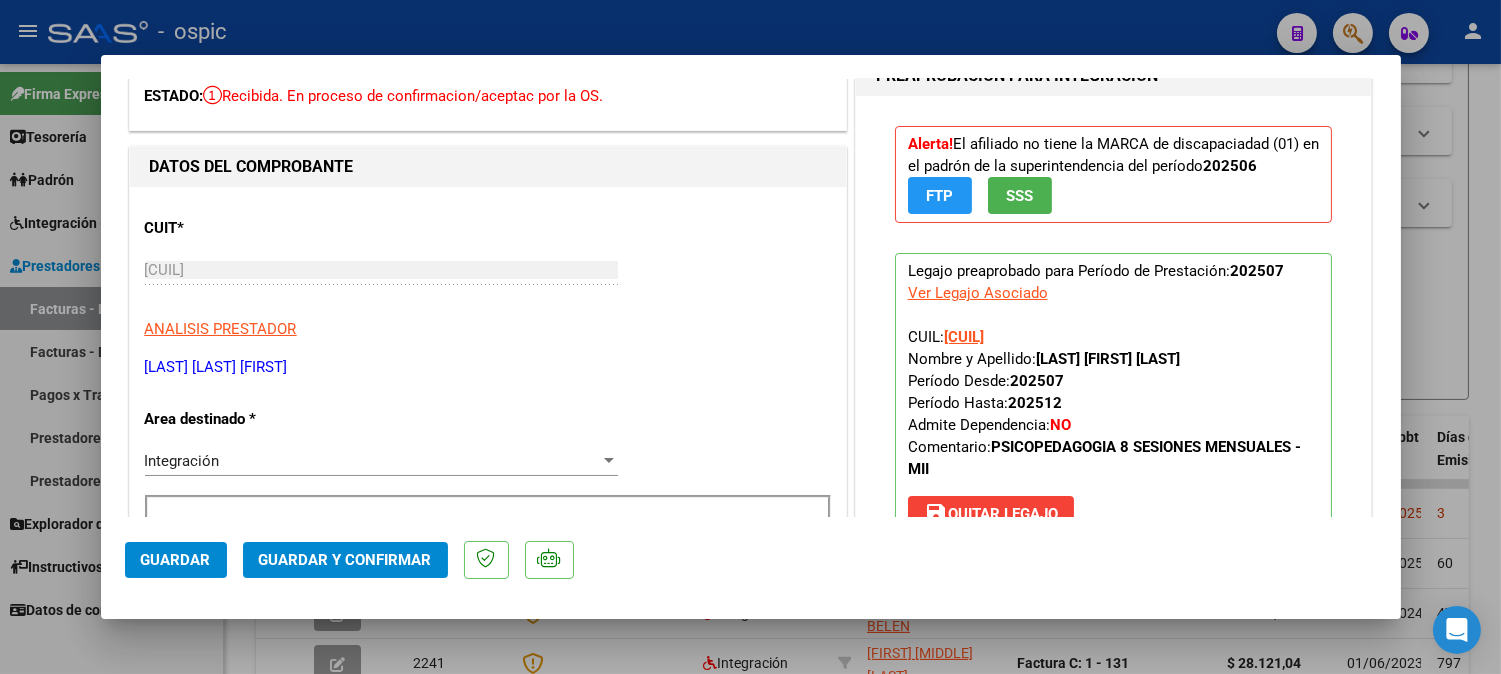 scroll, scrollTop: 0, scrollLeft: 0, axis: both 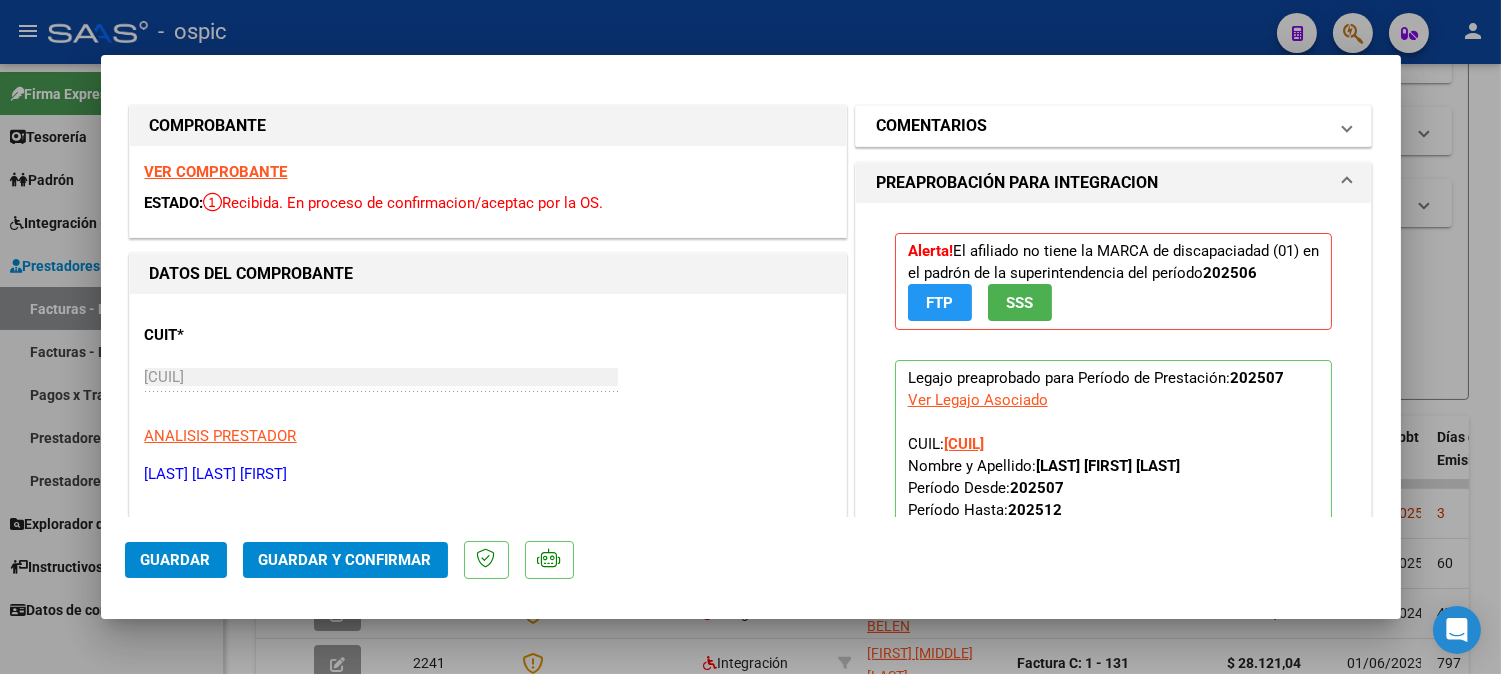 click on "COMENTARIOS" at bounding box center [1102, 126] 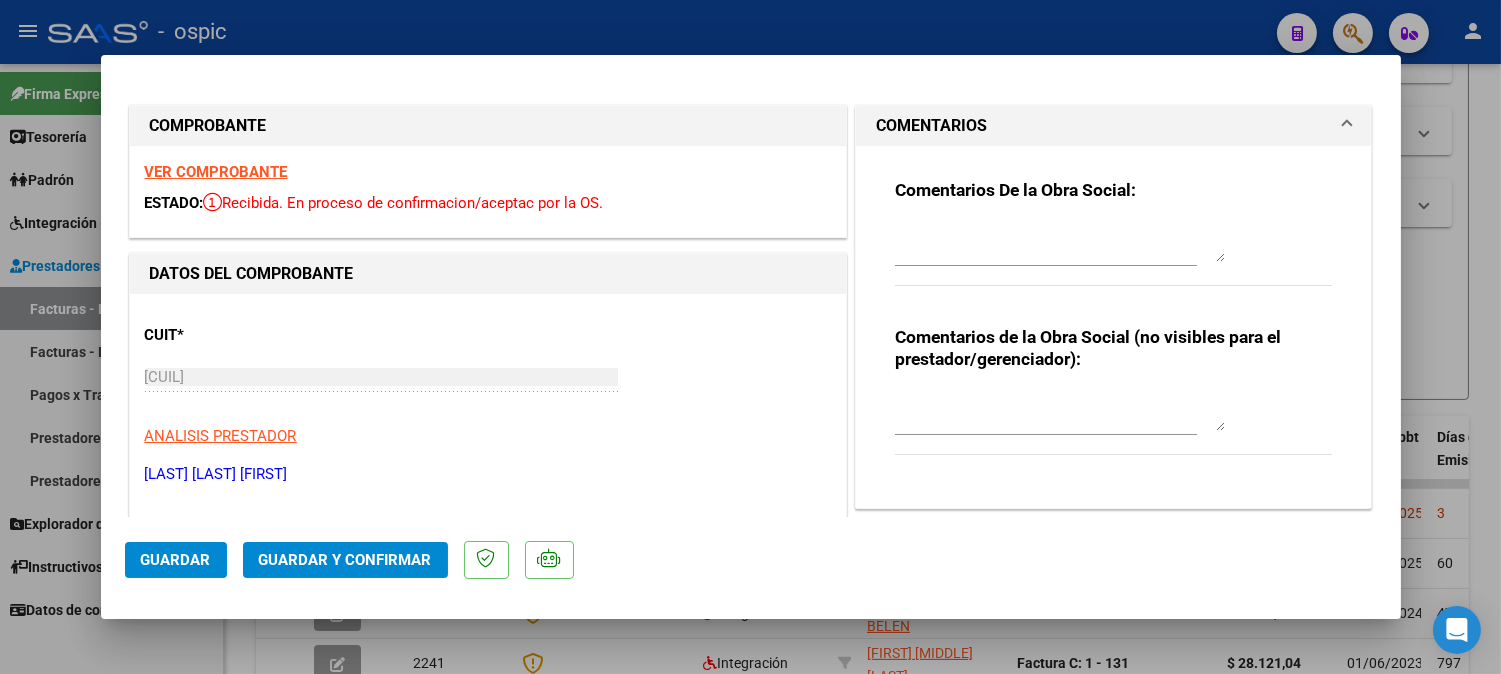 click at bounding box center [1060, 411] 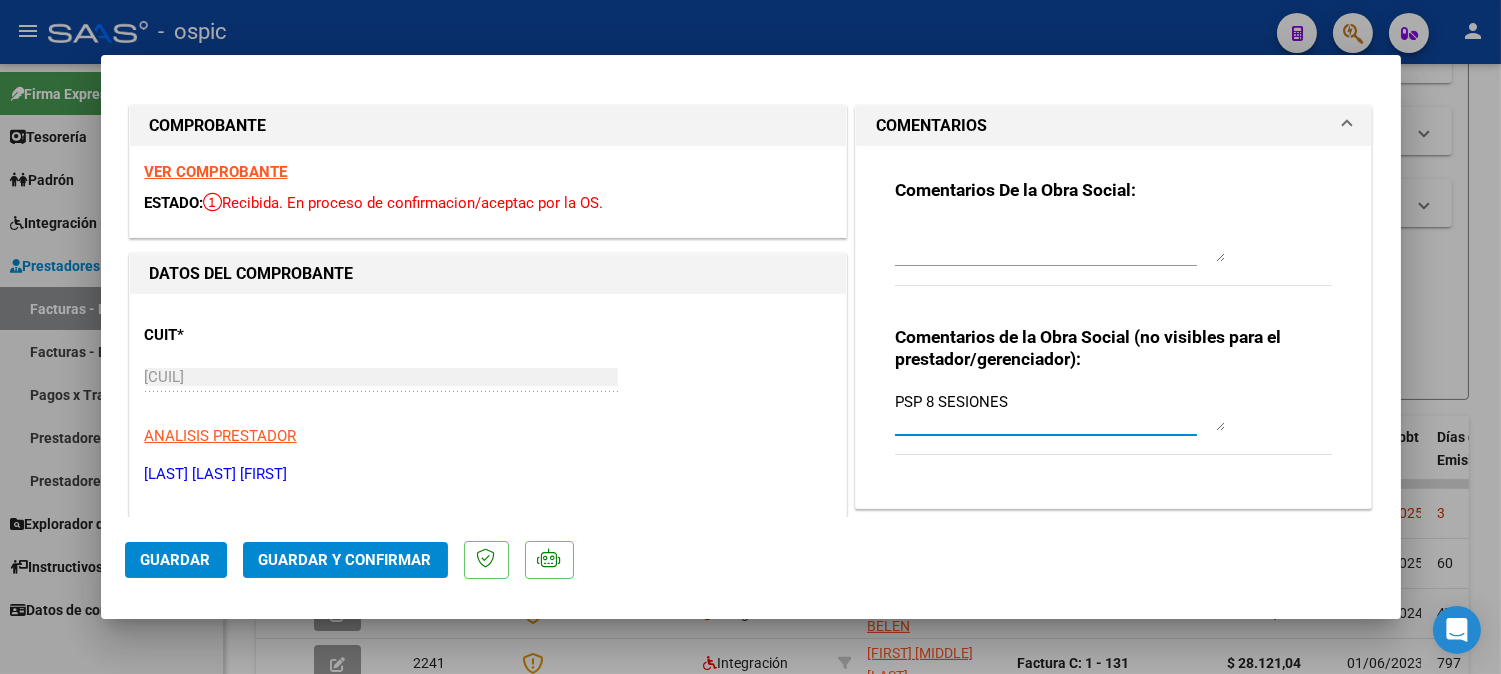 type on "PSP 8 SESIONES" 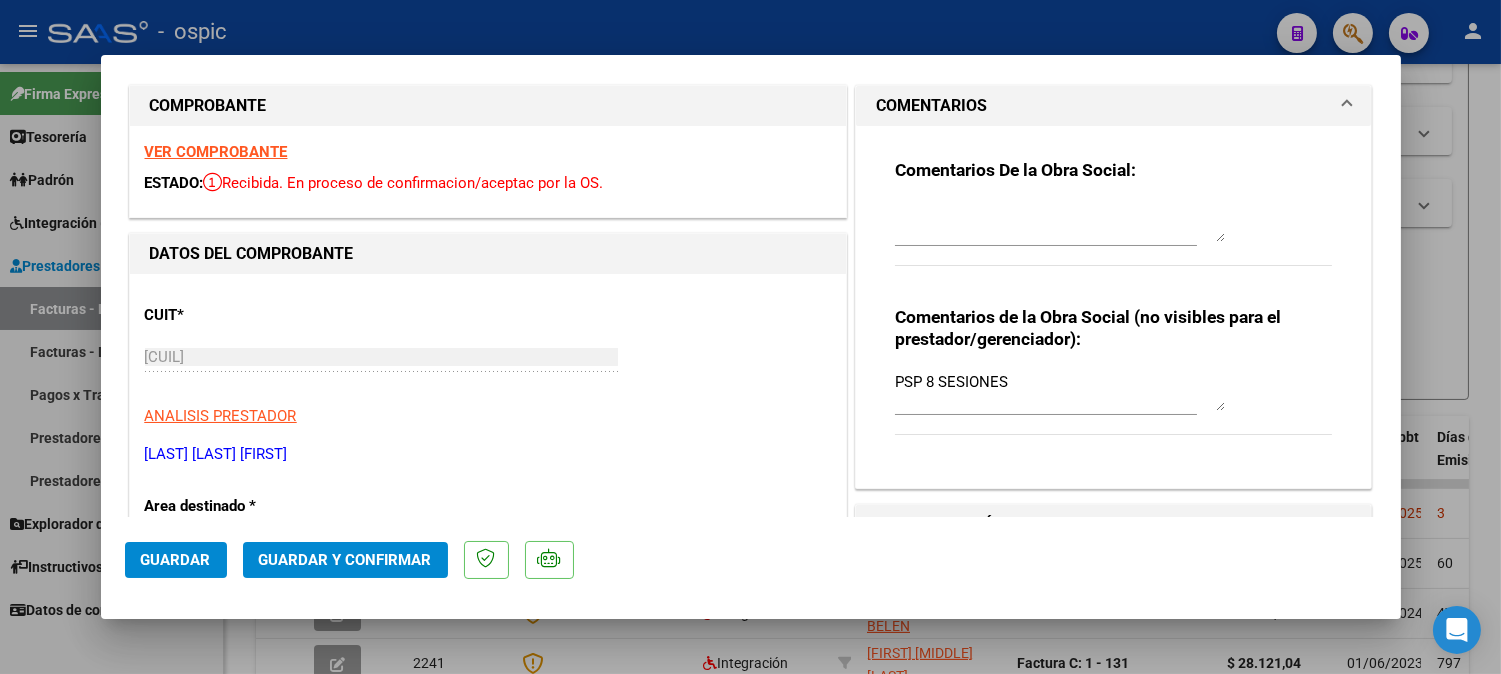 scroll, scrollTop: 0, scrollLeft: 0, axis: both 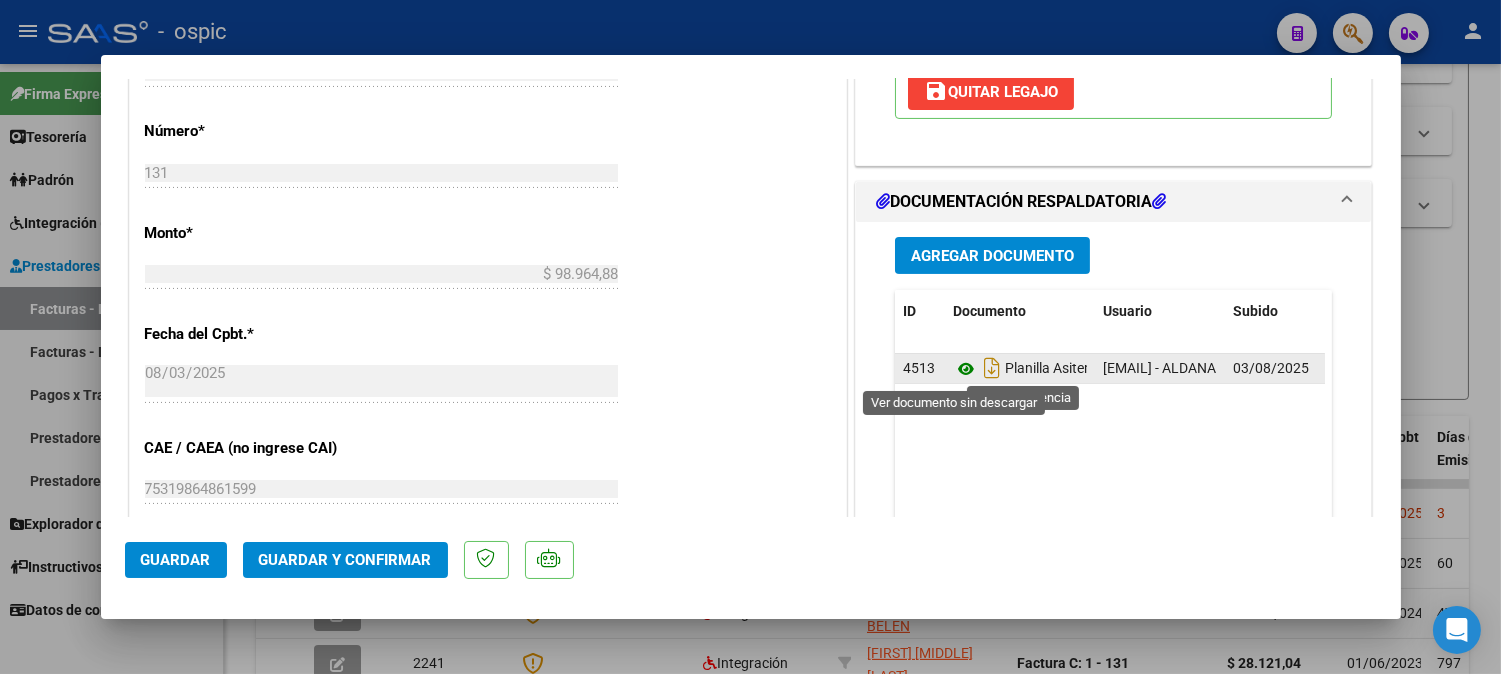 click 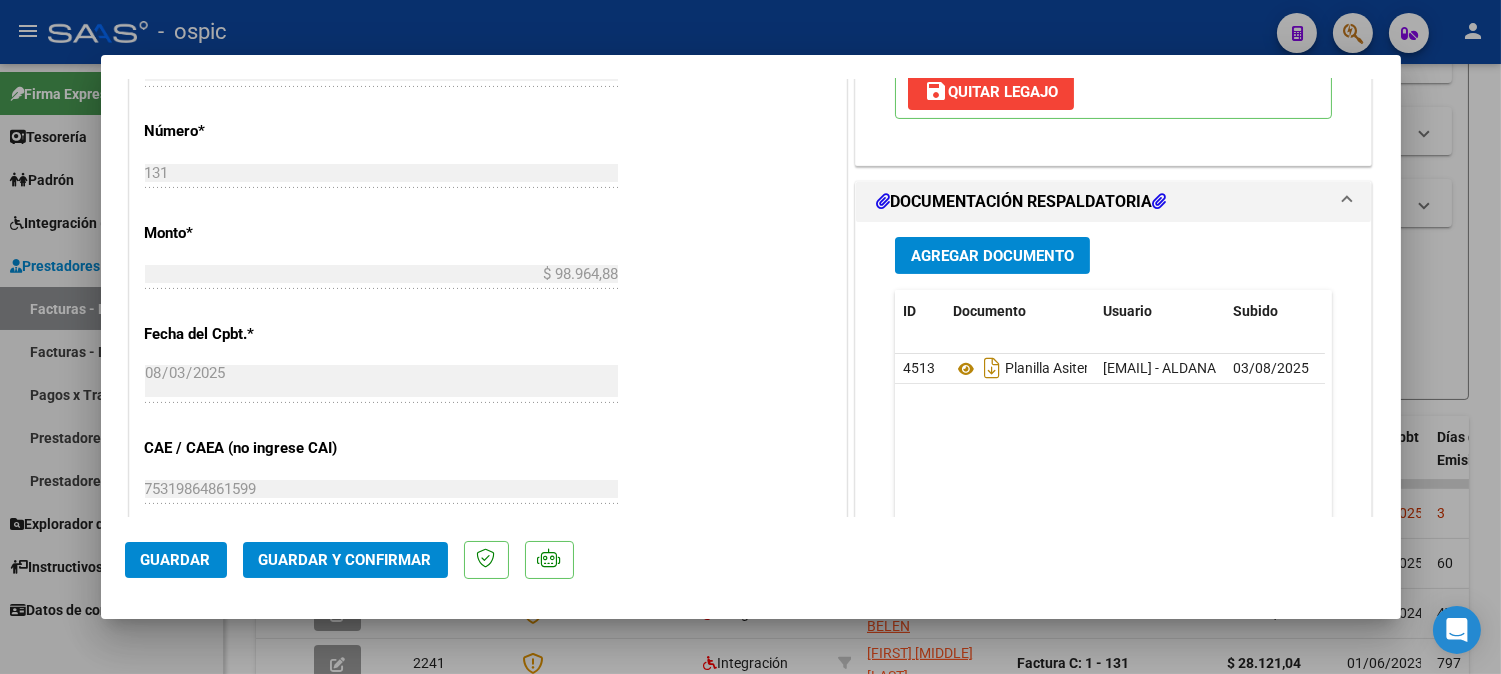 click on "Guardar y Confirmar" 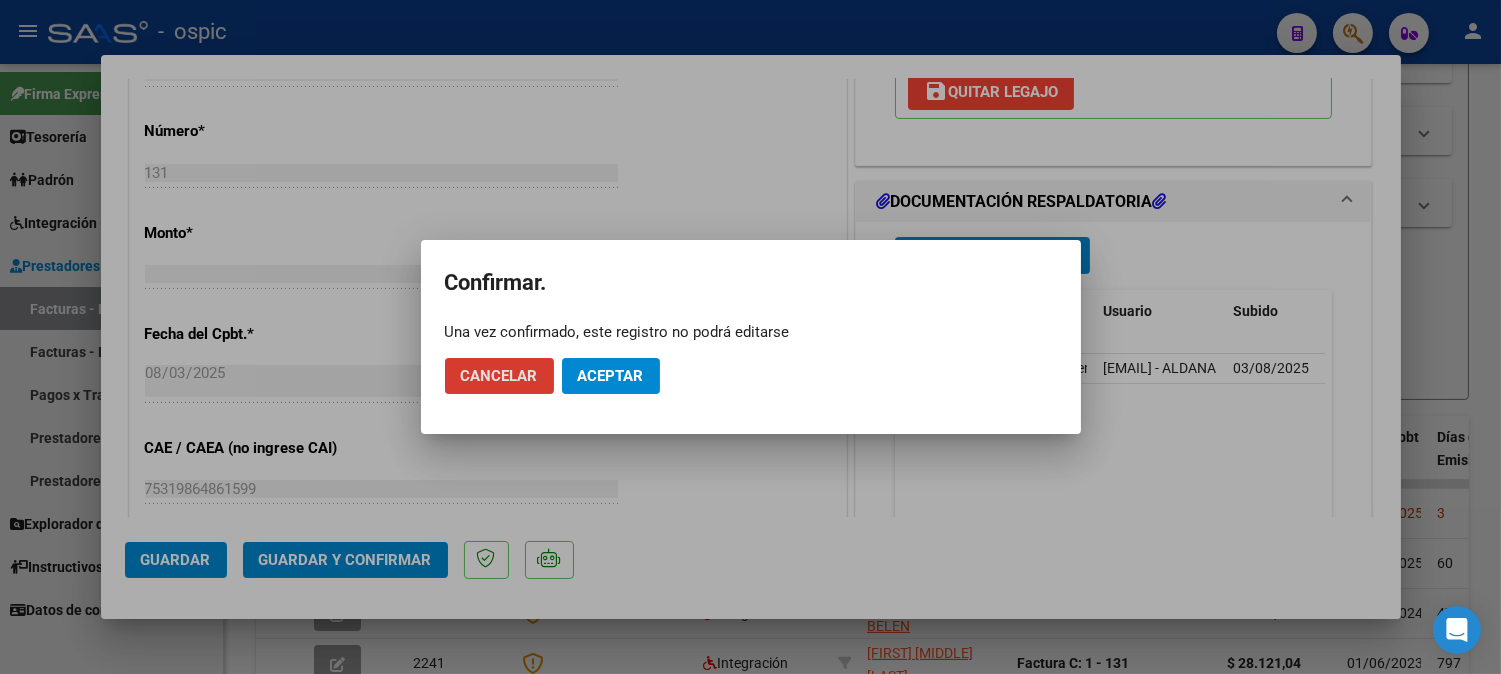 click on "Aceptar" 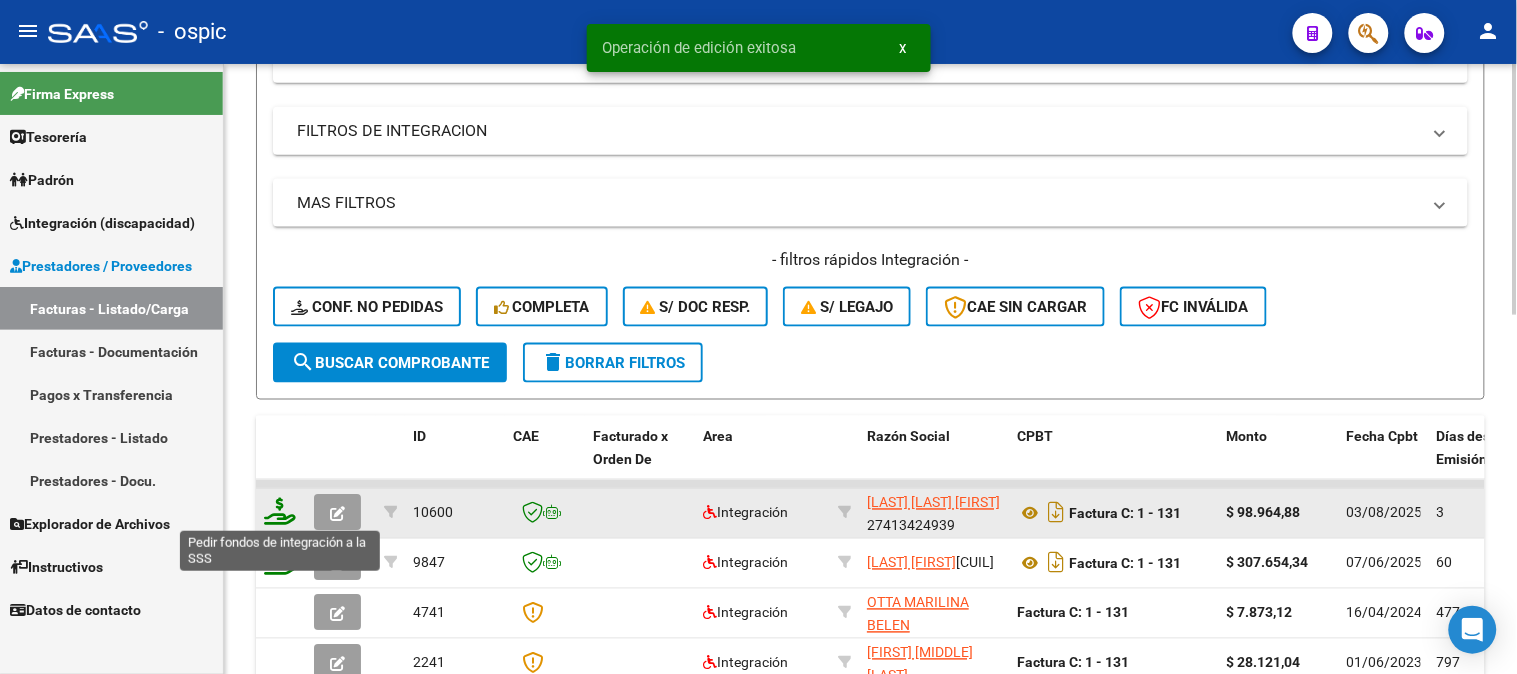 click 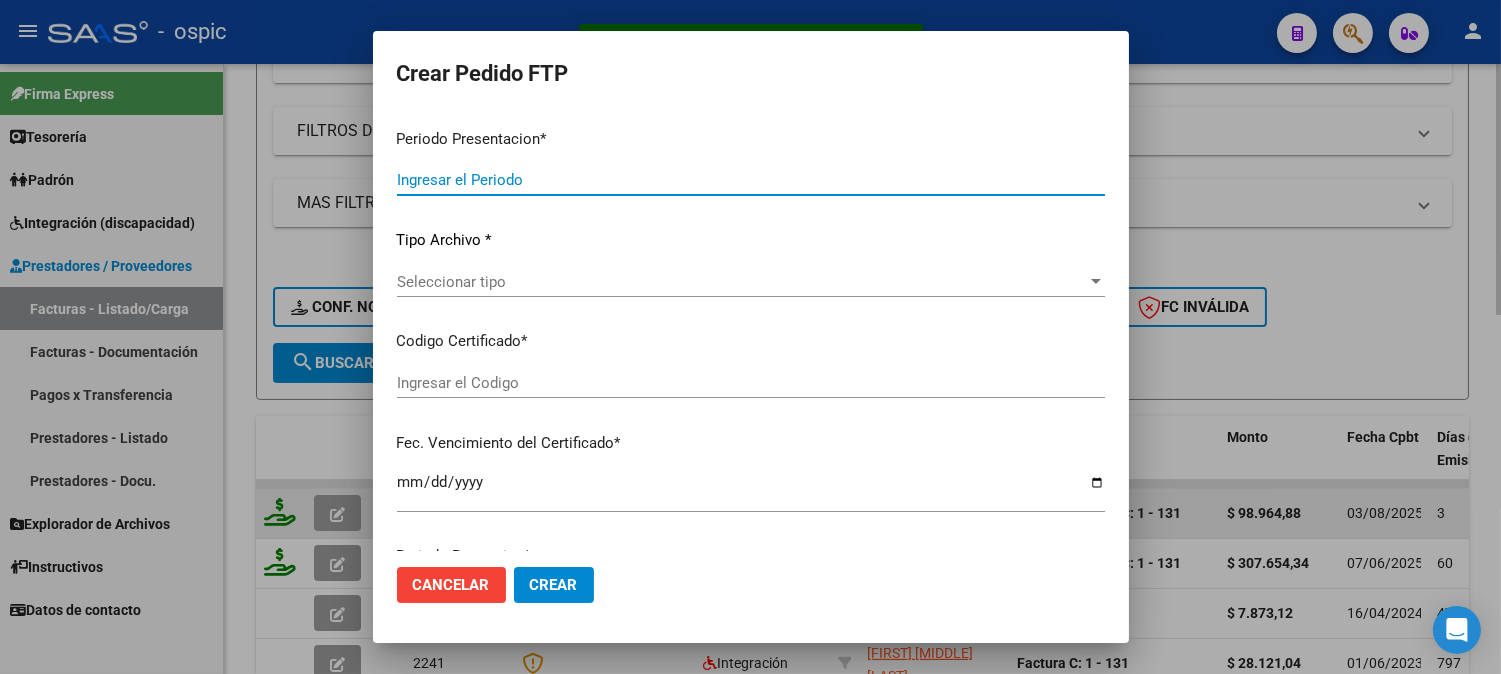 type on "202507" 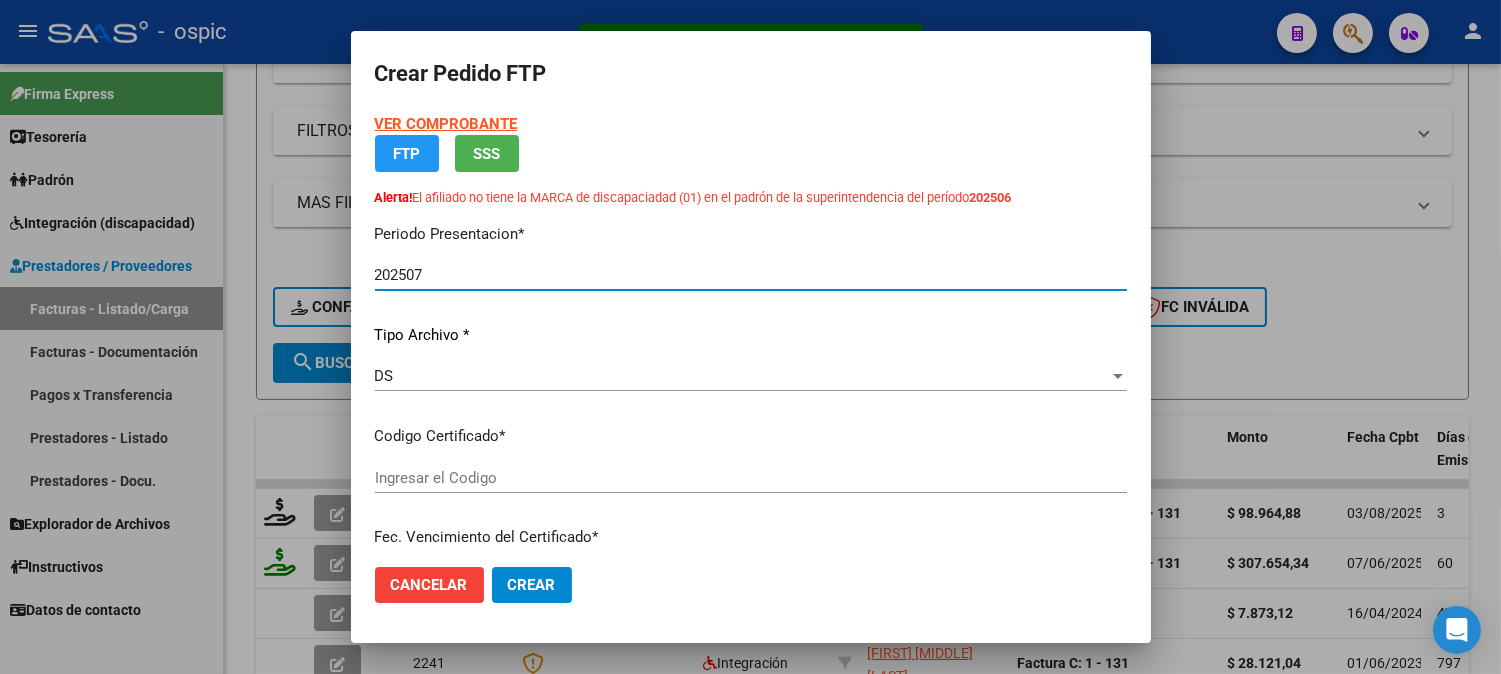 type on "[NUMBER]" 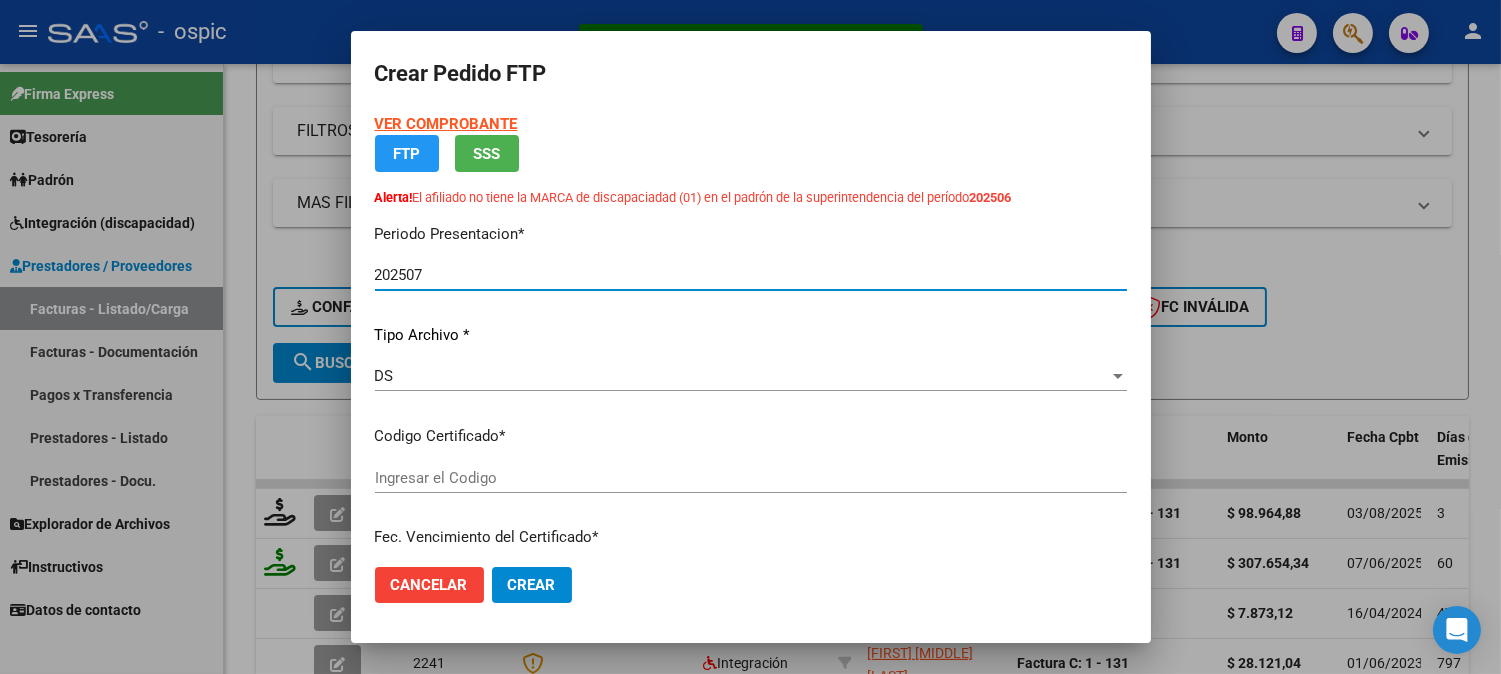 type on "2030-04-30" 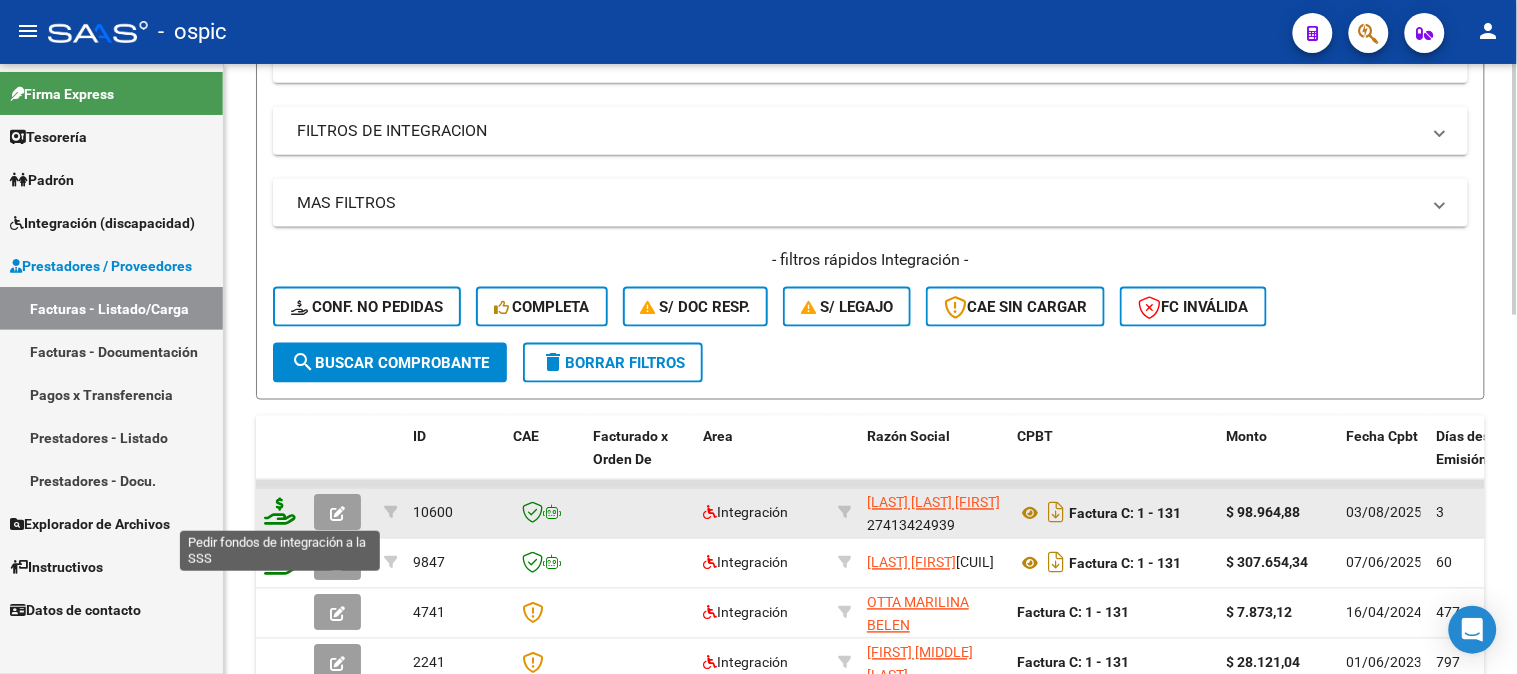 click 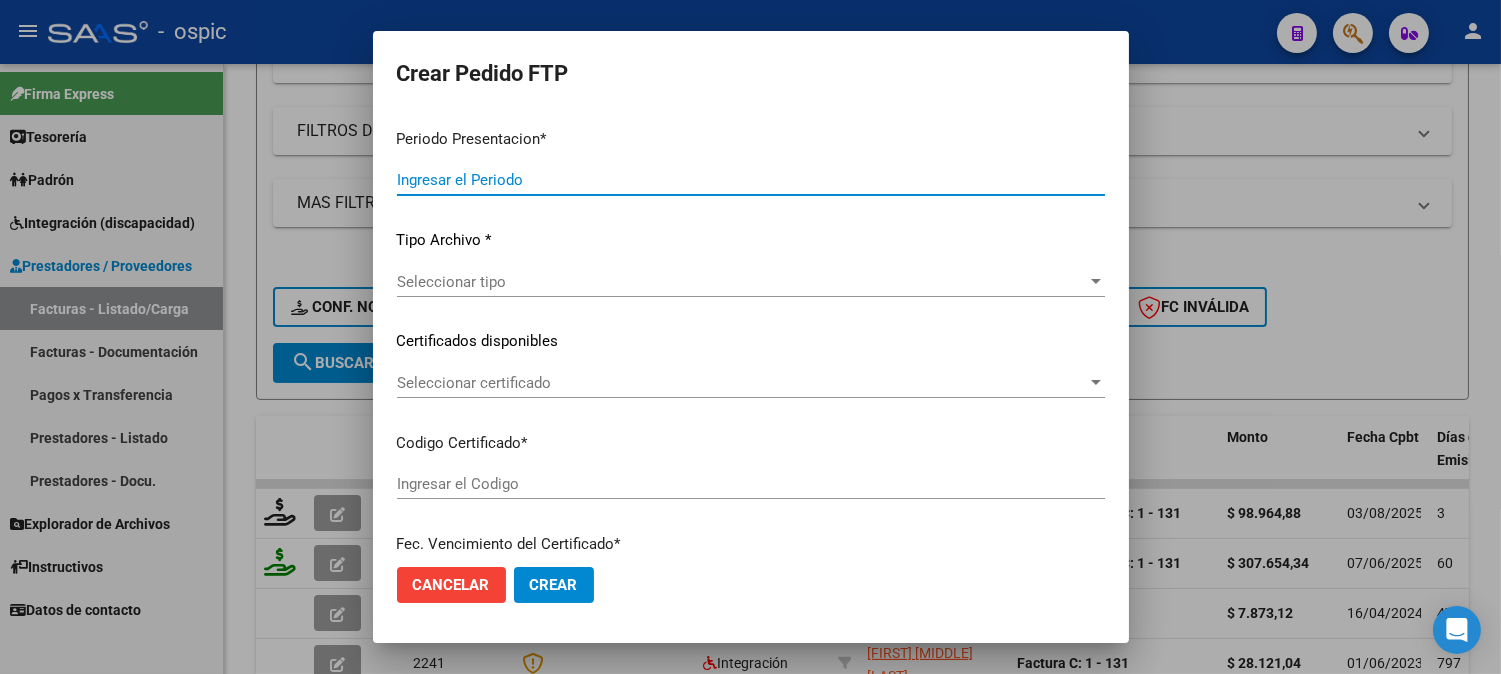 type on "202507" 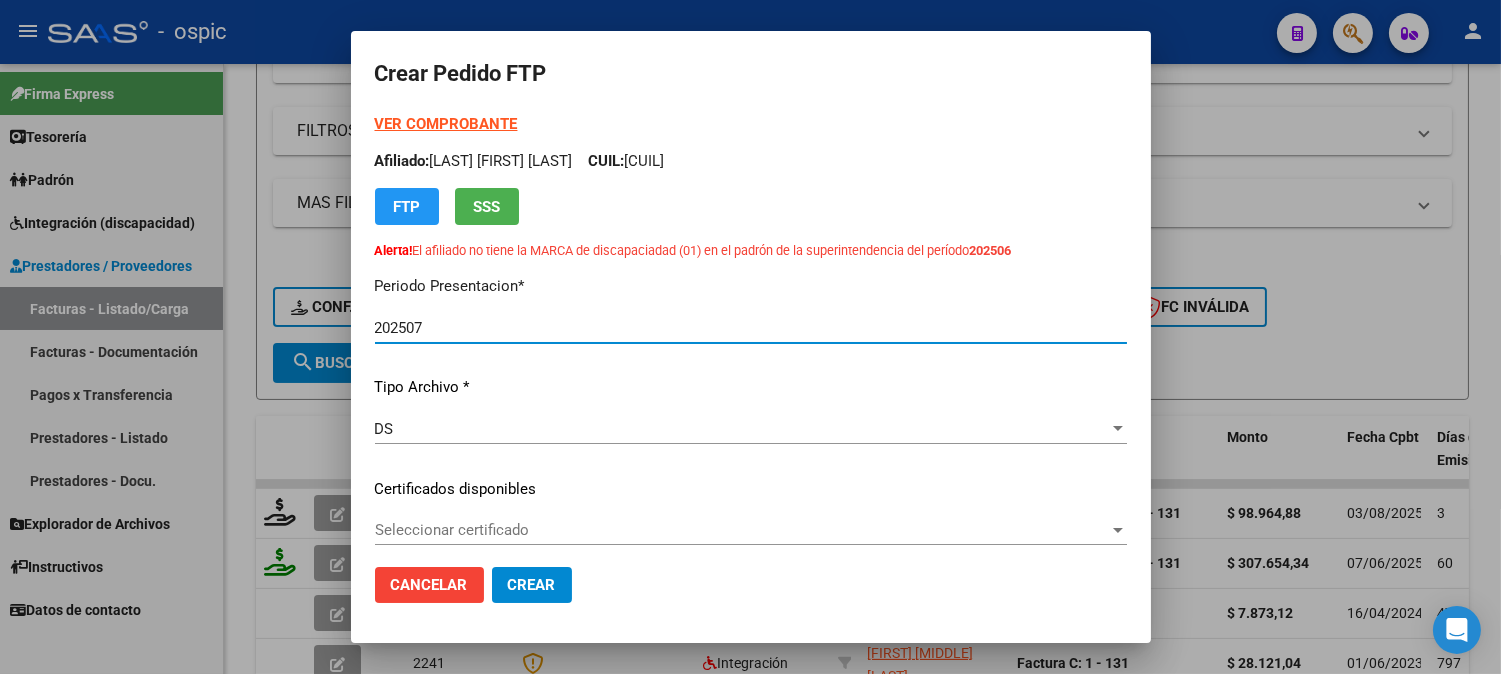 type on "[NUMBER]" 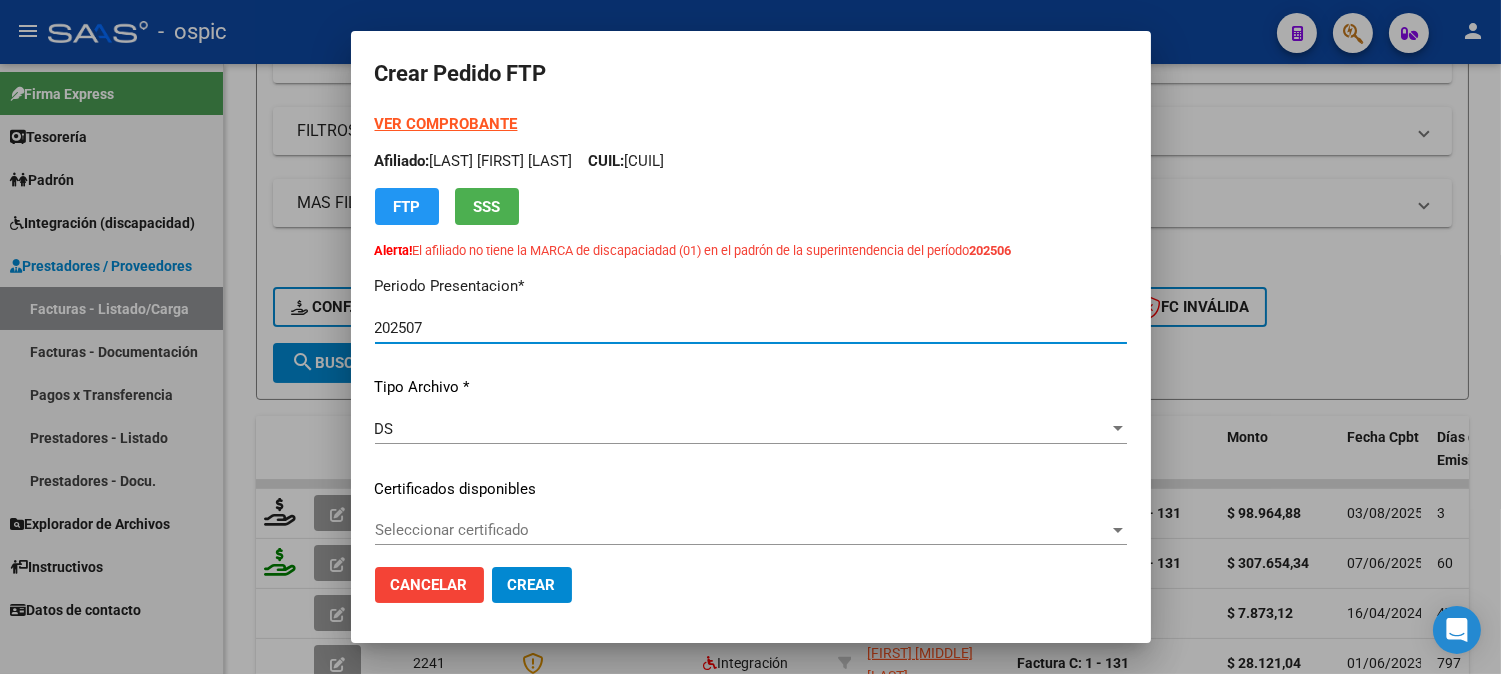 type on "2030-04-30" 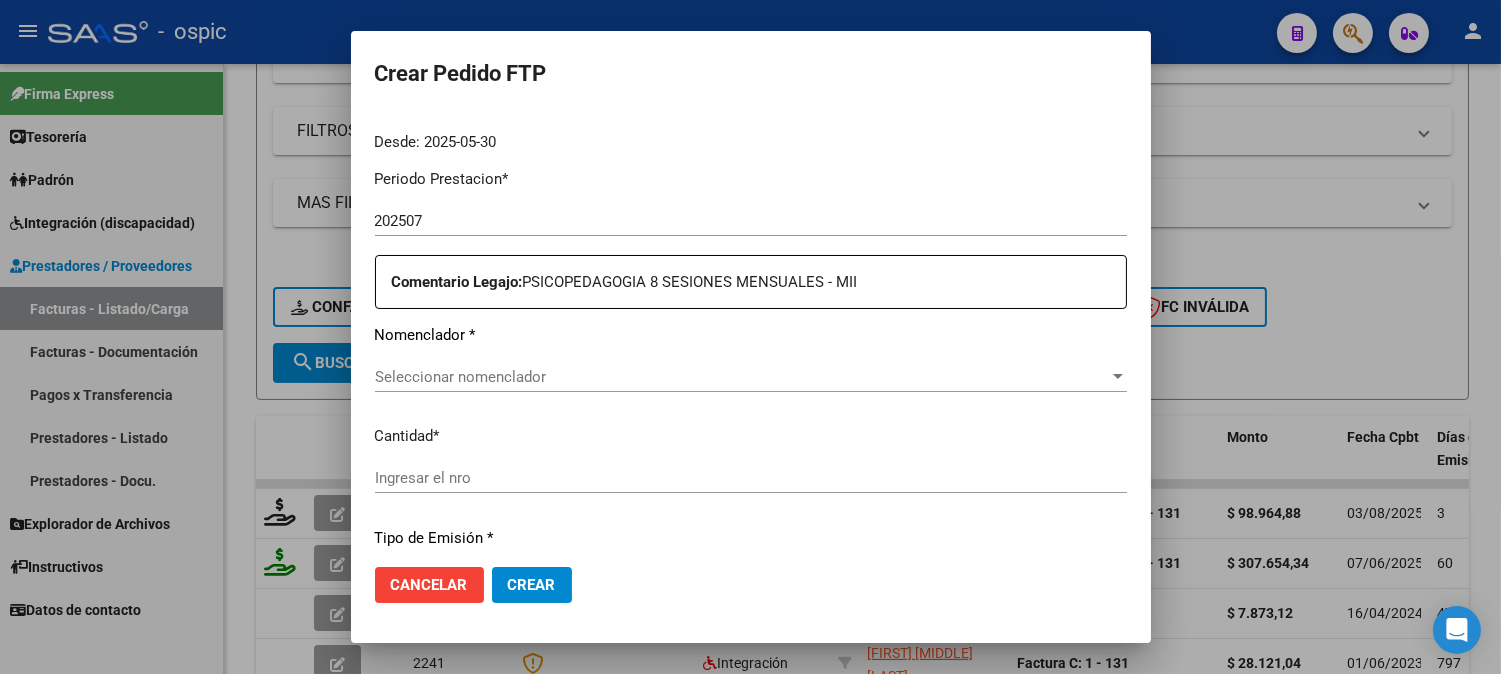 scroll, scrollTop: 655, scrollLeft: 0, axis: vertical 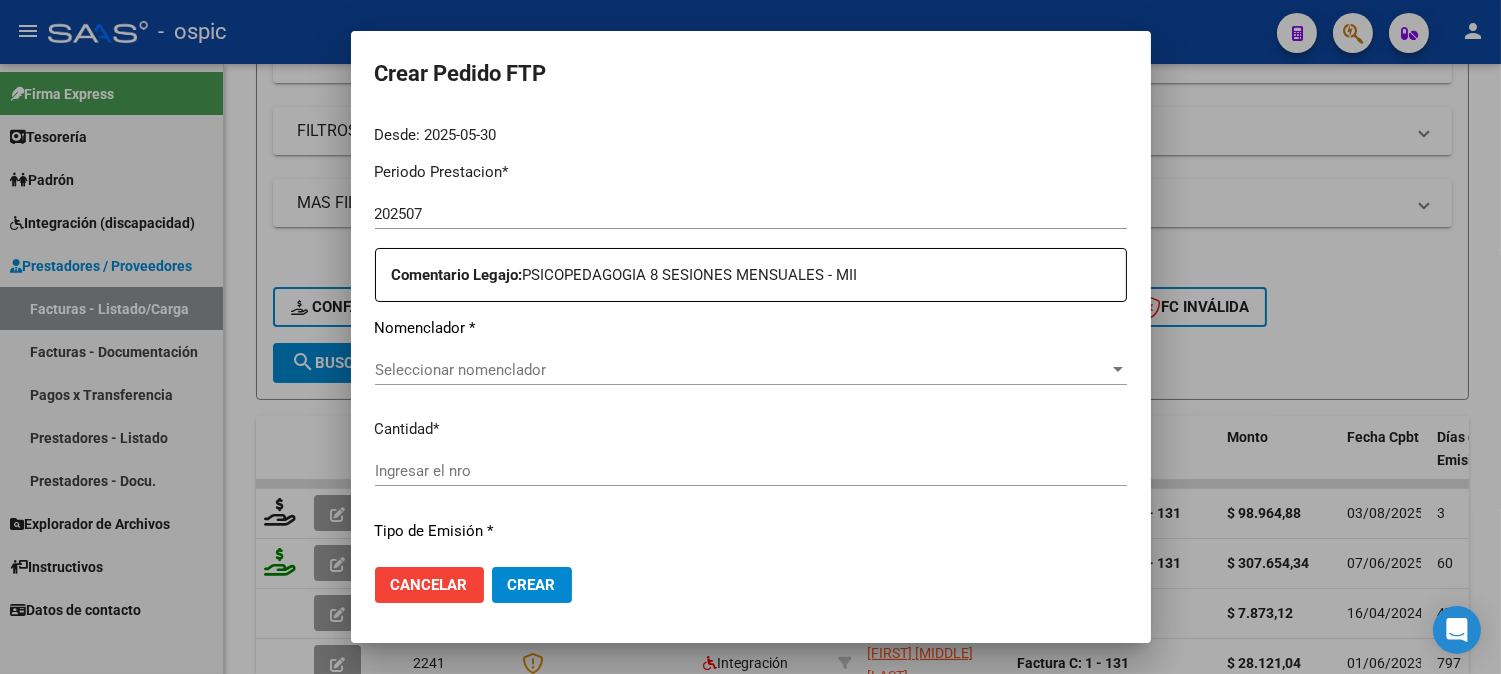 click on "Seleccionar nomenclador" at bounding box center (742, 370) 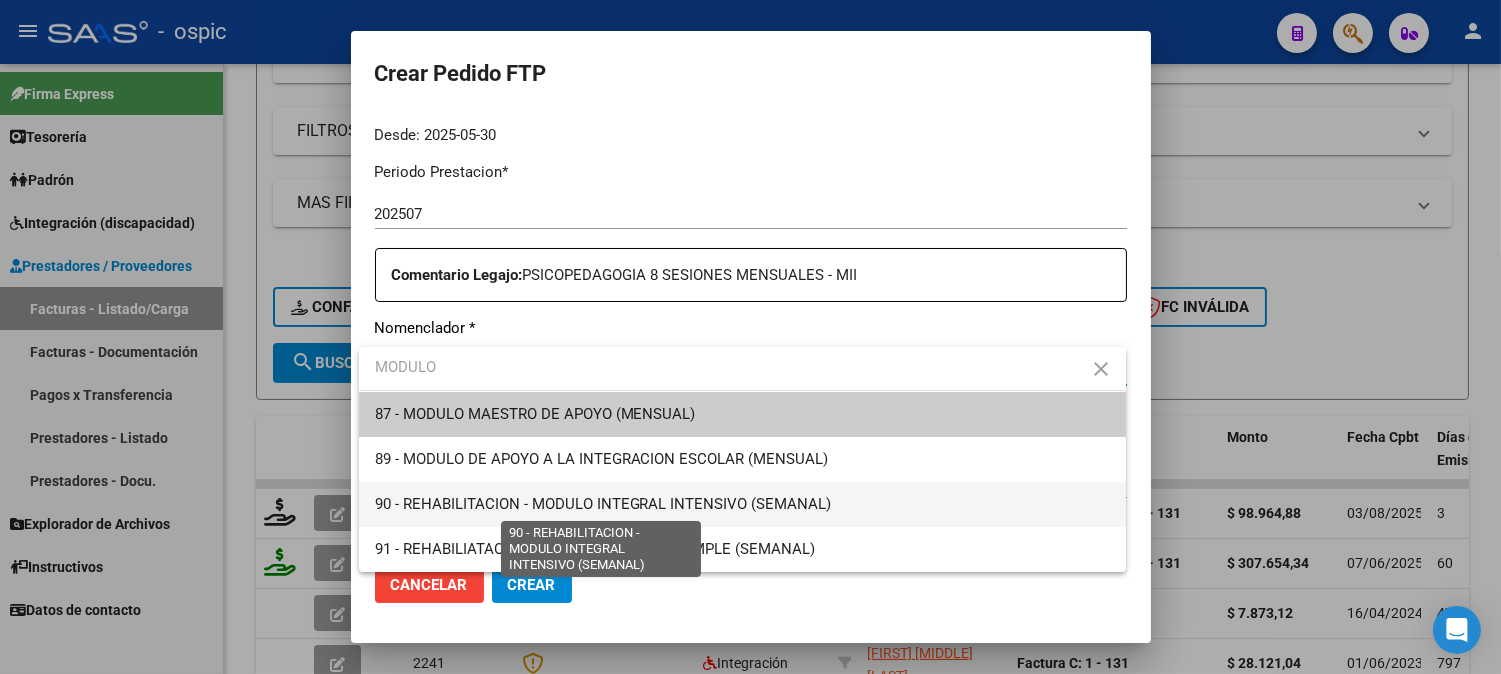 type on "MODULO" 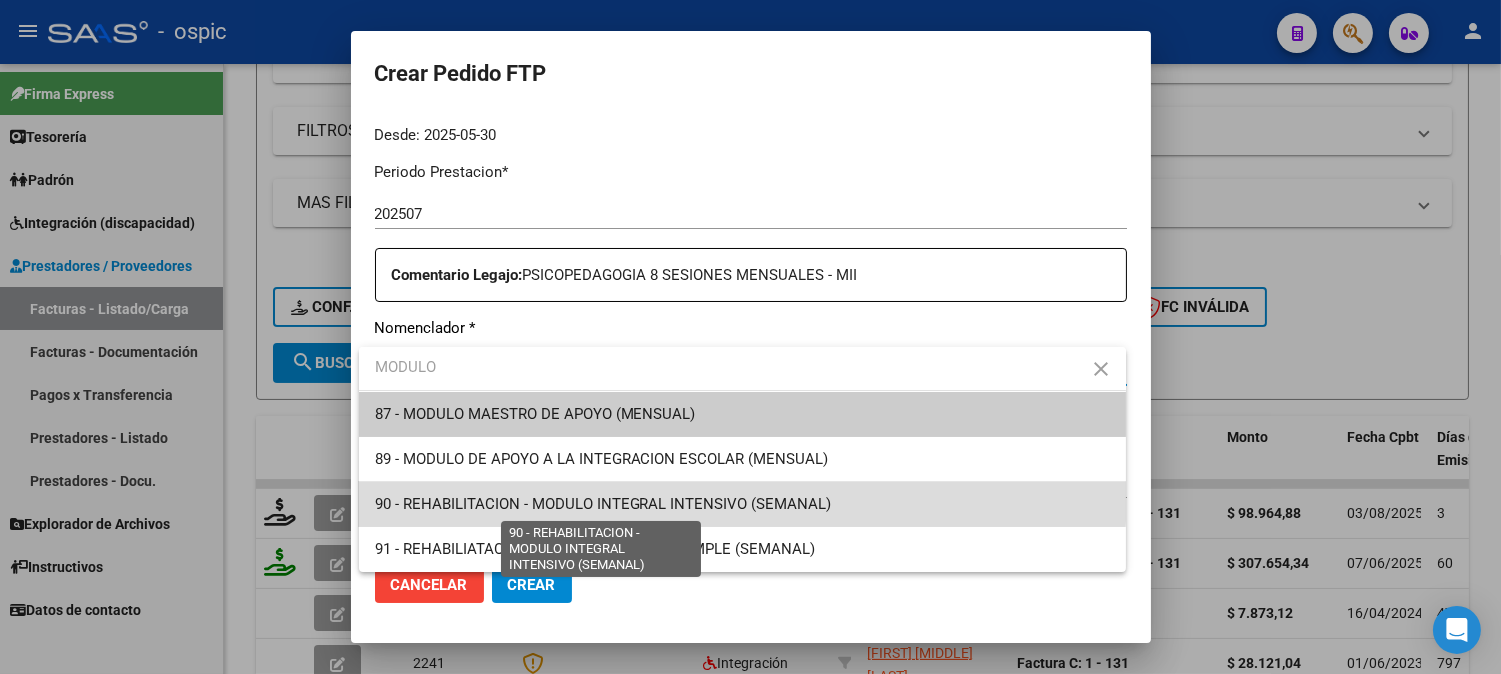 click on "90 - REHABILITACION - MODULO INTEGRAL INTENSIVO (SEMANAL)" at bounding box center (603, 504) 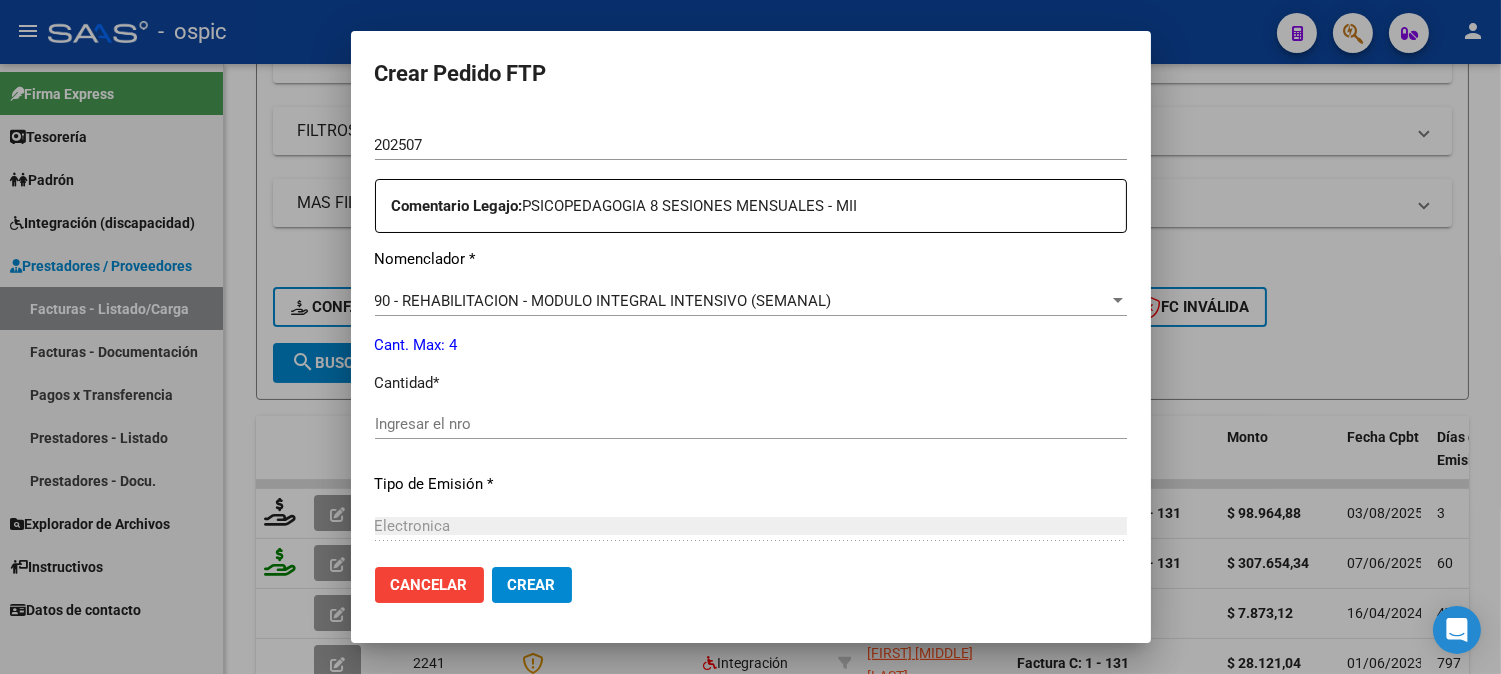 scroll, scrollTop: 732, scrollLeft: 0, axis: vertical 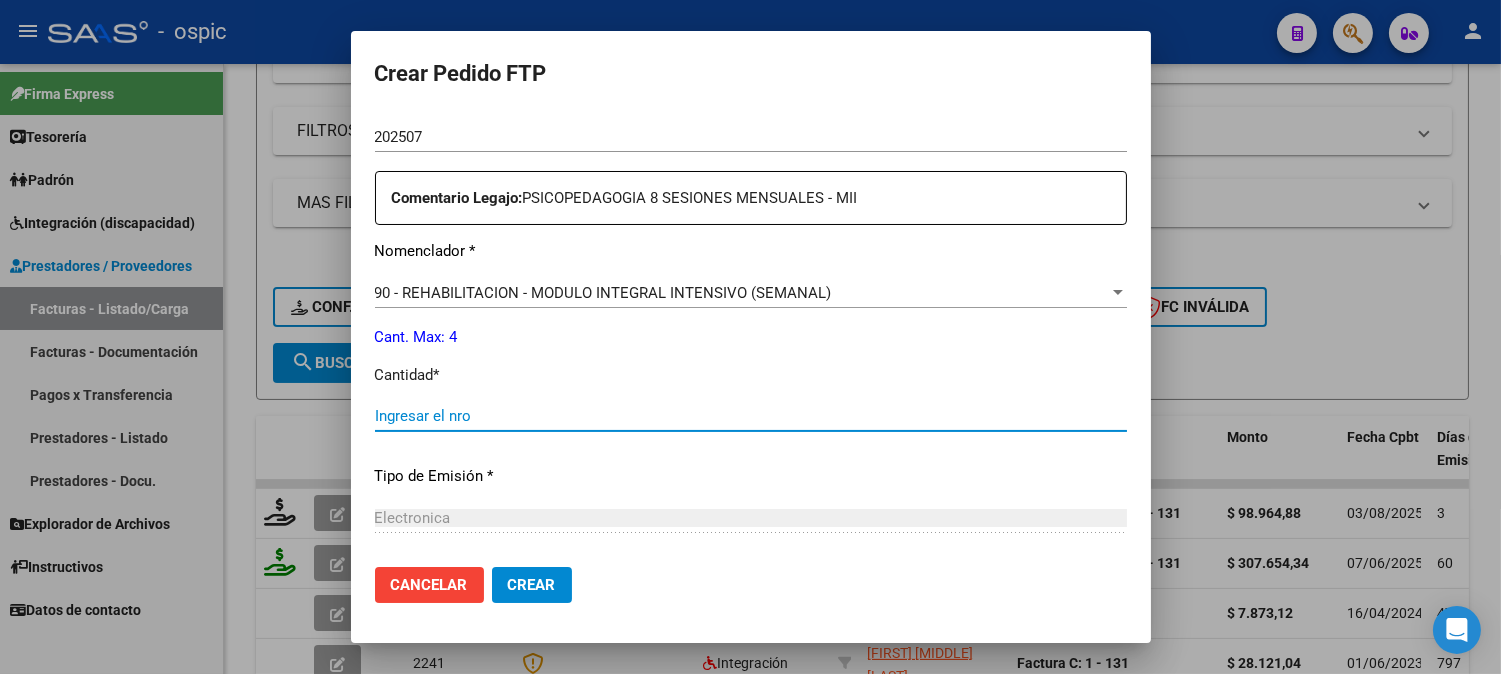 click on "Ingresar el nro" at bounding box center (751, 416) 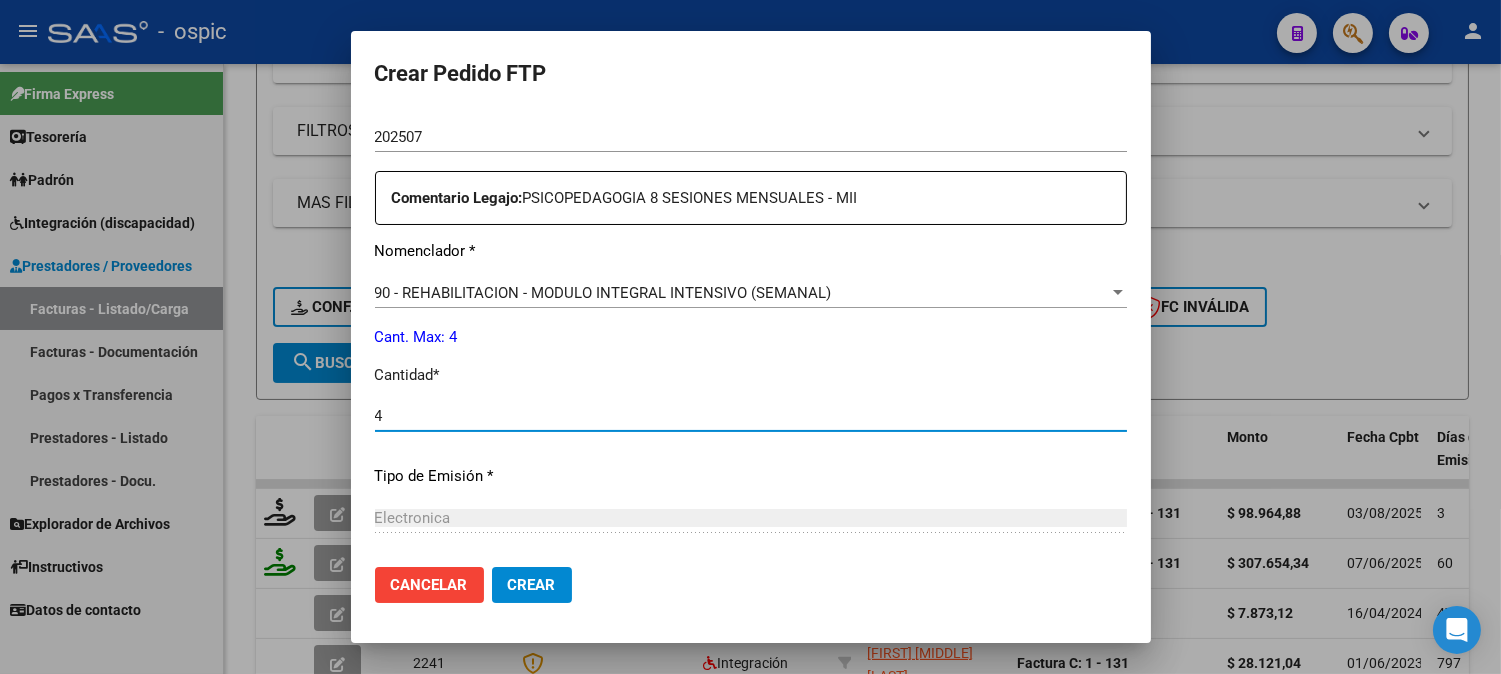 type on "4" 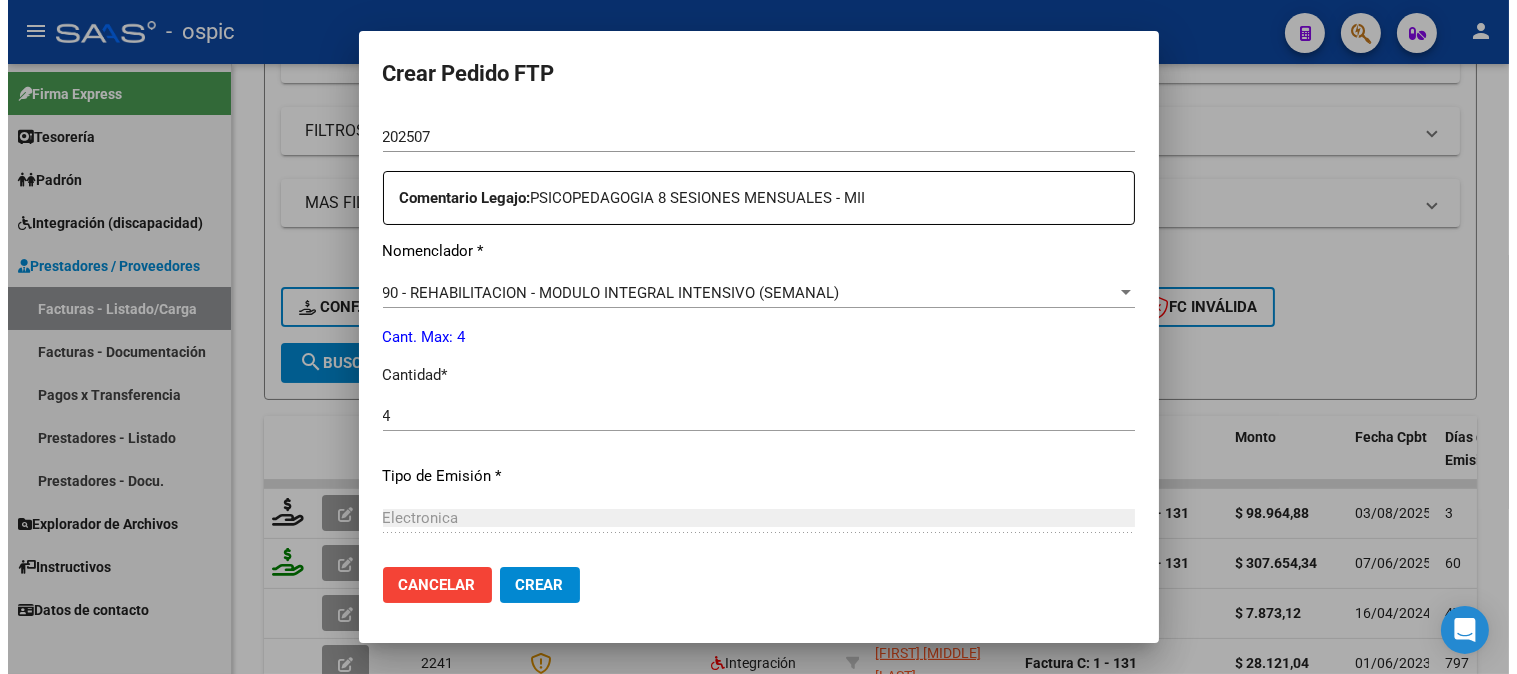 scroll, scrollTop: 934, scrollLeft: 0, axis: vertical 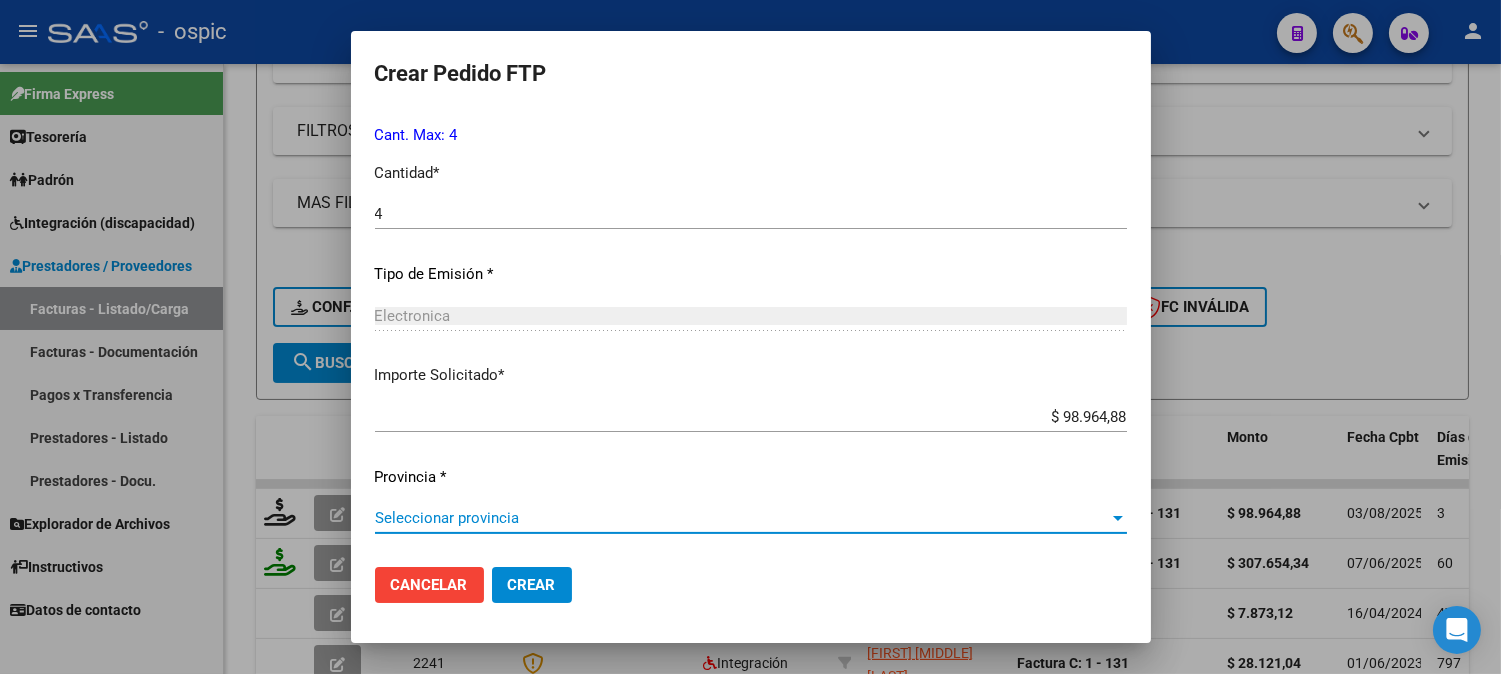 click on "Seleccionar provincia" at bounding box center (742, 518) 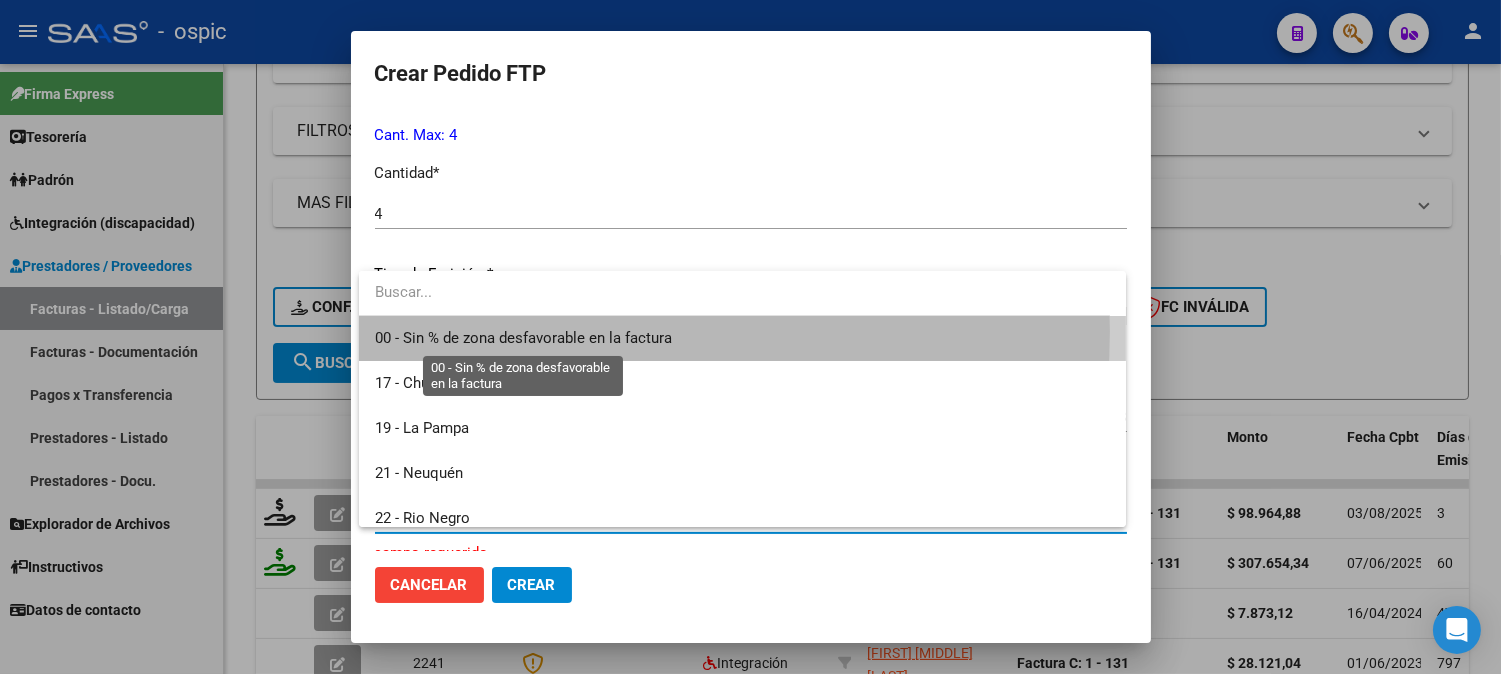 click on "00 - Sin % de zona desfavorable en la factura" at bounding box center [523, 338] 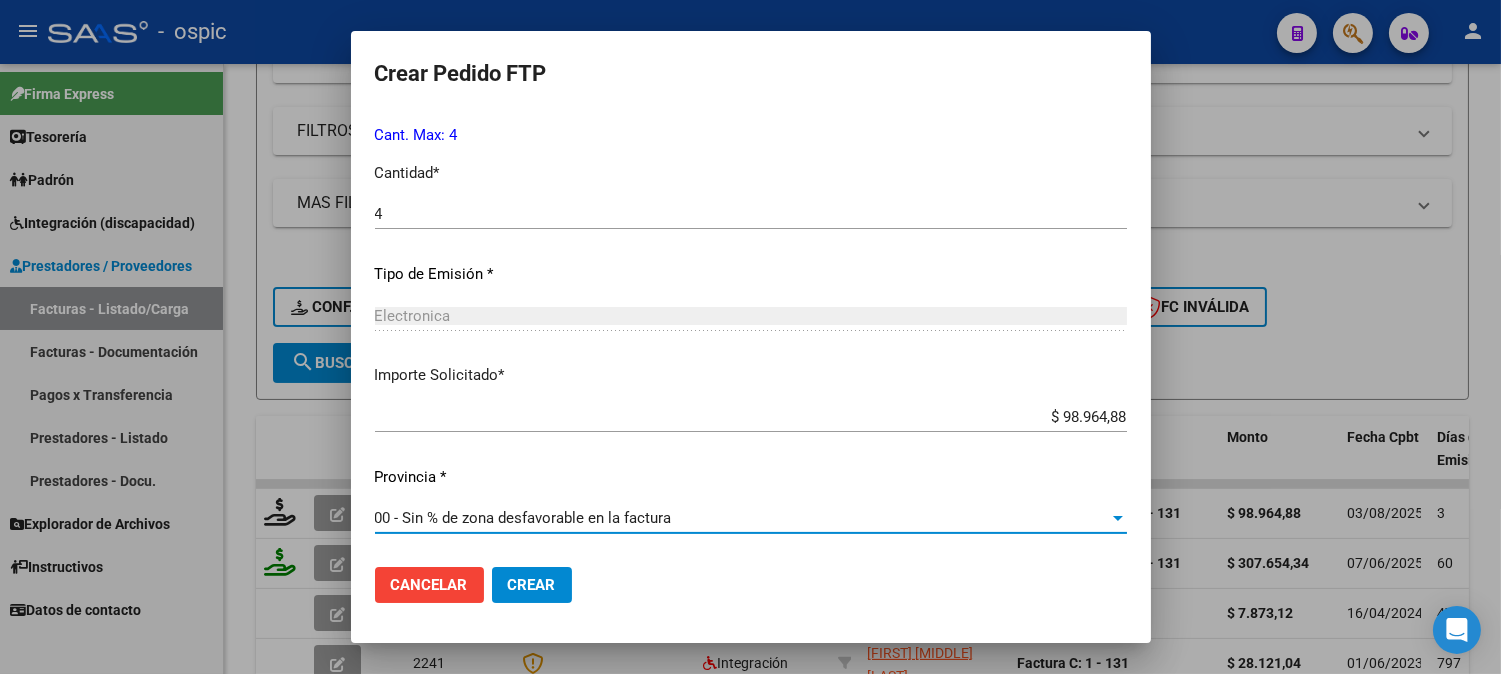 click on "Crear" 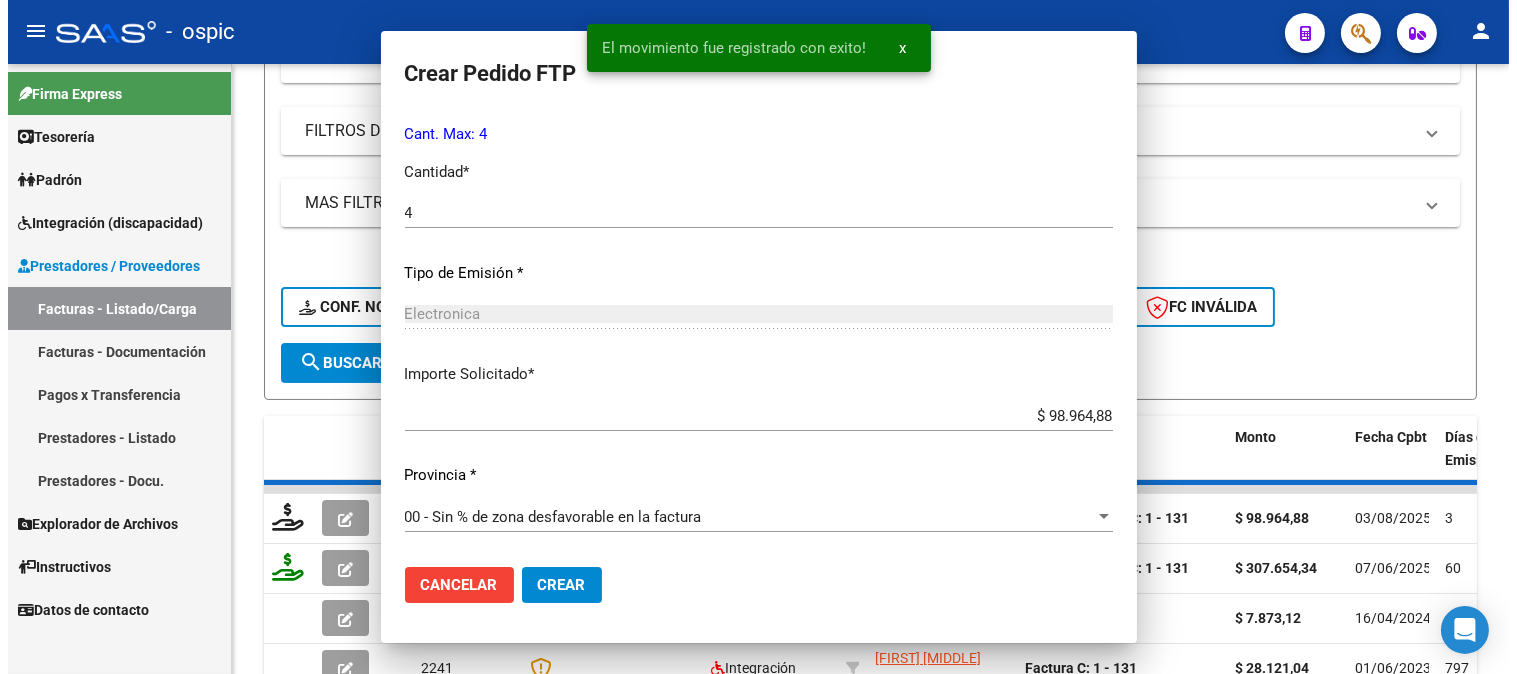 scroll, scrollTop: 0, scrollLeft: 0, axis: both 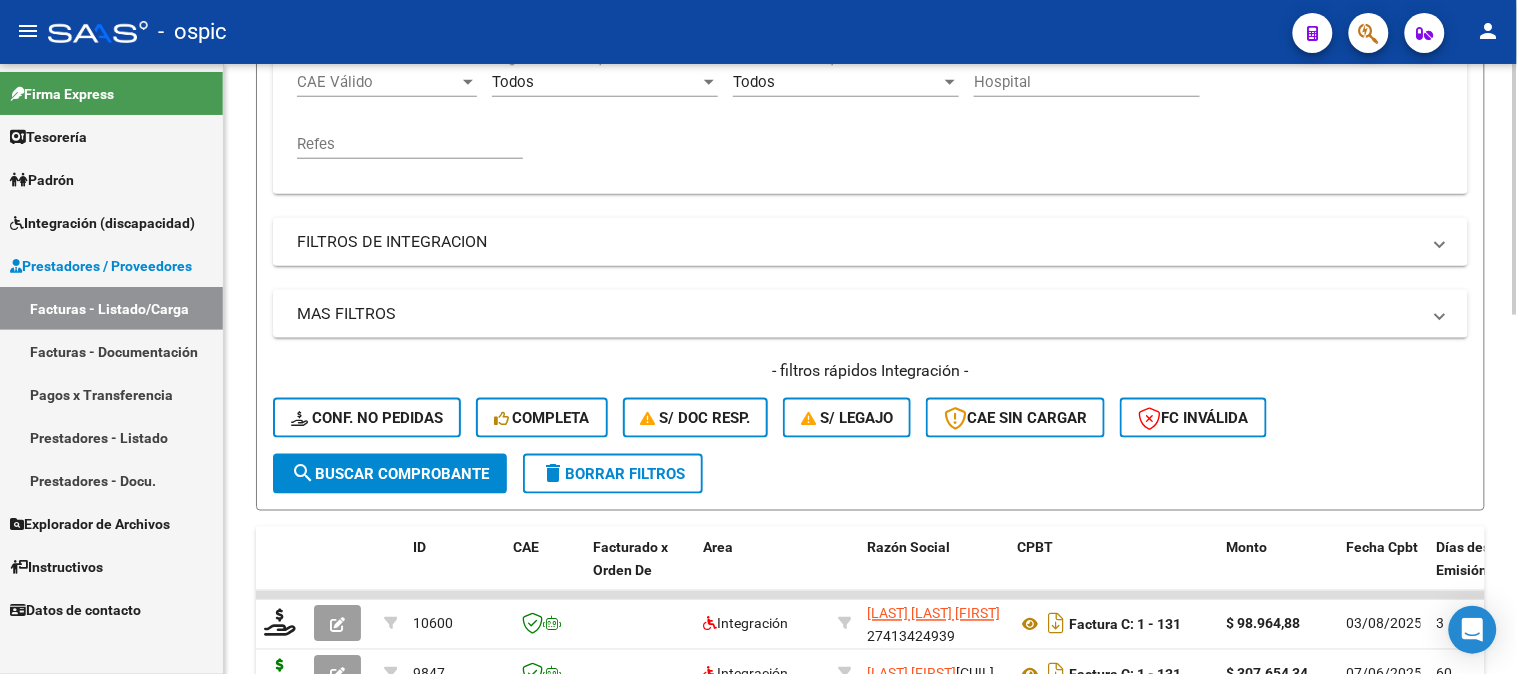 click on "delete  Borrar Filtros" 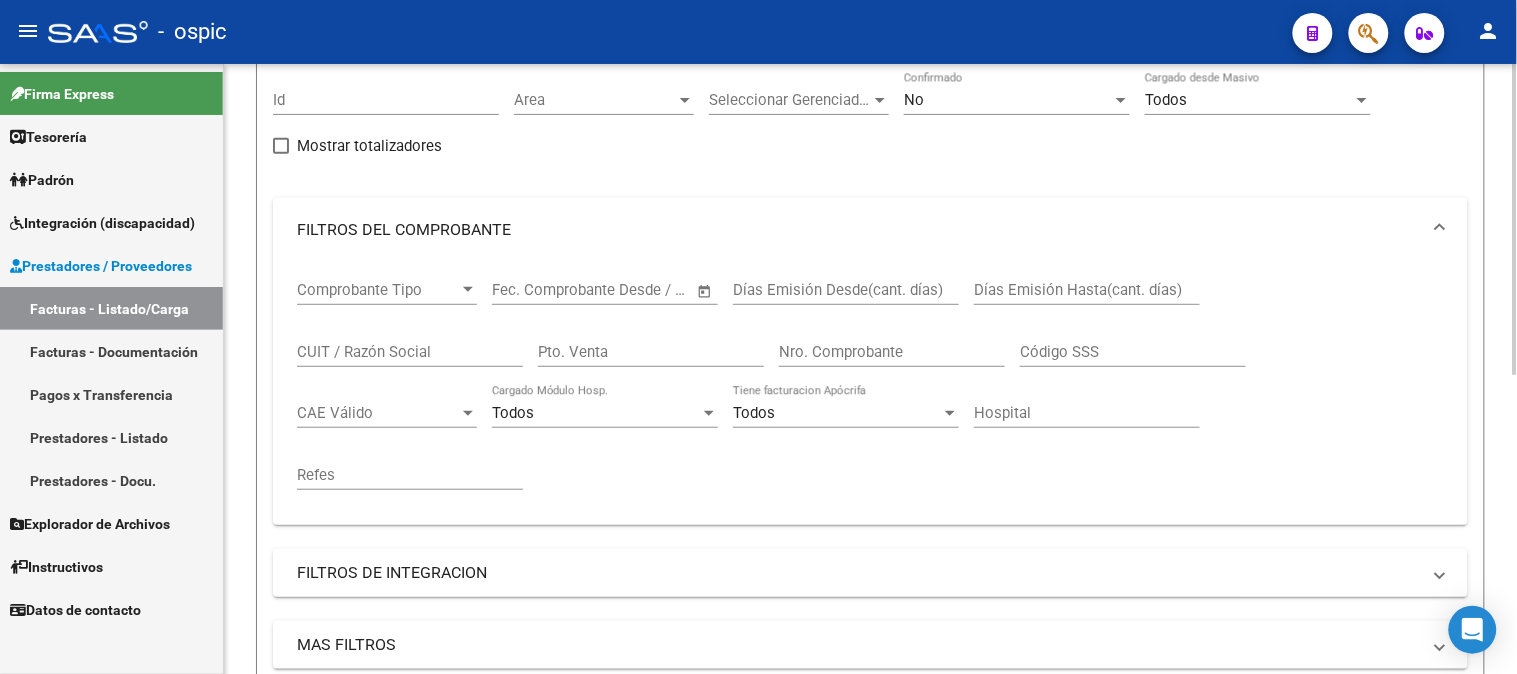 scroll, scrollTop: 180, scrollLeft: 0, axis: vertical 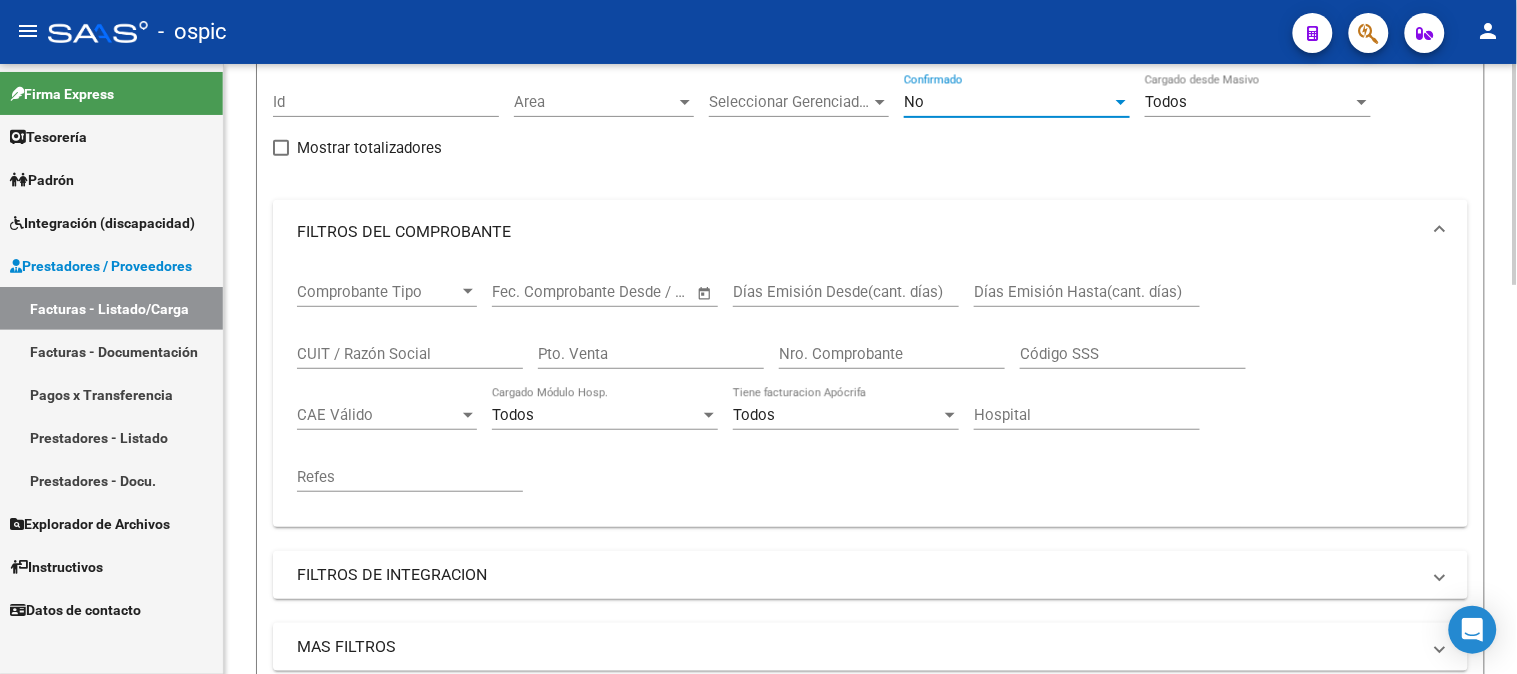 click on "No" at bounding box center [1008, 102] 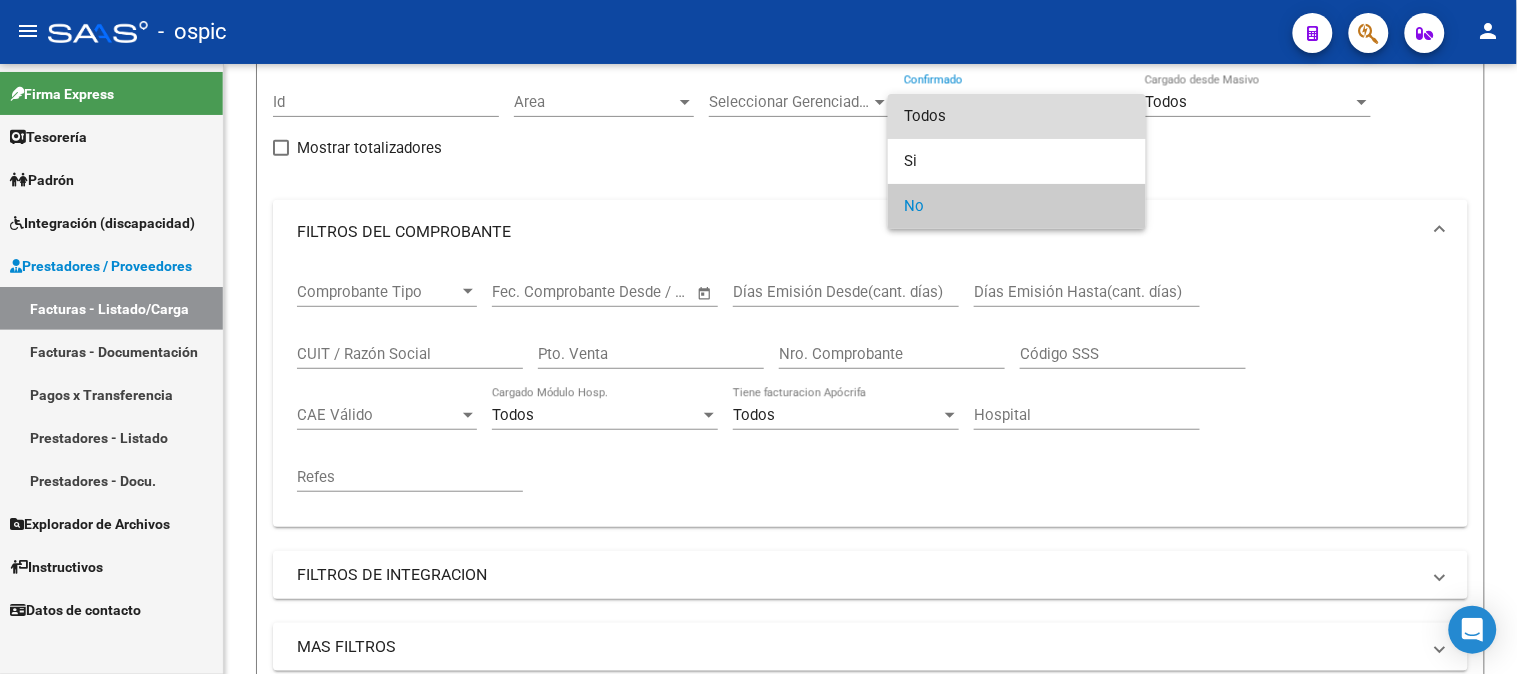 drag, startPoint x: 911, startPoint y: 123, endPoint x: 776, endPoint y: 218, distance: 165.07574 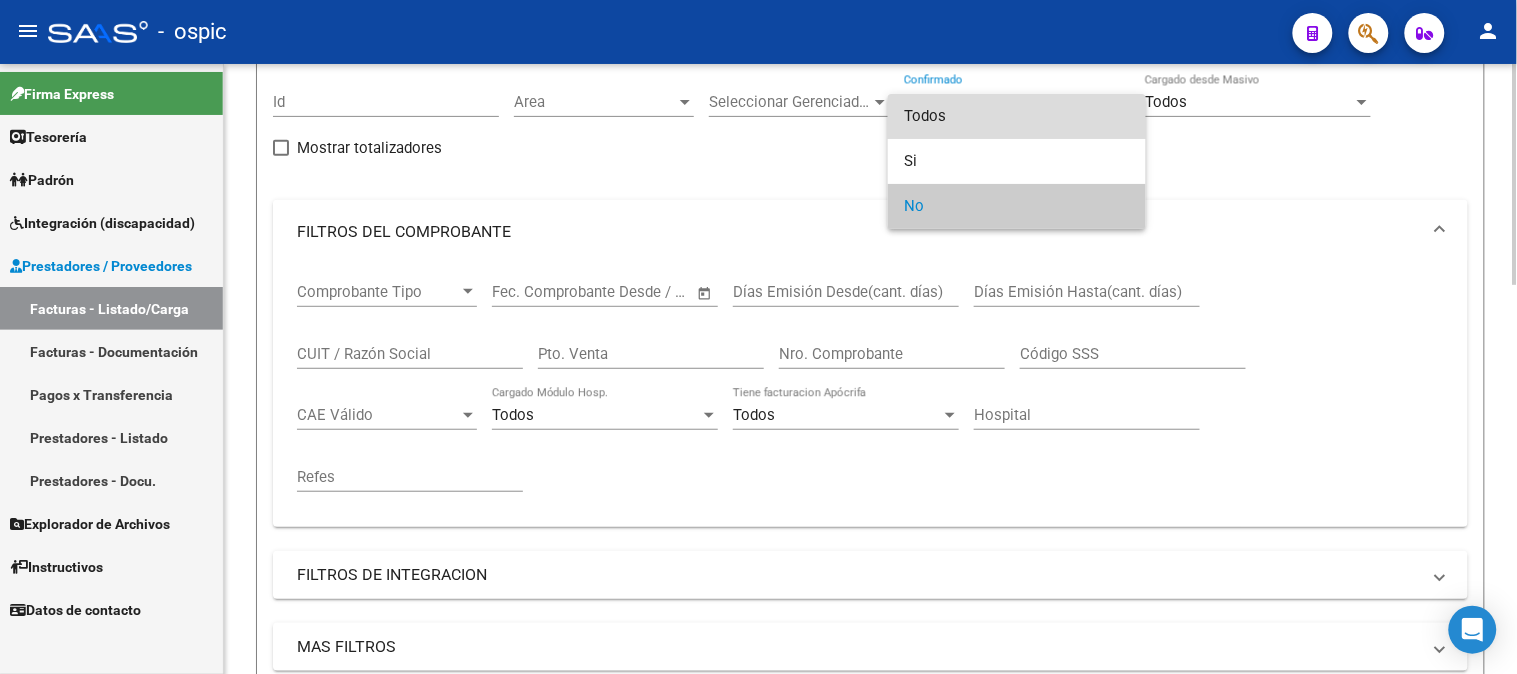 click on "Todos" at bounding box center (1017, 116) 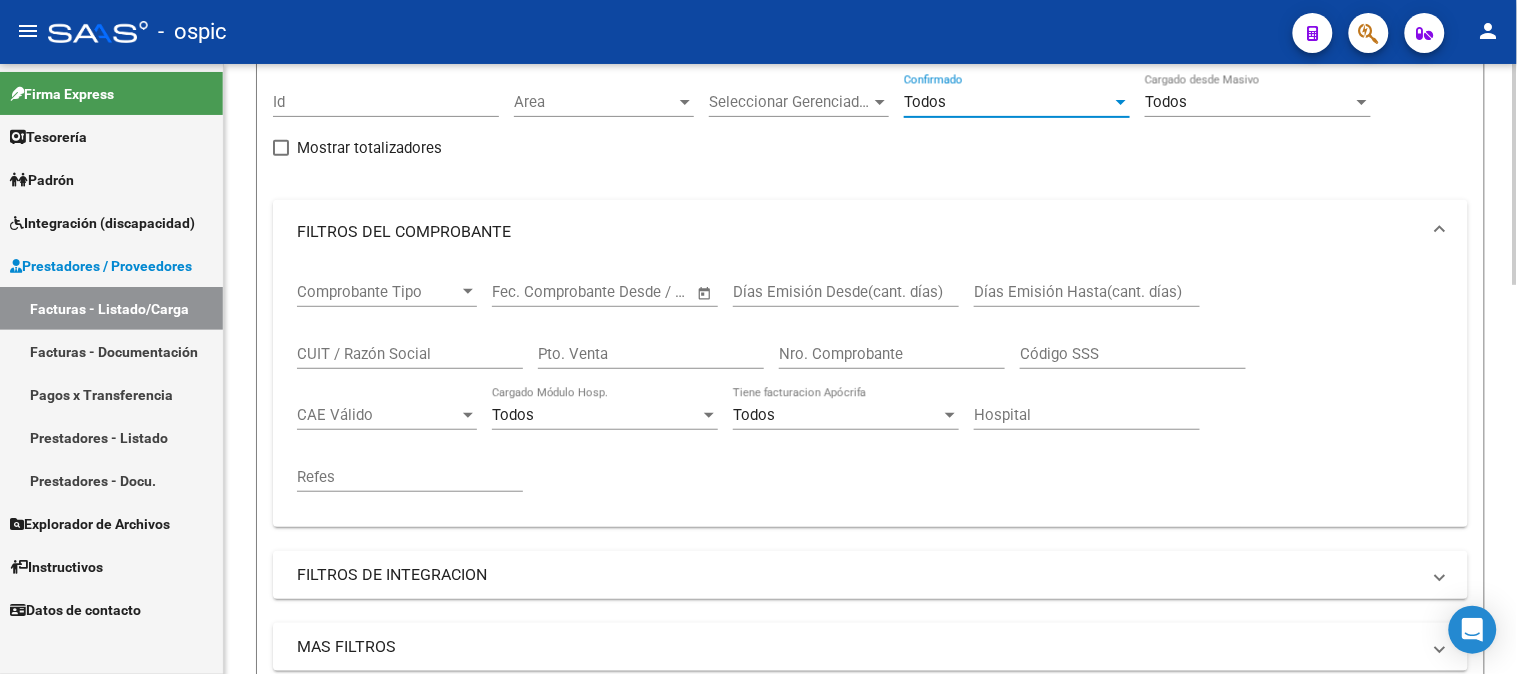 click on "Pto. Venta" at bounding box center [651, 354] 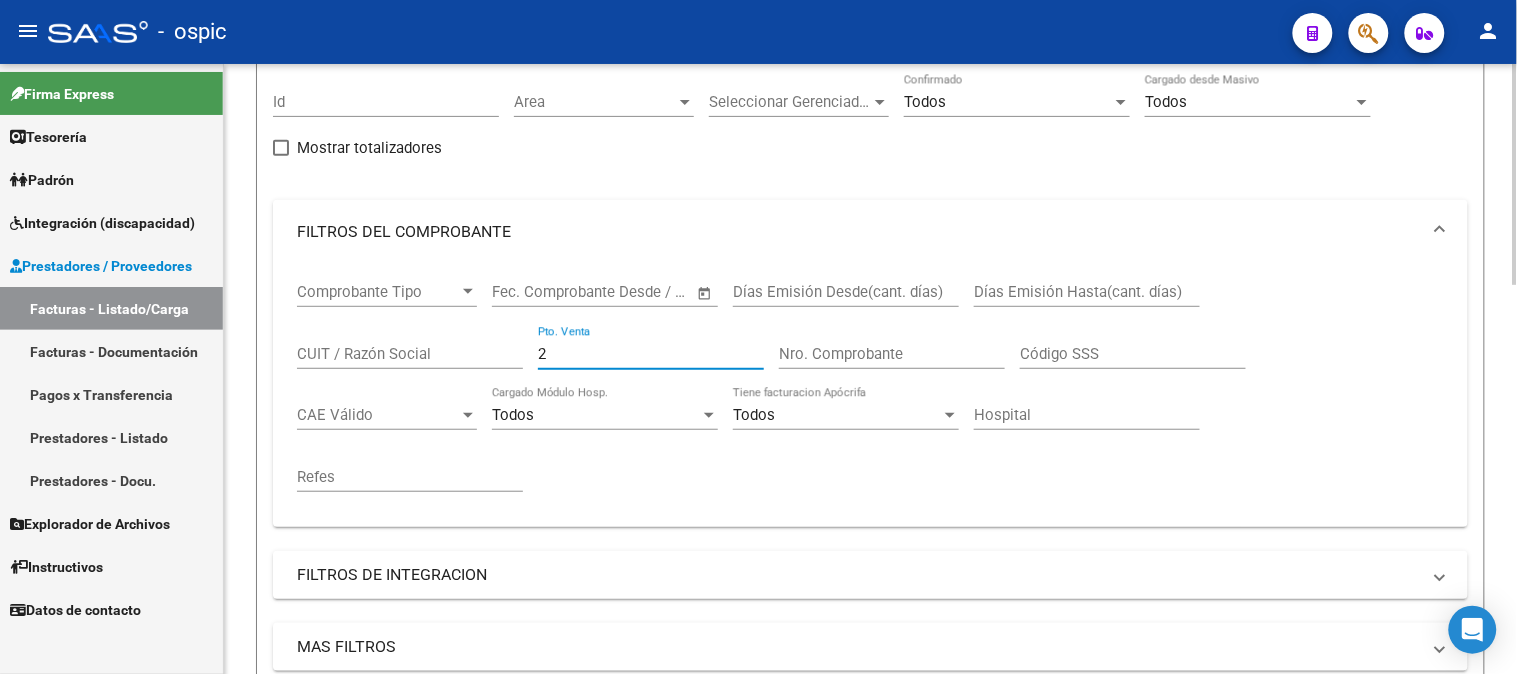 type on "2" 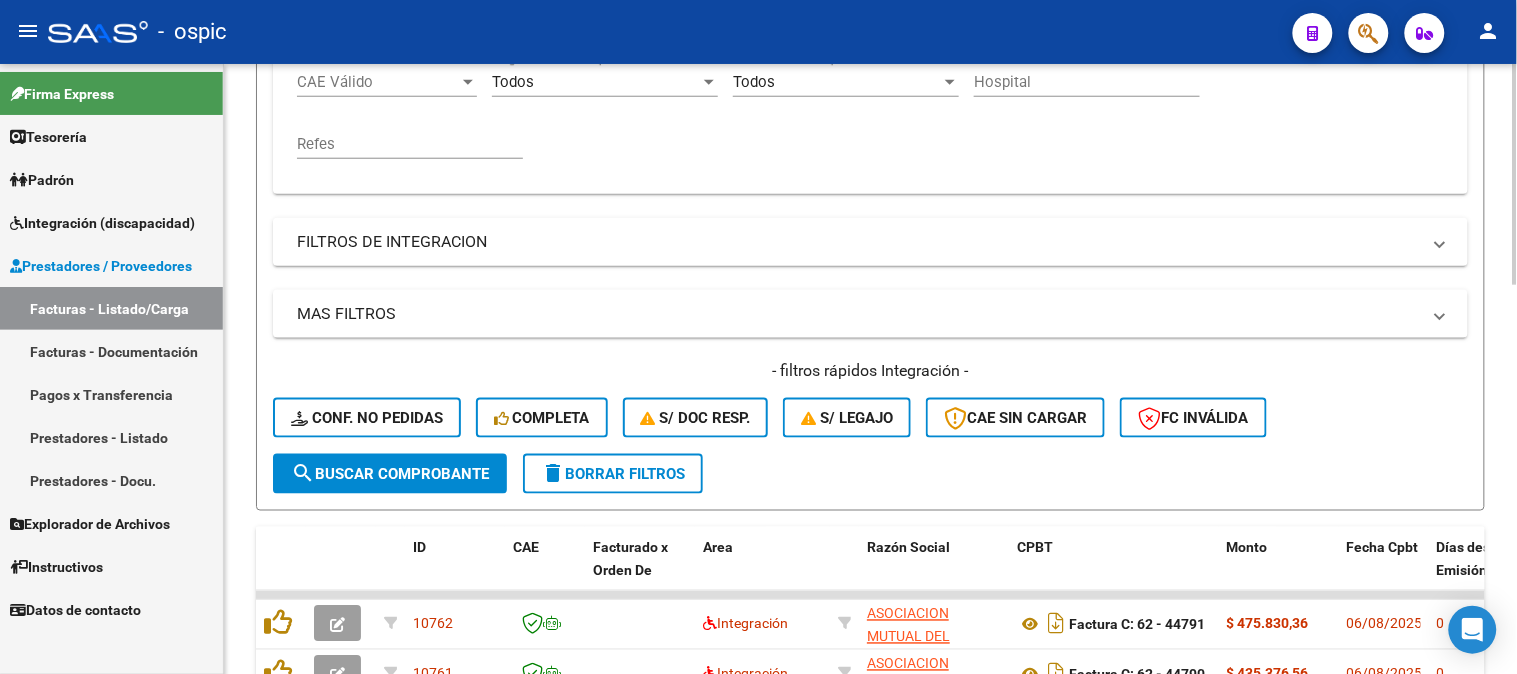 type on "528" 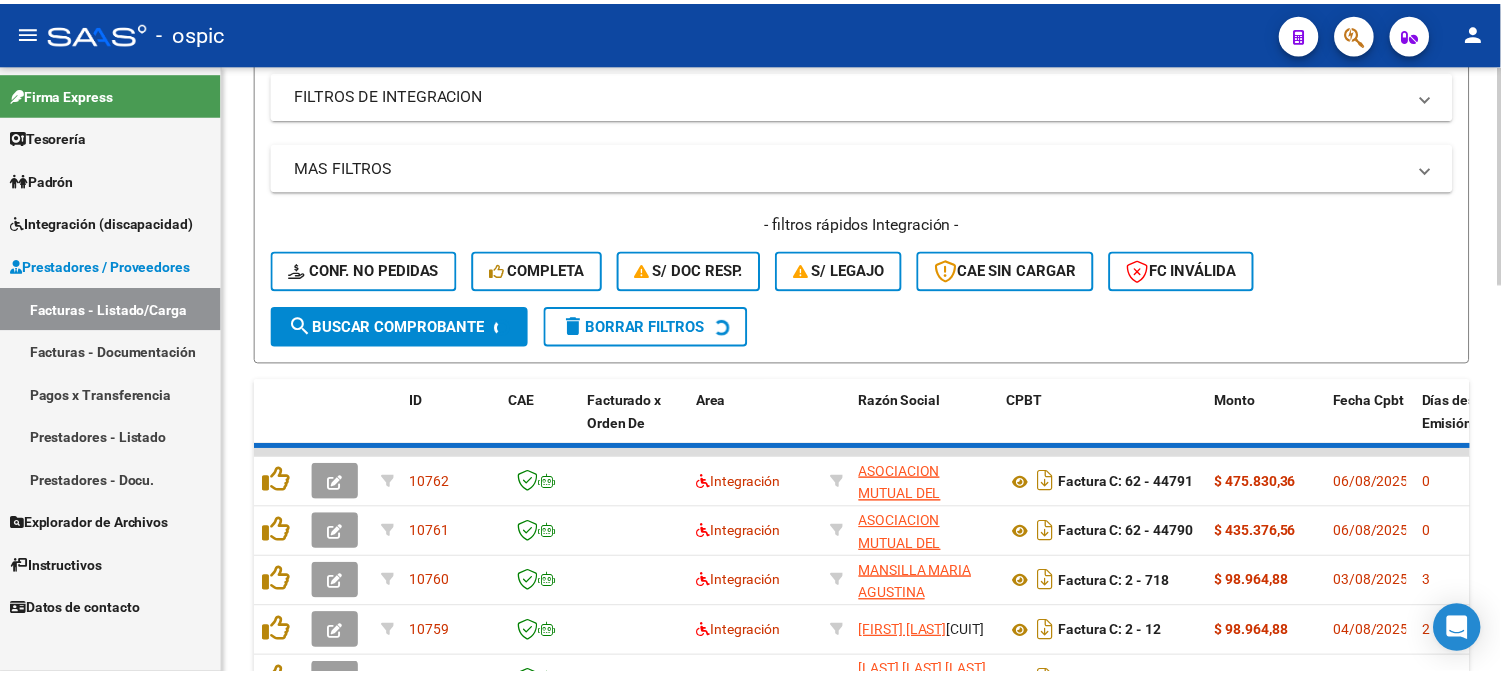 scroll, scrollTop: 717, scrollLeft: 0, axis: vertical 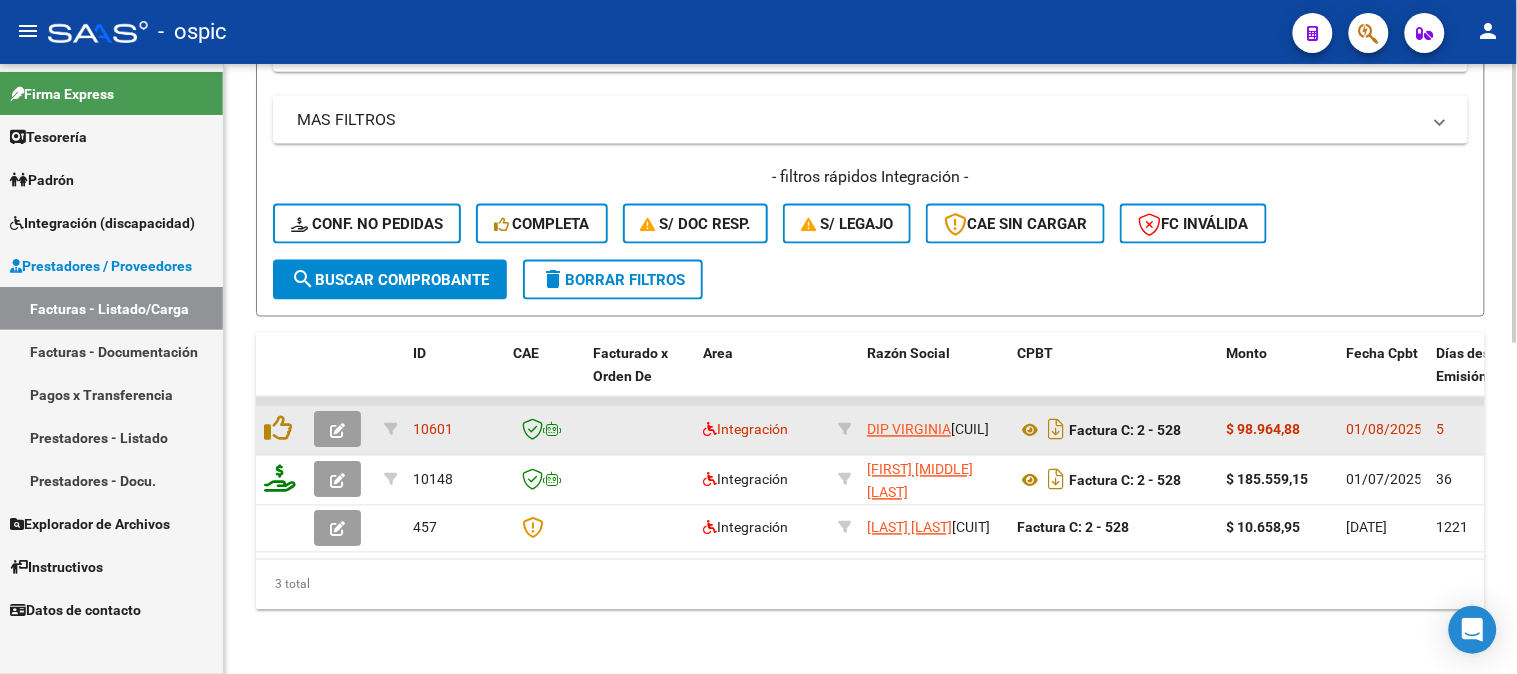 click 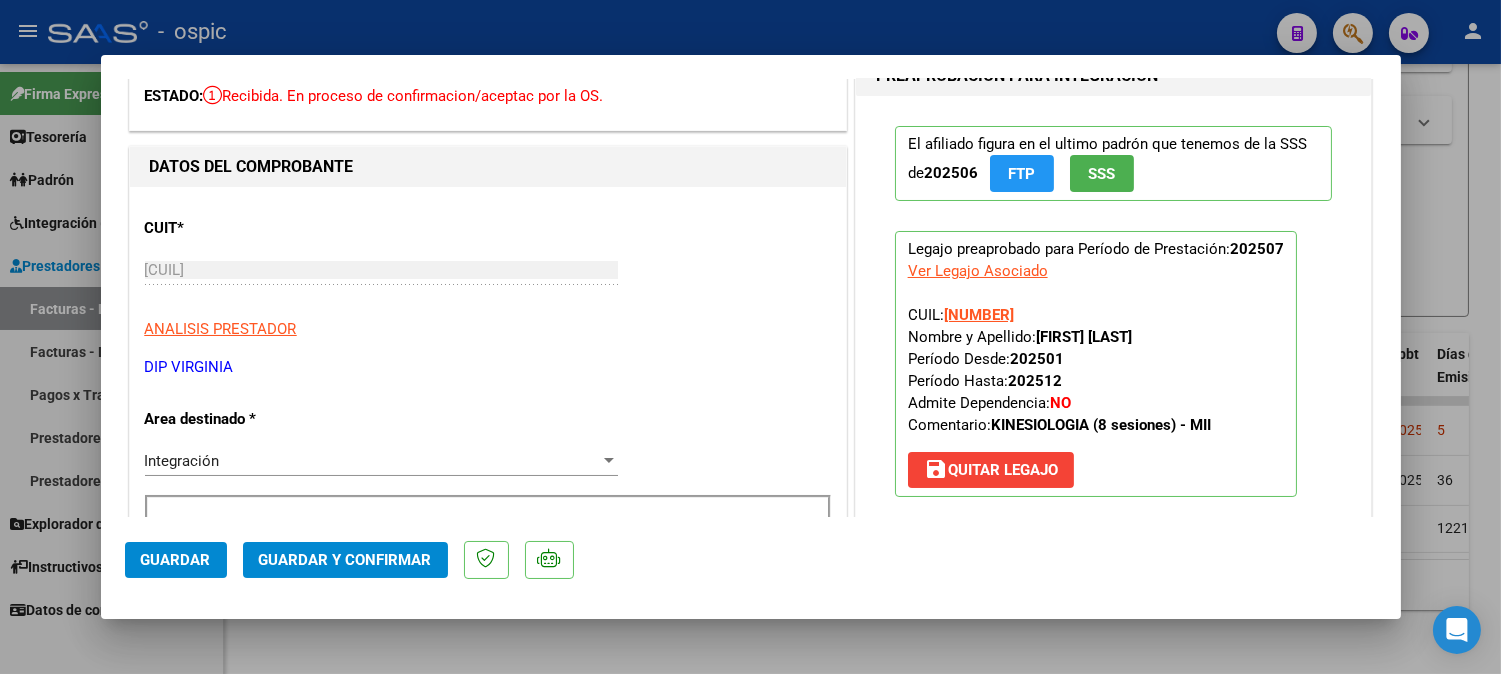 scroll, scrollTop: 0, scrollLeft: 0, axis: both 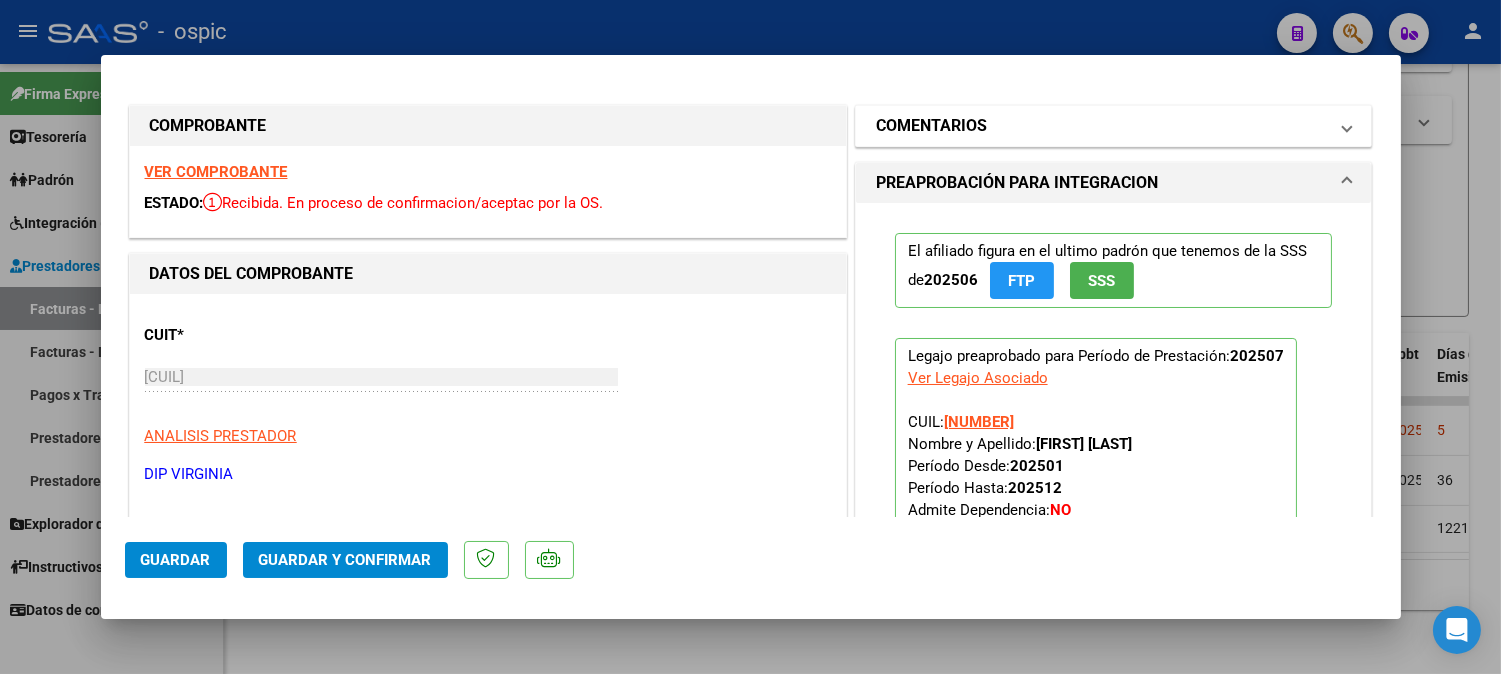 click on "COMENTARIOS" at bounding box center [931, 126] 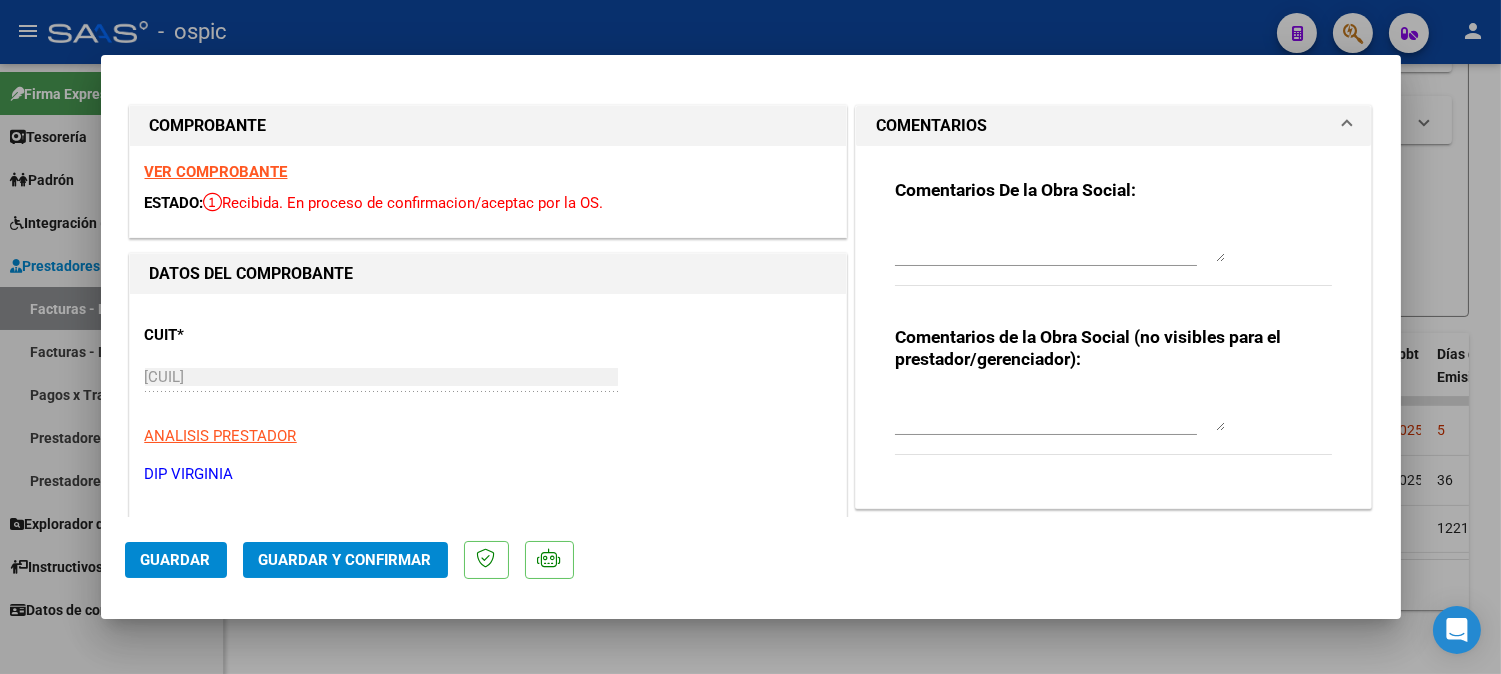 click at bounding box center (1060, 411) 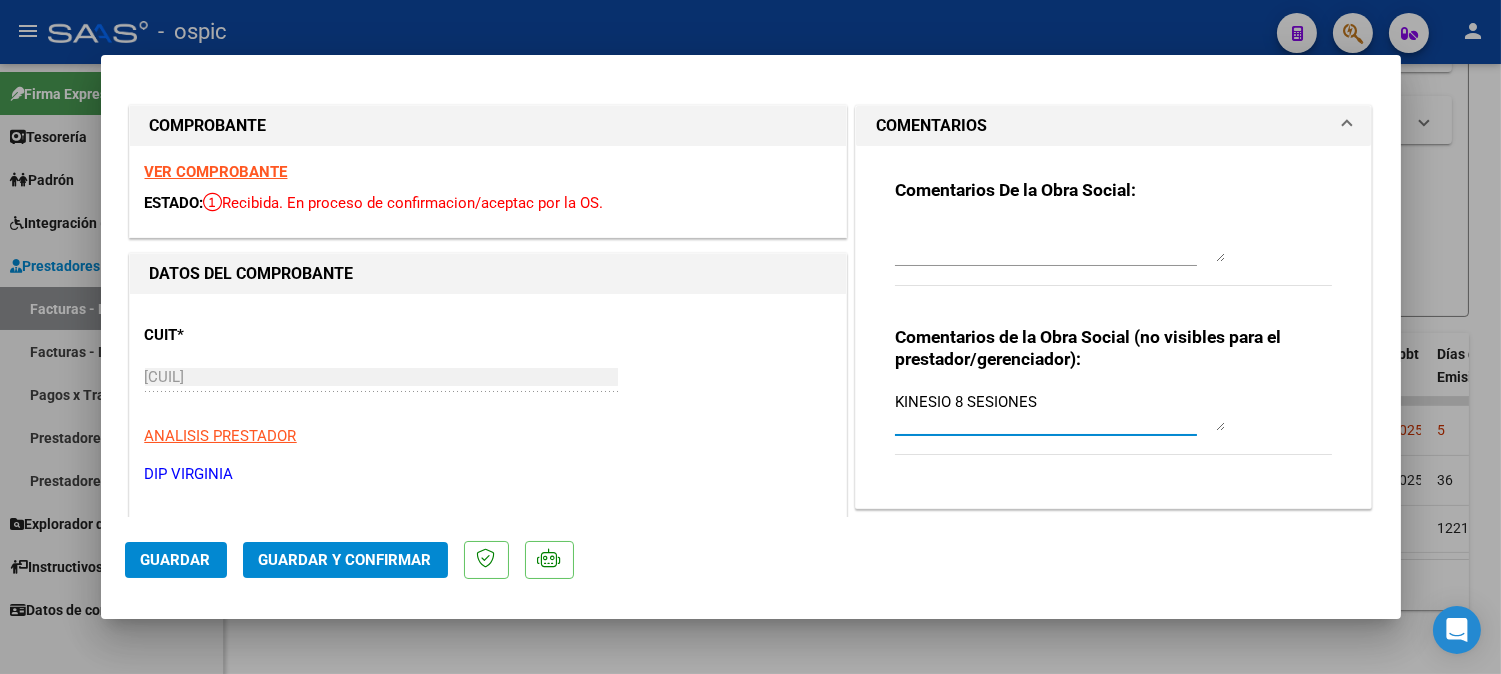 type on "KINESIO 8 SESIONES" 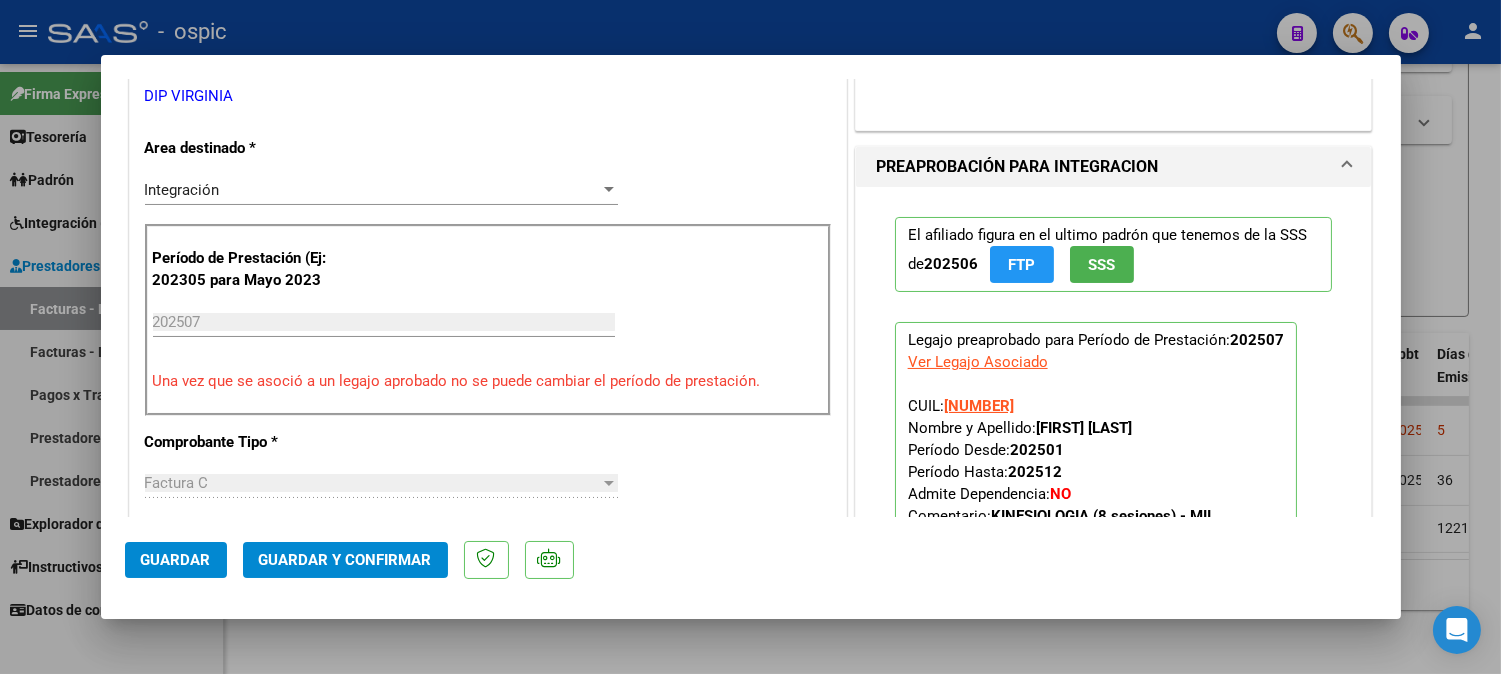 scroll, scrollTop: 451, scrollLeft: 0, axis: vertical 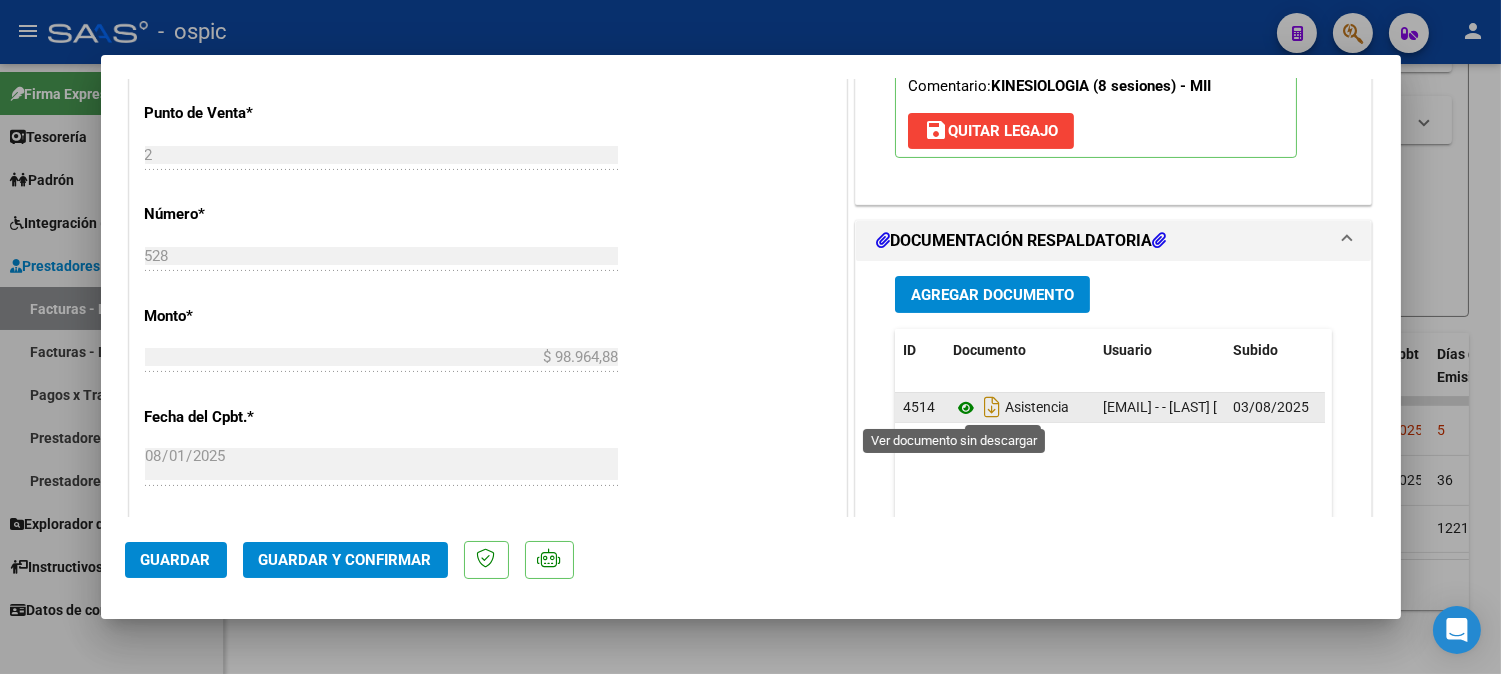 click 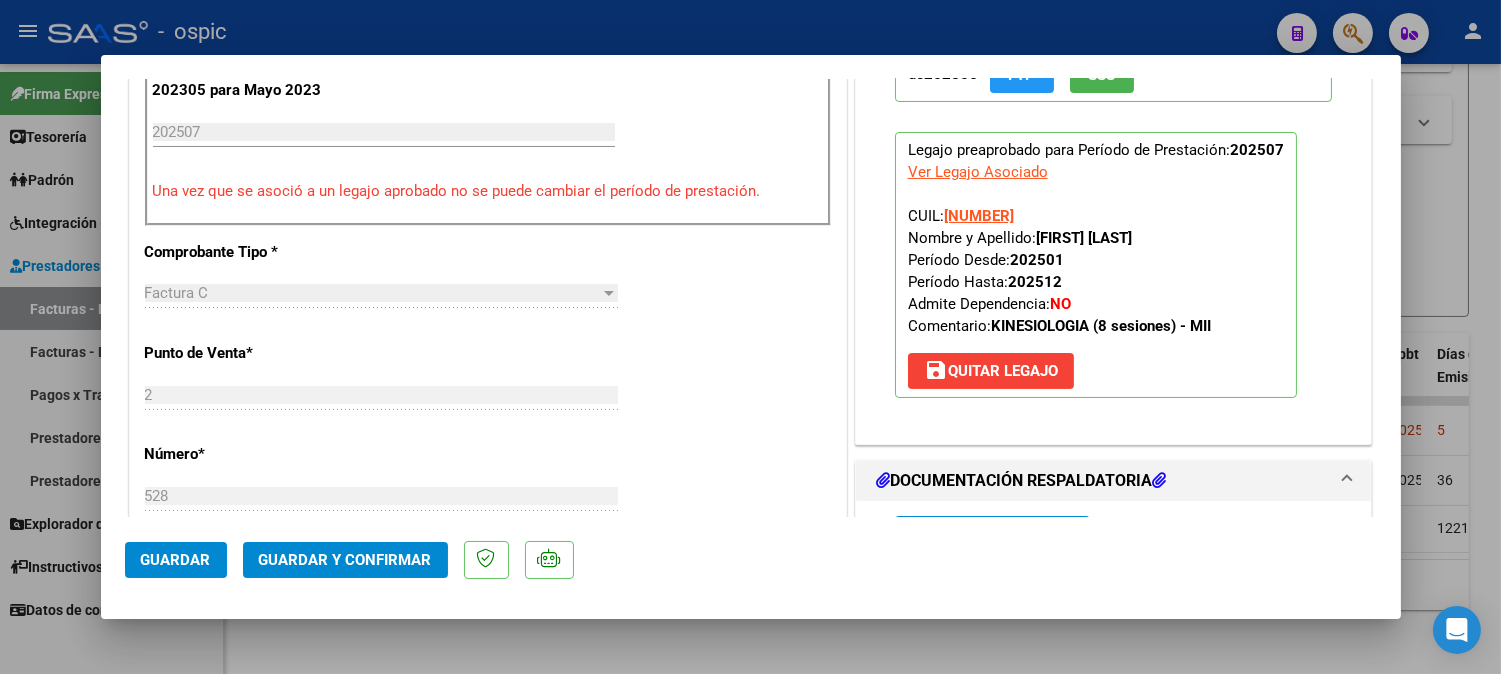 scroll, scrollTop: 527, scrollLeft: 0, axis: vertical 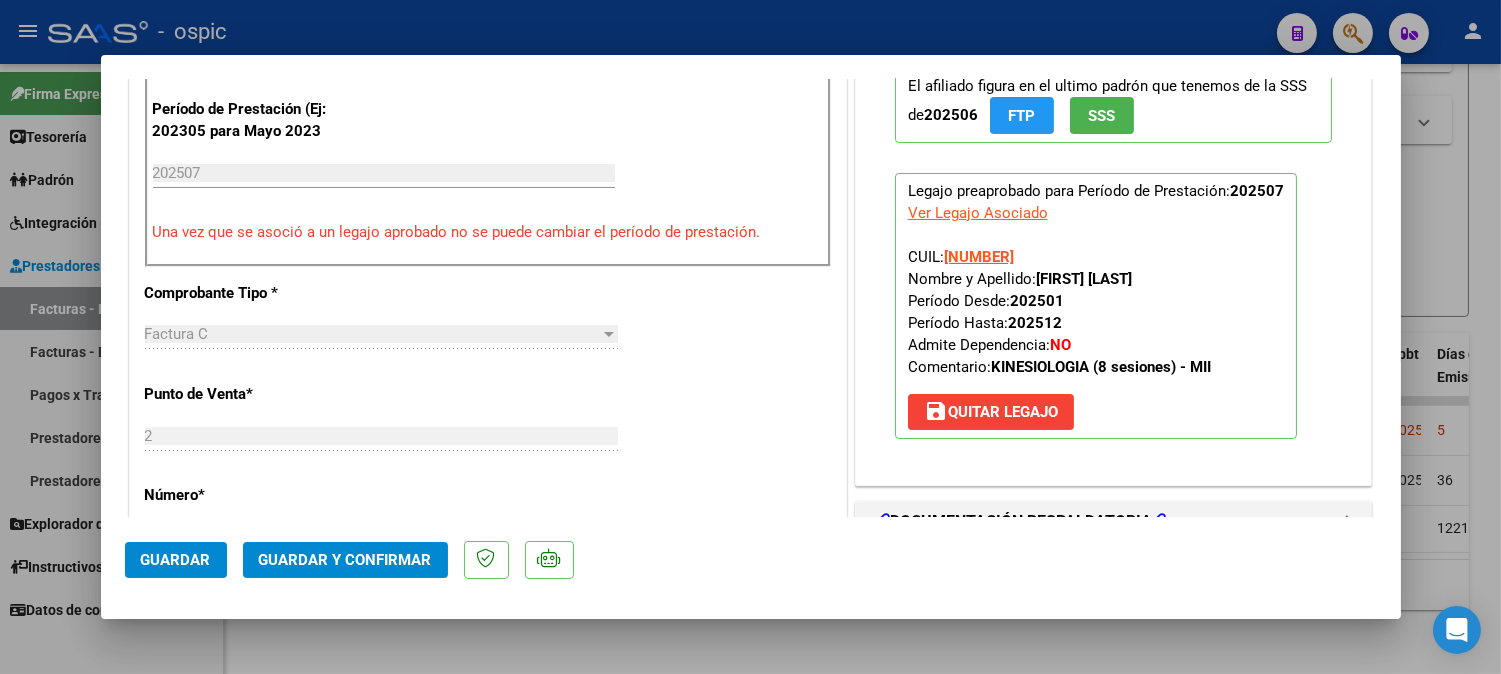 click on "Guardar y Confirmar" 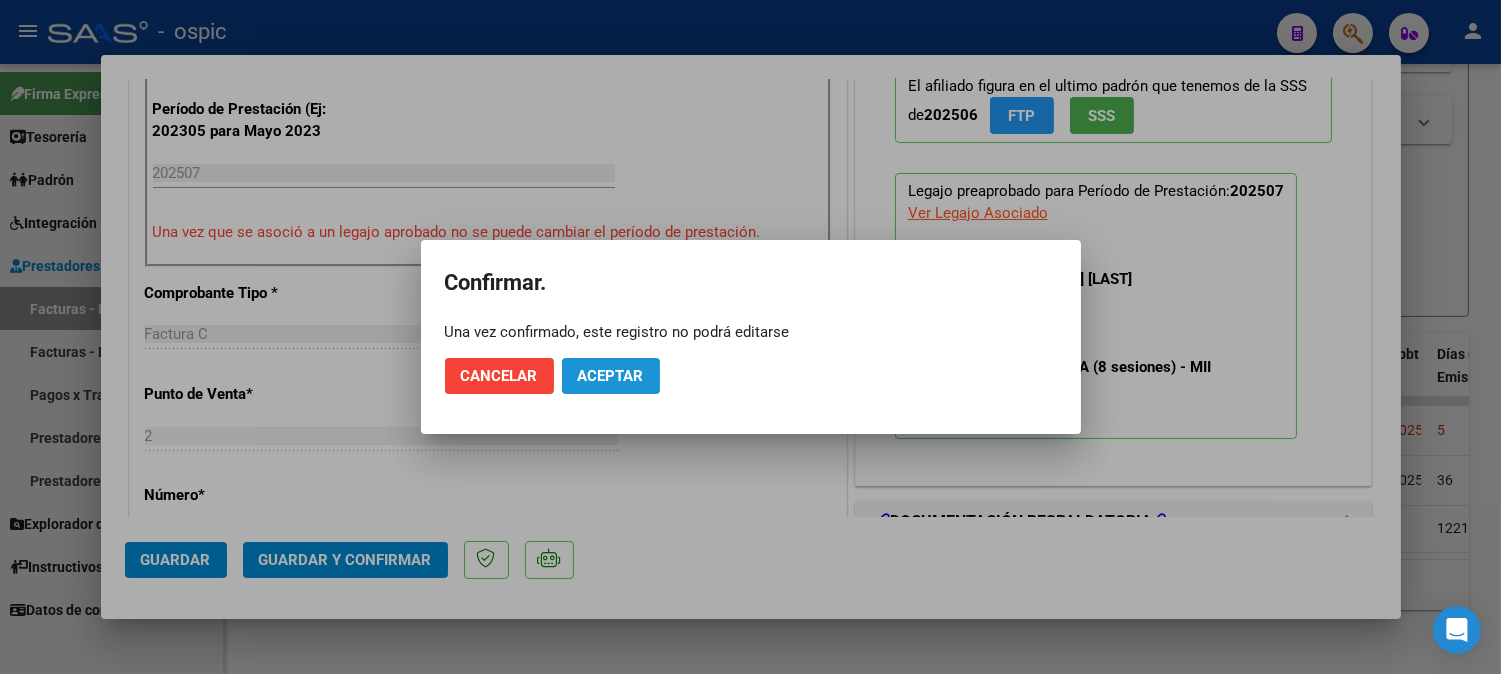 click on "Aceptar" 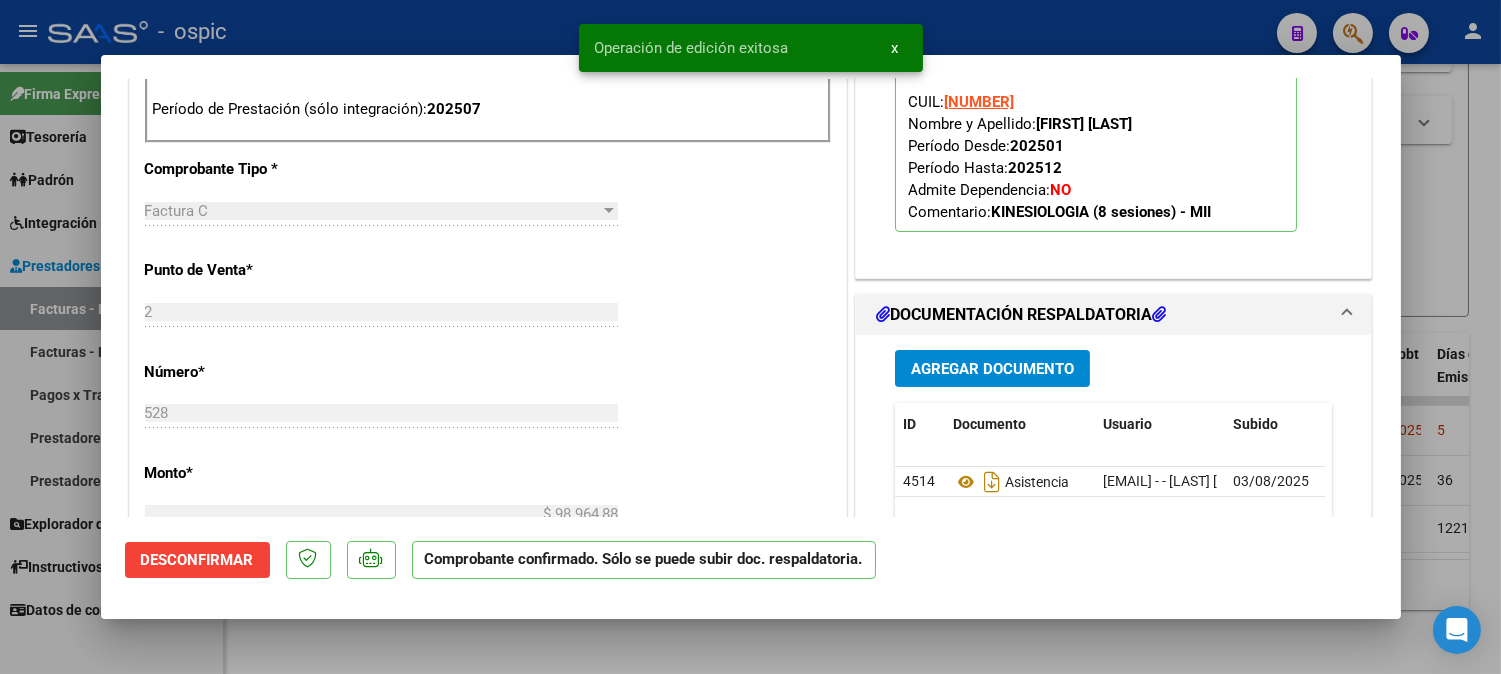 type 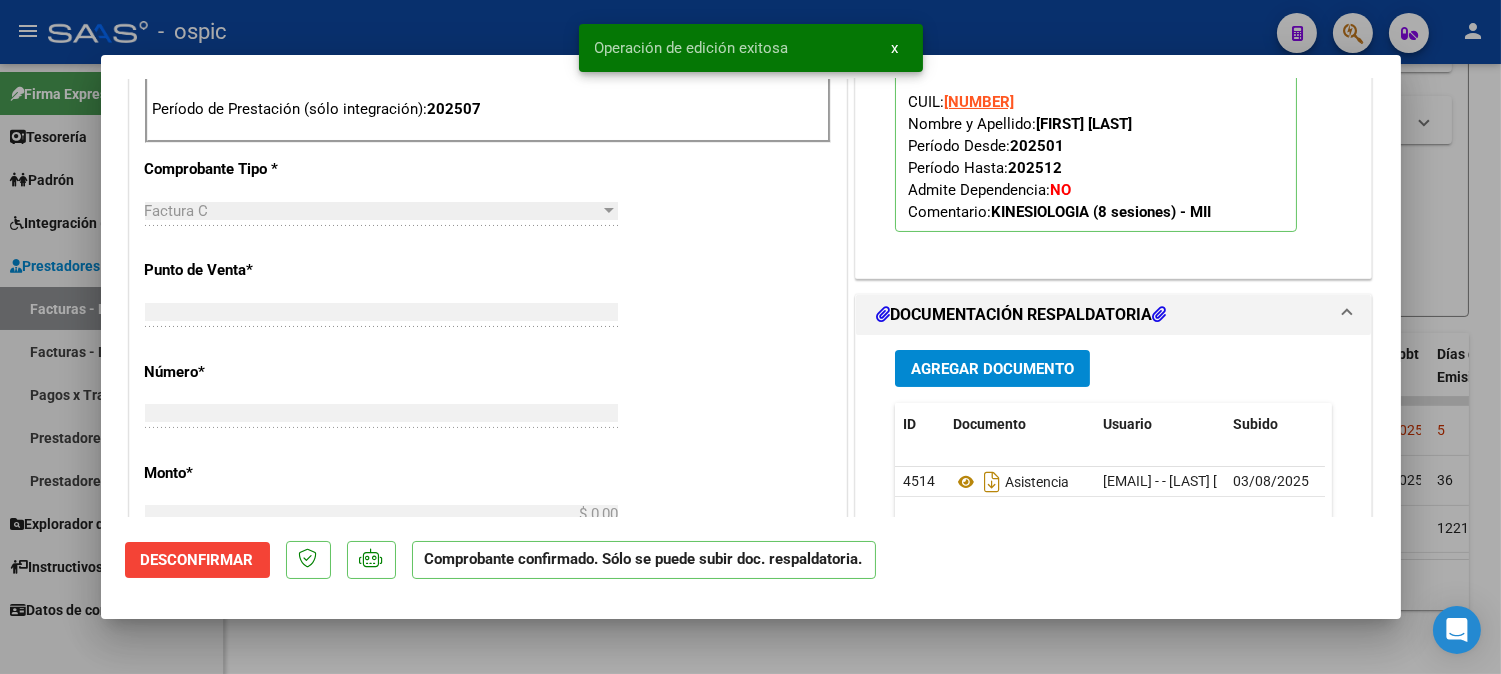 scroll, scrollTop: 563, scrollLeft: 0, axis: vertical 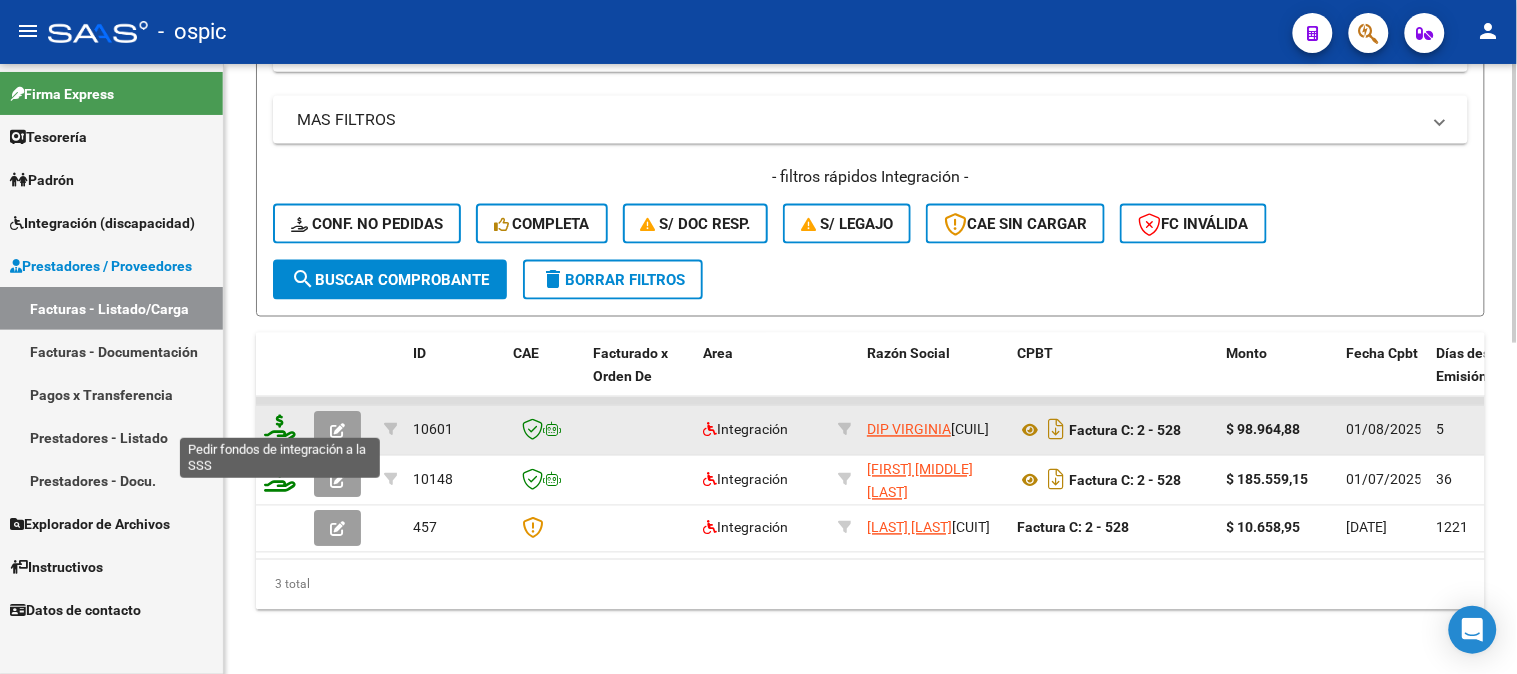 click 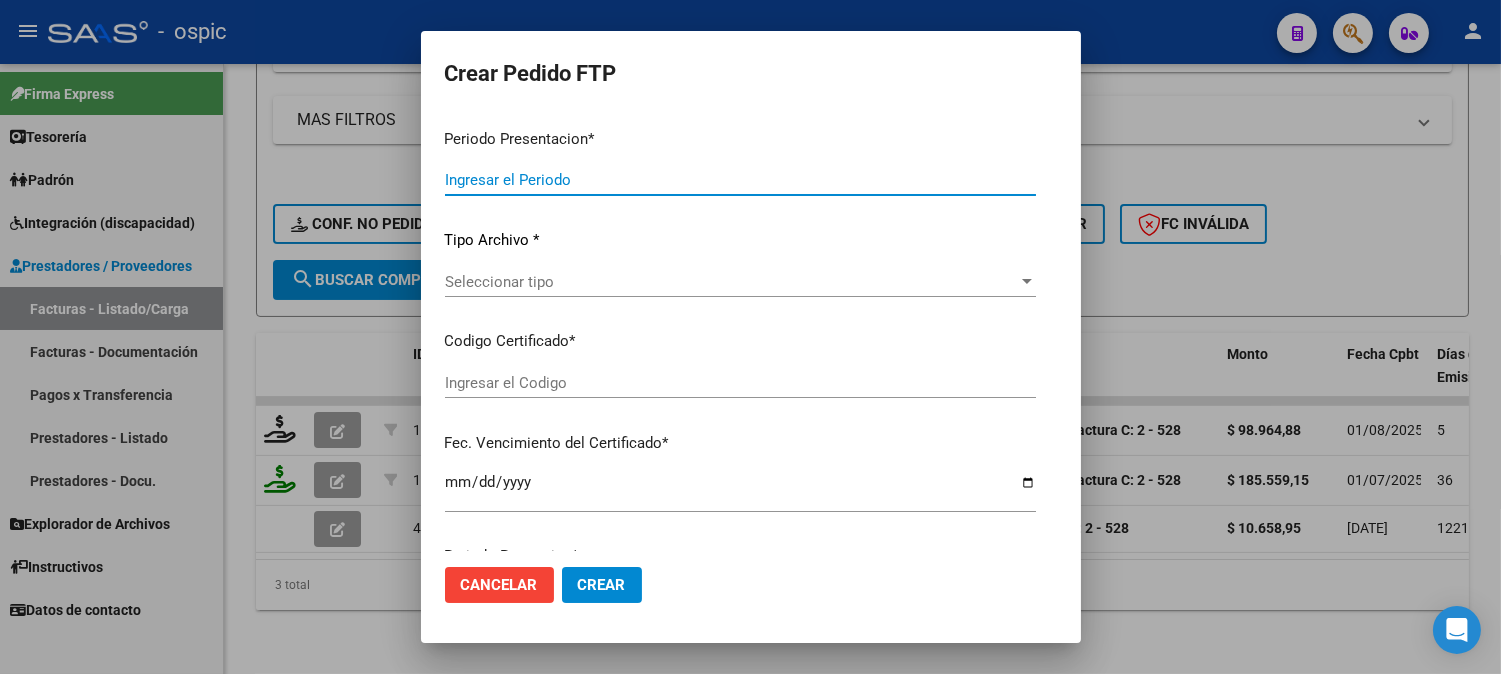 type on "202507" 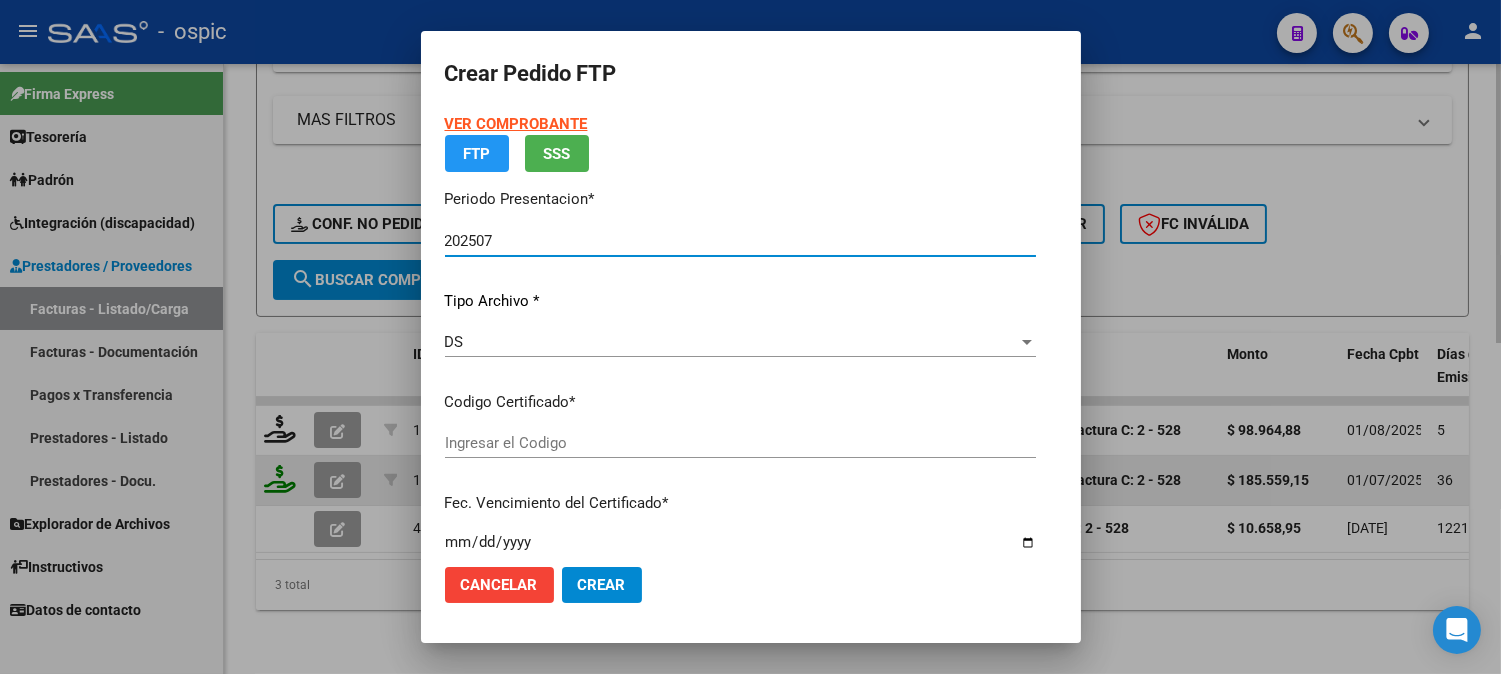 type on "0000000000000000000000000000008092096437" 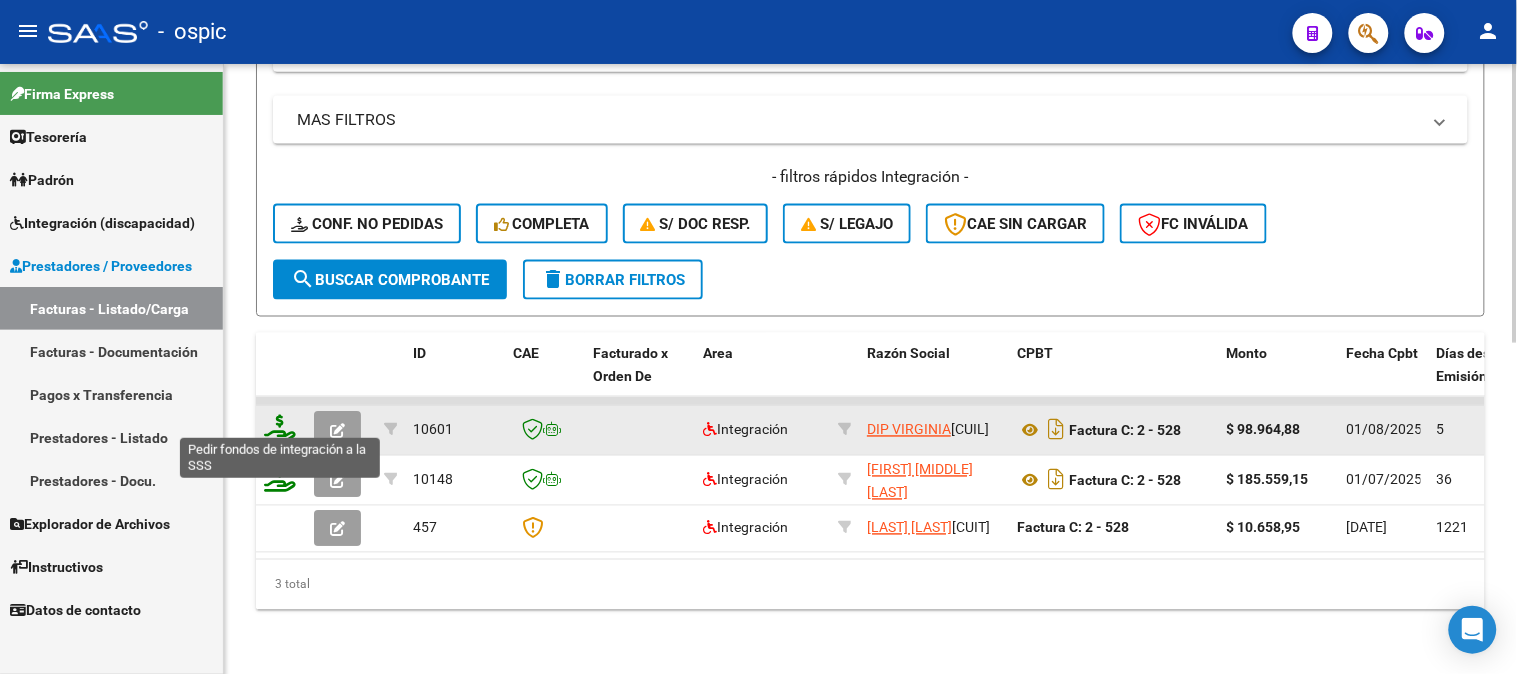click 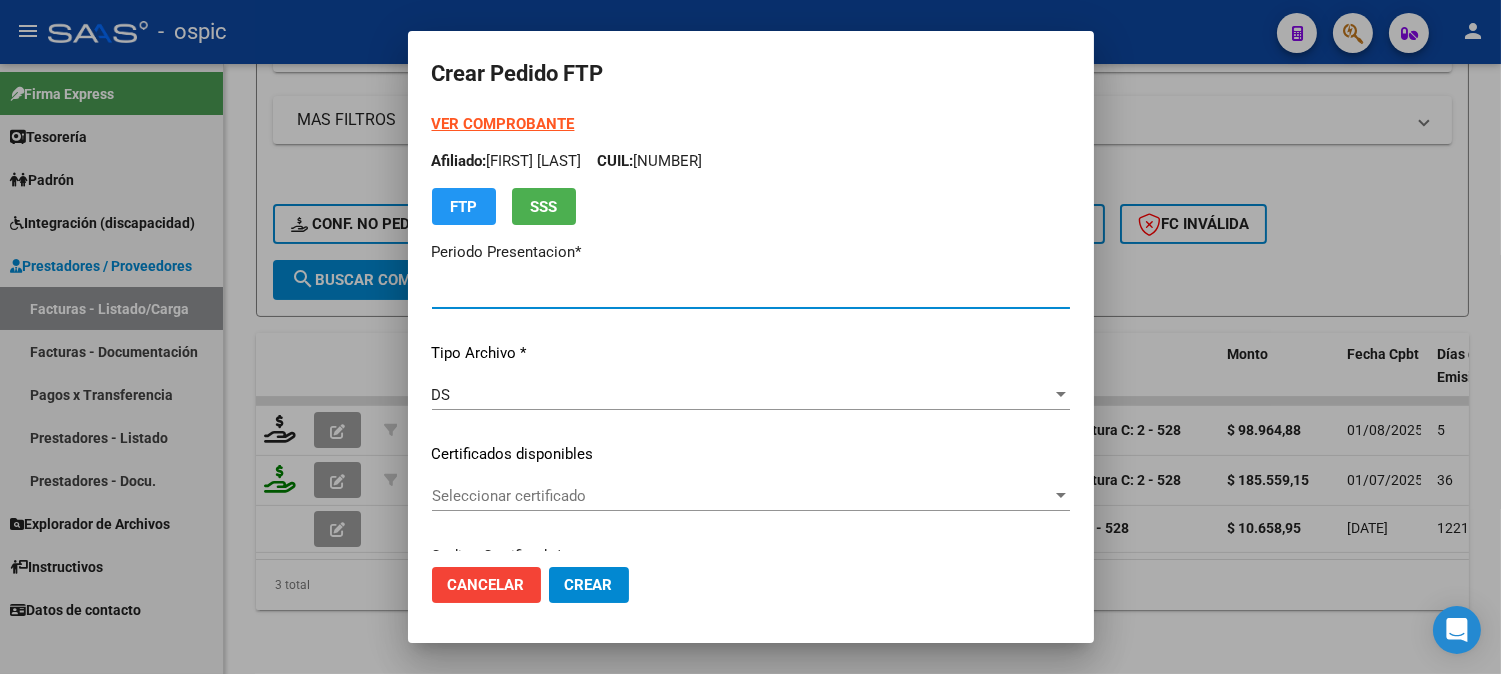 type on "202507" 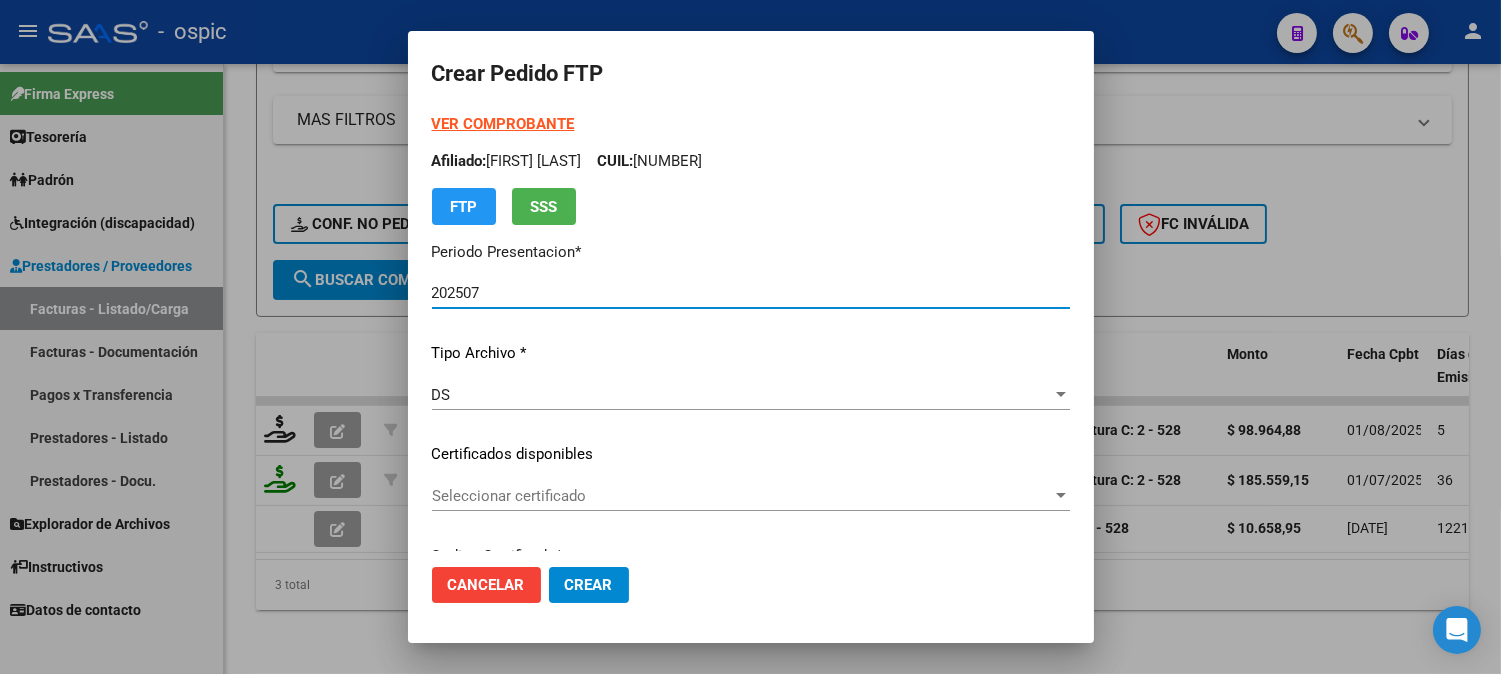type on "0000000000000000000000000000008092096437" 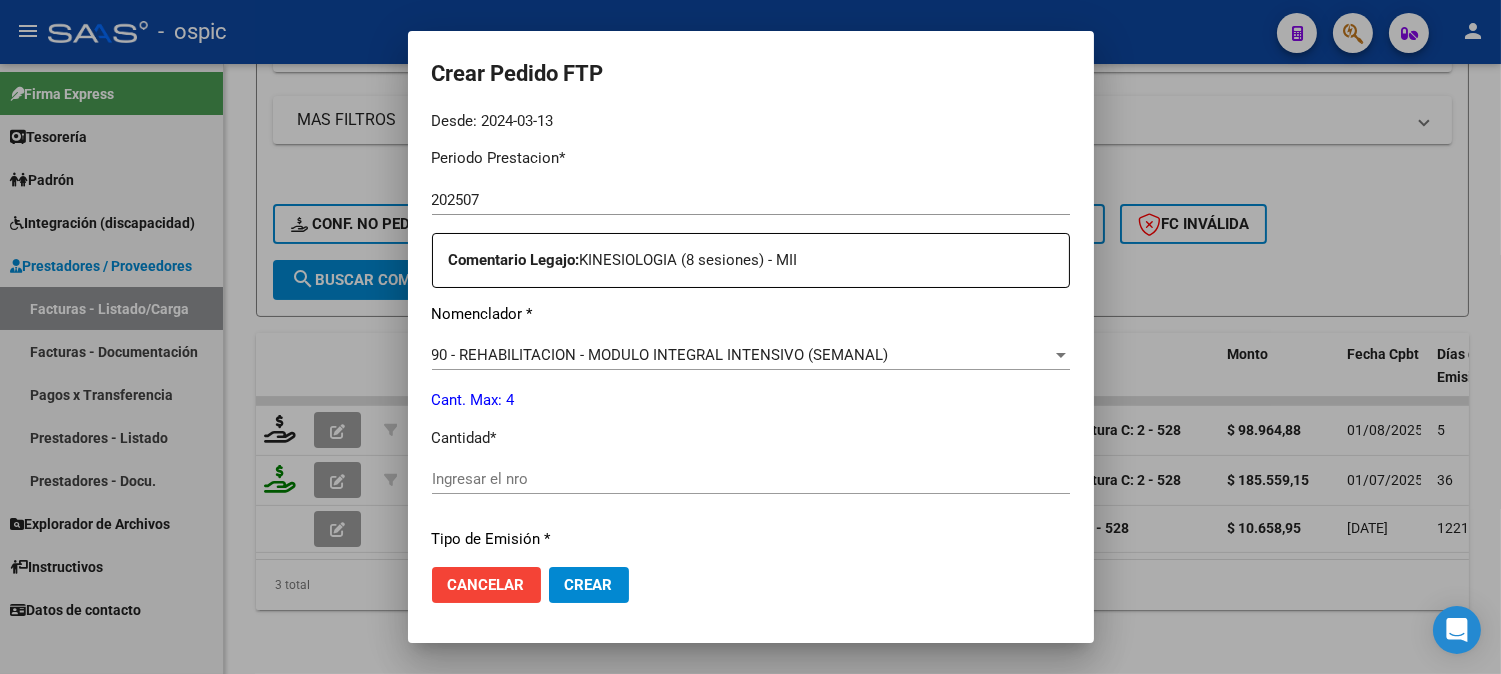 scroll, scrollTop: 643, scrollLeft: 0, axis: vertical 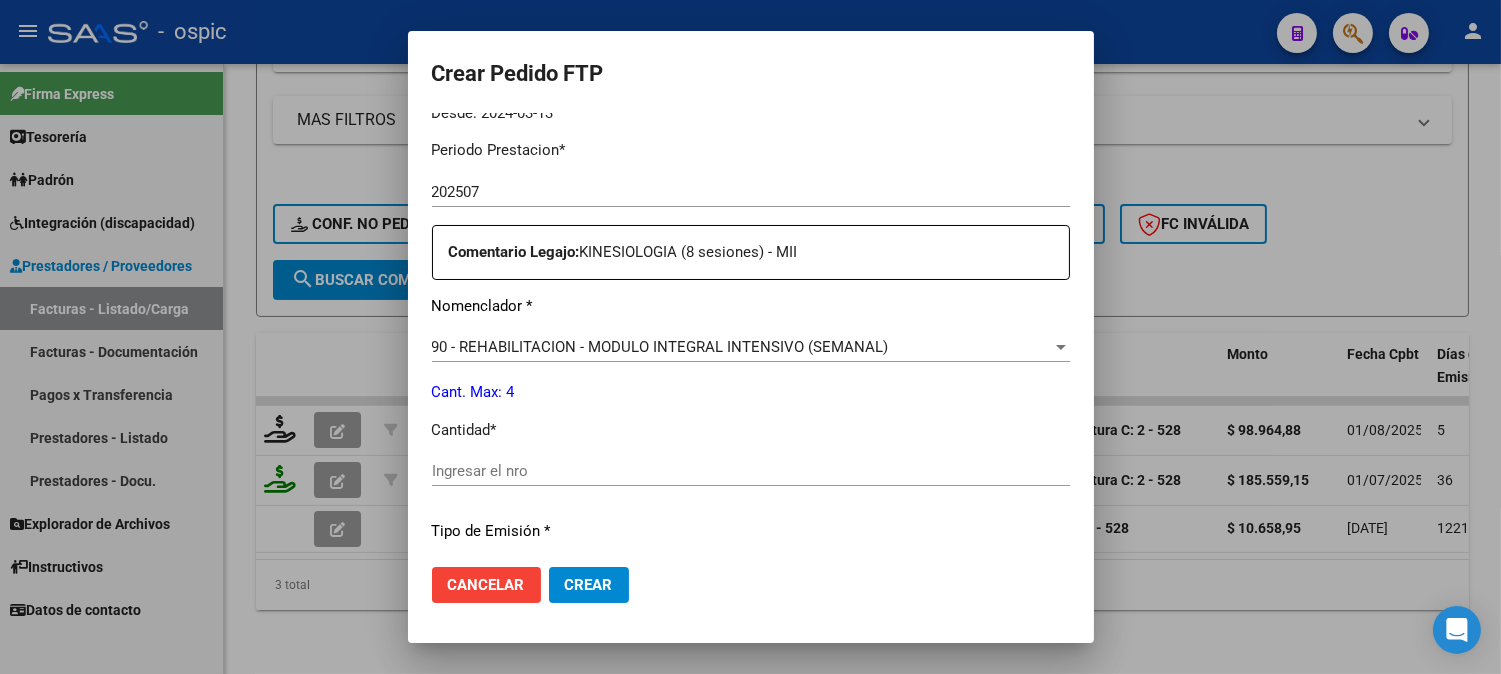 click on "Ingresar el nro" at bounding box center [751, 471] 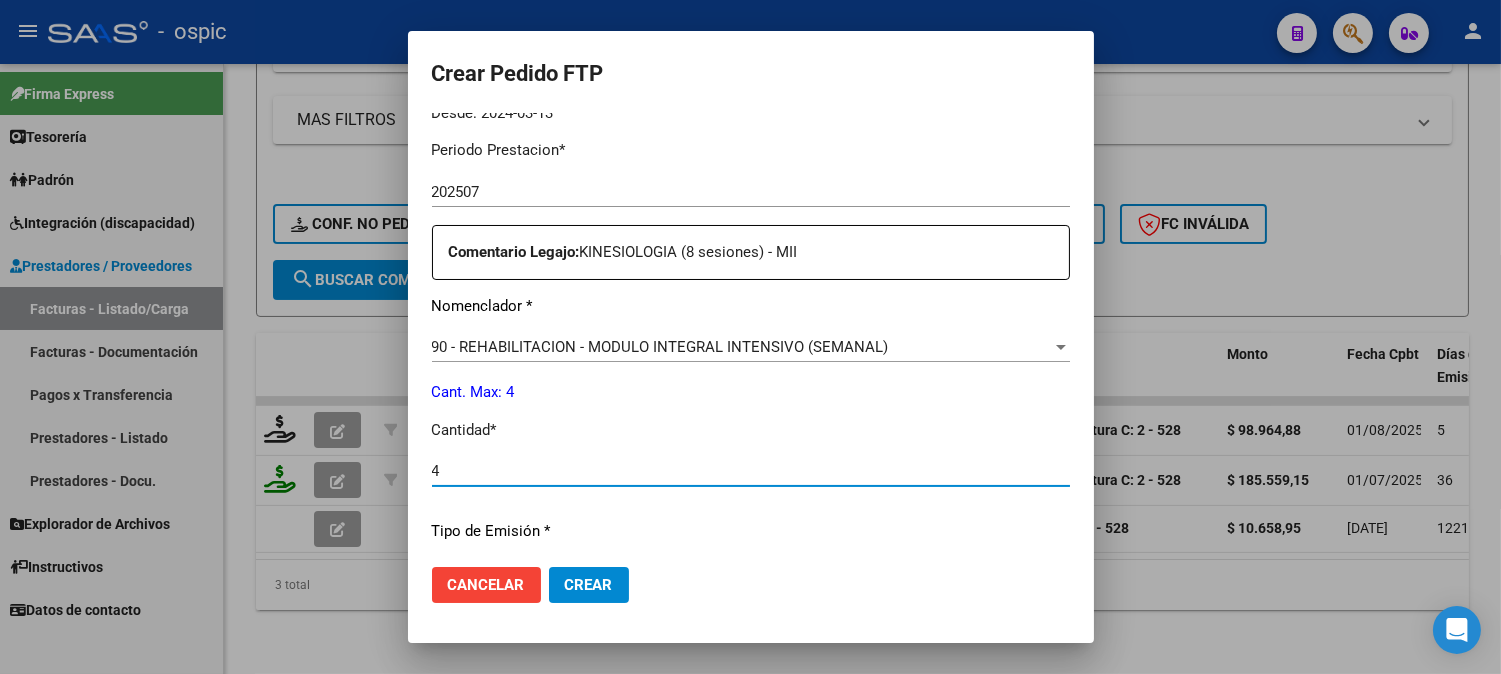 type on "4" 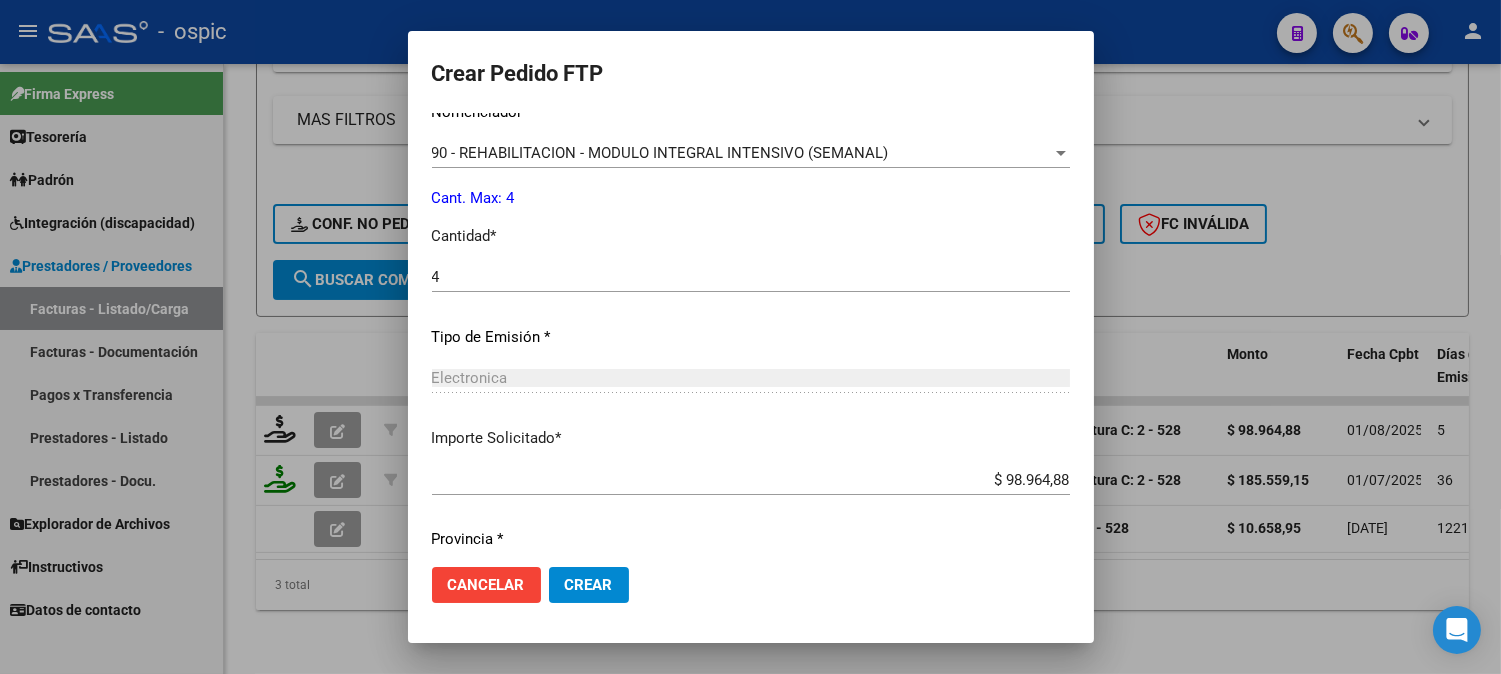 scroll, scrollTop: 848, scrollLeft: 0, axis: vertical 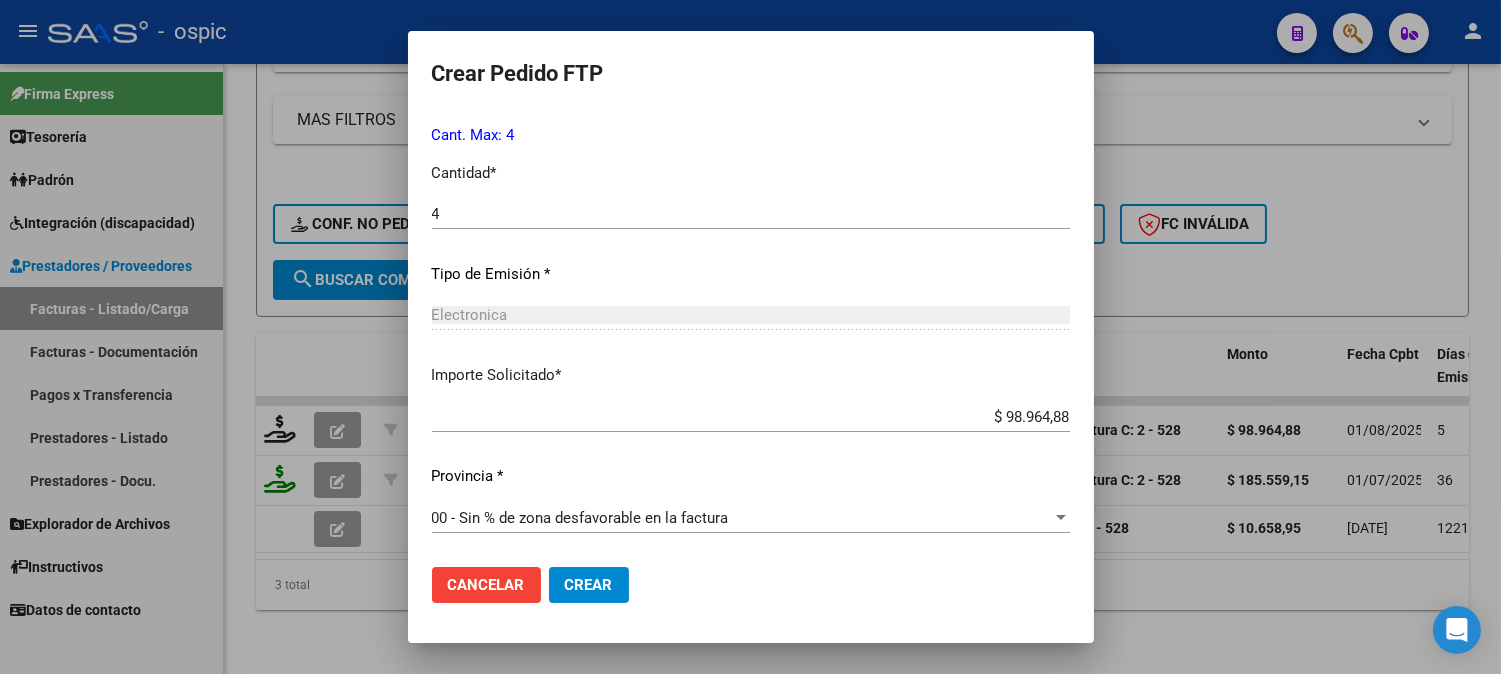 click on "Crear" 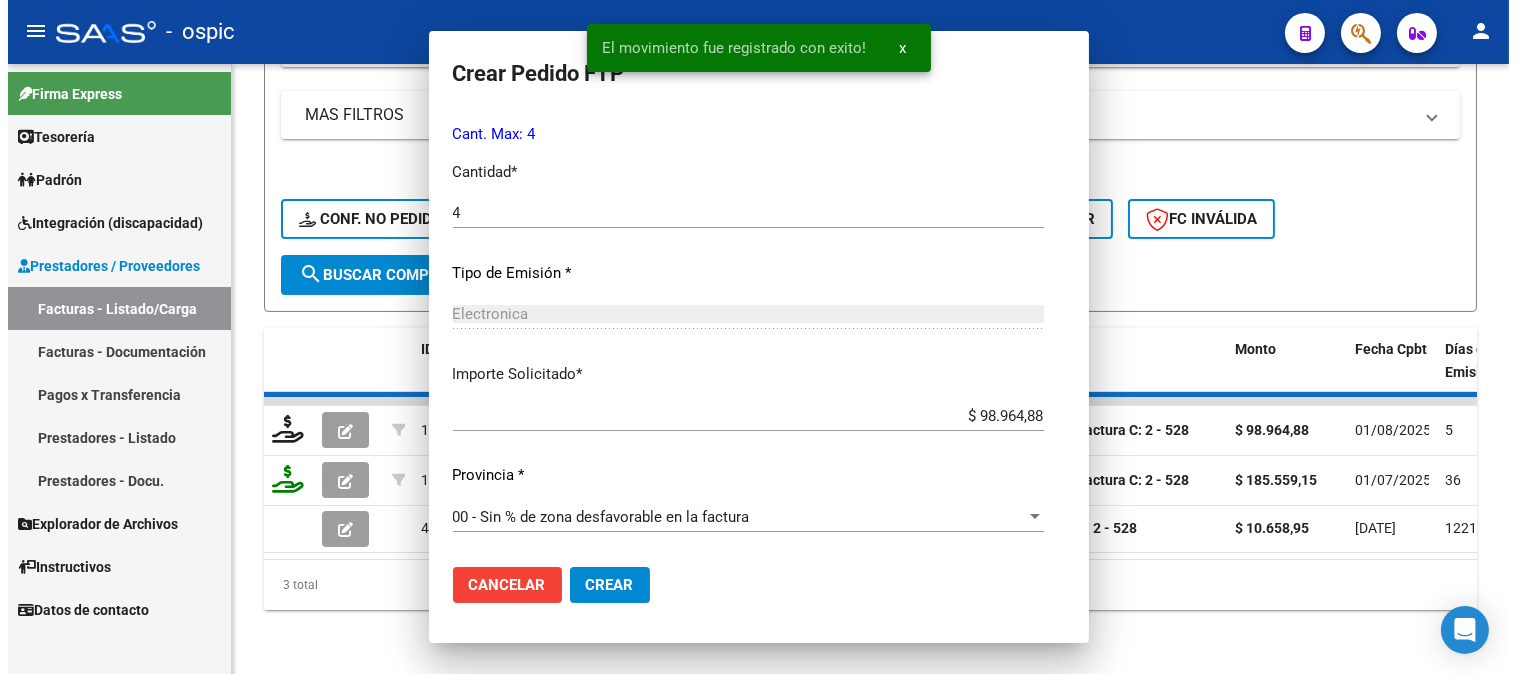 scroll, scrollTop: 0, scrollLeft: 0, axis: both 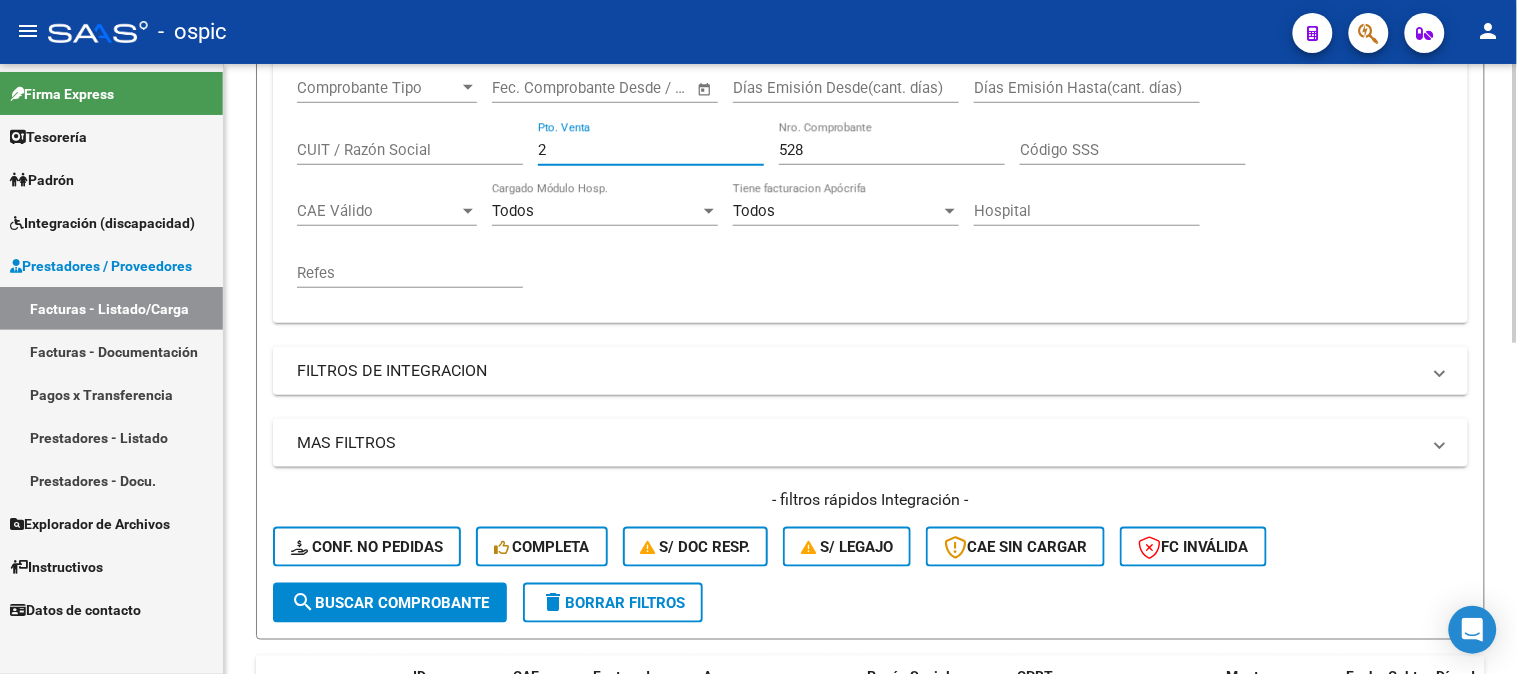 drag, startPoint x: 616, startPoint y: 153, endPoint x: 513, endPoint y: 153, distance: 103 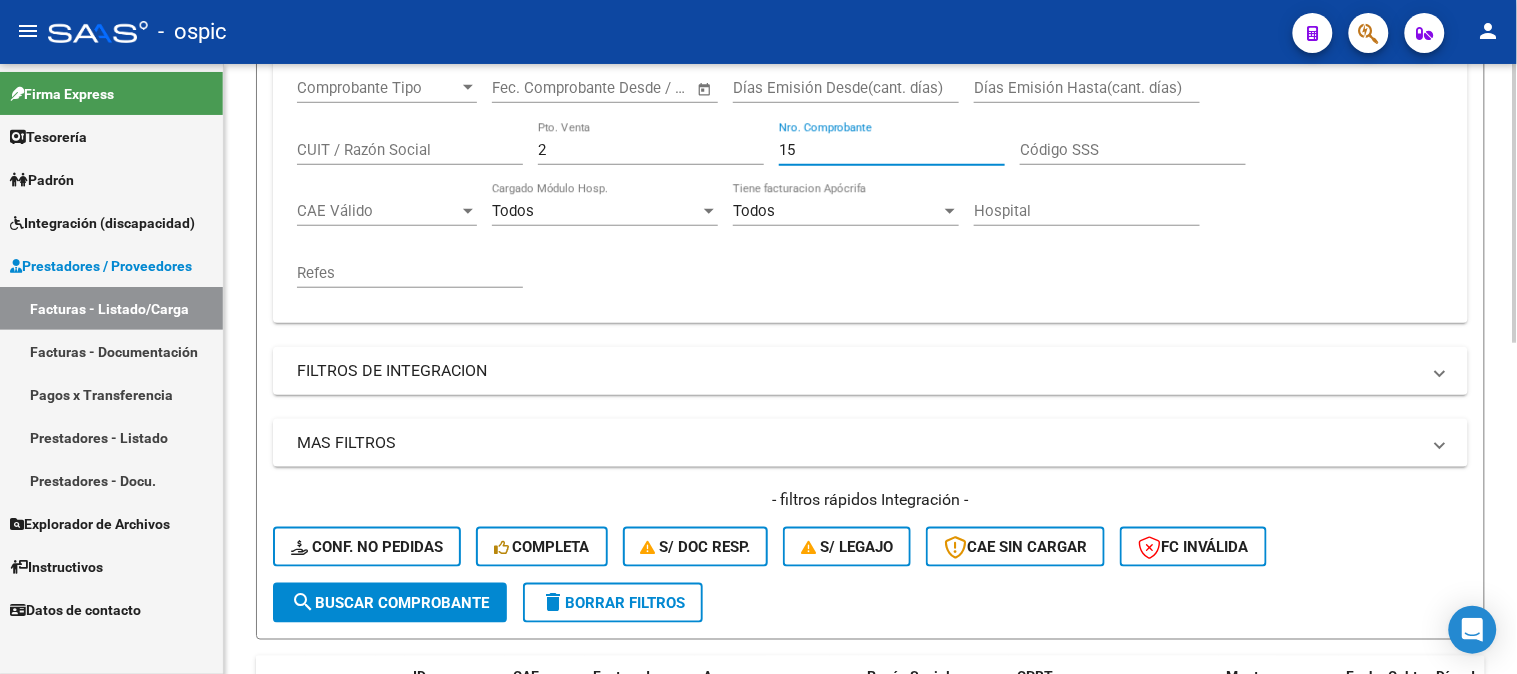 type on "1" 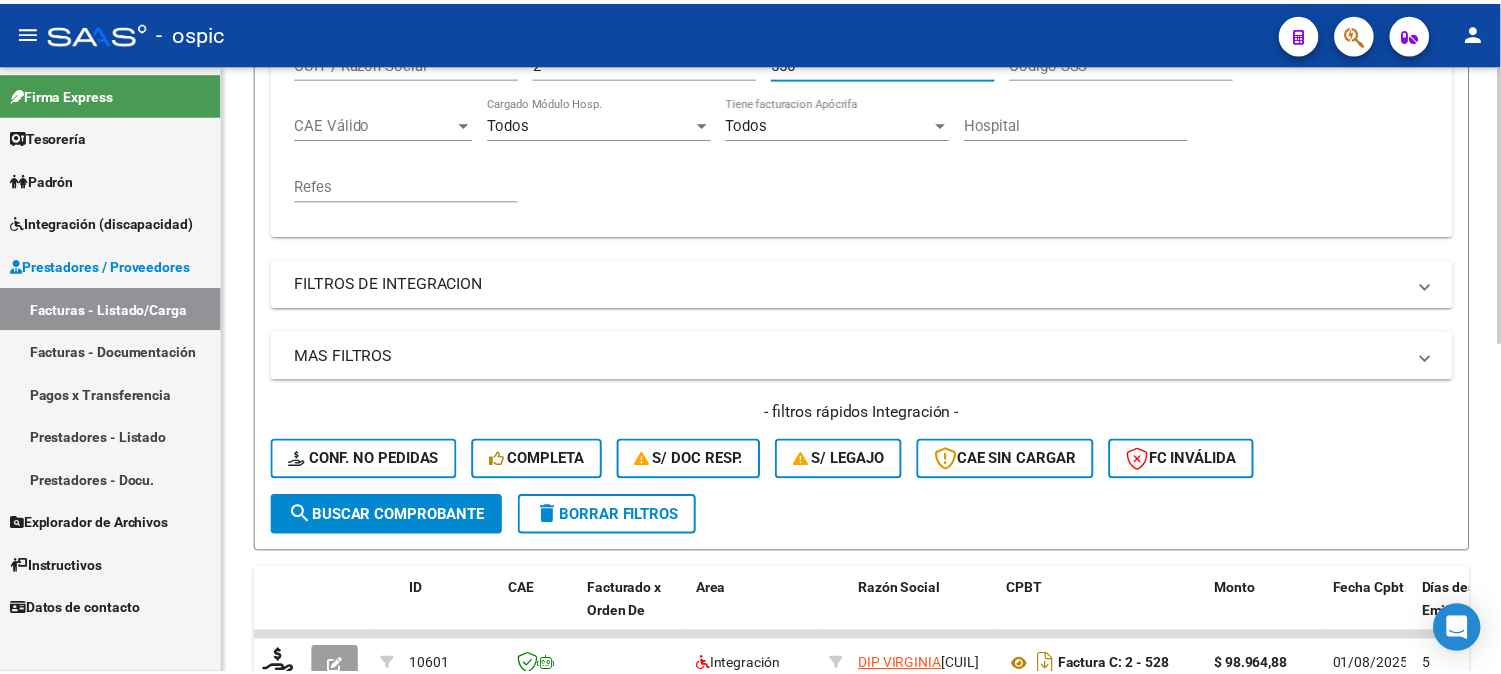 scroll, scrollTop: 606, scrollLeft: 0, axis: vertical 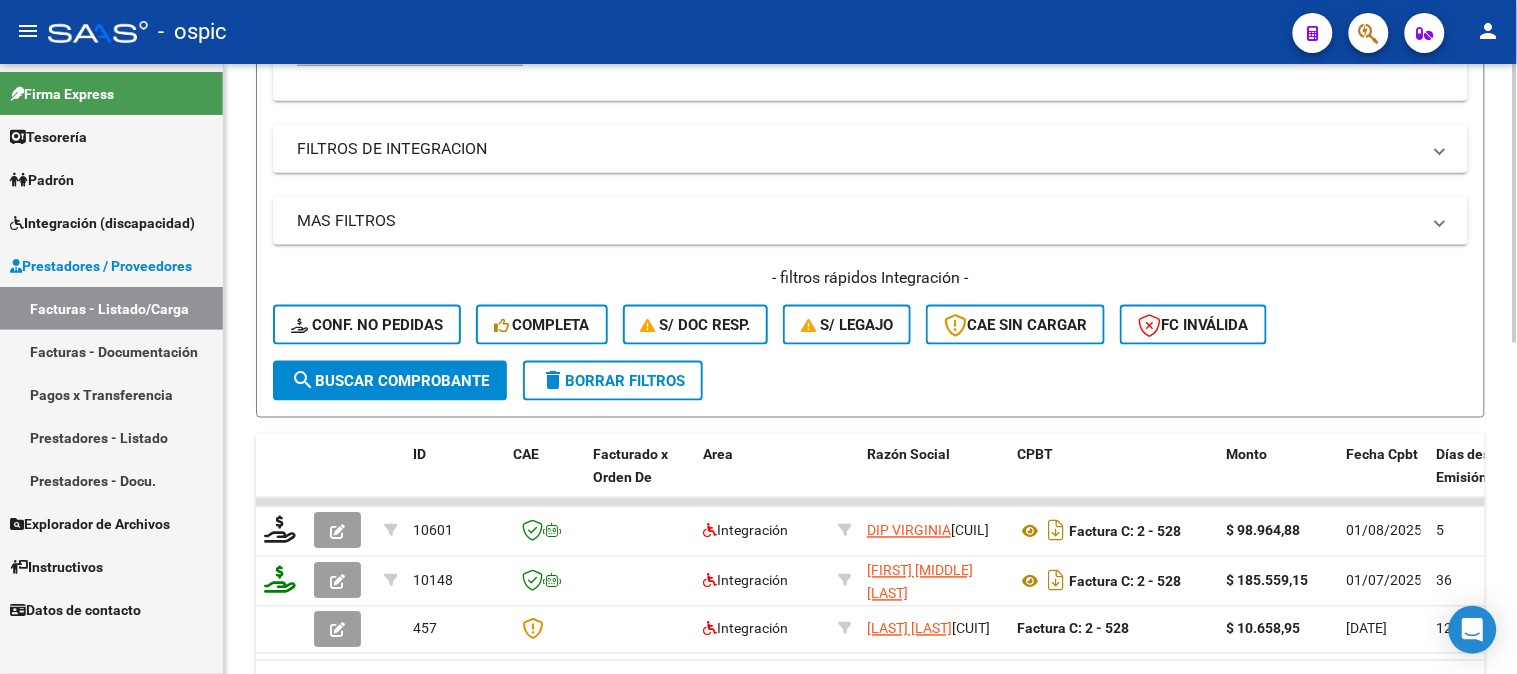 type on "556" 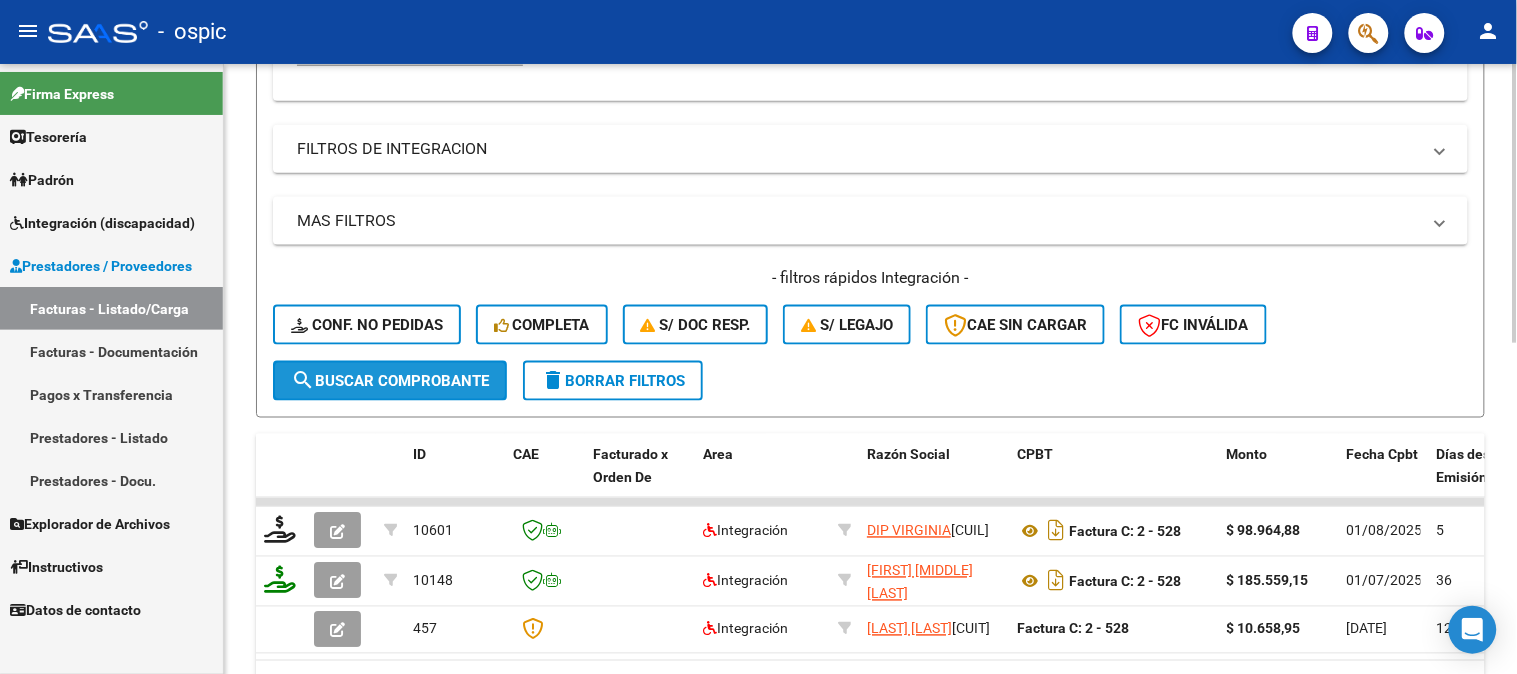 click on "search  Buscar Comprobante" 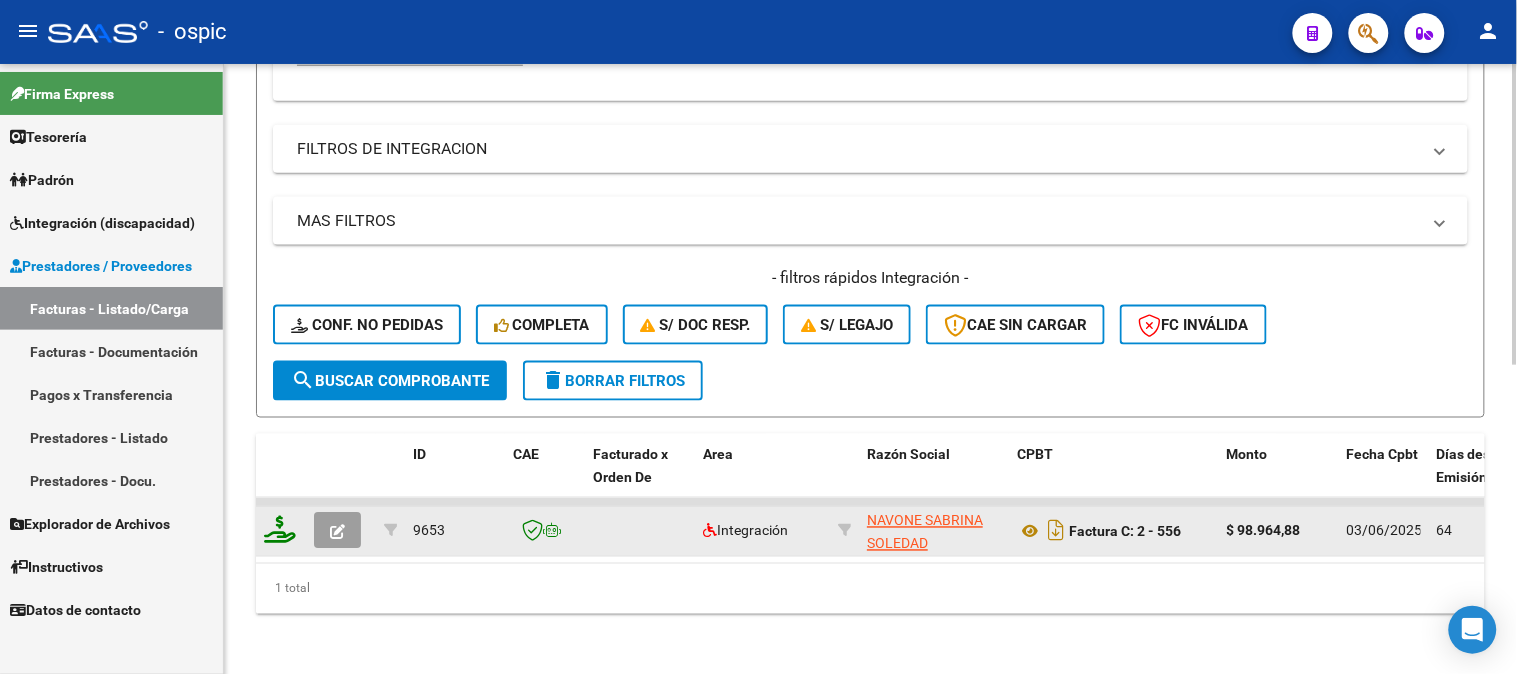 click 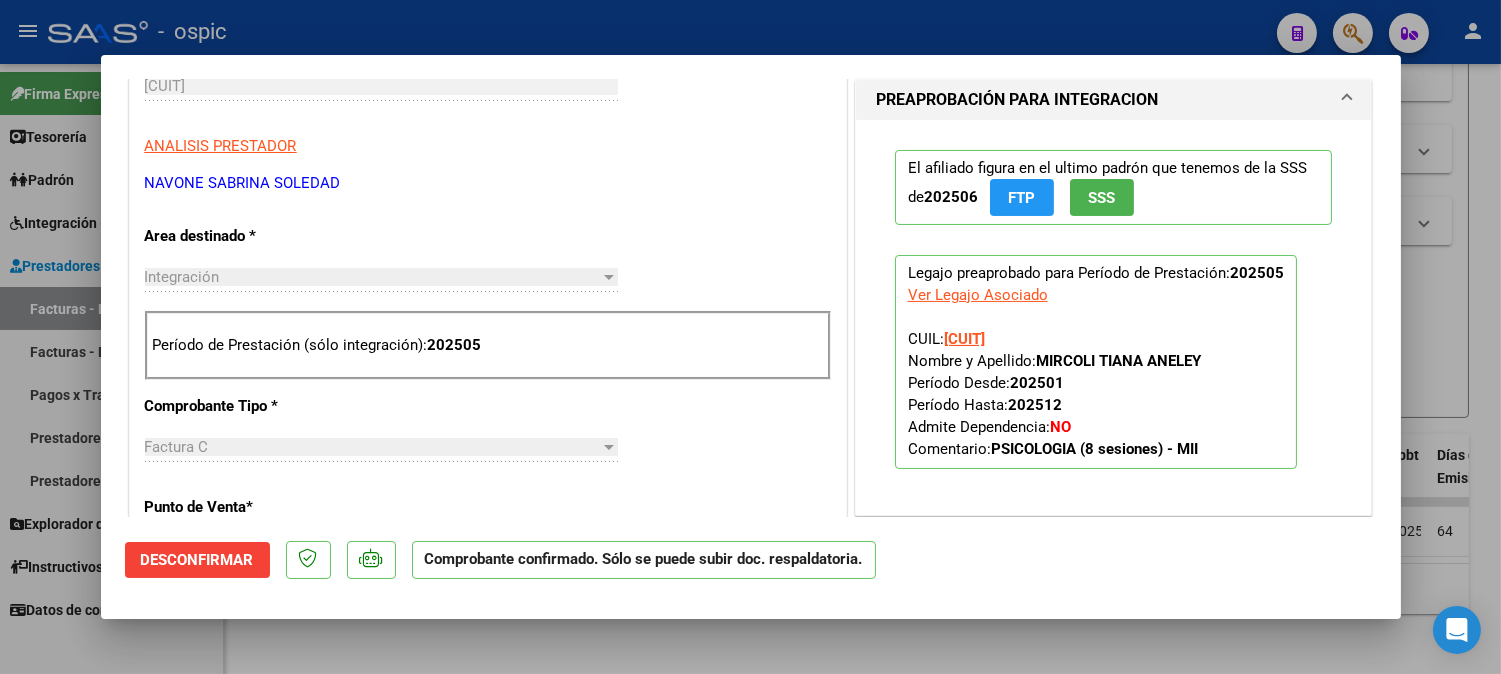 scroll, scrollTop: 601, scrollLeft: 0, axis: vertical 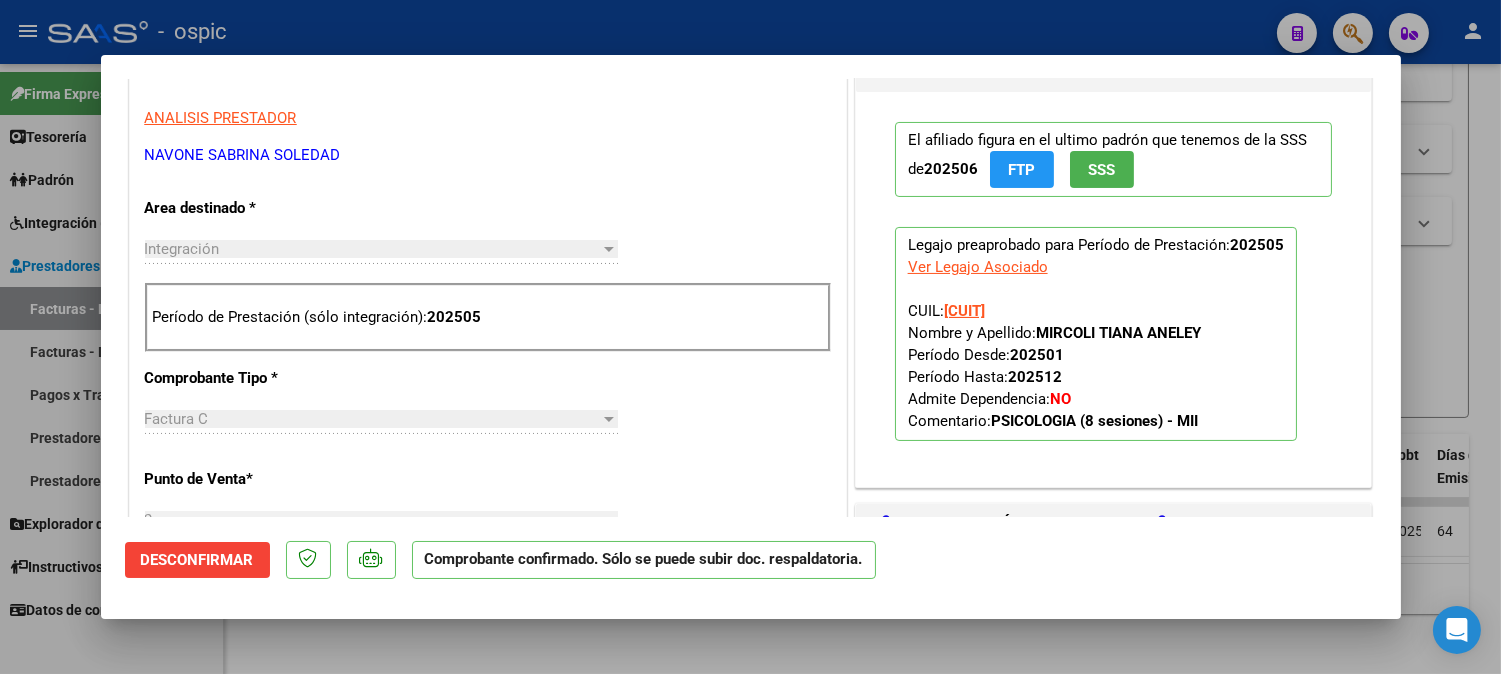 type 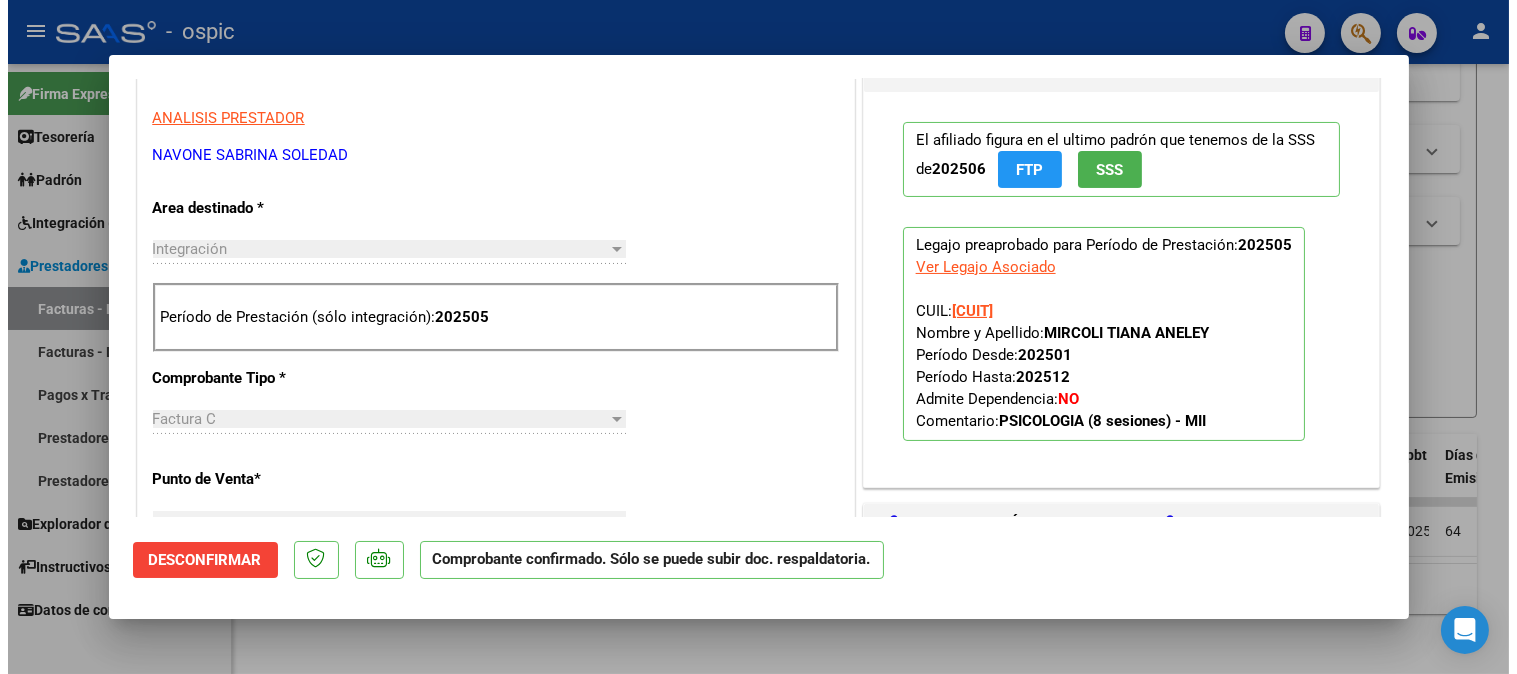 scroll, scrollTop: 0, scrollLeft: 0, axis: both 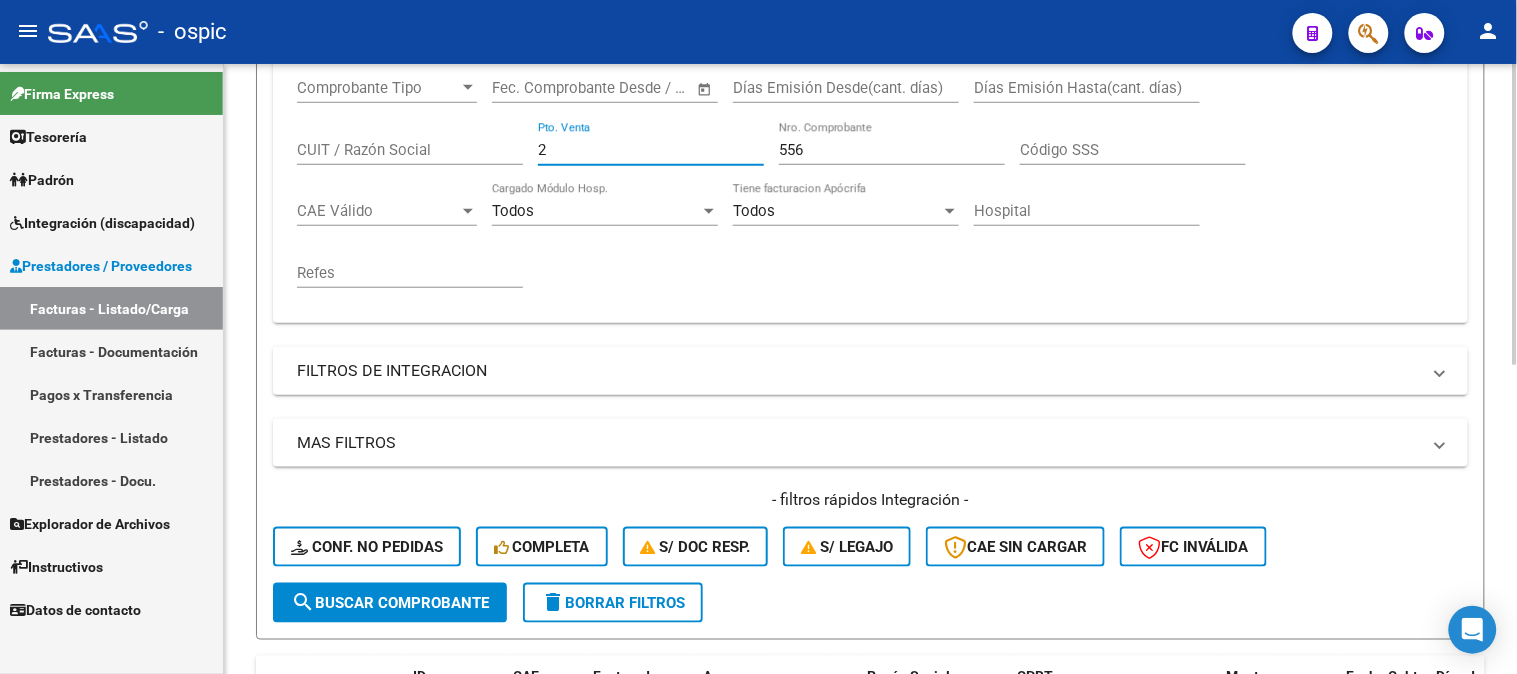 drag, startPoint x: 585, startPoint y: 151, endPoint x: 414, endPoint y: 148, distance: 171.0263 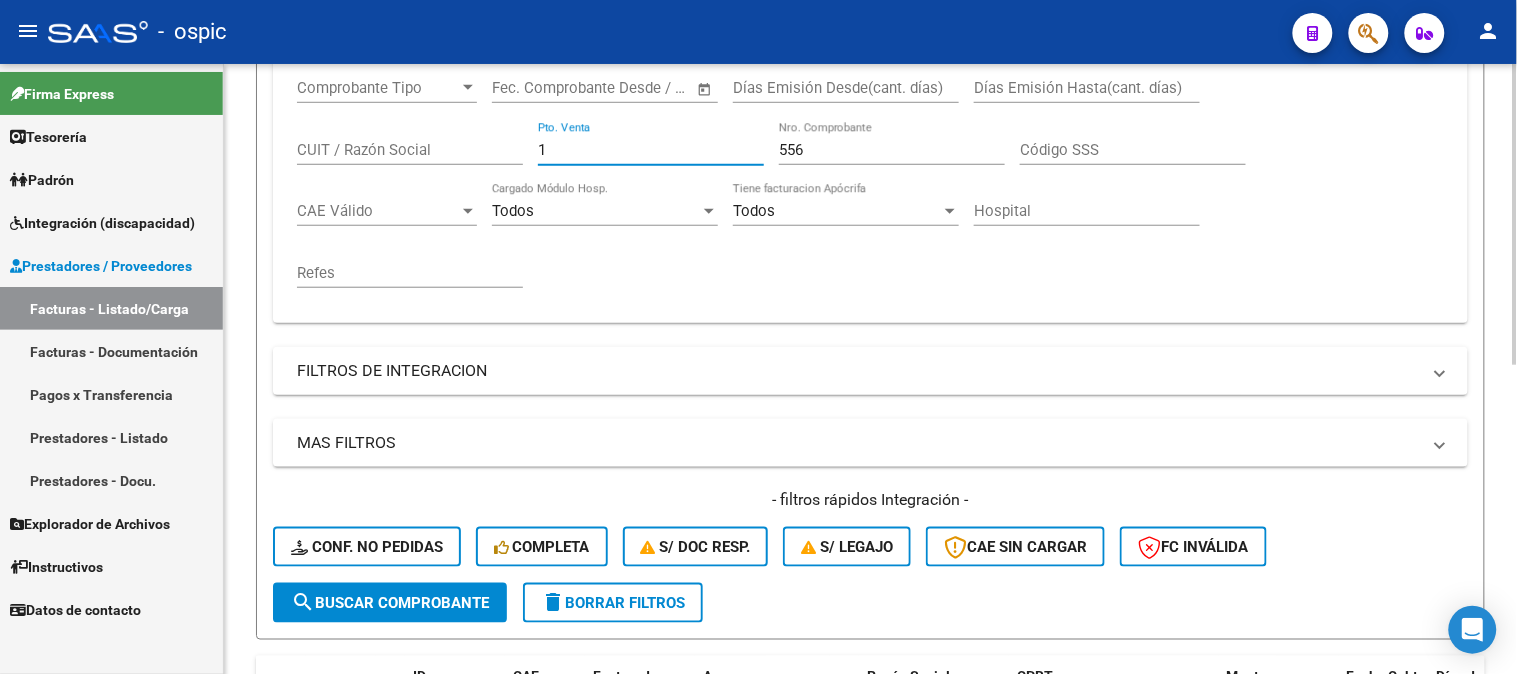 type on "1" 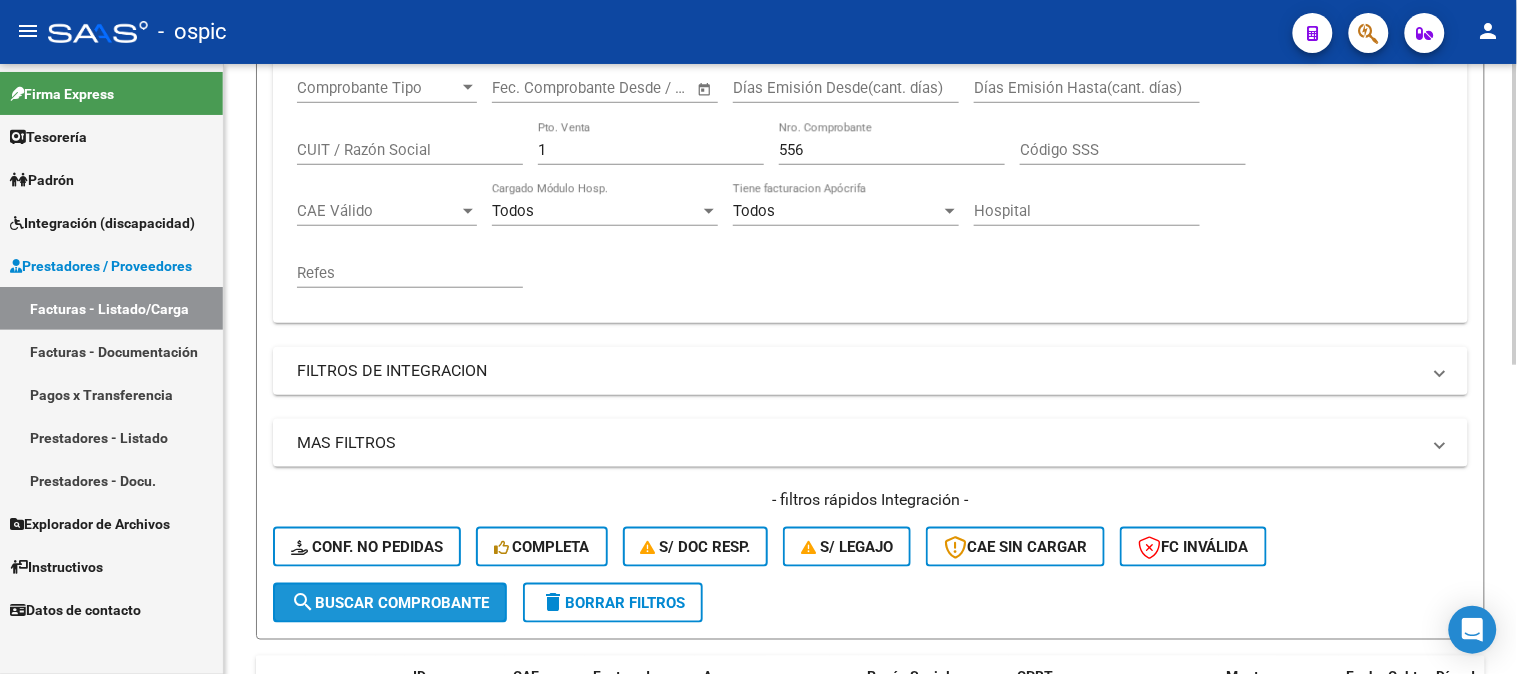 click on "search  Buscar Comprobante" 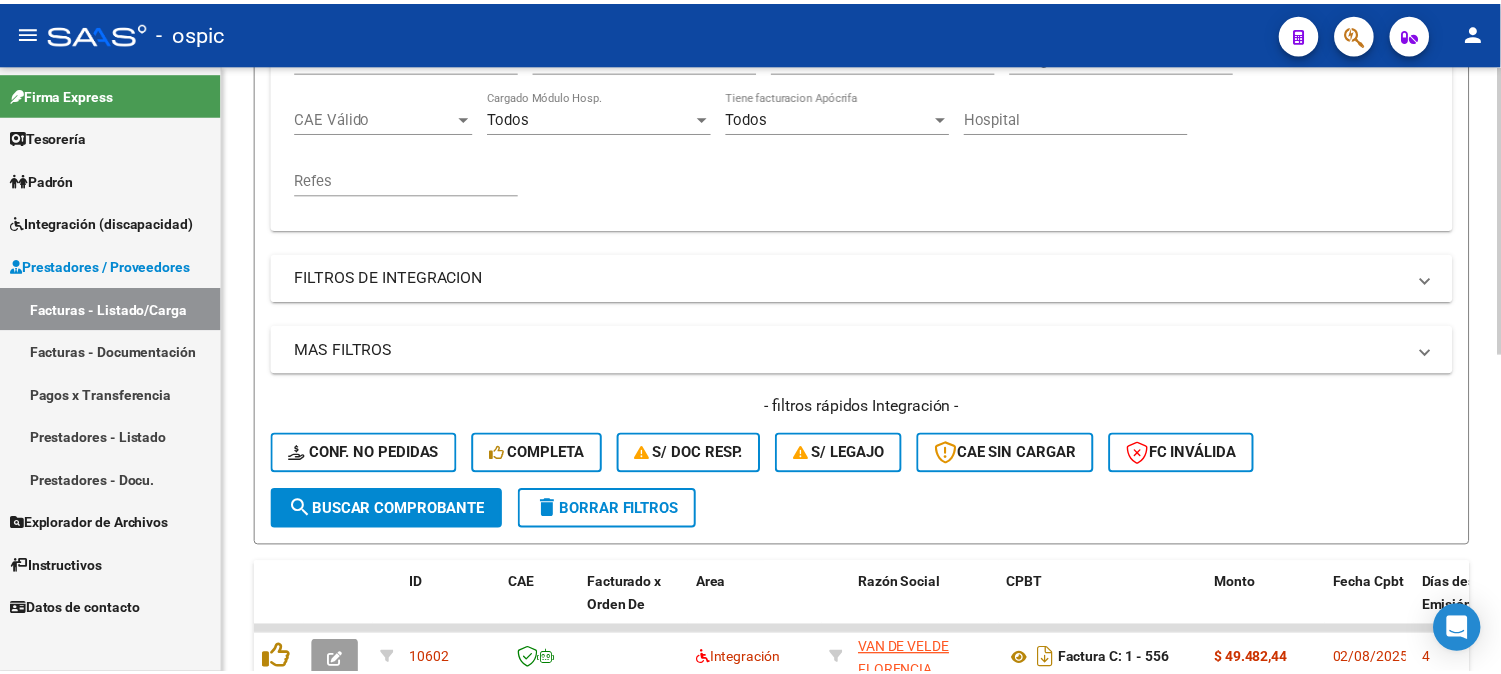 scroll, scrollTop: 606, scrollLeft: 0, axis: vertical 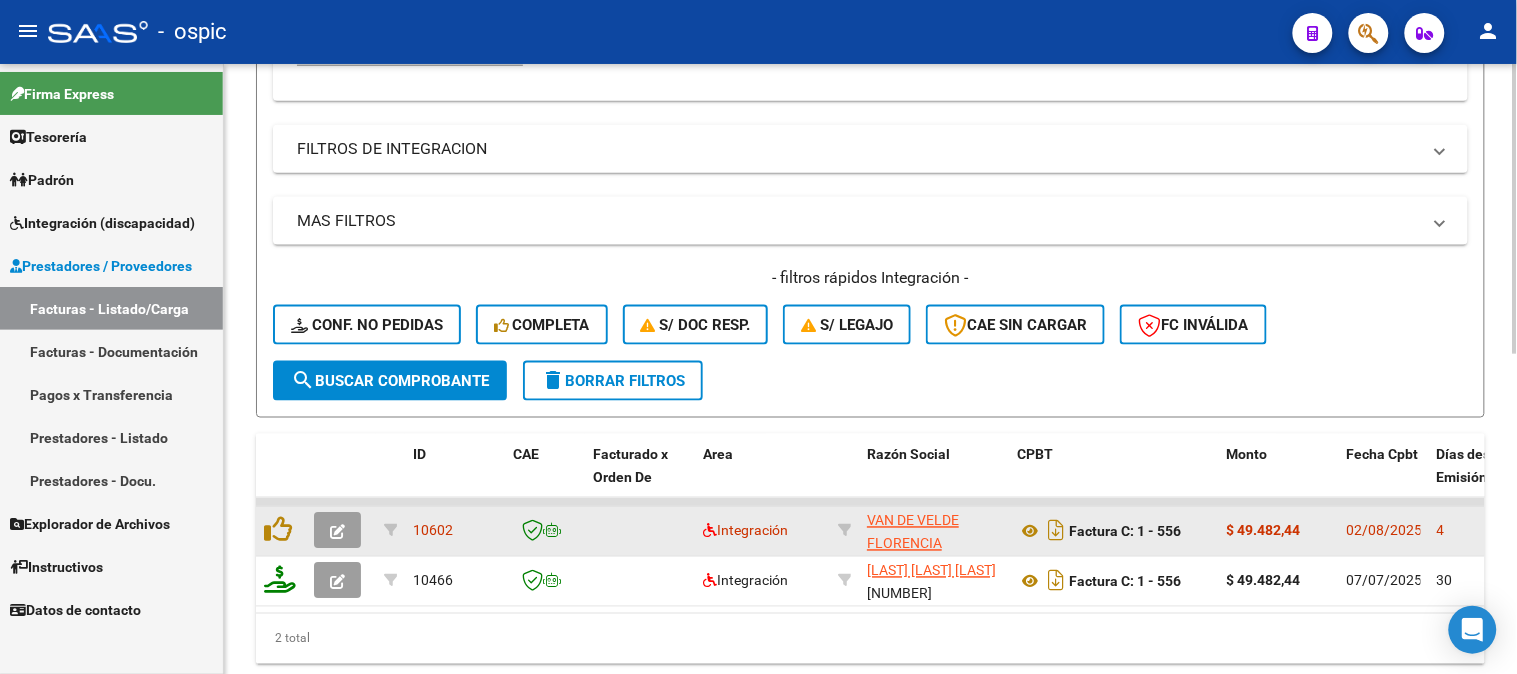 click 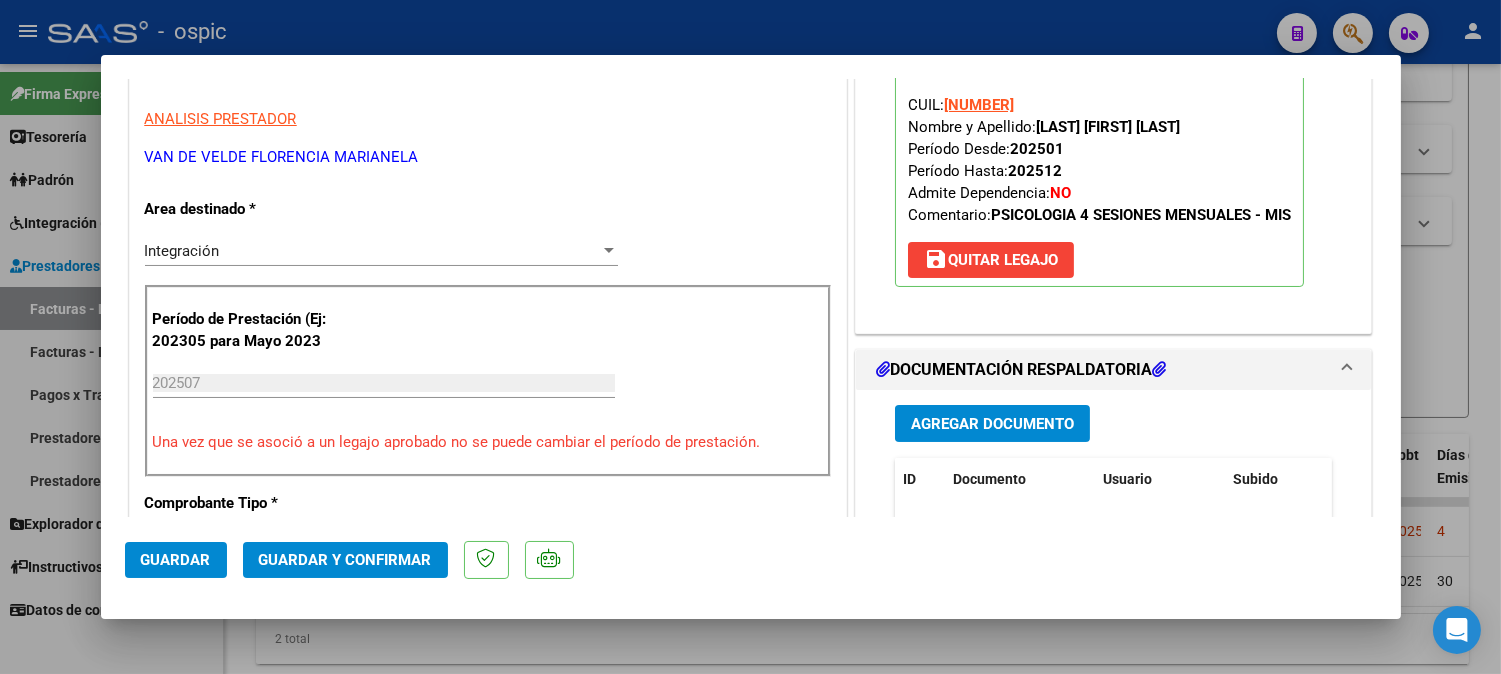 scroll, scrollTop: 343, scrollLeft: 0, axis: vertical 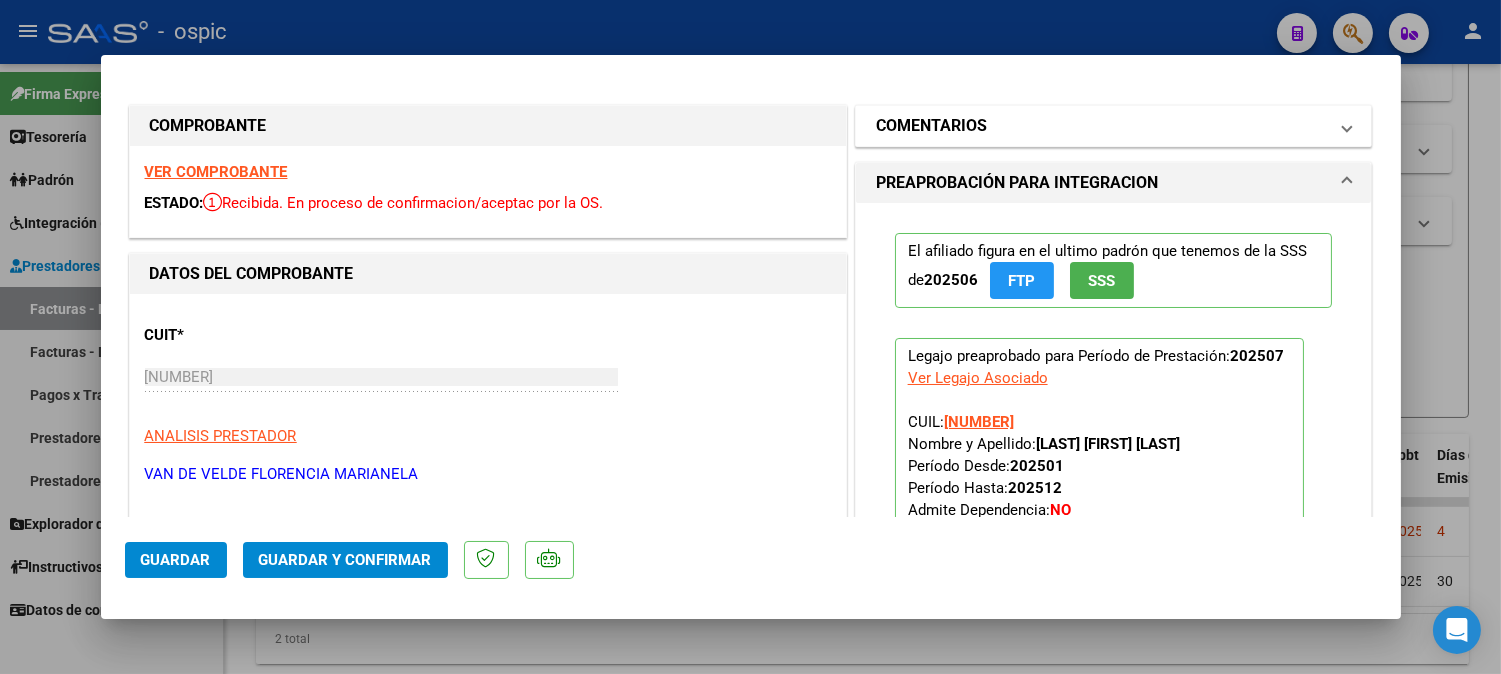 click on "COMENTARIOS" at bounding box center (1102, 126) 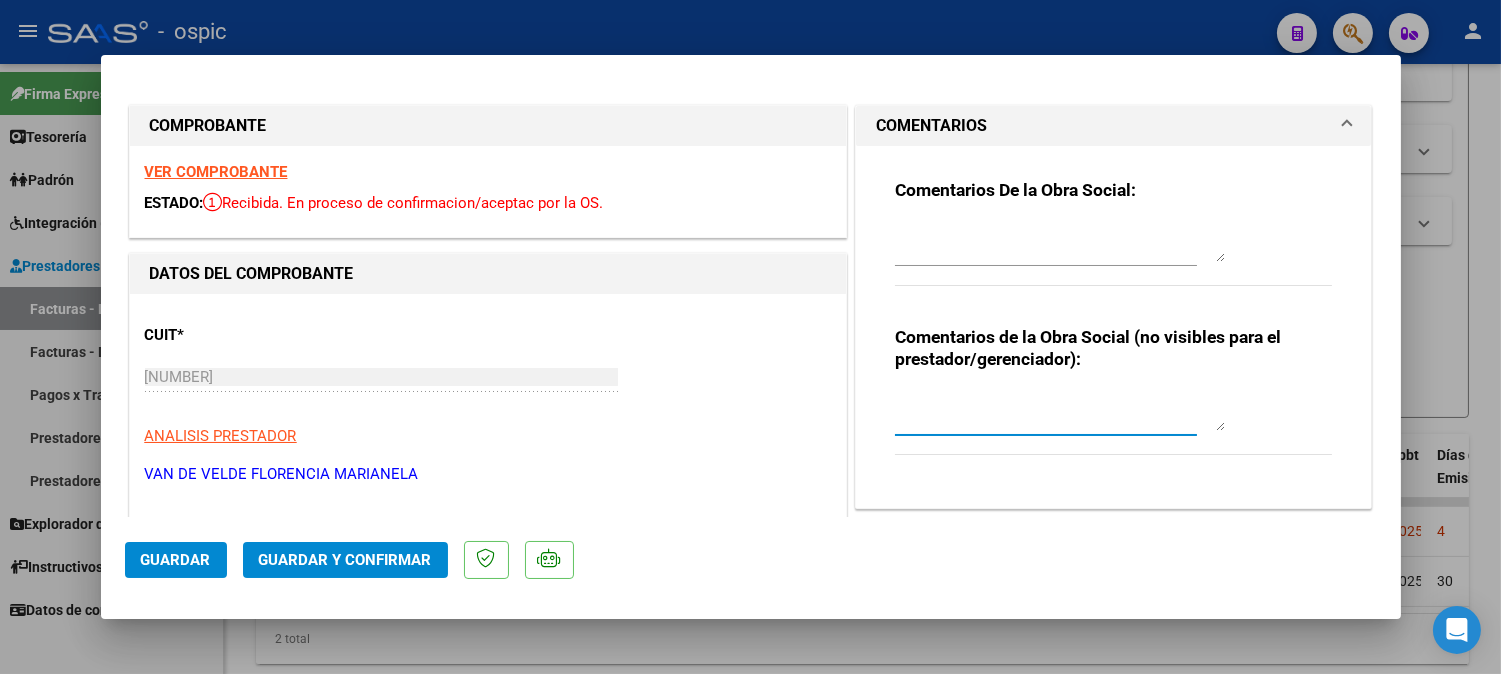 drag, startPoint x: 980, startPoint y: 420, endPoint x: 1262, endPoint y: 405, distance: 282.39865 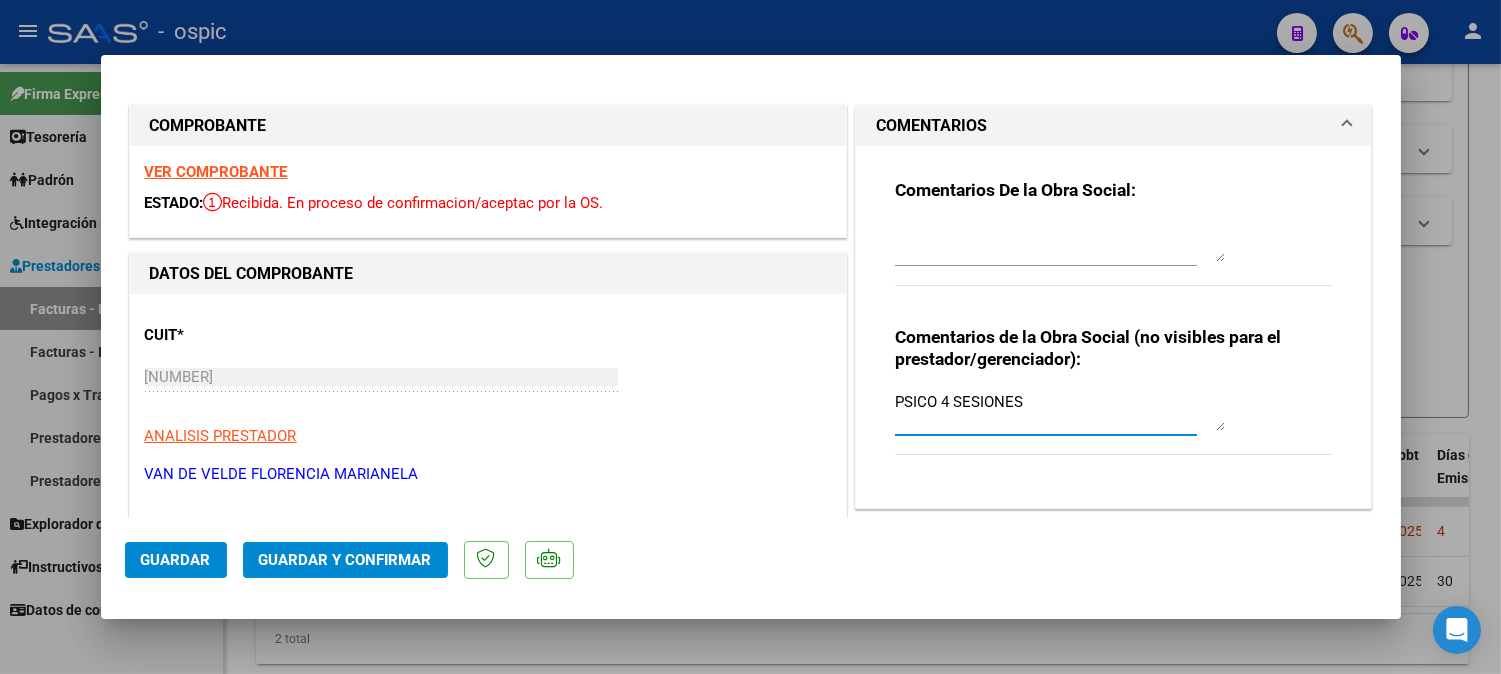 type on "PSICO 4 SESIONES" 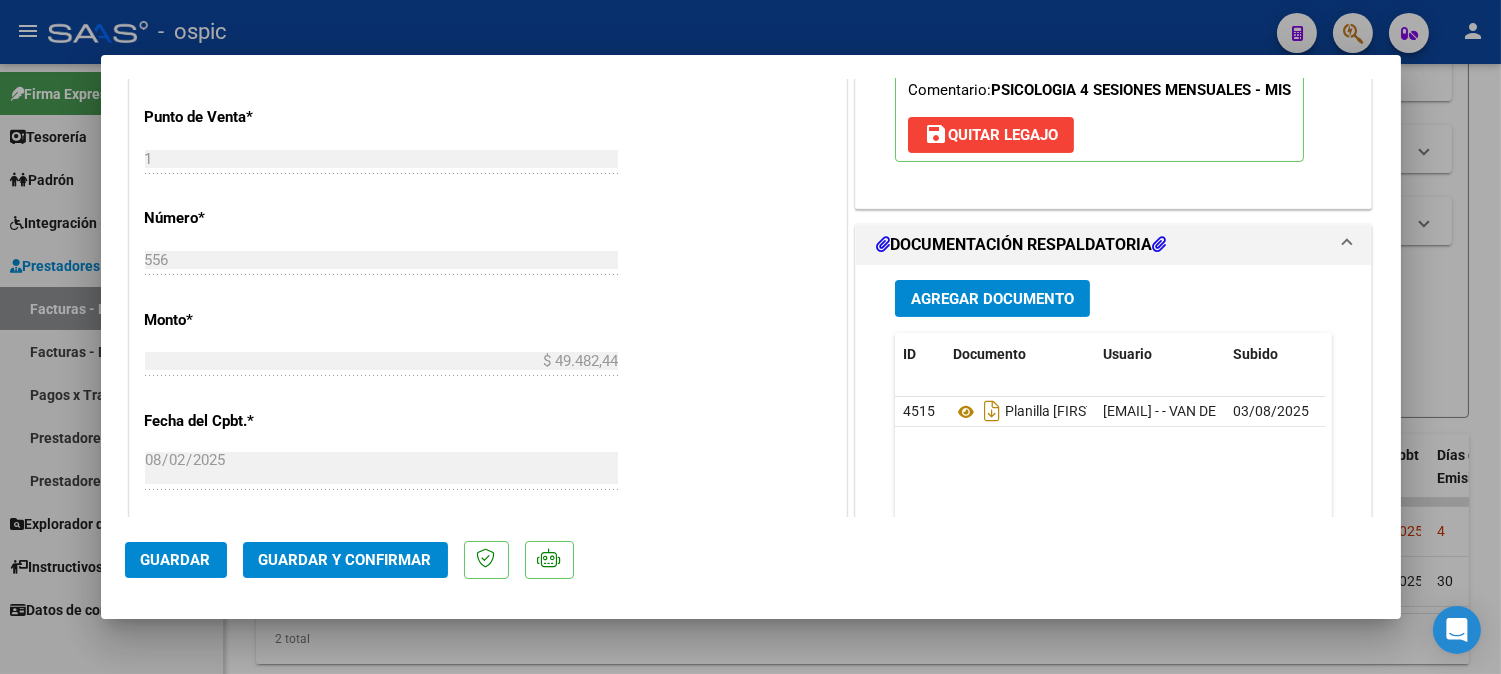 scroll, scrollTop: 830, scrollLeft: 0, axis: vertical 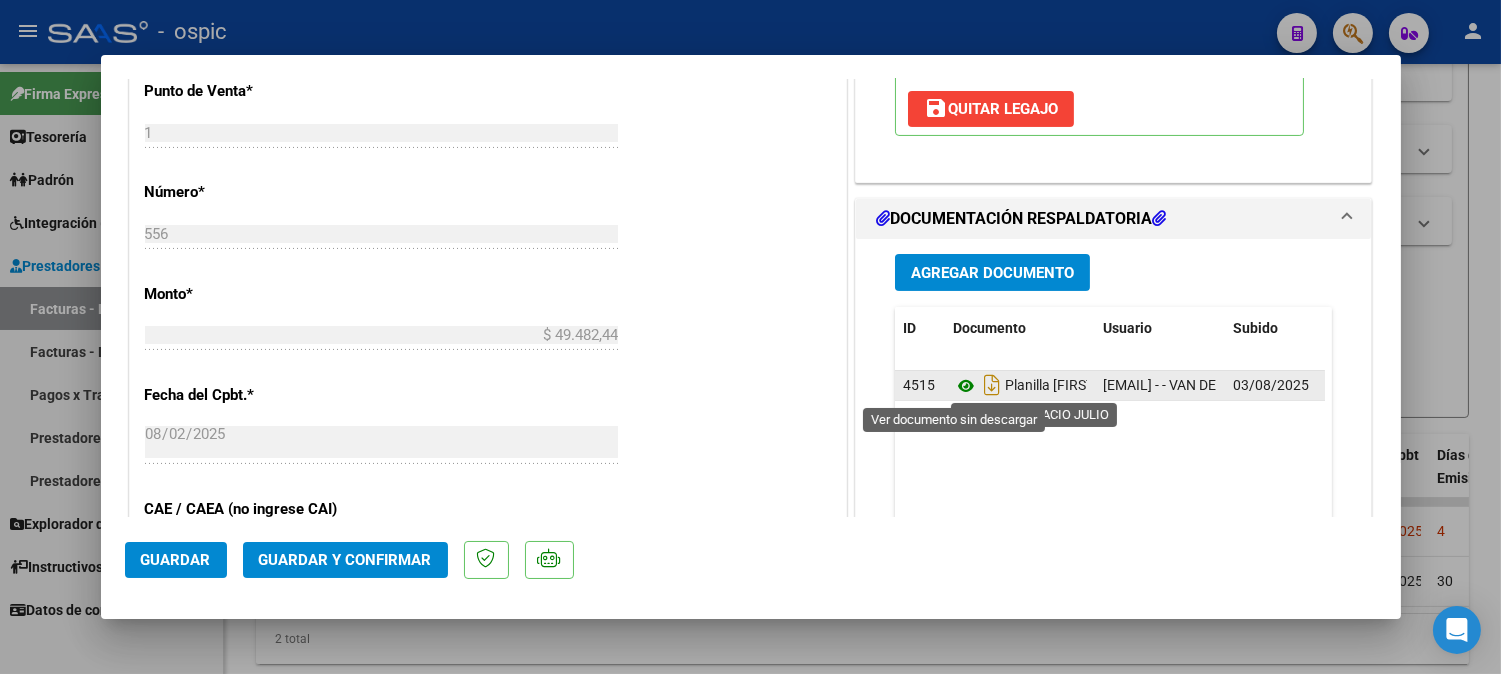 click 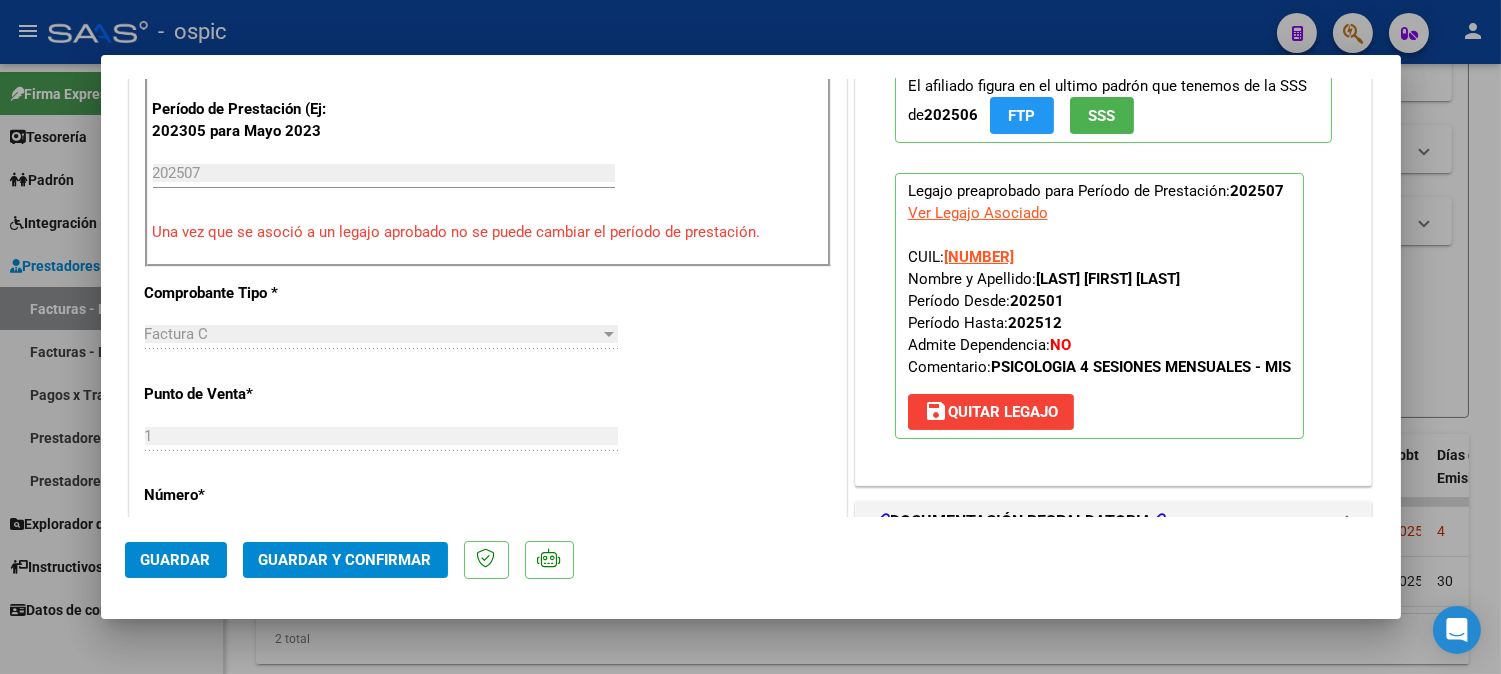 scroll, scrollTop: 547, scrollLeft: 0, axis: vertical 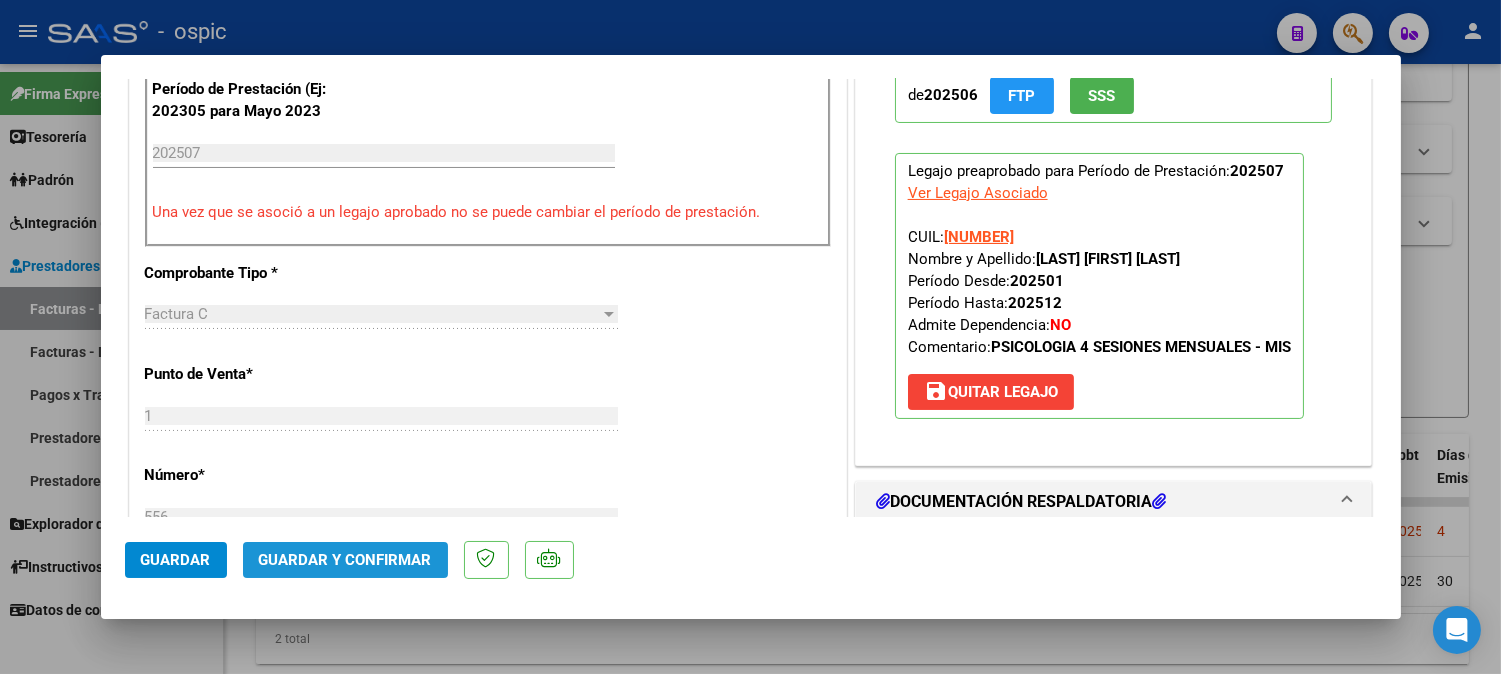 click on "Guardar y Confirmar" 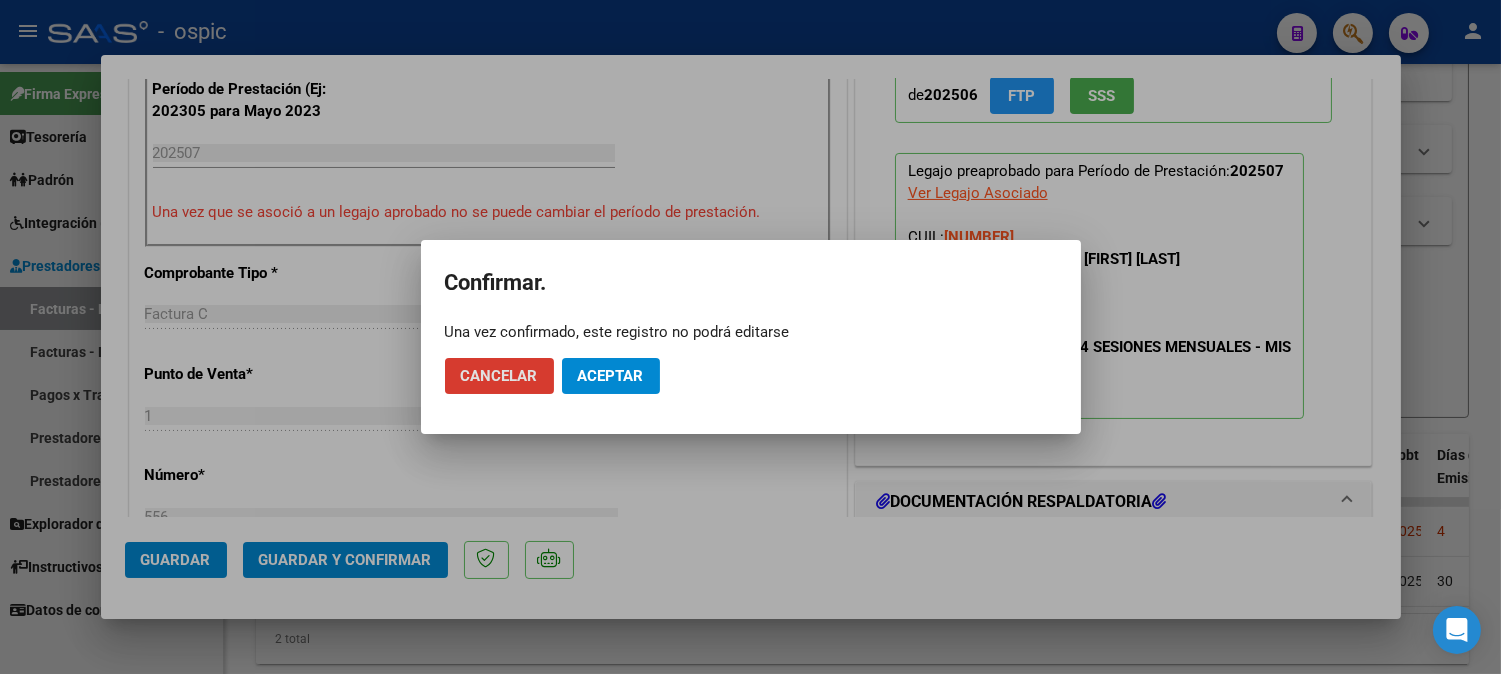 click on "Aceptar" 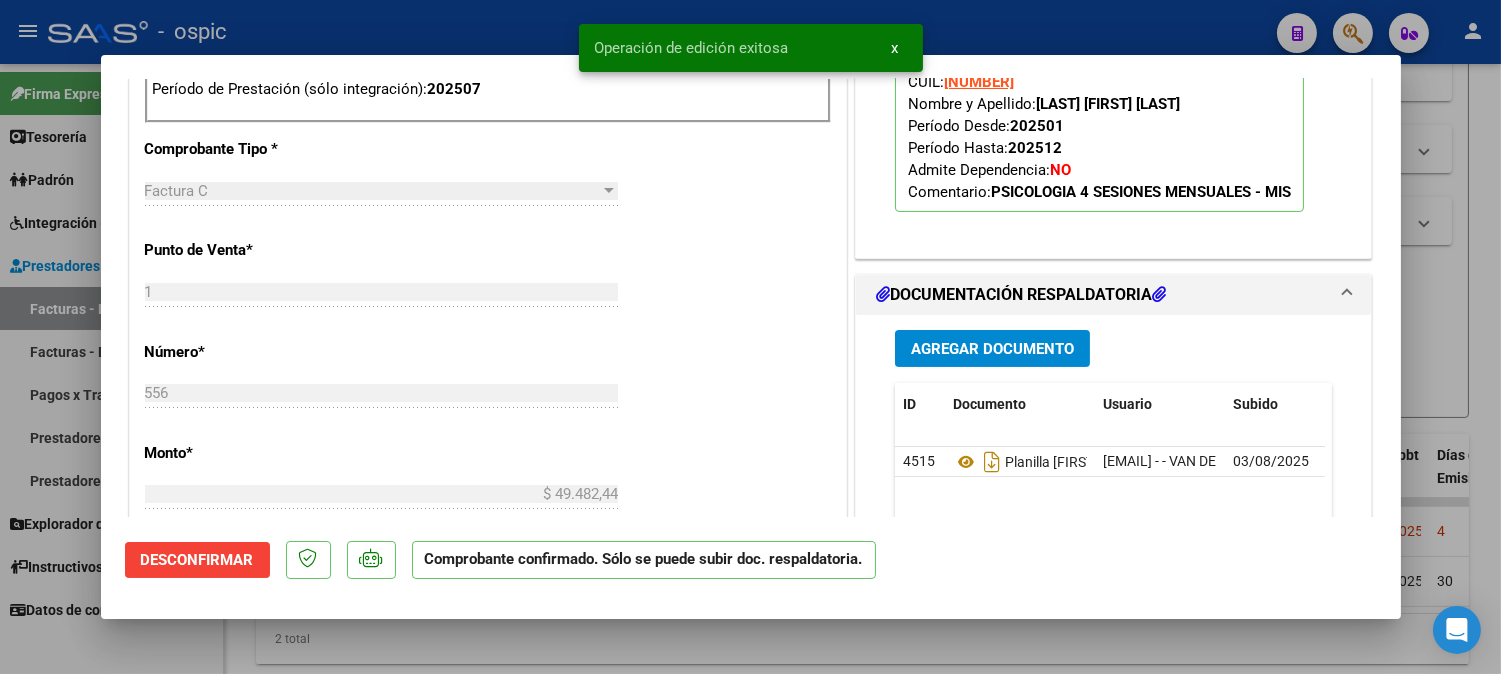 type 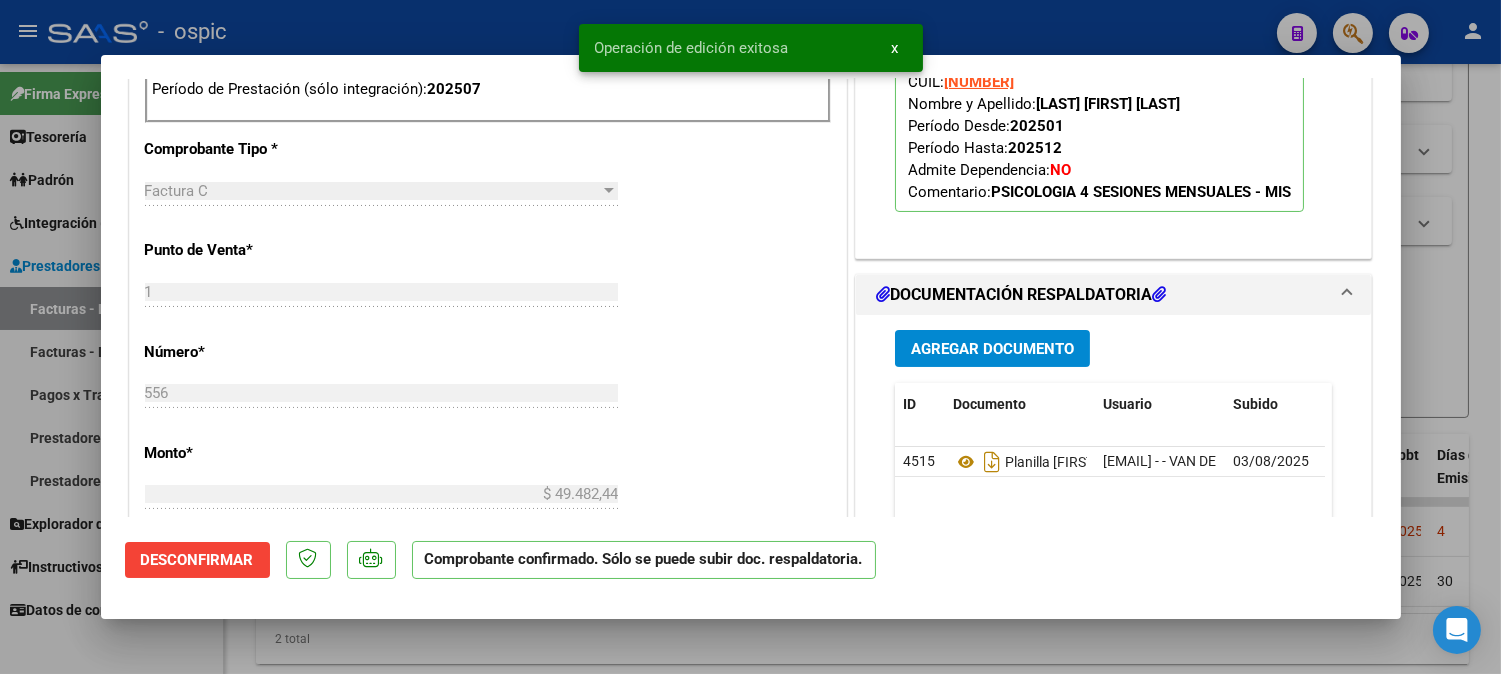 type 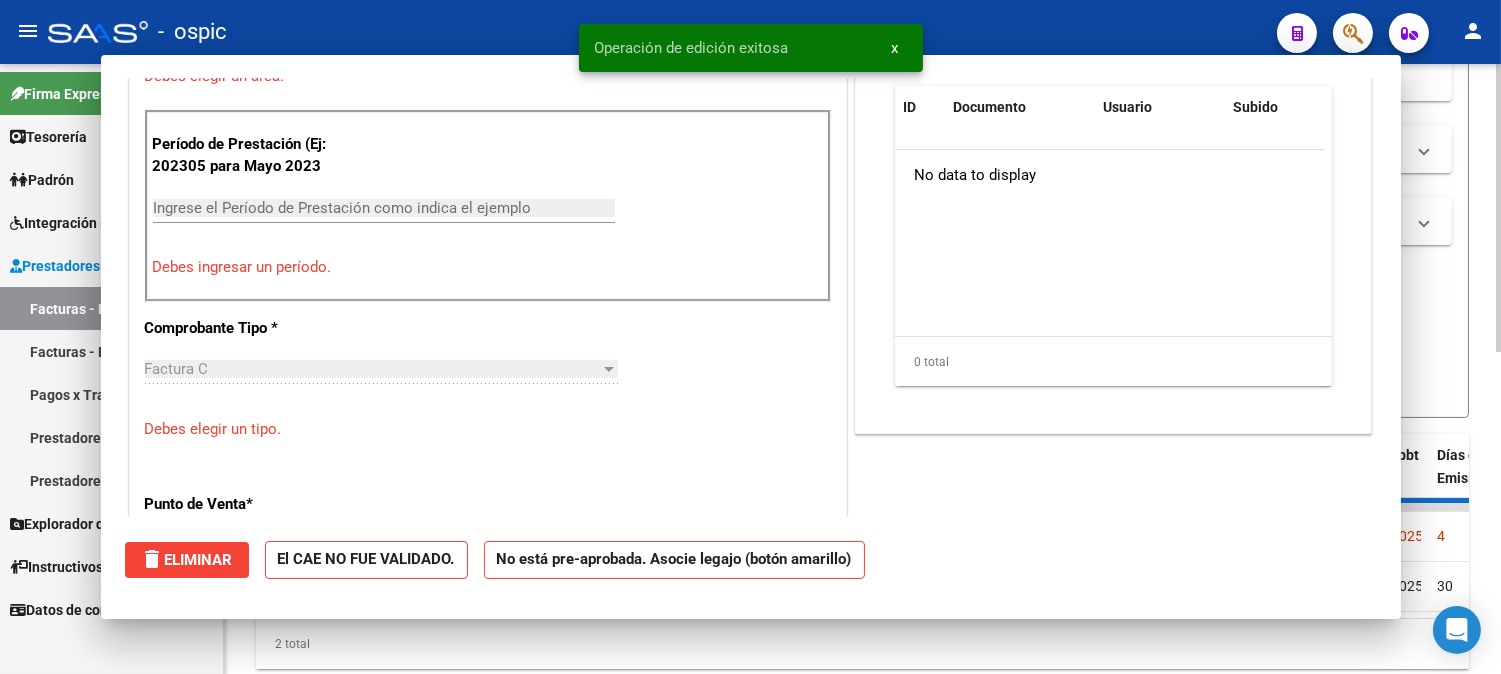 scroll, scrollTop: 583, scrollLeft: 0, axis: vertical 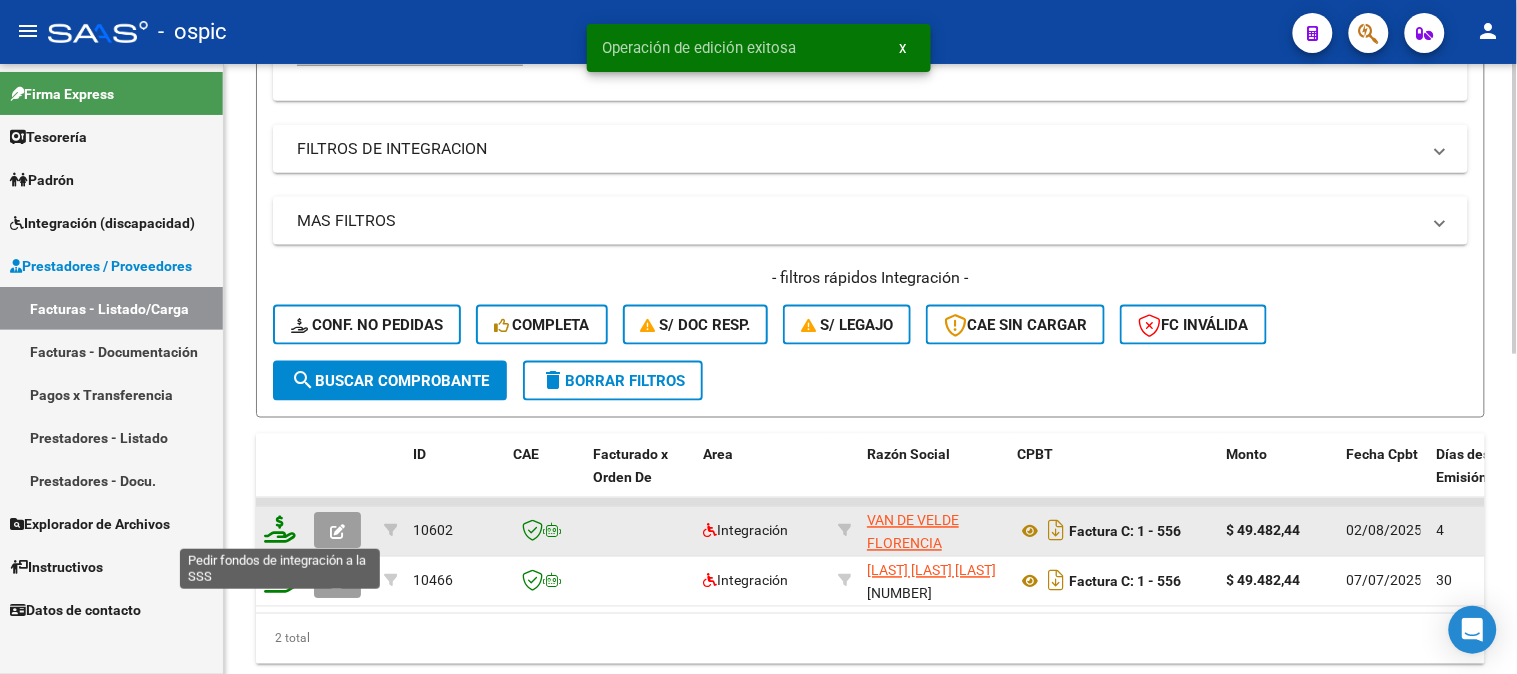 click 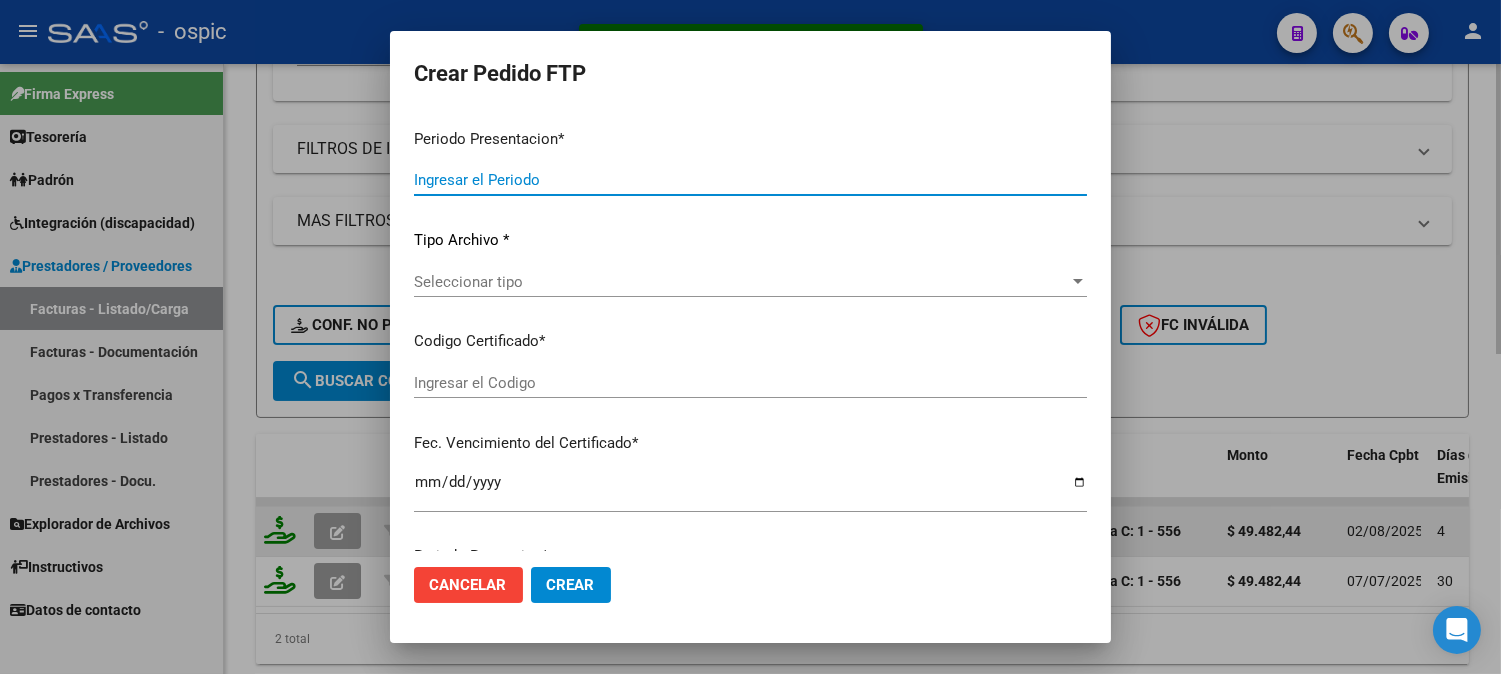 type on "202507" 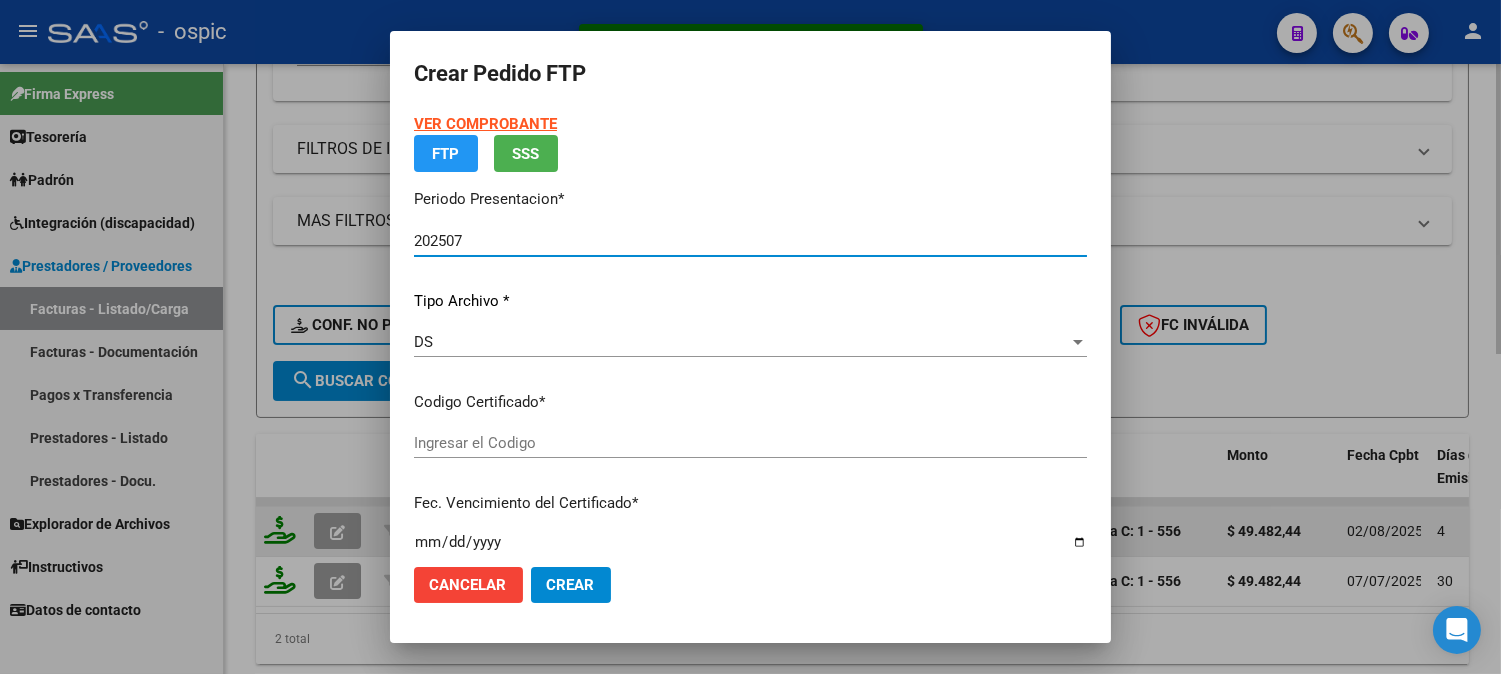 type on "[NUMBER]" 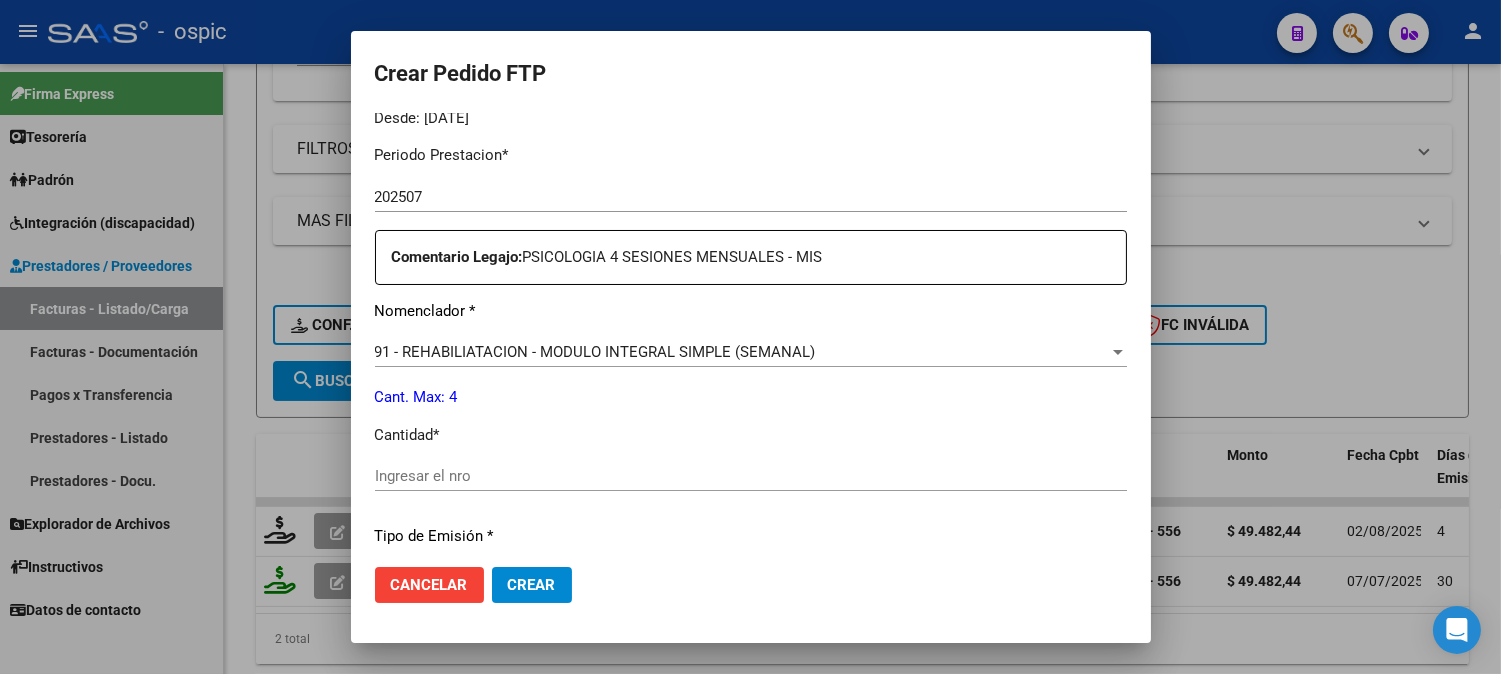 scroll, scrollTop: 646, scrollLeft: 0, axis: vertical 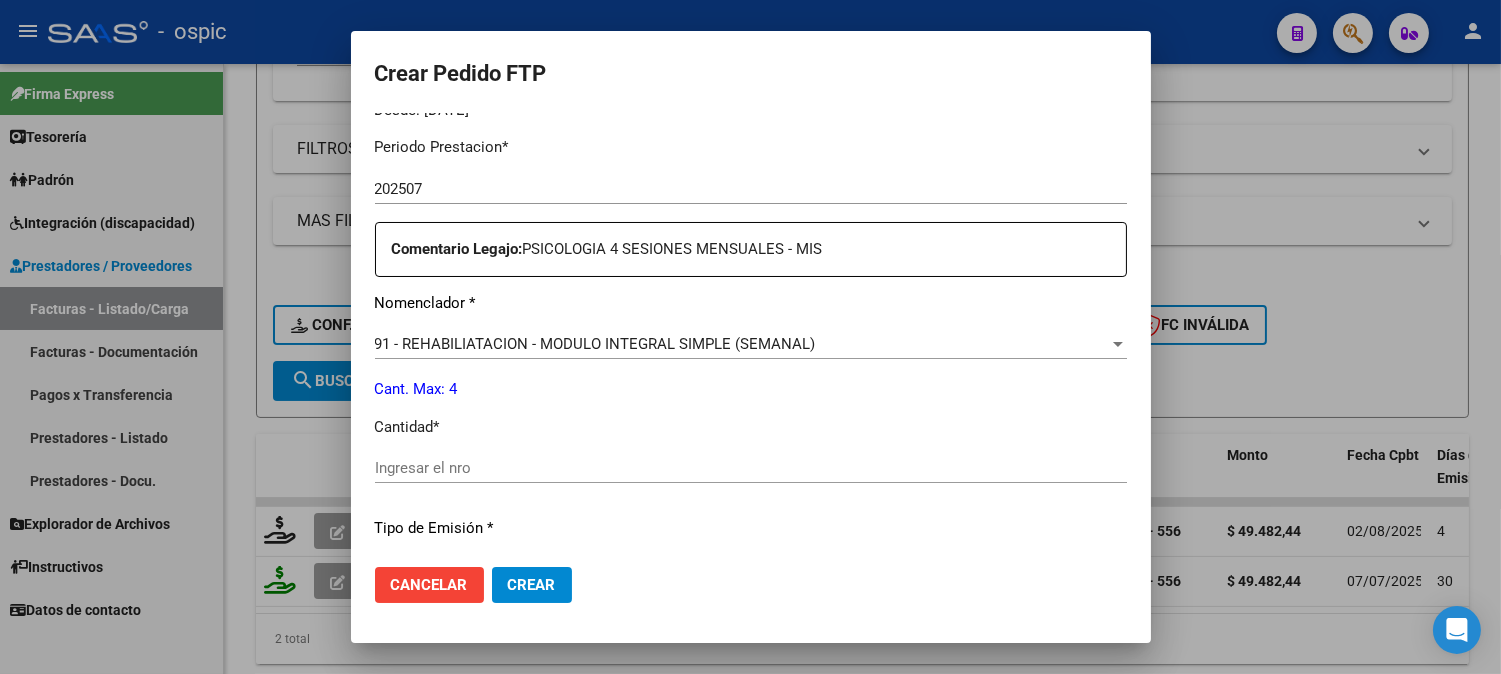 click on "Ingresar el nro" at bounding box center [751, 468] 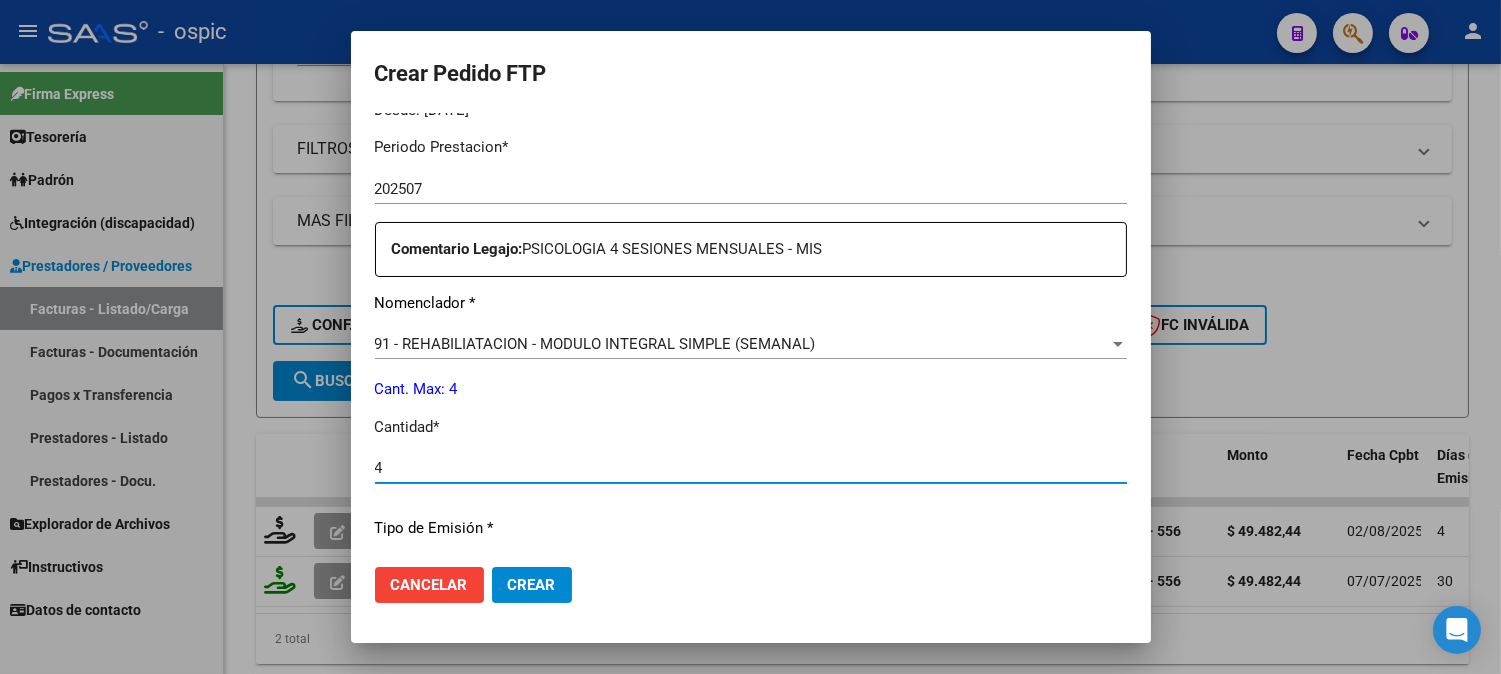 type on "4" 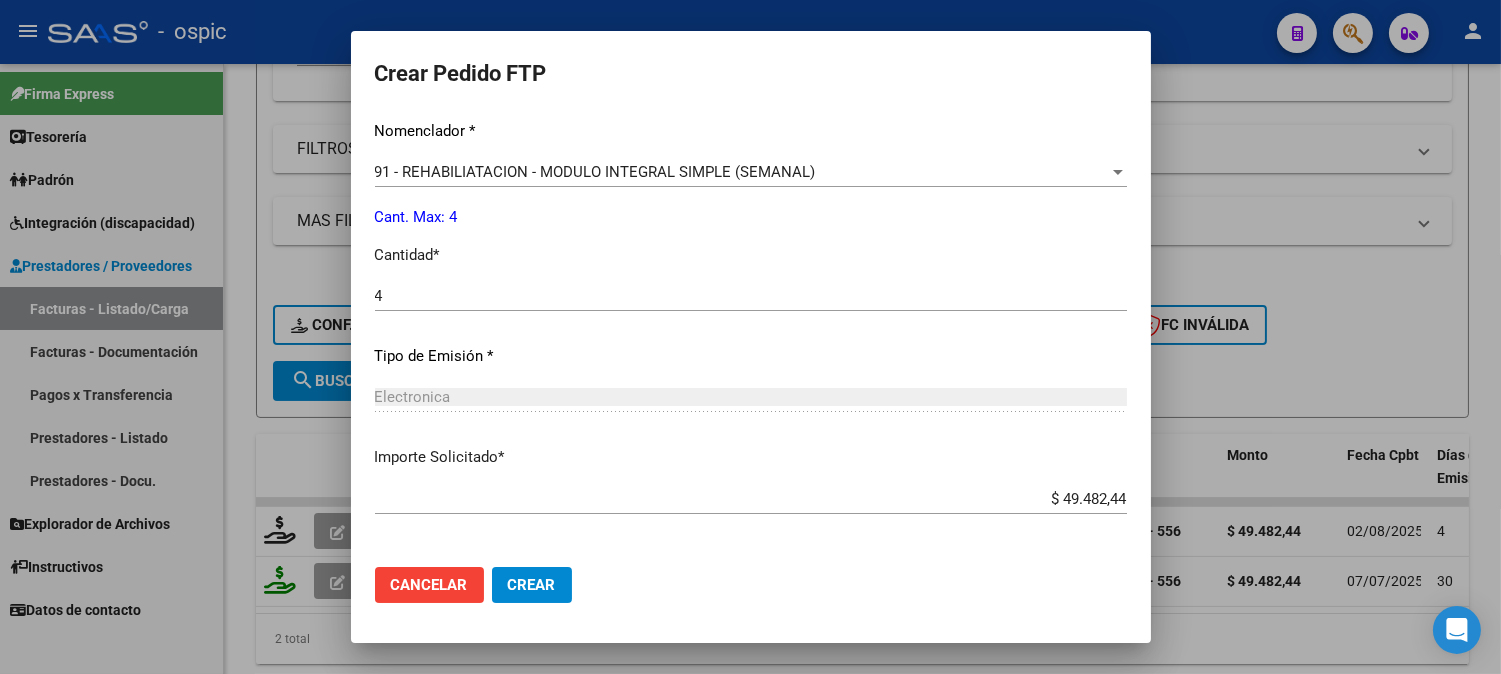 scroll, scrollTop: 900, scrollLeft: 0, axis: vertical 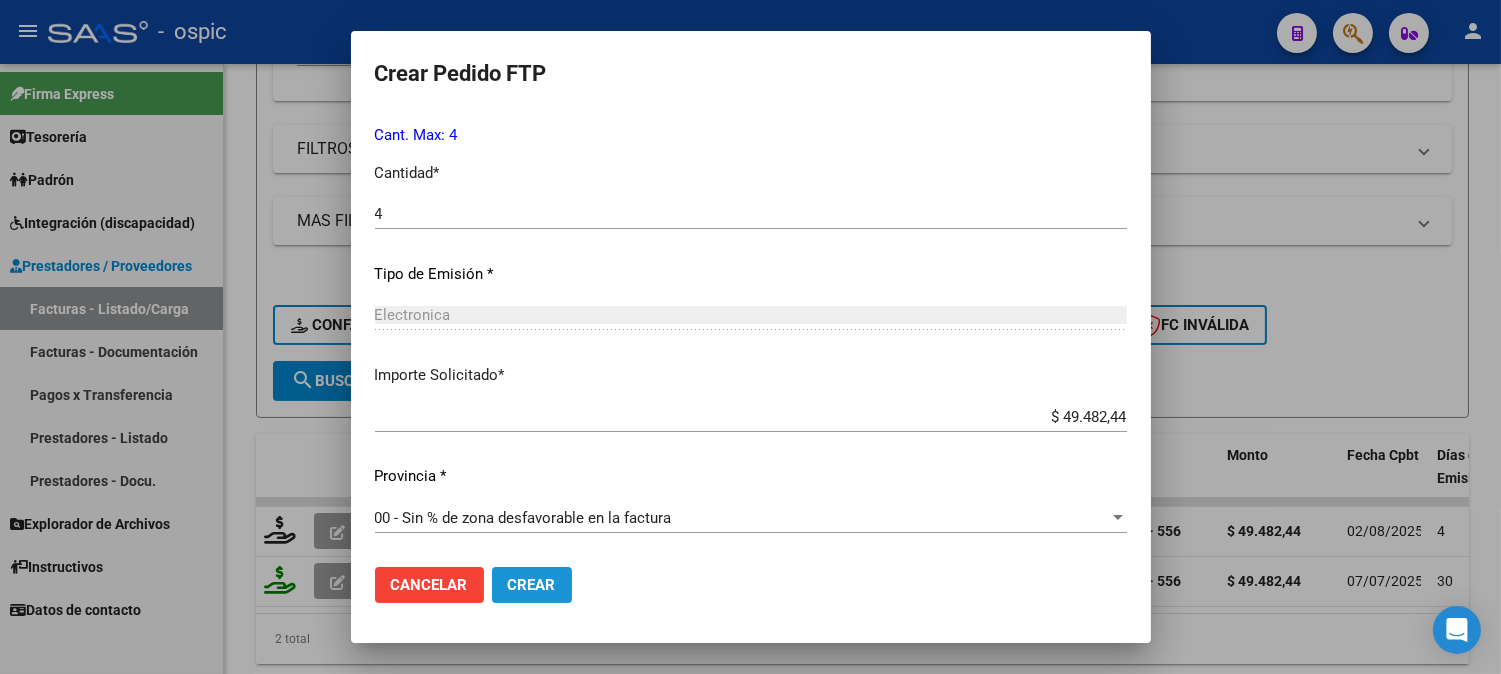 drag, startPoint x: 530, startPoint y: 581, endPoint x: 548, endPoint y: 568, distance: 22.203604 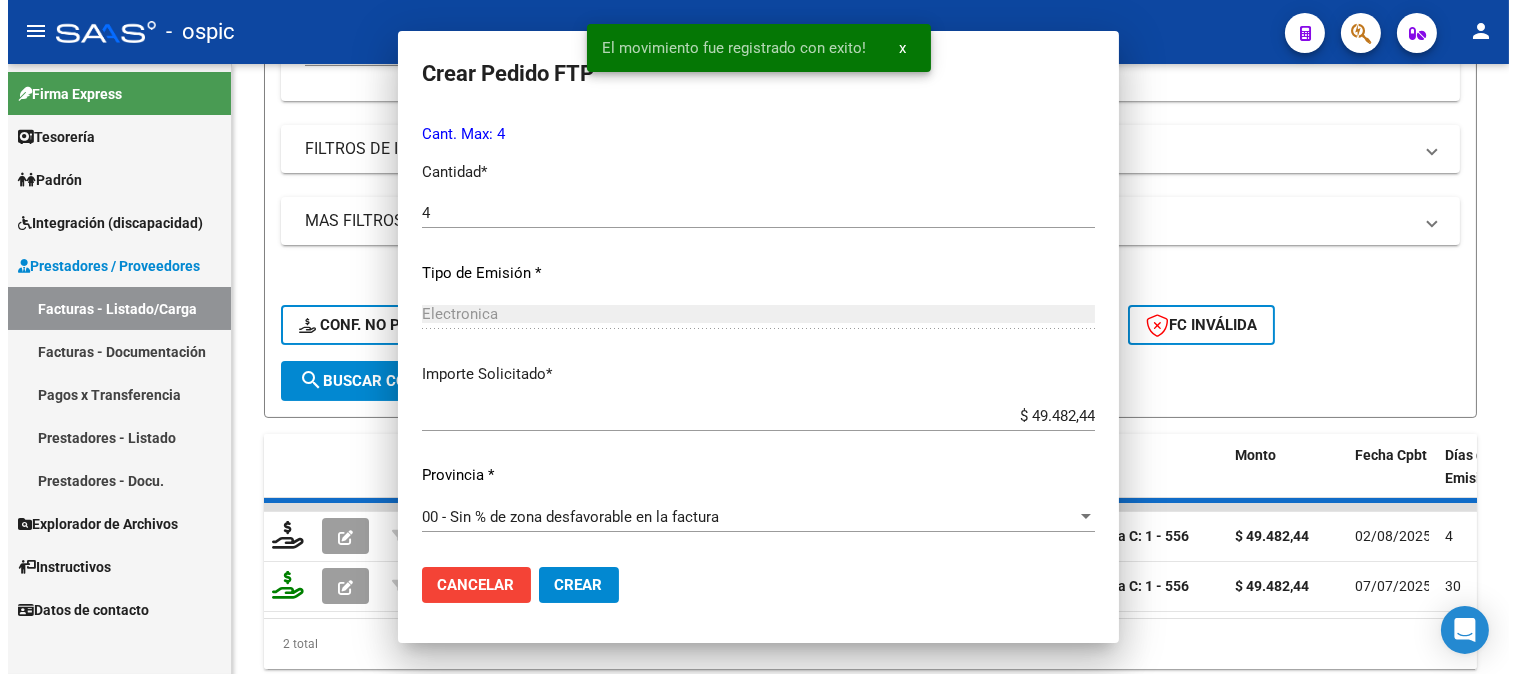 scroll, scrollTop: 0, scrollLeft: 0, axis: both 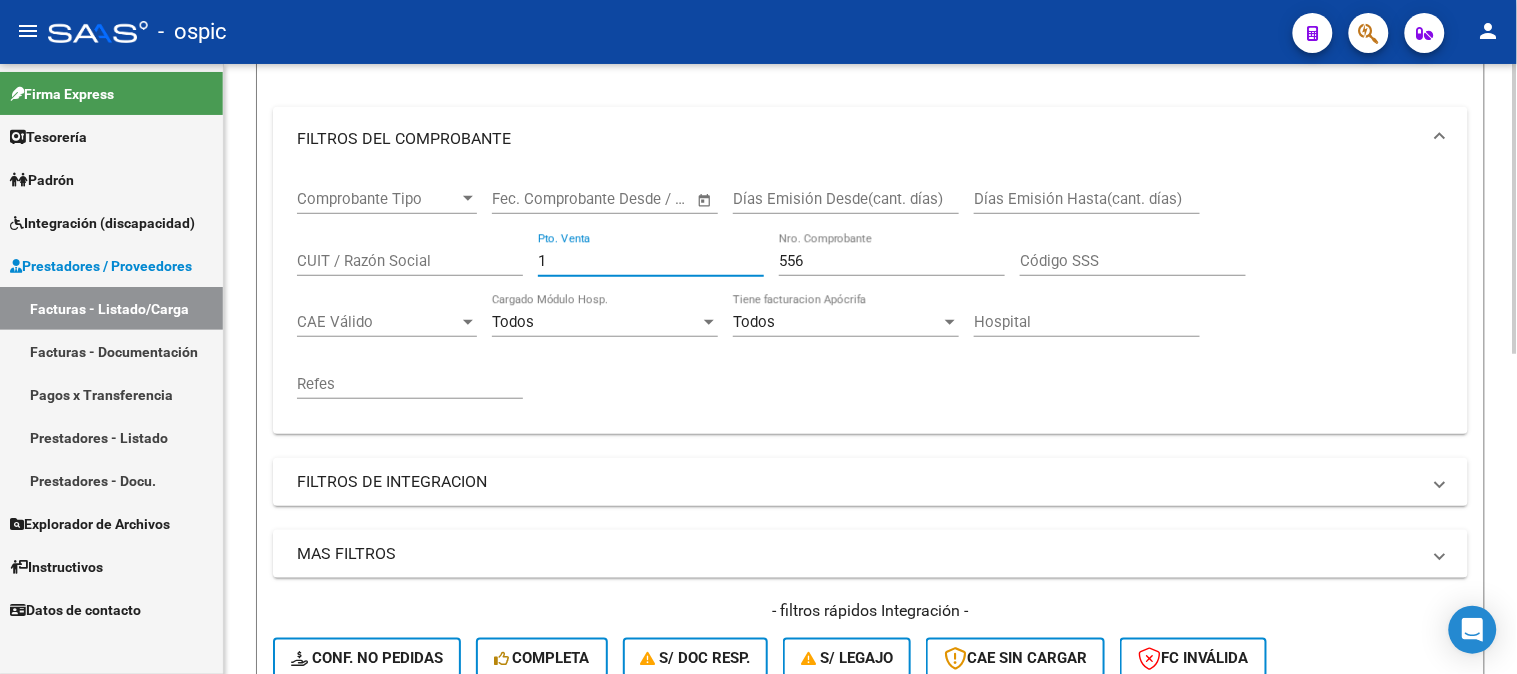 drag, startPoint x: 568, startPoint y: 264, endPoint x: 328, endPoint y: 261, distance: 240.01875 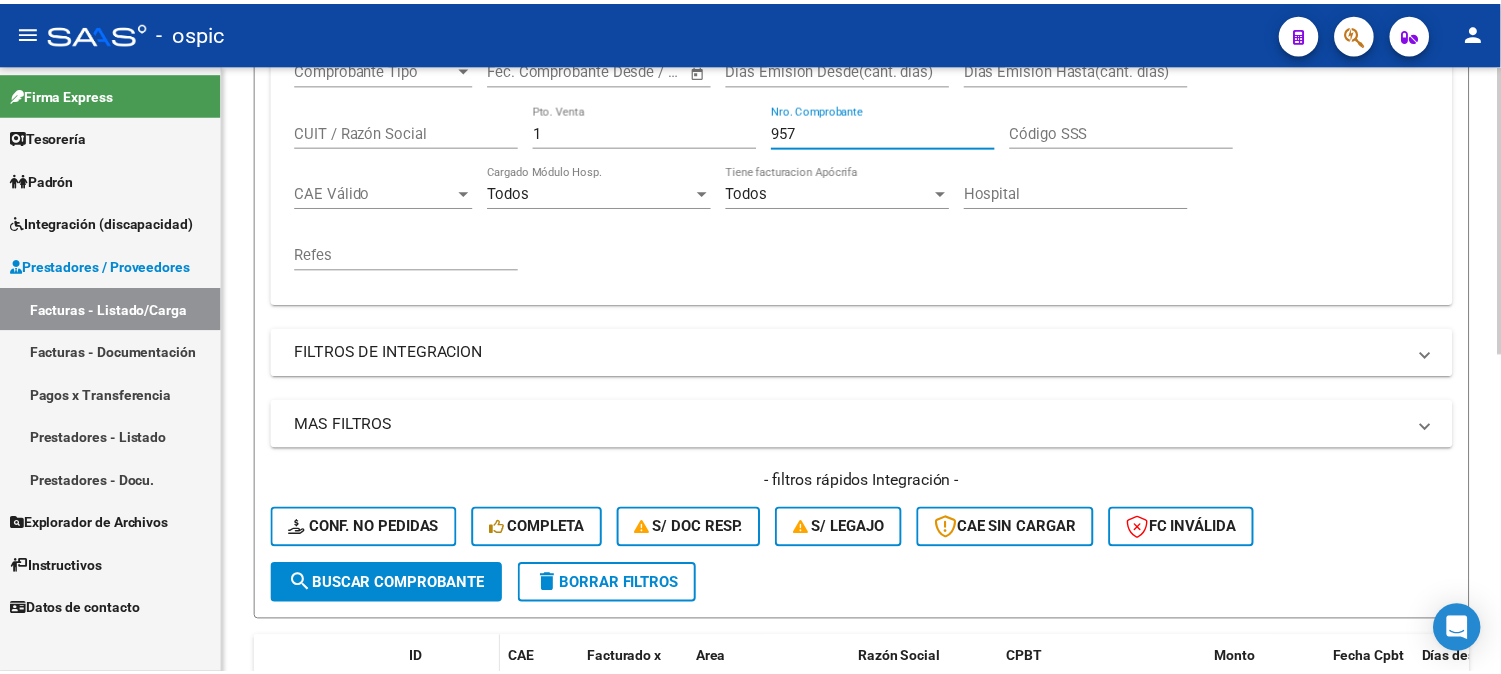 scroll, scrollTop: 674, scrollLeft: 0, axis: vertical 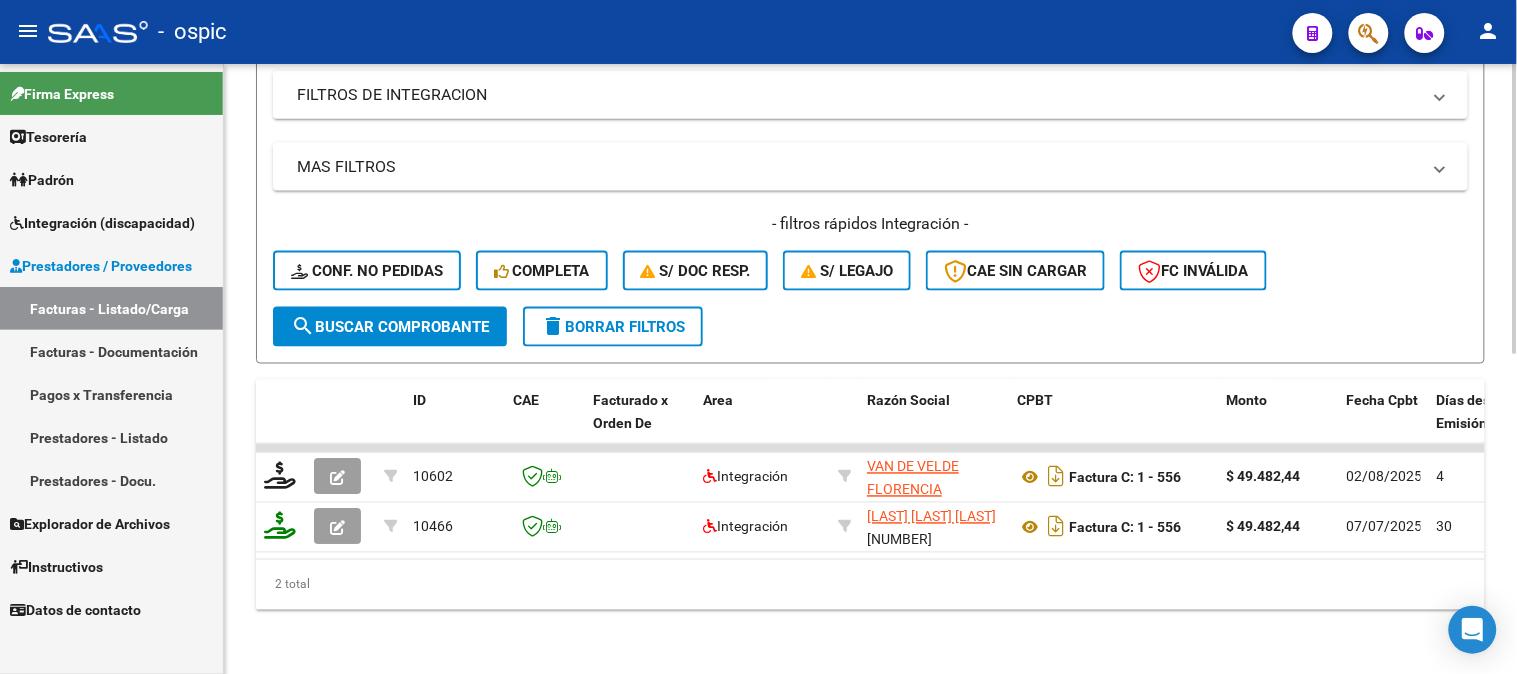 type on "957" 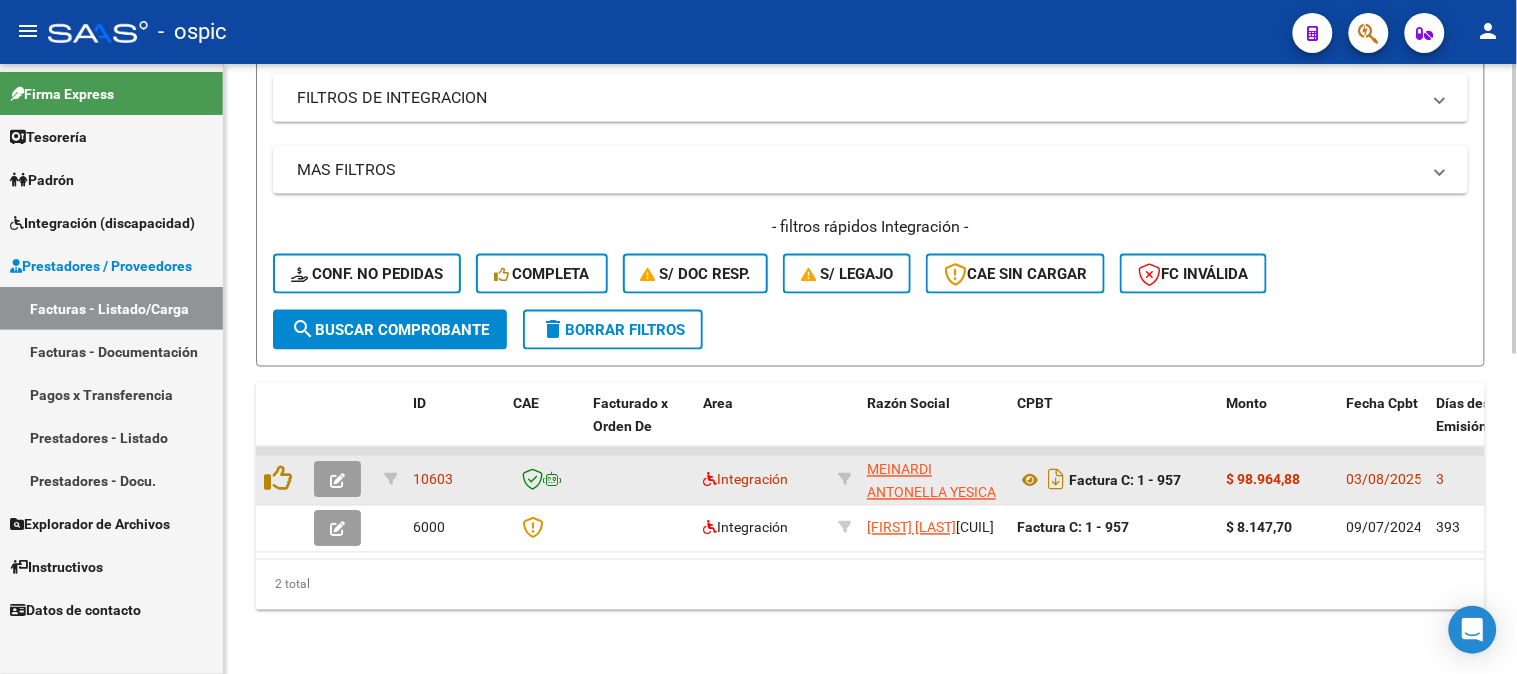 click 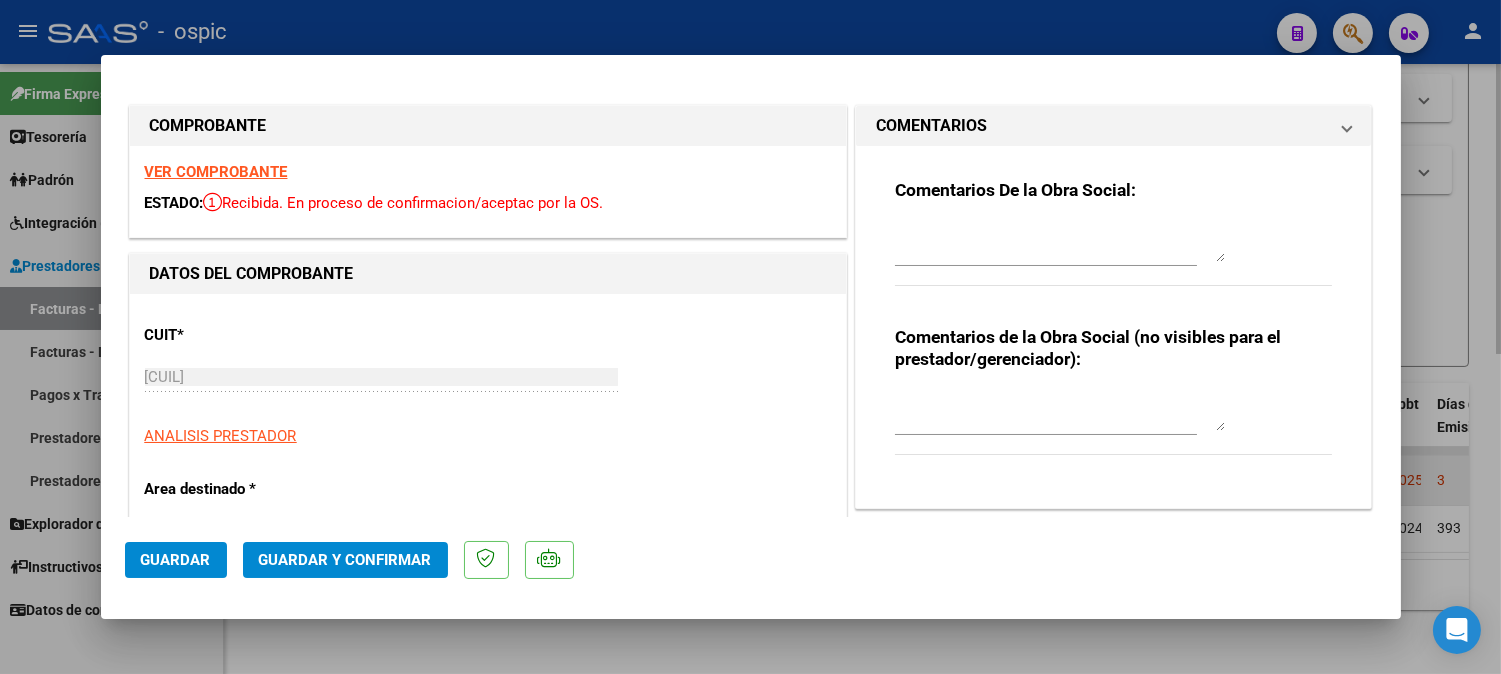 type 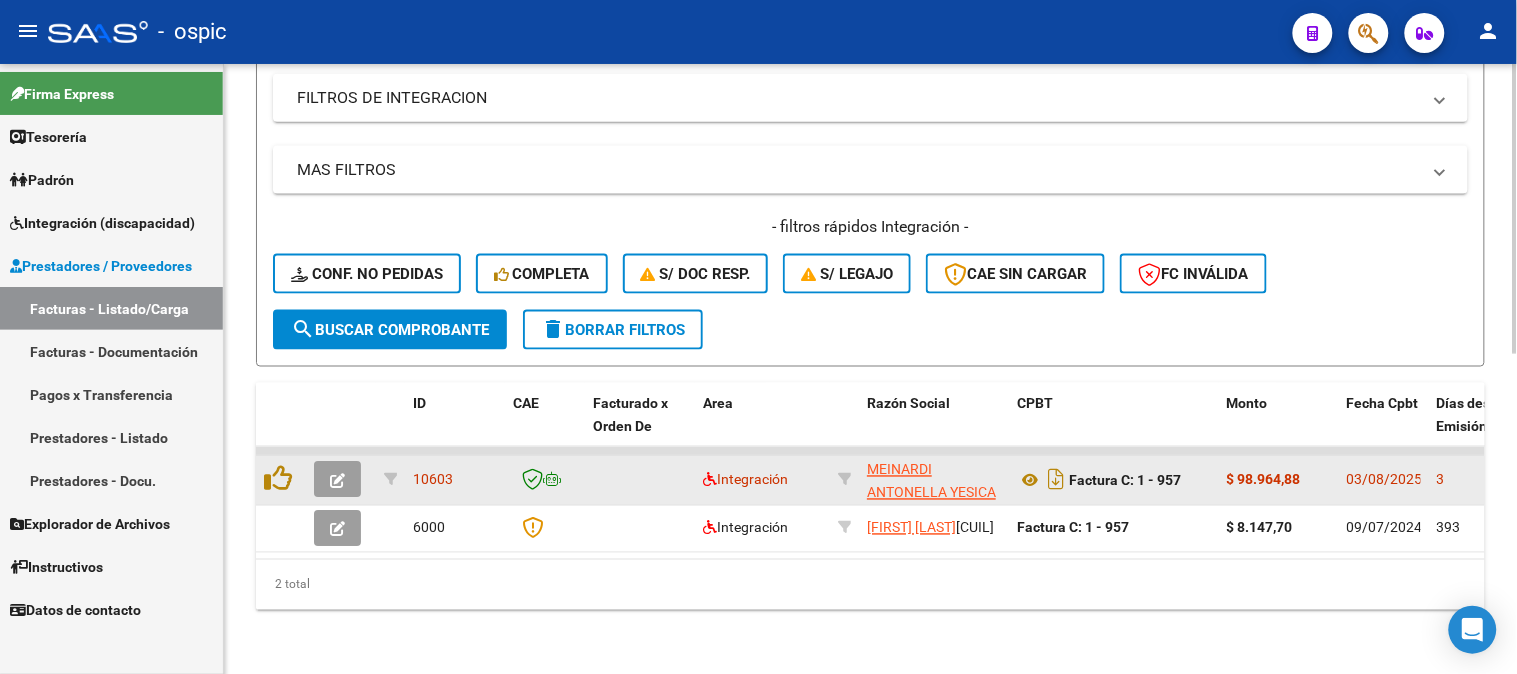 click 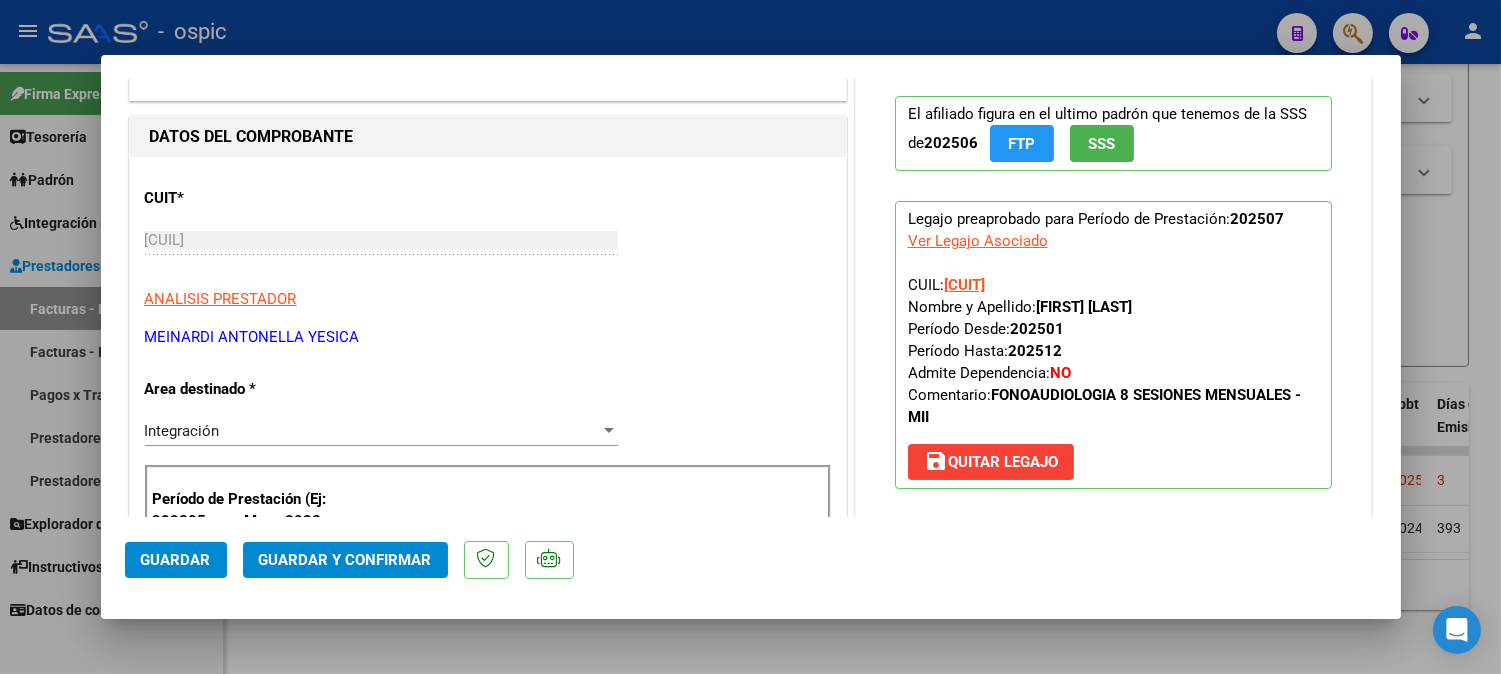 scroll, scrollTop: 143, scrollLeft: 0, axis: vertical 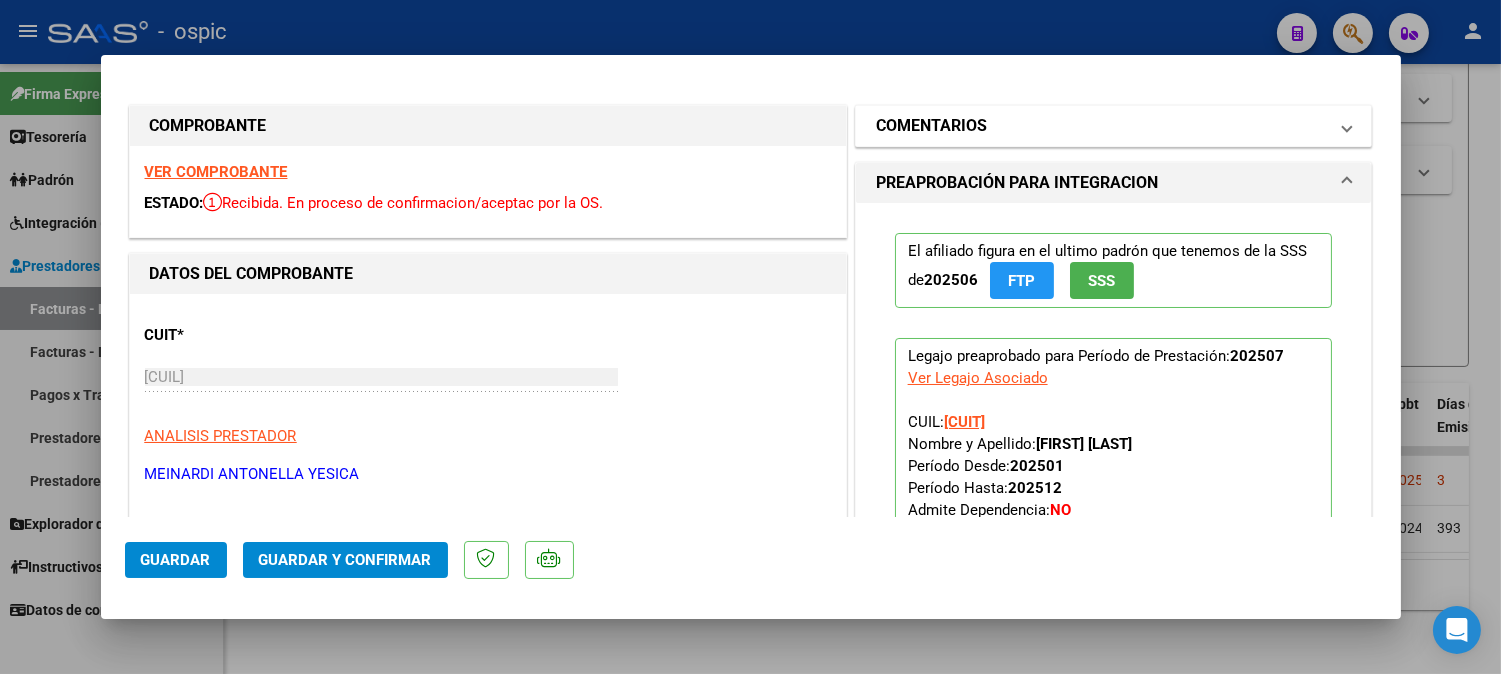 click on "COMENTARIOS" at bounding box center [1102, 126] 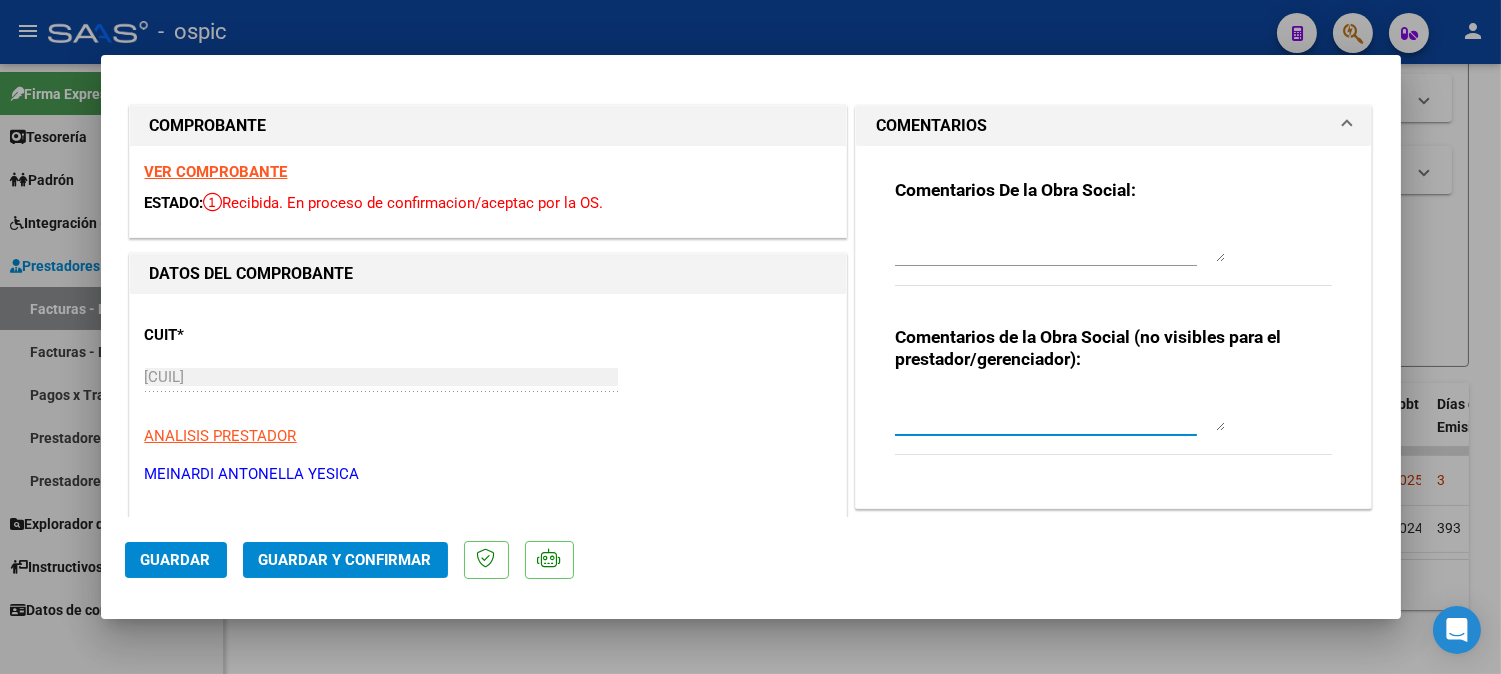 click at bounding box center (1060, 411) 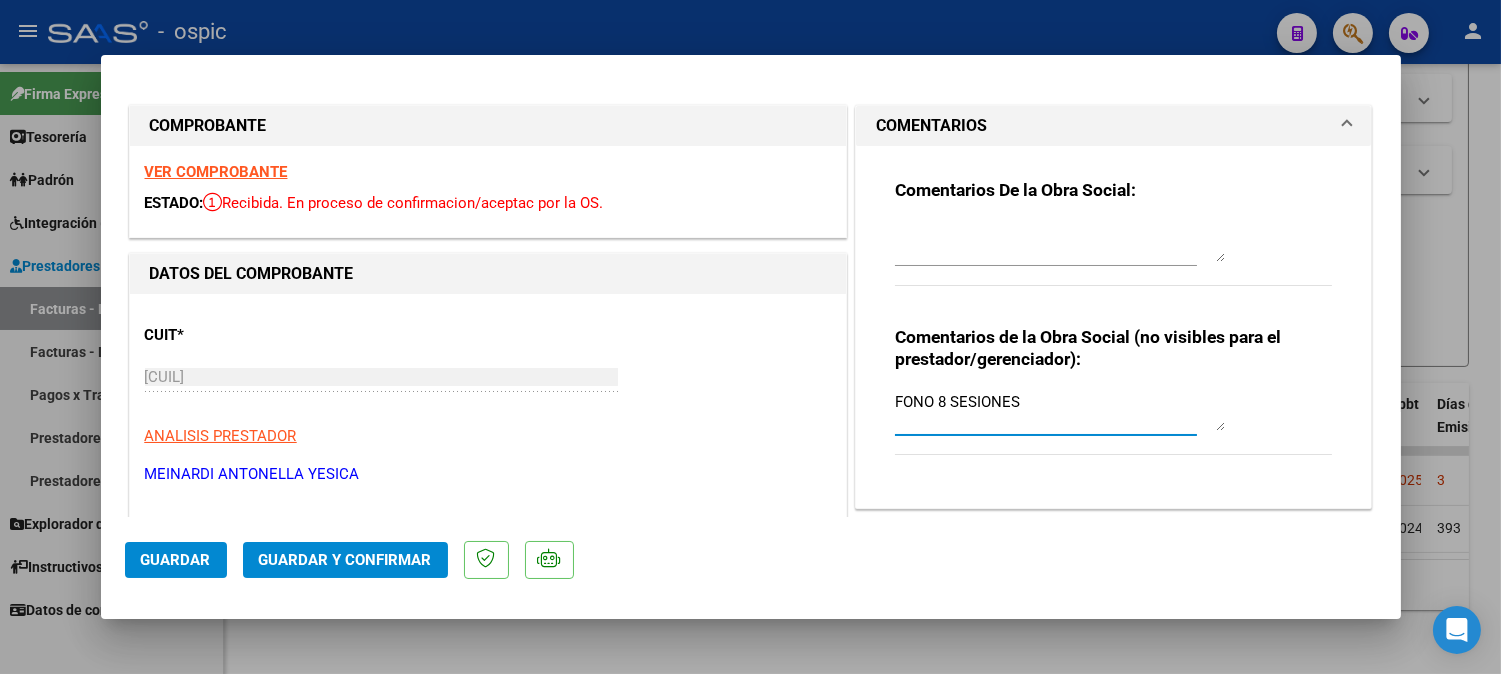 type on "FONO 8 SESIONES" 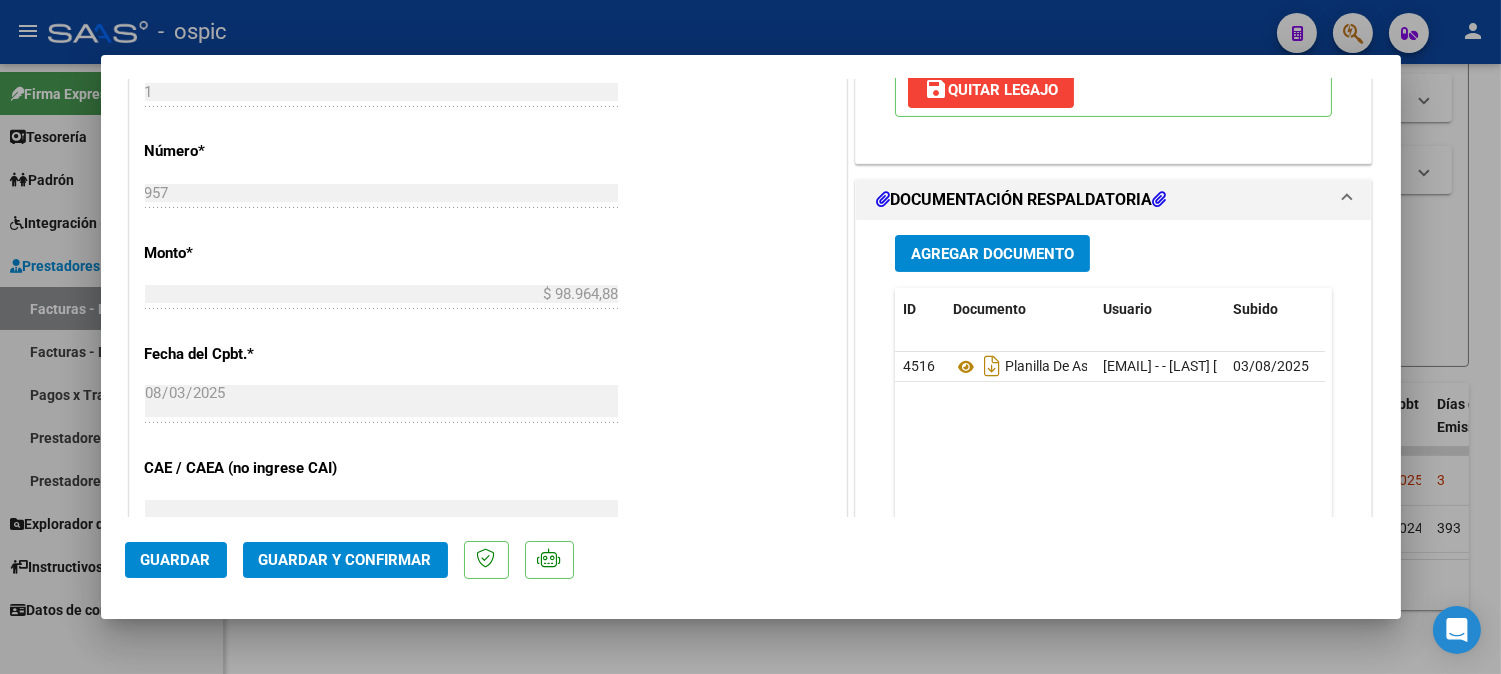 scroll, scrollTop: 886, scrollLeft: 0, axis: vertical 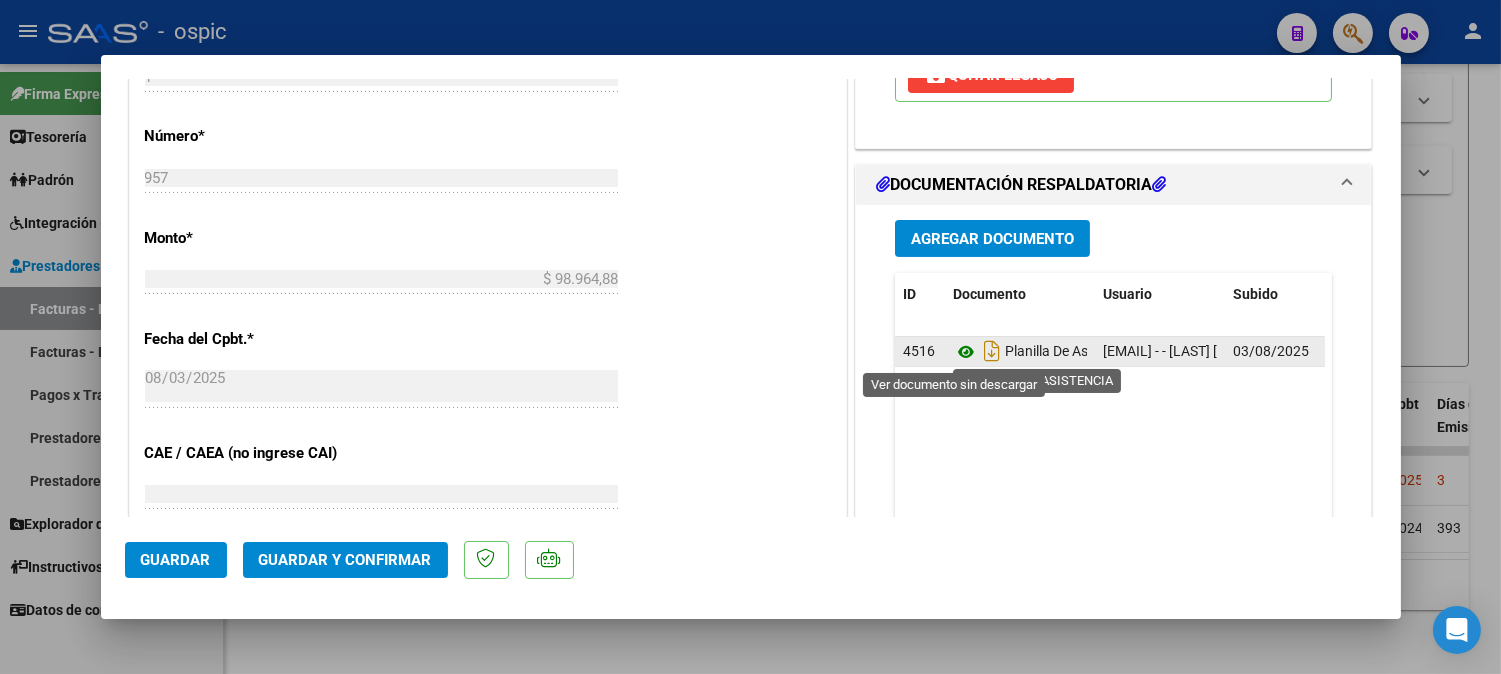 click 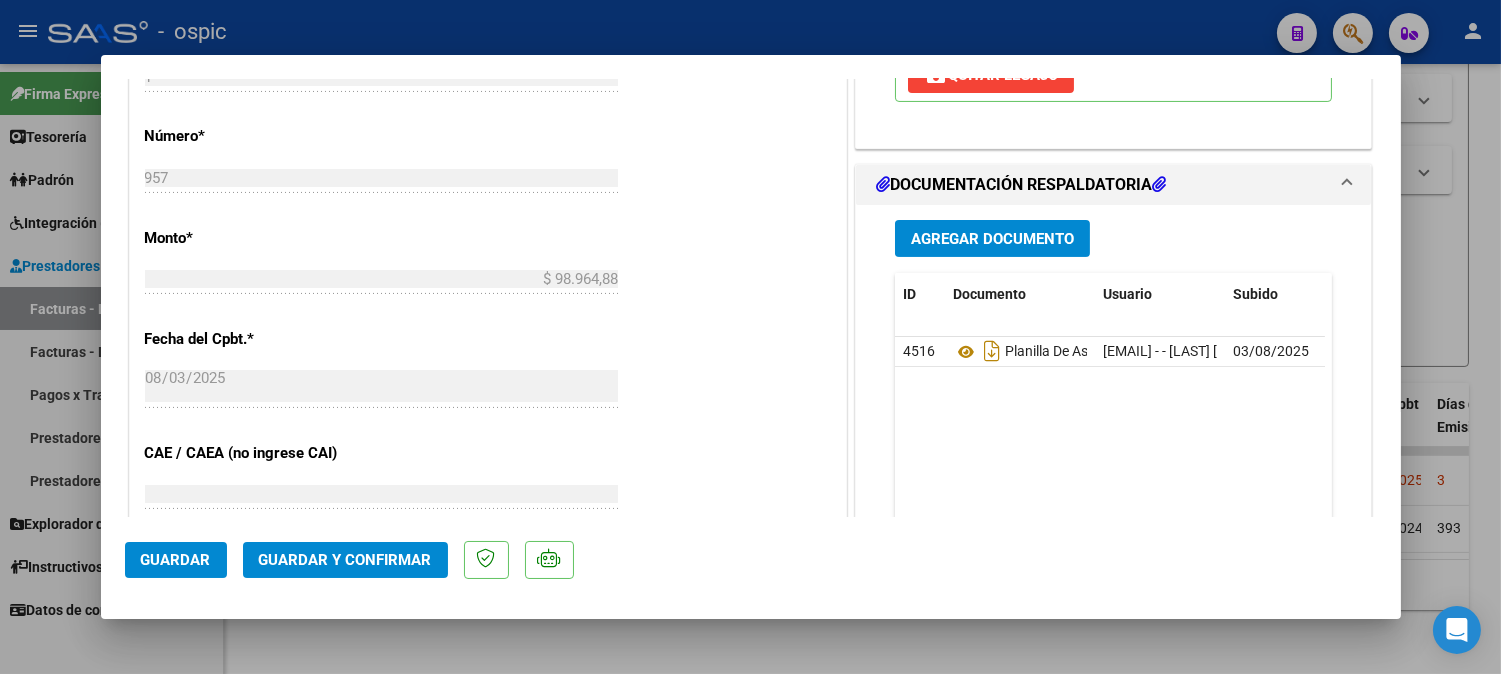 click on "Guardar y Confirmar" 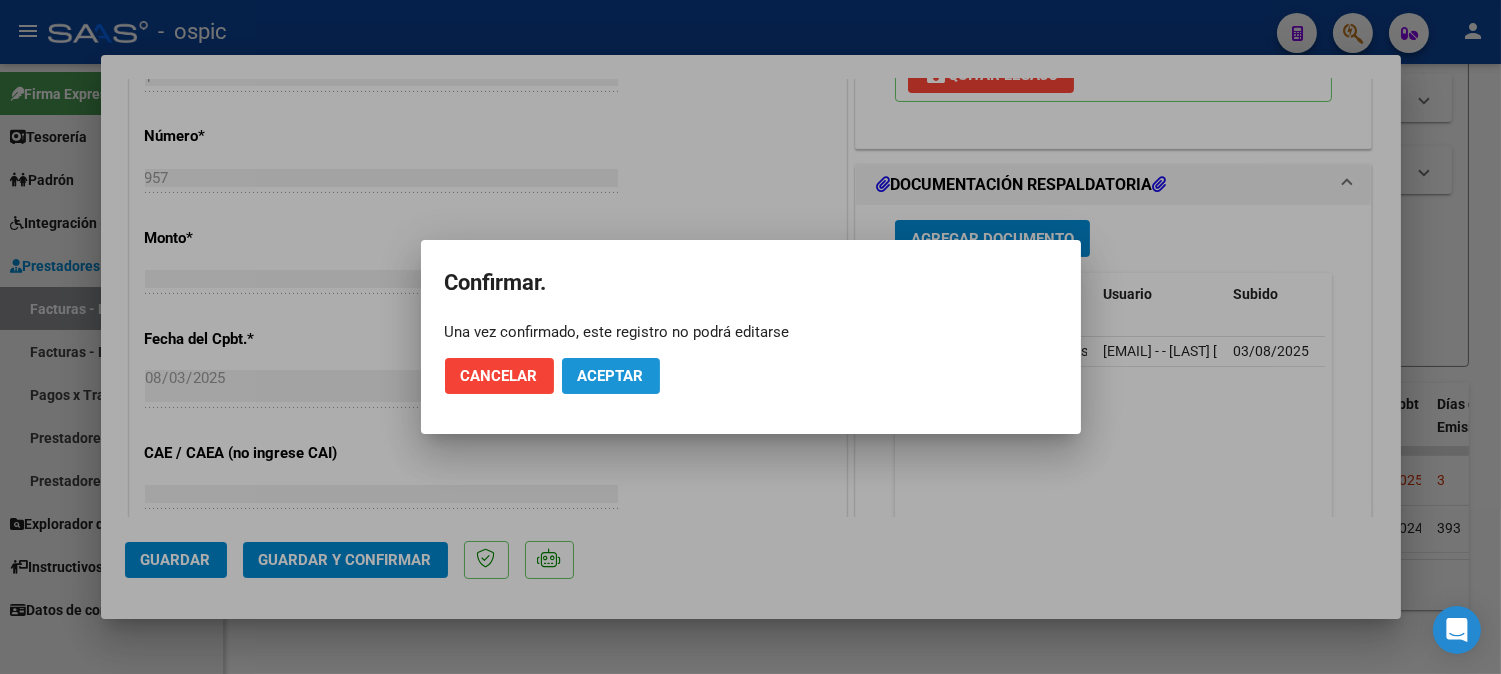 click on "Aceptar" 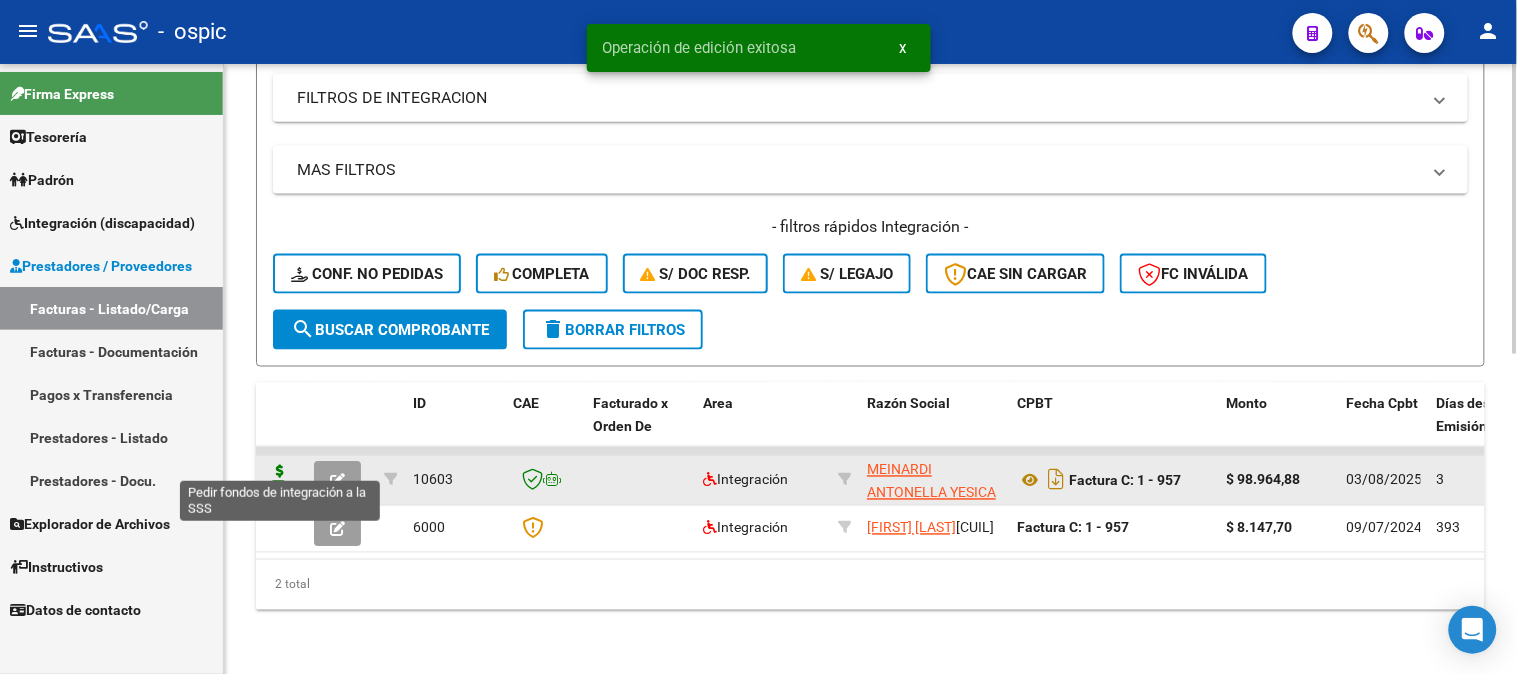 click 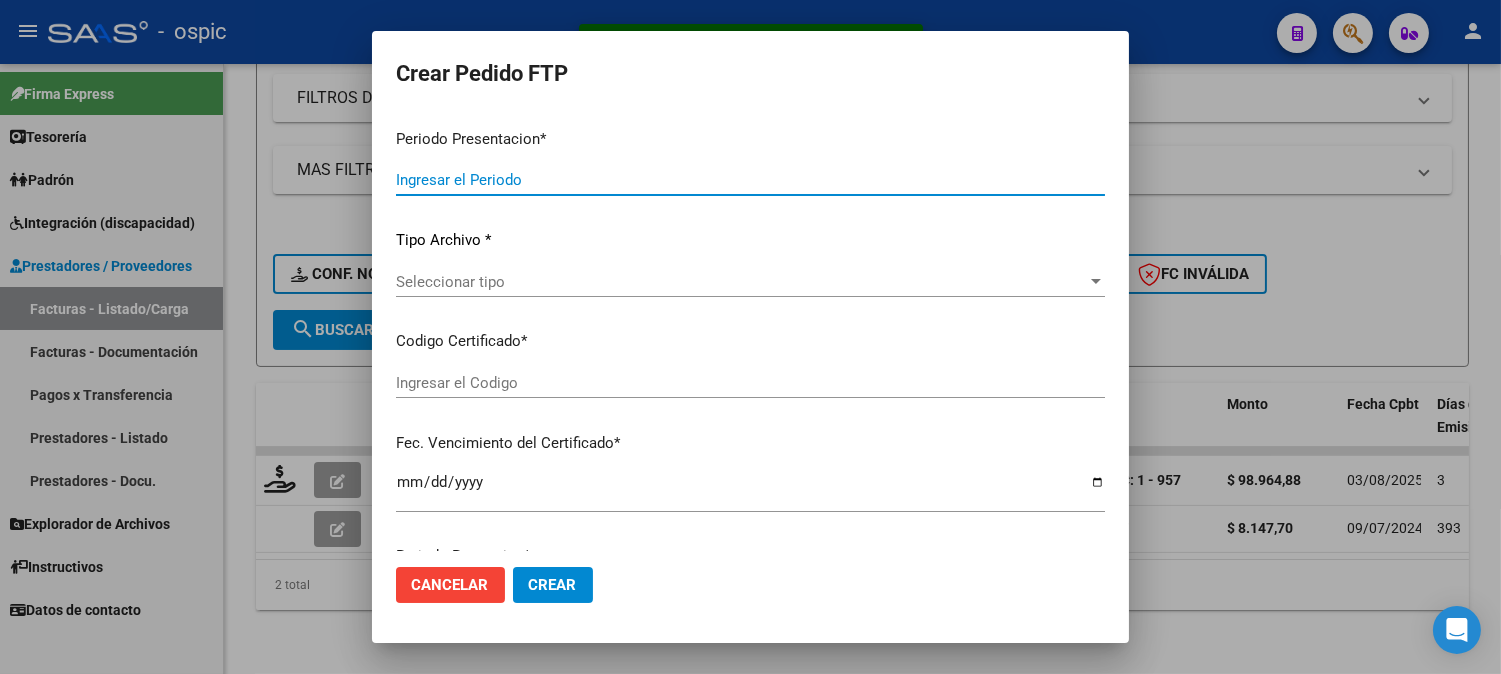 type on "202507" 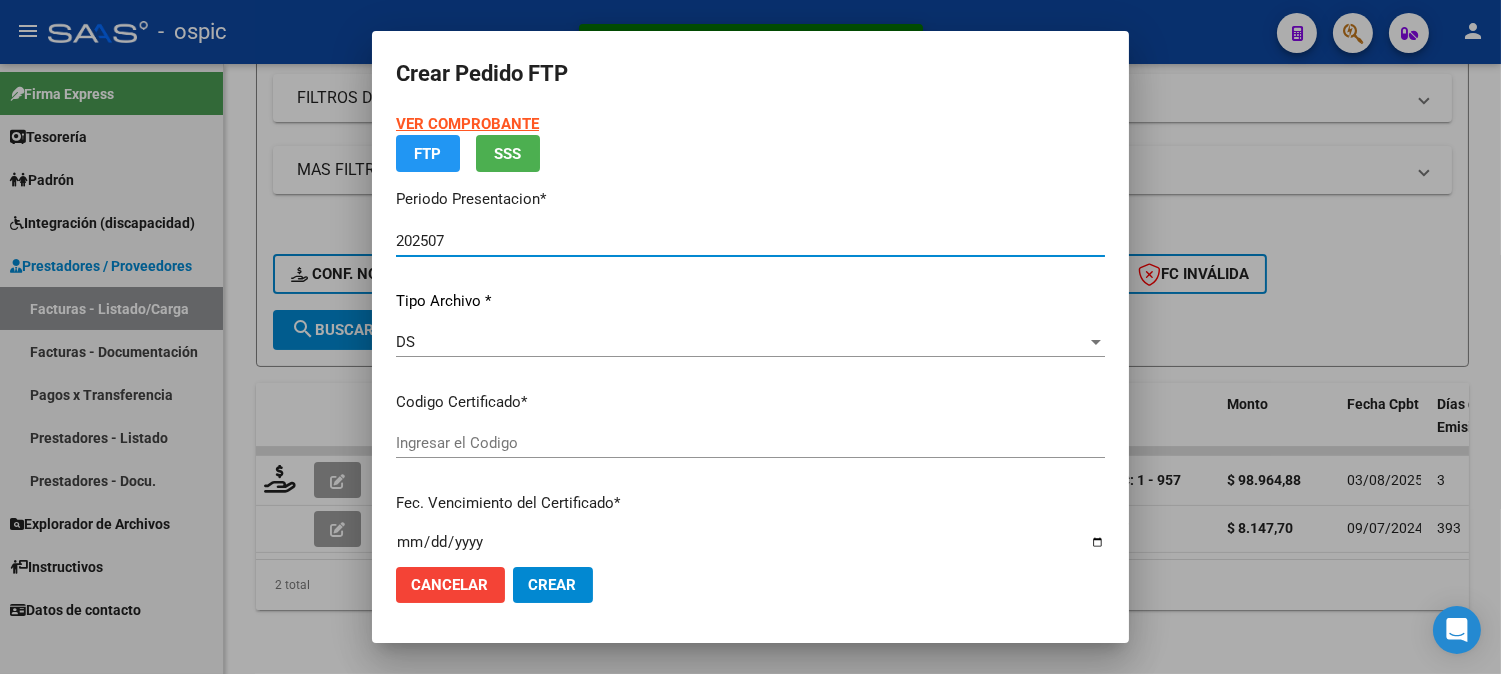 type on "0000000000000000000000000000002922889059" 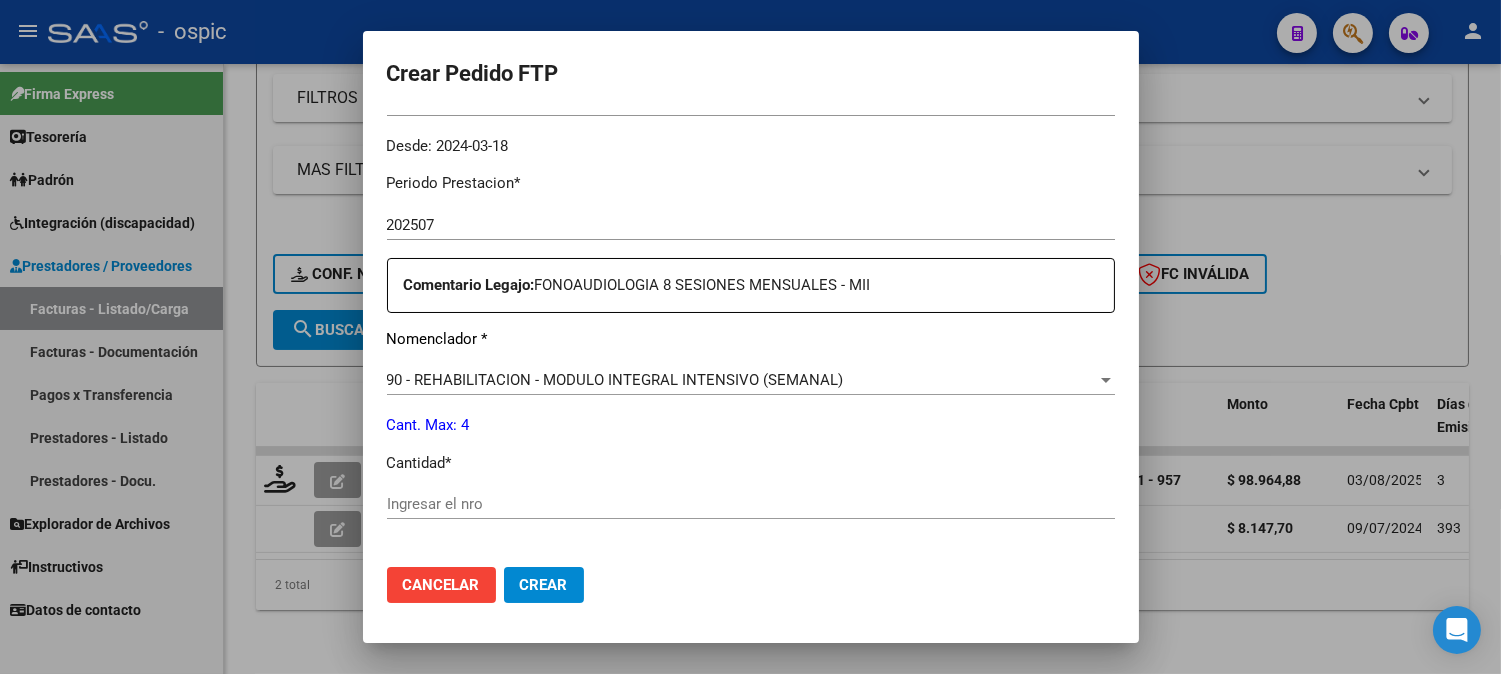 scroll, scrollTop: 638, scrollLeft: 0, axis: vertical 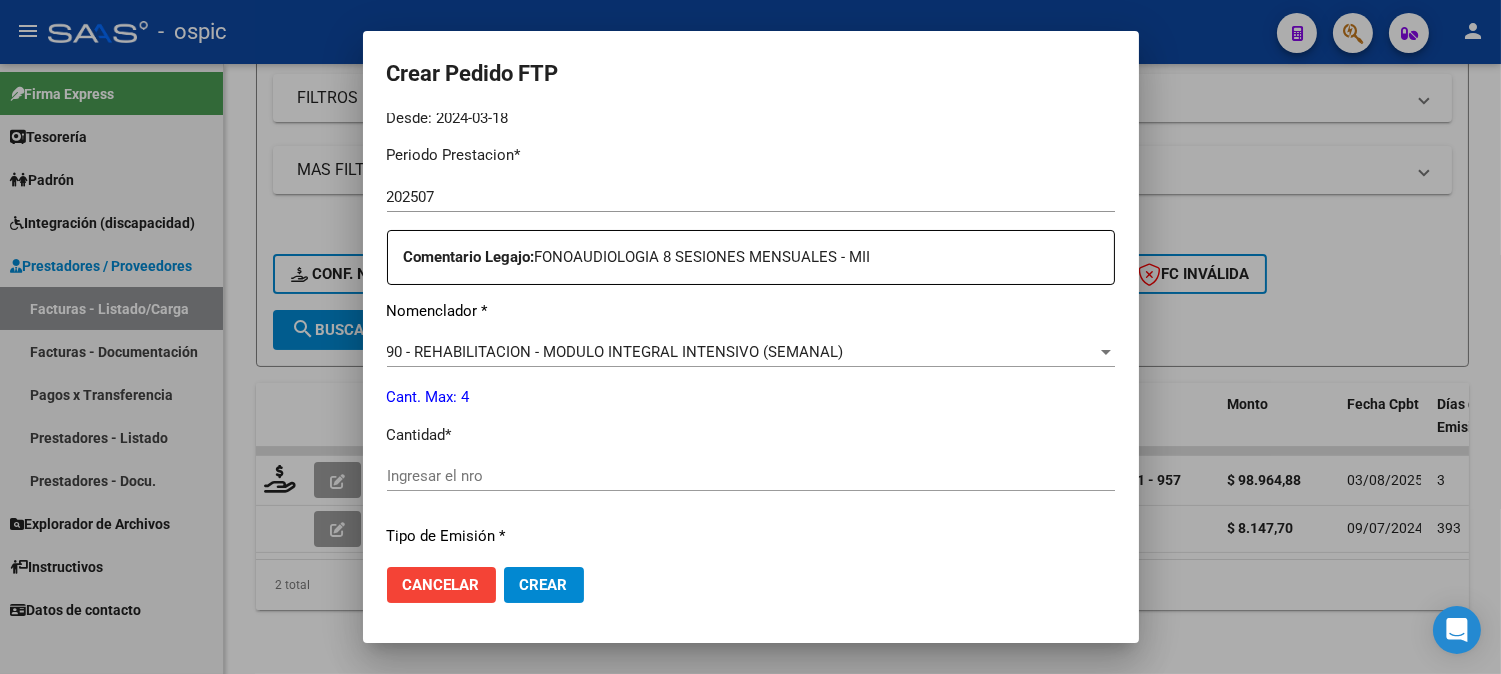 click on "Ingresar el nro" at bounding box center [751, 476] 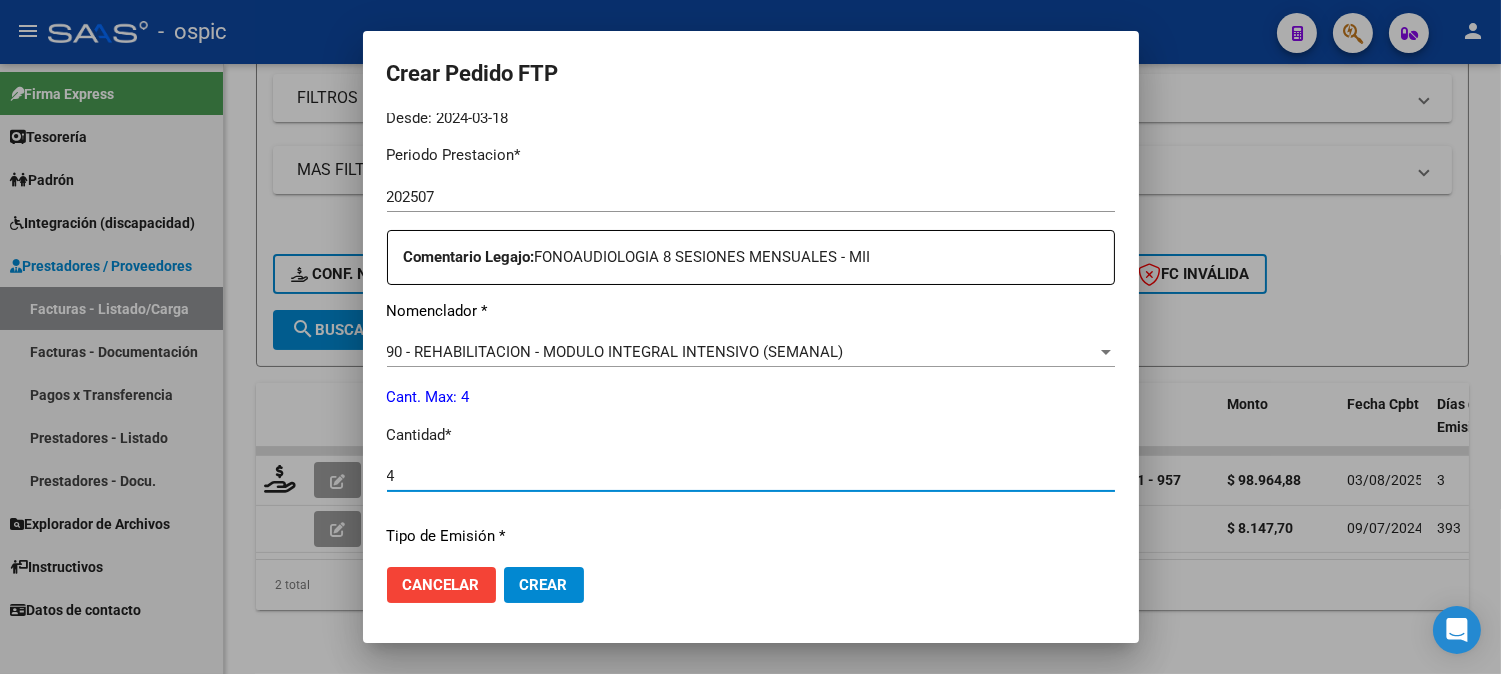 type on "4" 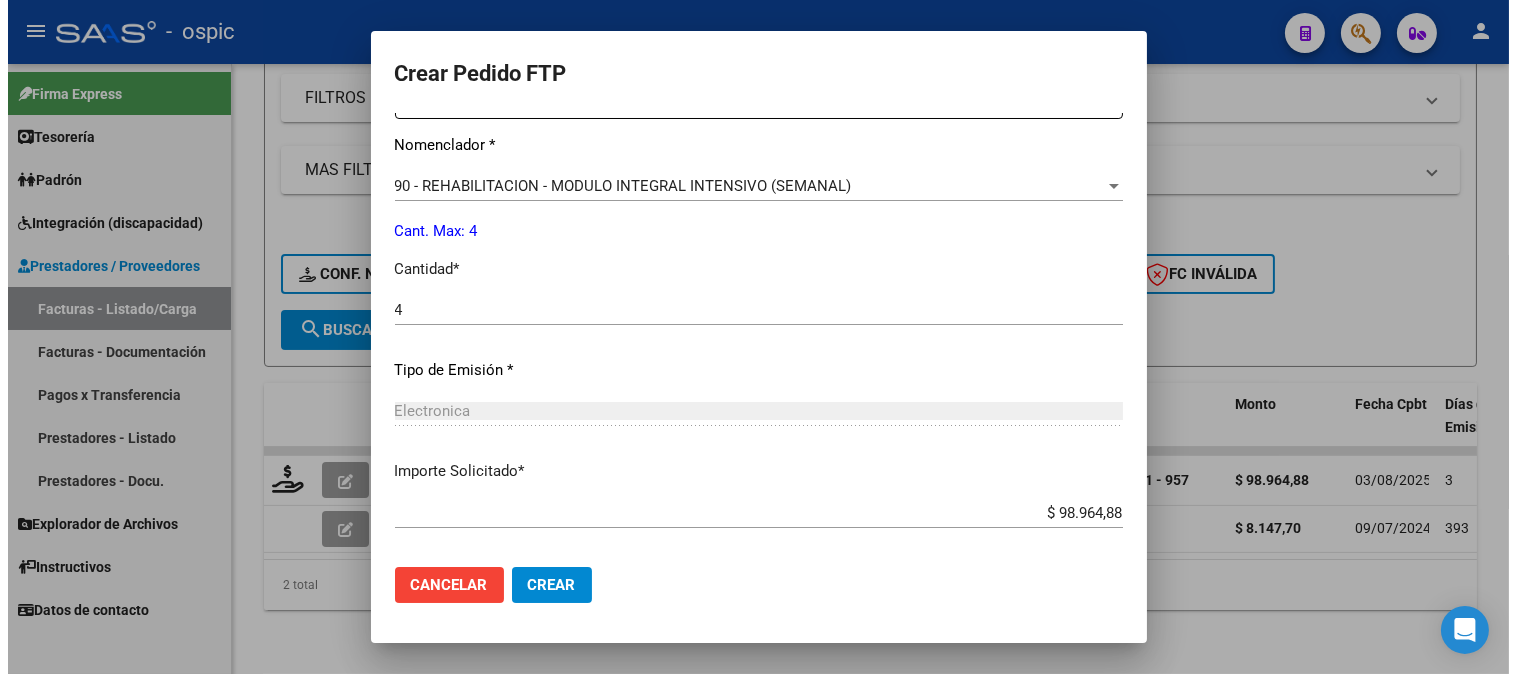 scroll, scrollTop: 900, scrollLeft: 0, axis: vertical 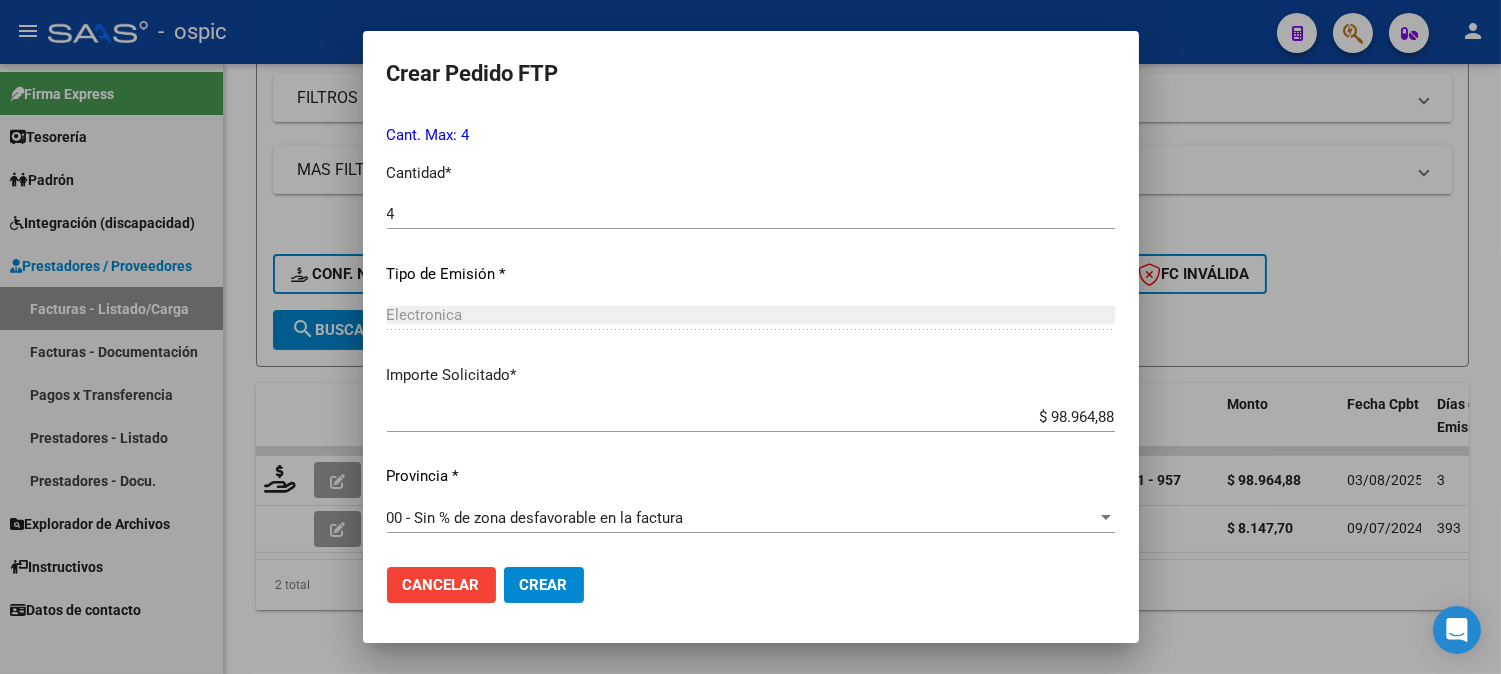 drag, startPoint x: 536, startPoint y: 583, endPoint x: 891, endPoint y: 555, distance: 356.1025 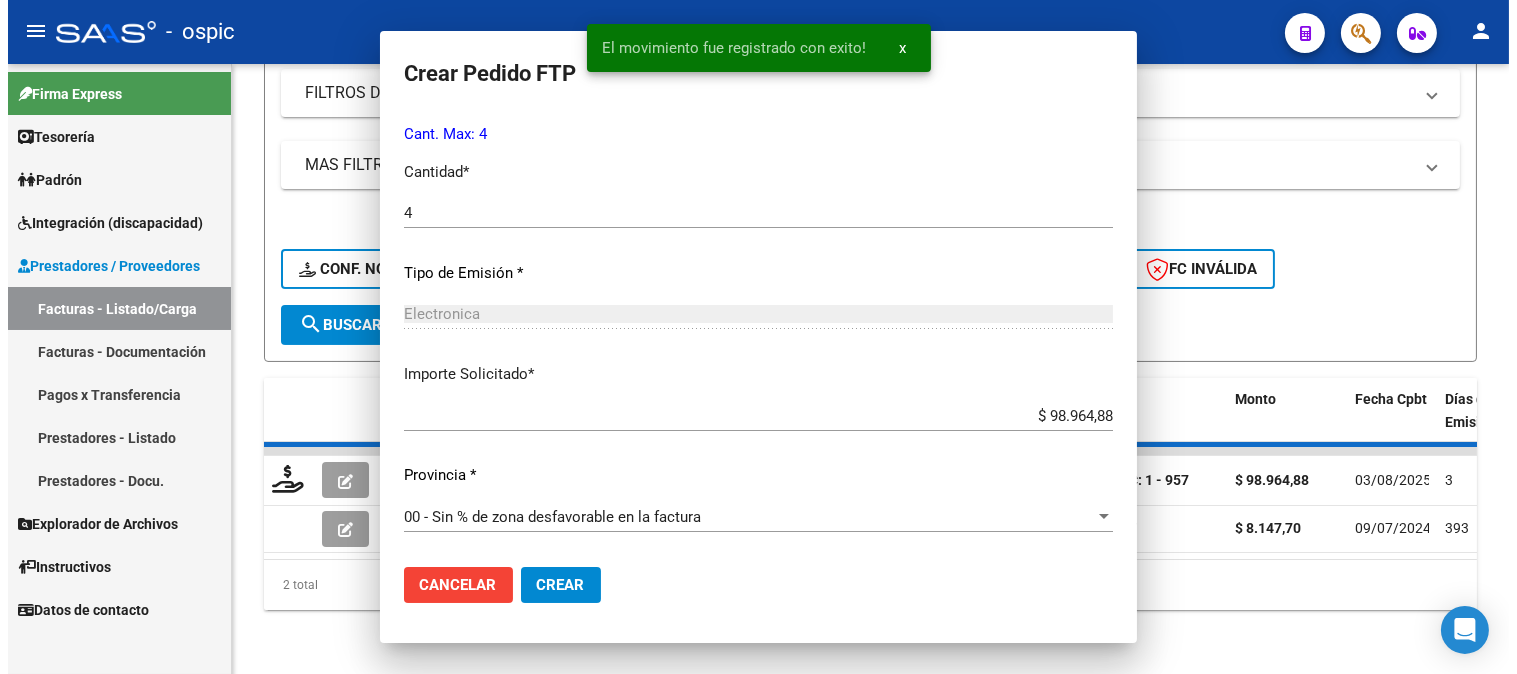 scroll, scrollTop: 0, scrollLeft: 0, axis: both 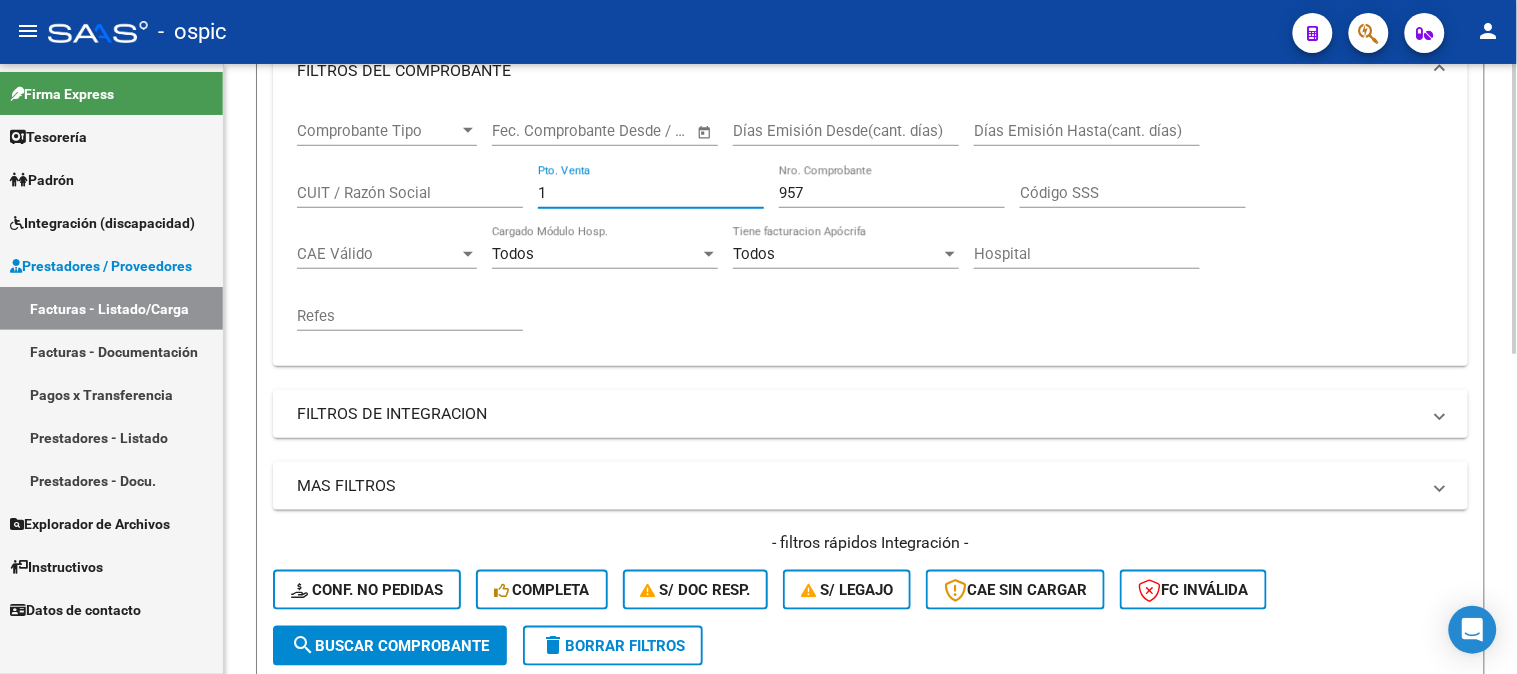 drag, startPoint x: 600, startPoint y: 187, endPoint x: 451, endPoint y: 223, distance: 153.28731 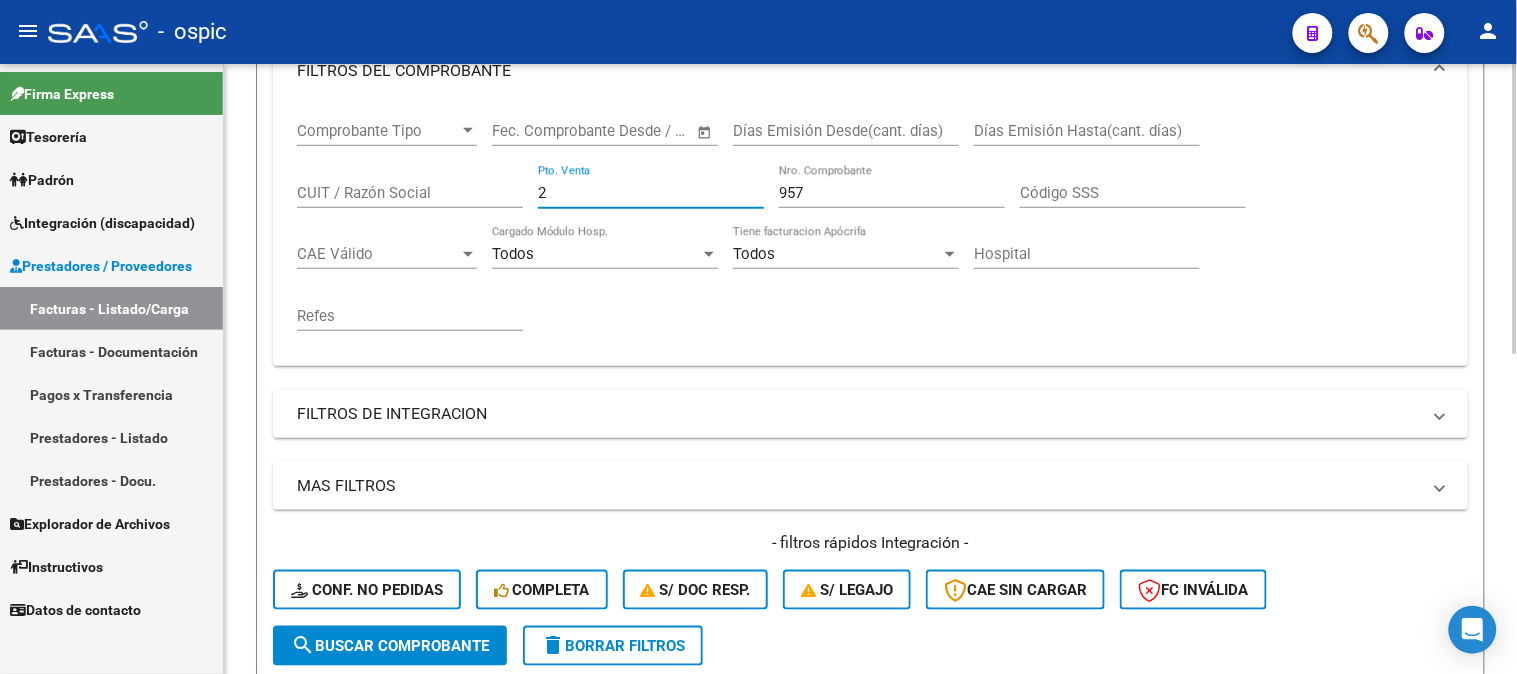 type on "2" 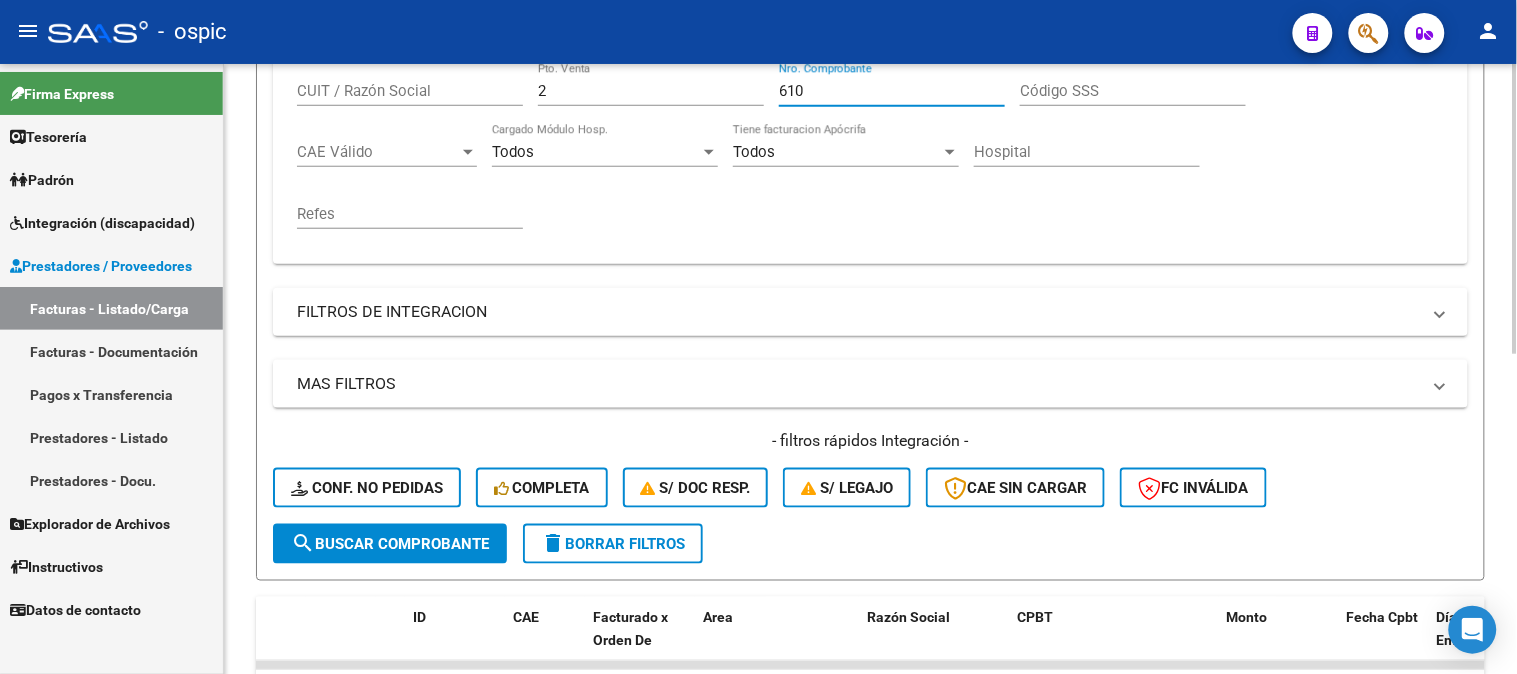 scroll, scrollTop: 563, scrollLeft: 0, axis: vertical 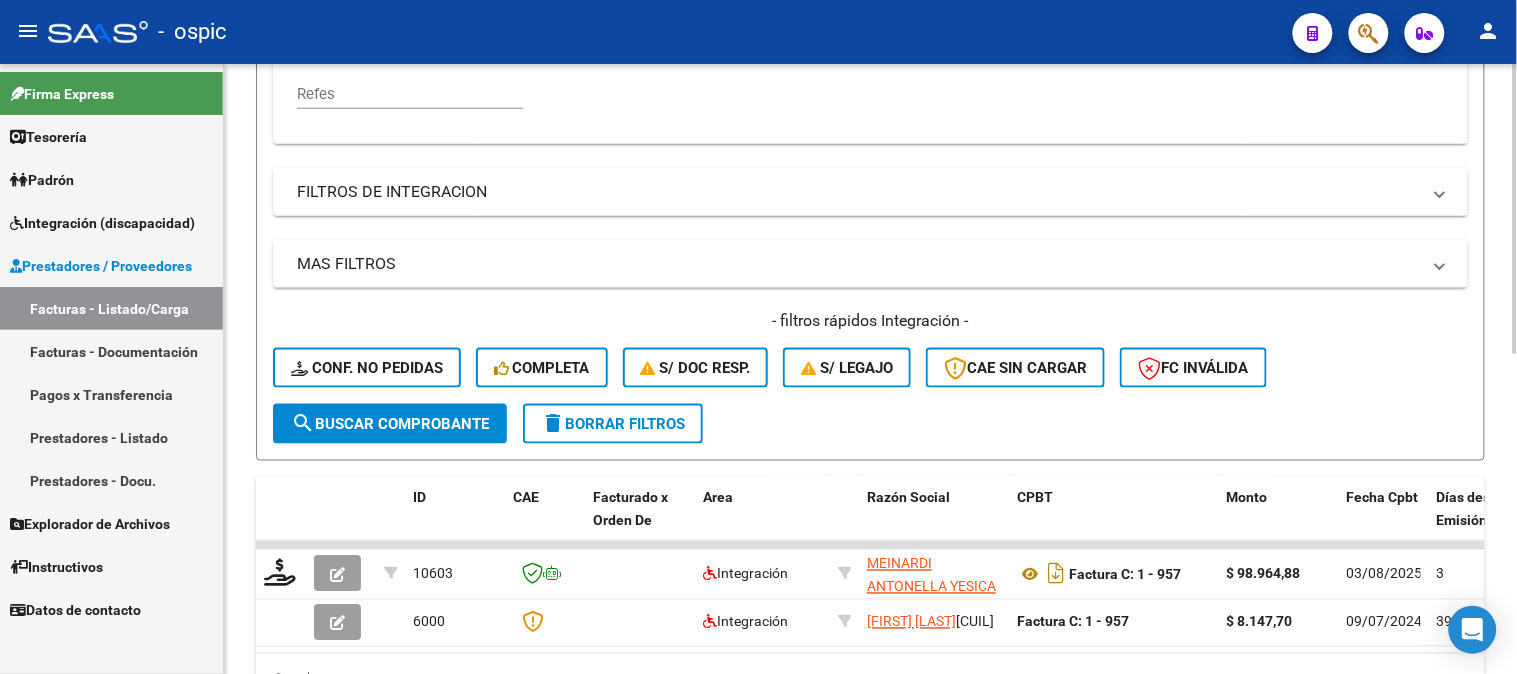 type on "610" 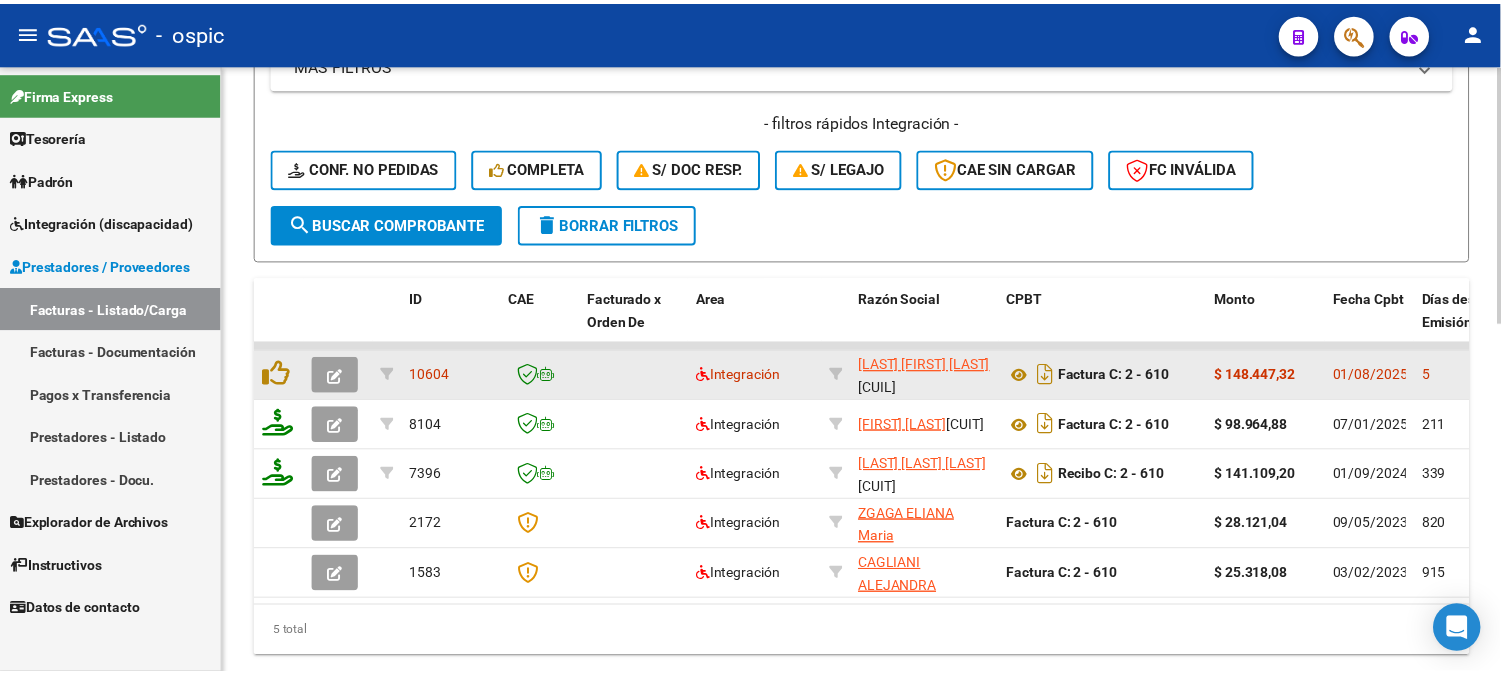 scroll, scrollTop: 785, scrollLeft: 0, axis: vertical 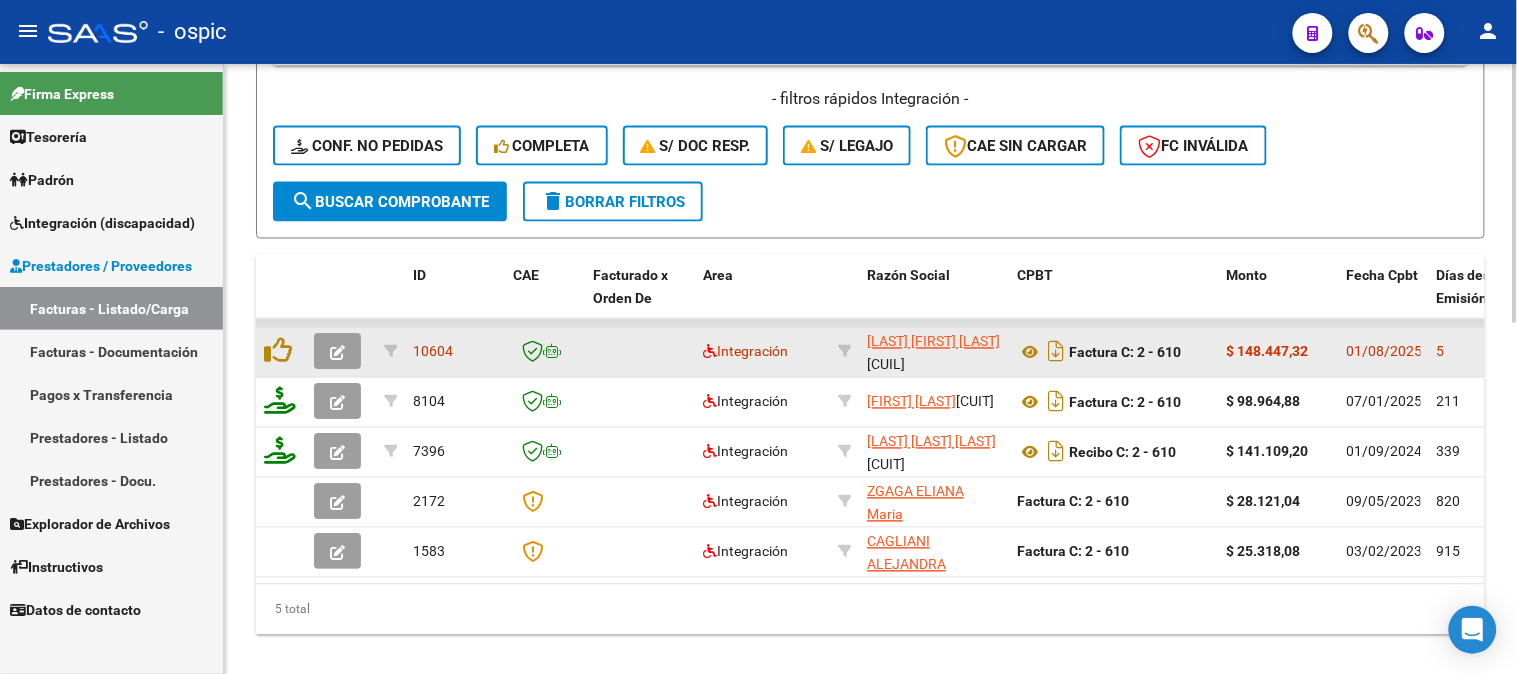 click 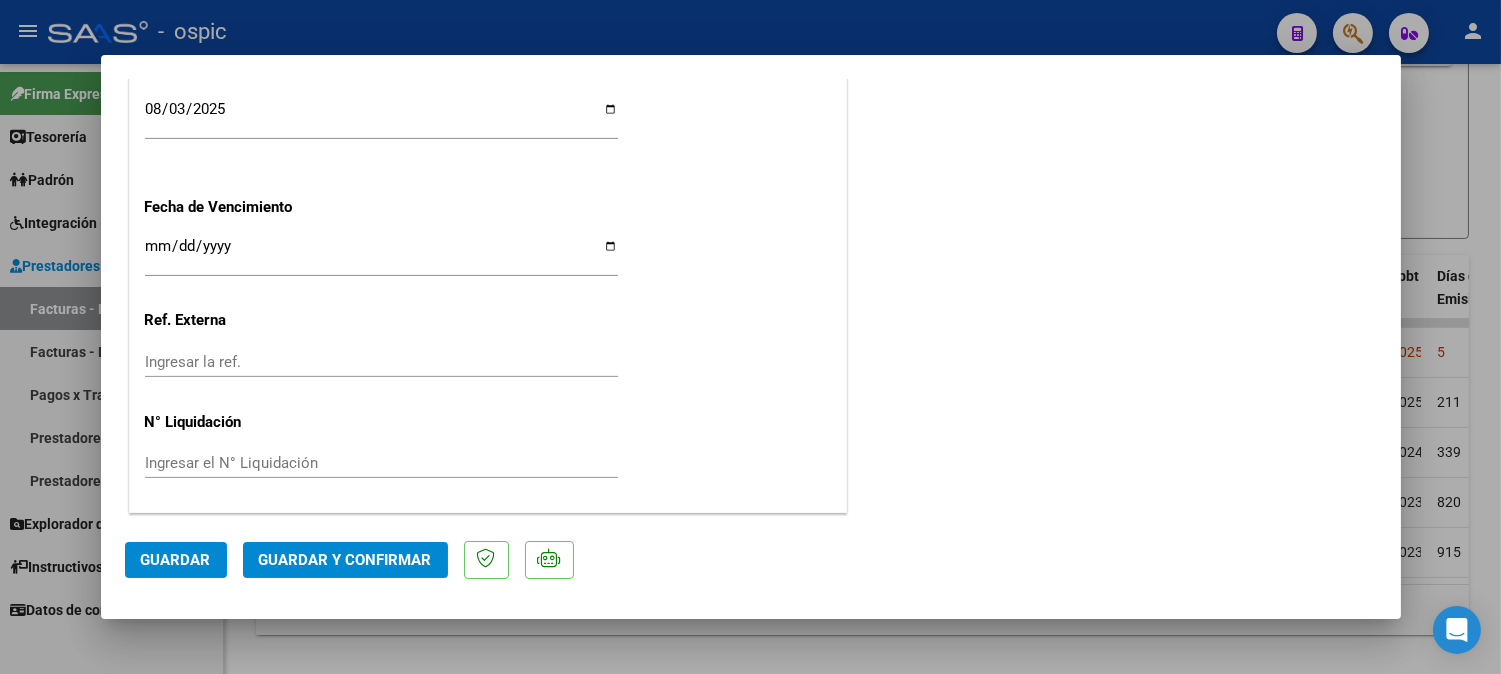 scroll, scrollTop: 5, scrollLeft: 0, axis: vertical 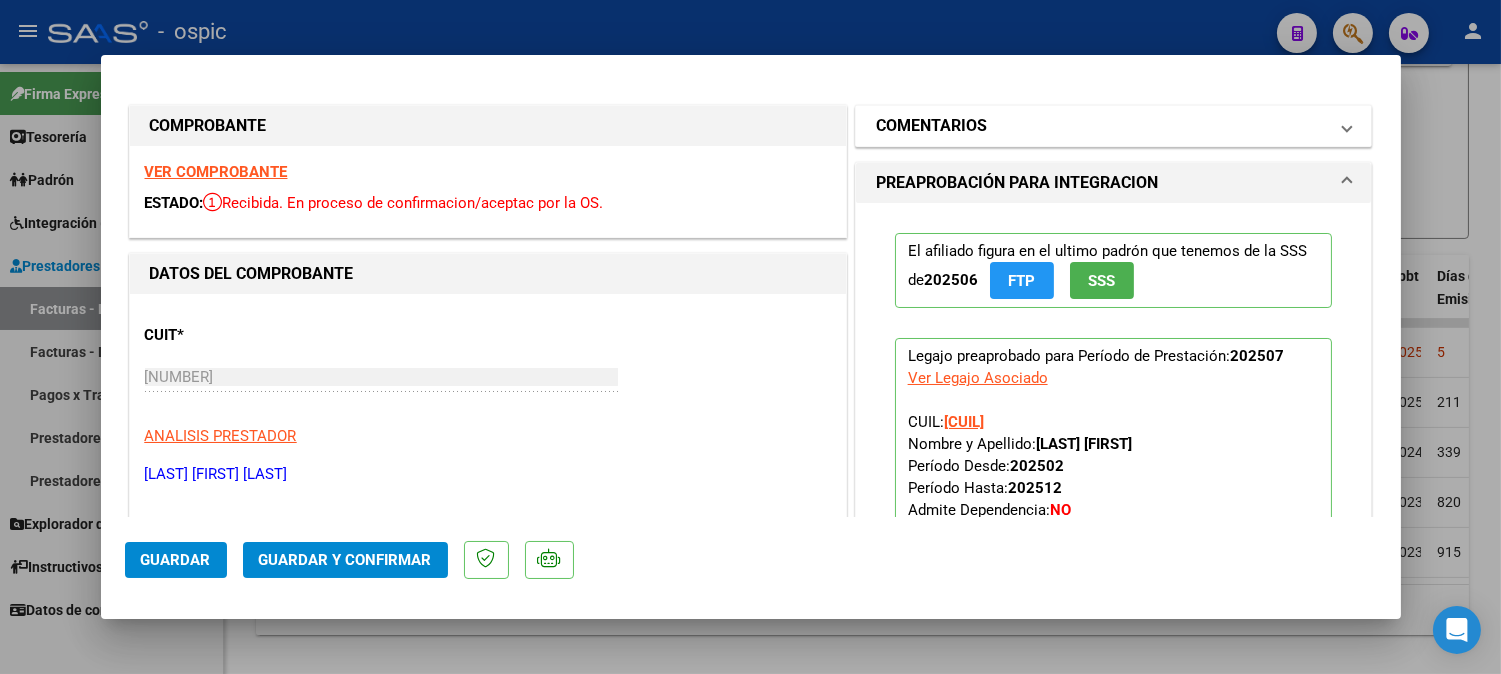 click on "COMENTARIOS" at bounding box center [931, 126] 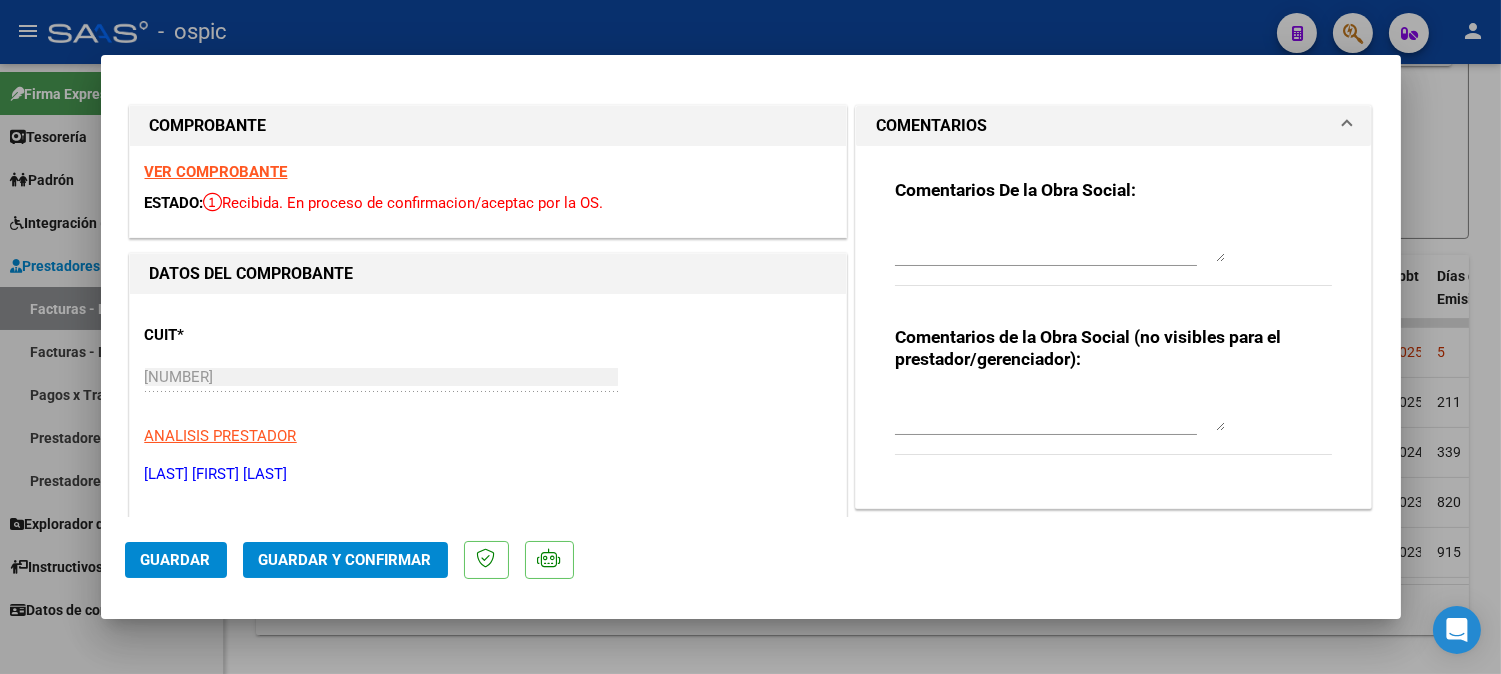 click at bounding box center [1060, 411] 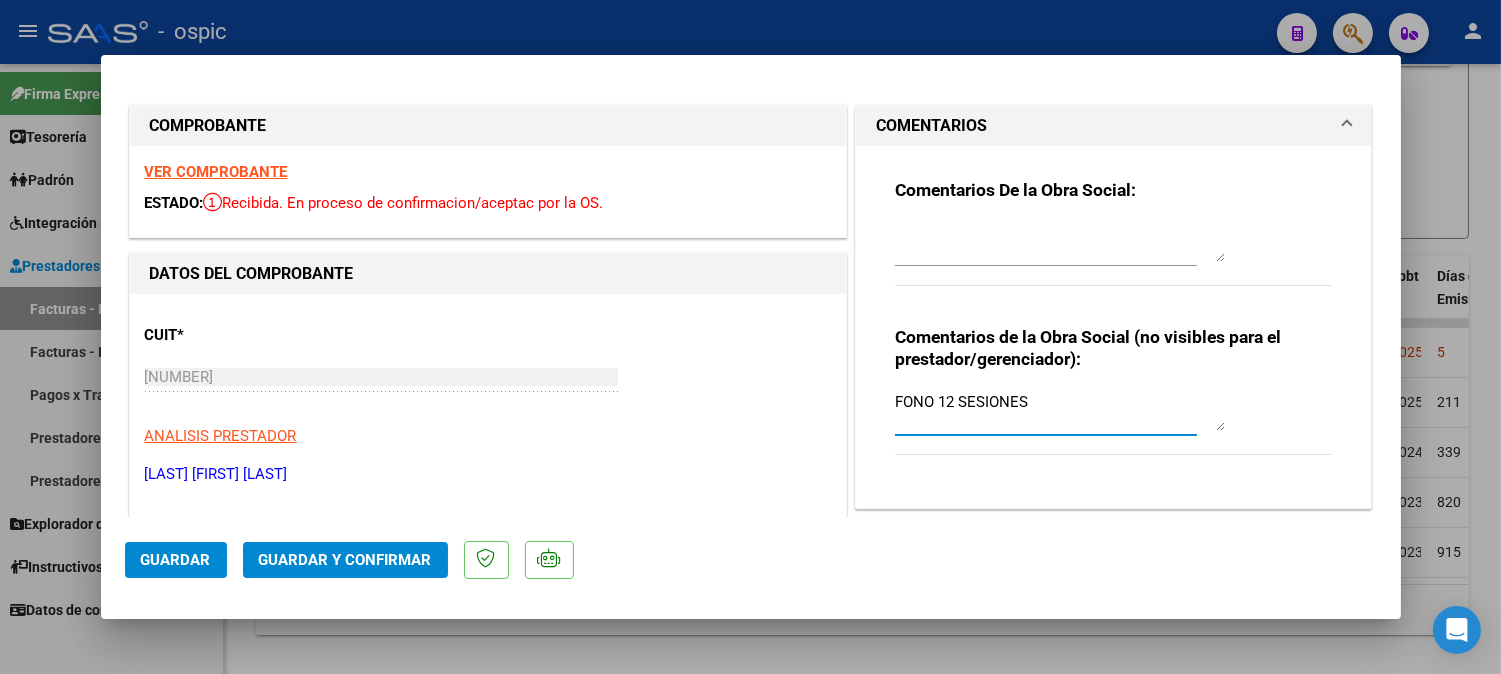 type on "FONO 12 SESIONES" 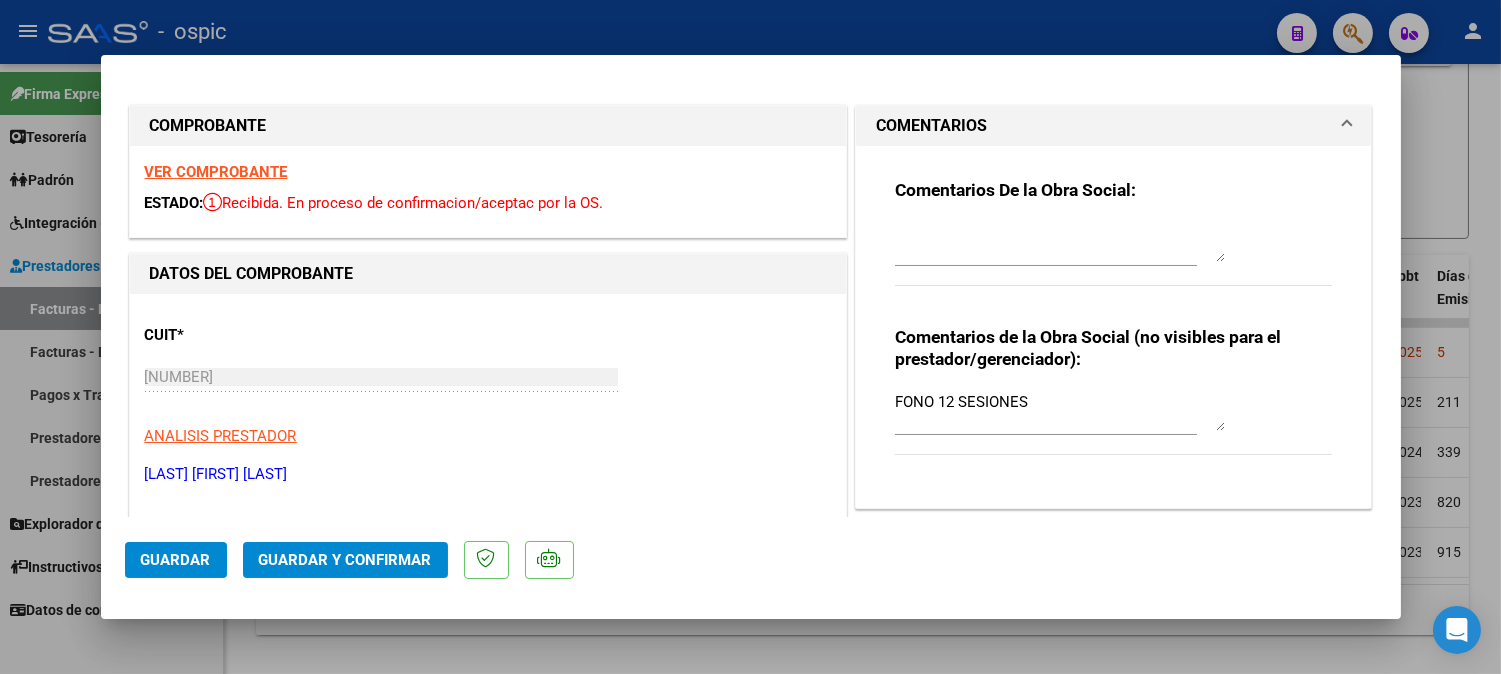 scroll, scrollTop: 420, scrollLeft: 0, axis: vertical 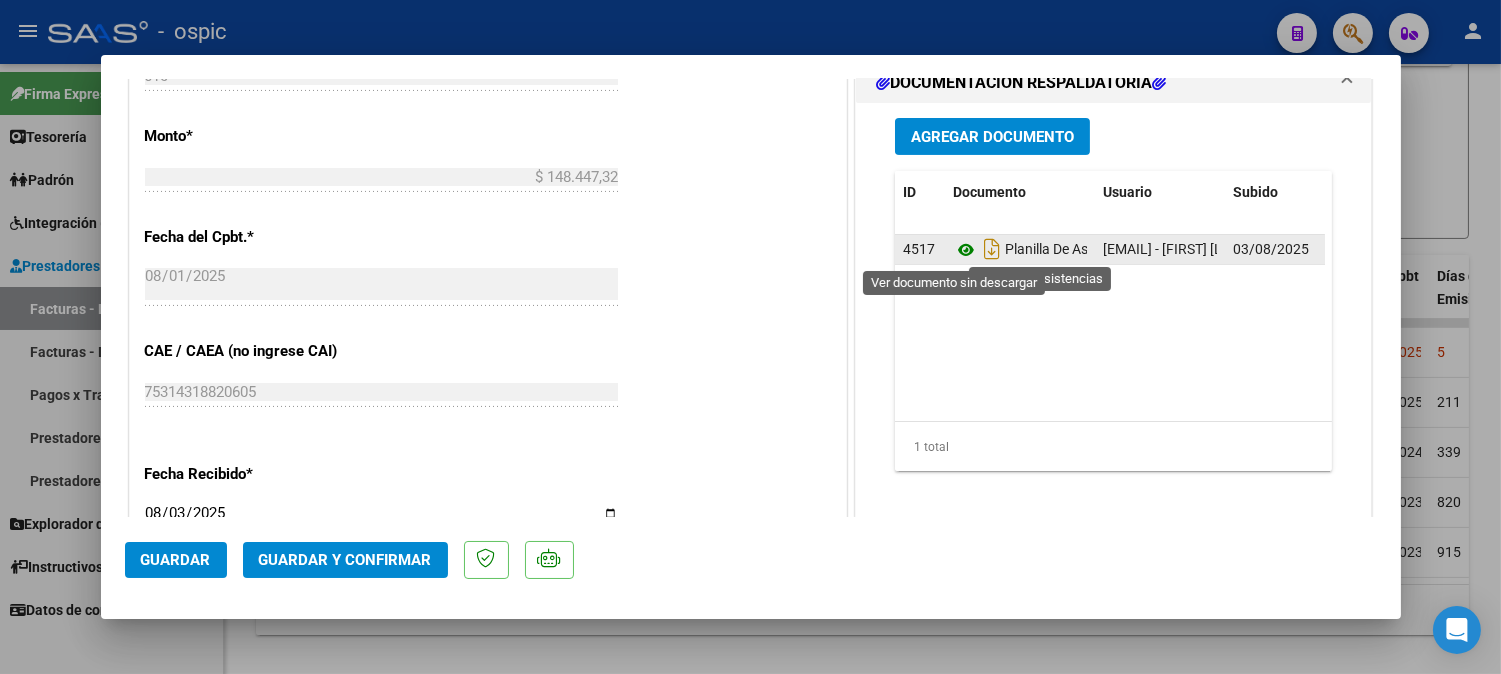 click 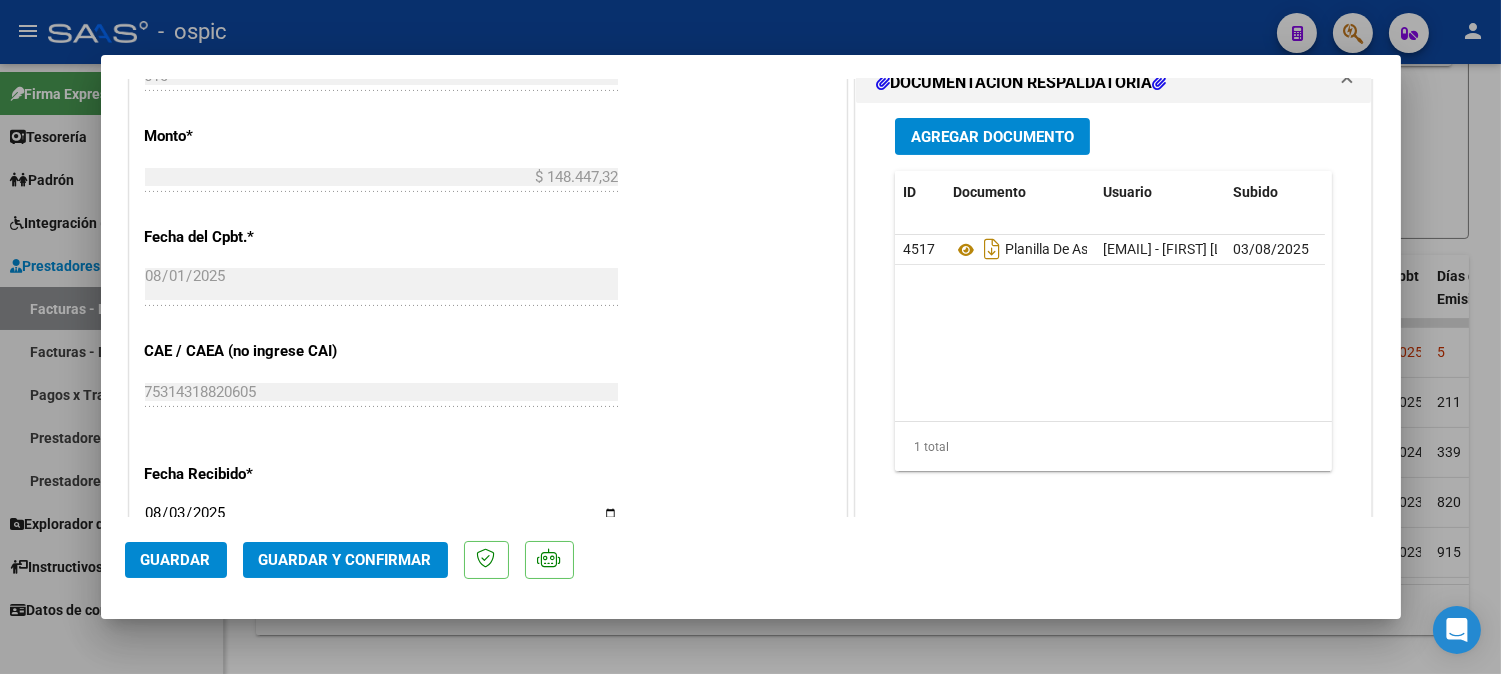 click on "Guardar y Confirmar" 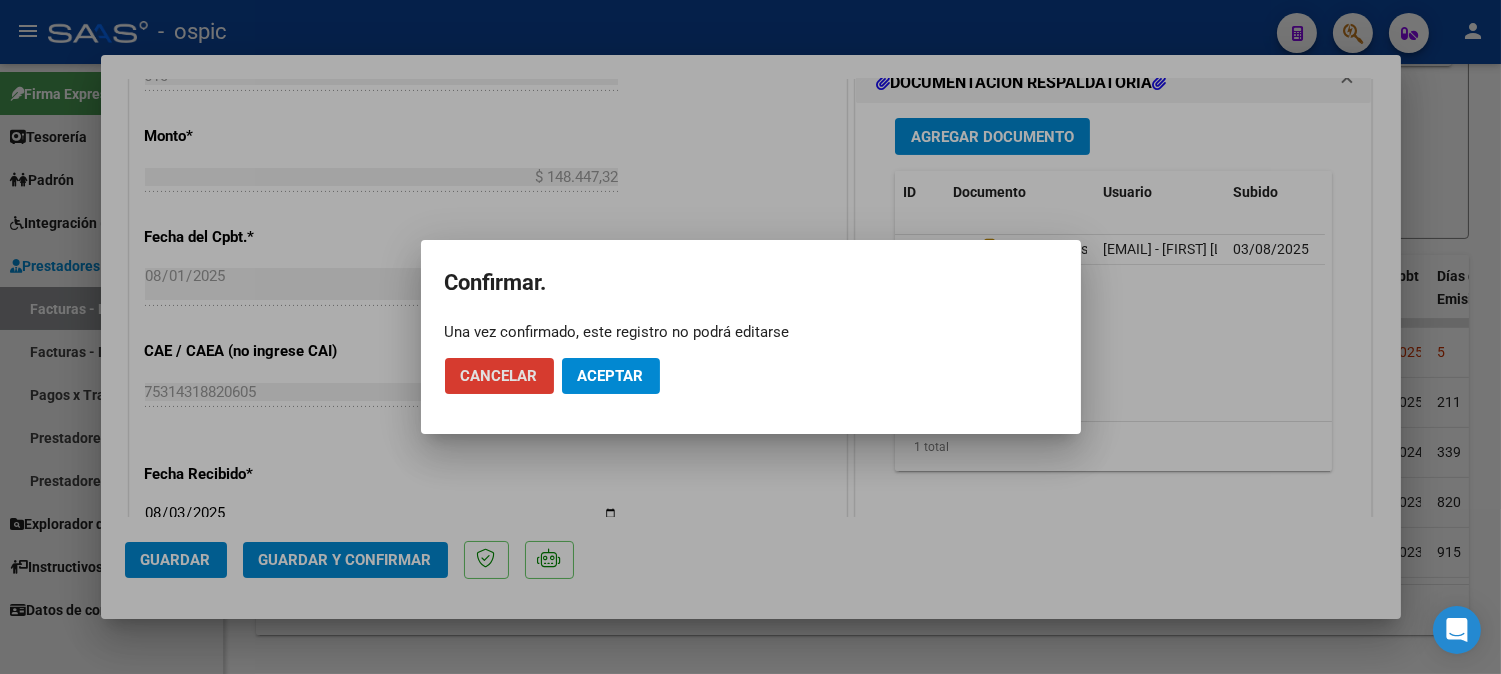click on "Aceptar" 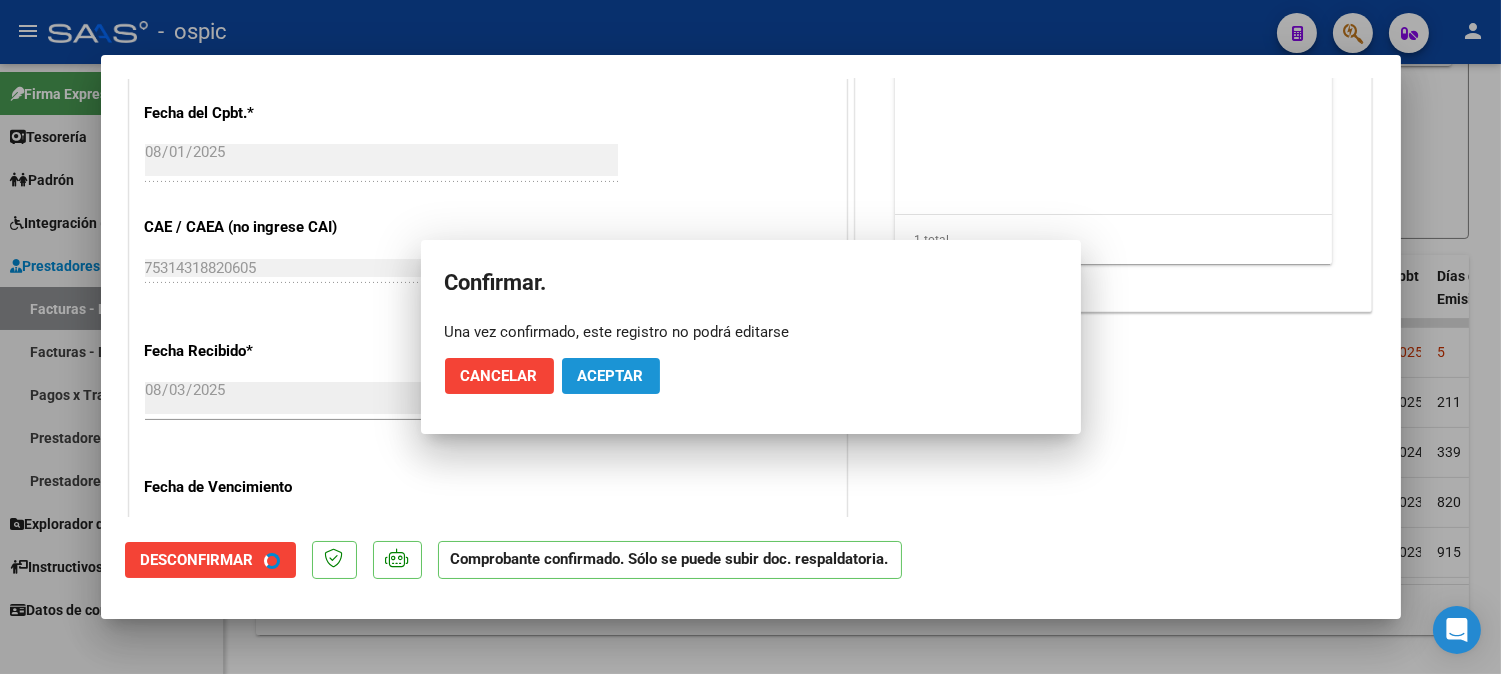 scroll, scrollTop: 865, scrollLeft: 0, axis: vertical 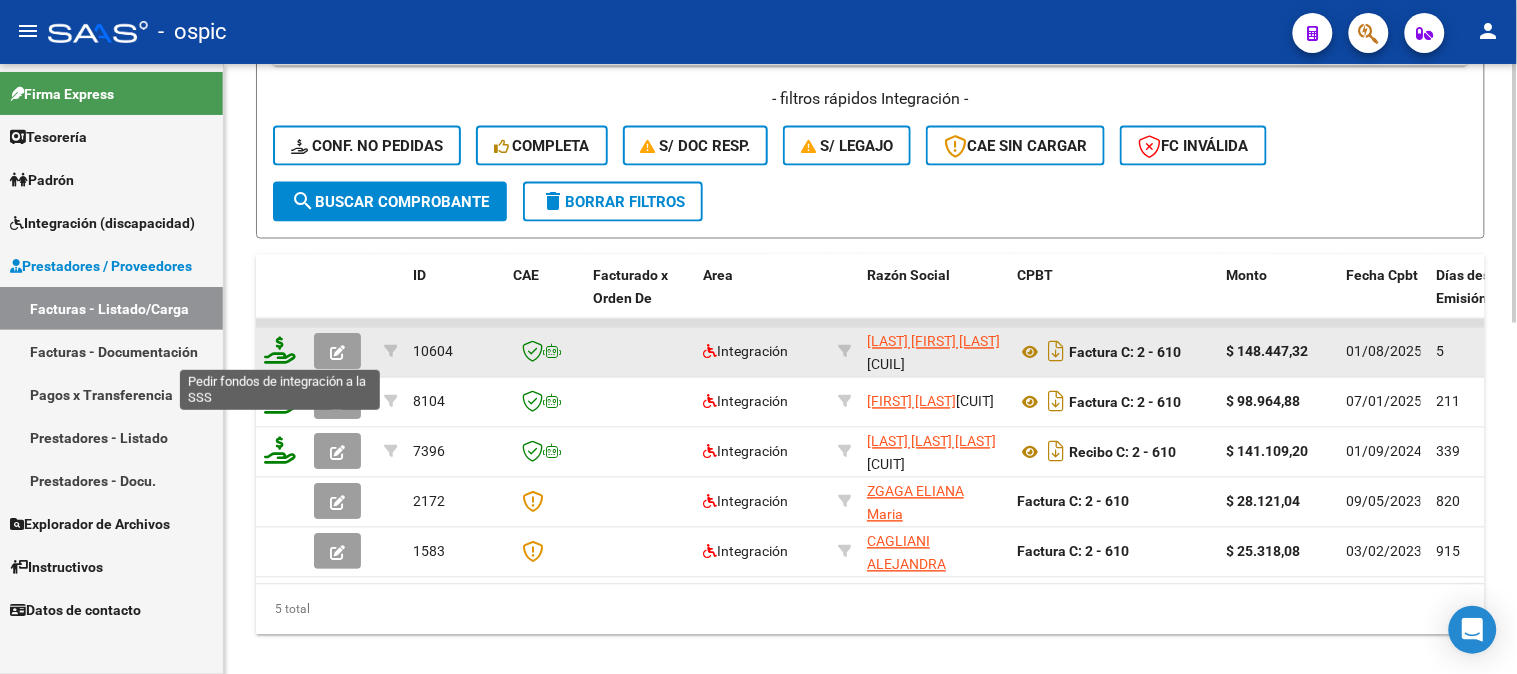 click 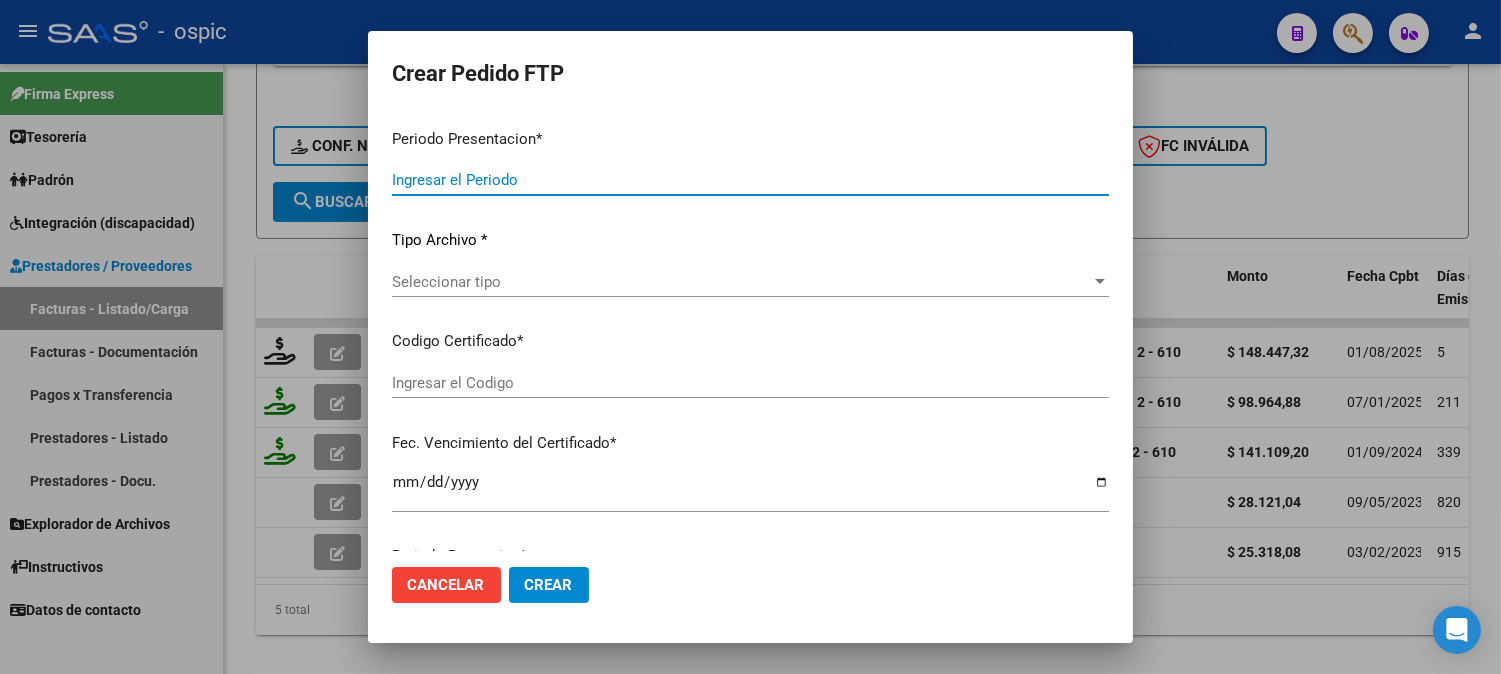 type on "202507" 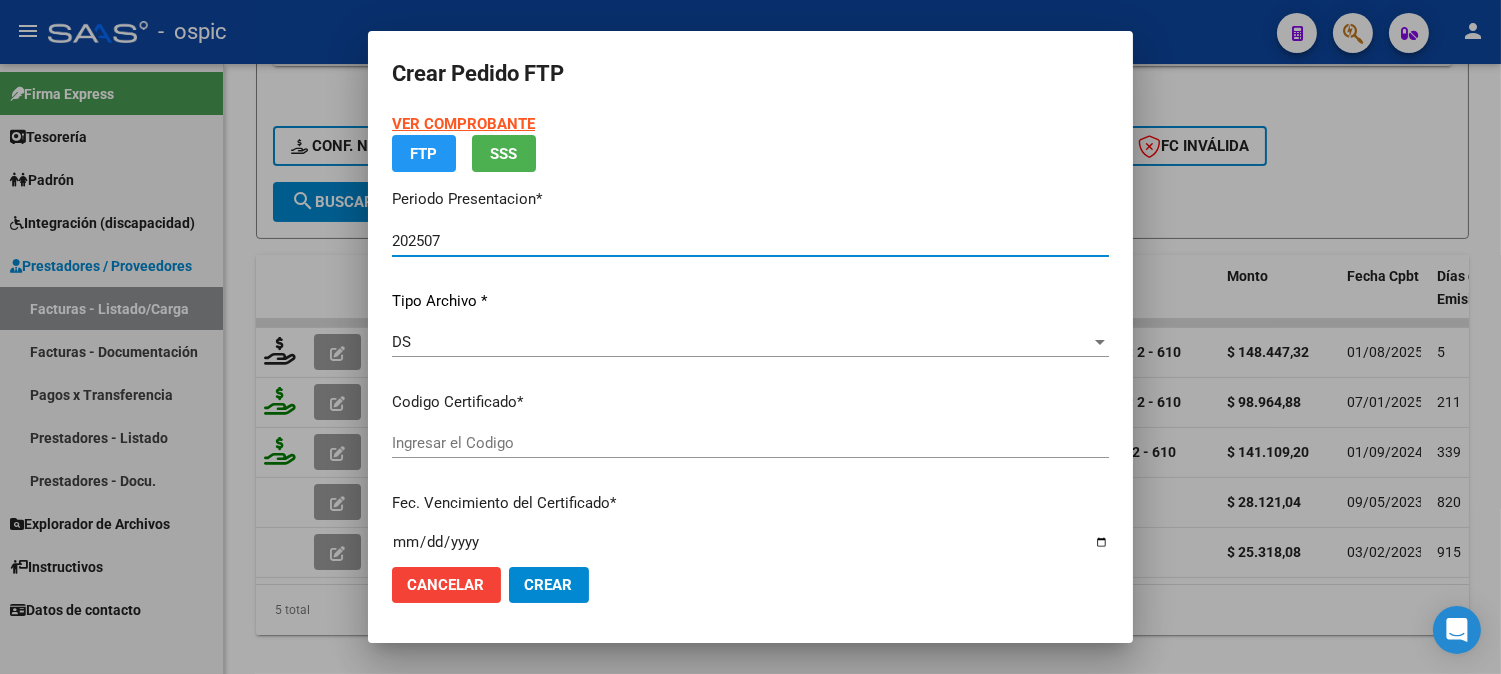 type on "0000000000000000000000000000001244438752" 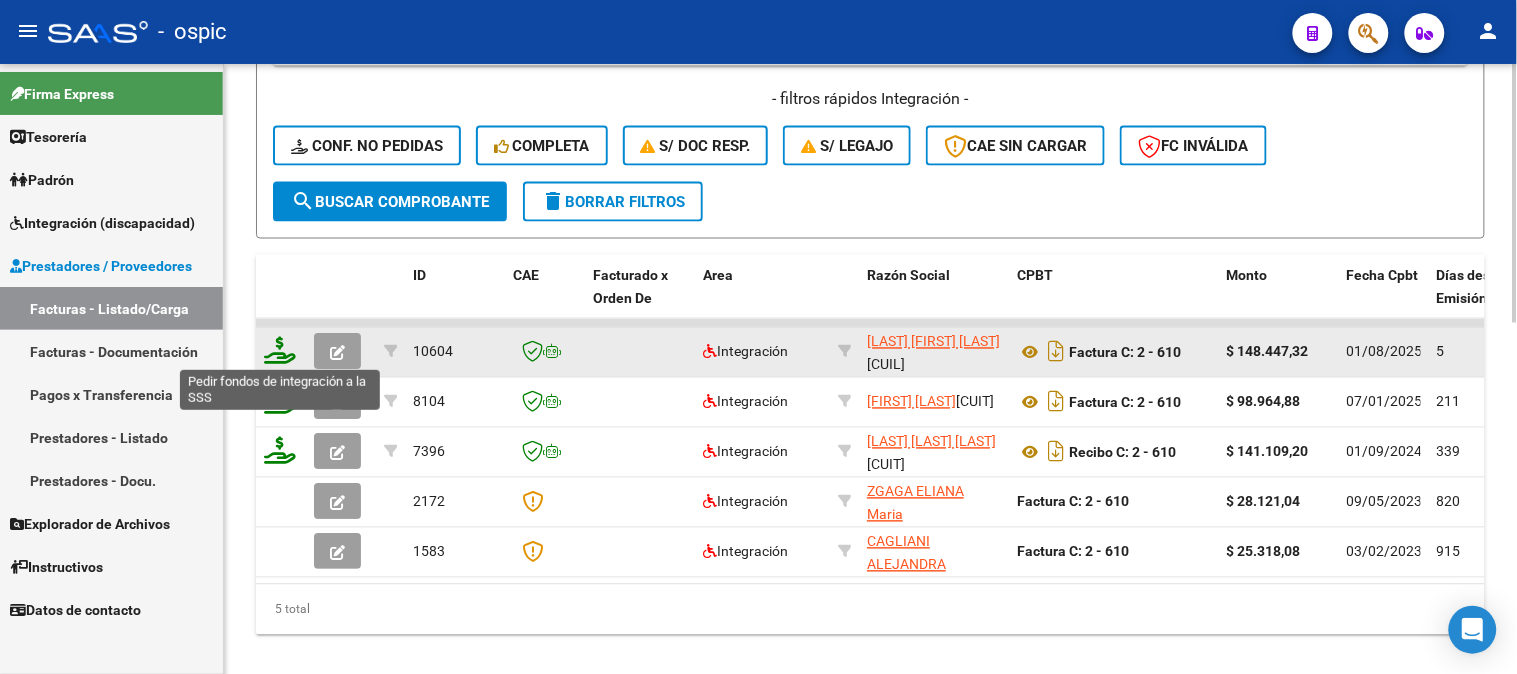 click 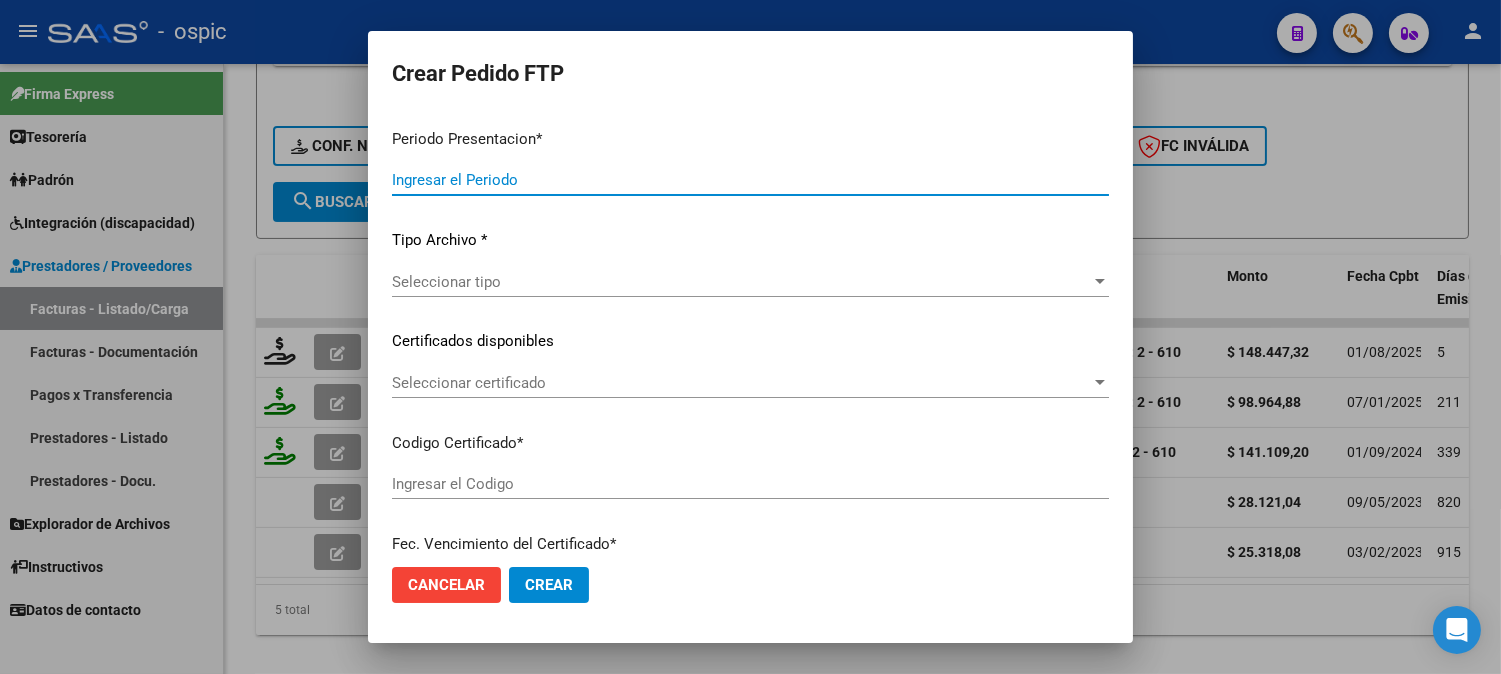 type on "202507" 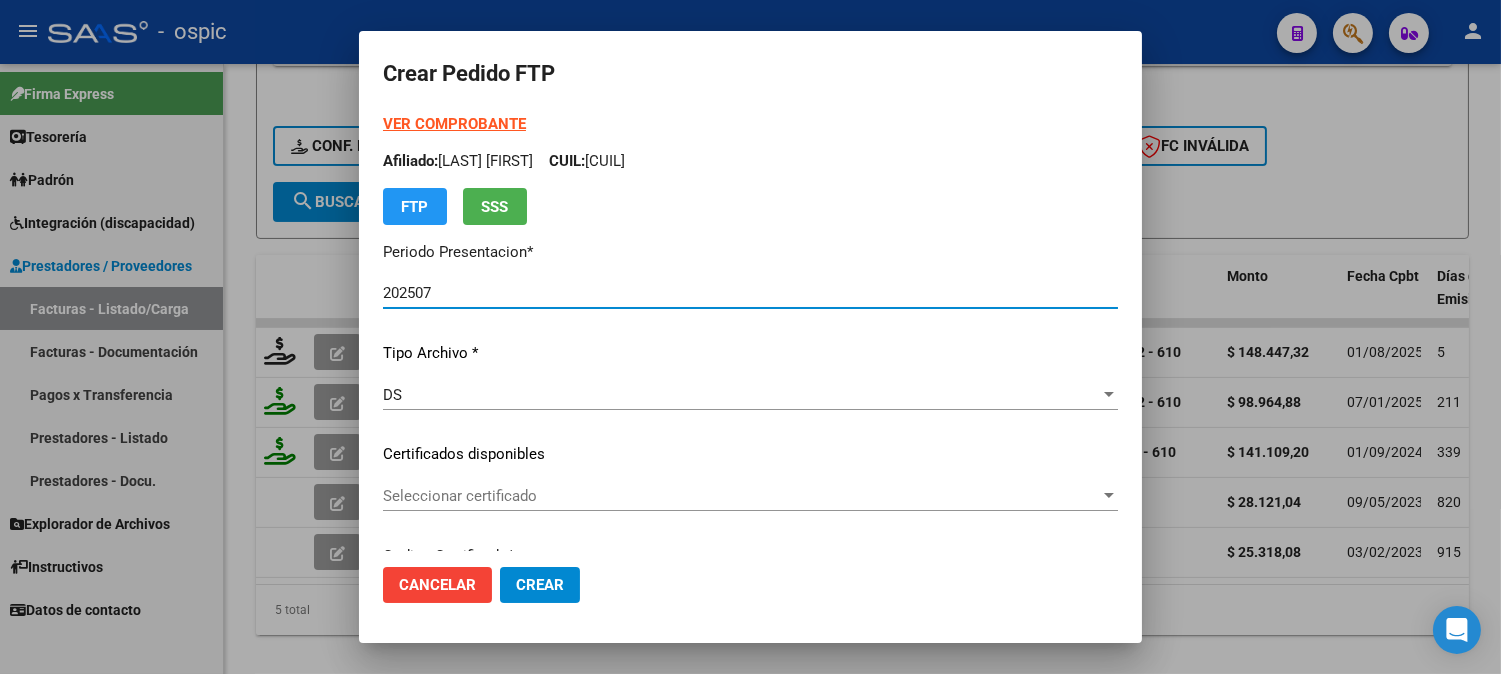 type on "0000000000000000000000000000001244438752" 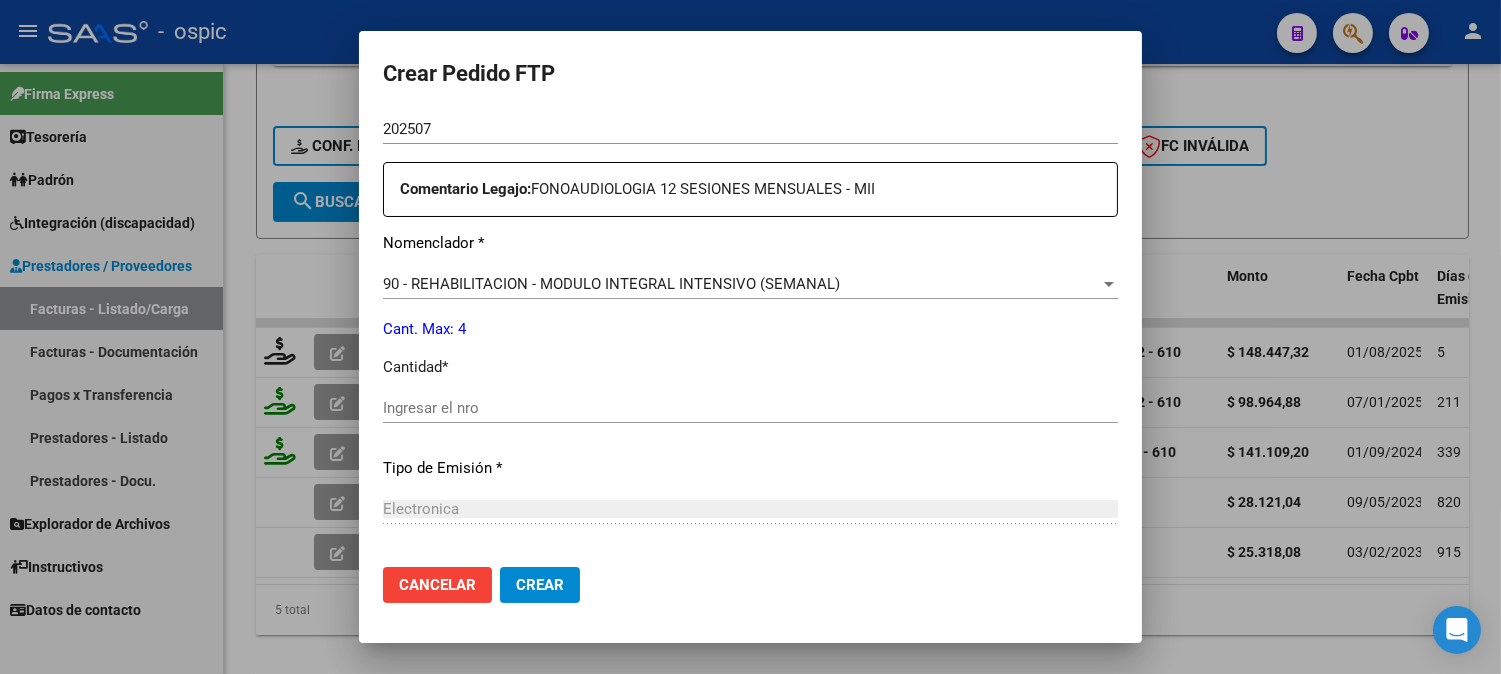 scroll, scrollTop: 714, scrollLeft: 0, axis: vertical 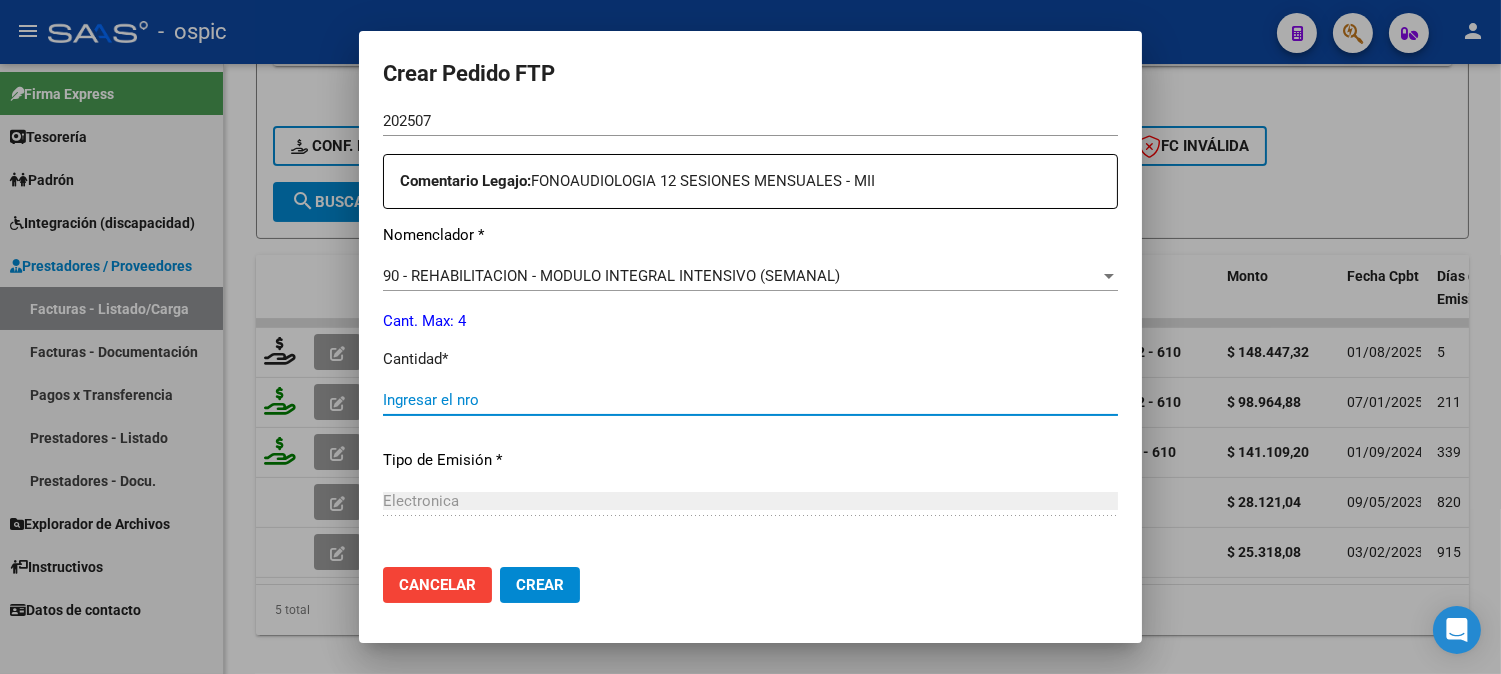 click on "Ingresar el nro" at bounding box center [750, 400] 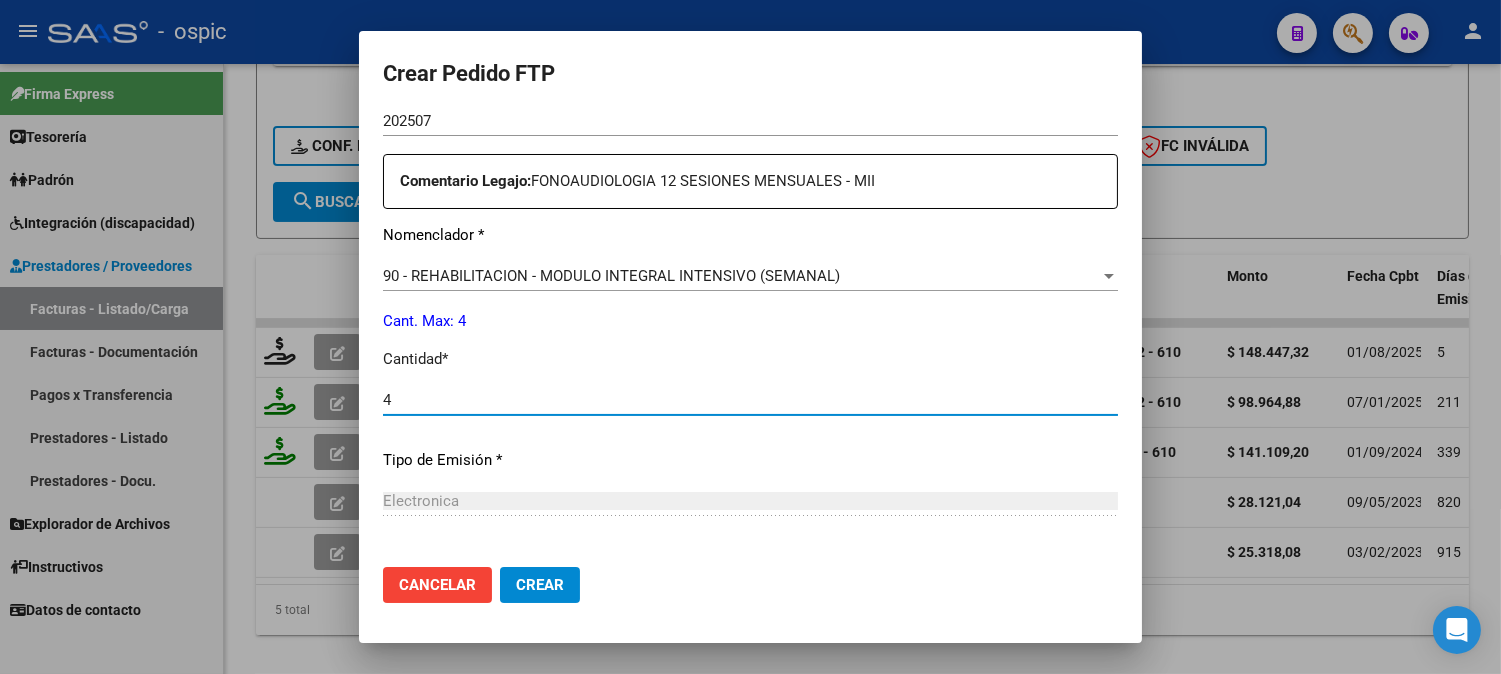 type on "4" 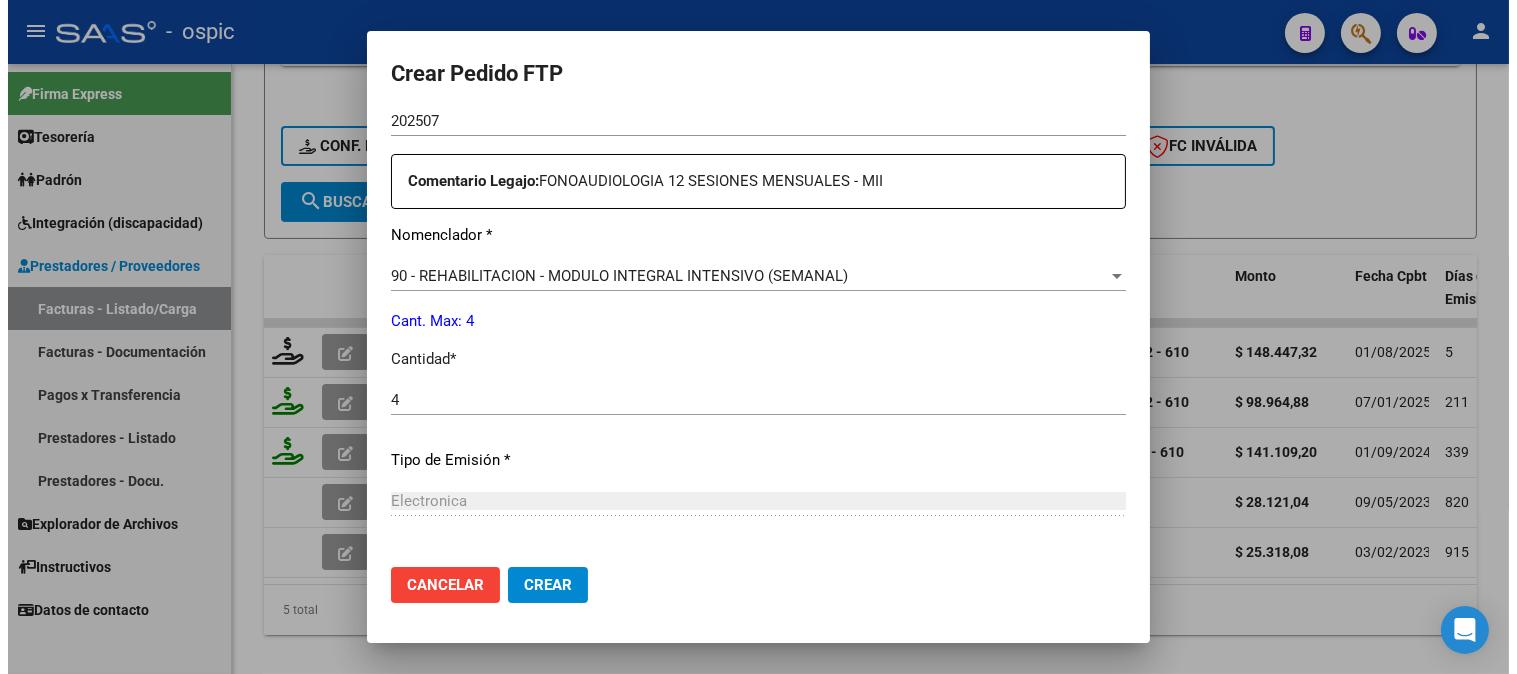 scroll, scrollTop: 900, scrollLeft: 0, axis: vertical 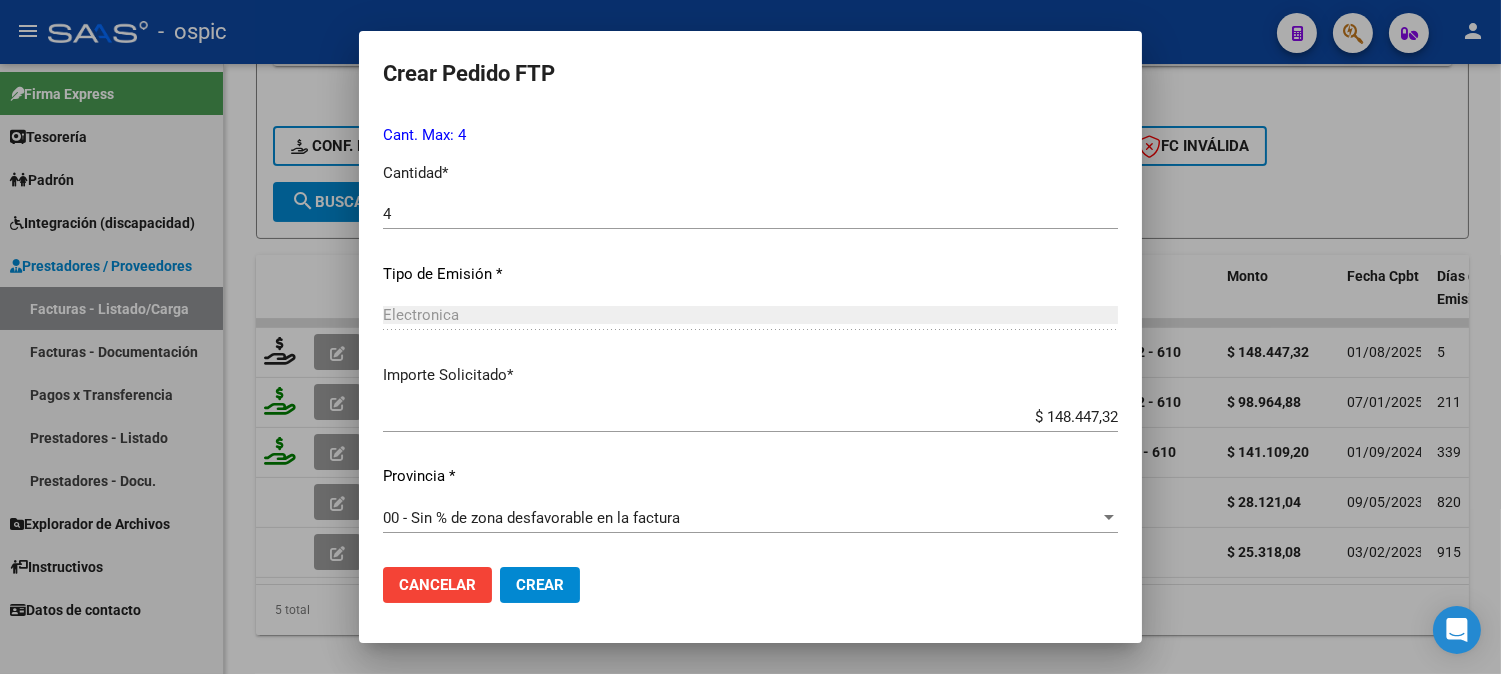 click on "Crear" 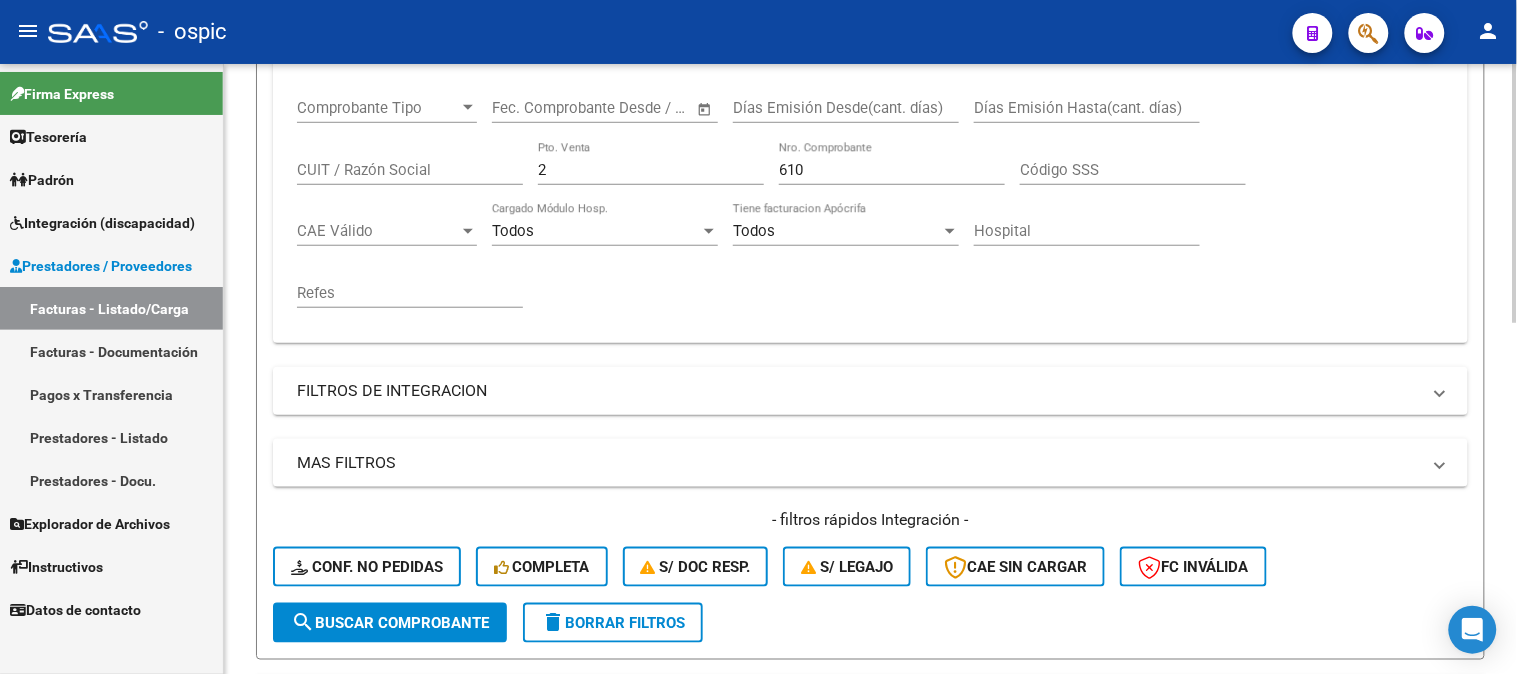 scroll, scrollTop: 341, scrollLeft: 0, axis: vertical 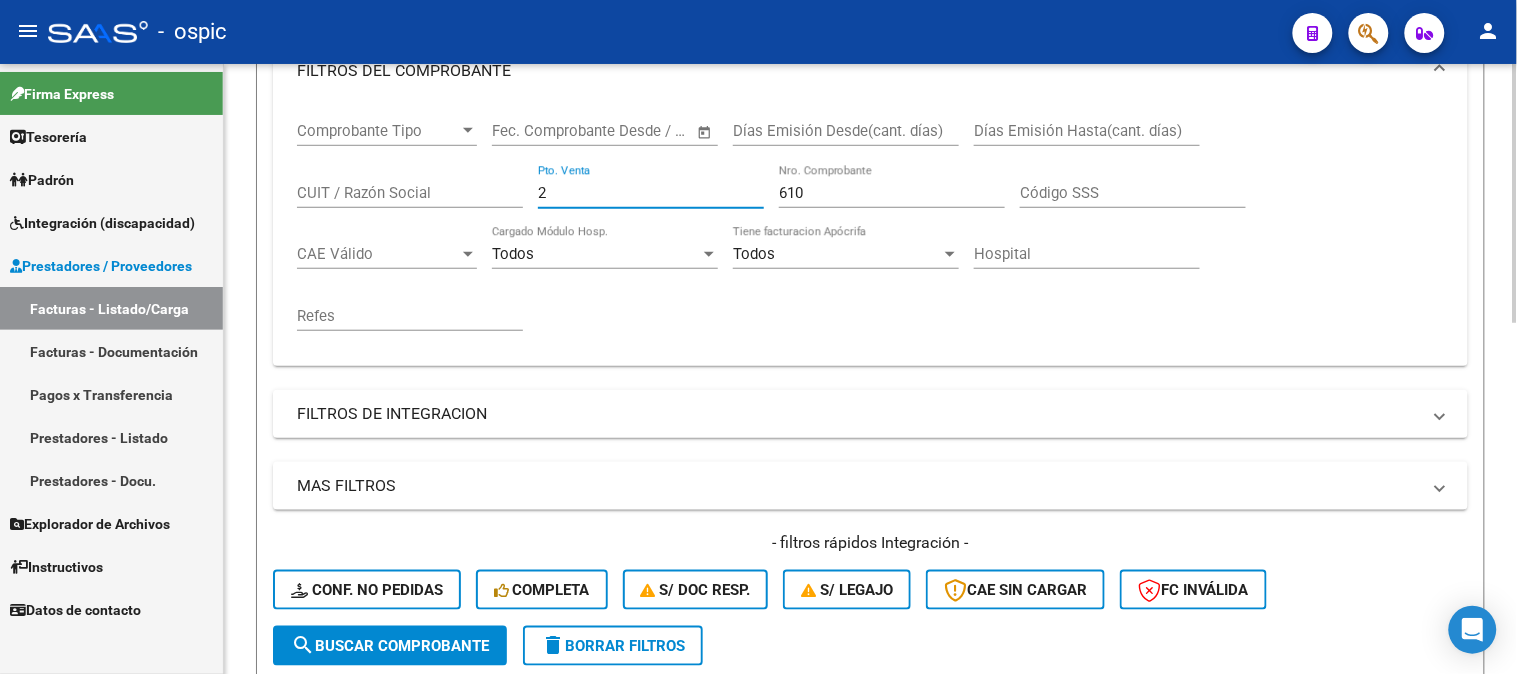 drag, startPoint x: 435, startPoint y: 190, endPoint x: 307, endPoint y: 191, distance: 128.0039 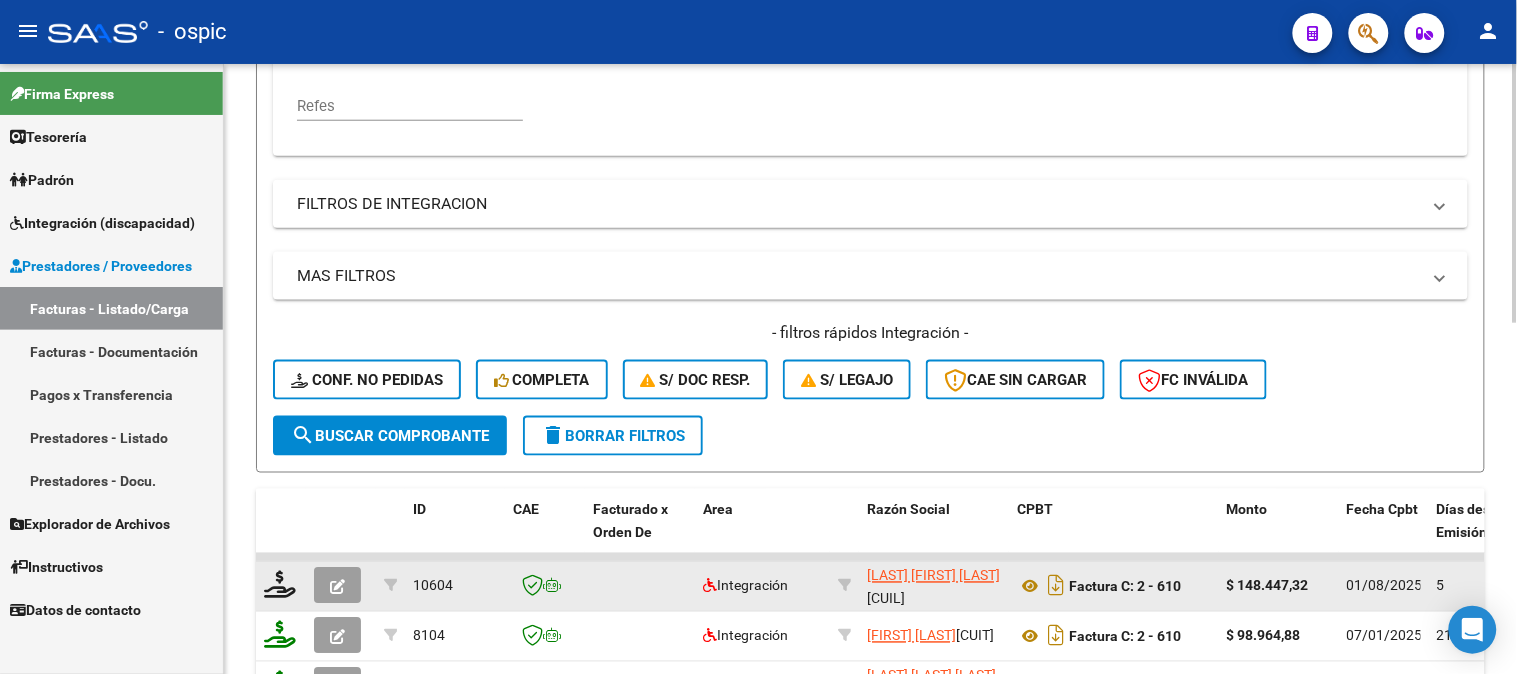 scroll, scrollTop: 785, scrollLeft: 0, axis: vertical 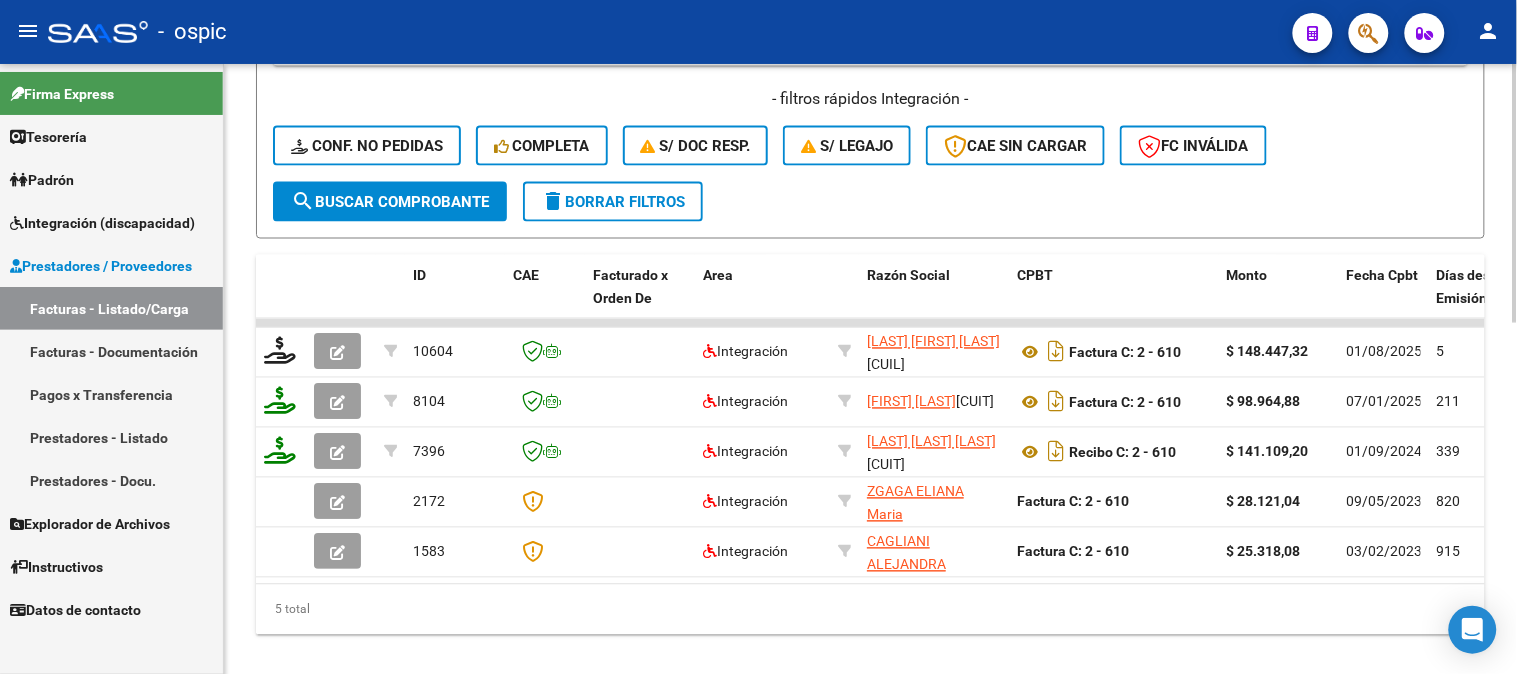 type on "788" 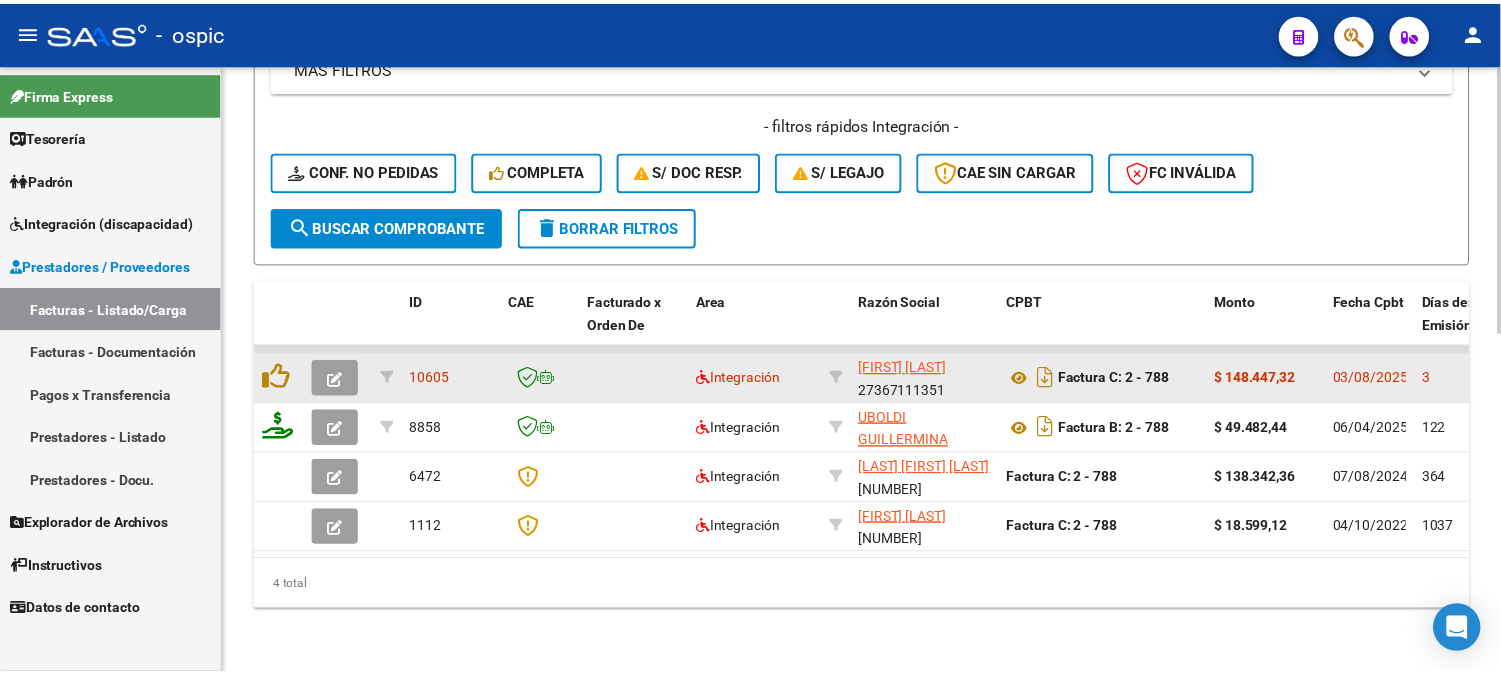 scroll, scrollTop: 775, scrollLeft: 0, axis: vertical 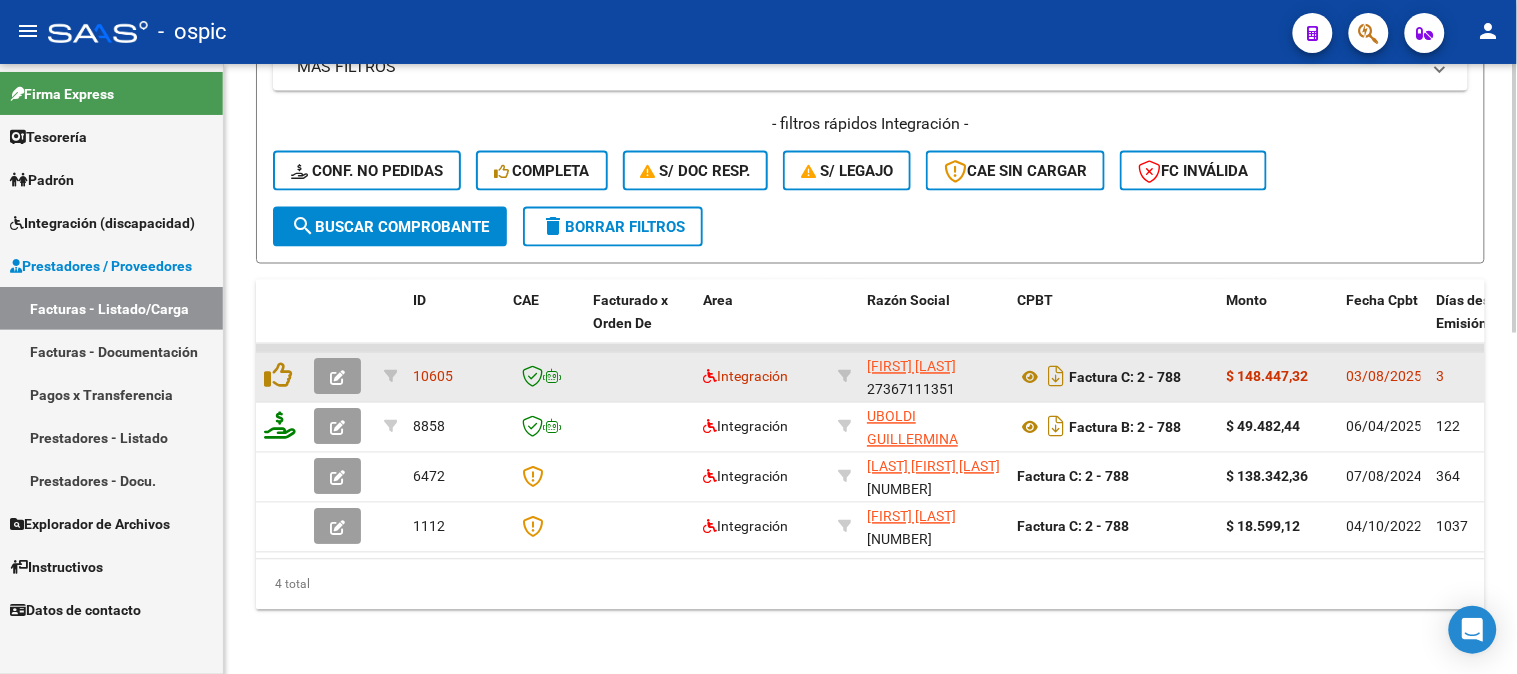 click 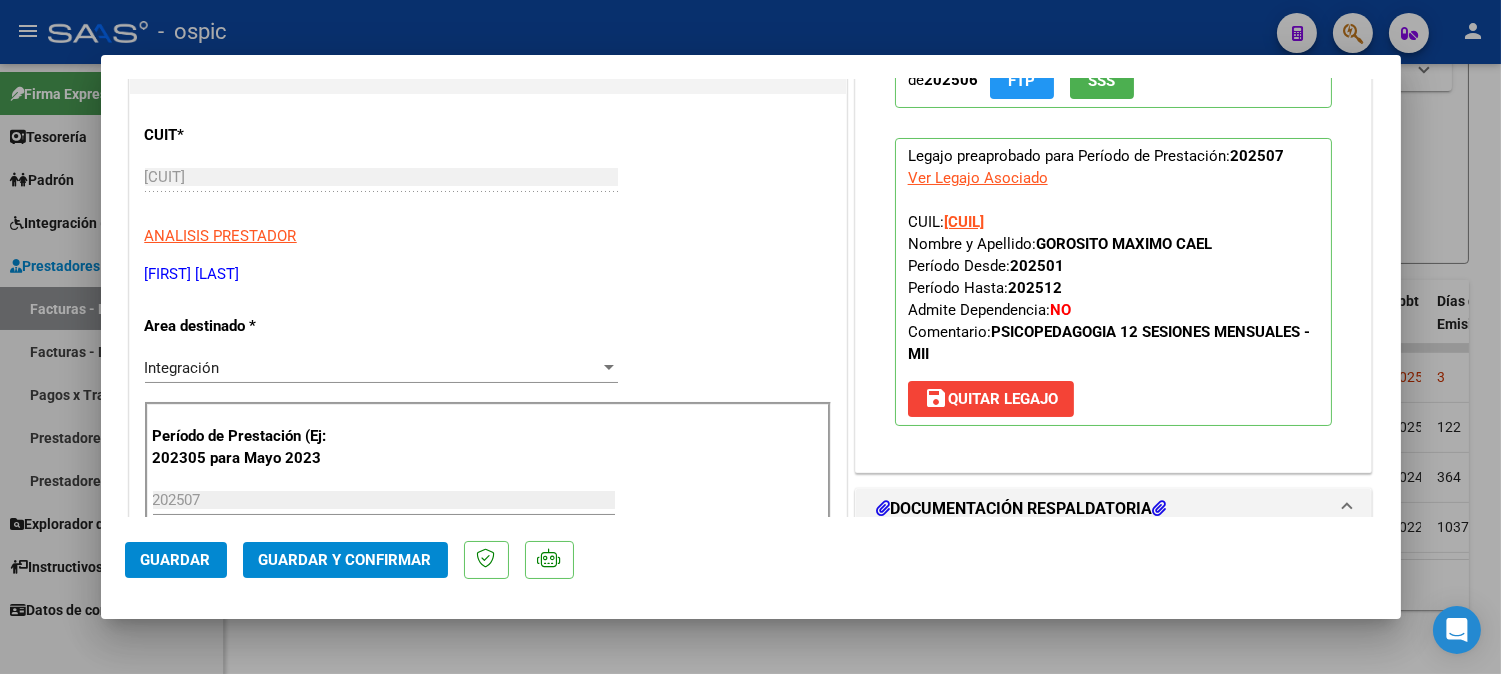 scroll, scrollTop: 0, scrollLeft: 0, axis: both 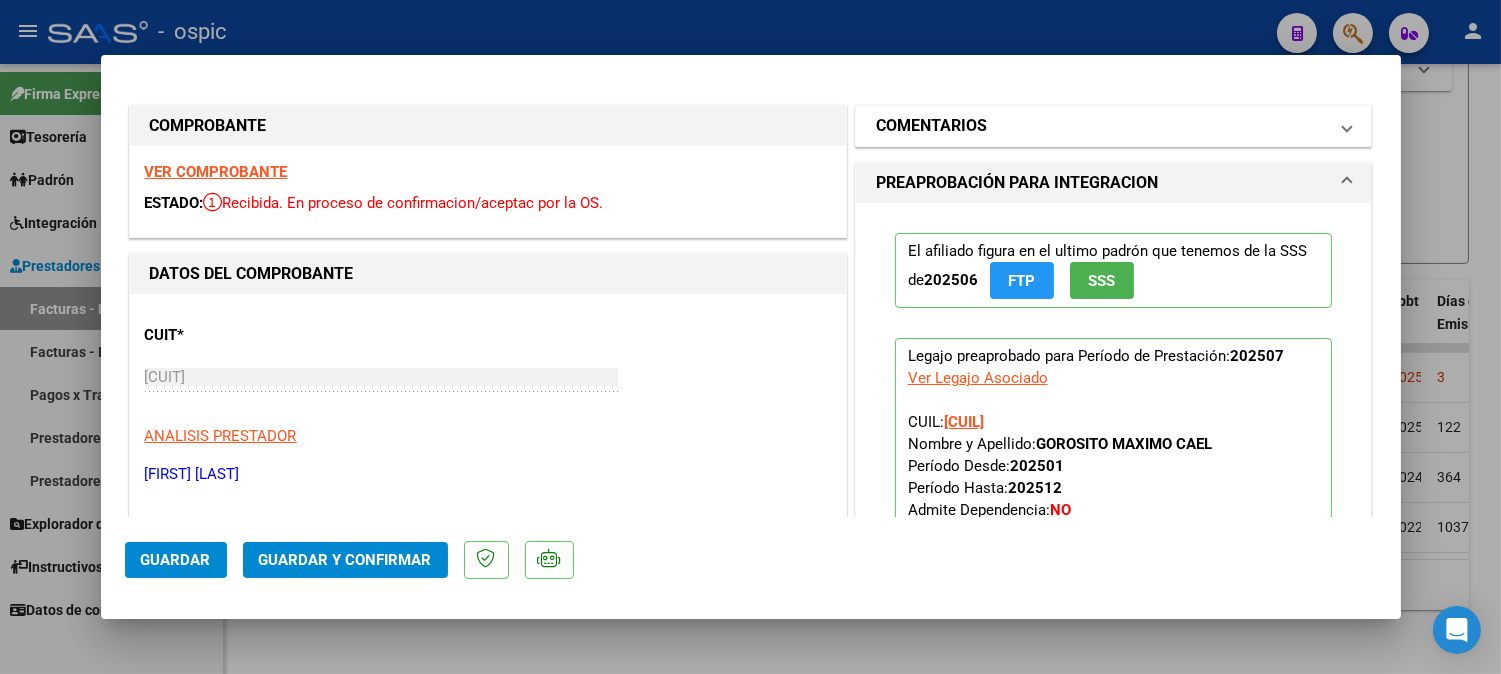click on "COMENTARIOS" at bounding box center (931, 126) 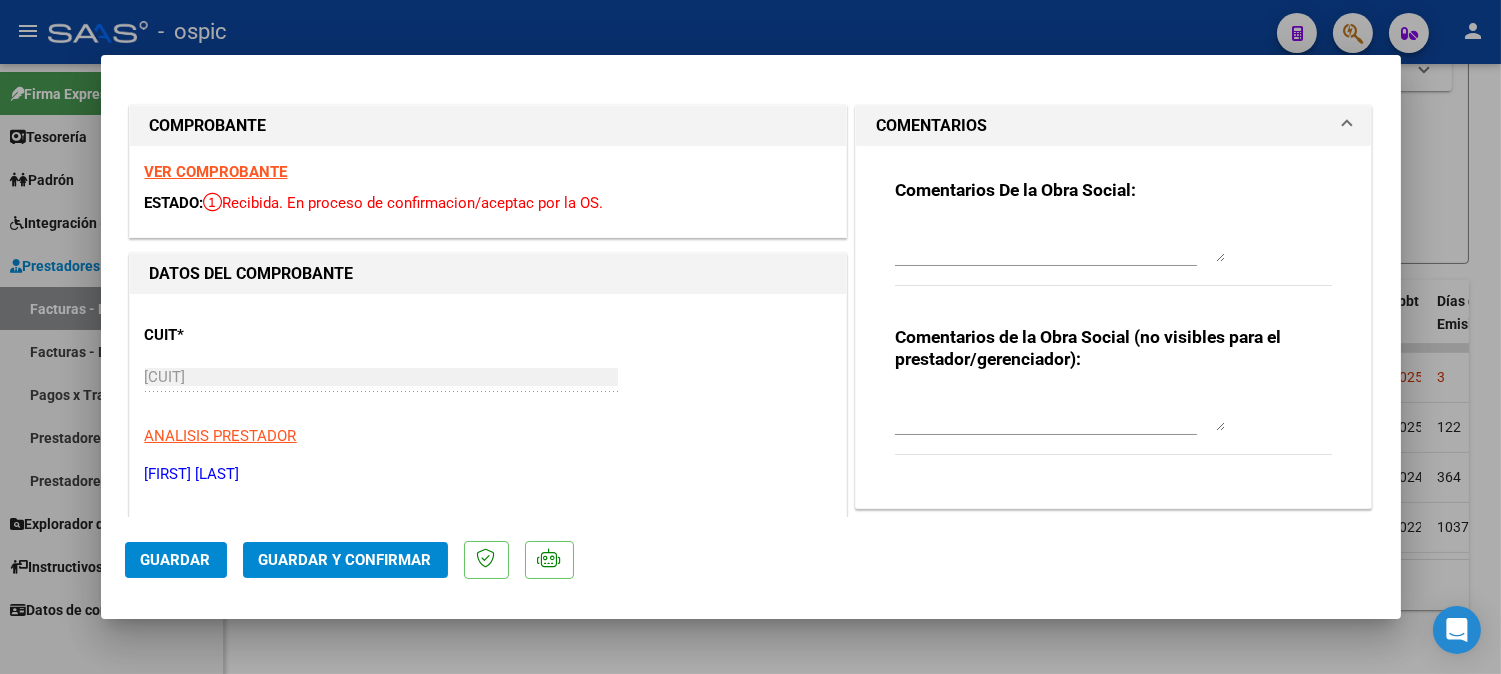 drag, startPoint x: 924, startPoint y: 388, endPoint x: 1516, endPoint y: 420, distance: 592.86426 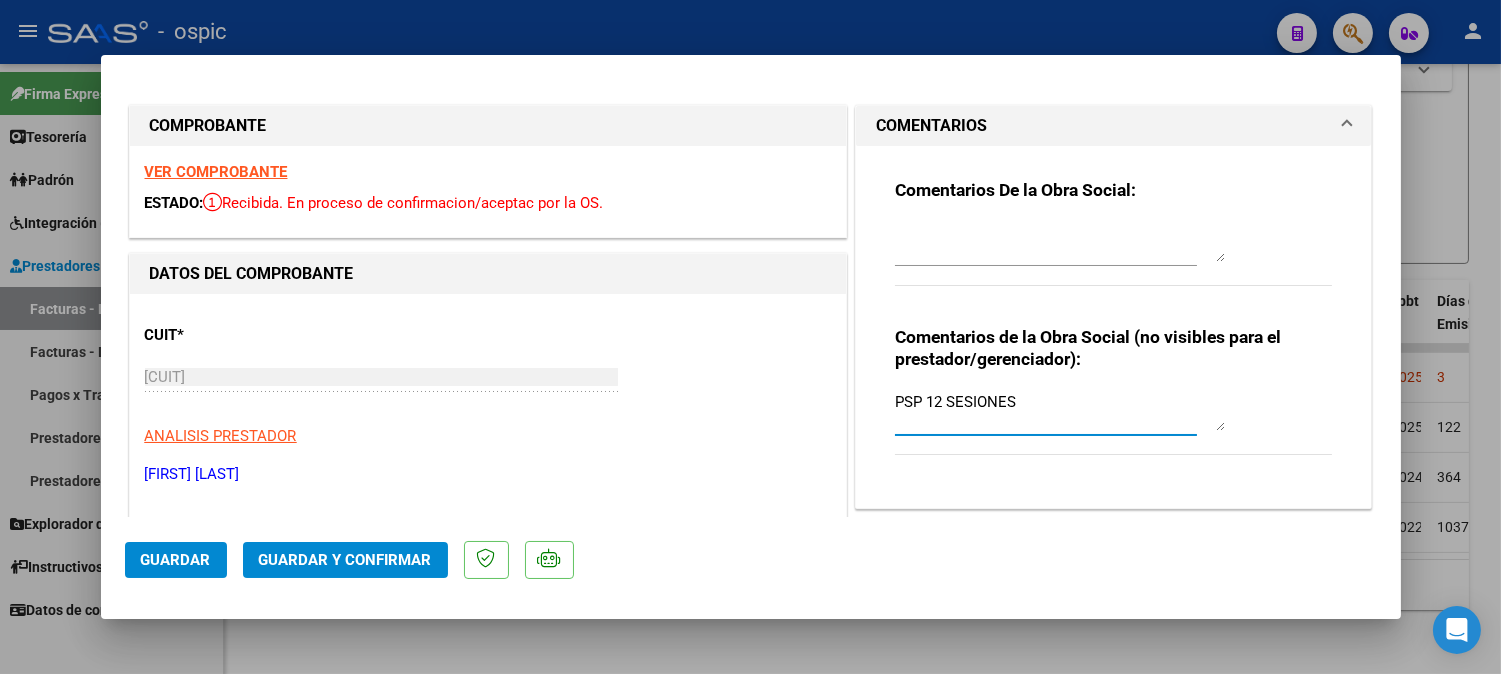 type on "PSP 12 SESIONES" 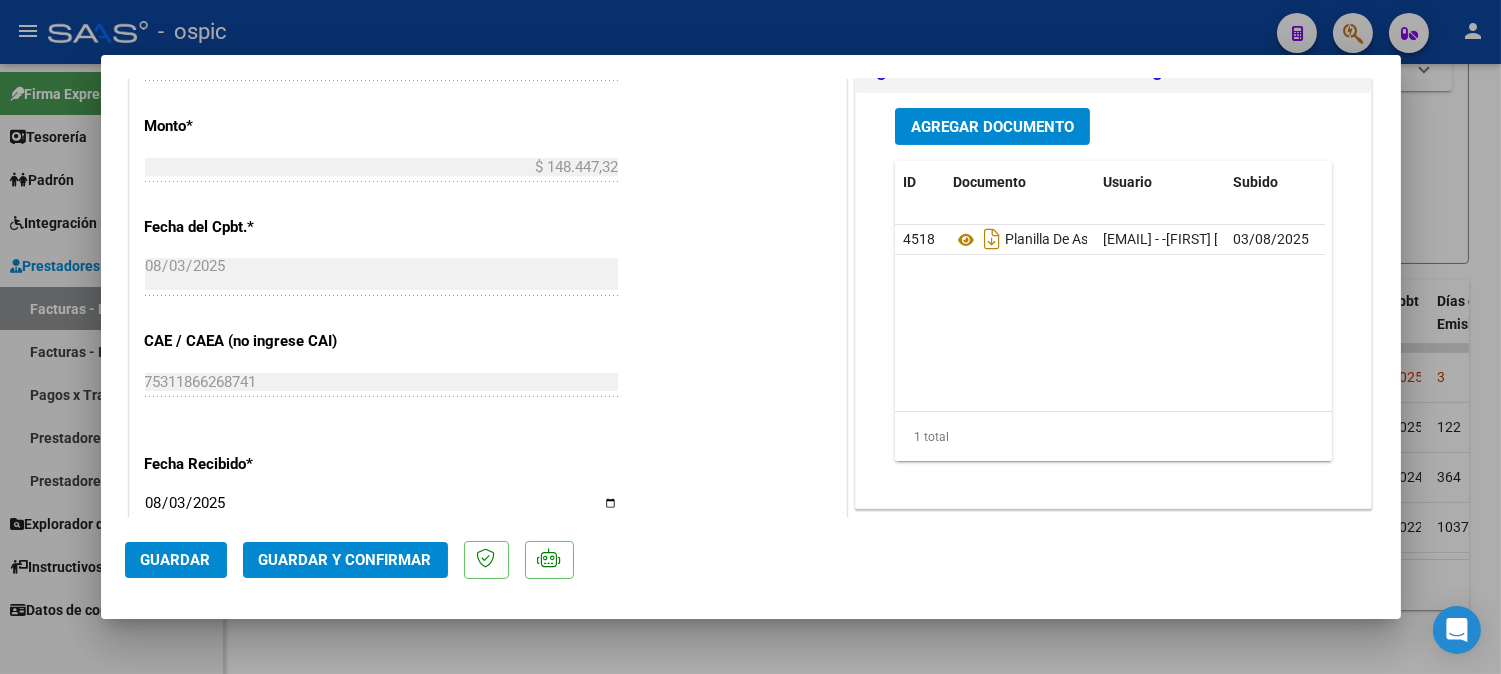 scroll, scrollTop: 1004, scrollLeft: 0, axis: vertical 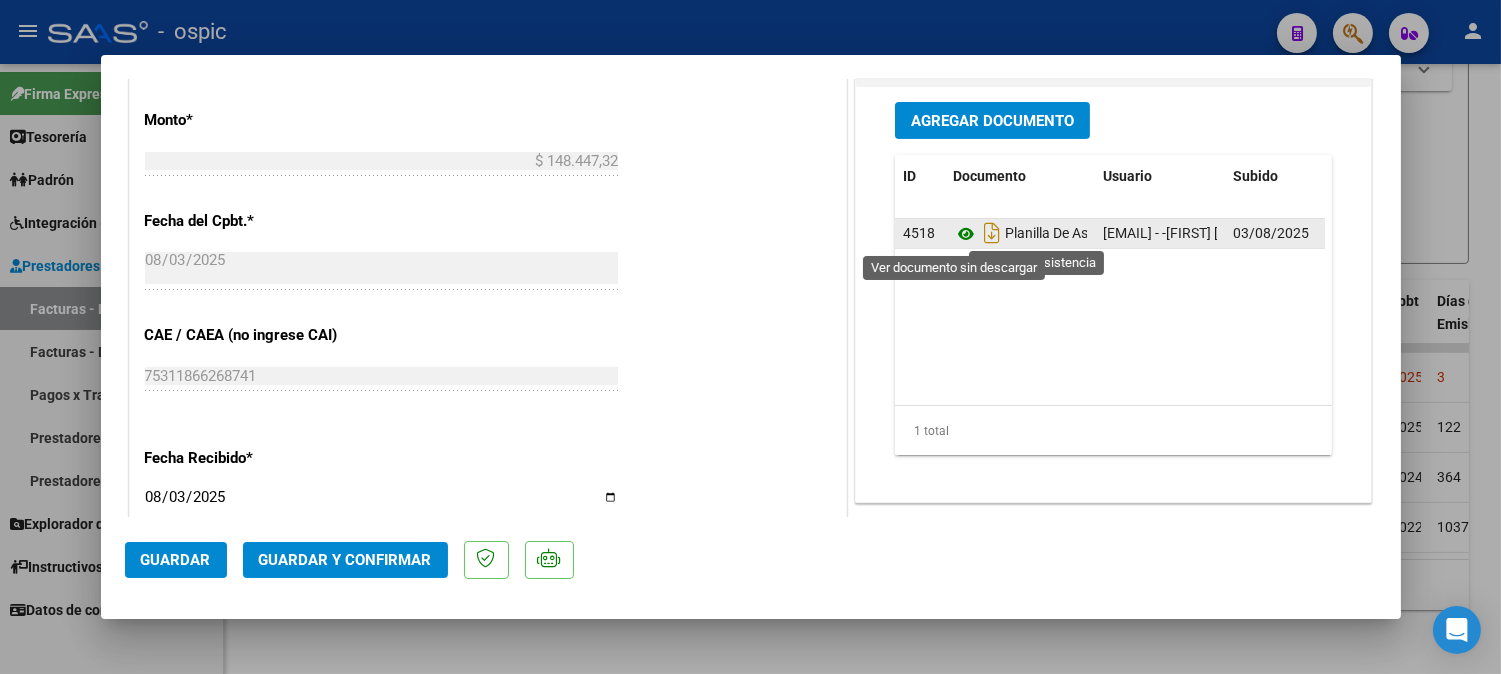 click 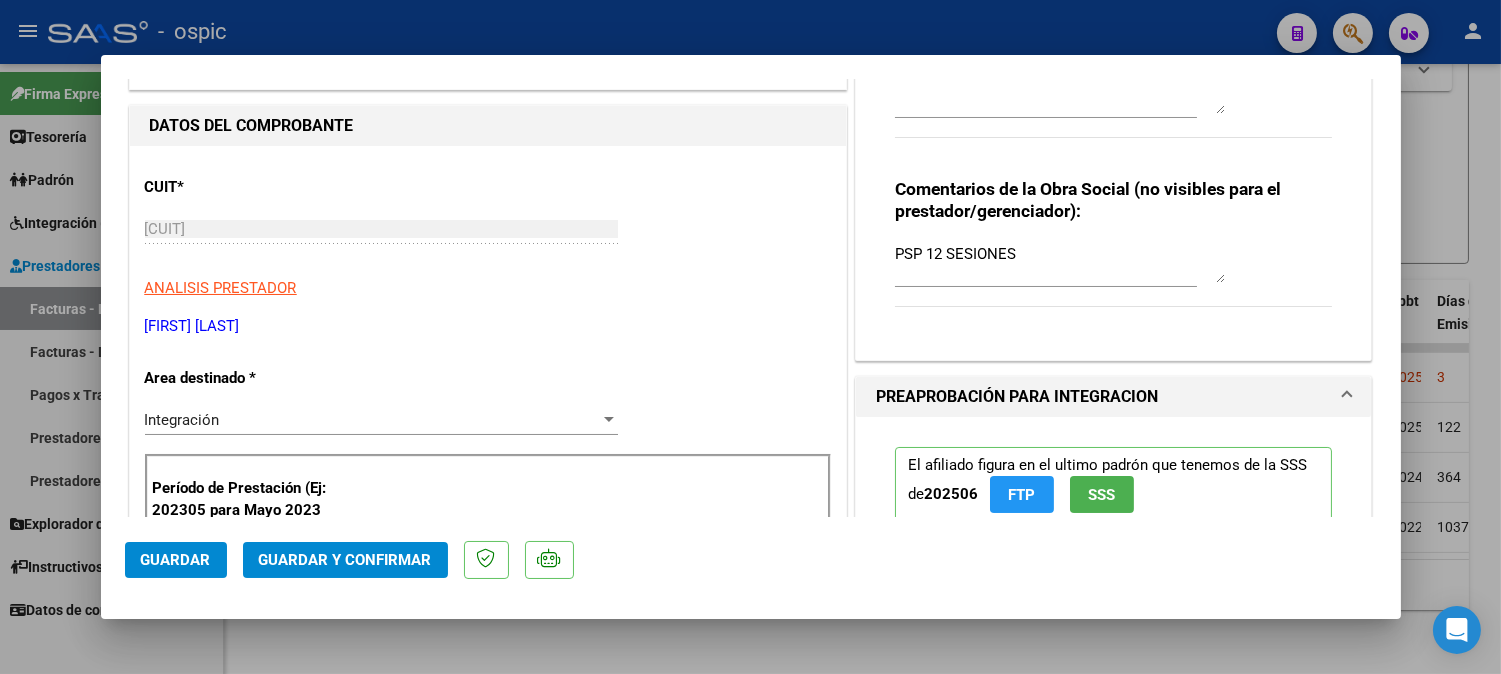 scroll, scrollTop: 0, scrollLeft: 0, axis: both 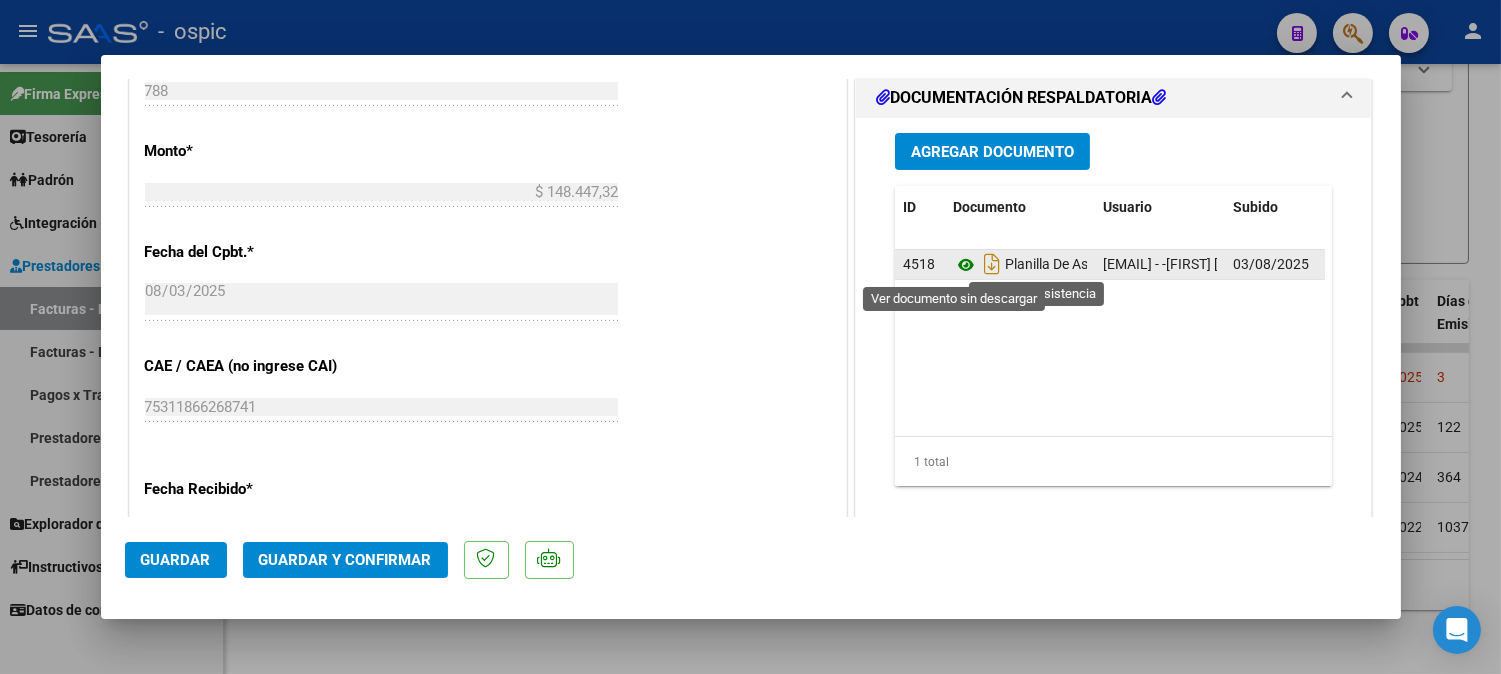 click 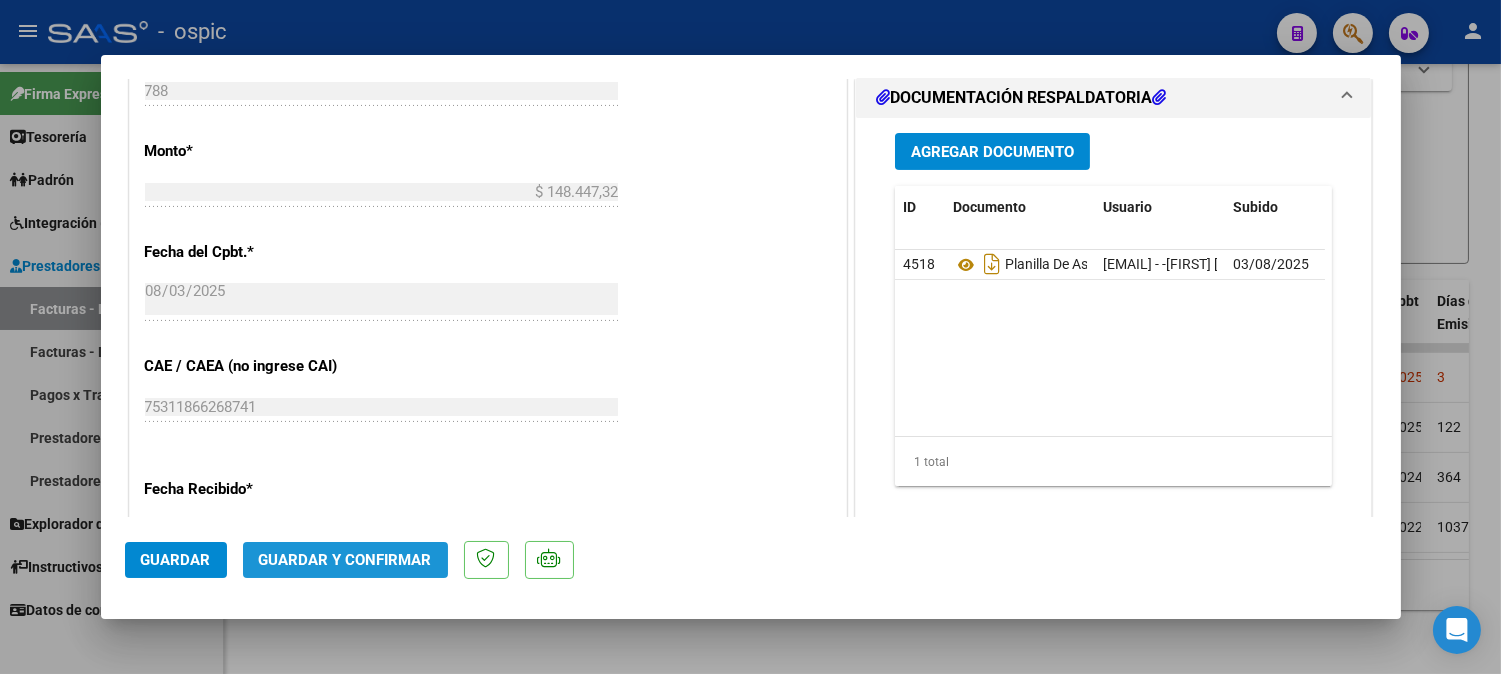click on "Guardar y Confirmar" 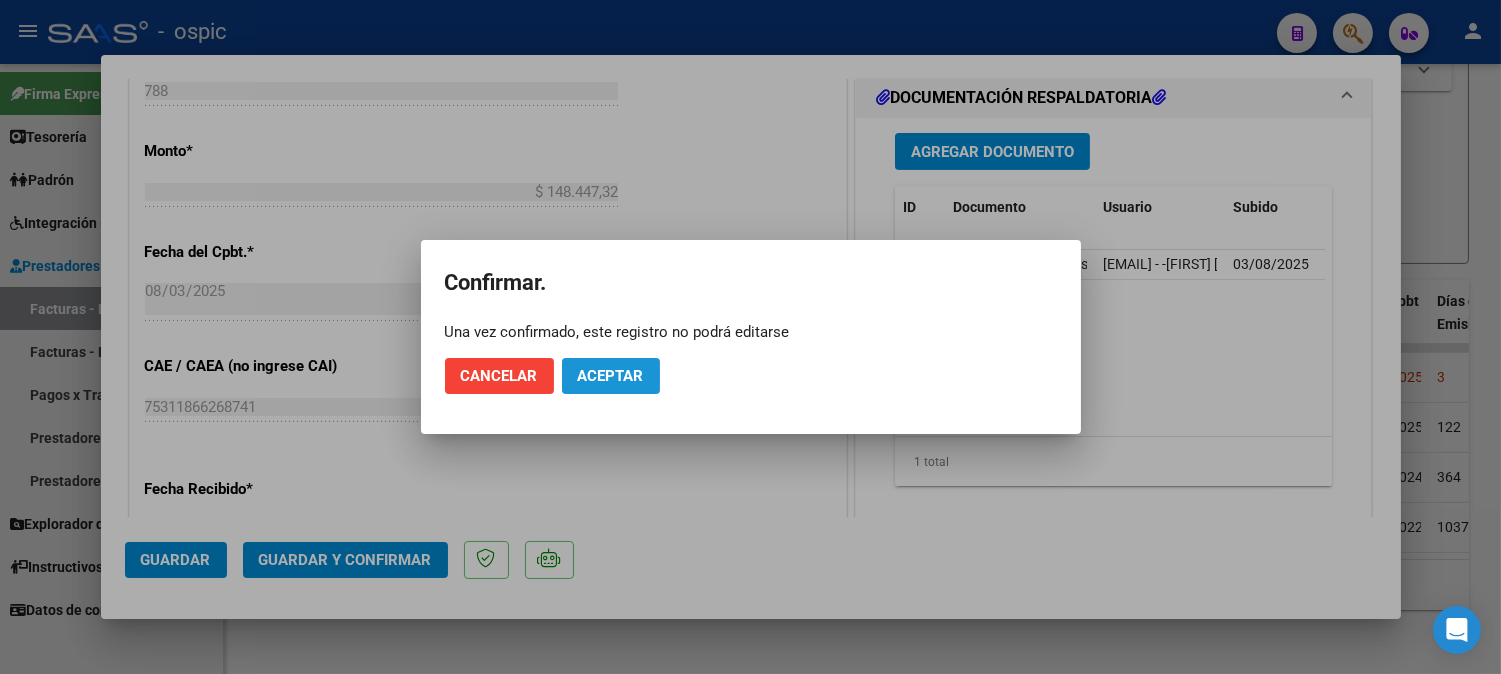 click on "Aceptar" 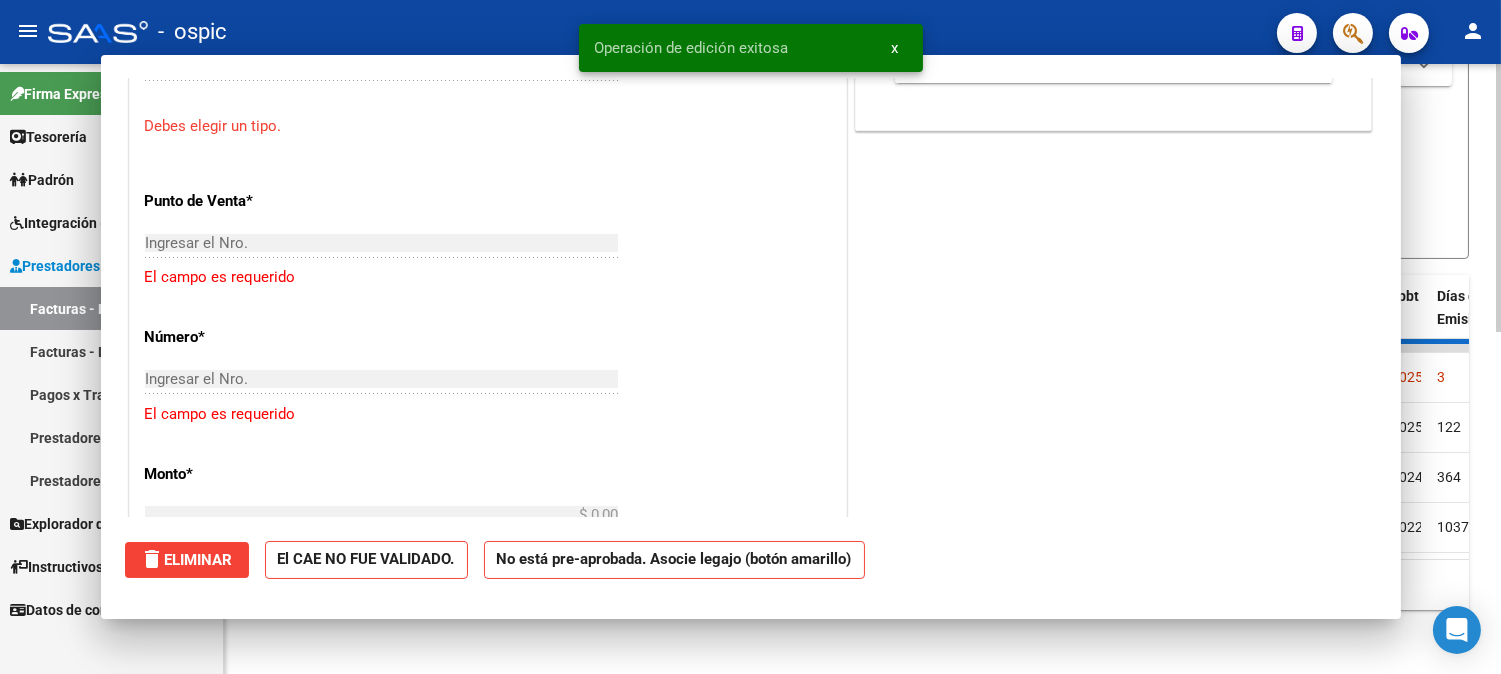 scroll, scrollTop: 0, scrollLeft: 0, axis: both 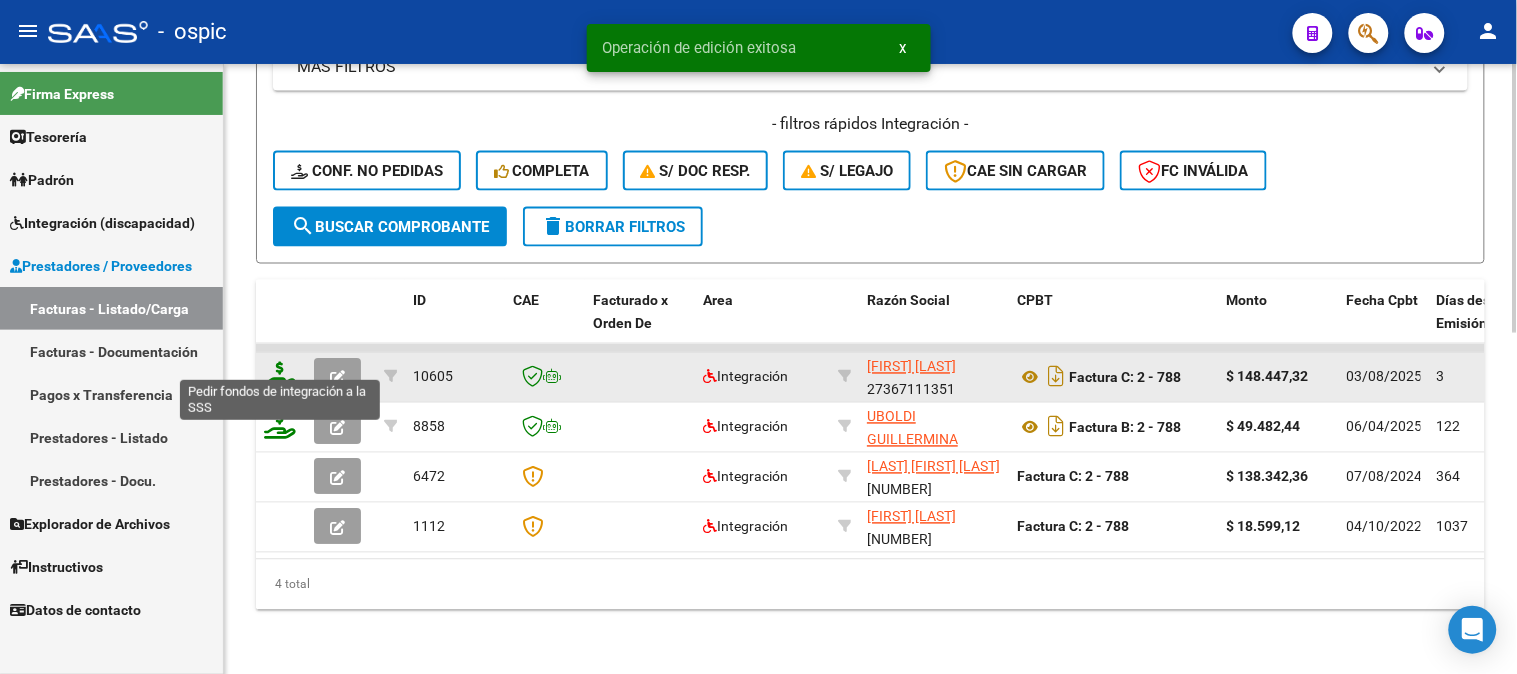 click 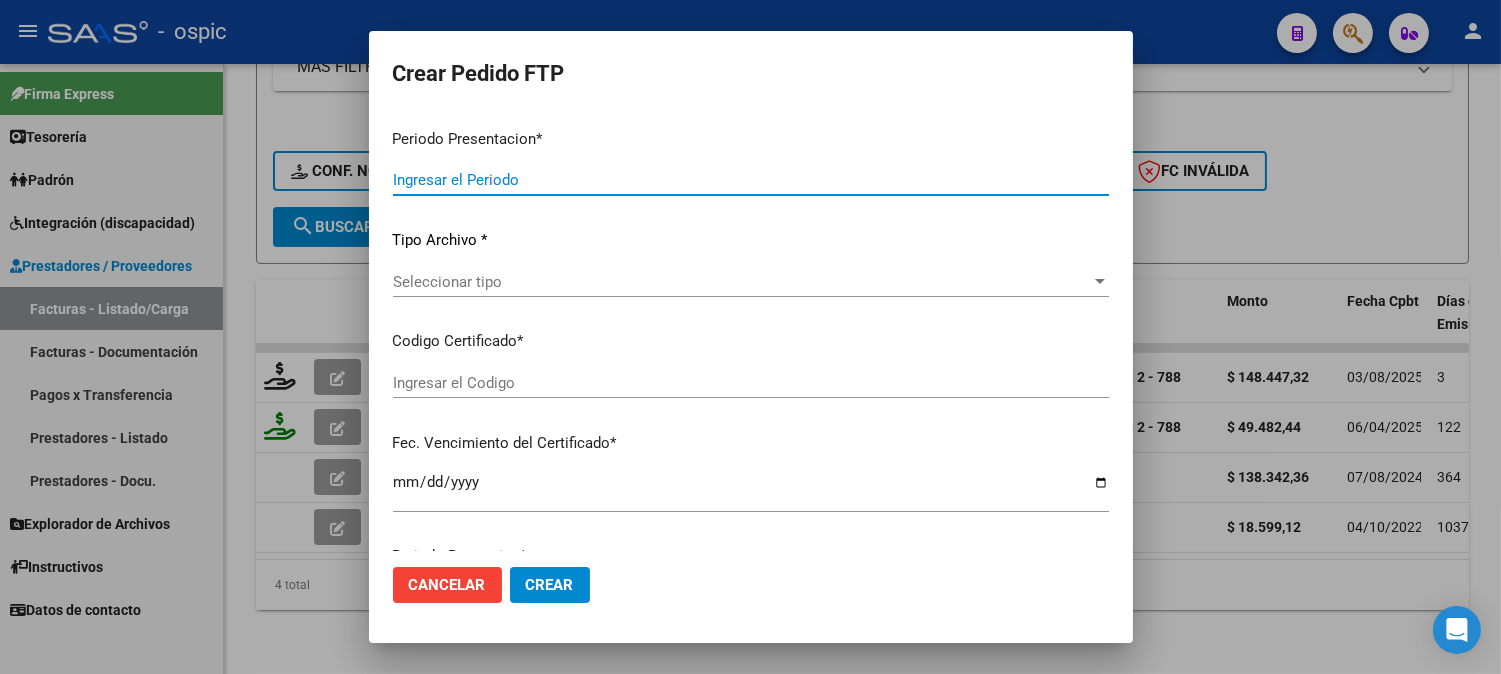 type on "202507" 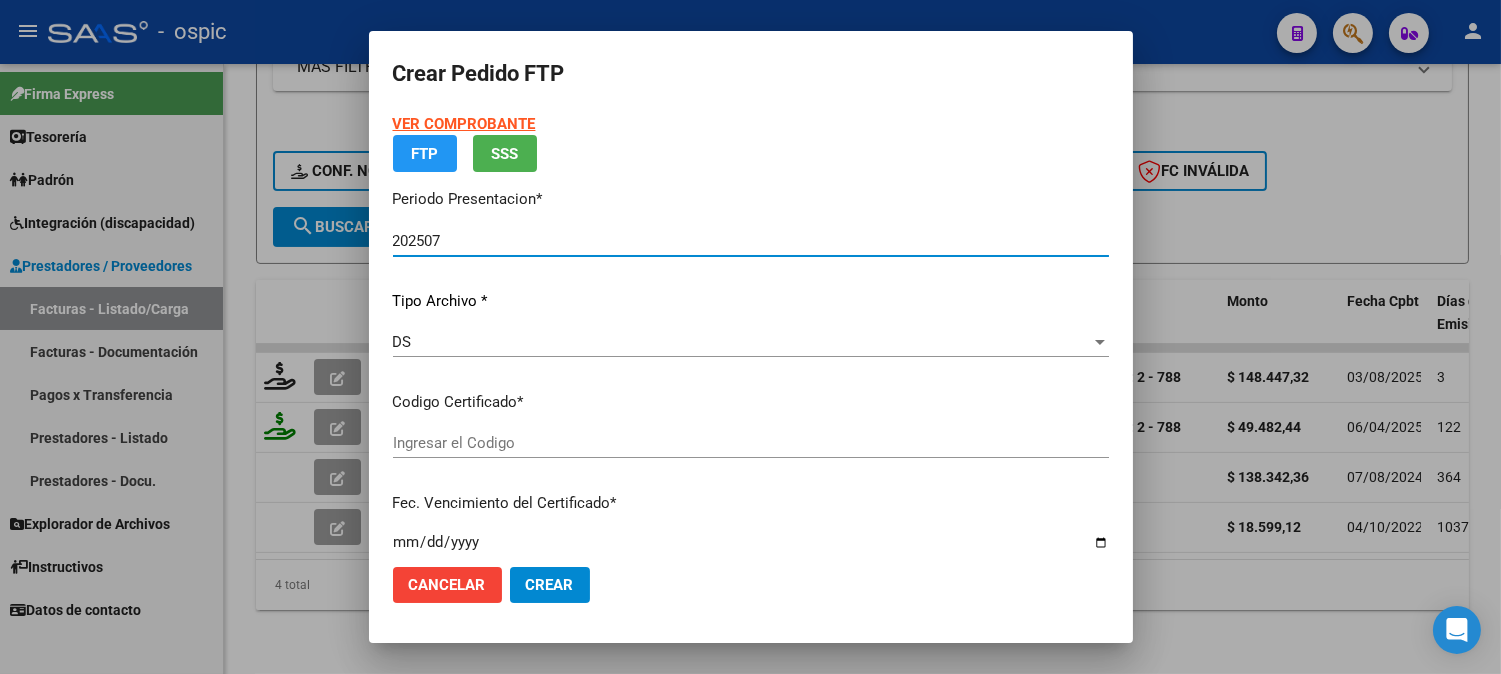 type on "9915748551" 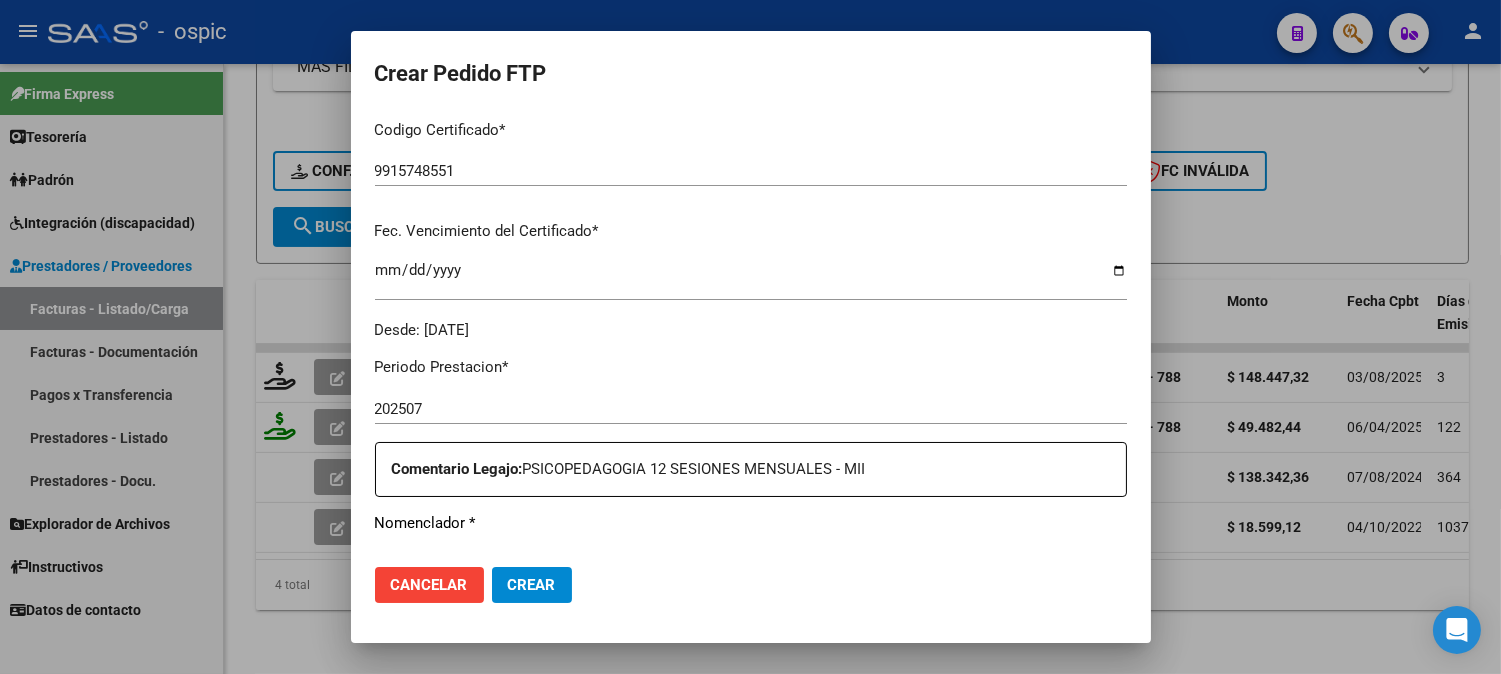 scroll, scrollTop: 437, scrollLeft: 0, axis: vertical 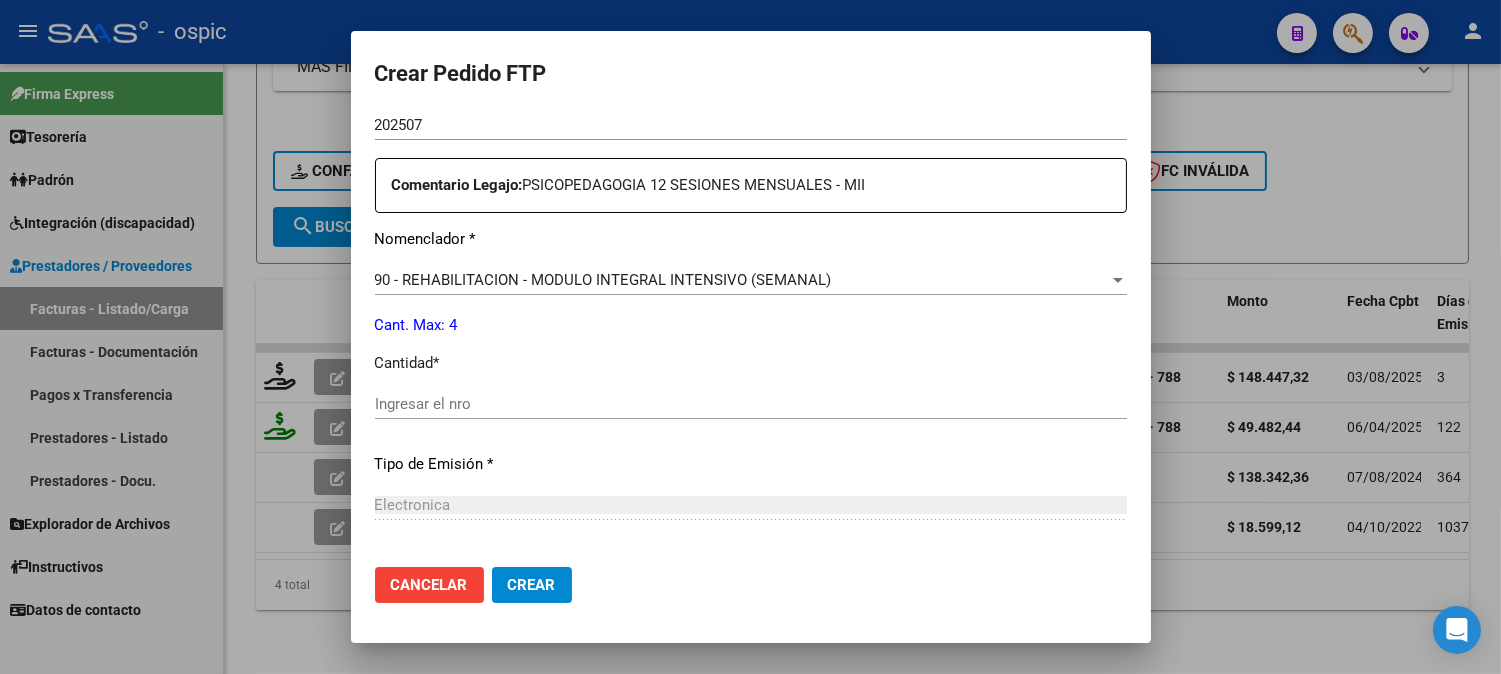 click on "Ingresar el nro" at bounding box center [751, 404] 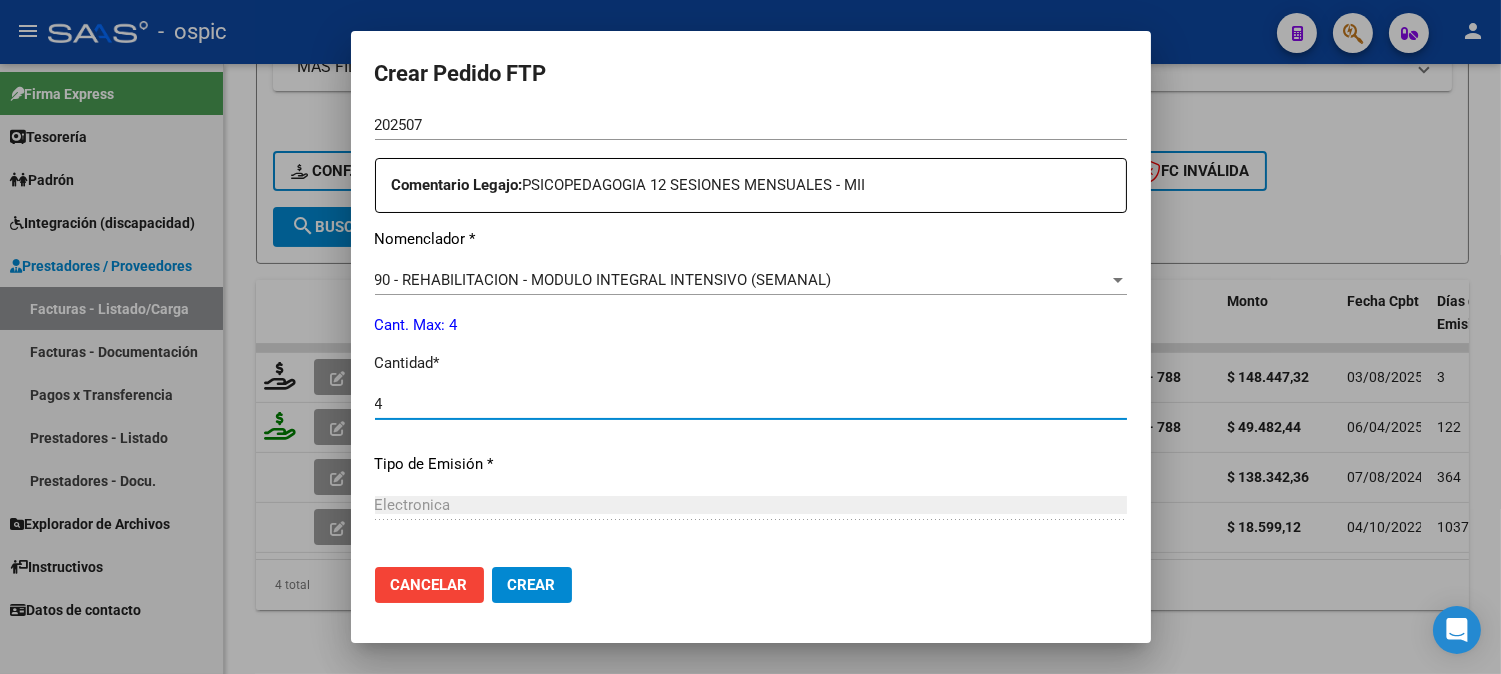 type on "4" 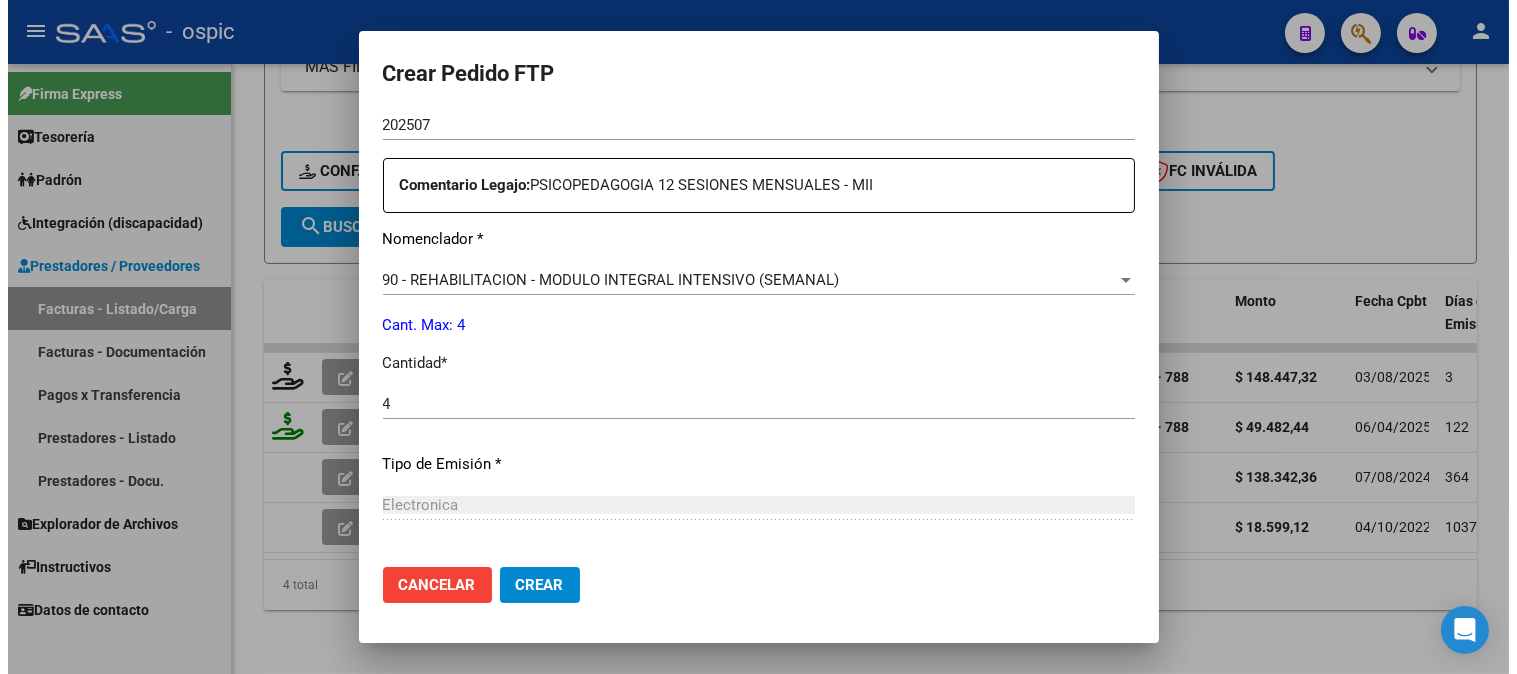 scroll, scrollTop: 900, scrollLeft: 0, axis: vertical 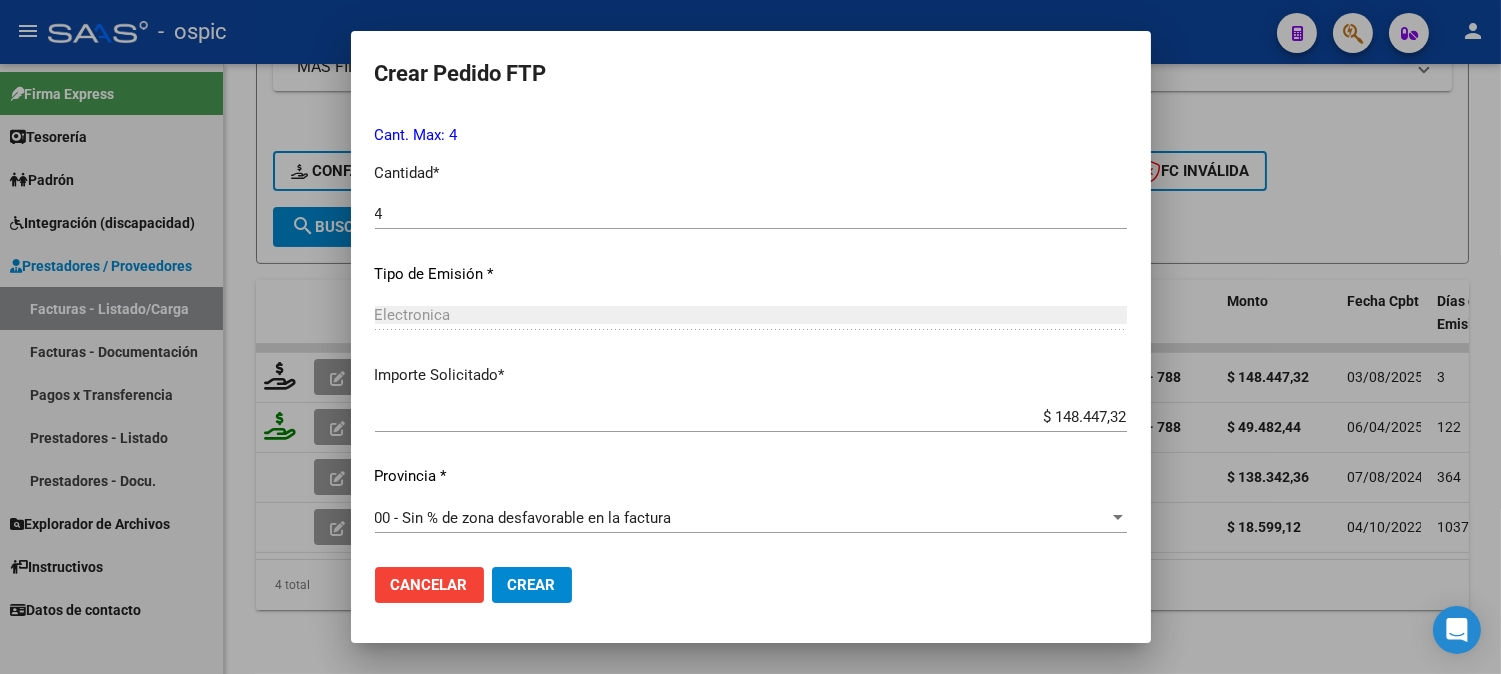drag, startPoint x: 534, startPoint y: 578, endPoint x: 1516, endPoint y: 296, distance: 1021.6888 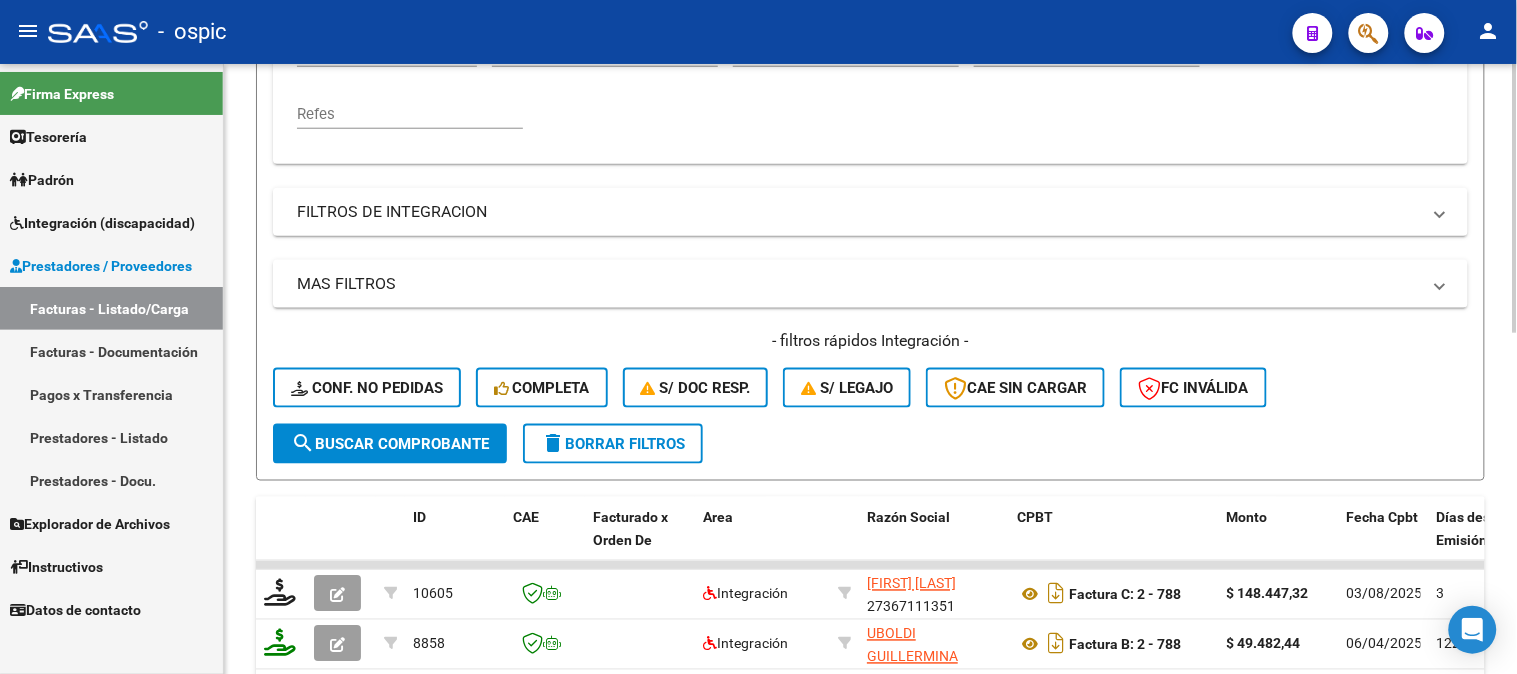 scroll, scrollTop: 331, scrollLeft: 0, axis: vertical 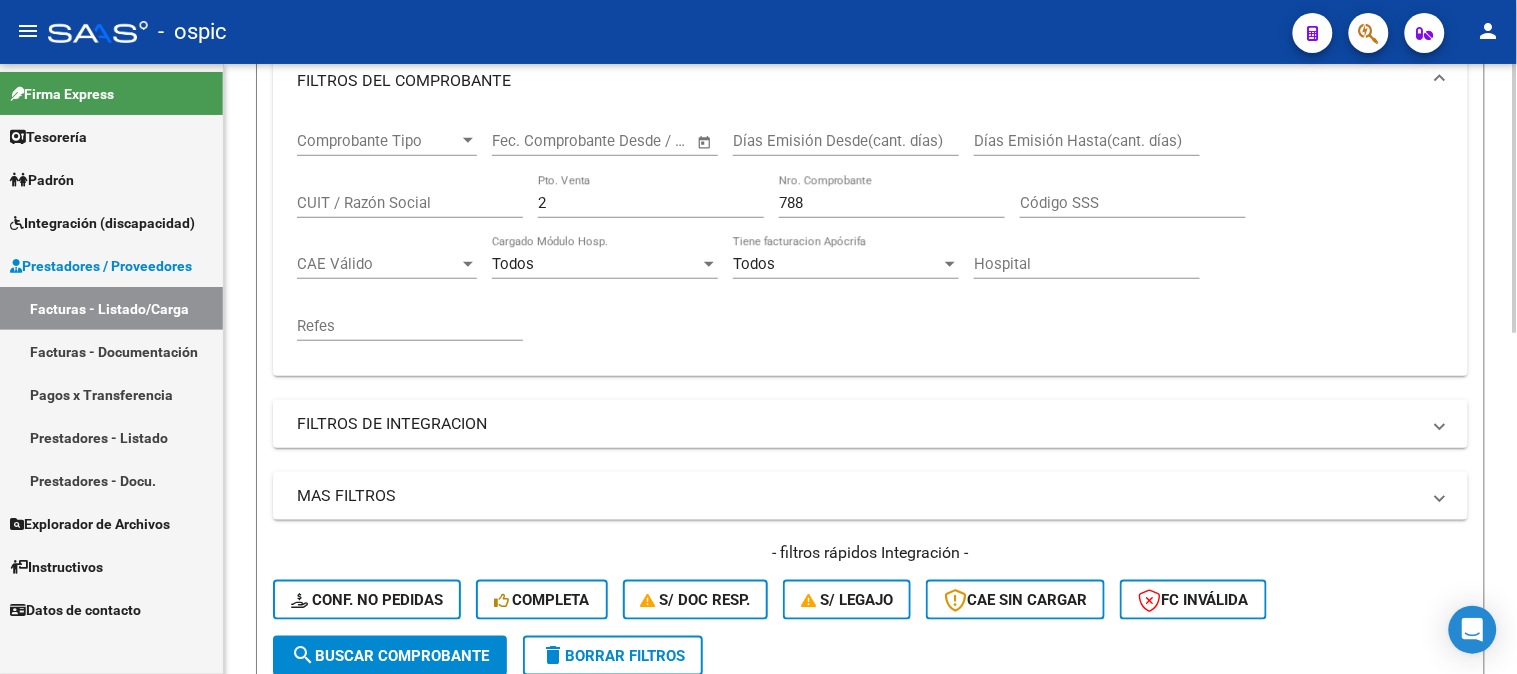 drag, startPoint x: 391, startPoint y: 192, endPoint x: 333, endPoint y: 190, distance: 58.034473 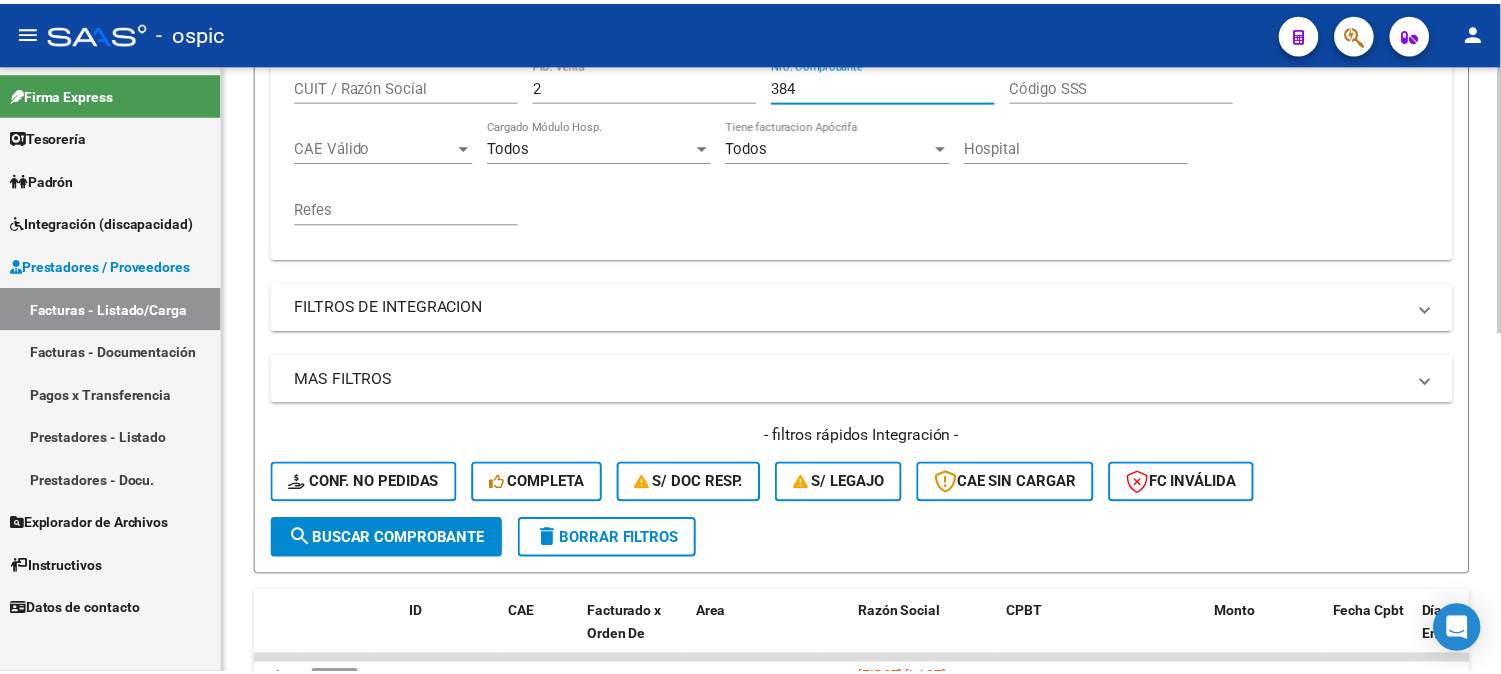 scroll, scrollTop: 664, scrollLeft: 0, axis: vertical 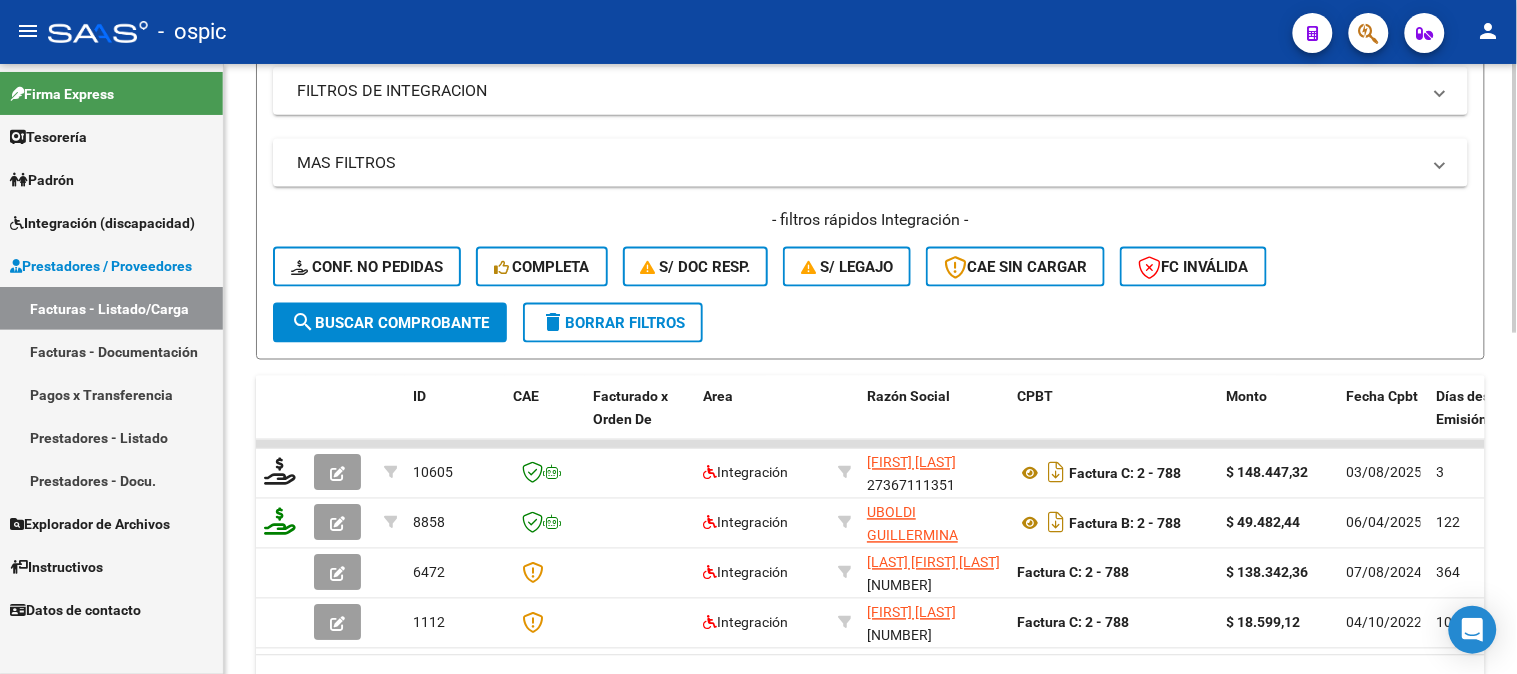 type on "384" 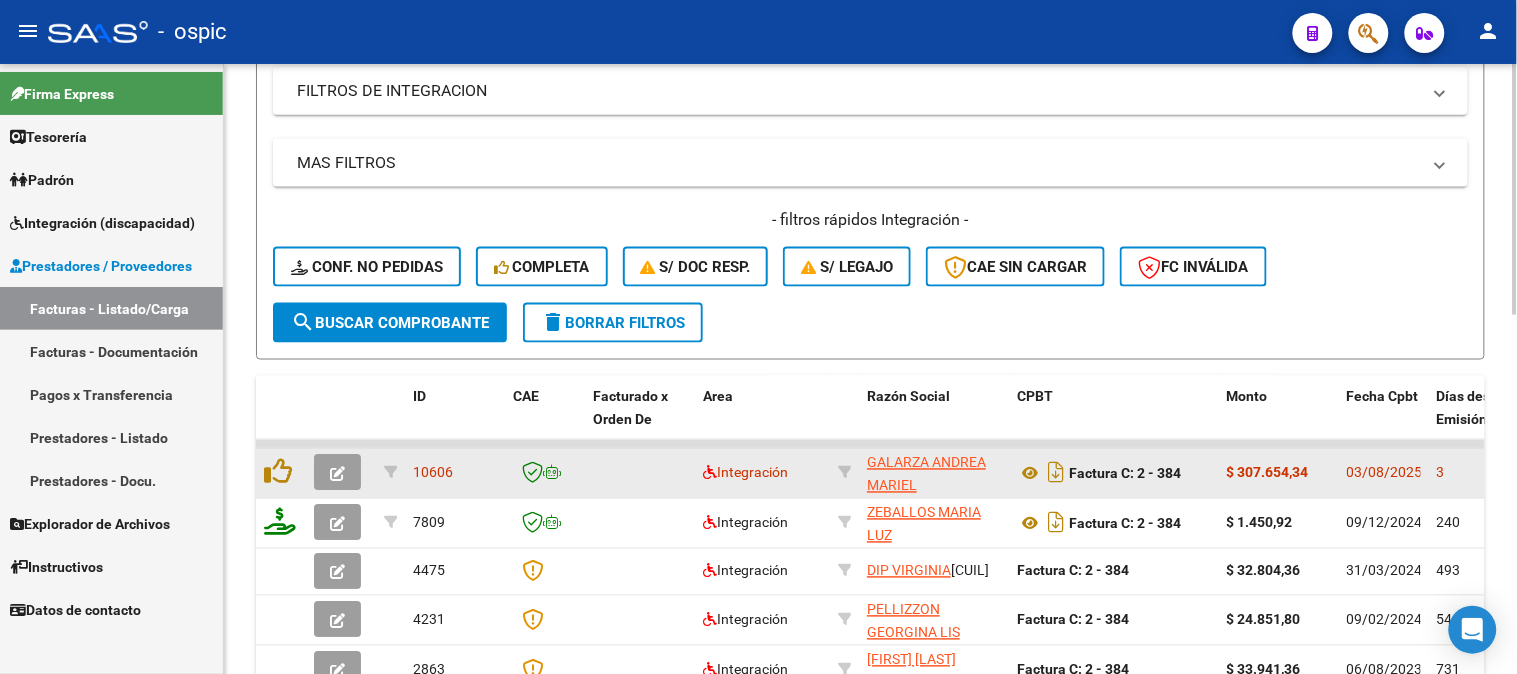click 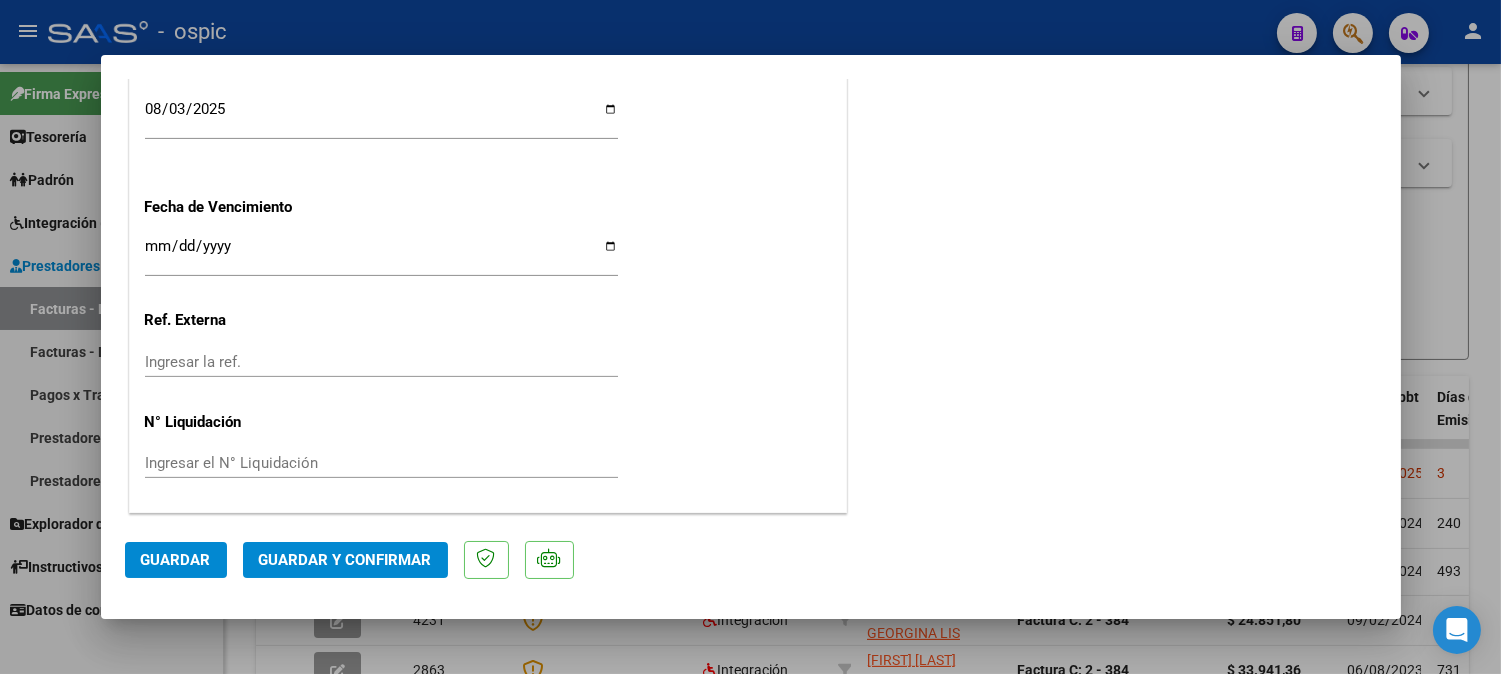 scroll, scrollTop: 0, scrollLeft: 0, axis: both 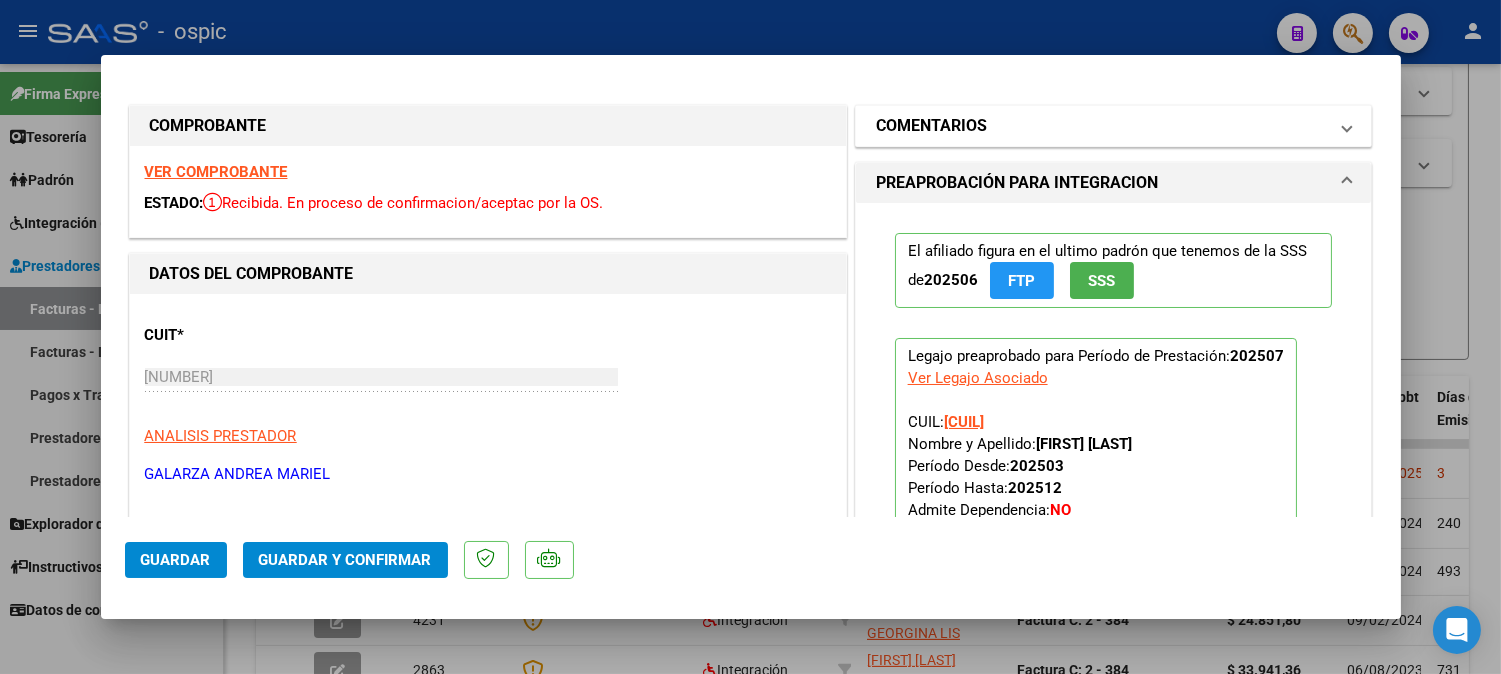 click on "COMENTARIOS" at bounding box center (931, 126) 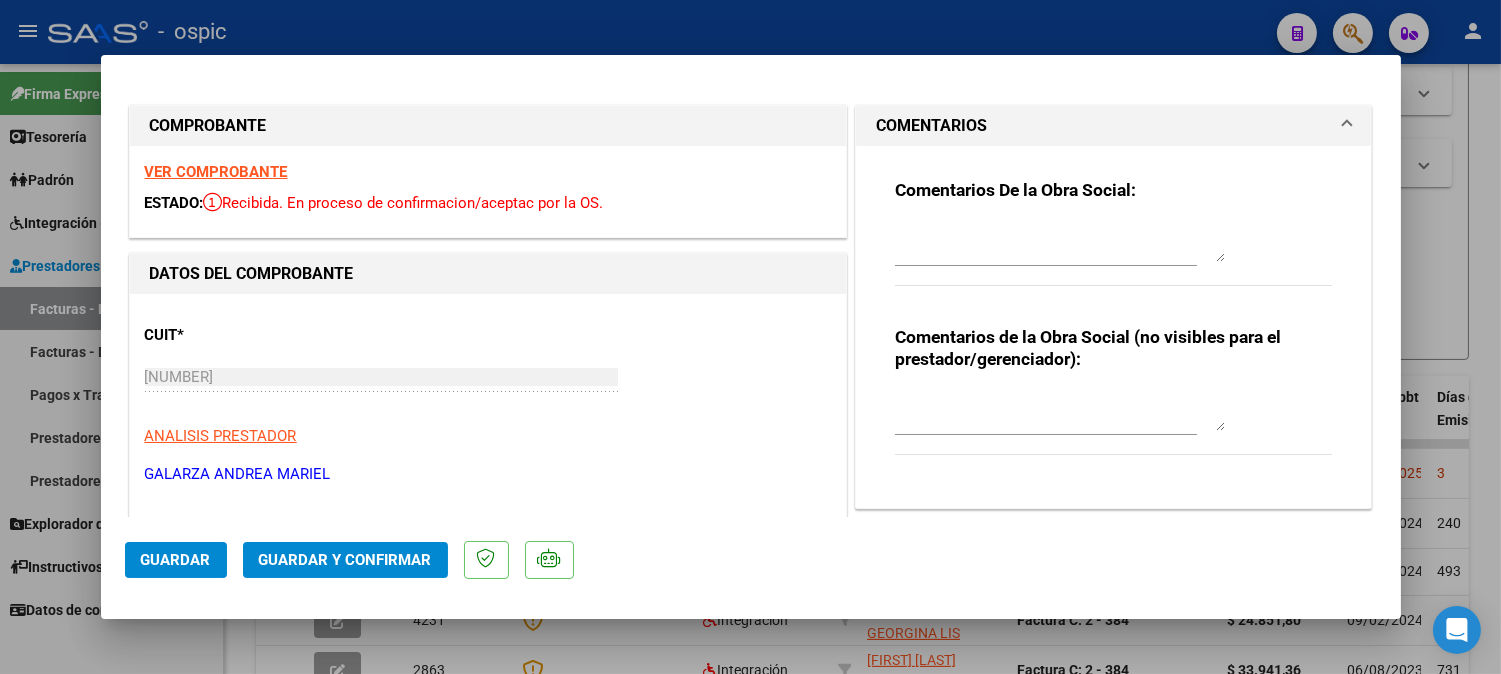 click at bounding box center (1060, 411) 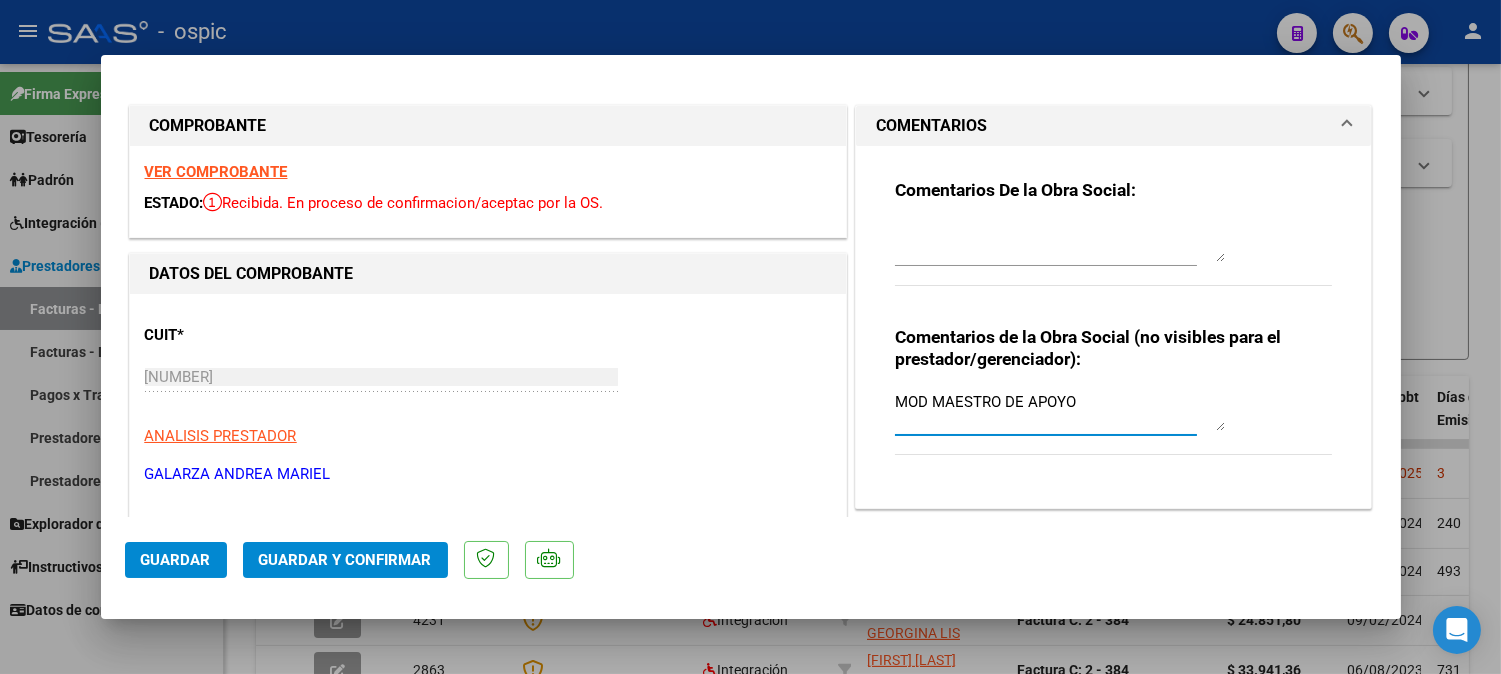 type on "MOD MAESTRO DE APOYO" 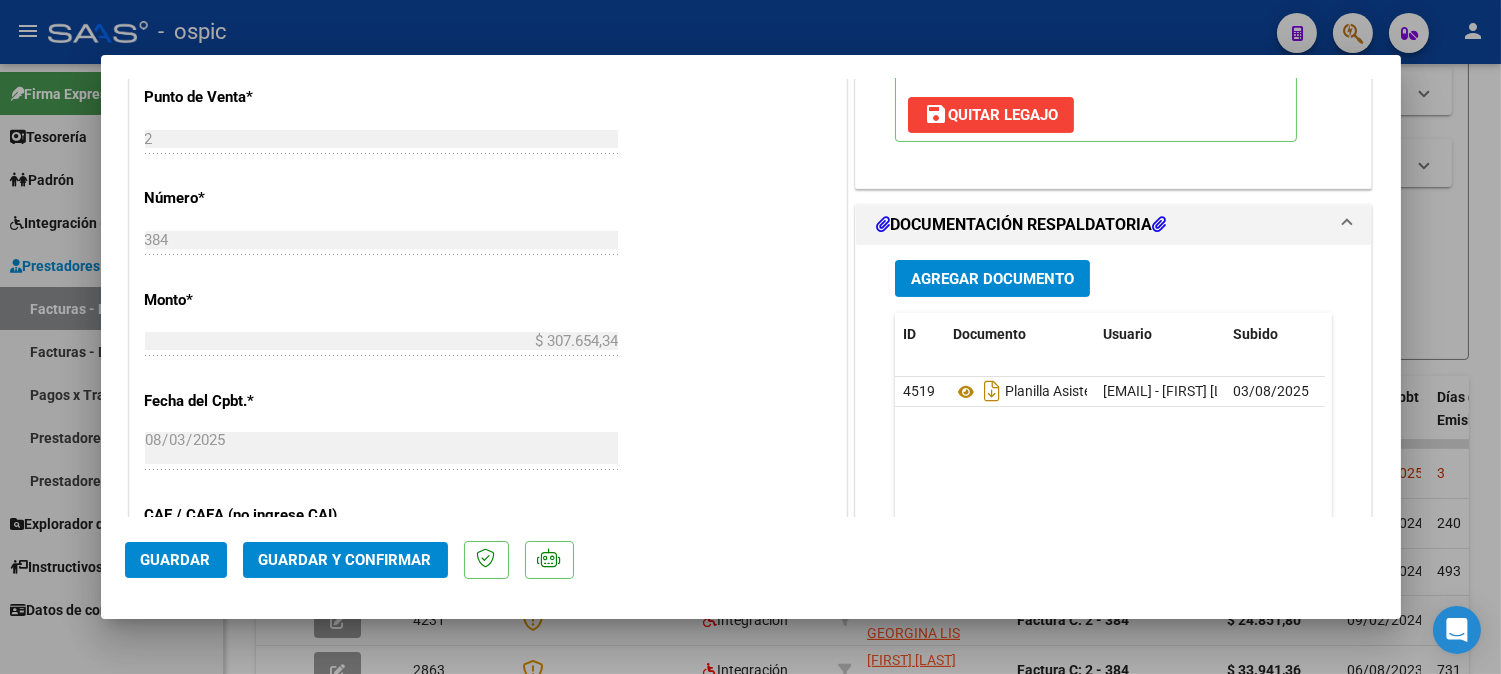 scroll, scrollTop: 865, scrollLeft: 0, axis: vertical 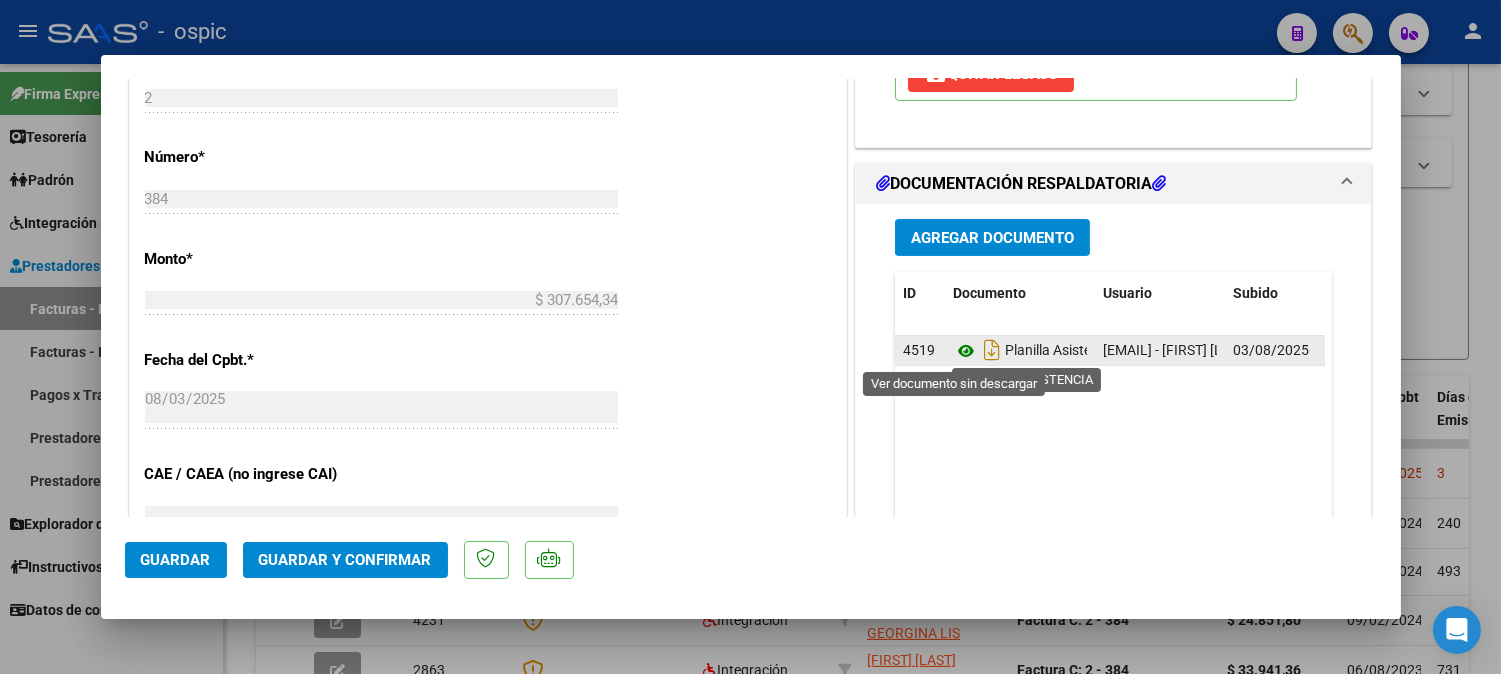 click 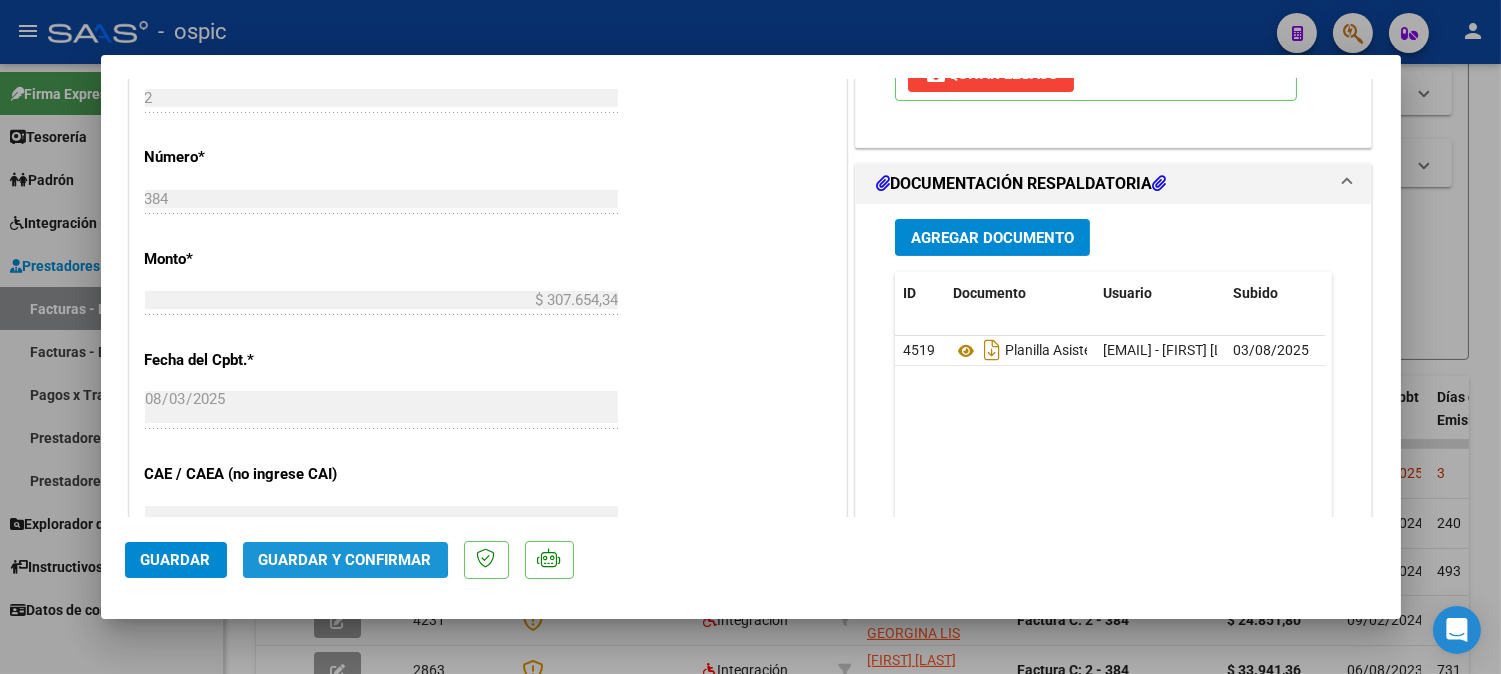 click on "Guardar y Confirmar" 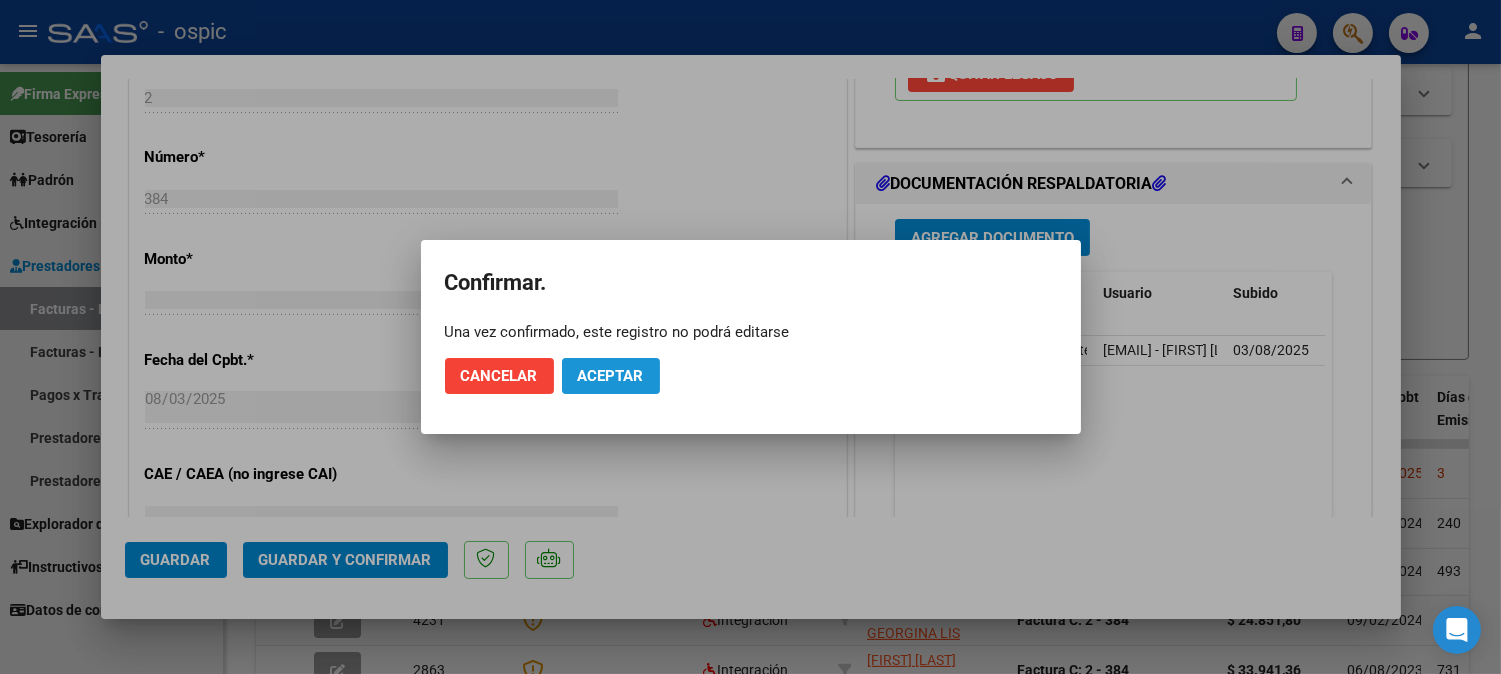 click on "Aceptar" 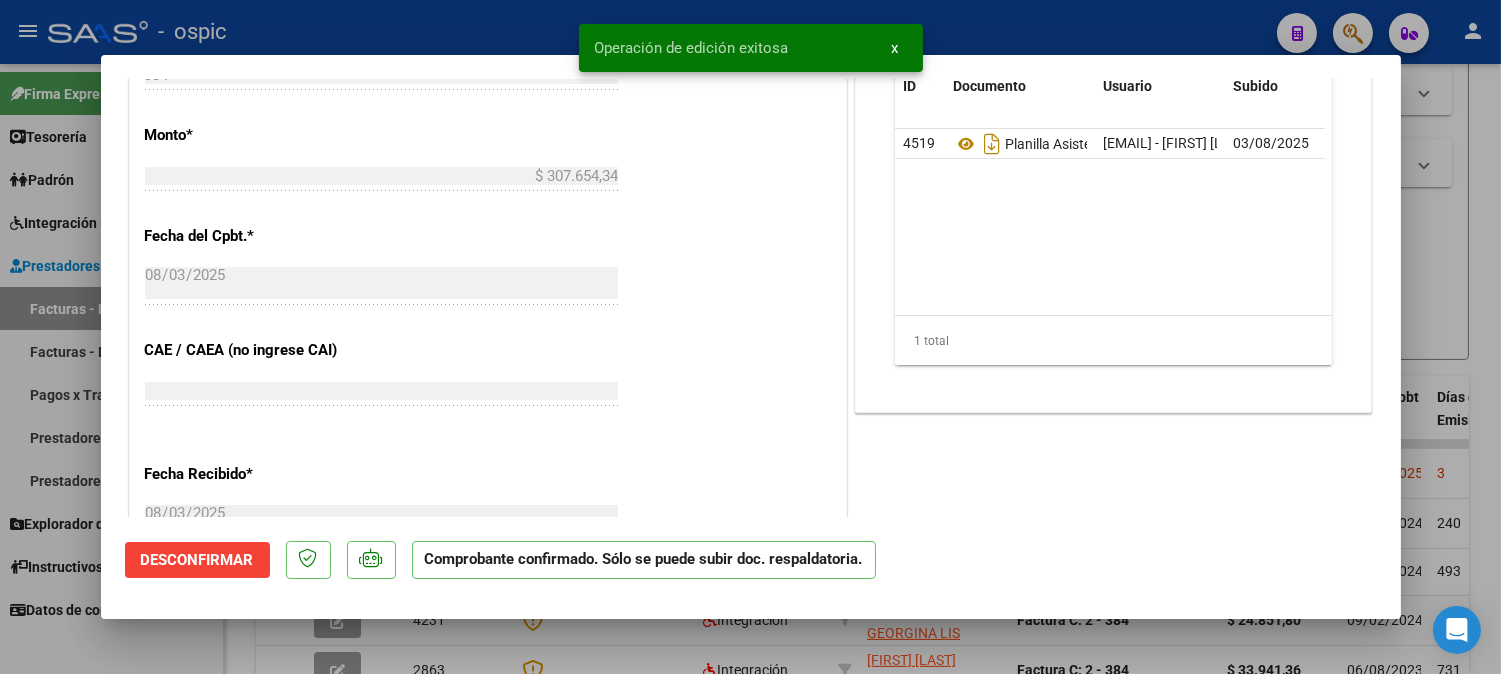 type 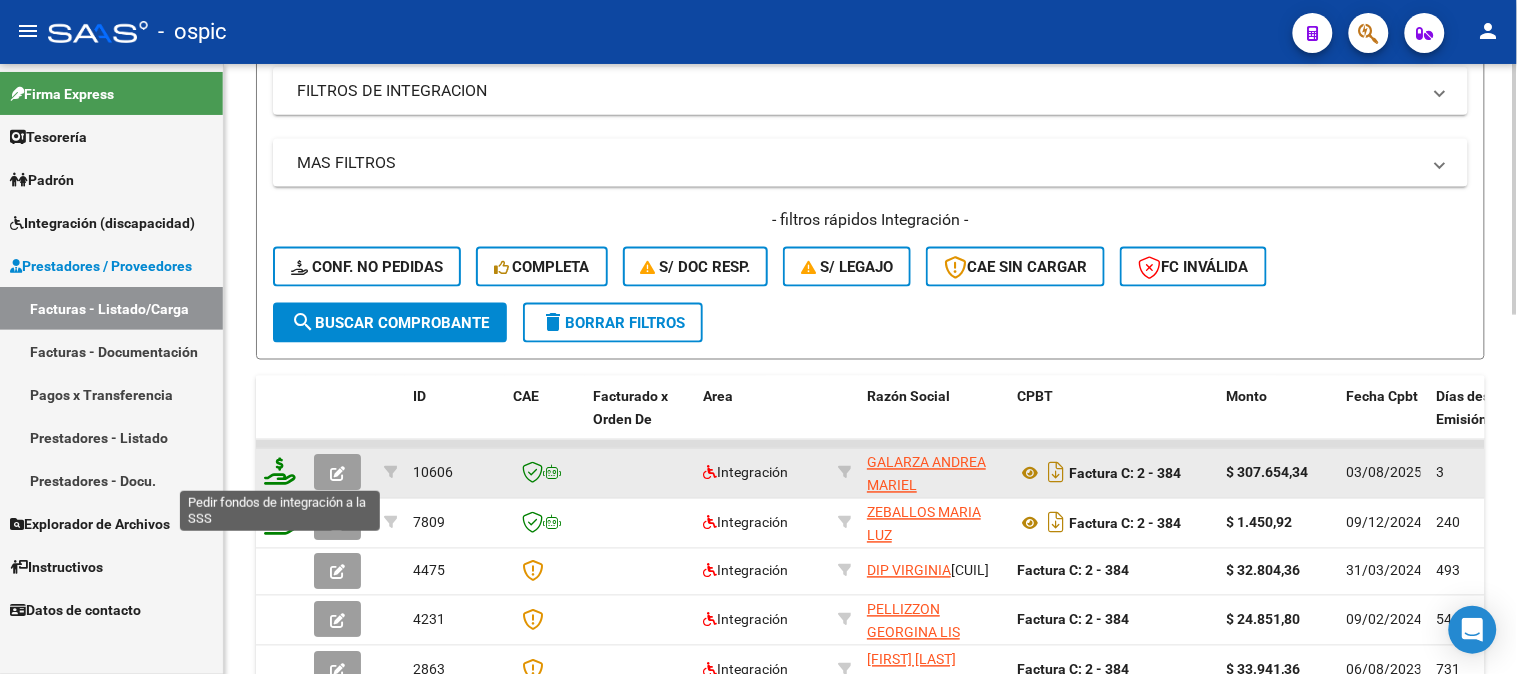 click 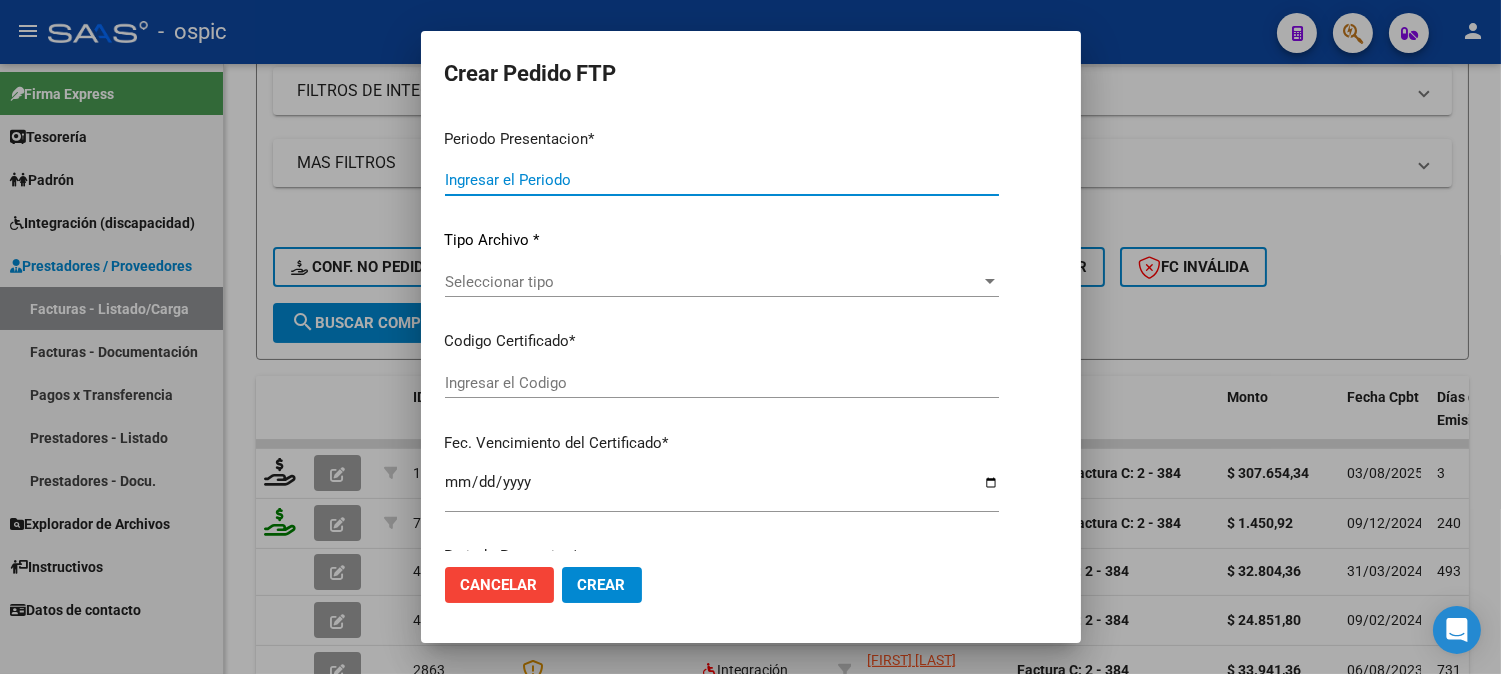 type on "202507" 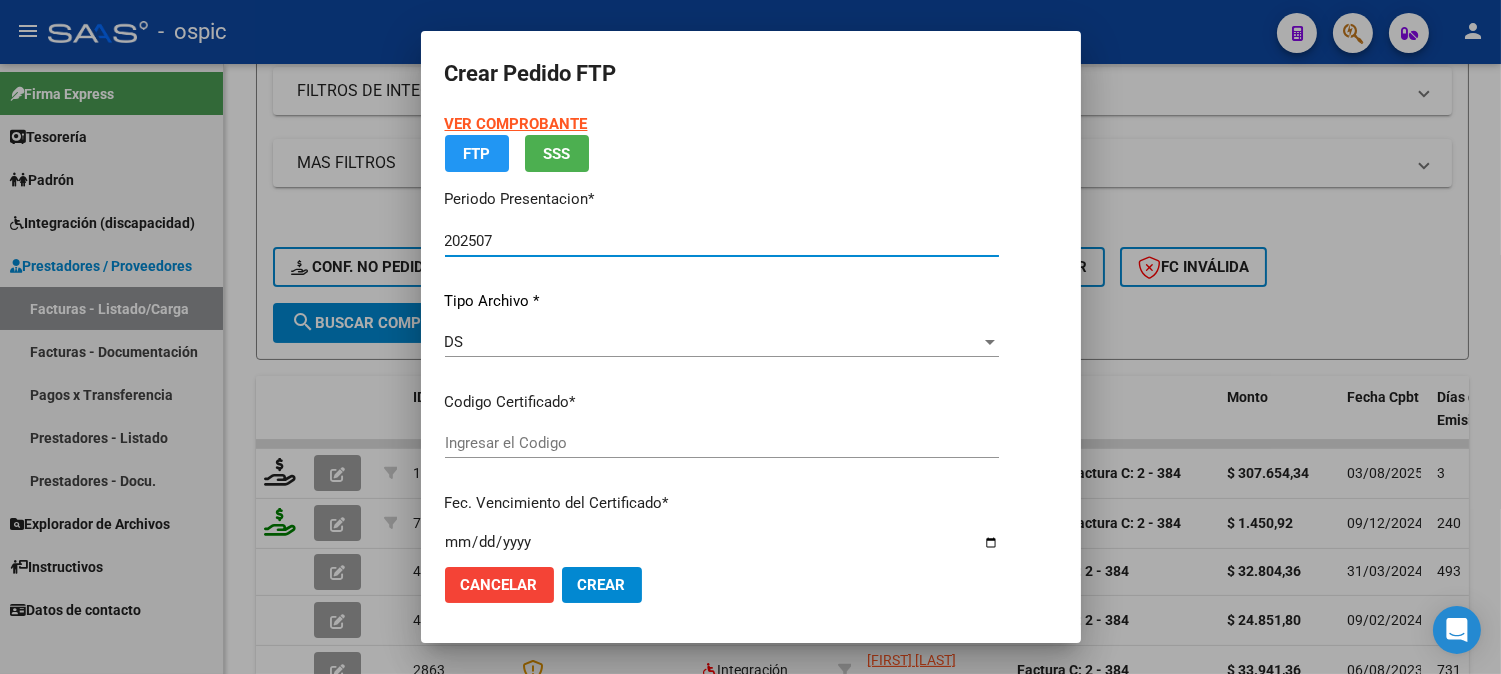 type on "[CUIL]" 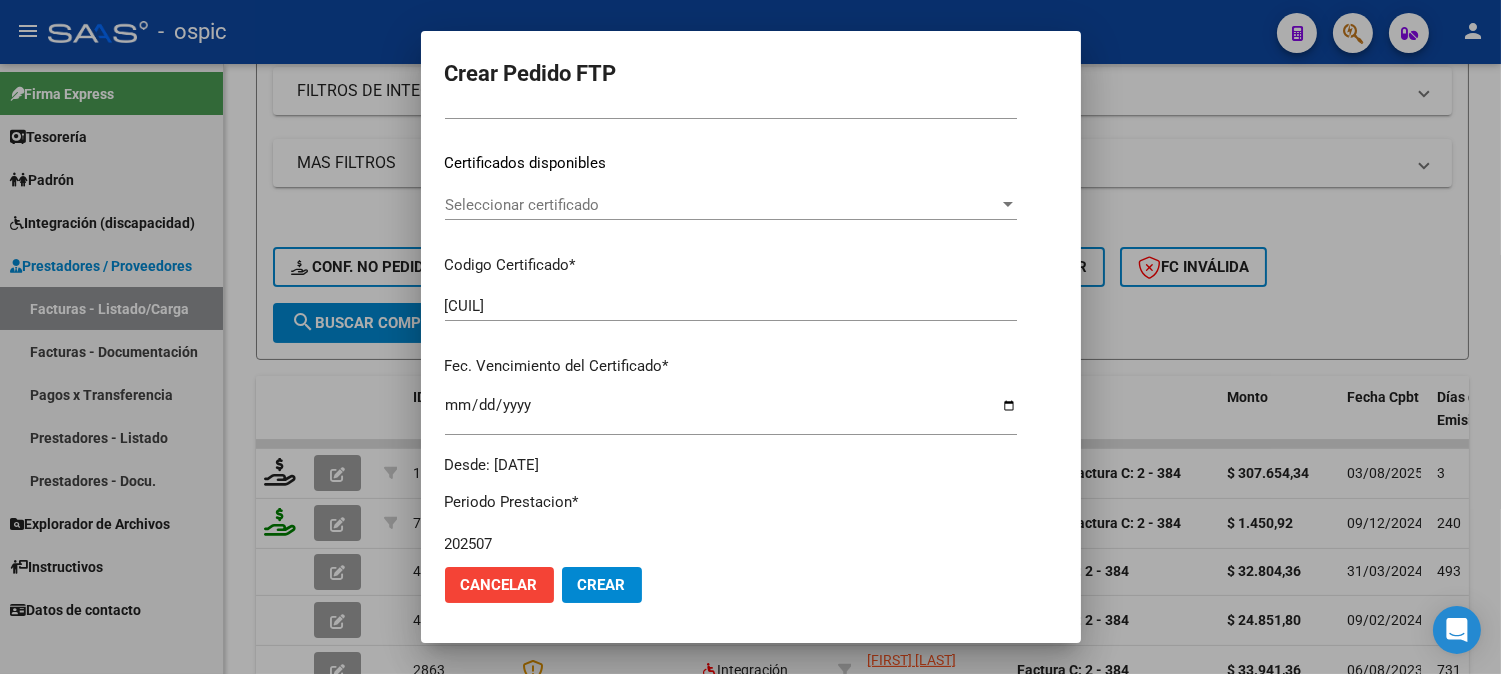 scroll, scrollTop: 0, scrollLeft: 0, axis: both 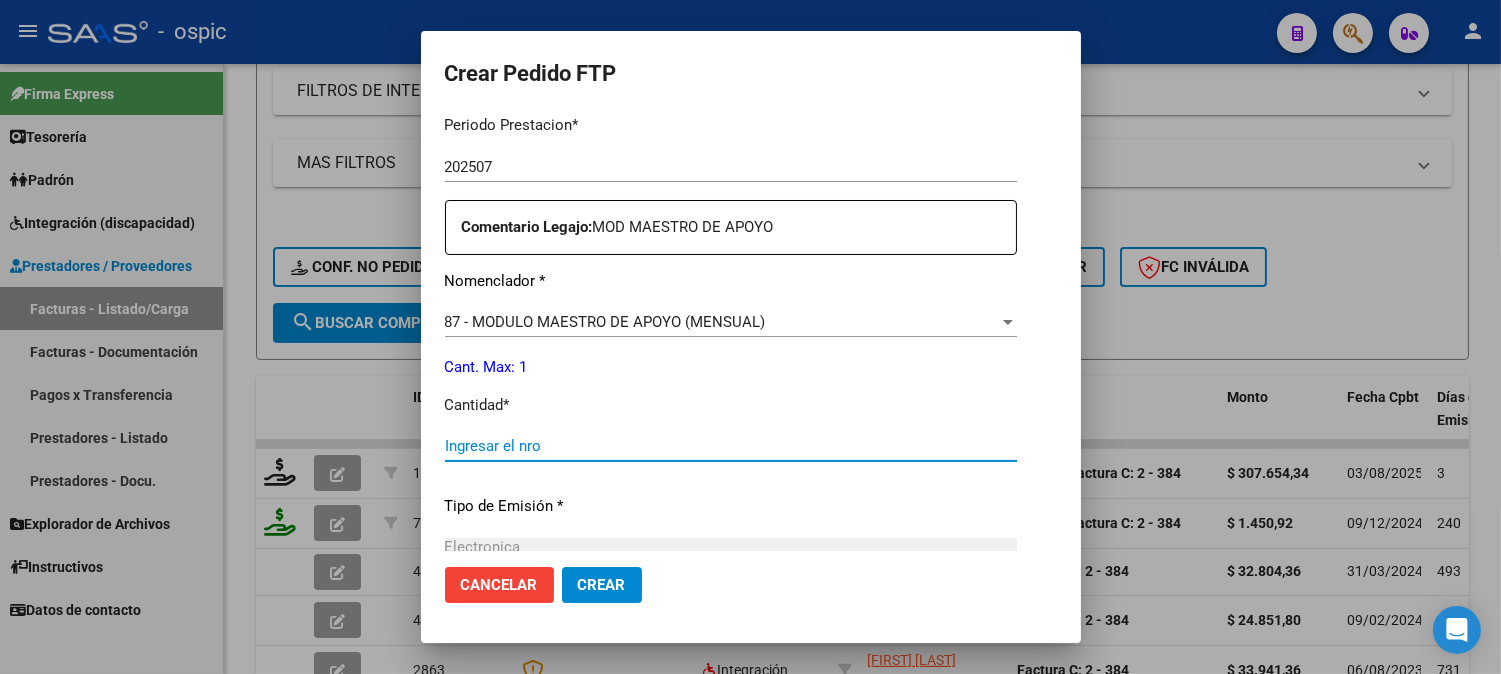 click on "Ingresar el nro" at bounding box center (731, 446) 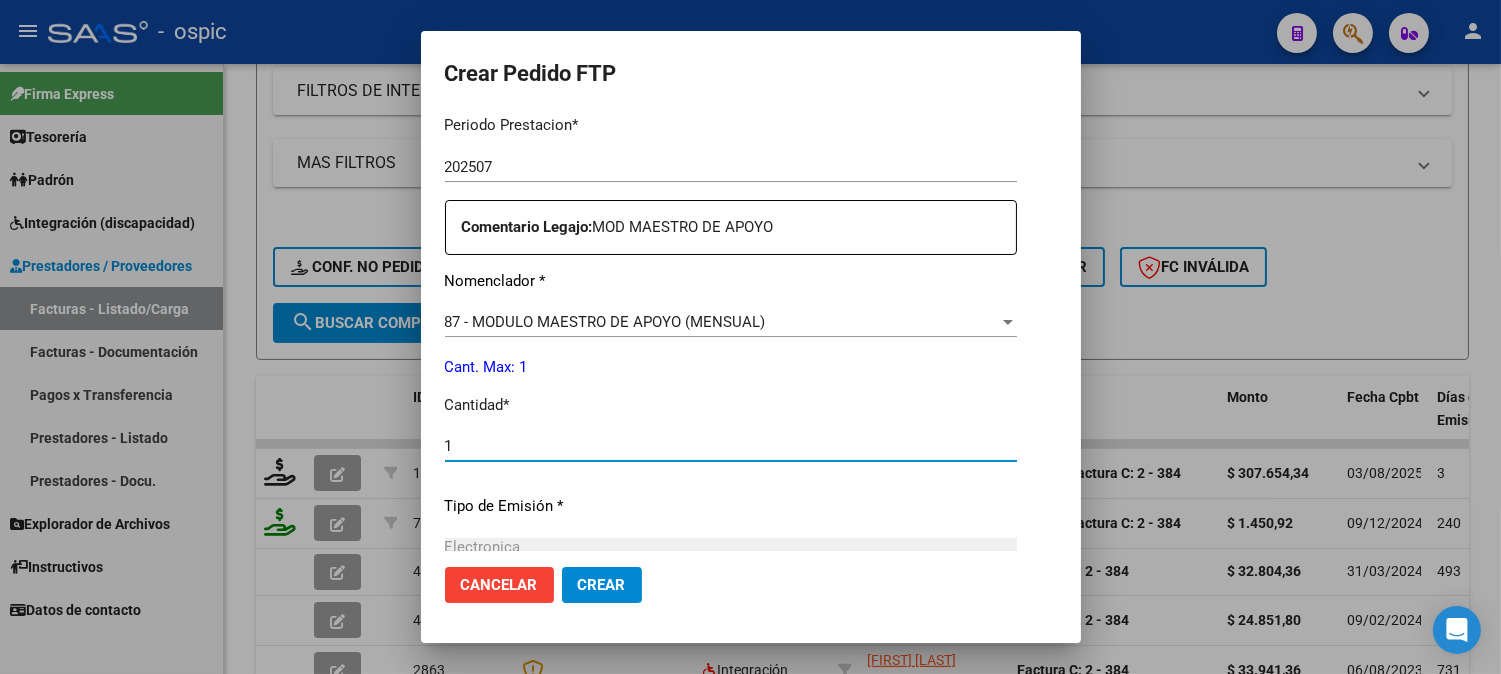 type on "1" 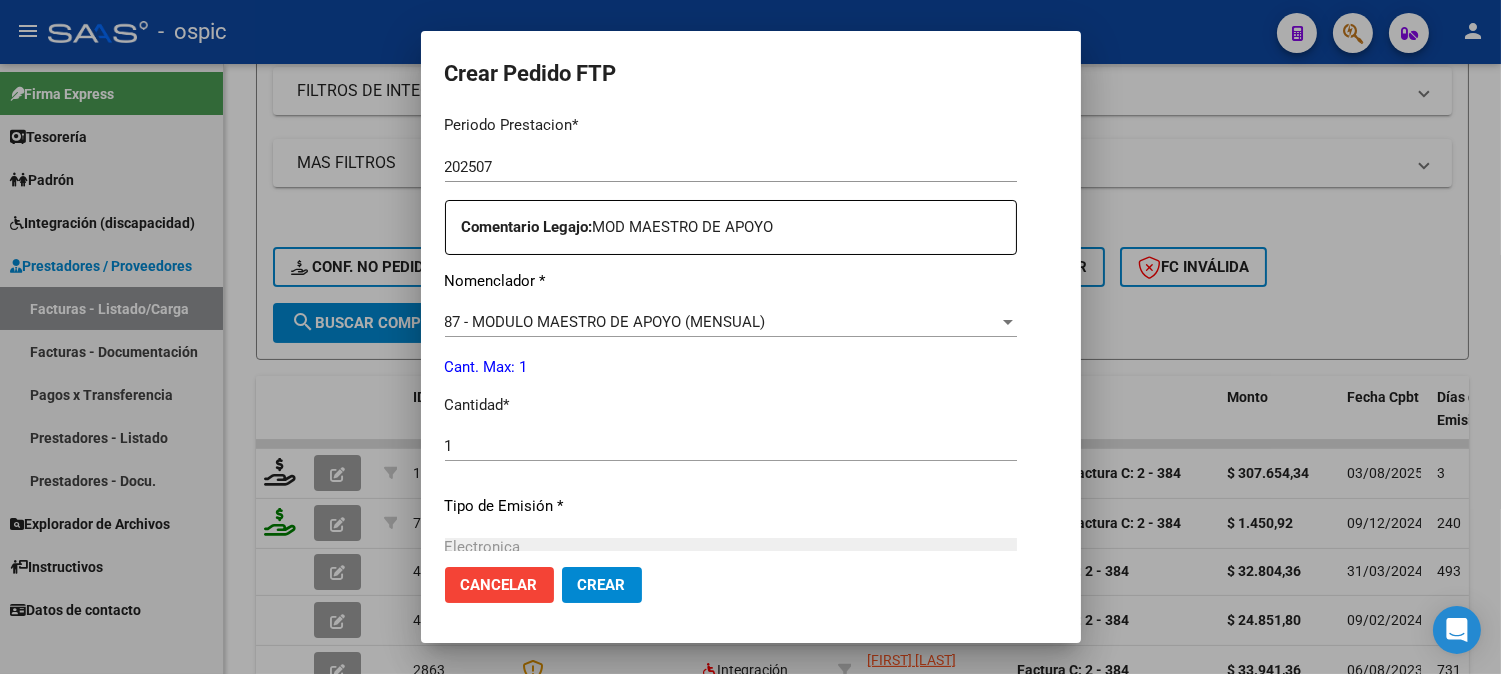 scroll, scrollTop: 900, scrollLeft: 0, axis: vertical 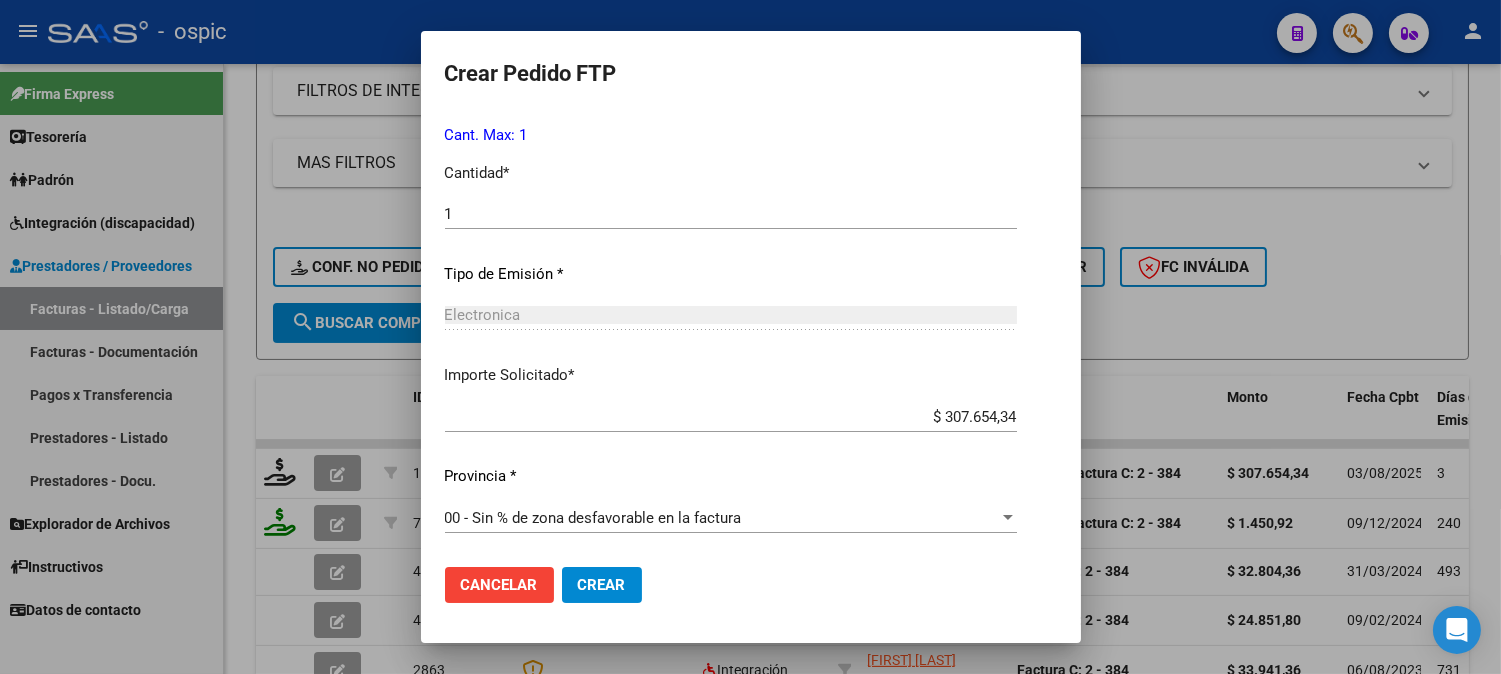 drag, startPoint x: 548, startPoint y: 587, endPoint x: 734, endPoint y: 521, distance: 197.36261 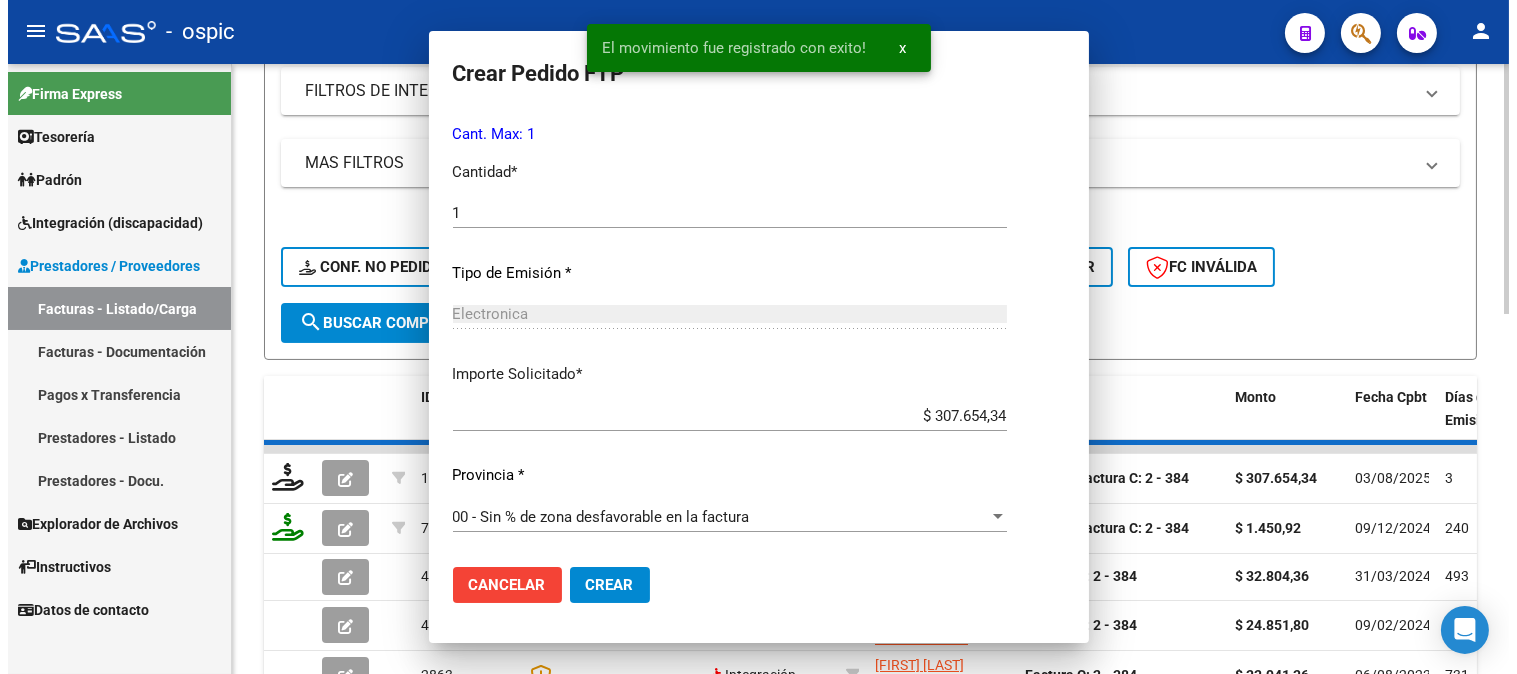 scroll, scrollTop: 0, scrollLeft: 0, axis: both 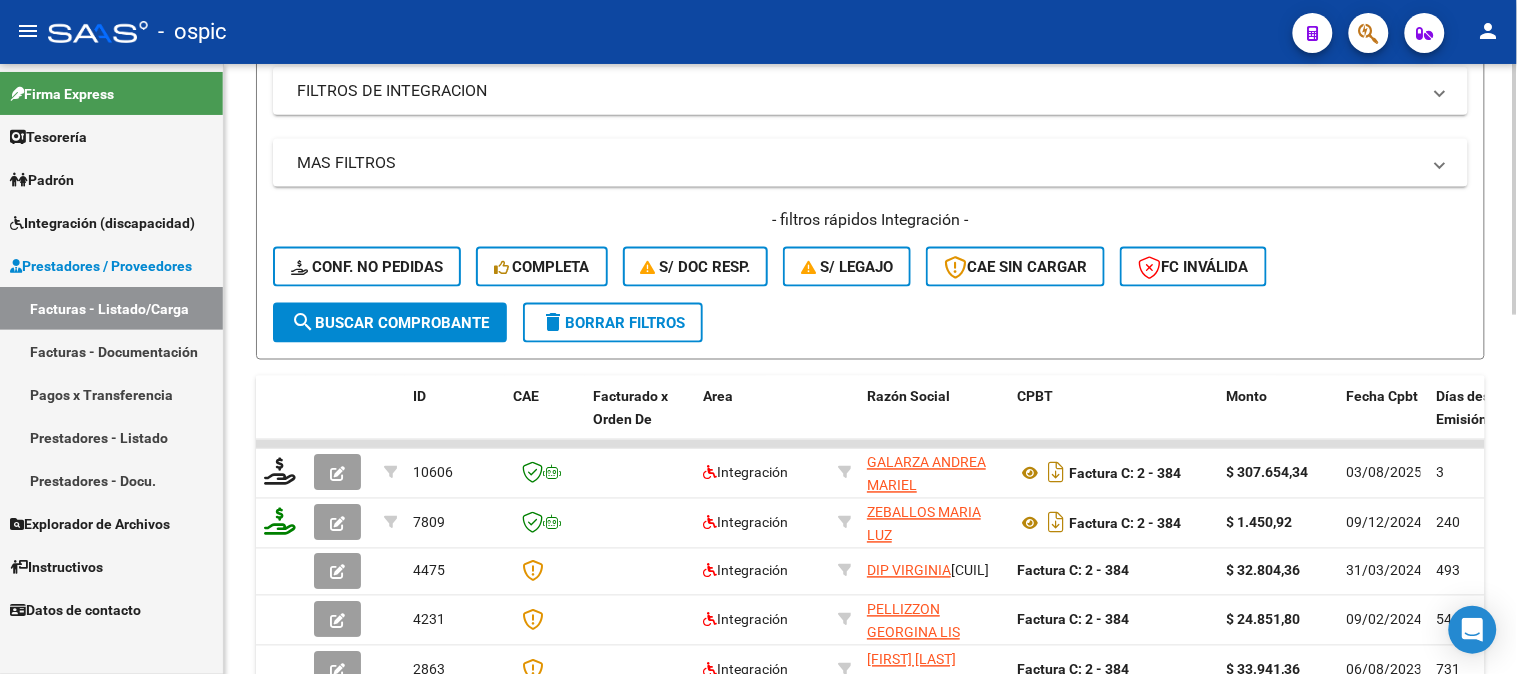 click on "delete  Borrar Filtros" 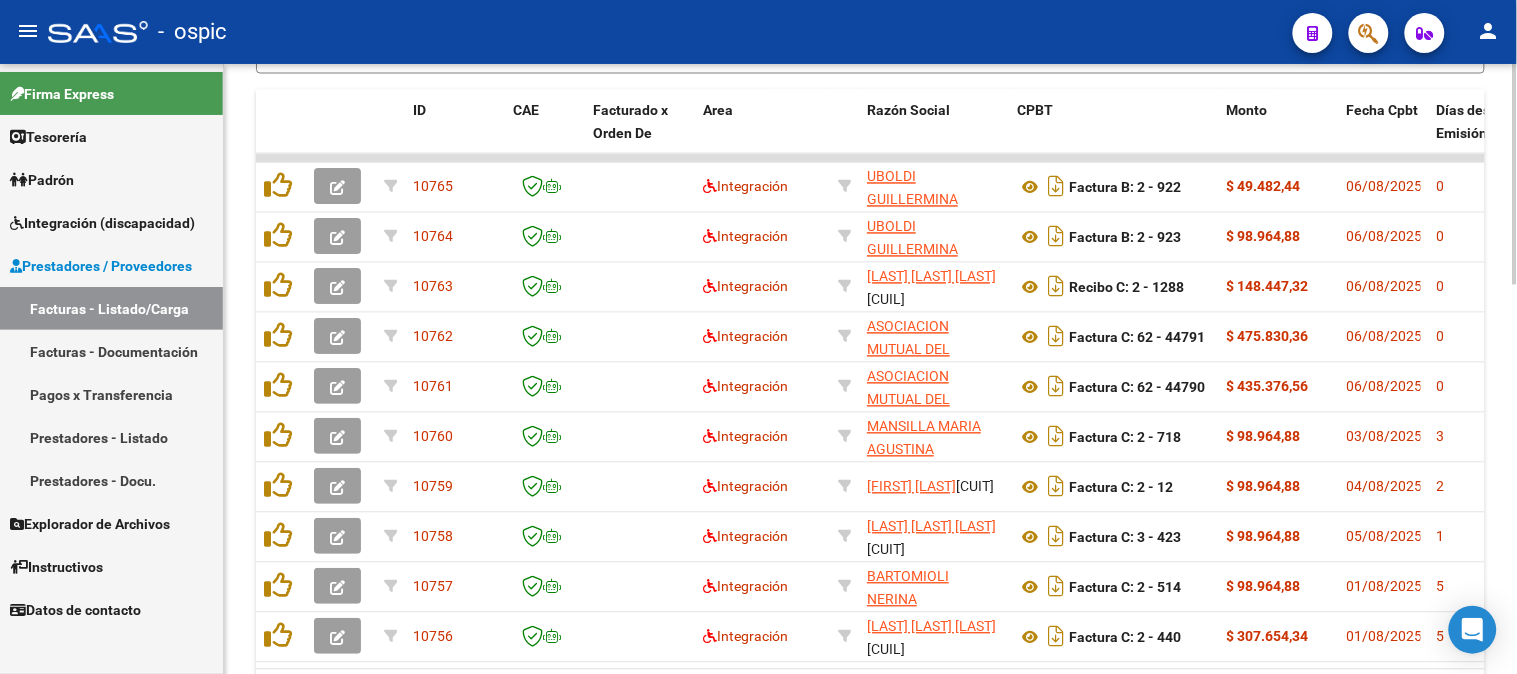 scroll, scrollTop: 997, scrollLeft: 0, axis: vertical 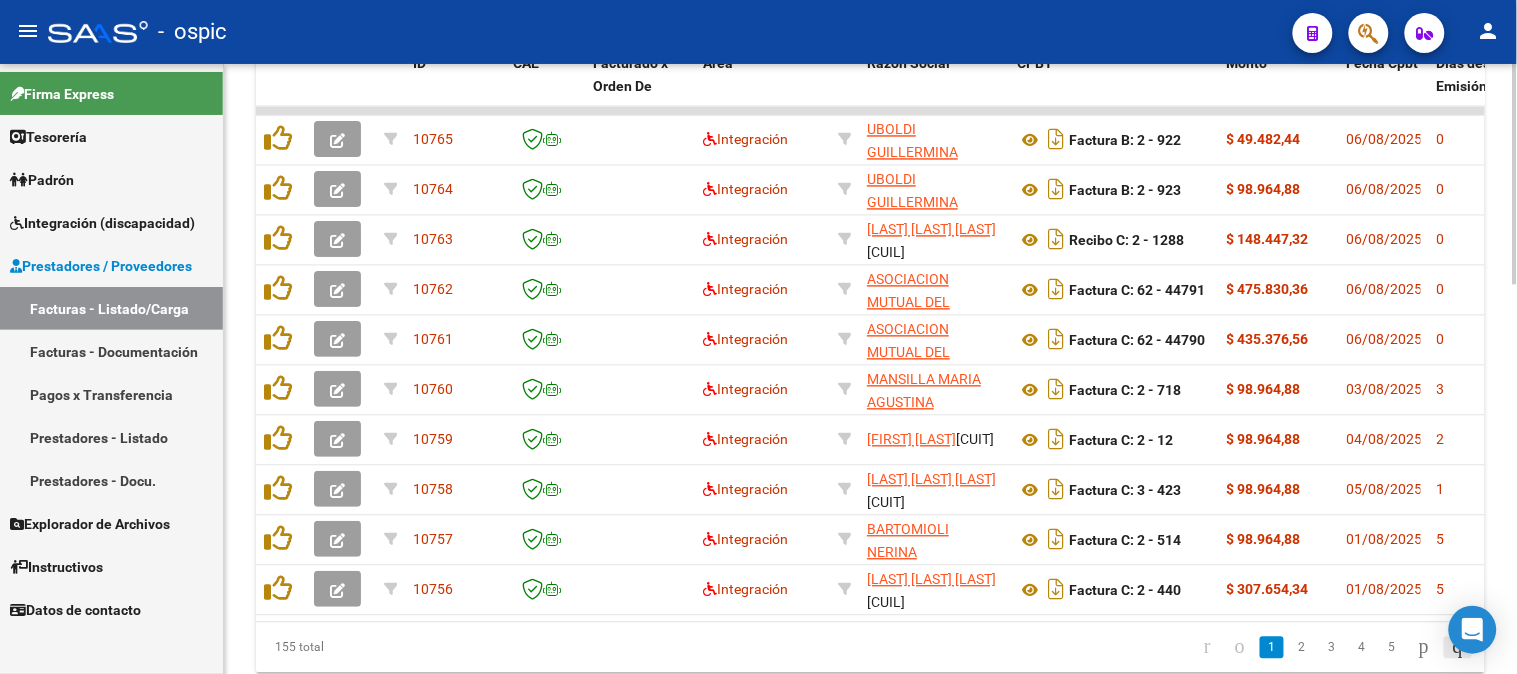 click 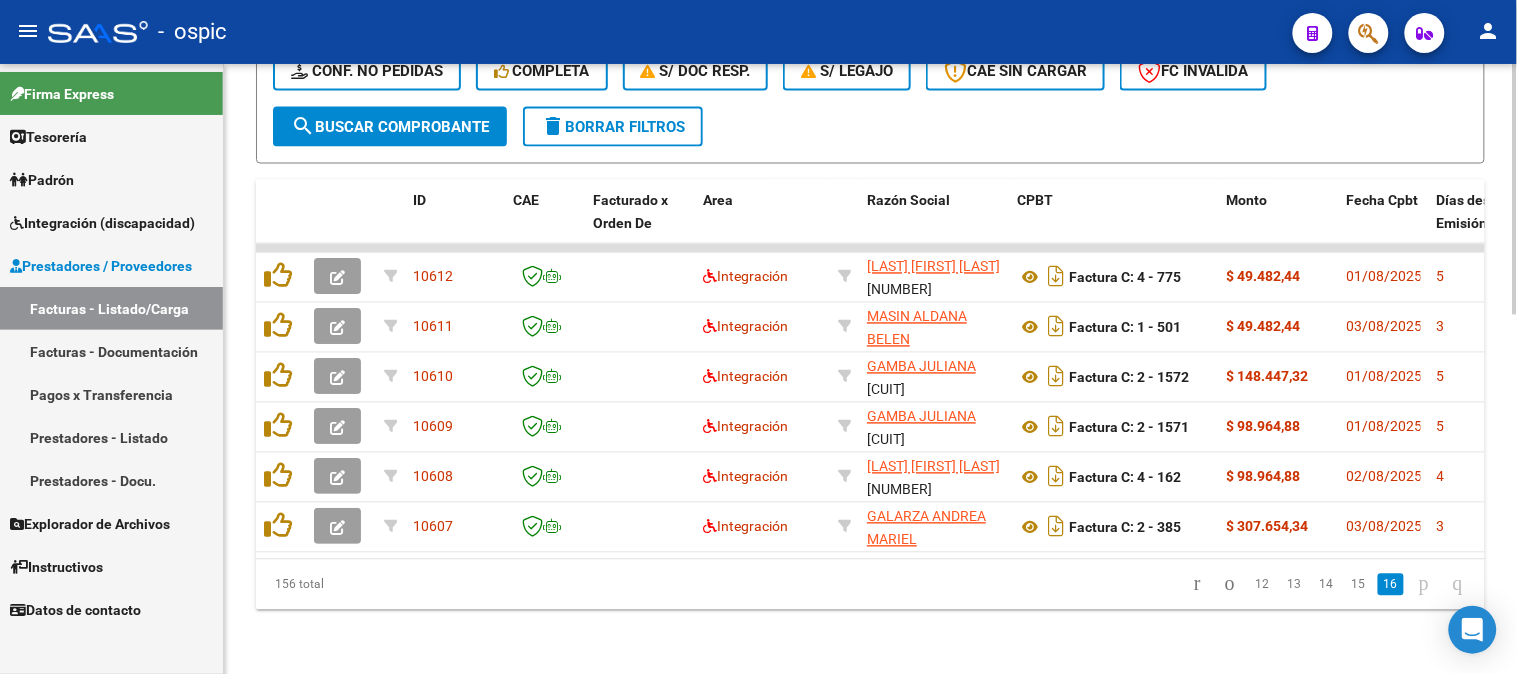 scroll, scrollTop: 875, scrollLeft: 0, axis: vertical 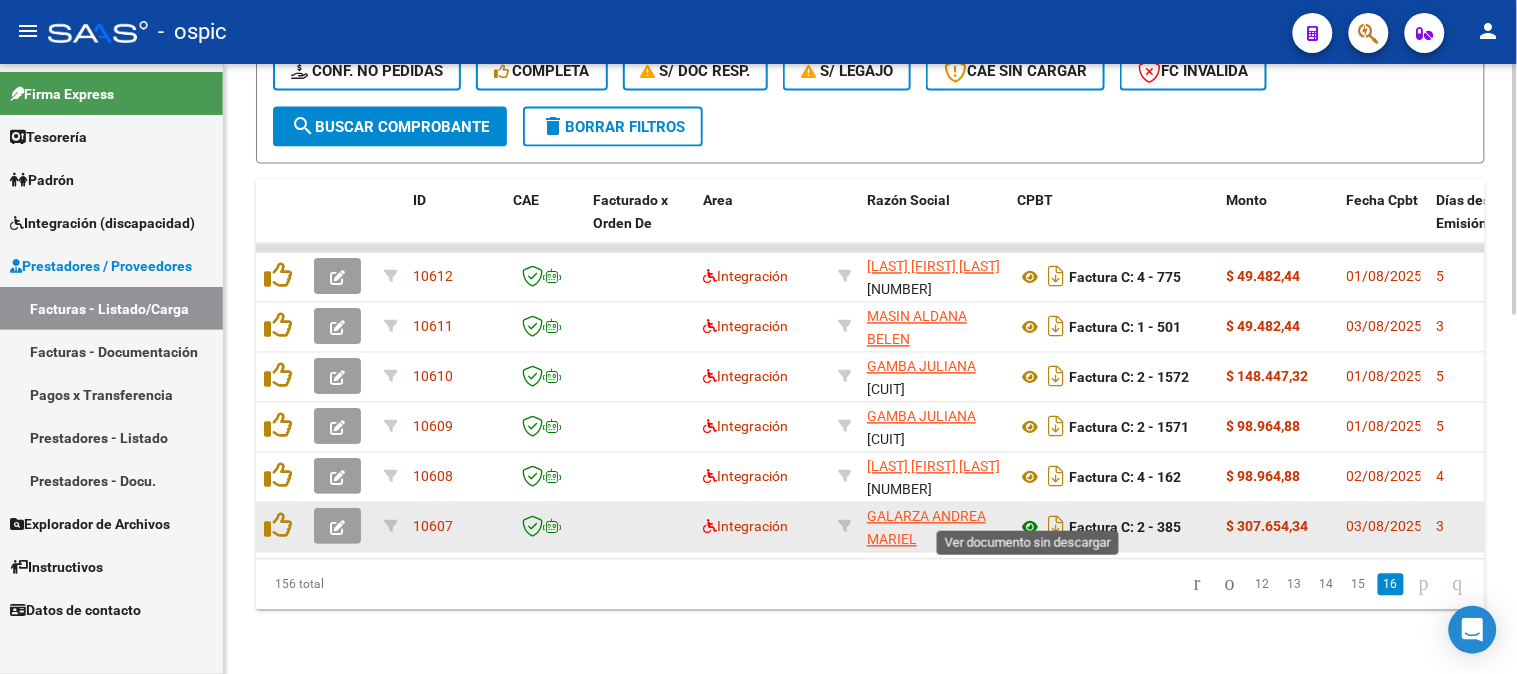 click 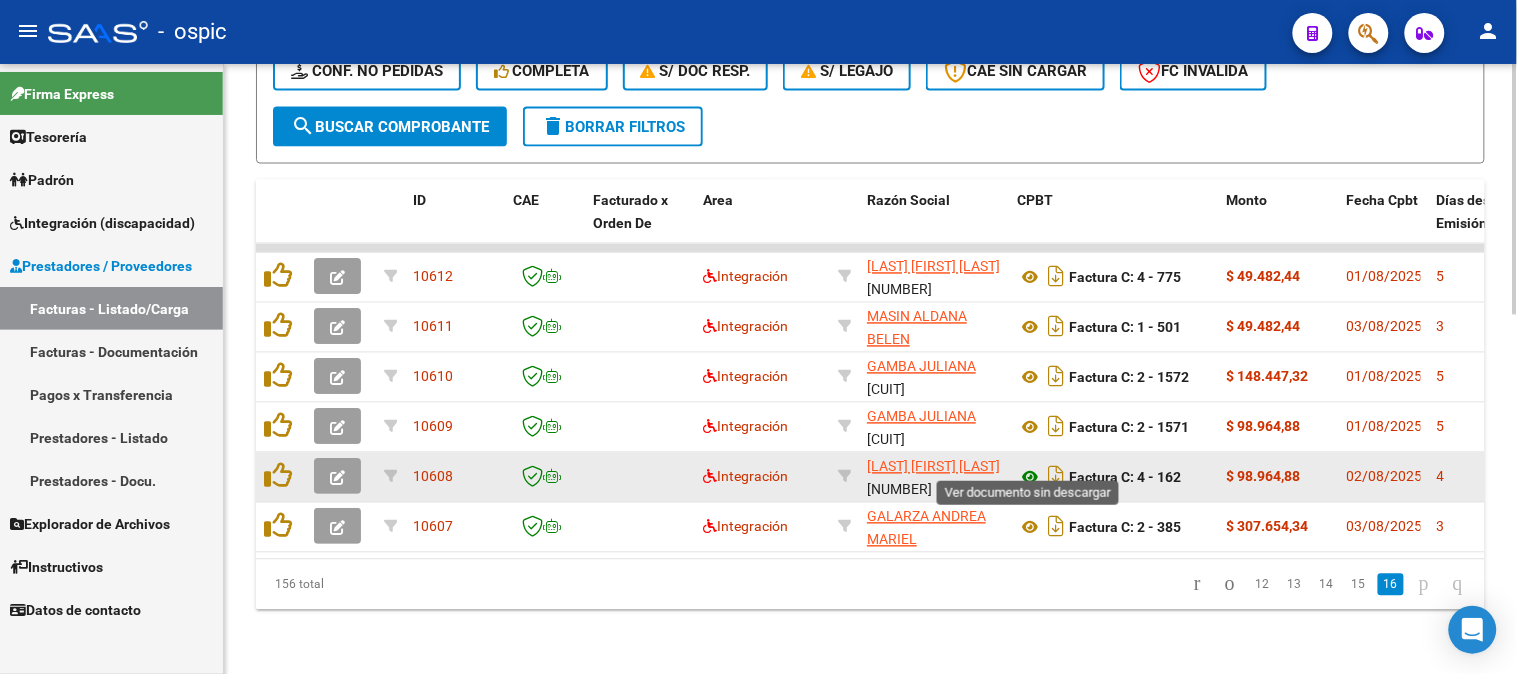 click 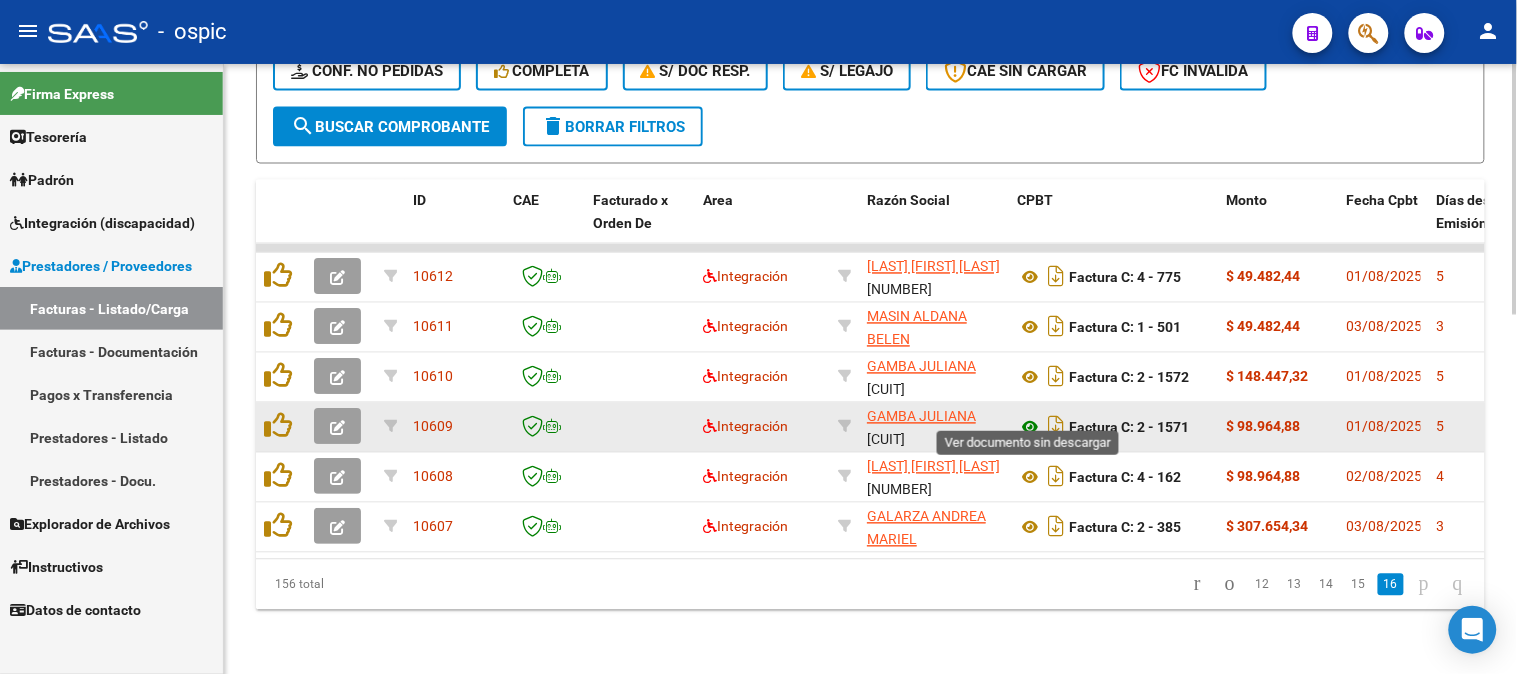 click 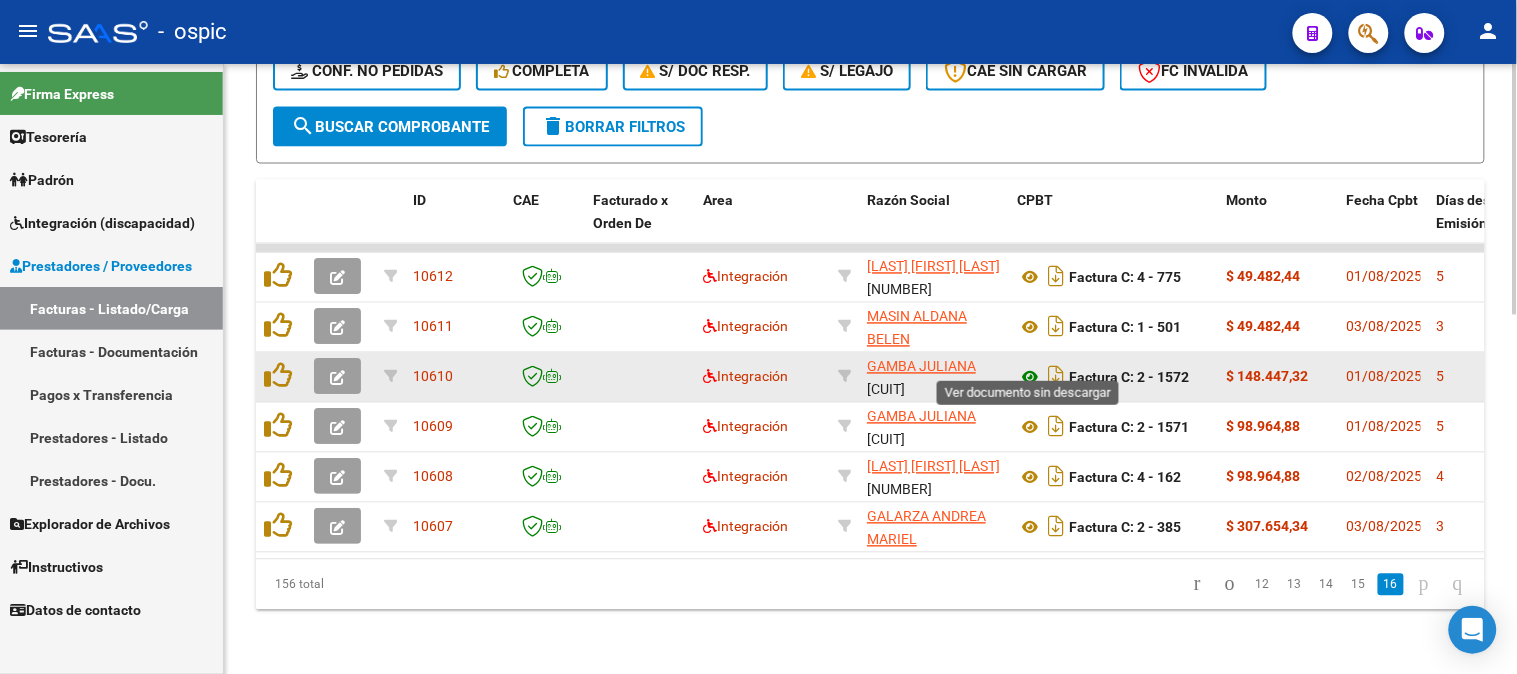 click 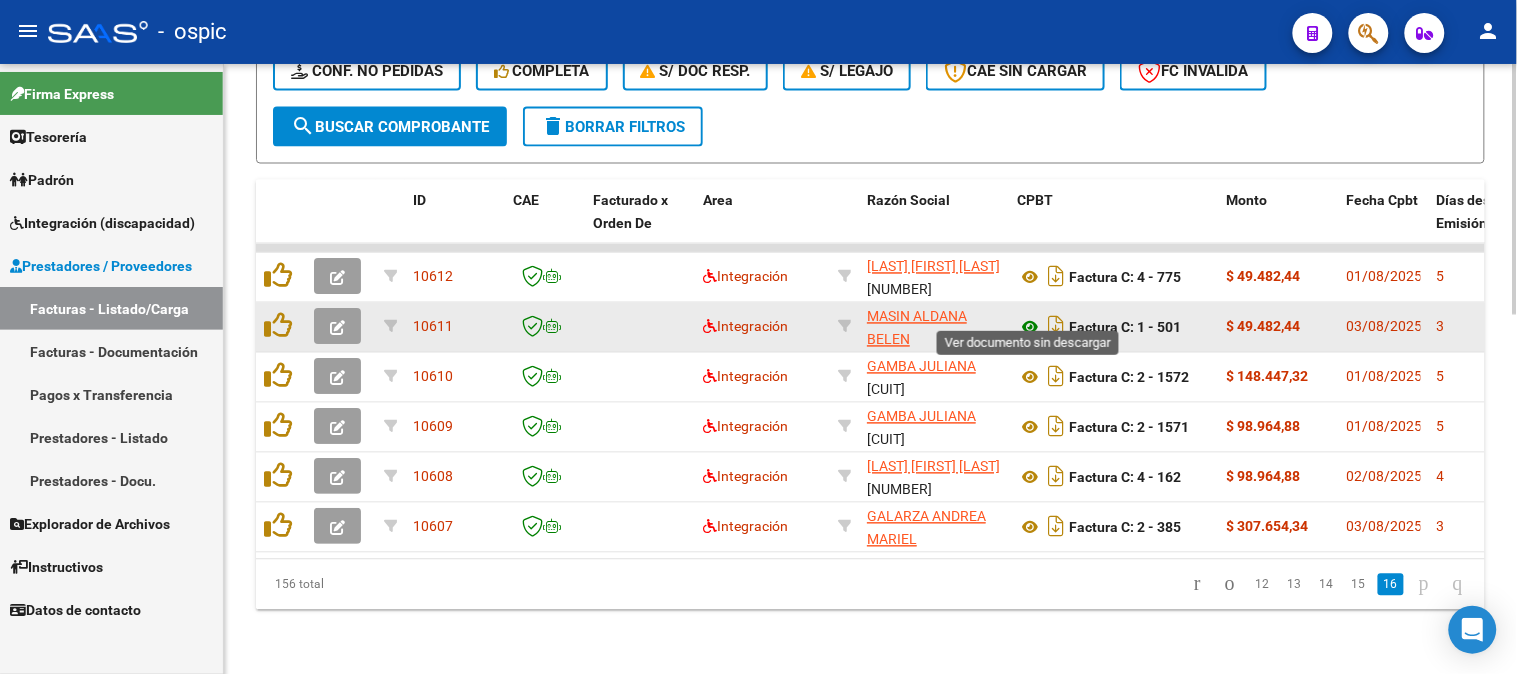 click 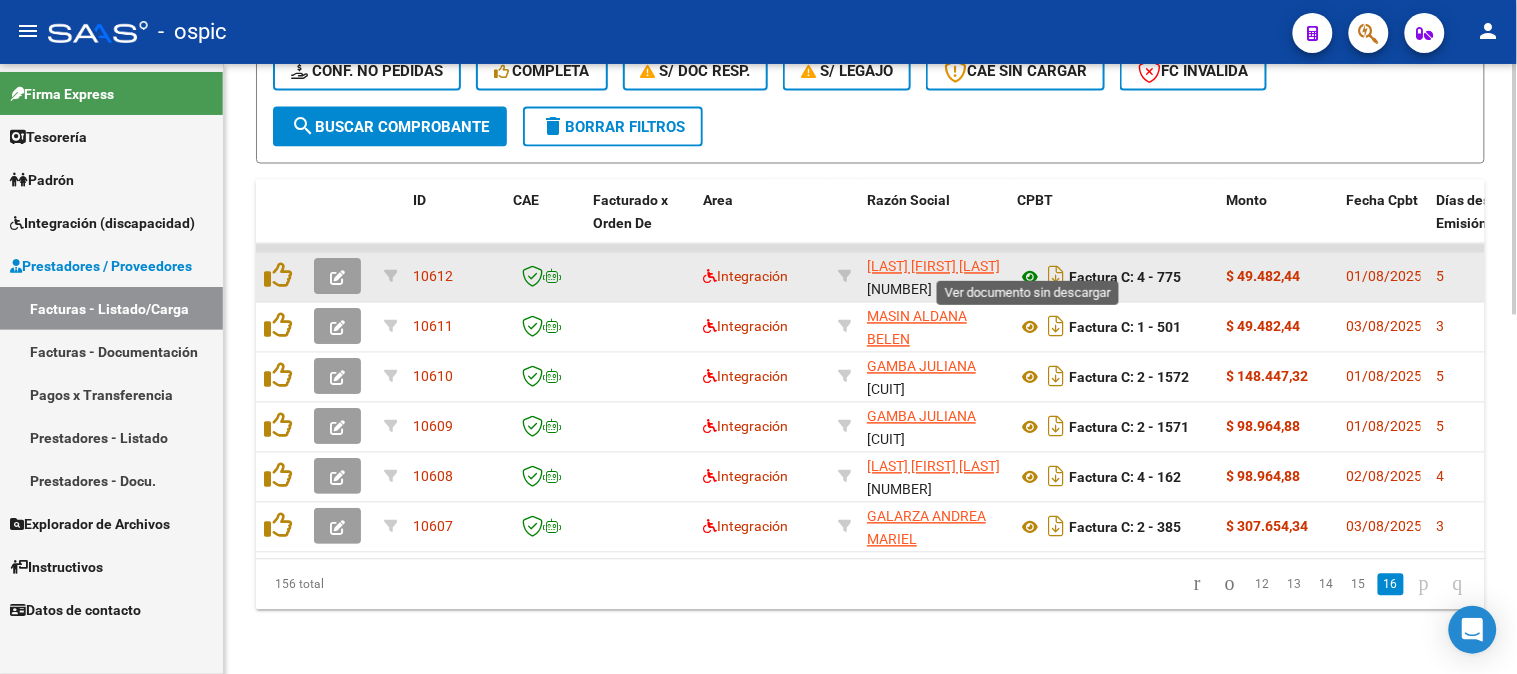 click 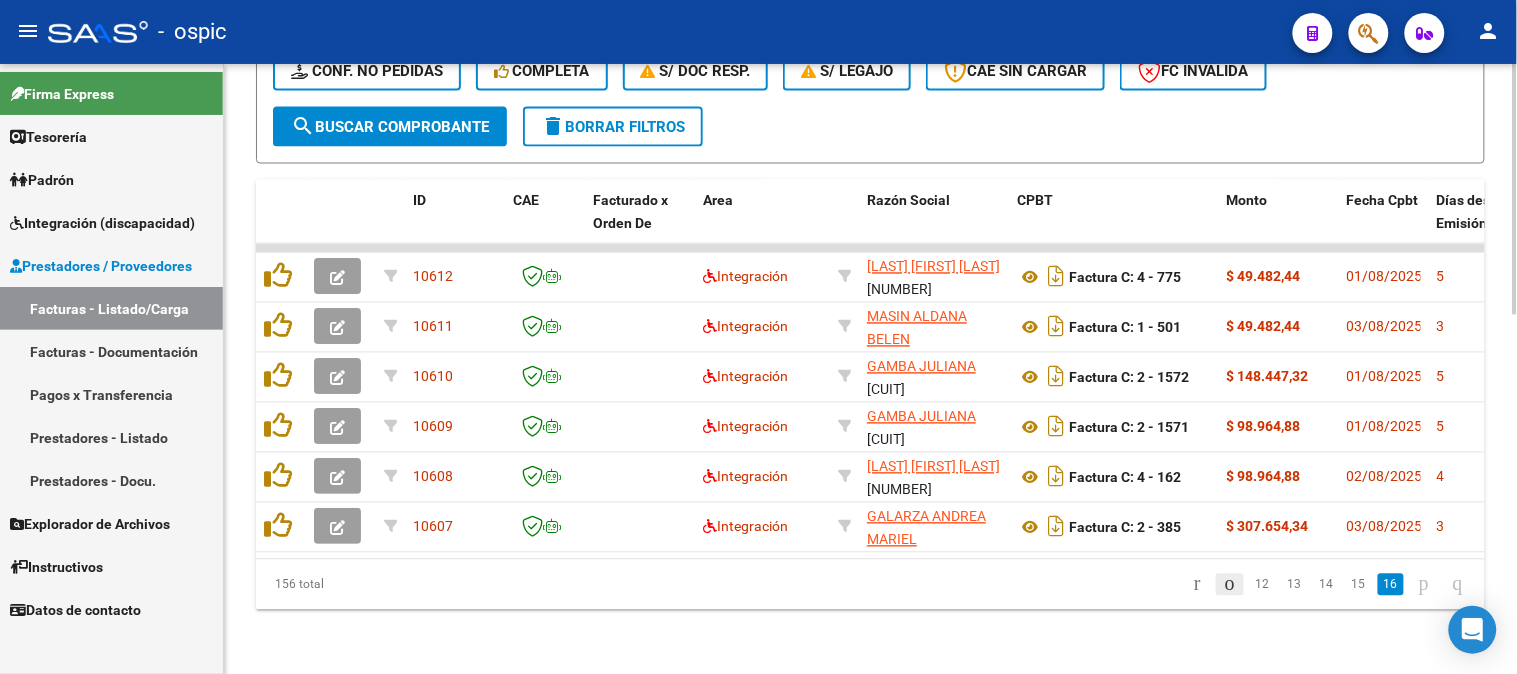 click 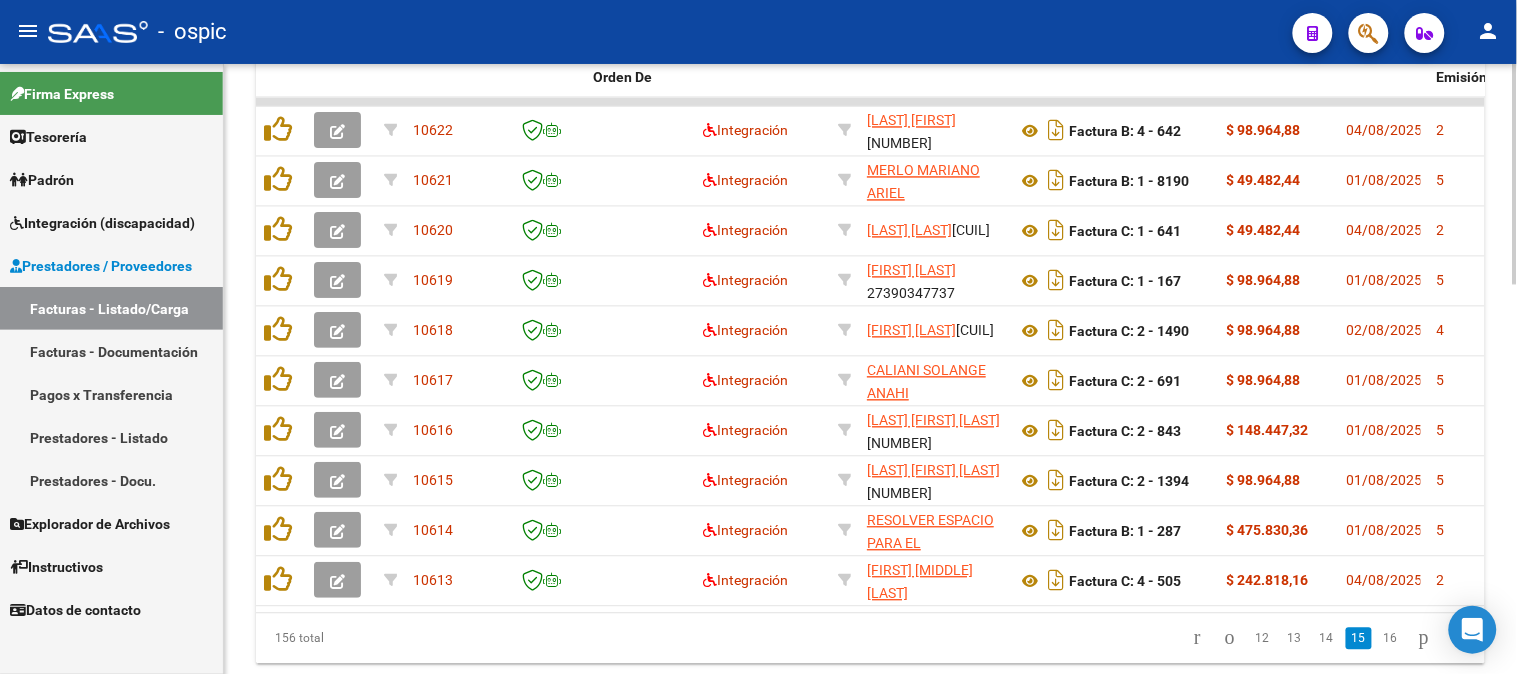 scroll, scrollTop: 994, scrollLeft: 0, axis: vertical 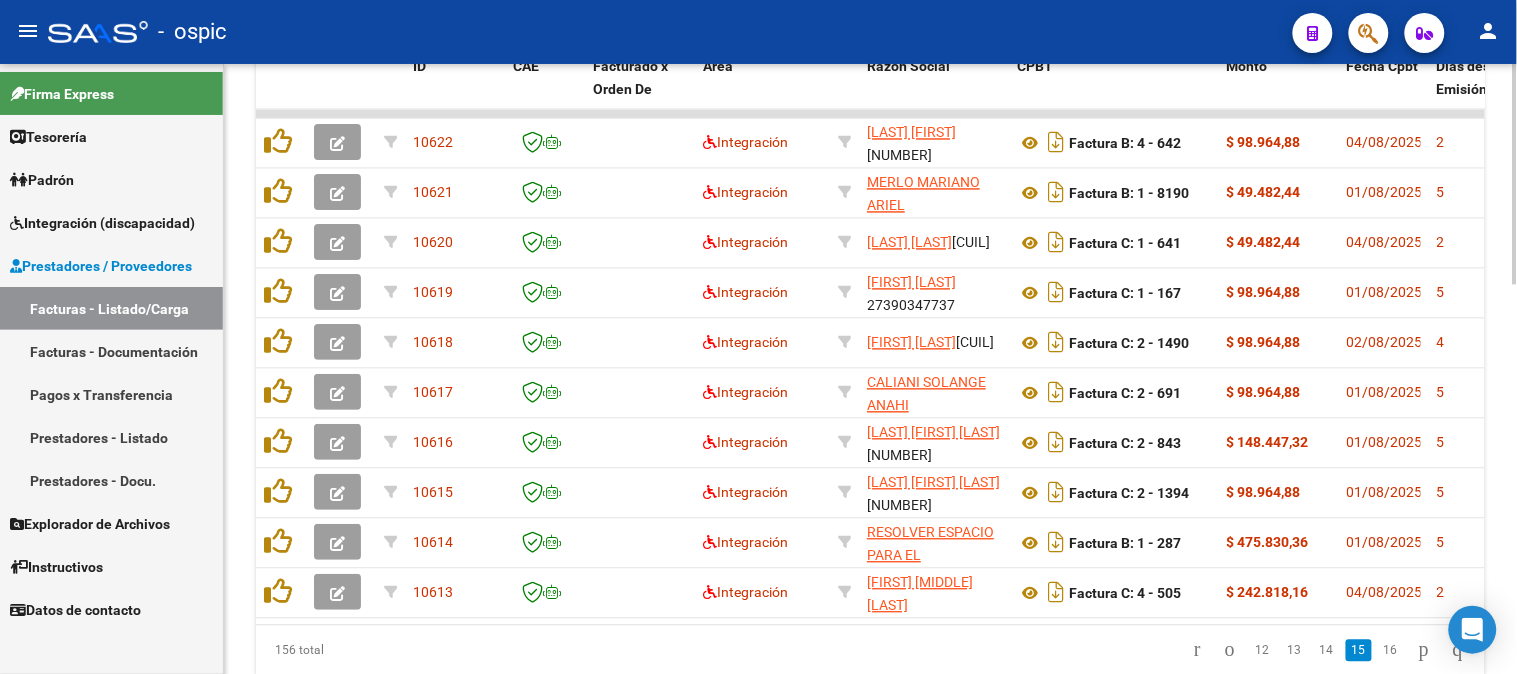 click 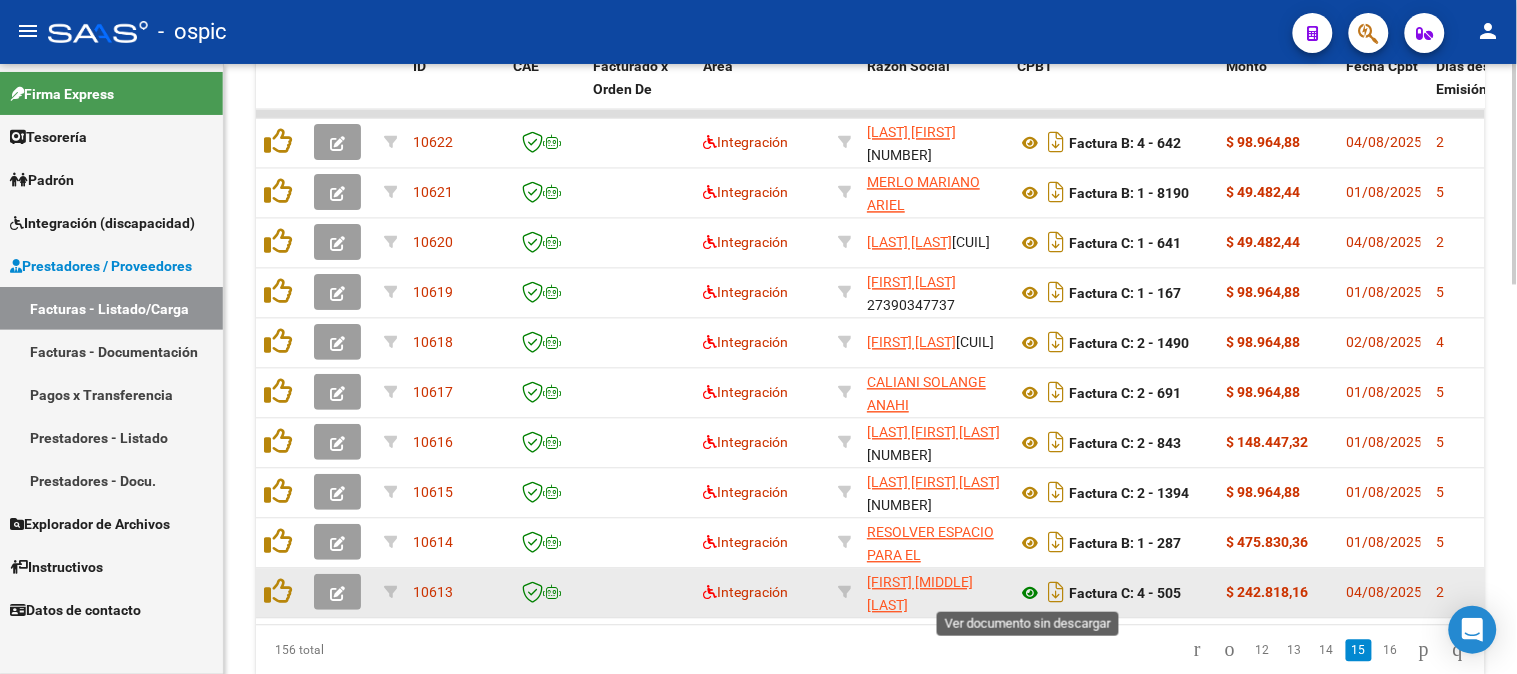 click 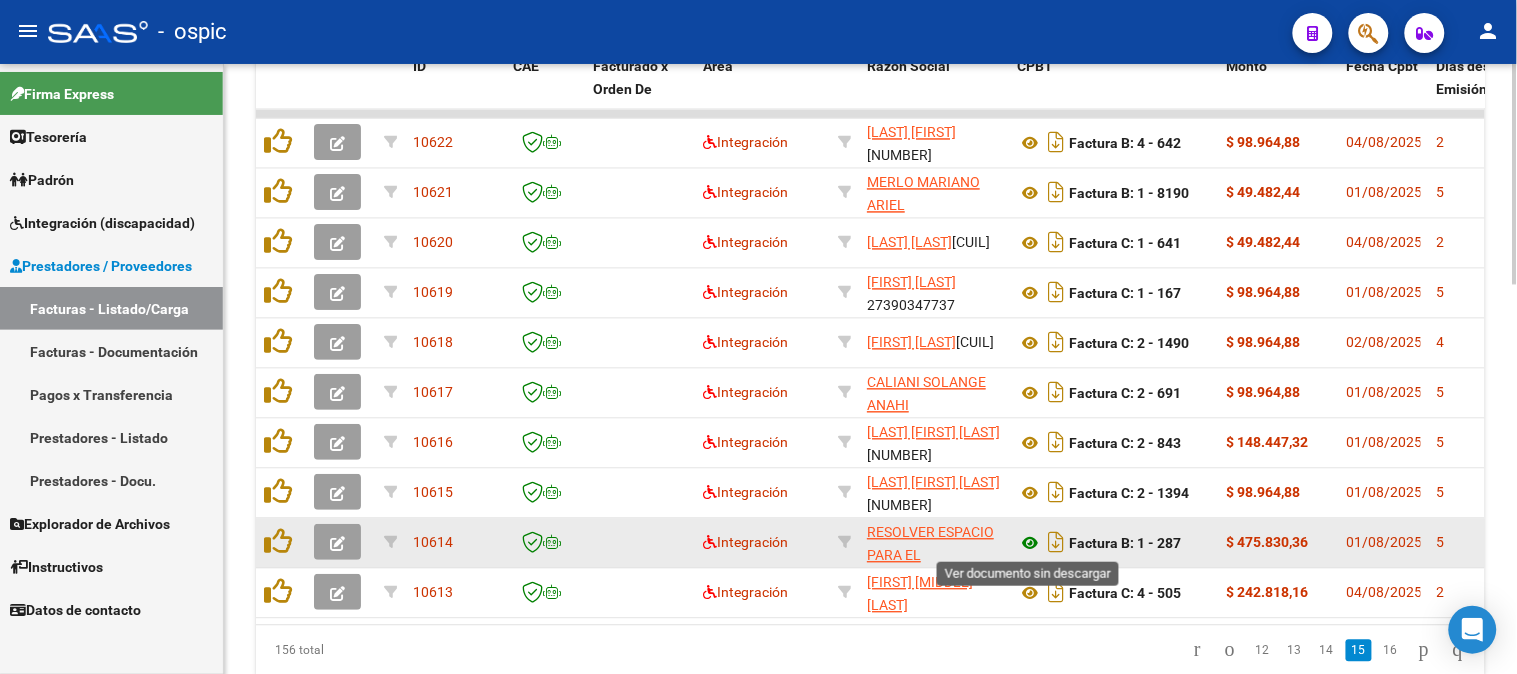 click 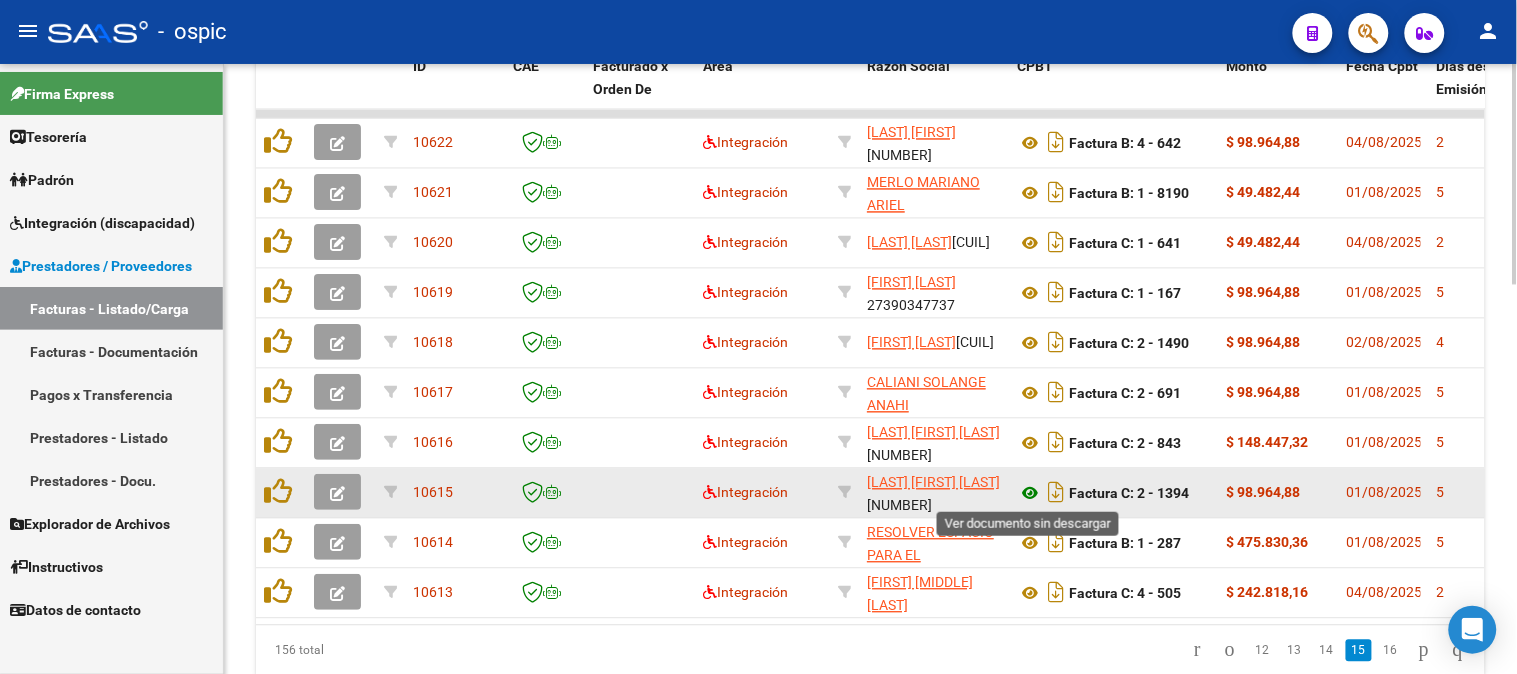 click 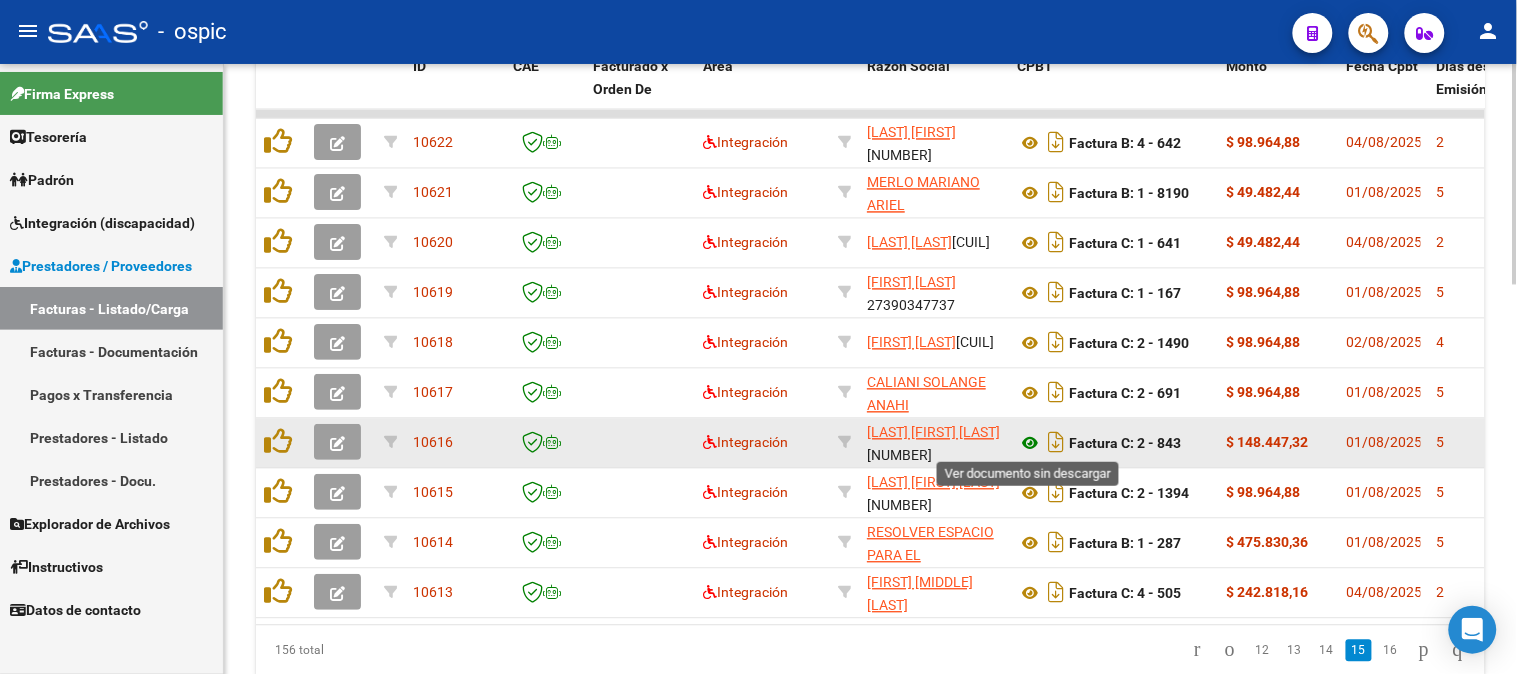 click 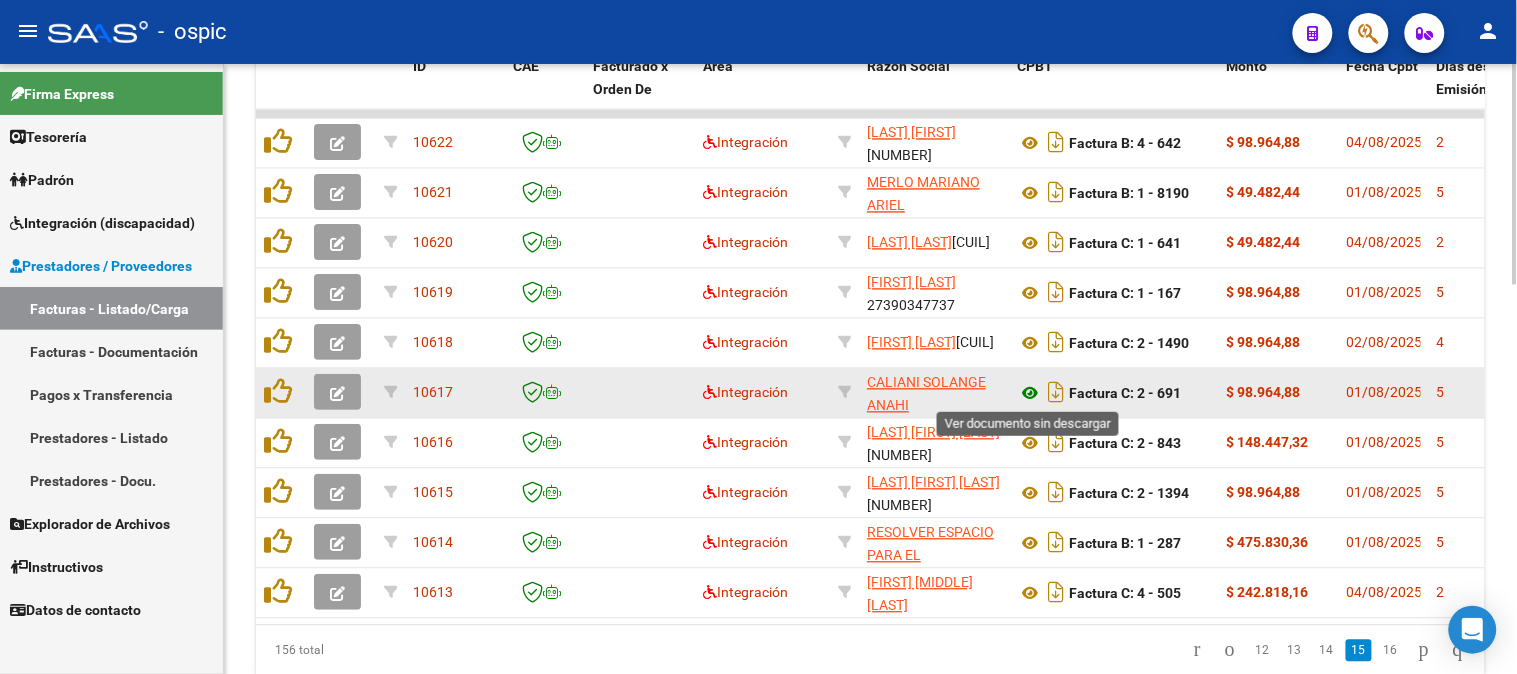 click 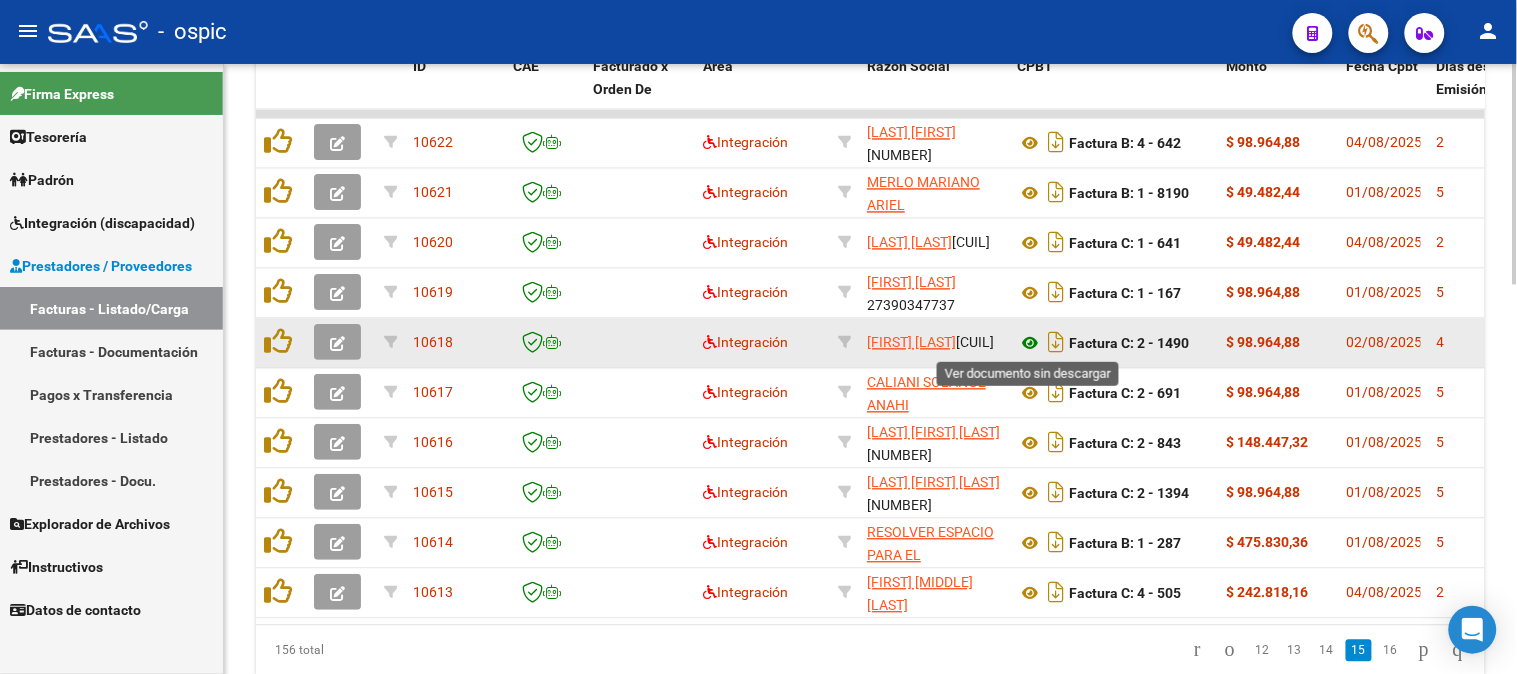 click 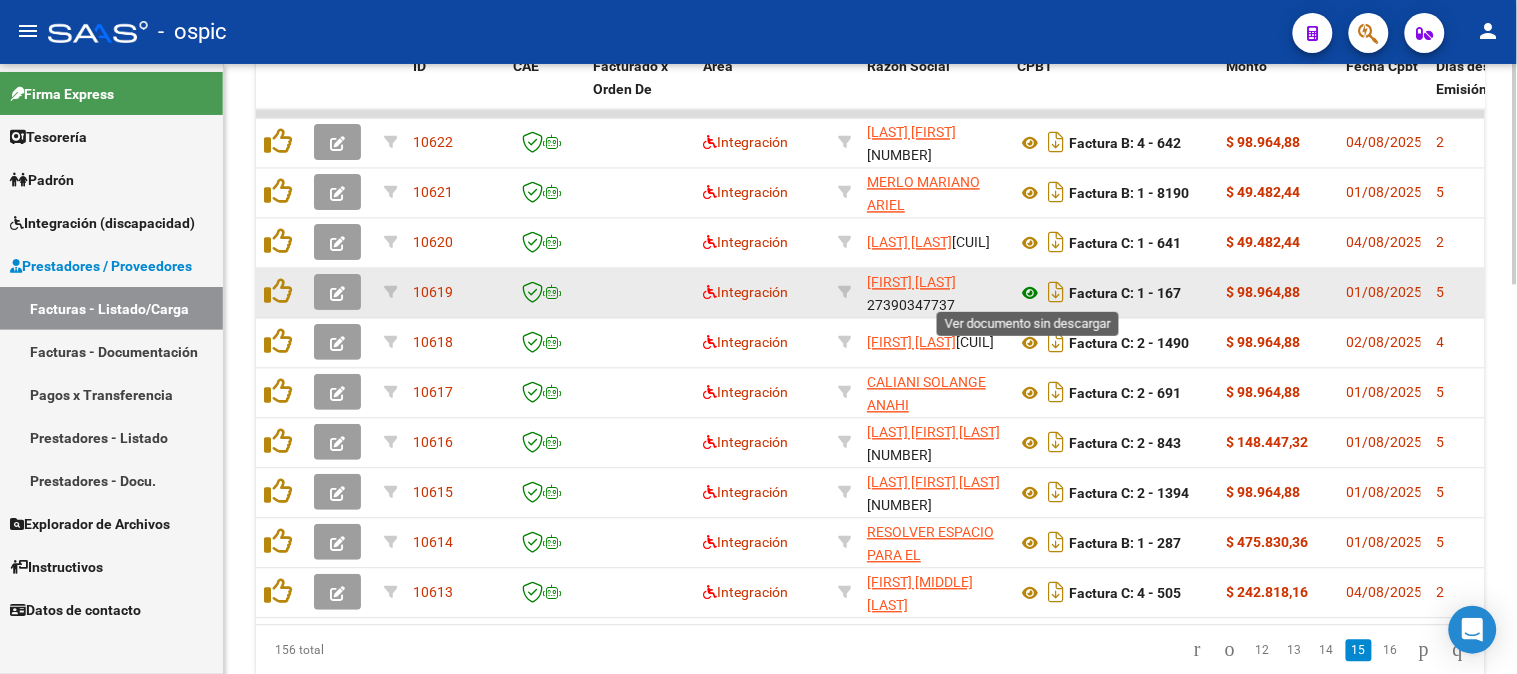click 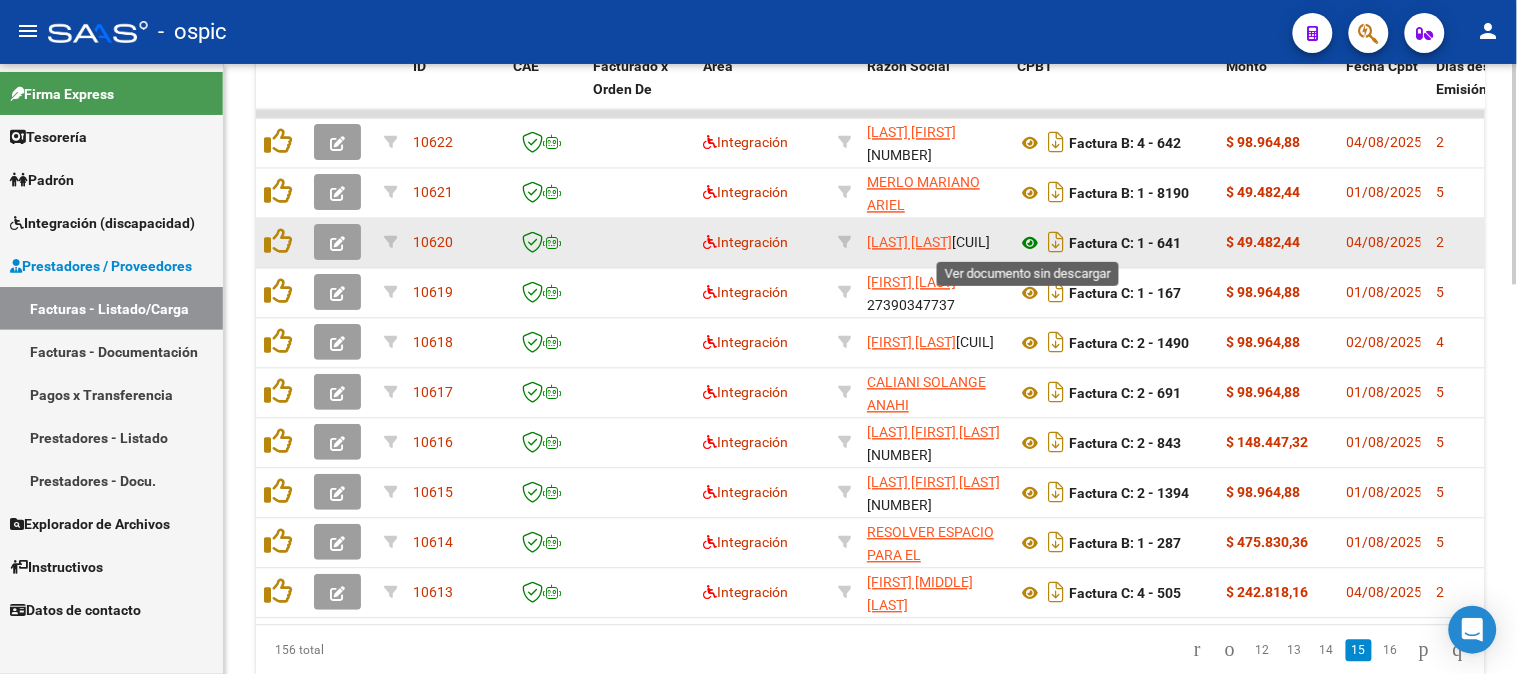 click 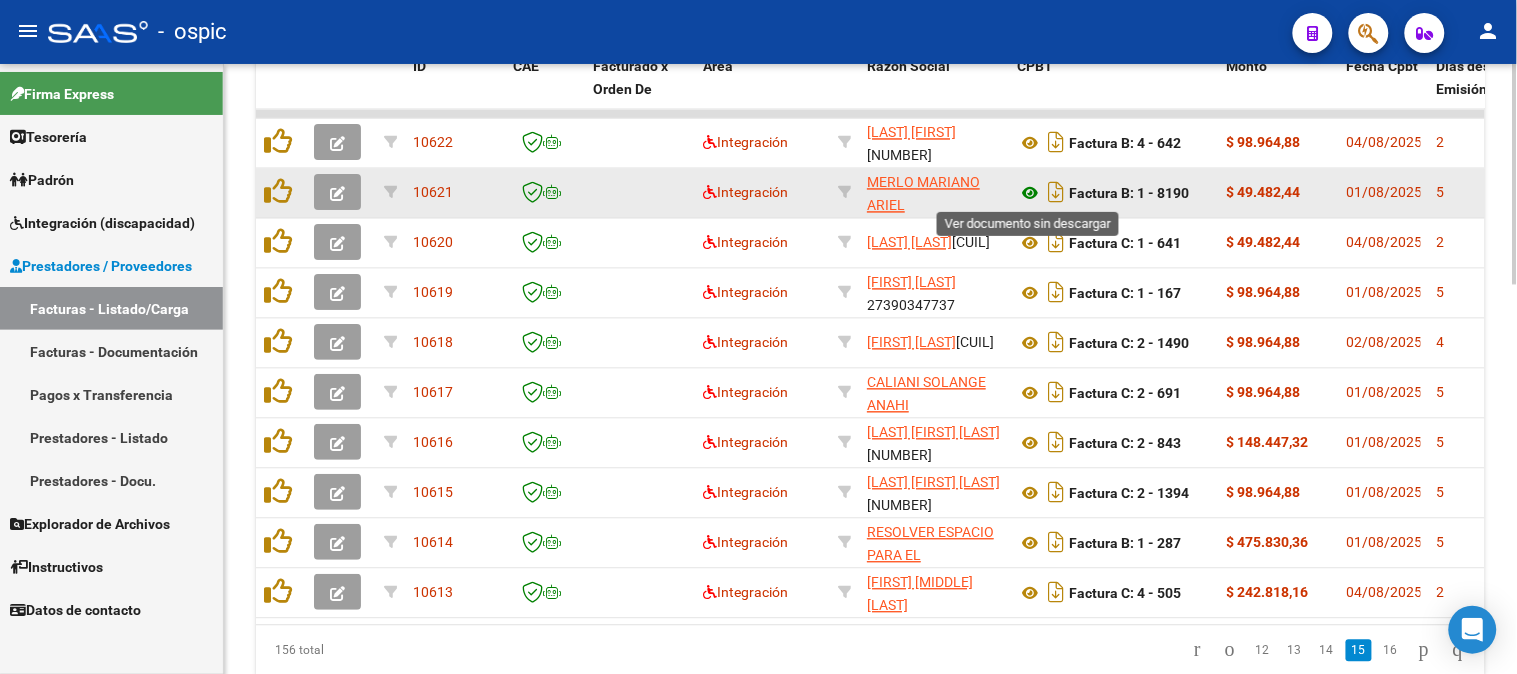 click 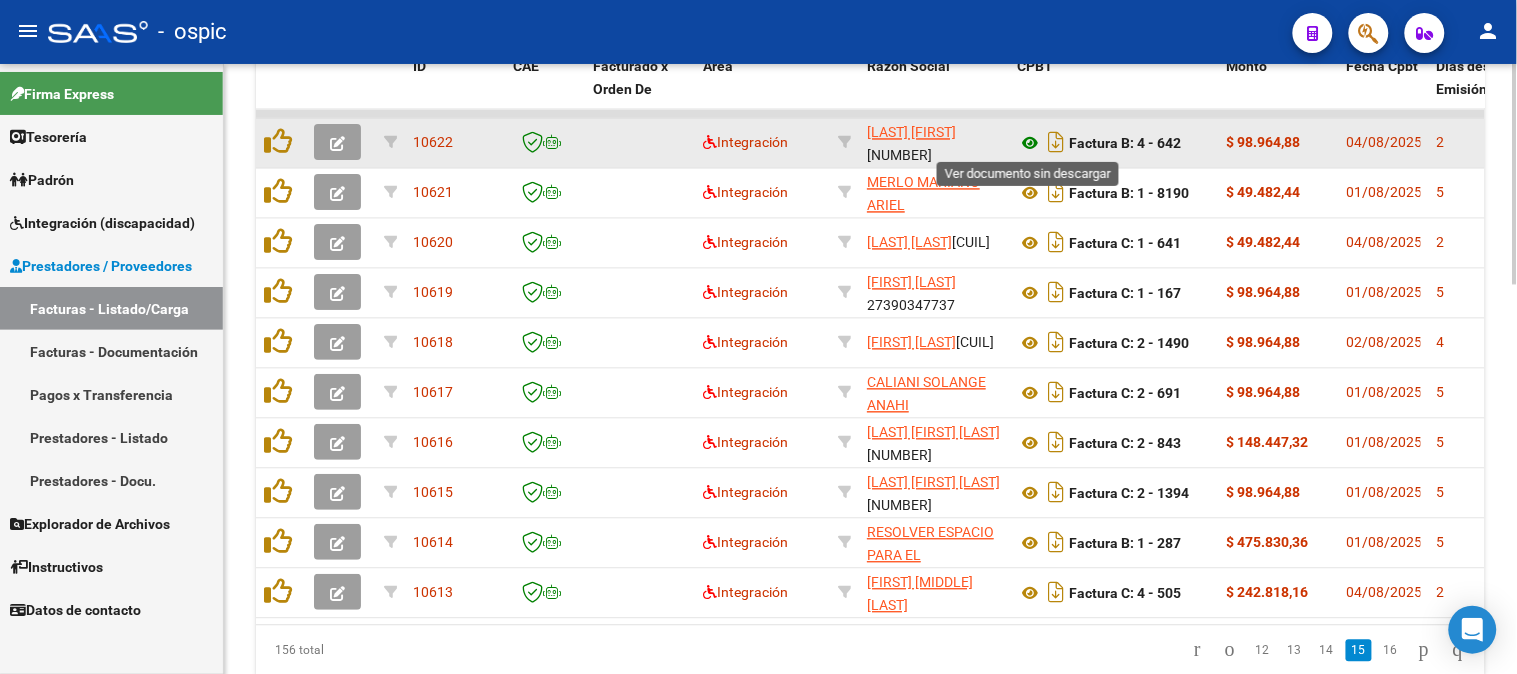 click 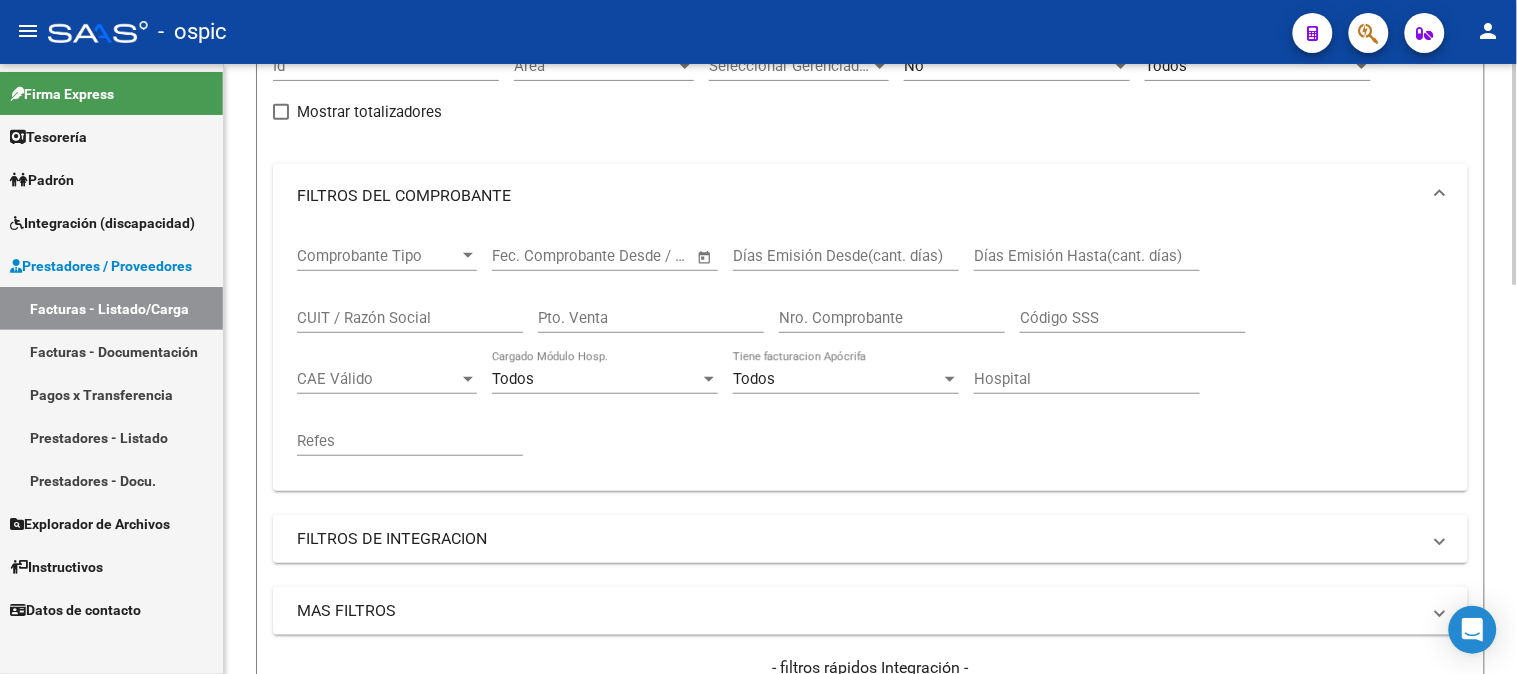 scroll, scrollTop: 0, scrollLeft: 0, axis: both 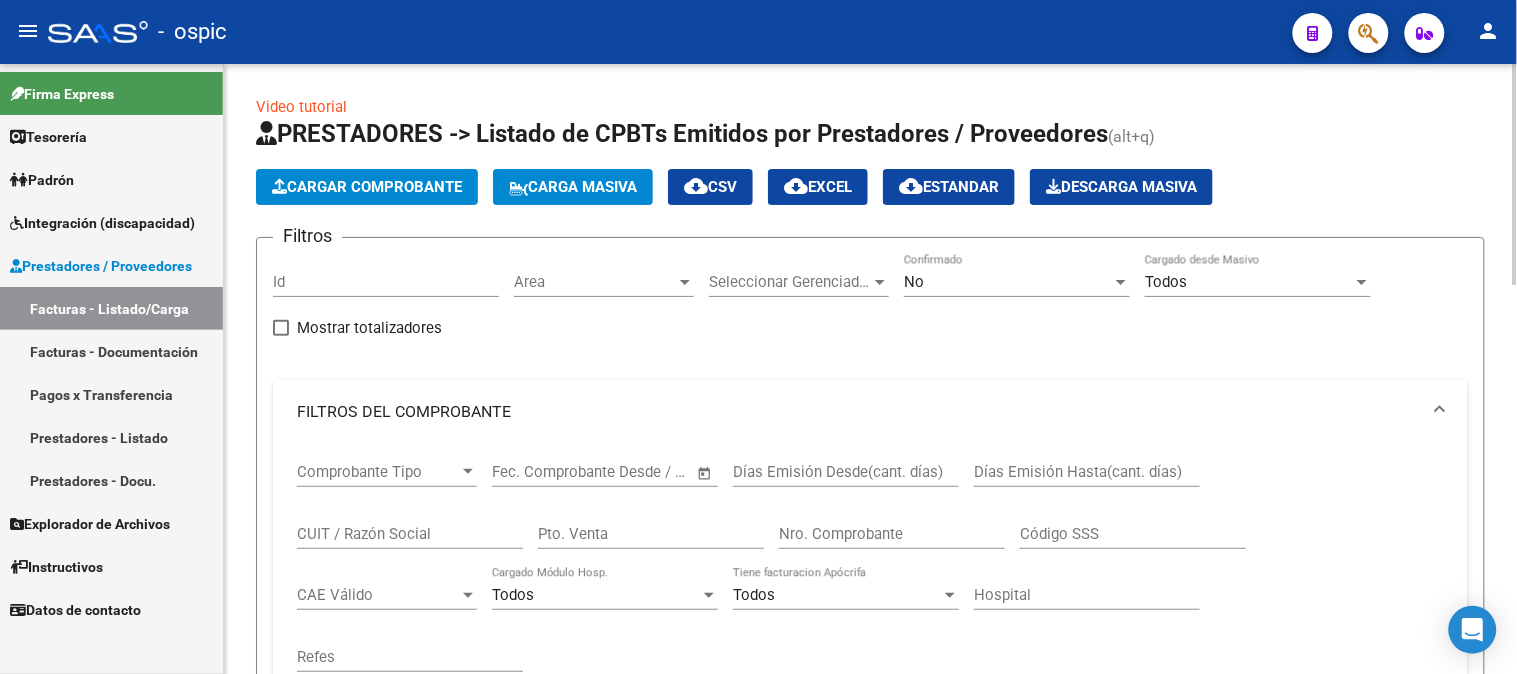 click on "No" at bounding box center (914, 282) 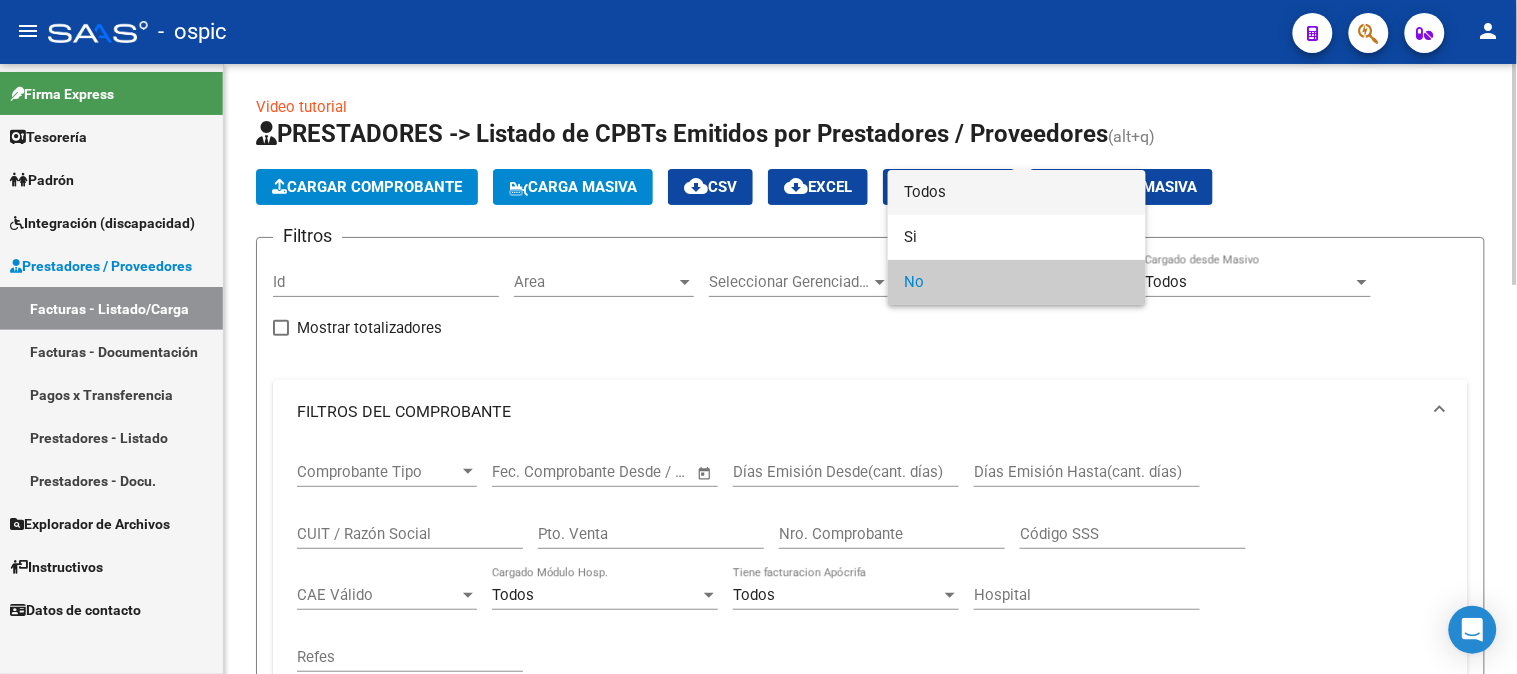 click on "Todos" at bounding box center (1017, 192) 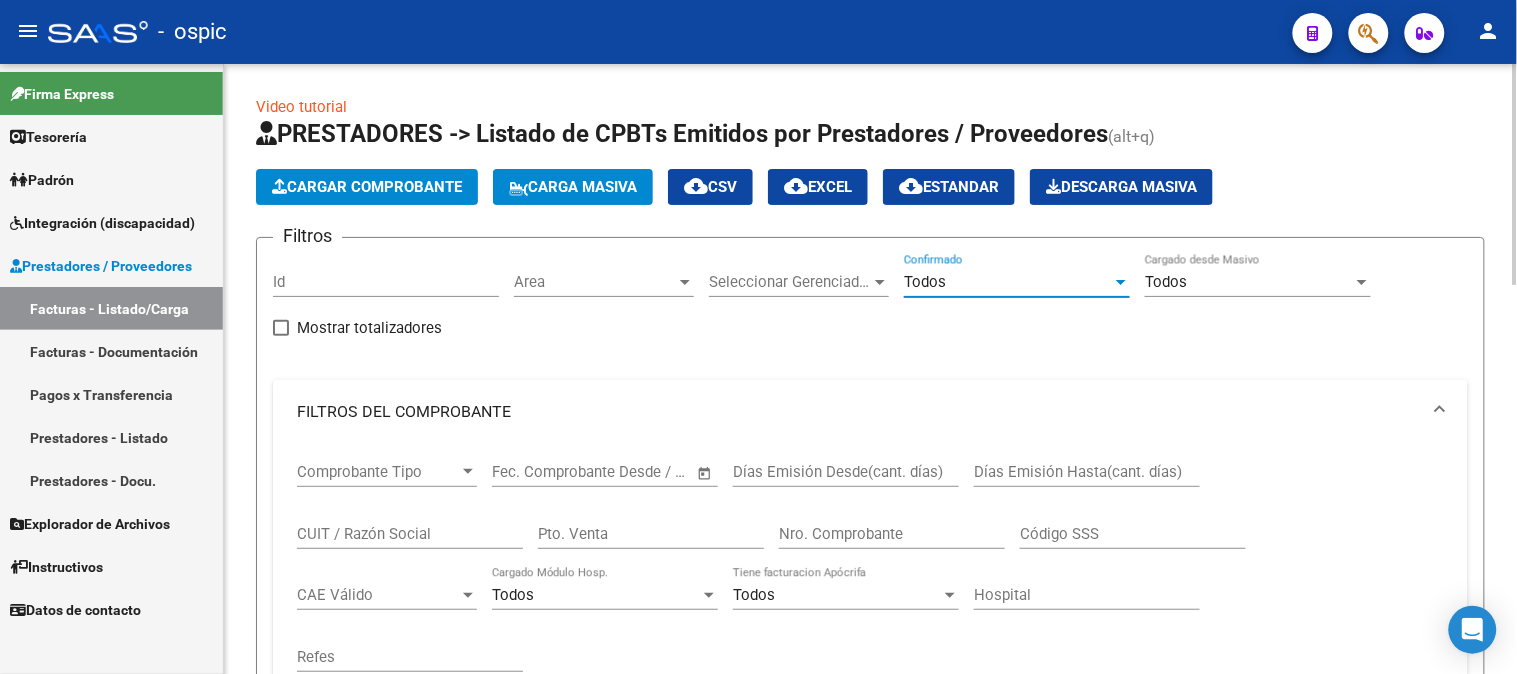 click on "Pto. Venta" at bounding box center (651, 534) 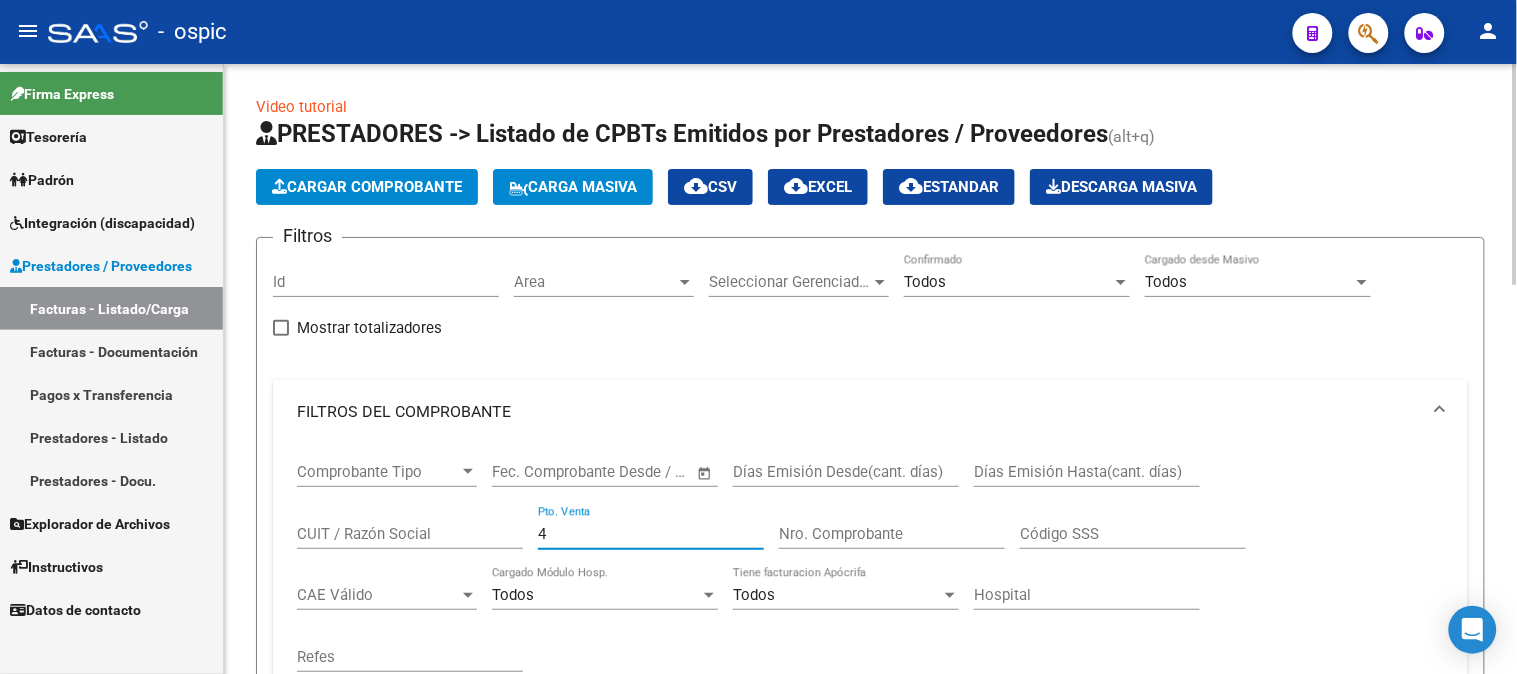 type on "4" 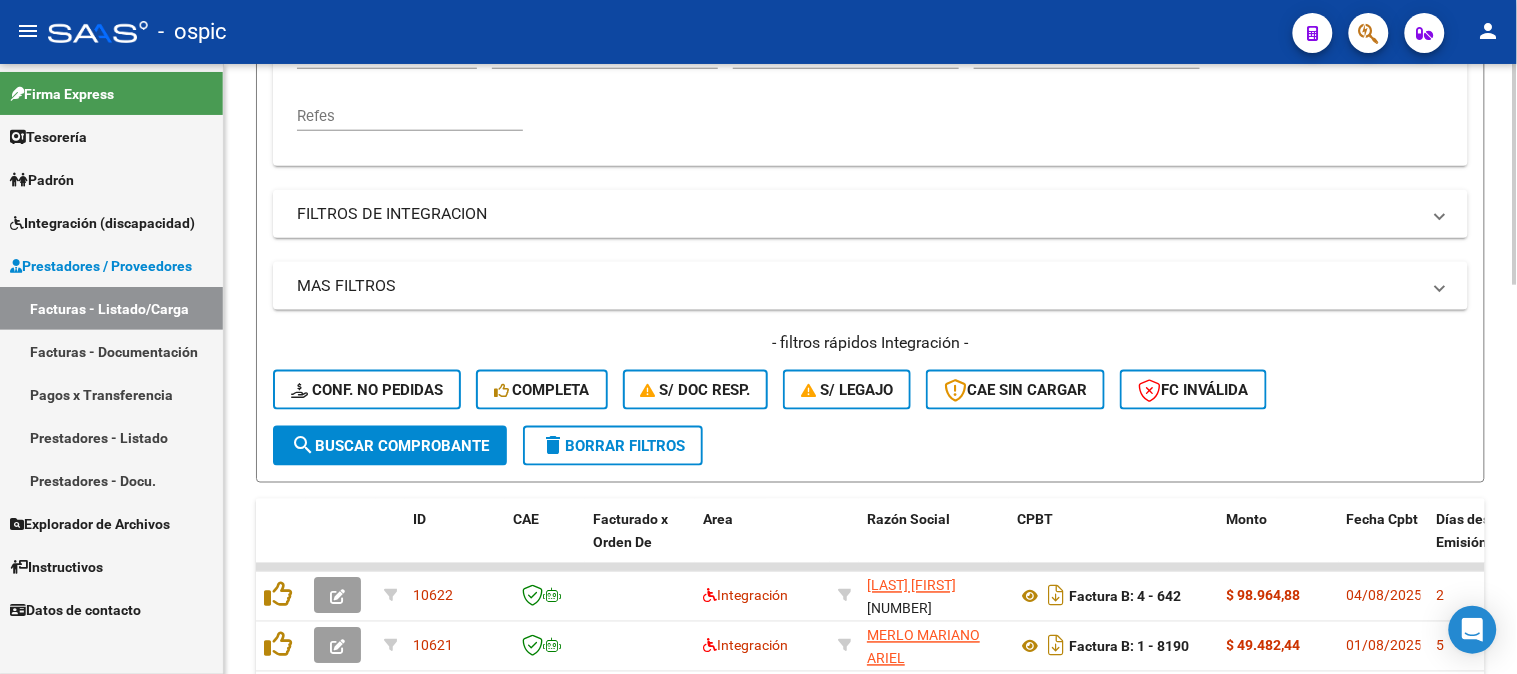 scroll, scrollTop: 555, scrollLeft: 0, axis: vertical 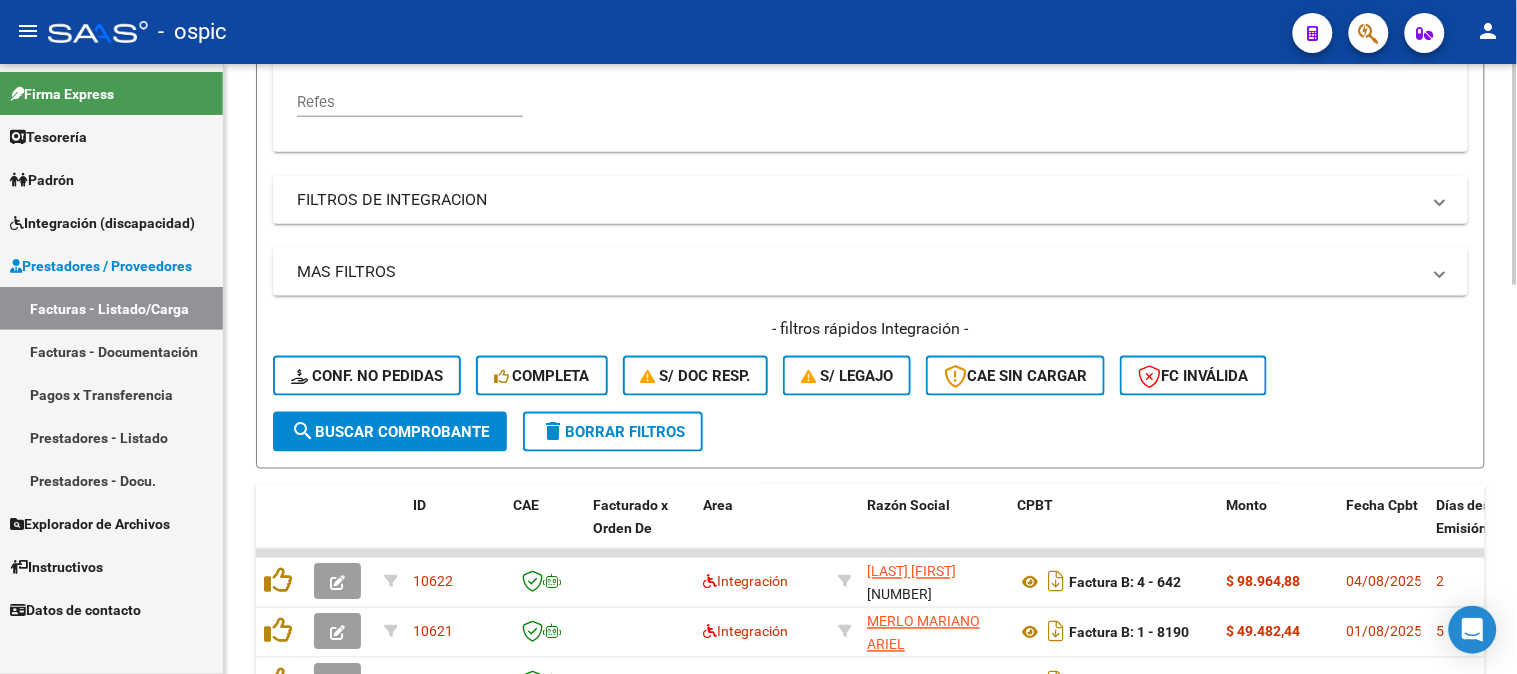 type on "505" 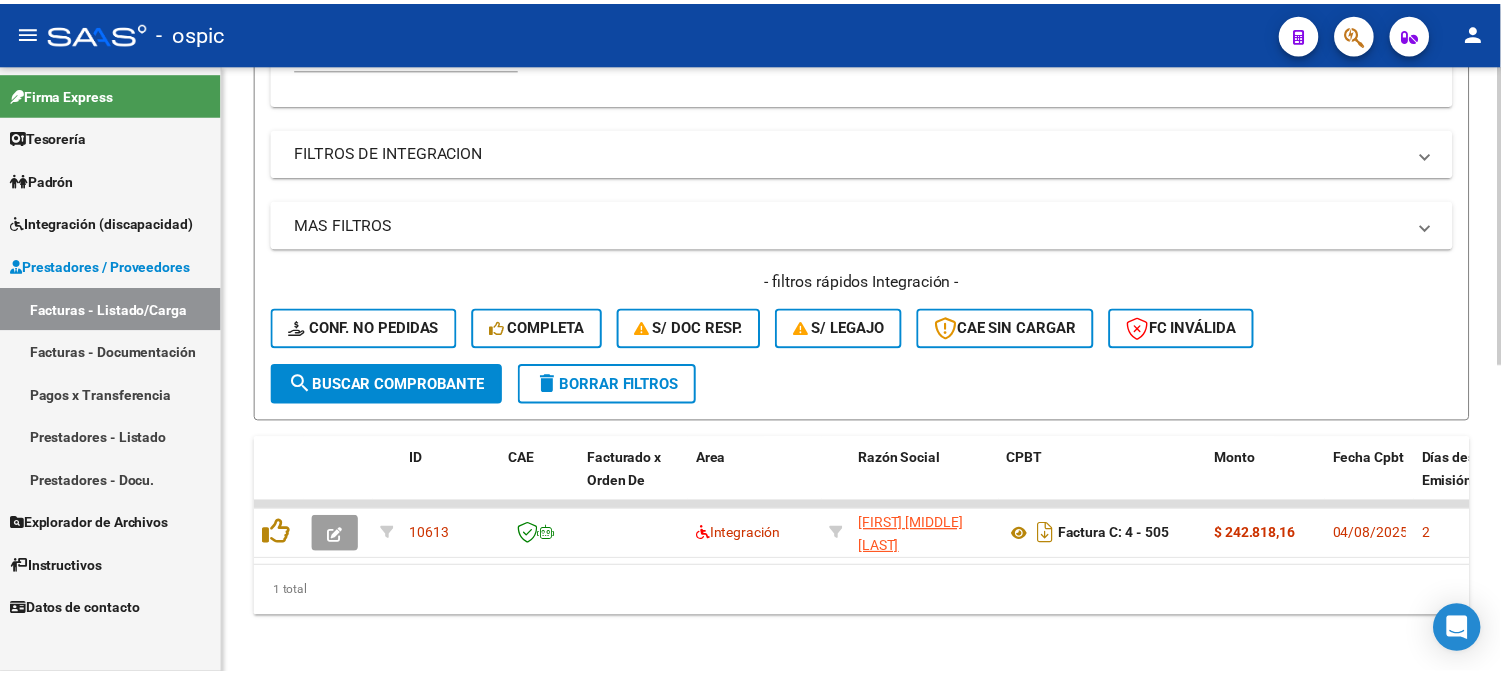 scroll, scrollTop: 624, scrollLeft: 0, axis: vertical 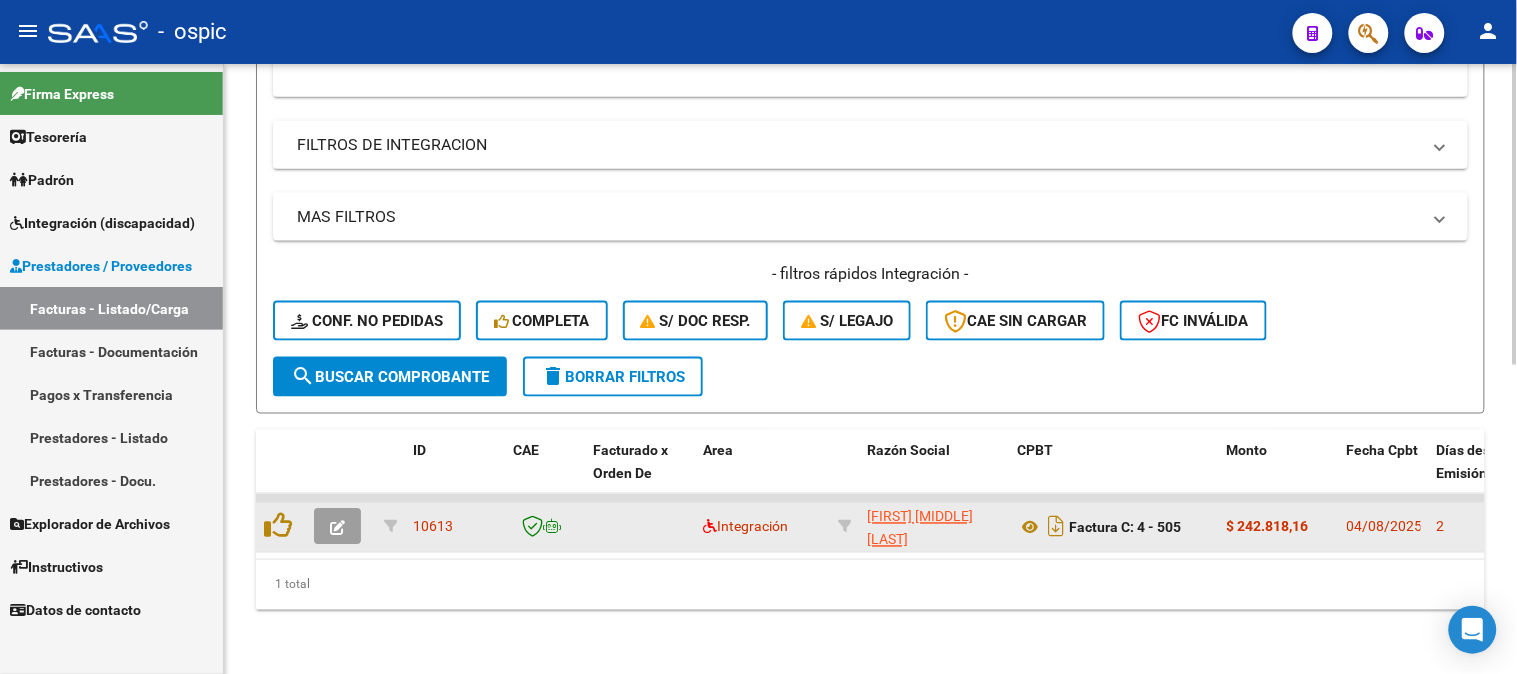 click 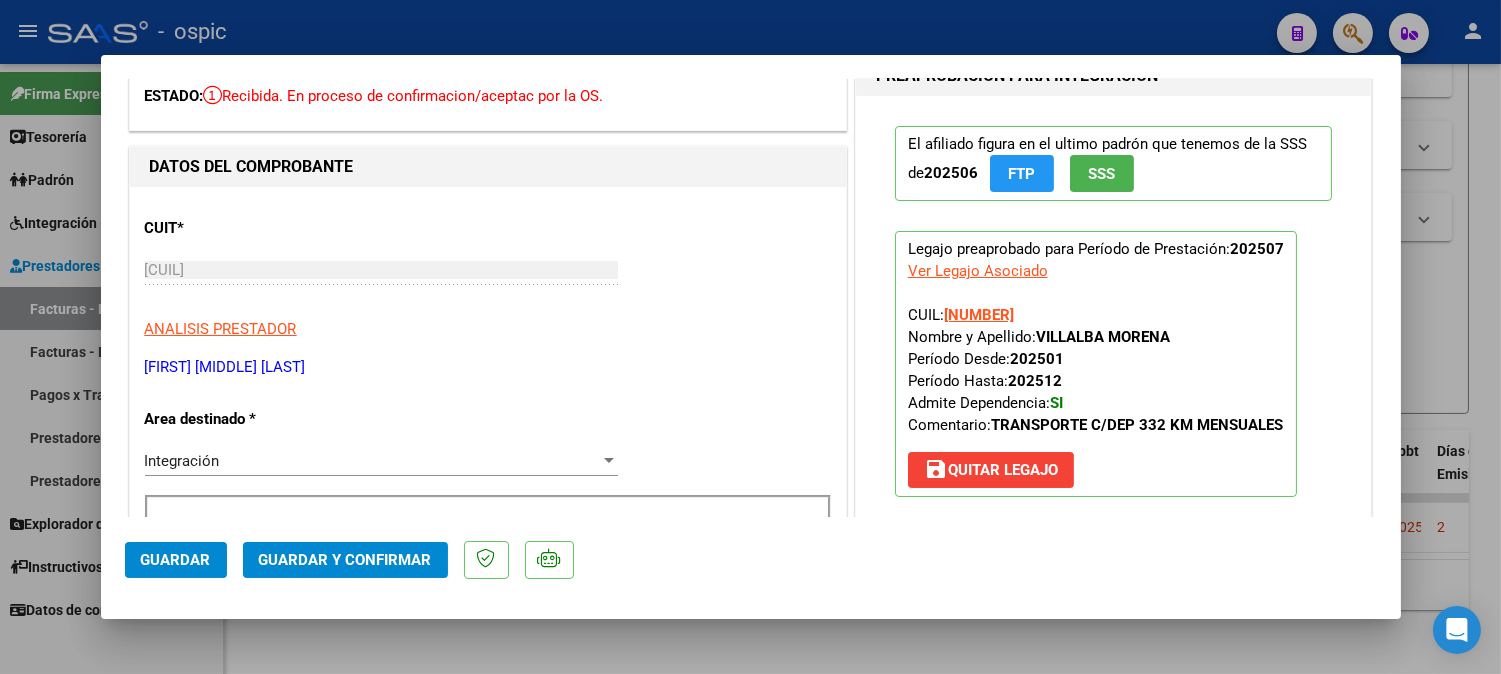 scroll, scrollTop: 0, scrollLeft: 0, axis: both 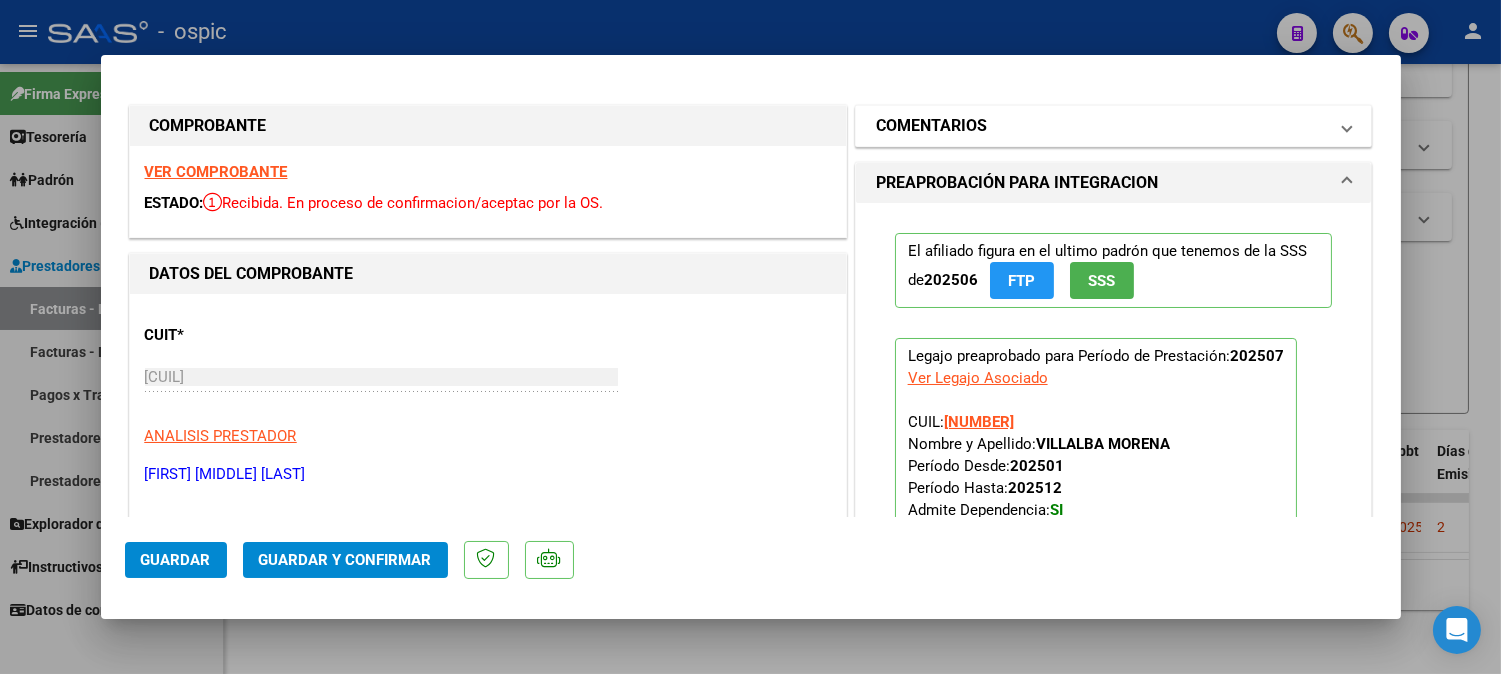 click on "COMENTARIOS" at bounding box center [1102, 126] 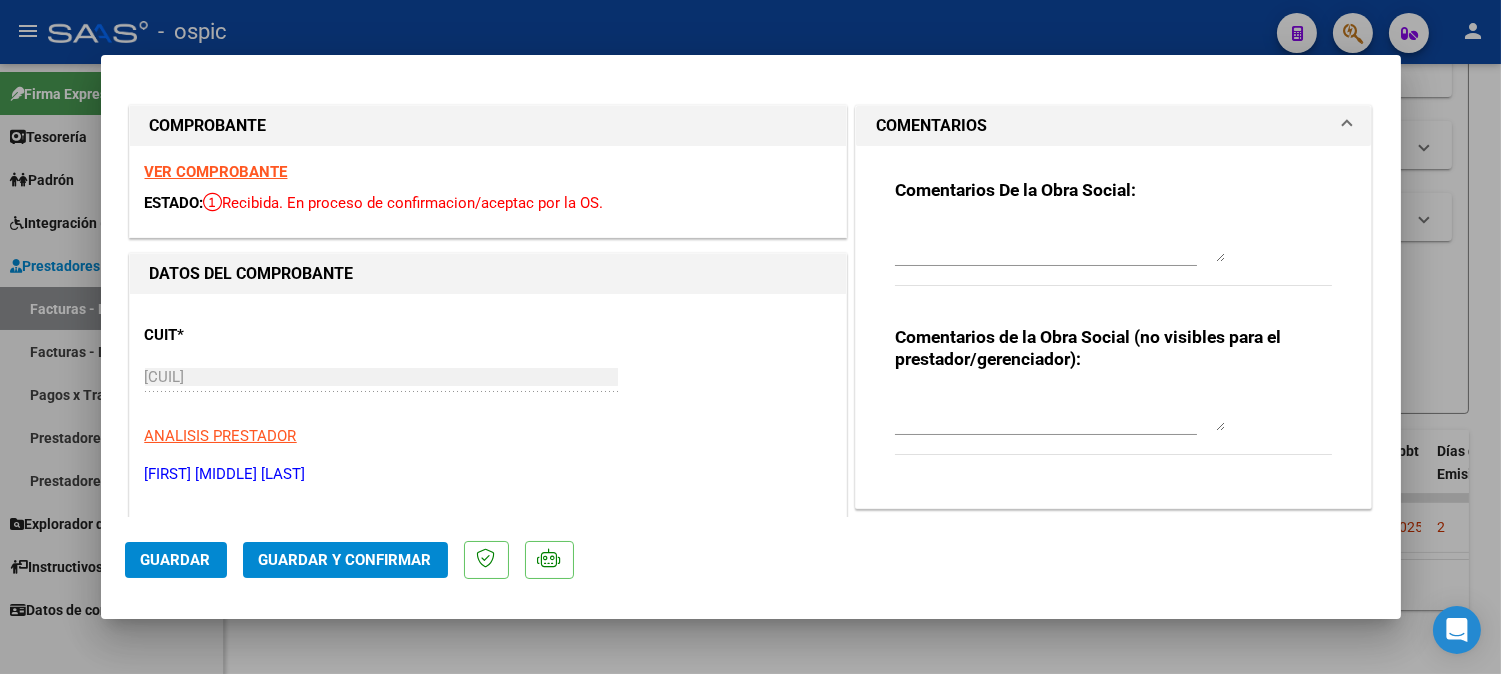 click at bounding box center (1060, 411) 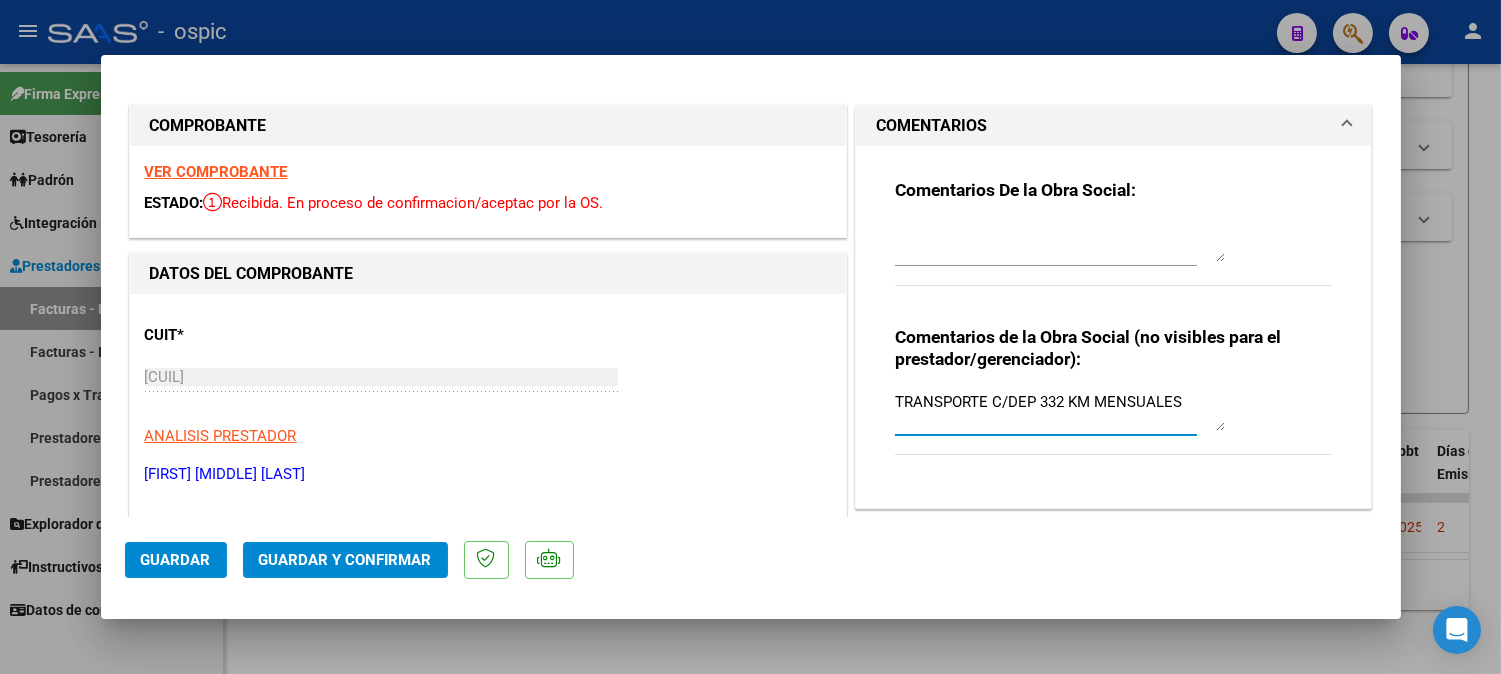 type on "TRANSPORTE C/DEP 332 KM MENSUALES" 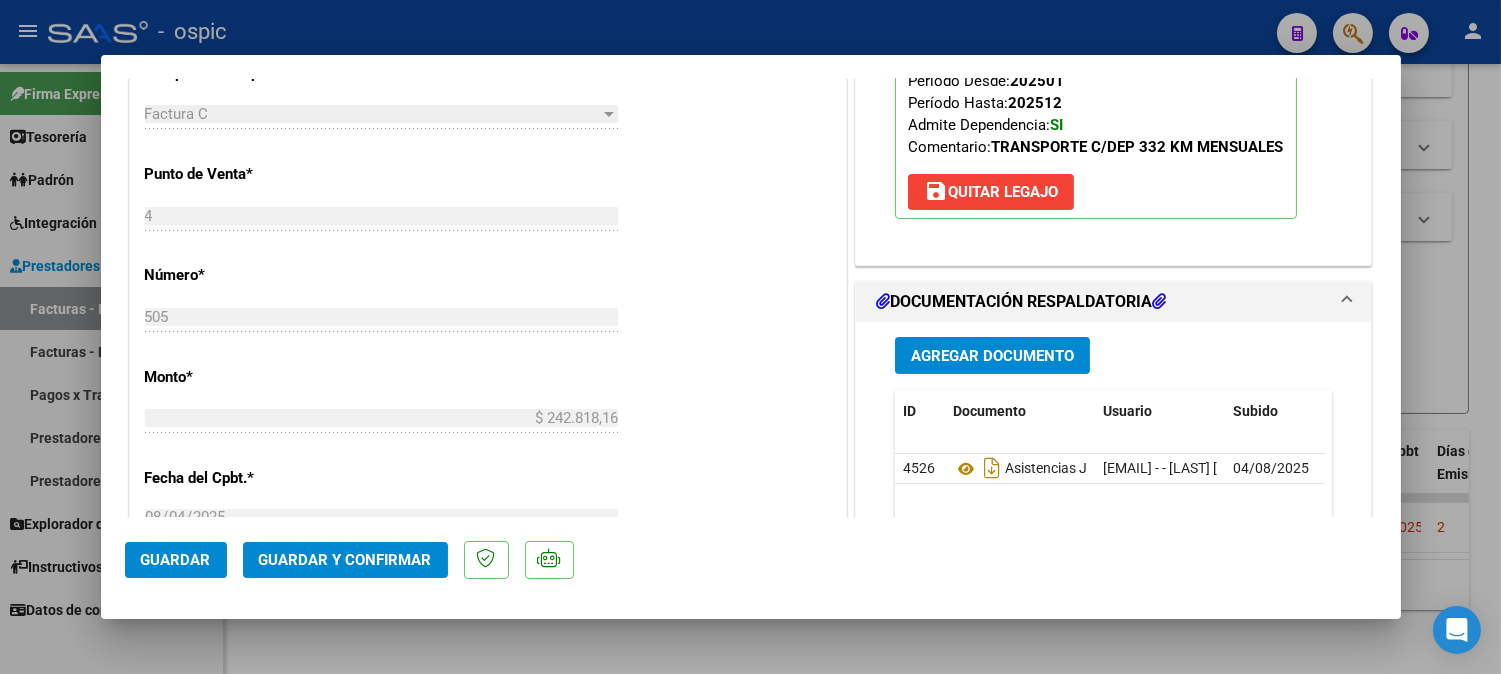 scroll, scrollTop: 855, scrollLeft: 0, axis: vertical 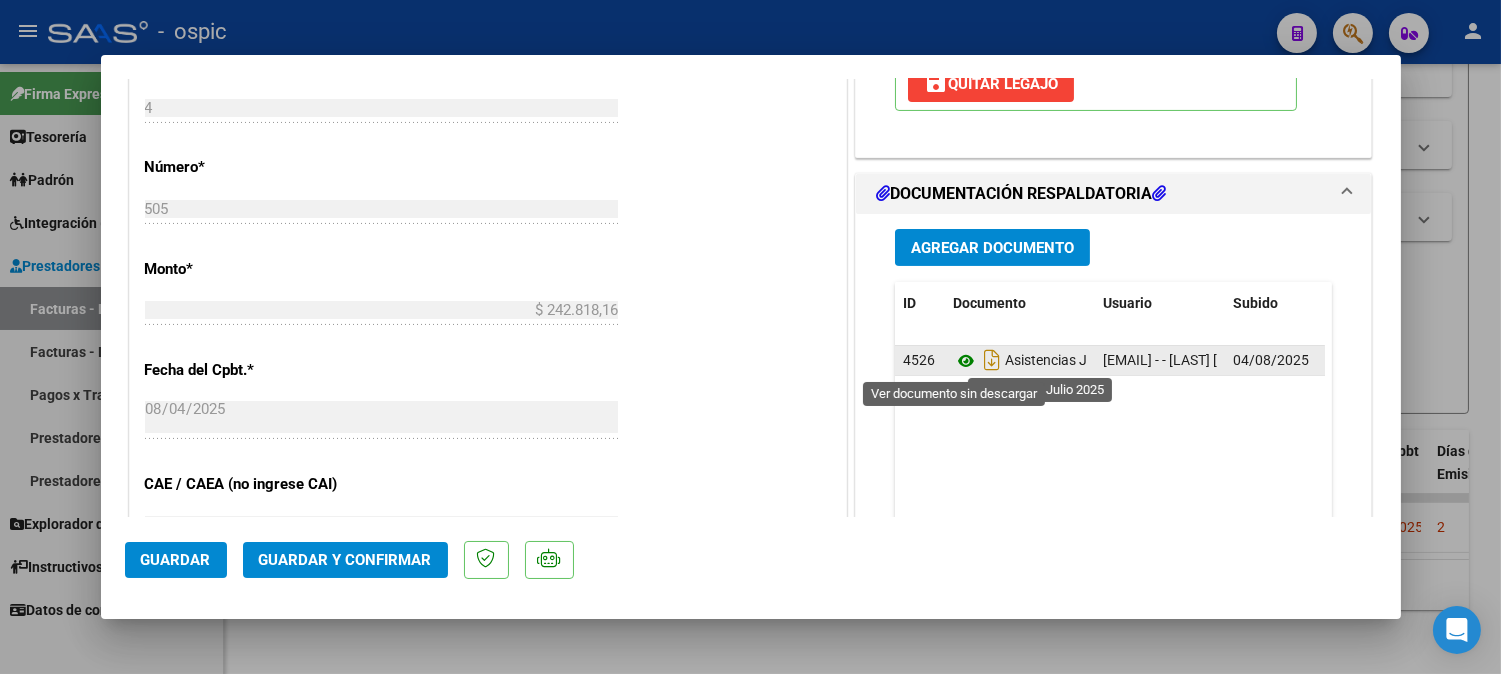 click 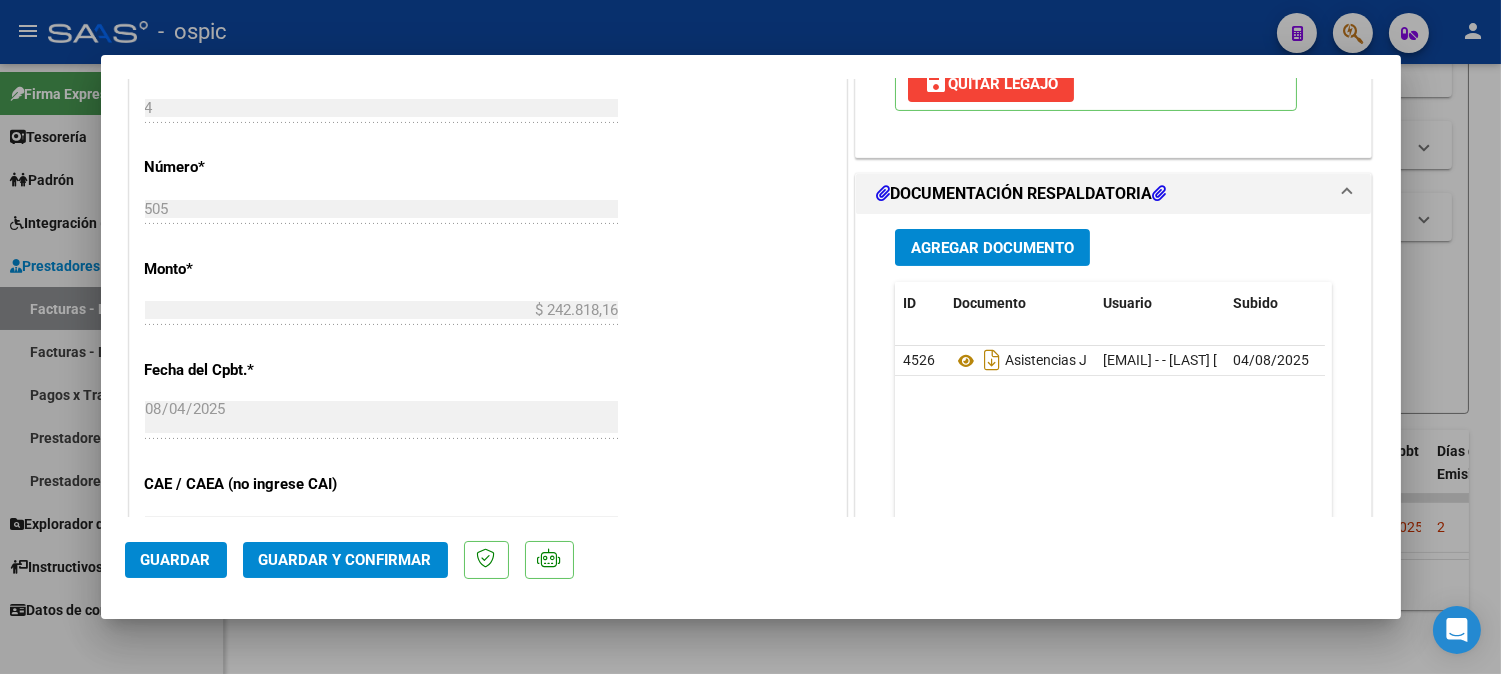 click on "Guardar y Confirmar" 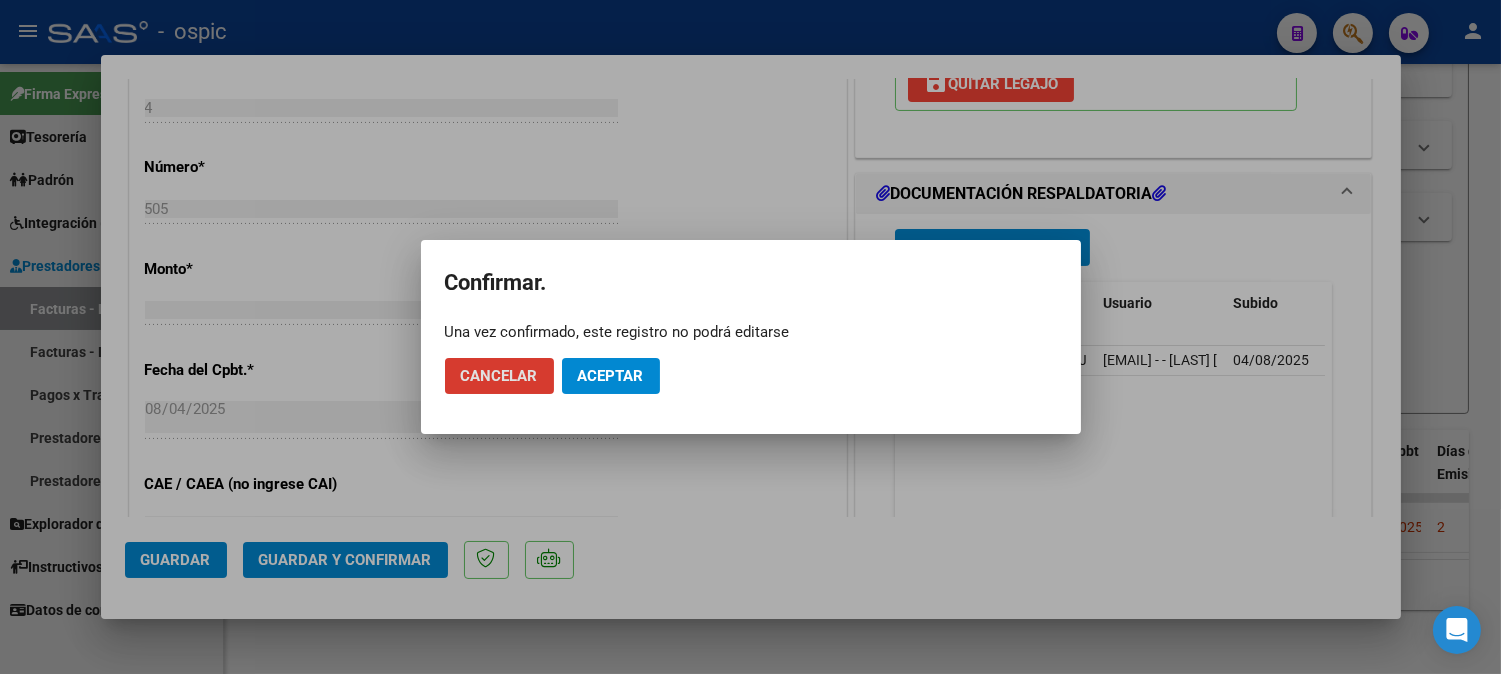 click on "Aceptar" 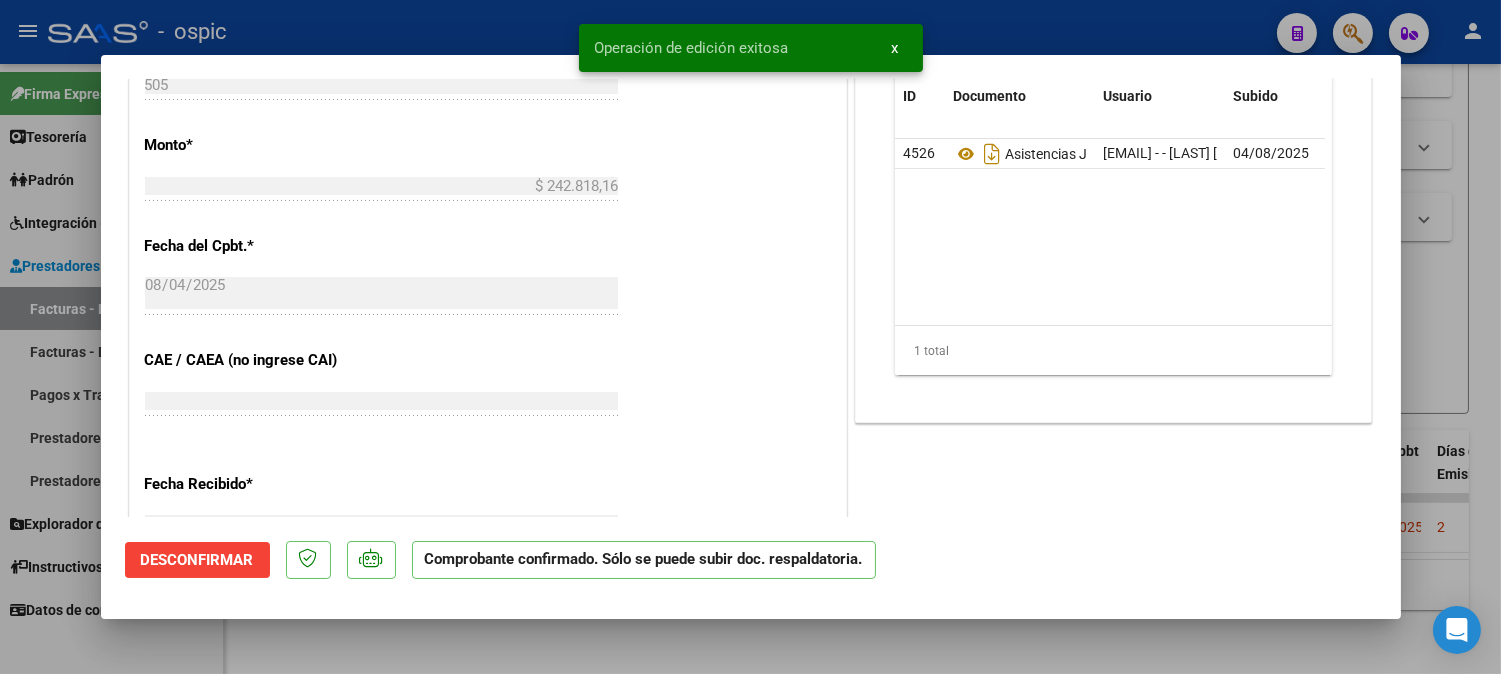 type 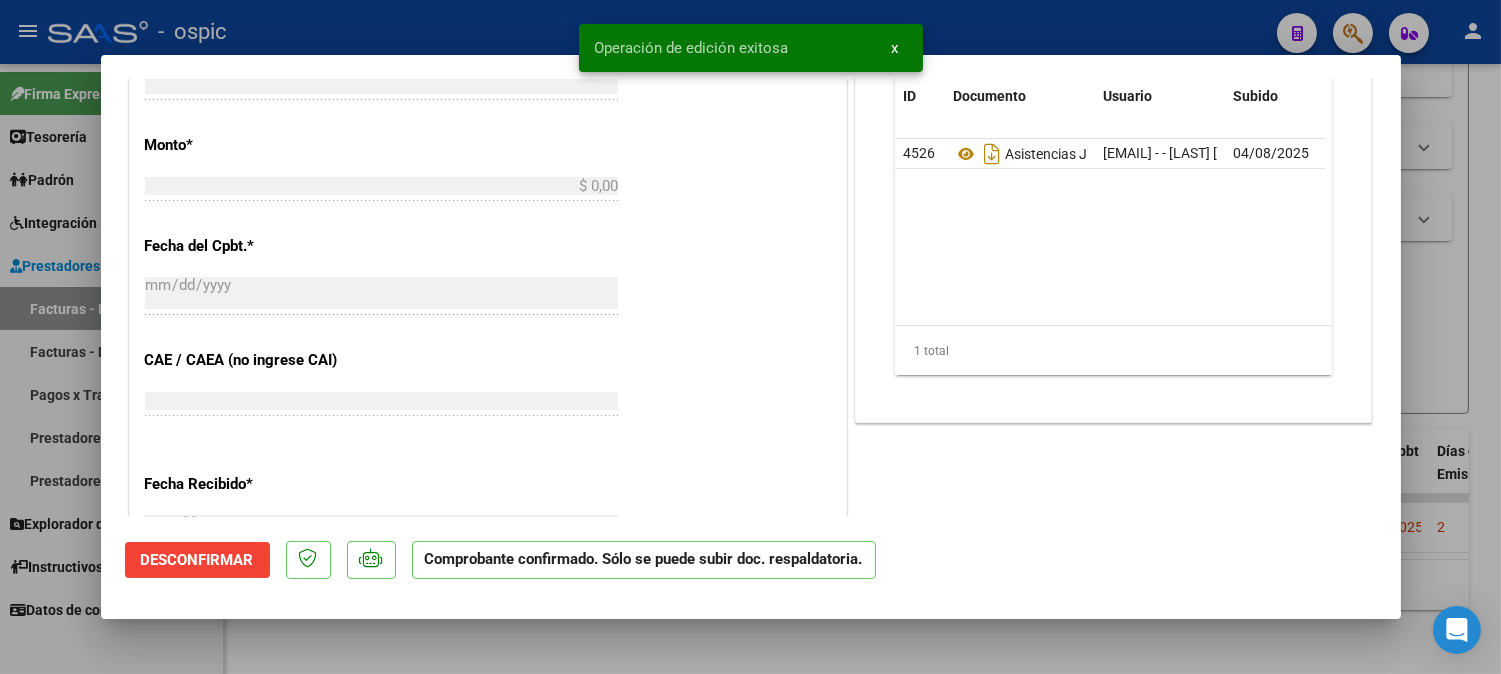 scroll, scrollTop: 891, scrollLeft: 0, axis: vertical 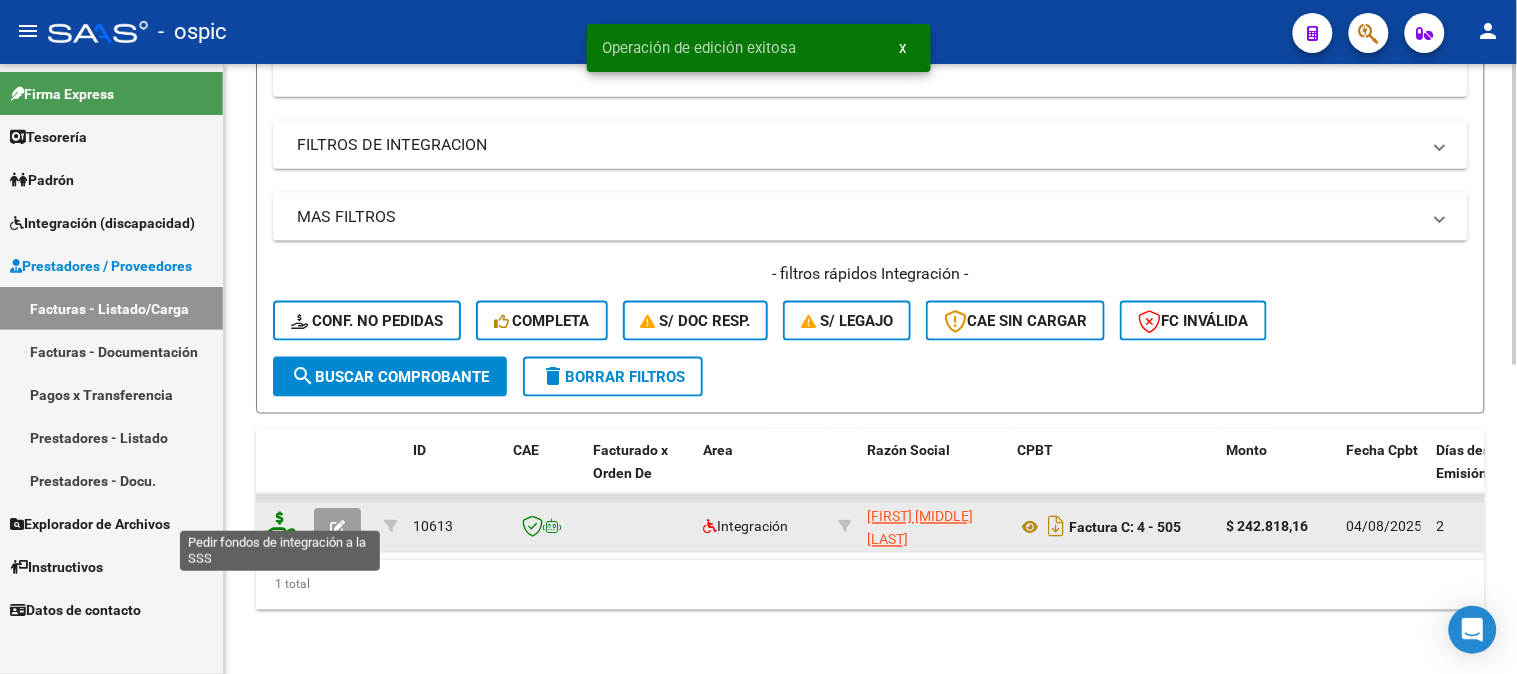 click 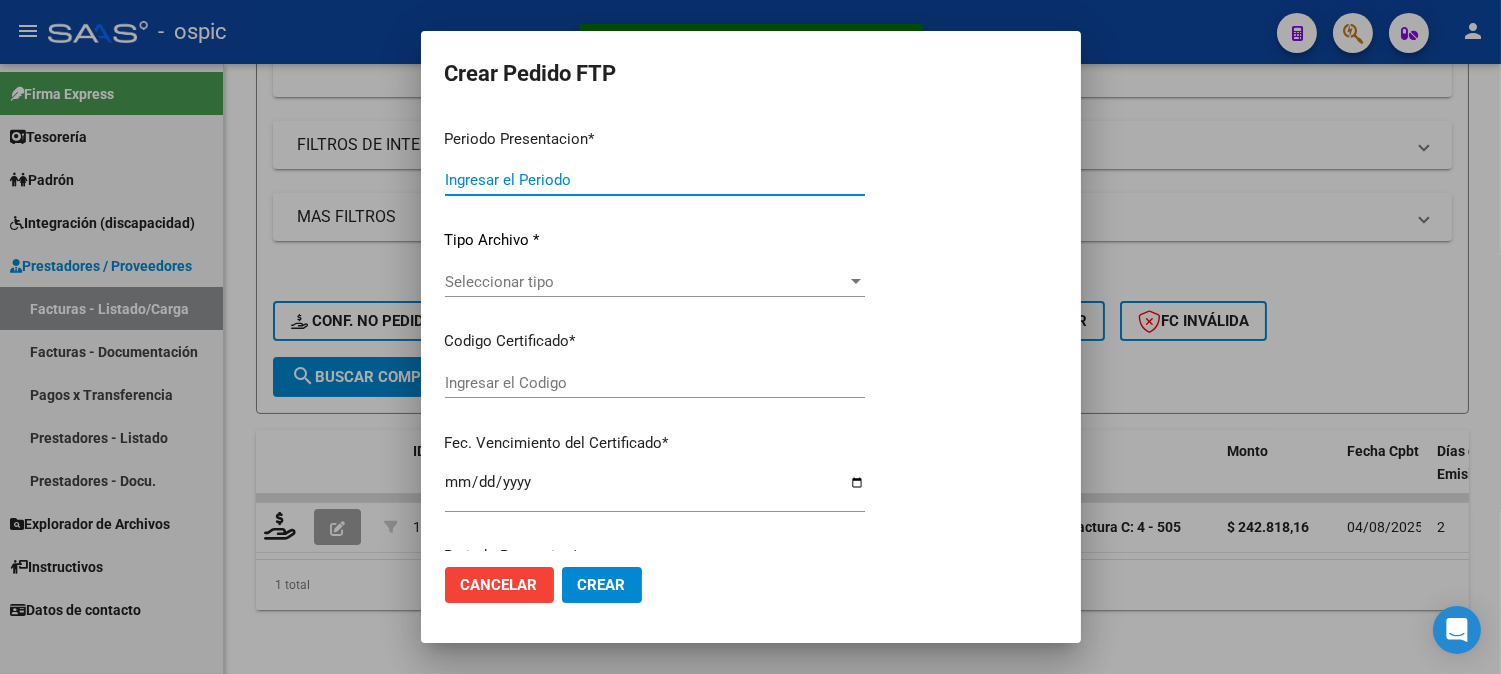 type on "202507" 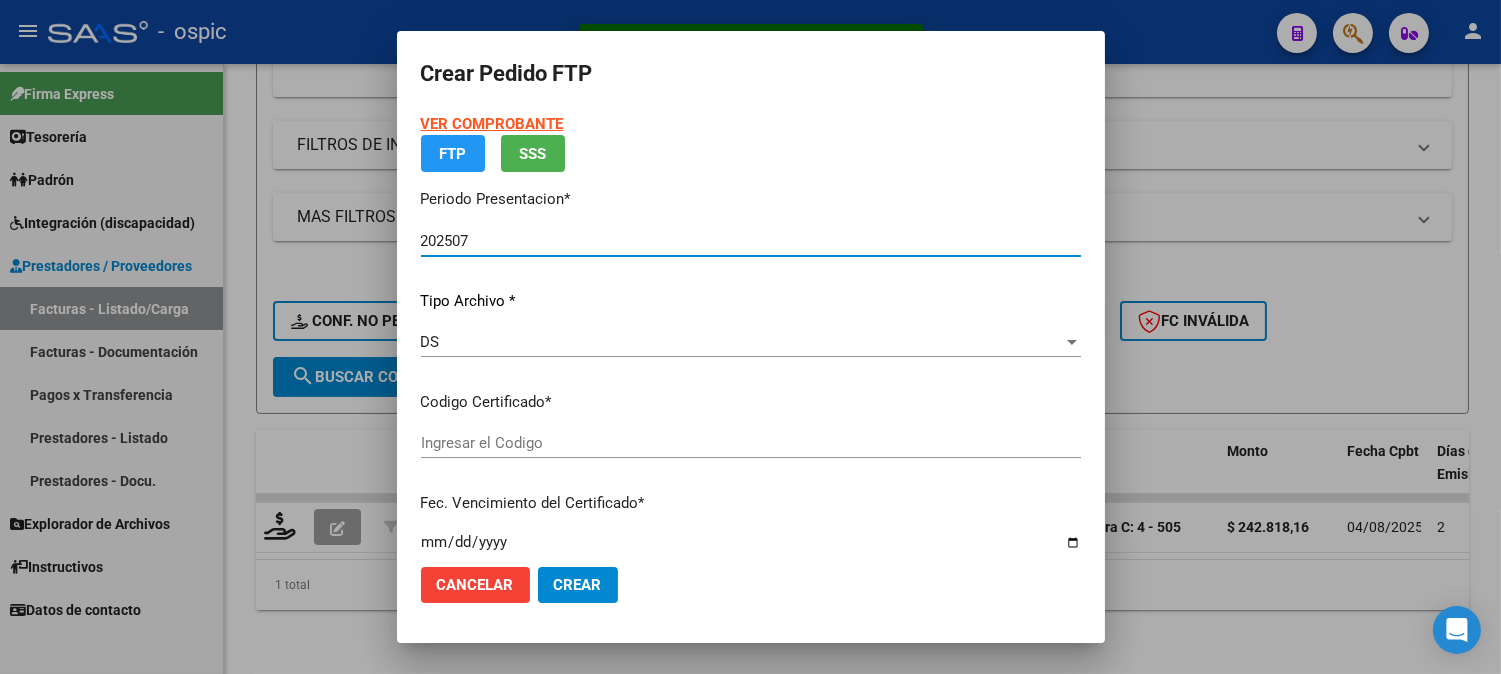 type on "0000000000000000000000000000001258515495" 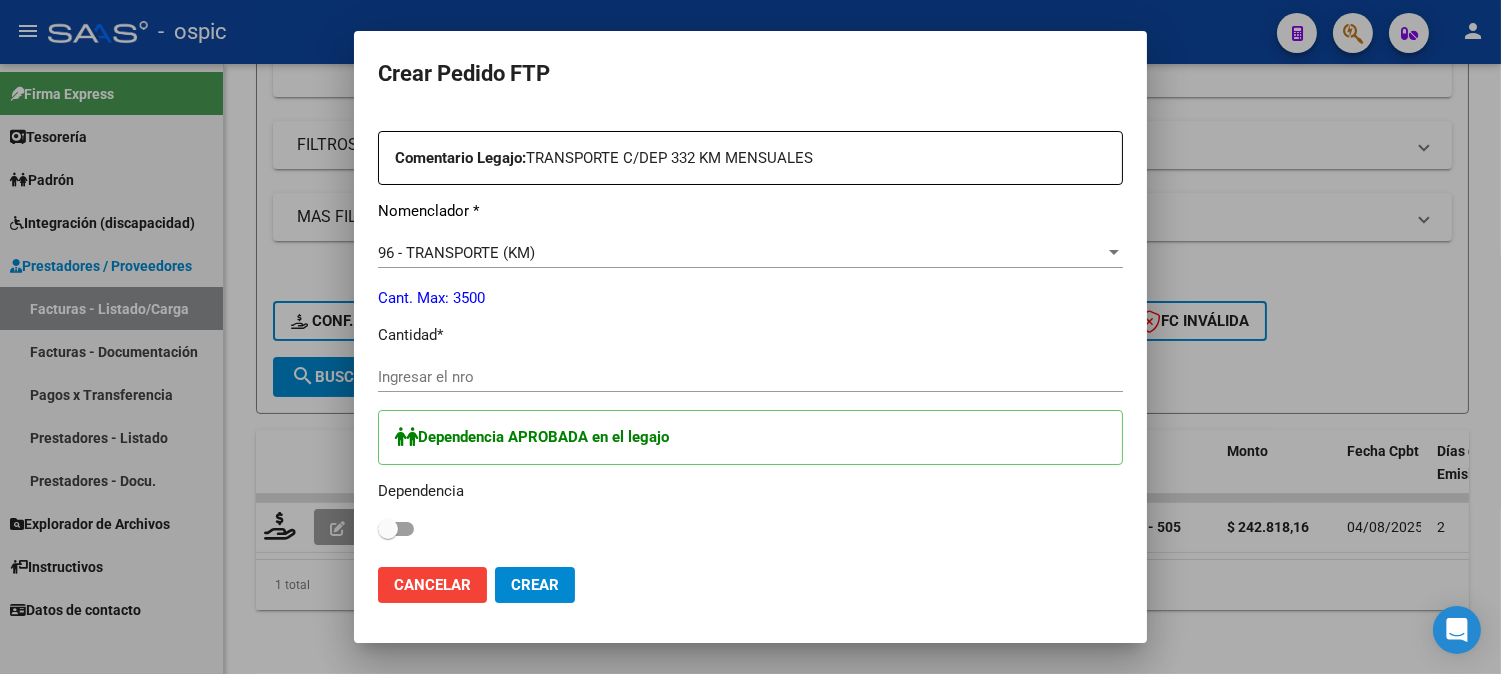 scroll, scrollTop: 756, scrollLeft: 0, axis: vertical 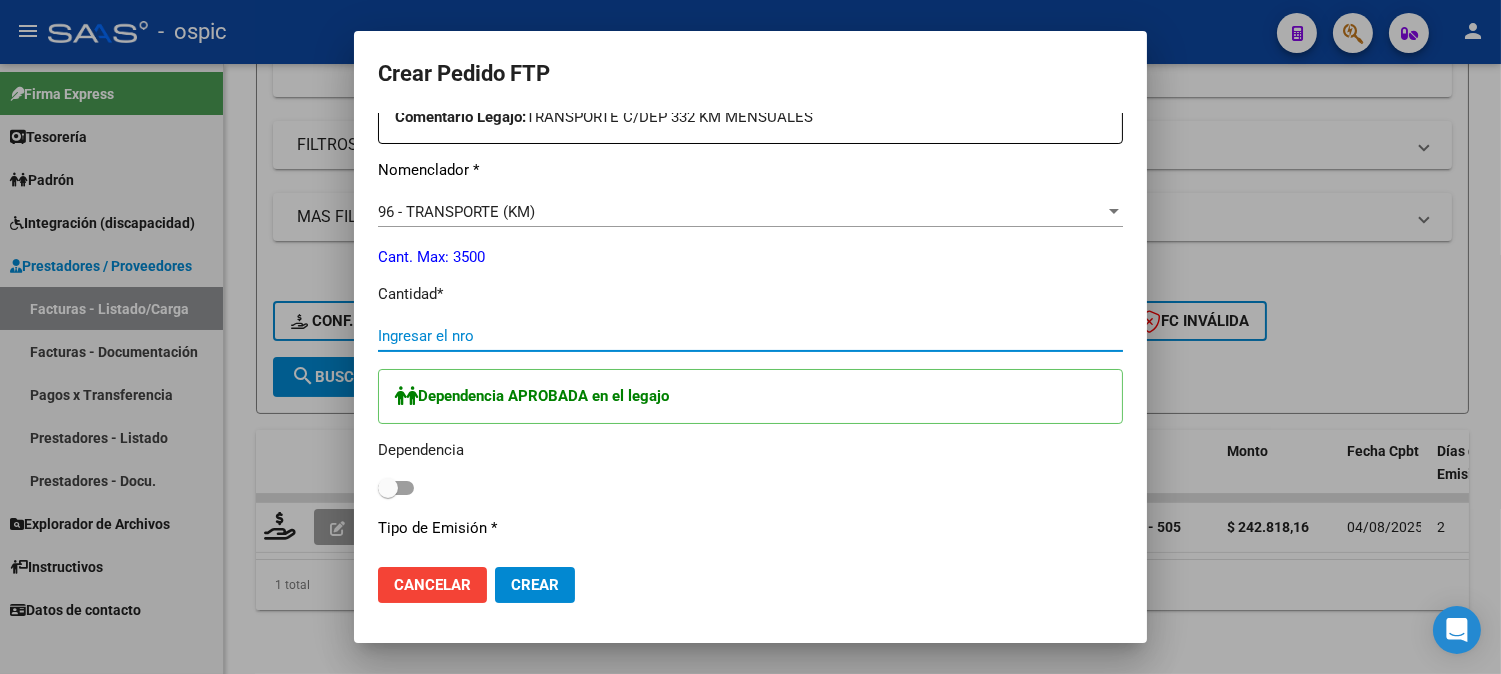 click on "Ingresar el nro" at bounding box center [750, 336] 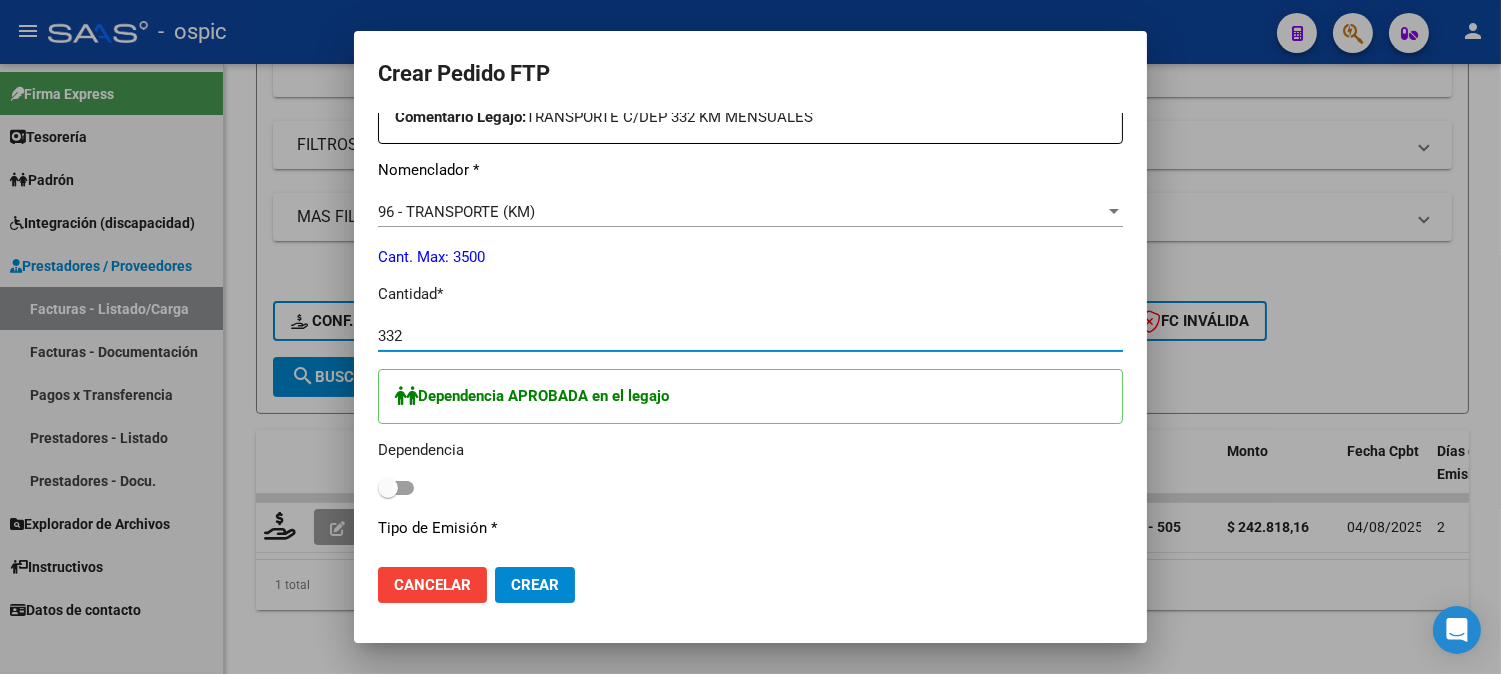 type on "332" 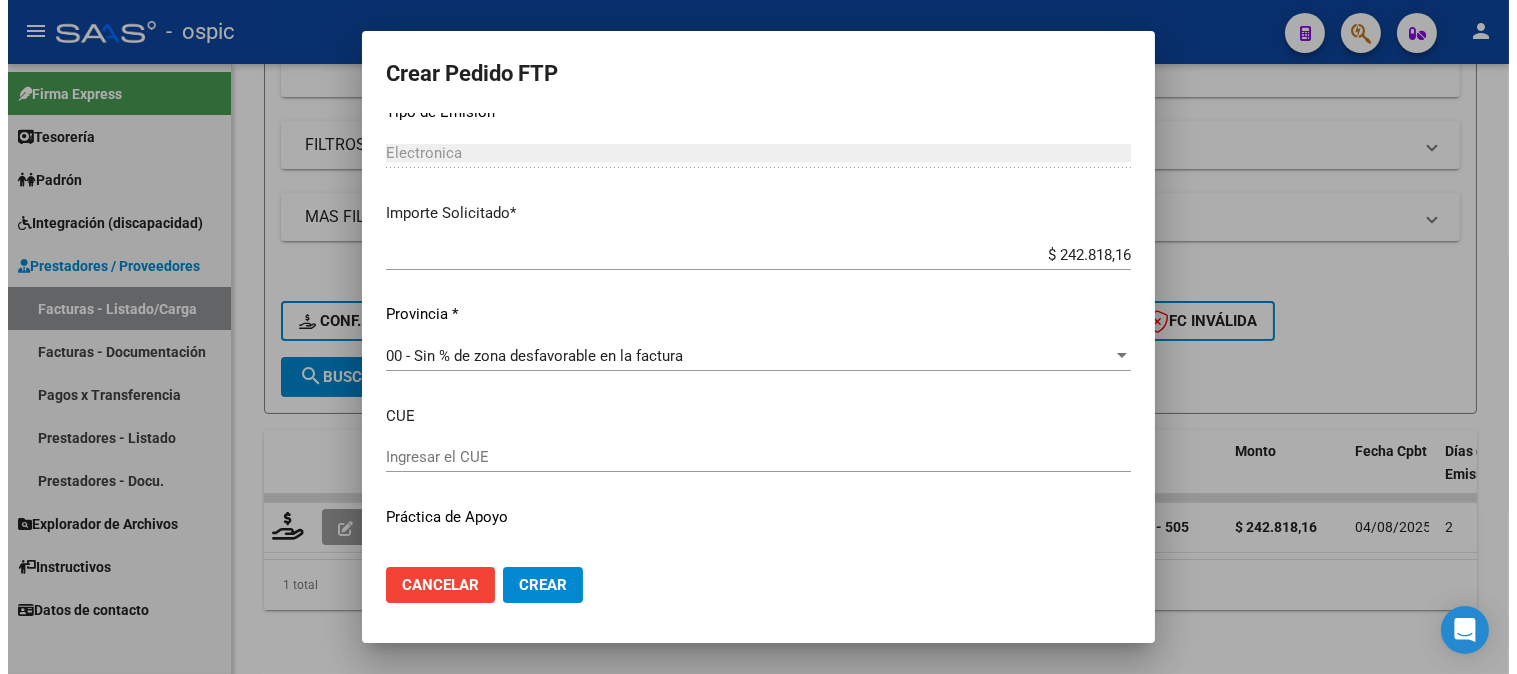 scroll, scrollTop: 1212, scrollLeft: 0, axis: vertical 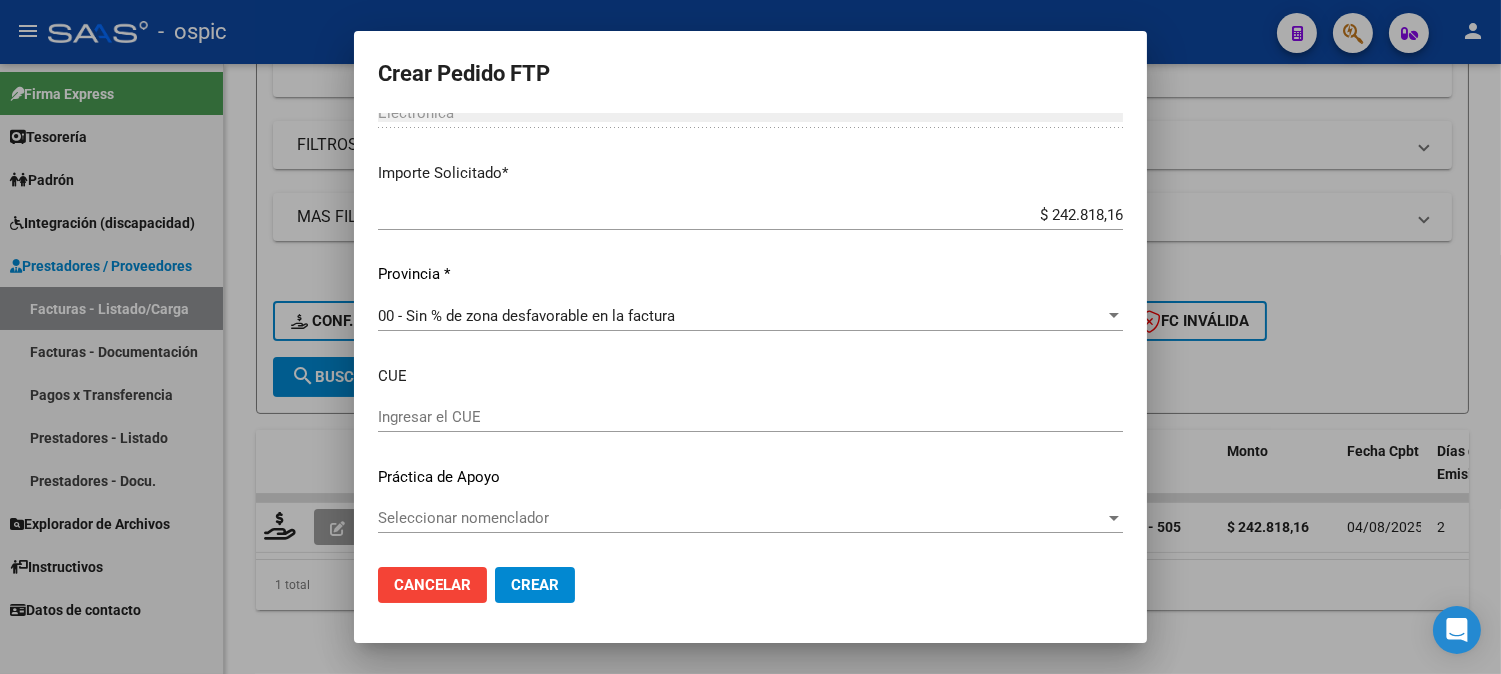 drag, startPoint x: 551, startPoint y: 586, endPoint x: 630, endPoint y: 584, distance: 79.025314 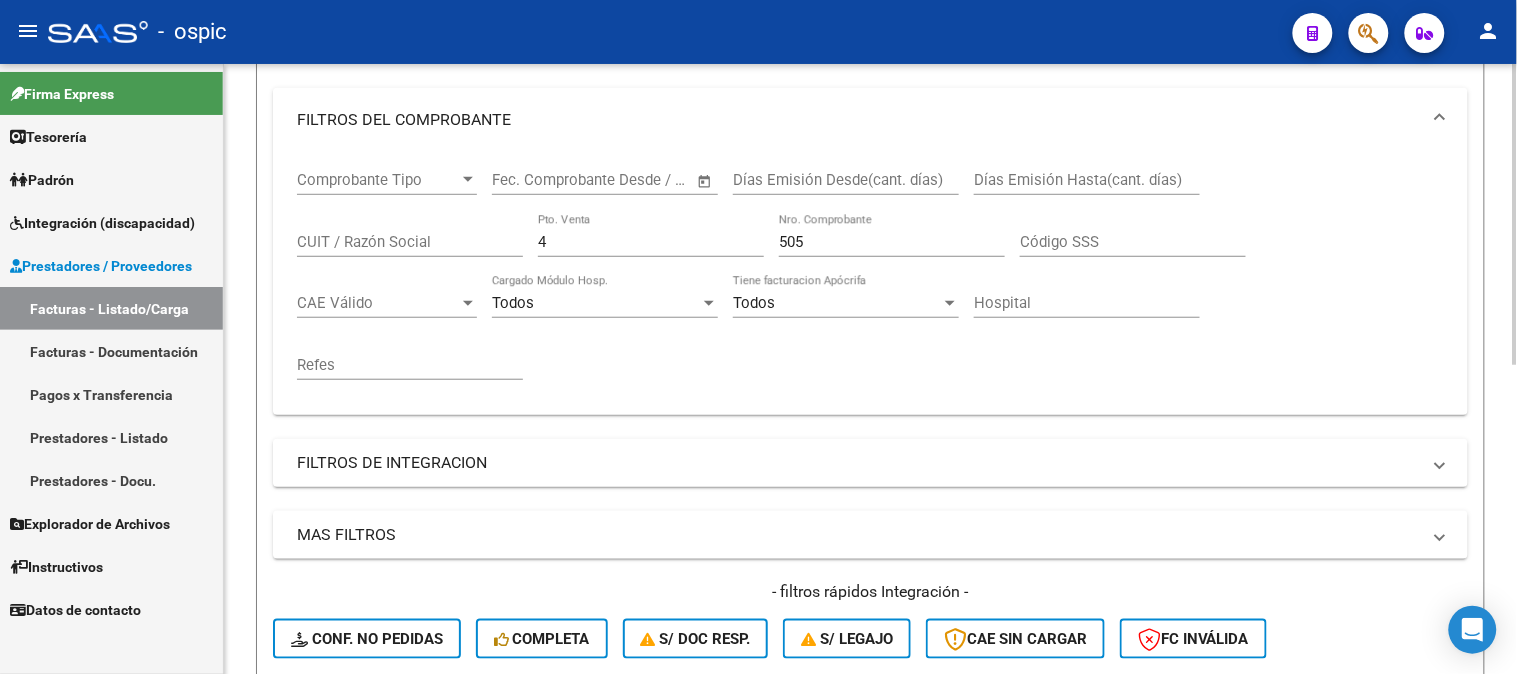 scroll, scrollTop: 291, scrollLeft: 0, axis: vertical 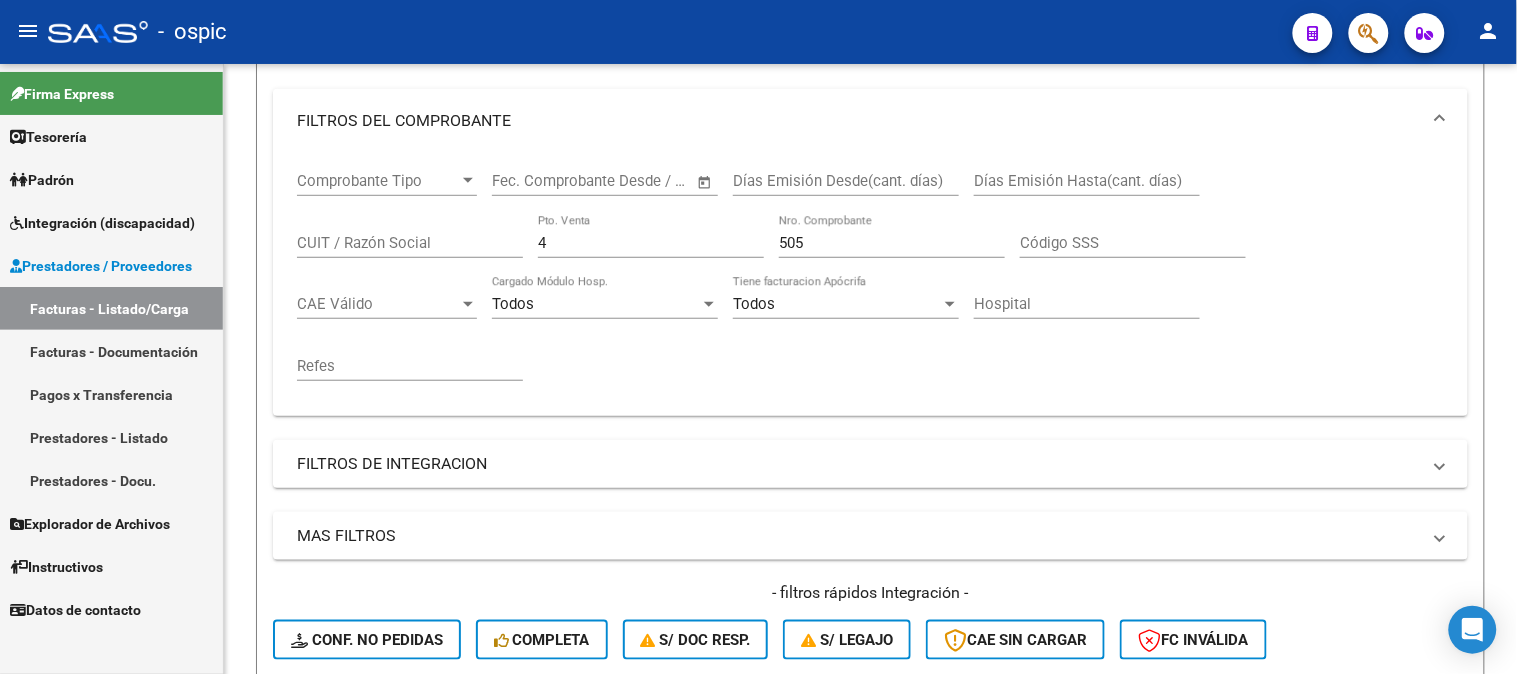 drag, startPoint x: 583, startPoint y: 233, endPoint x: 173, endPoint y: 233, distance: 410 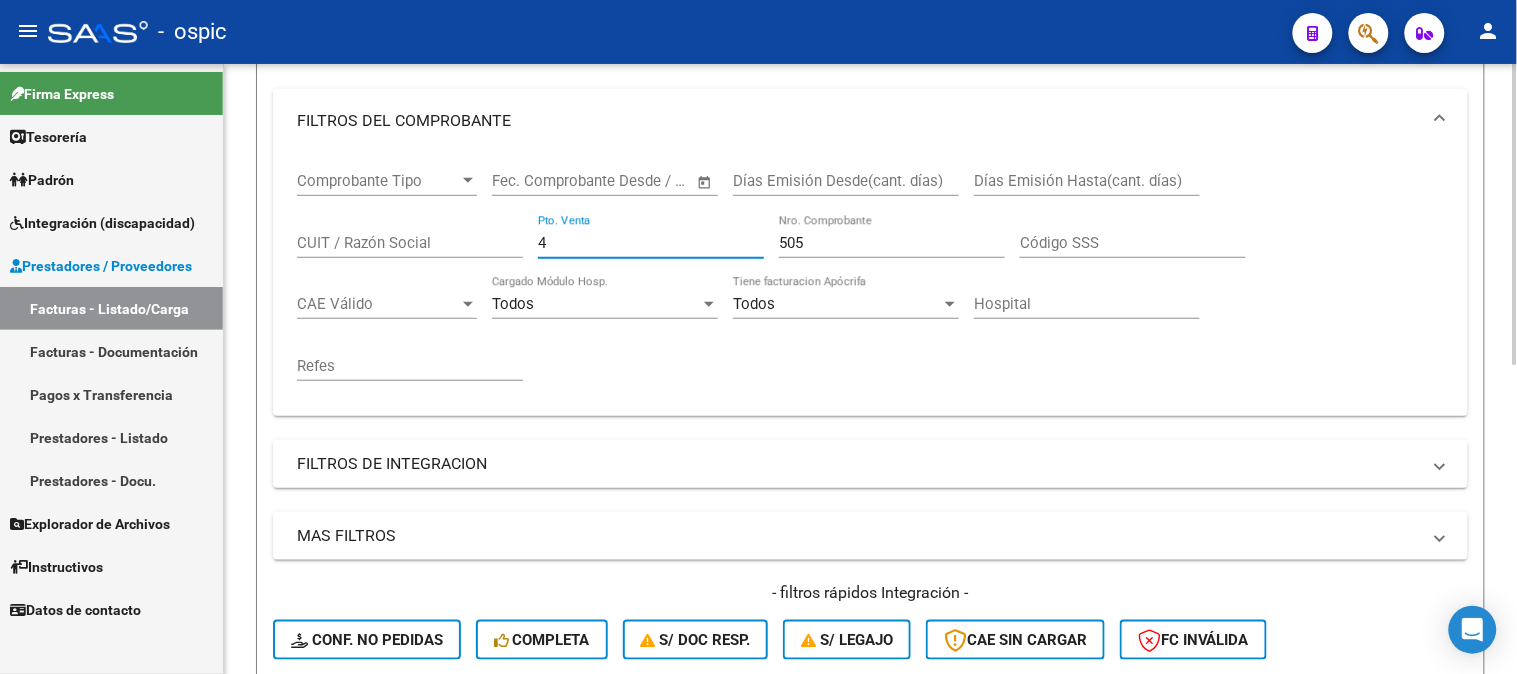 click on "4" at bounding box center (651, 243) 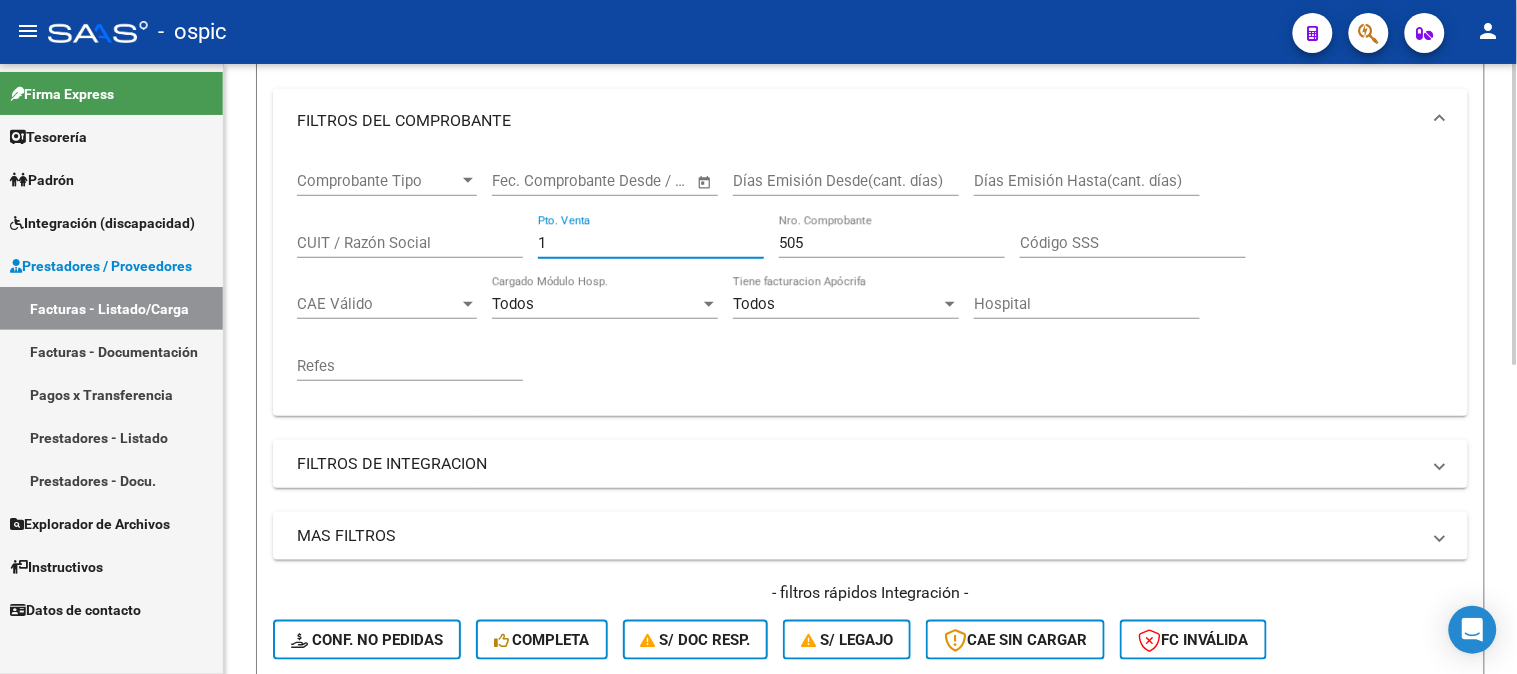 type on "1" 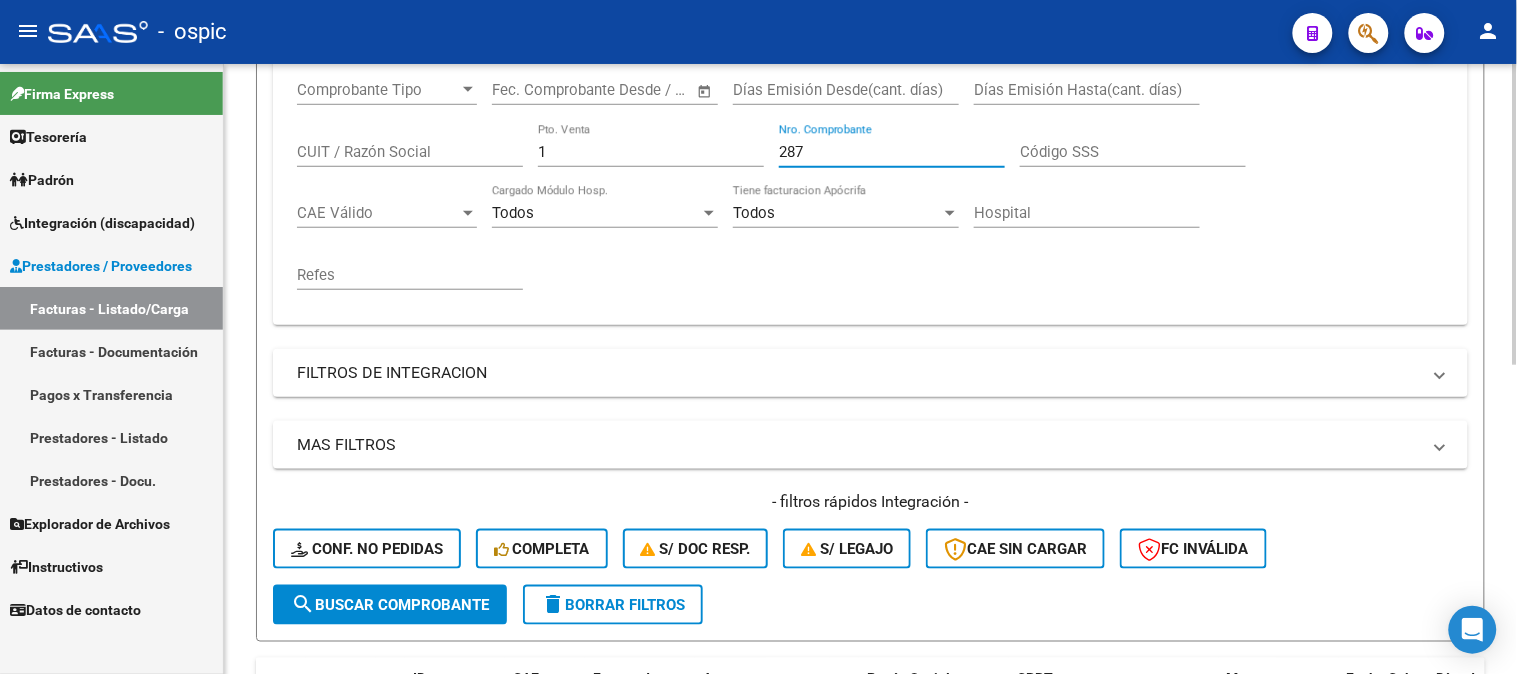 scroll, scrollTop: 624, scrollLeft: 0, axis: vertical 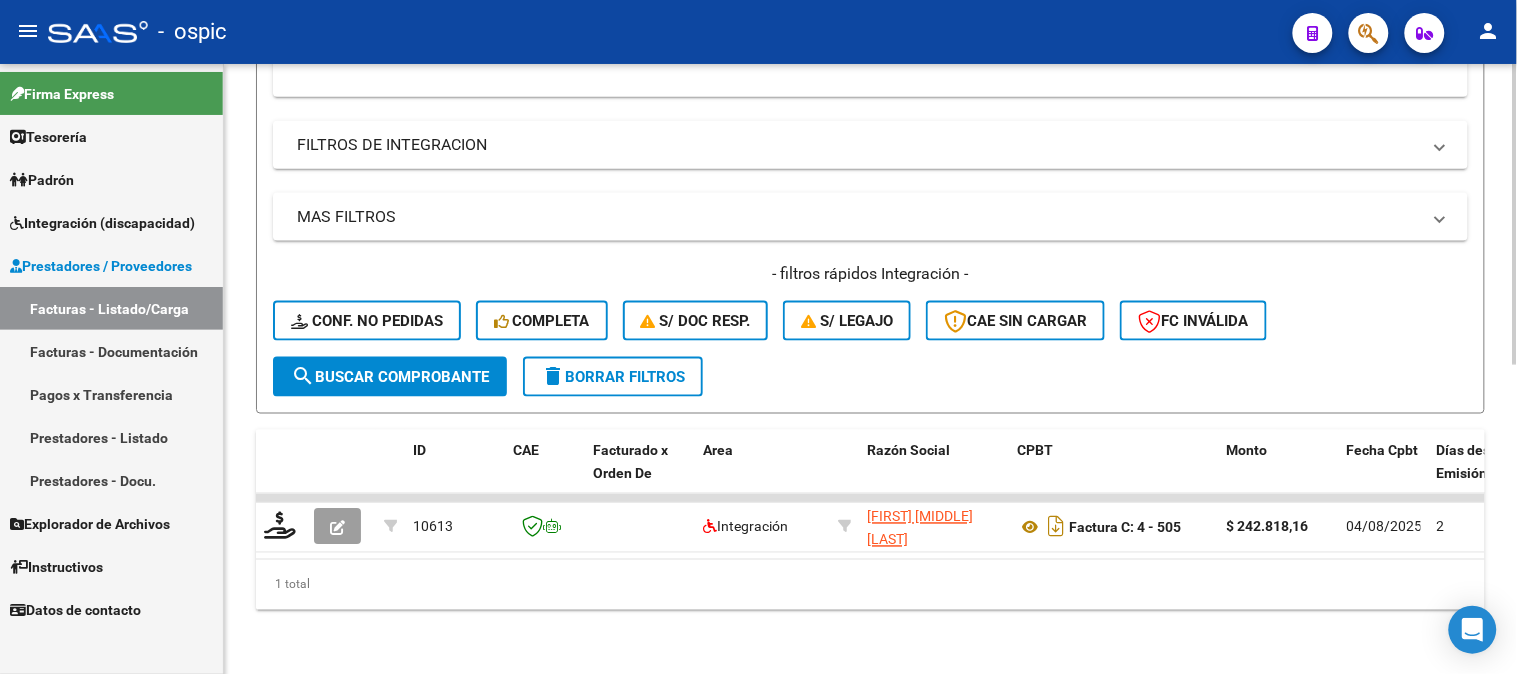 type on "287" 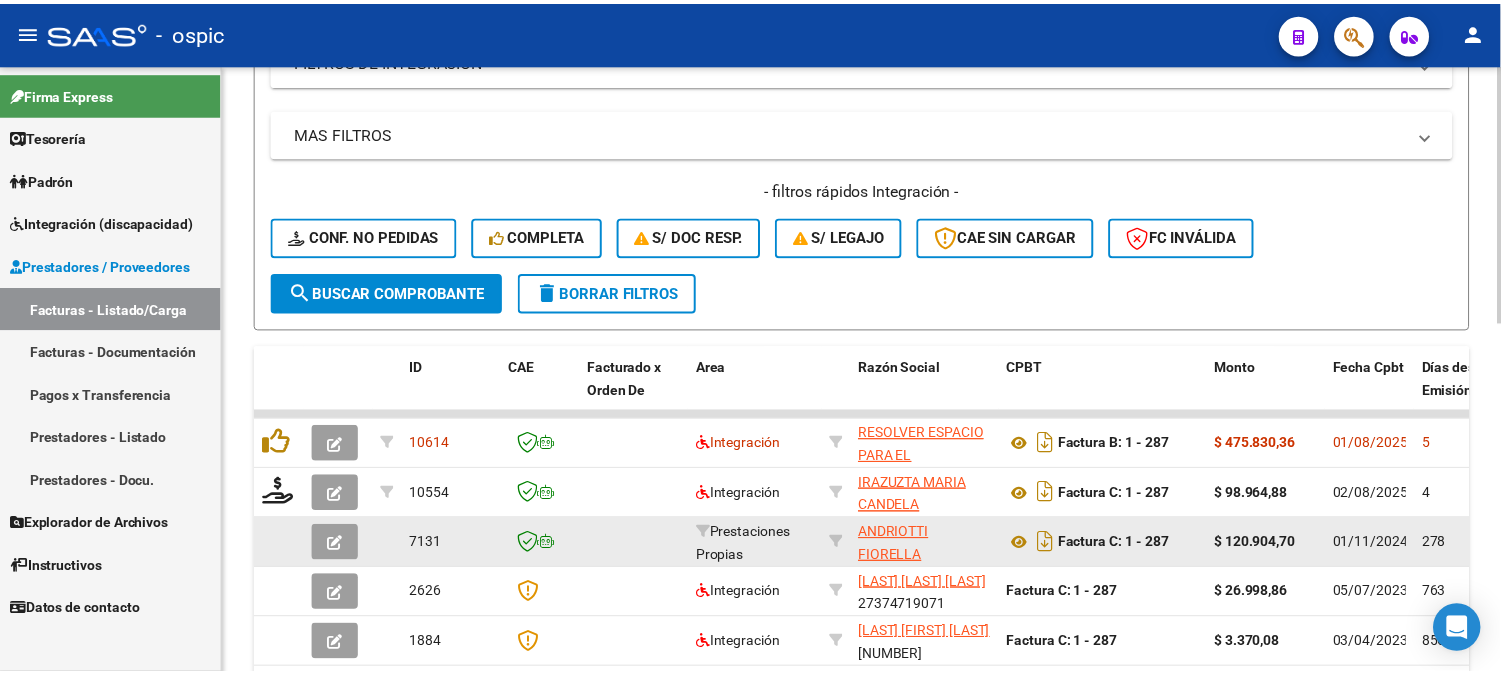 scroll, scrollTop: 735, scrollLeft: 0, axis: vertical 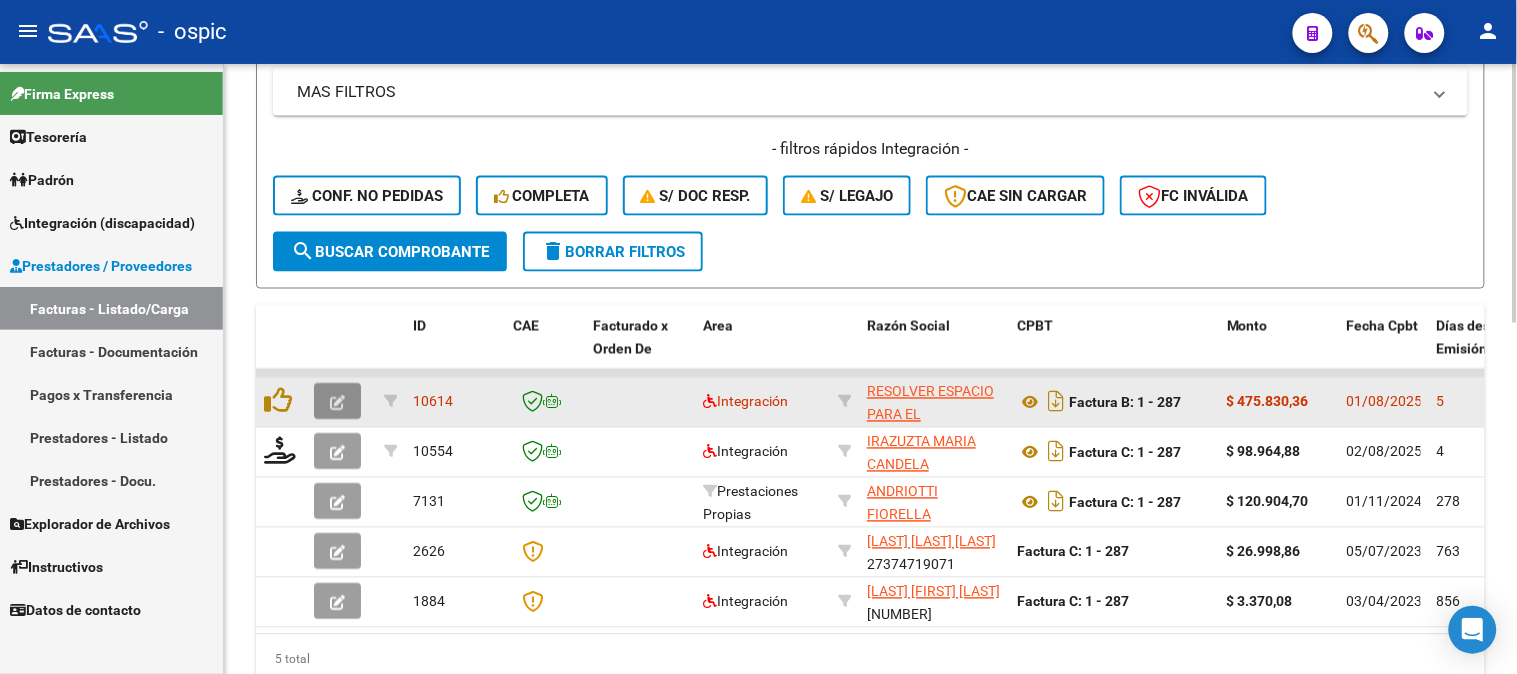 click 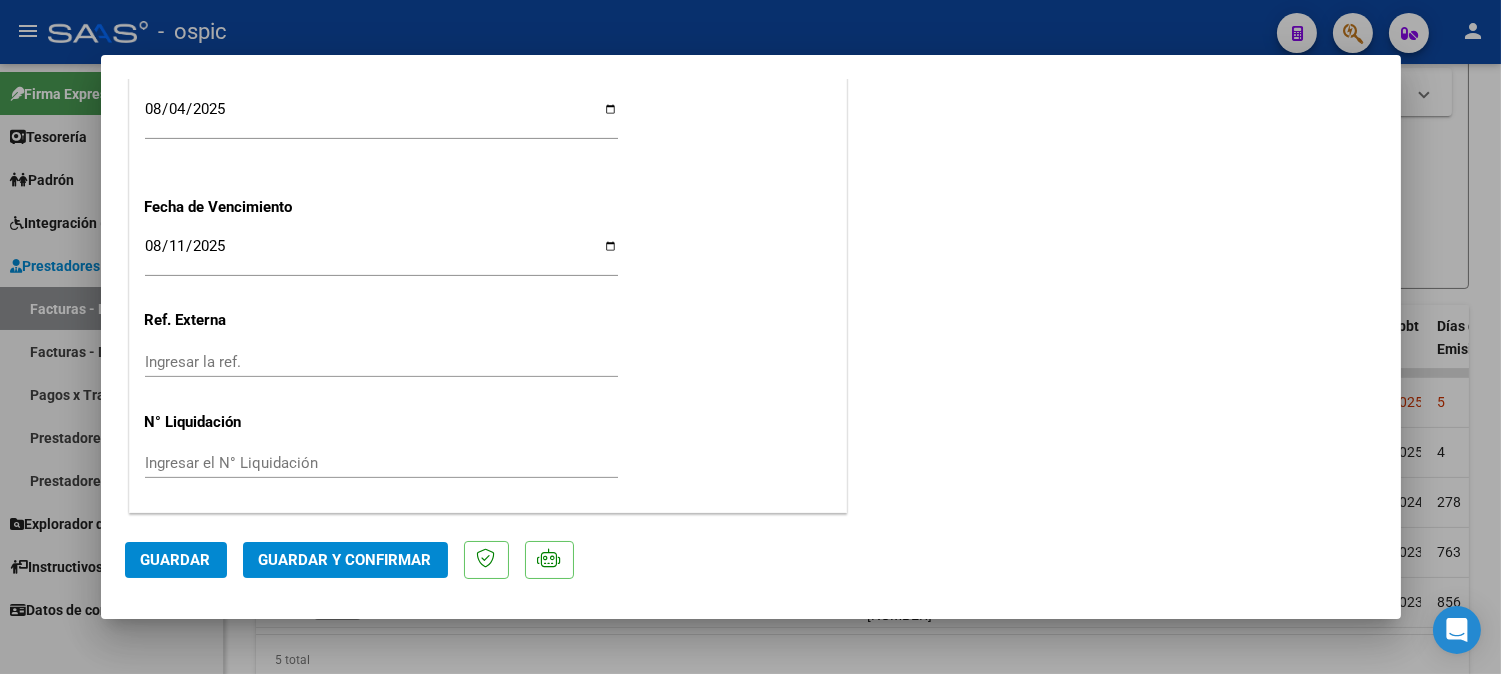 scroll, scrollTop: 0, scrollLeft: 0, axis: both 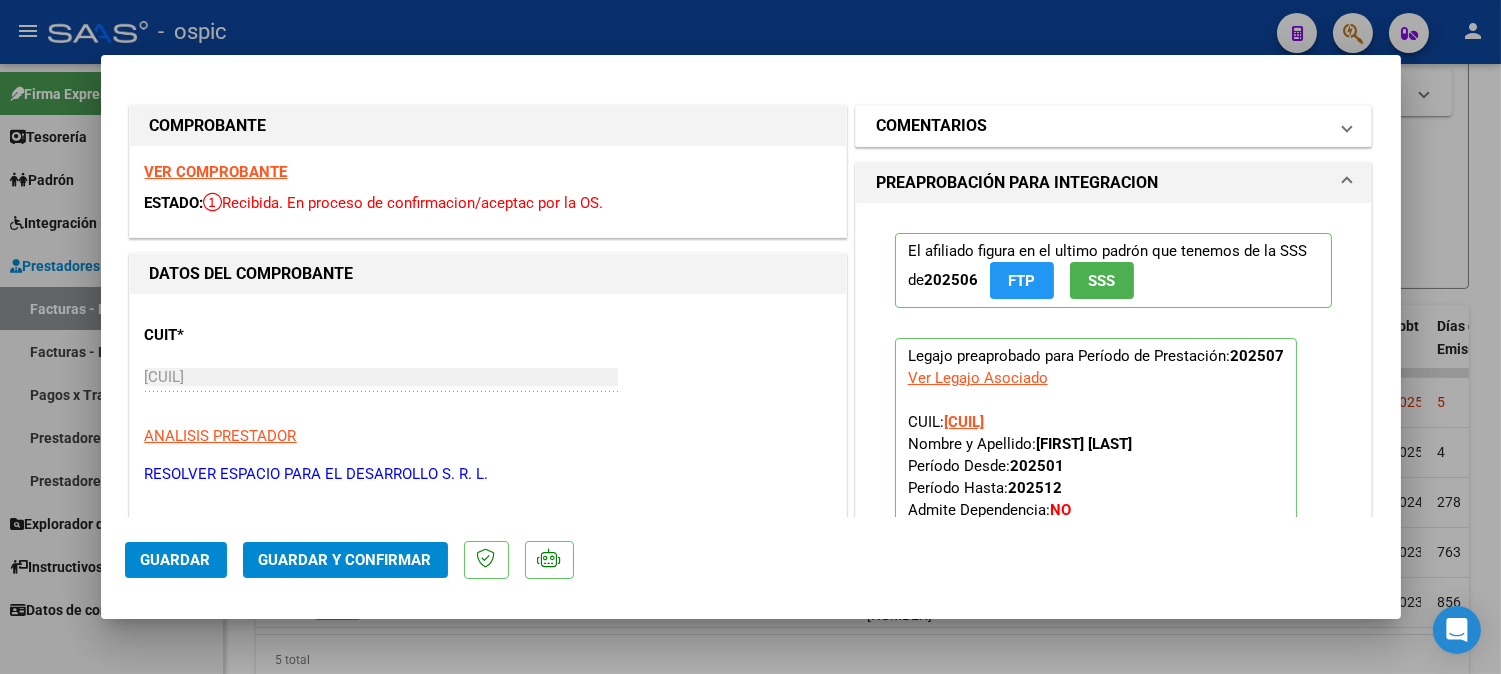click on "COMENTARIOS" at bounding box center [931, 126] 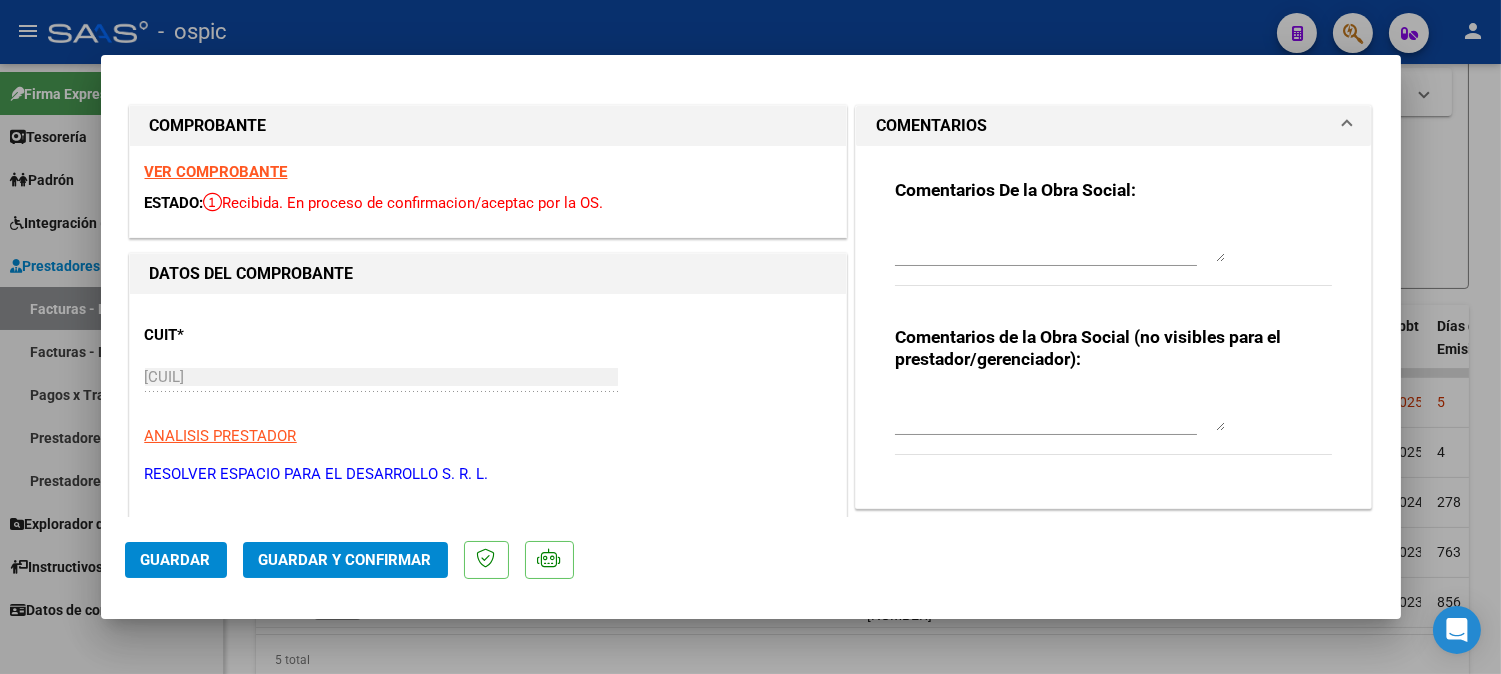 click at bounding box center (1060, 411) 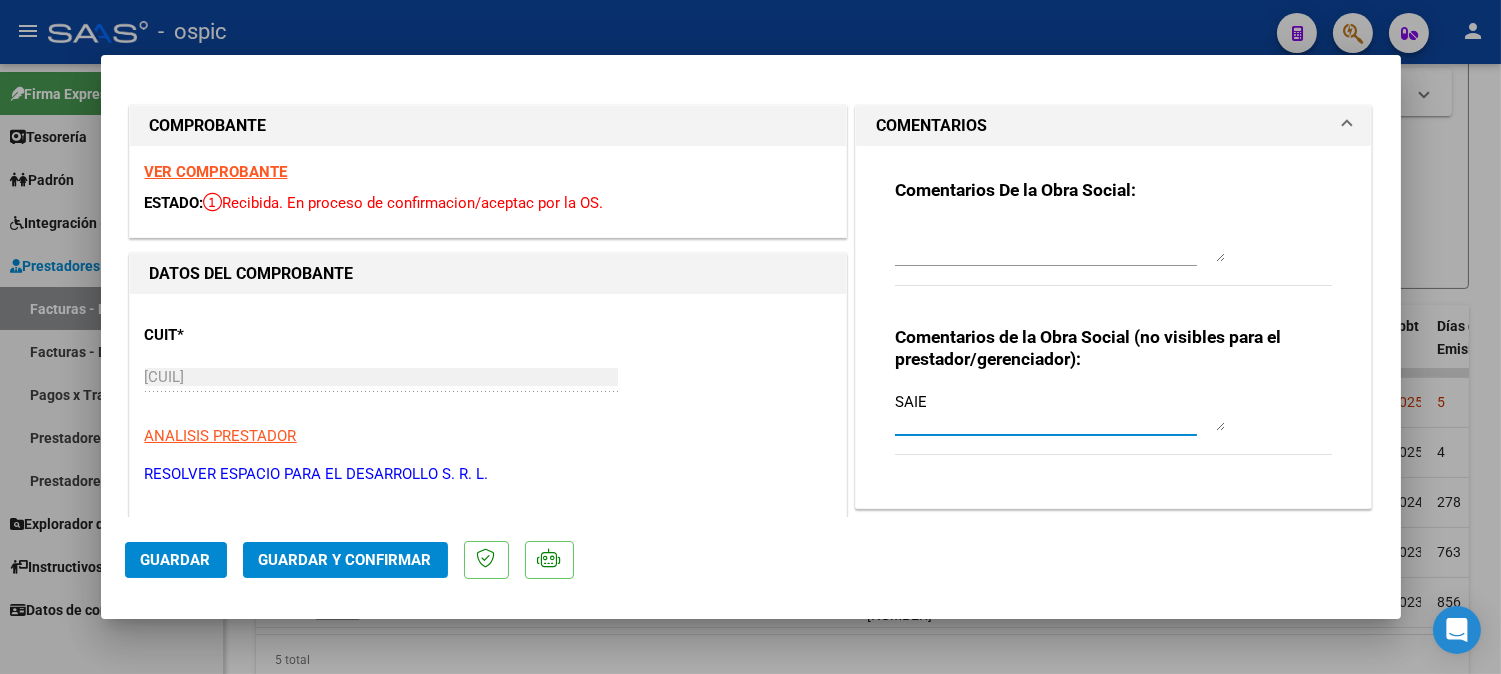 type on "SAIE" 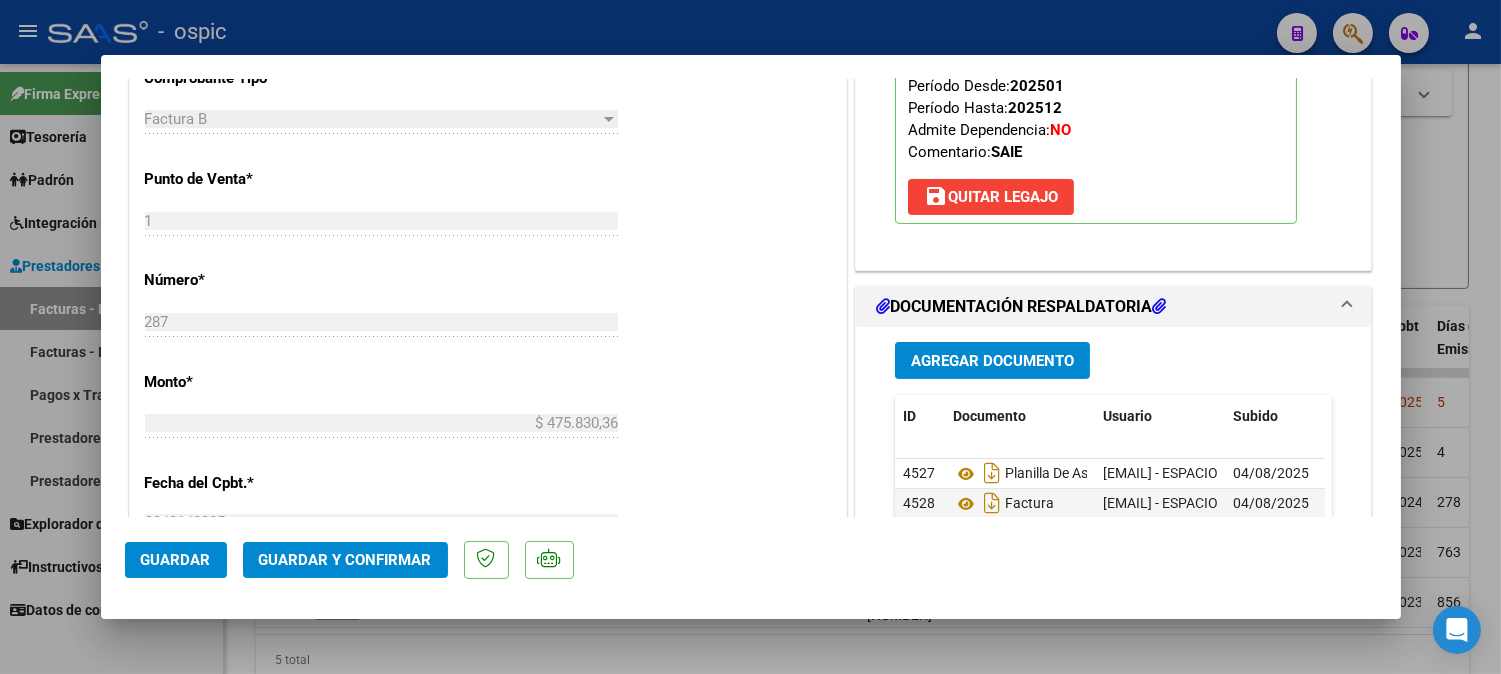 scroll, scrollTop: 912, scrollLeft: 0, axis: vertical 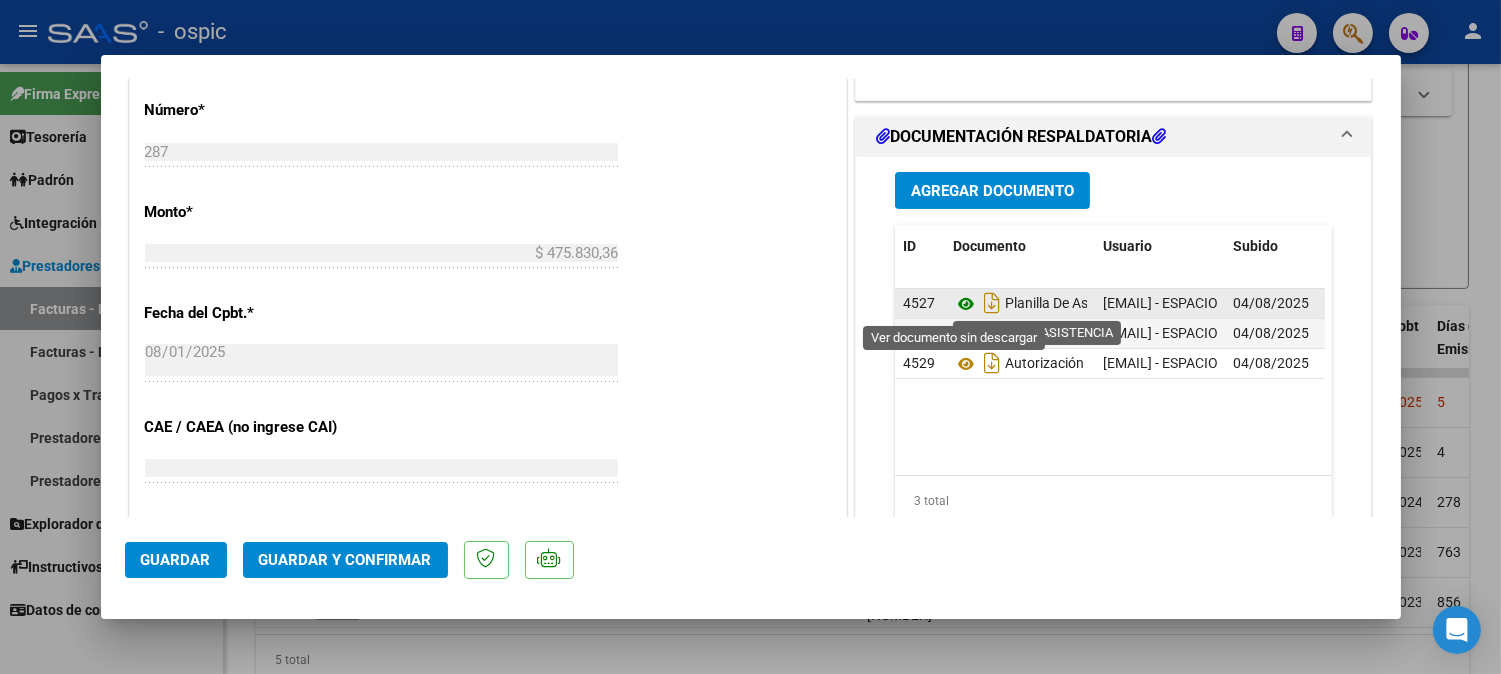 click 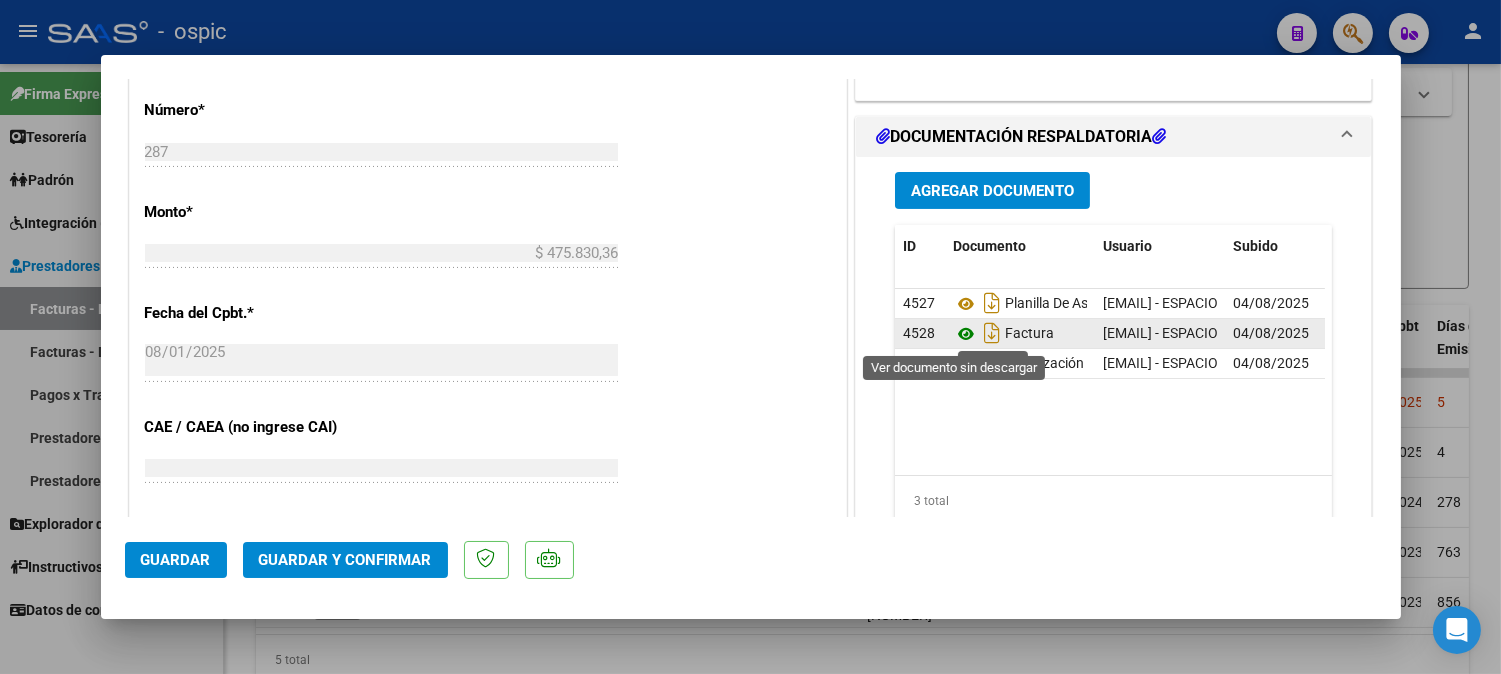 click 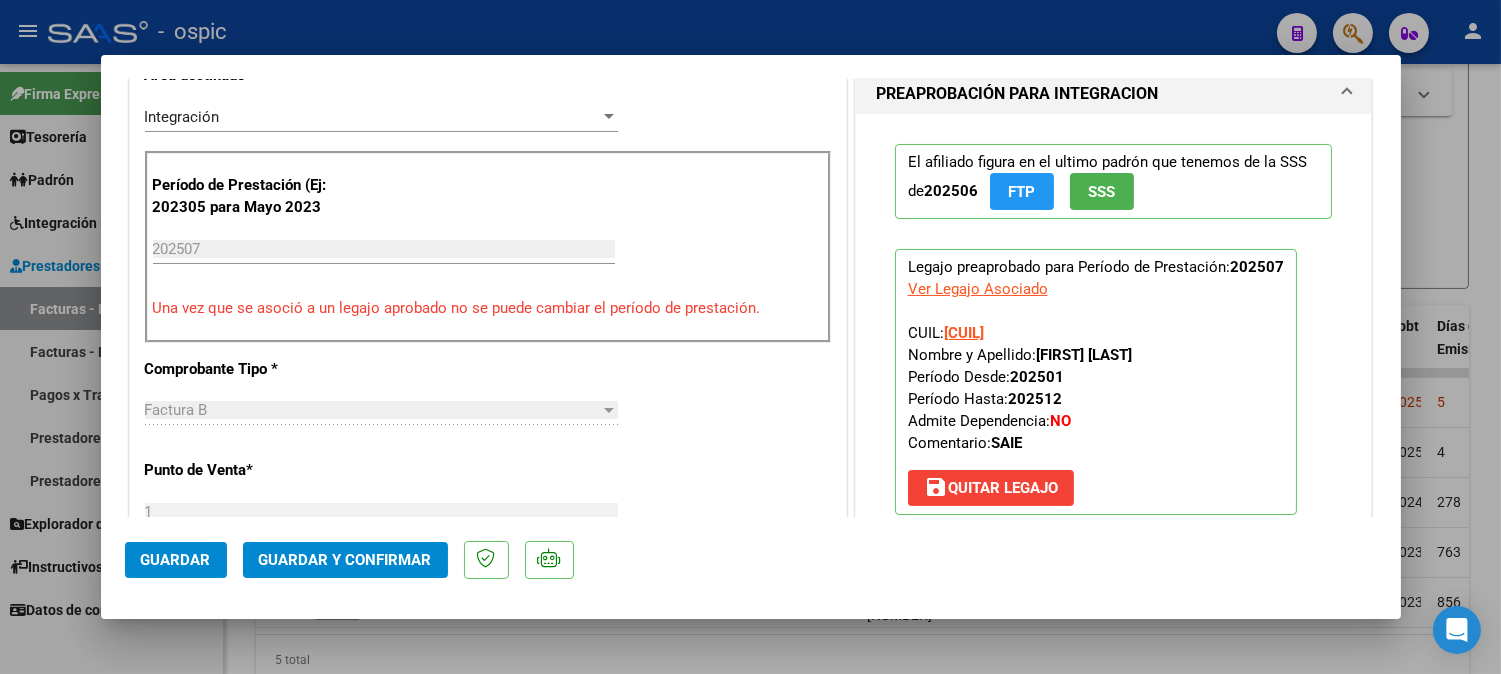 scroll, scrollTop: 0, scrollLeft: 0, axis: both 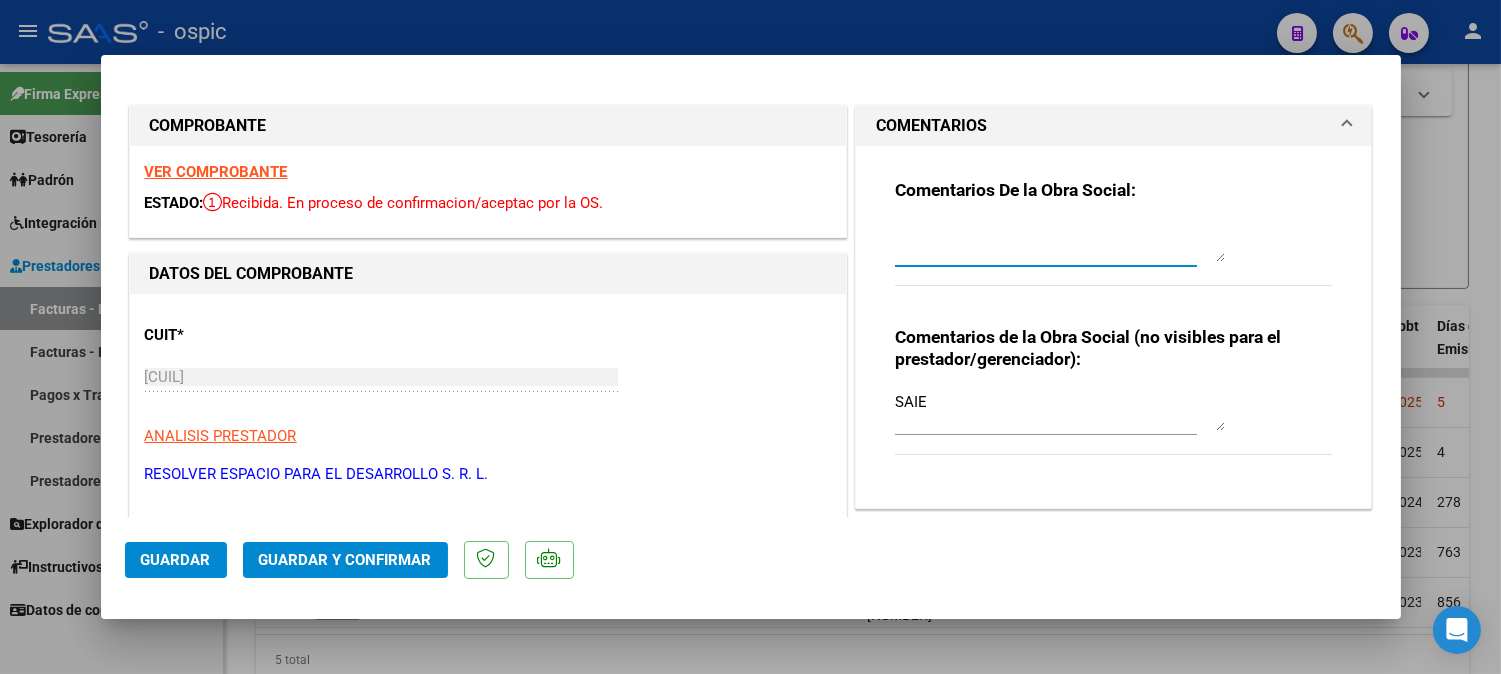click at bounding box center (1060, 242) 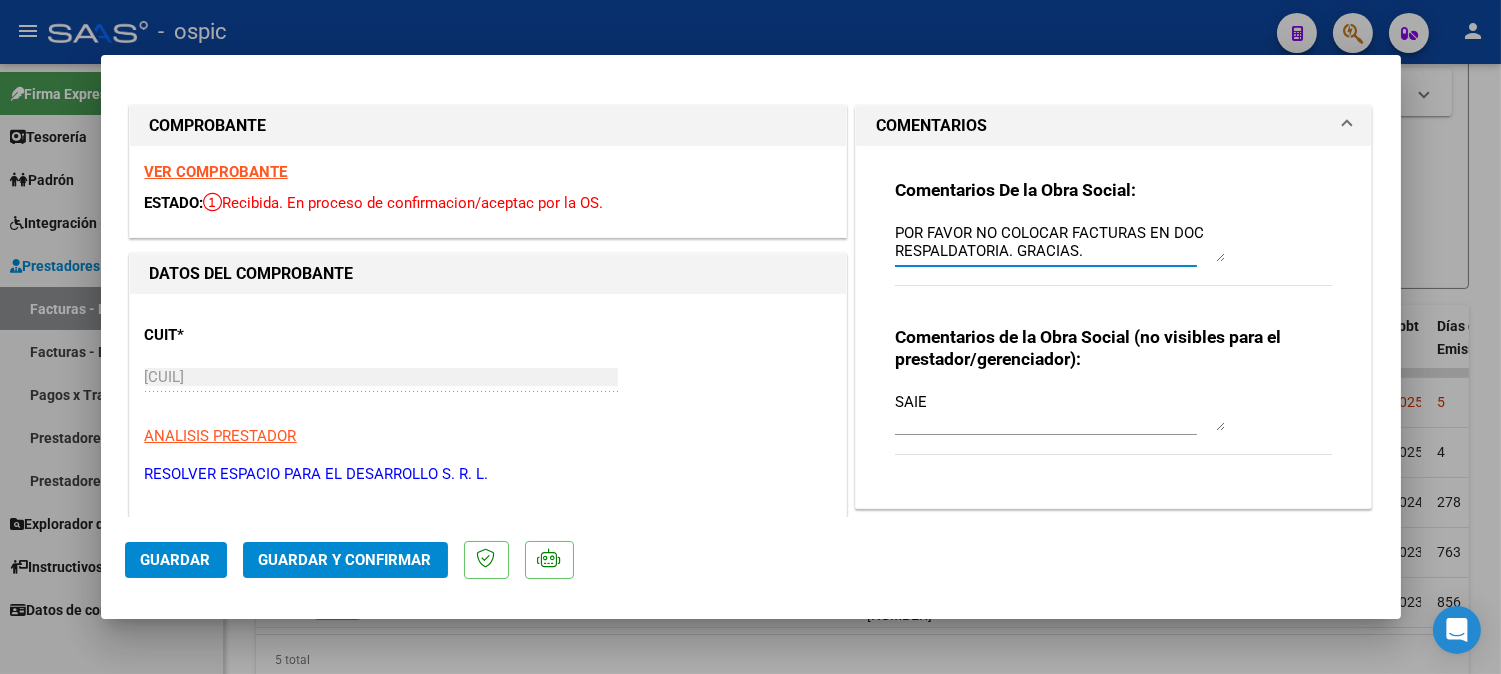 type on "POR FAVOR NO COLOCAR FACTURAS EN DOC RESPALDATORIA. GRACIAS." 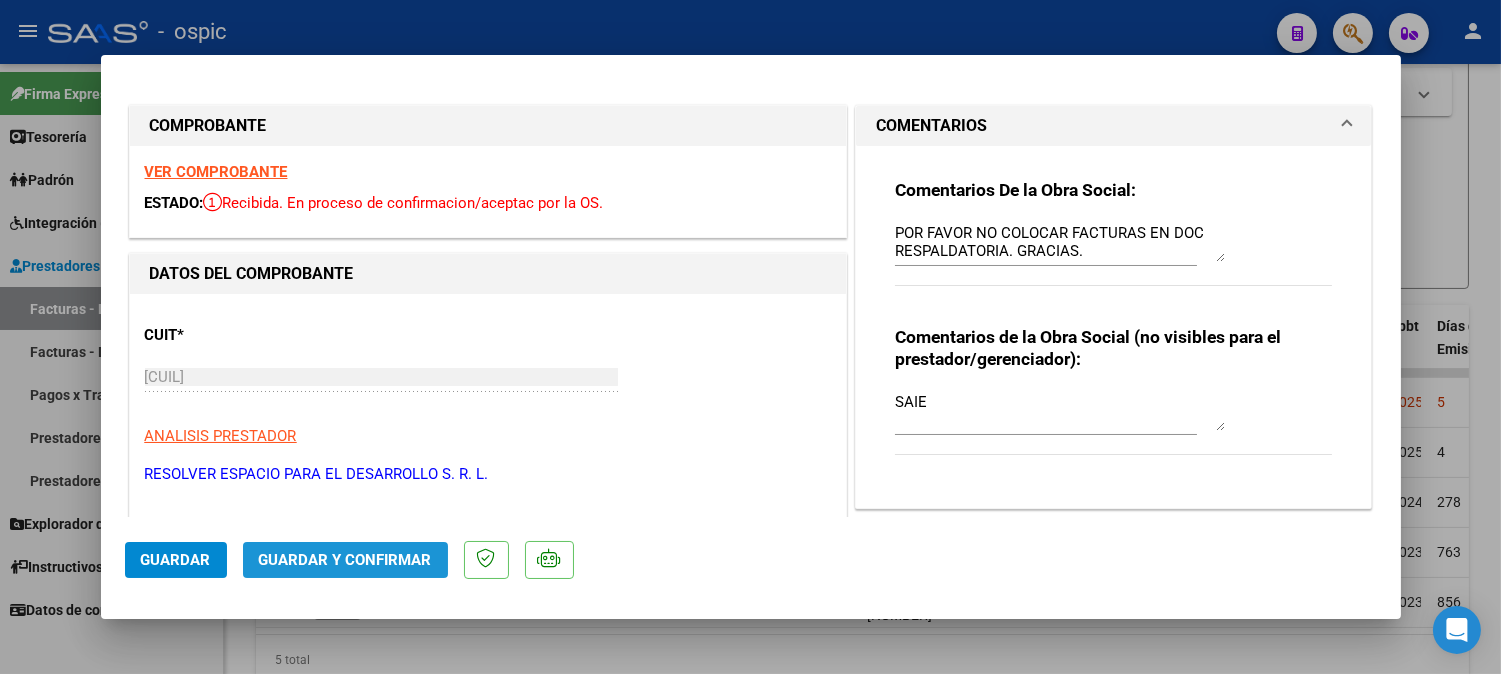 click on "Guardar y Confirmar" 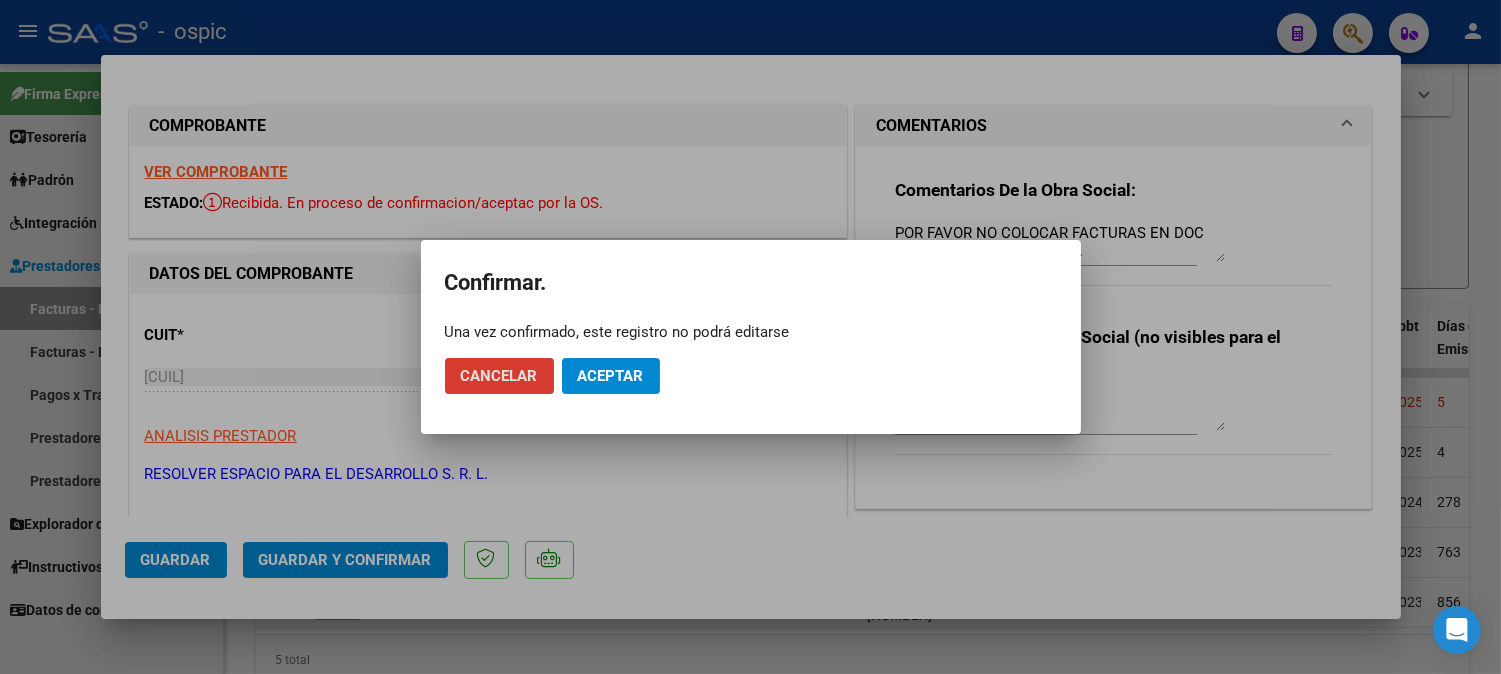 click on "Aceptar" 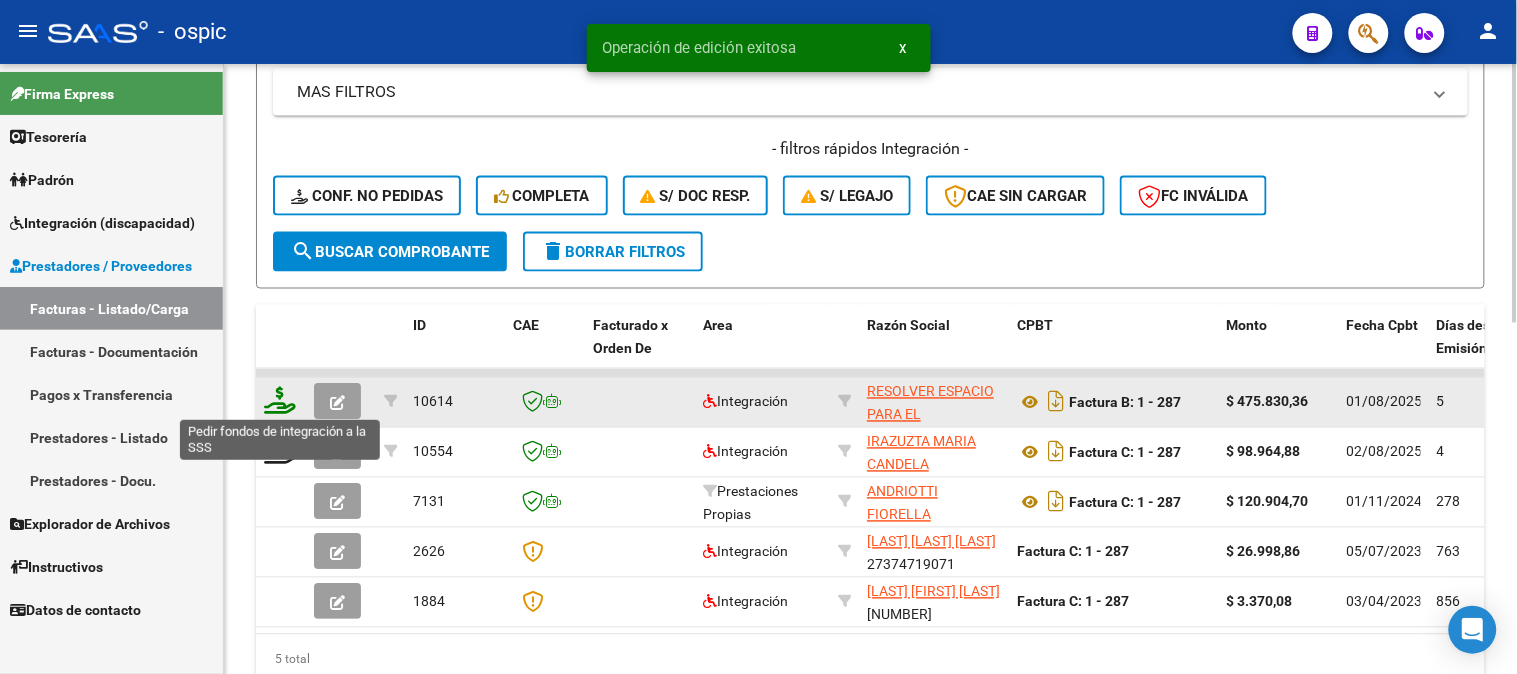 click 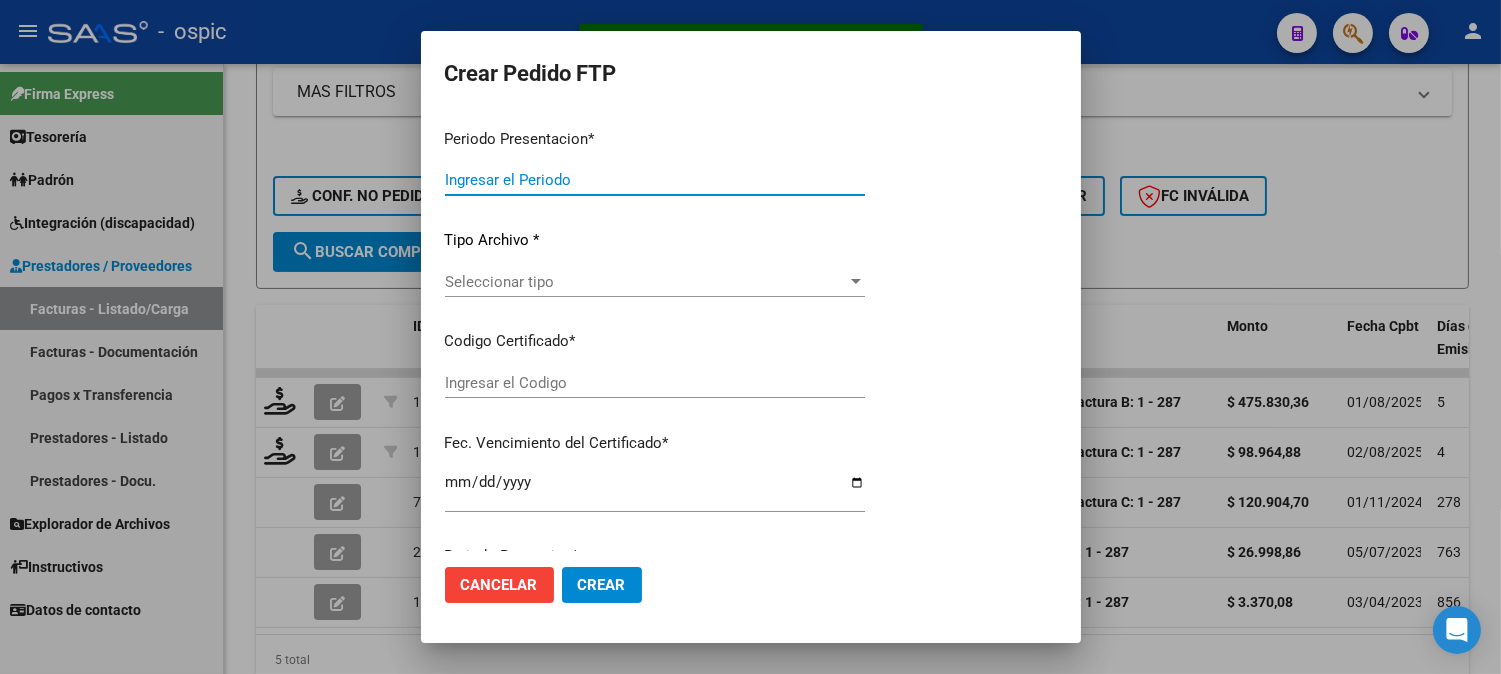 type on "202507" 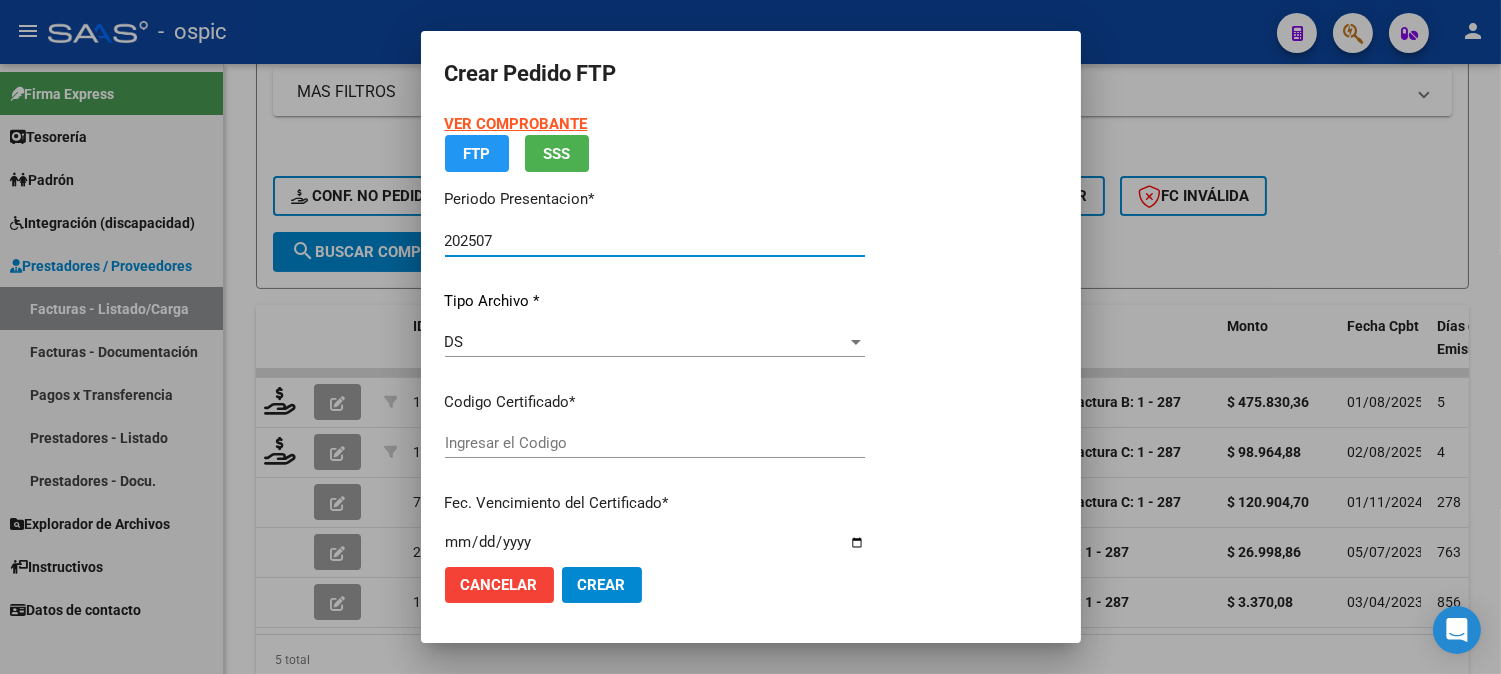 type on "4002650533" 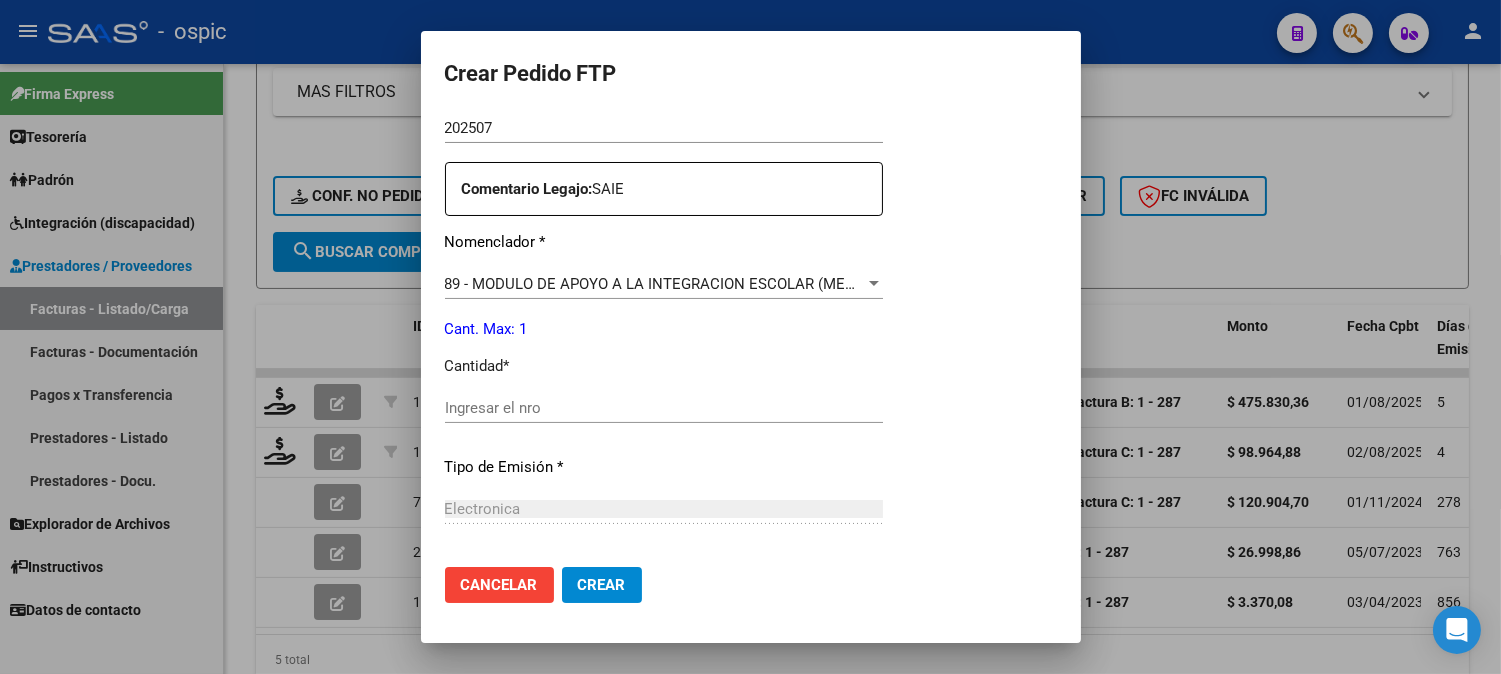 scroll, scrollTop: 710, scrollLeft: 0, axis: vertical 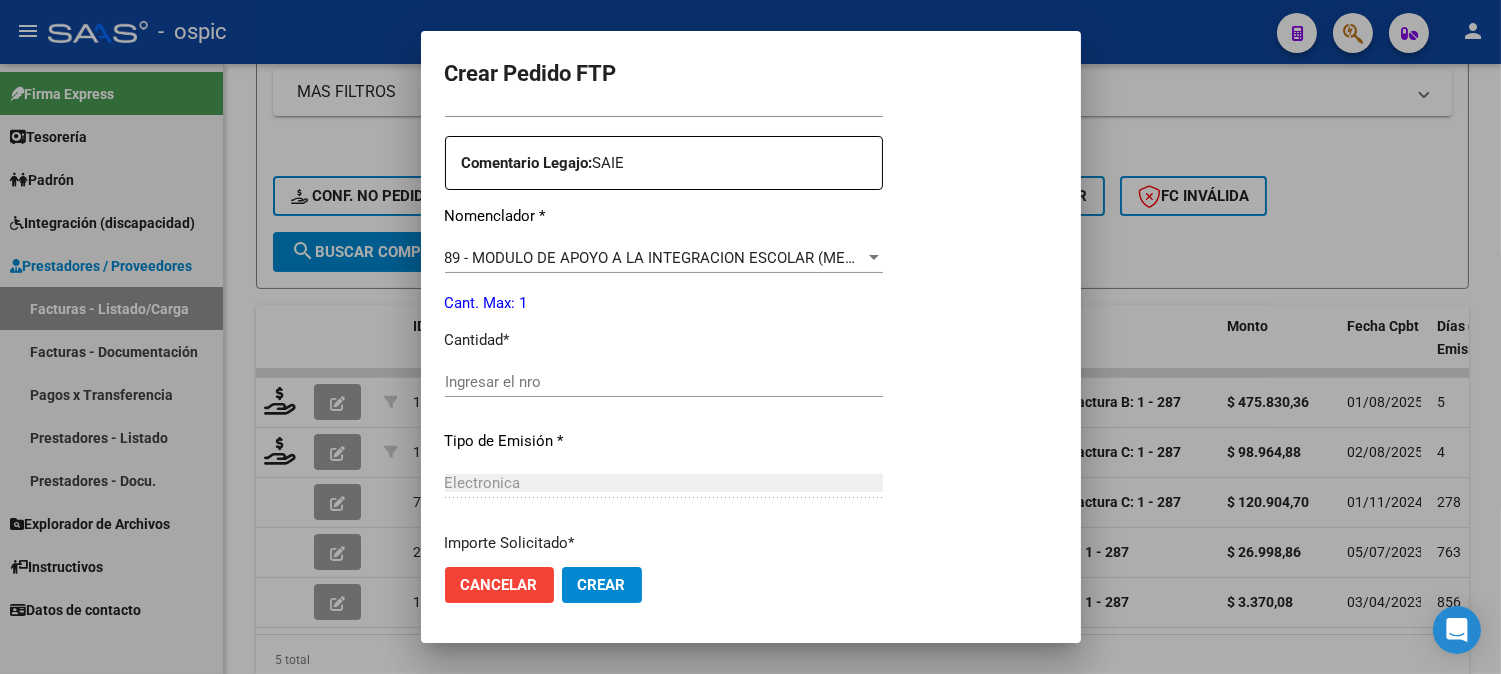click on "Ingresar el nro" 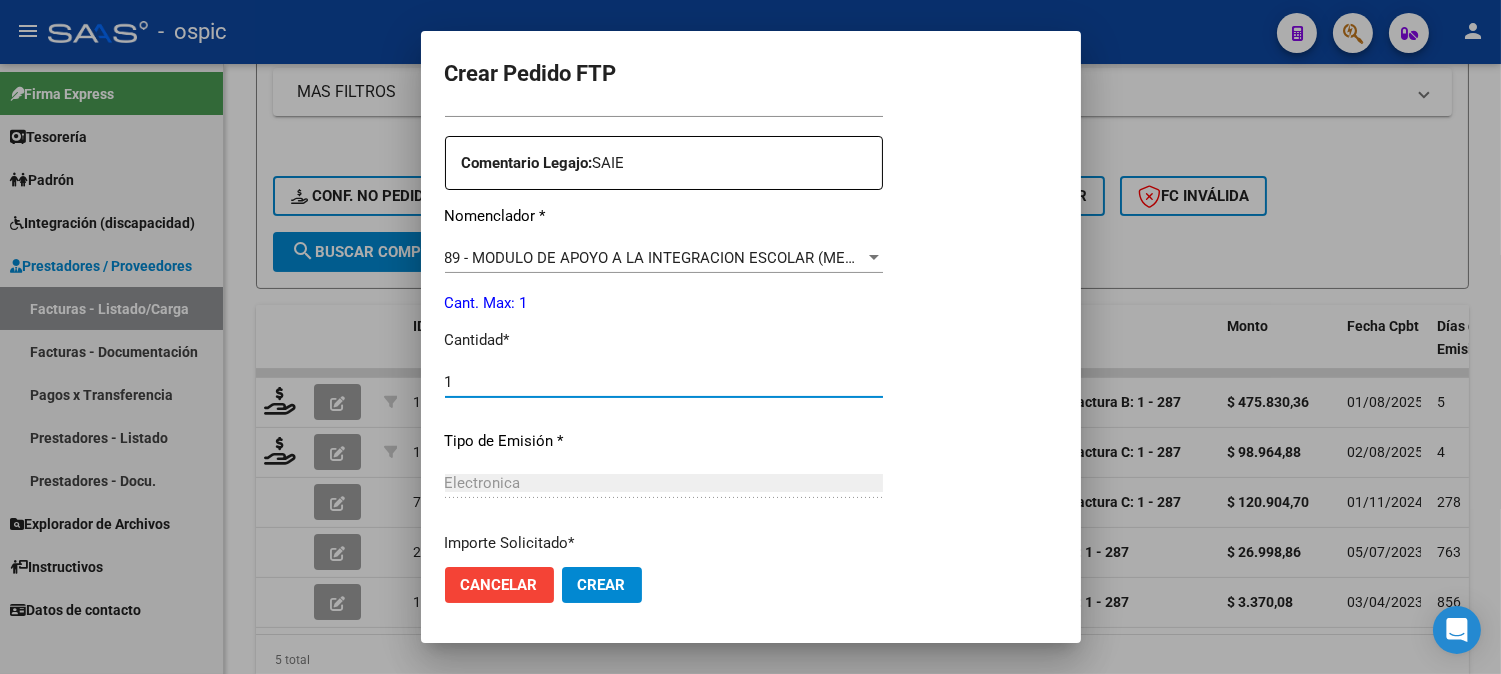 type on "1" 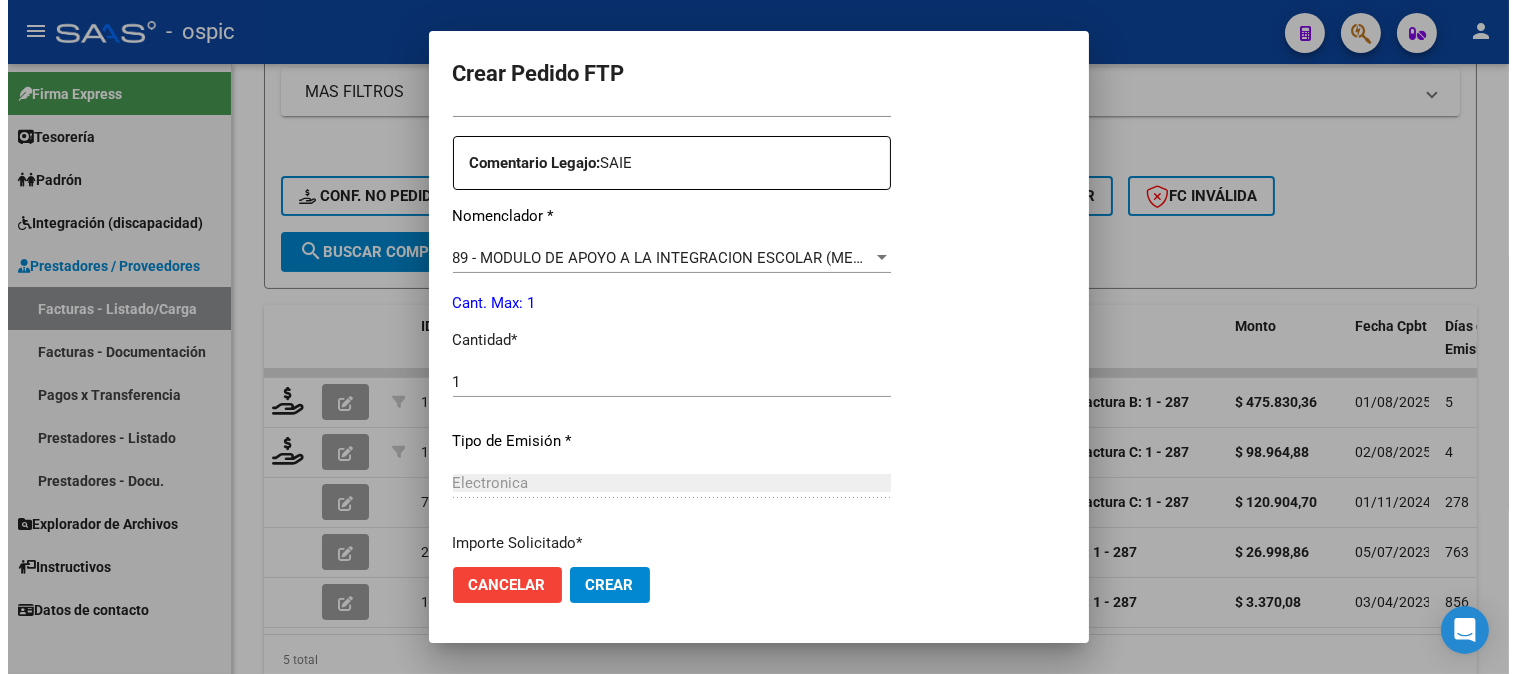 scroll, scrollTop: 877, scrollLeft: 0, axis: vertical 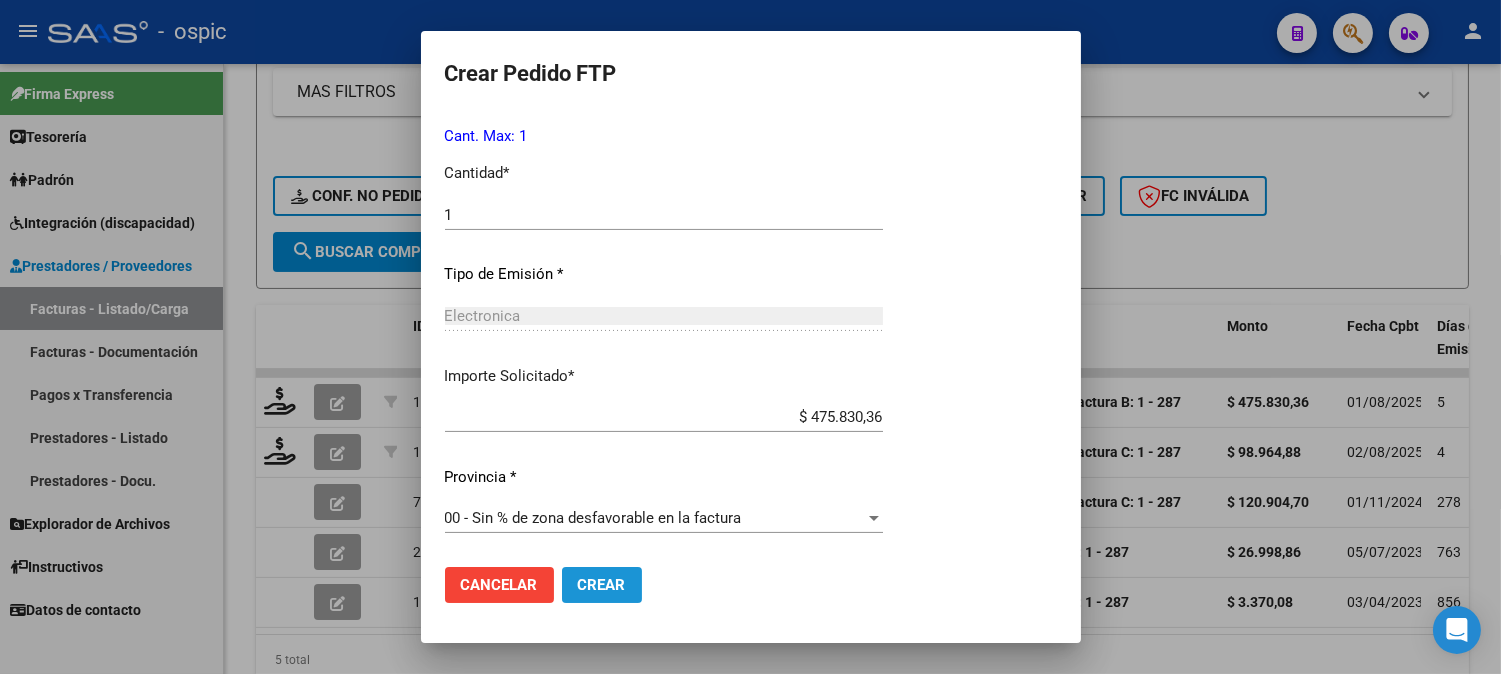 drag, startPoint x: 591, startPoint y: 578, endPoint x: 1516, endPoint y: 281, distance: 971.51117 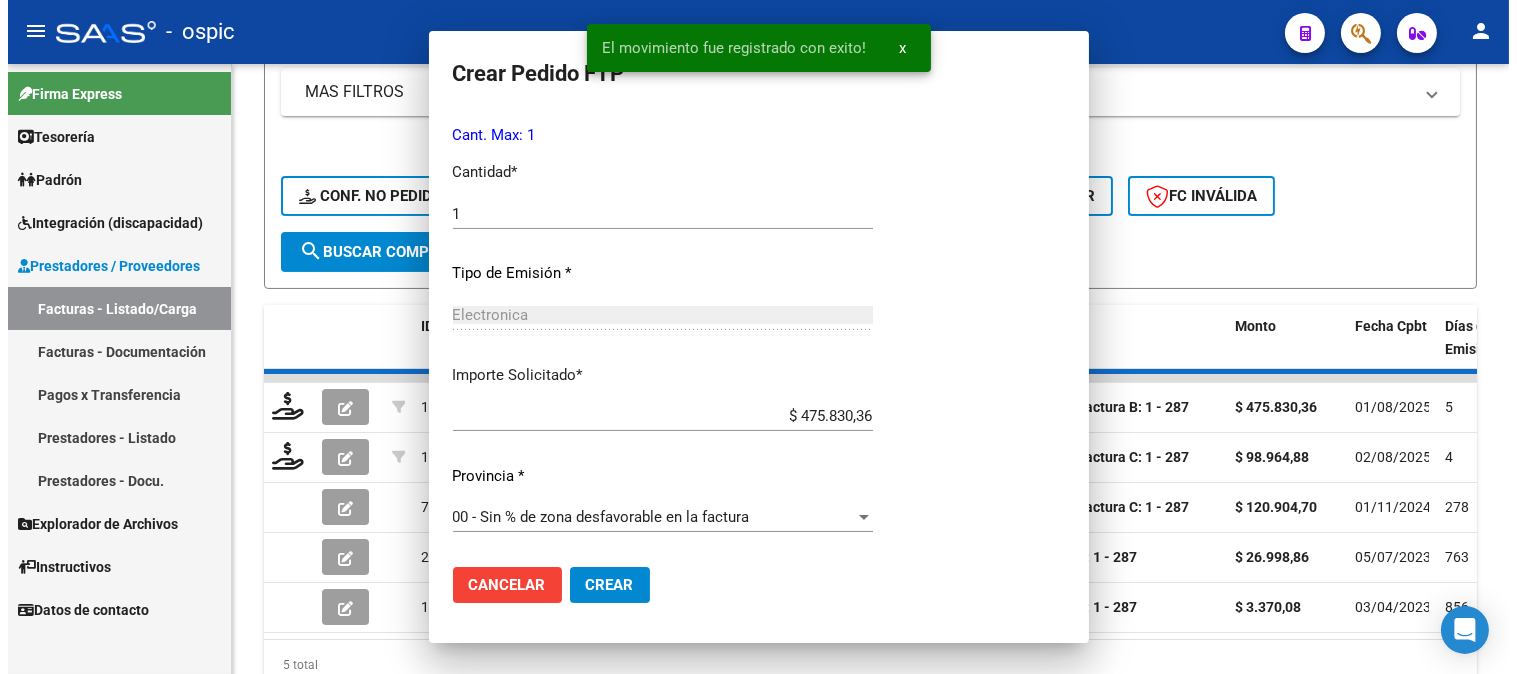scroll, scrollTop: 0, scrollLeft: 0, axis: both 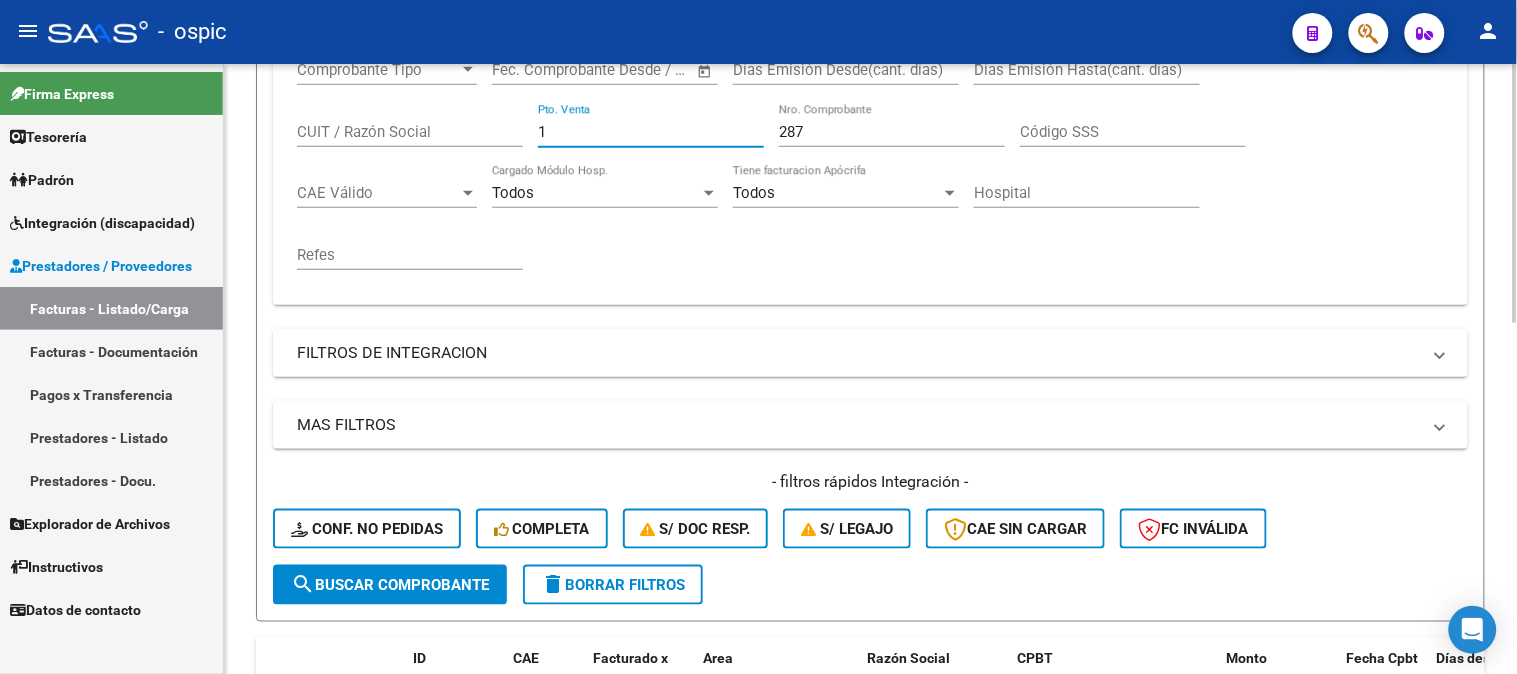click on "Comprobante Tipo Comprobante Tipo Start date – End date Fec. Comprobante Desde / Hasta Días Emisión Desde(cant. días) Días Emisión Hasta(cant. días) CUIT / Razón Social 1 Pto. Venta 287 Nro. Comprobante Código SSS CAE Válido CAE Válido Todos Cargado Módulo Hosp. Todos Tiene facturacion Apócrifa Hospital Refes" at bounding box center [870, 165] 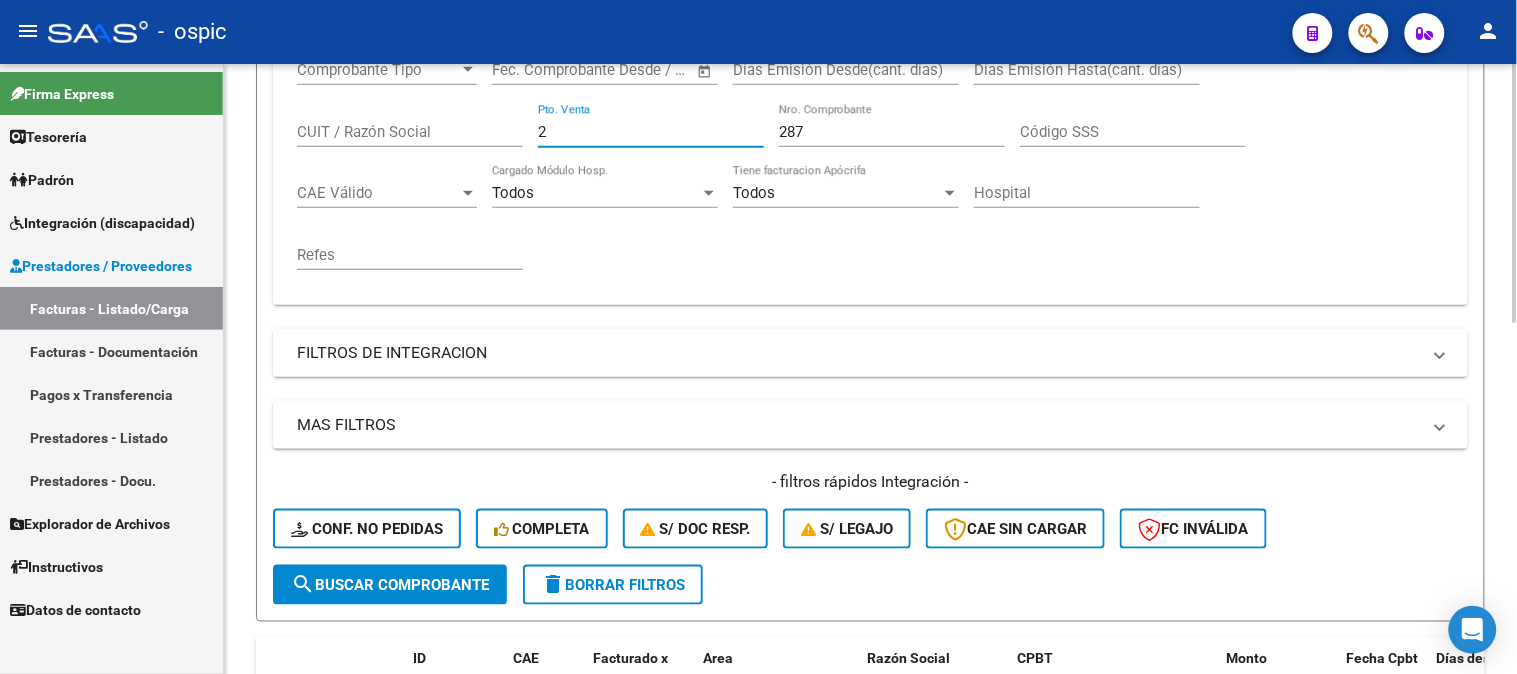 type on "2" 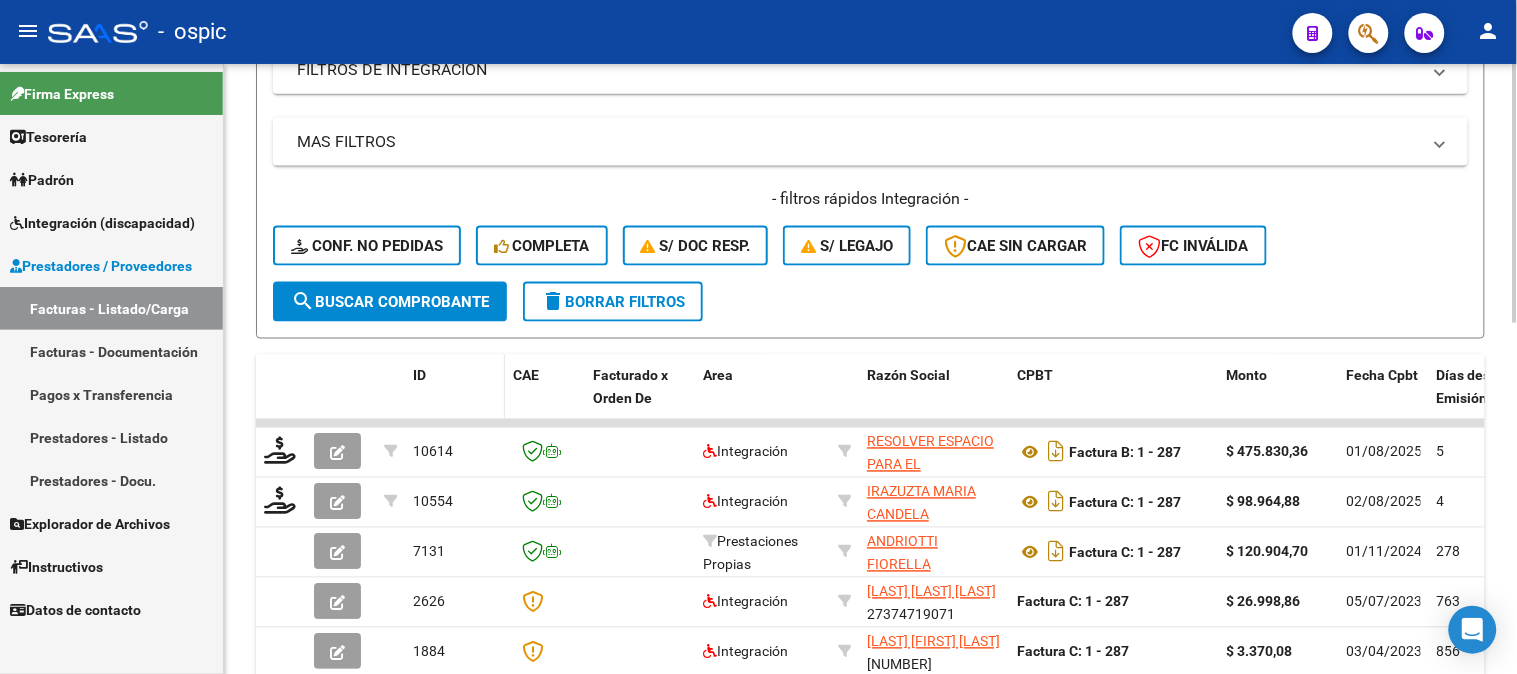 scroll, scrollTop: 735, scrollLeft: 0, axis: vertical 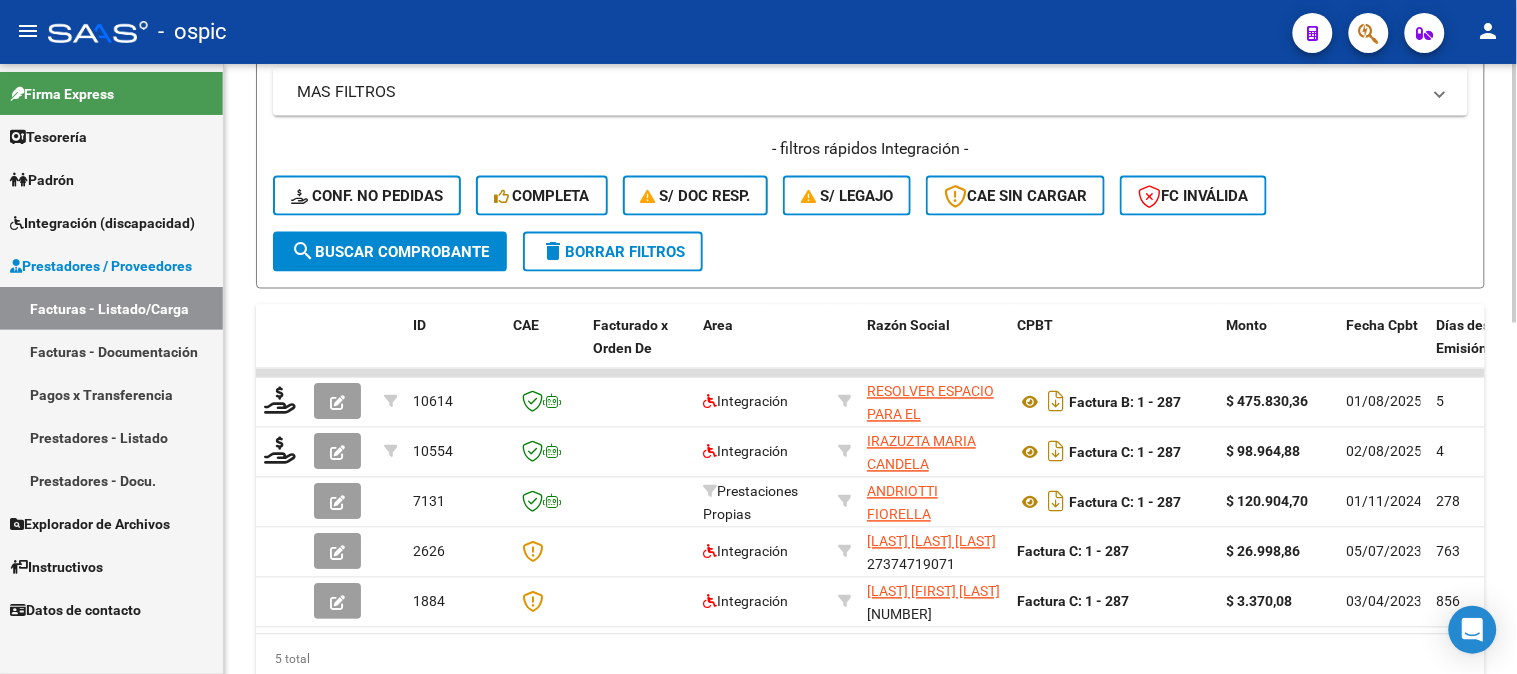 type on "1394" 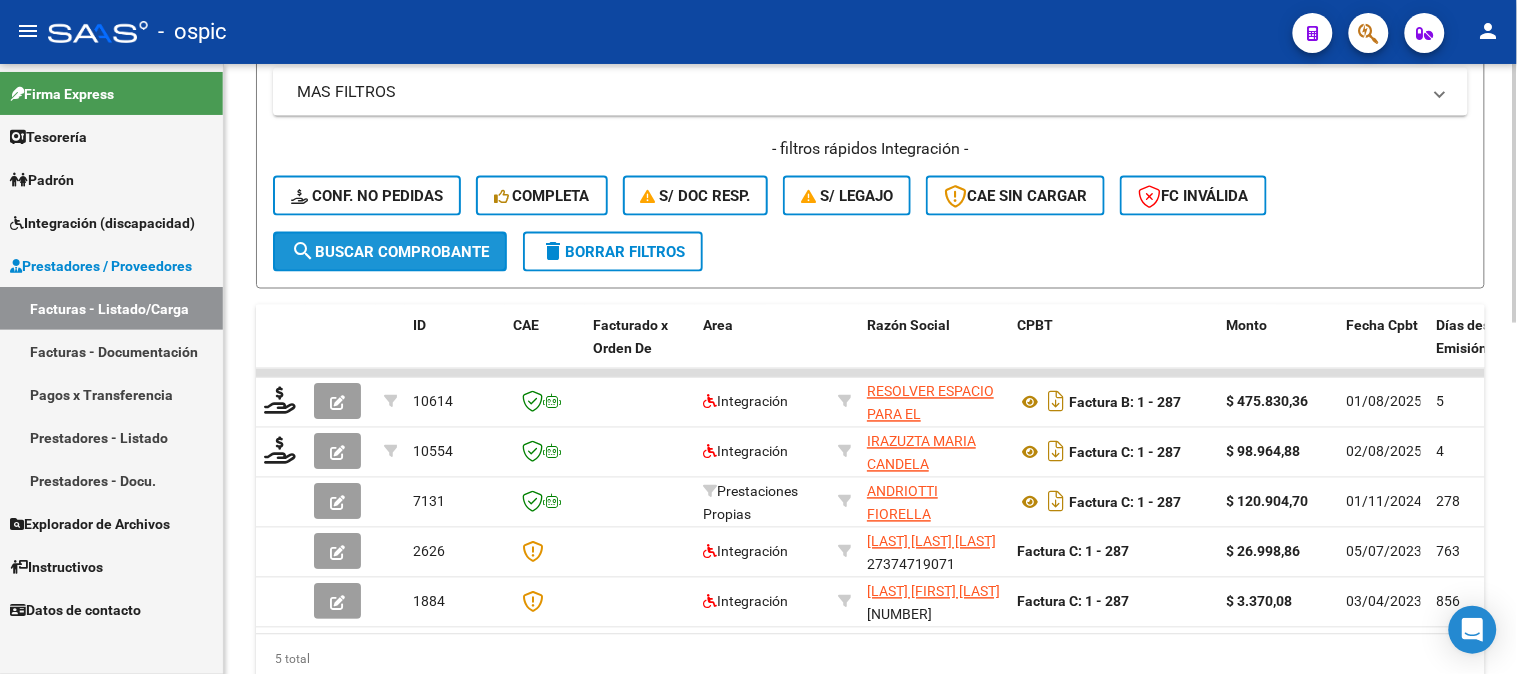 click on "search  Buscar Comprobante" 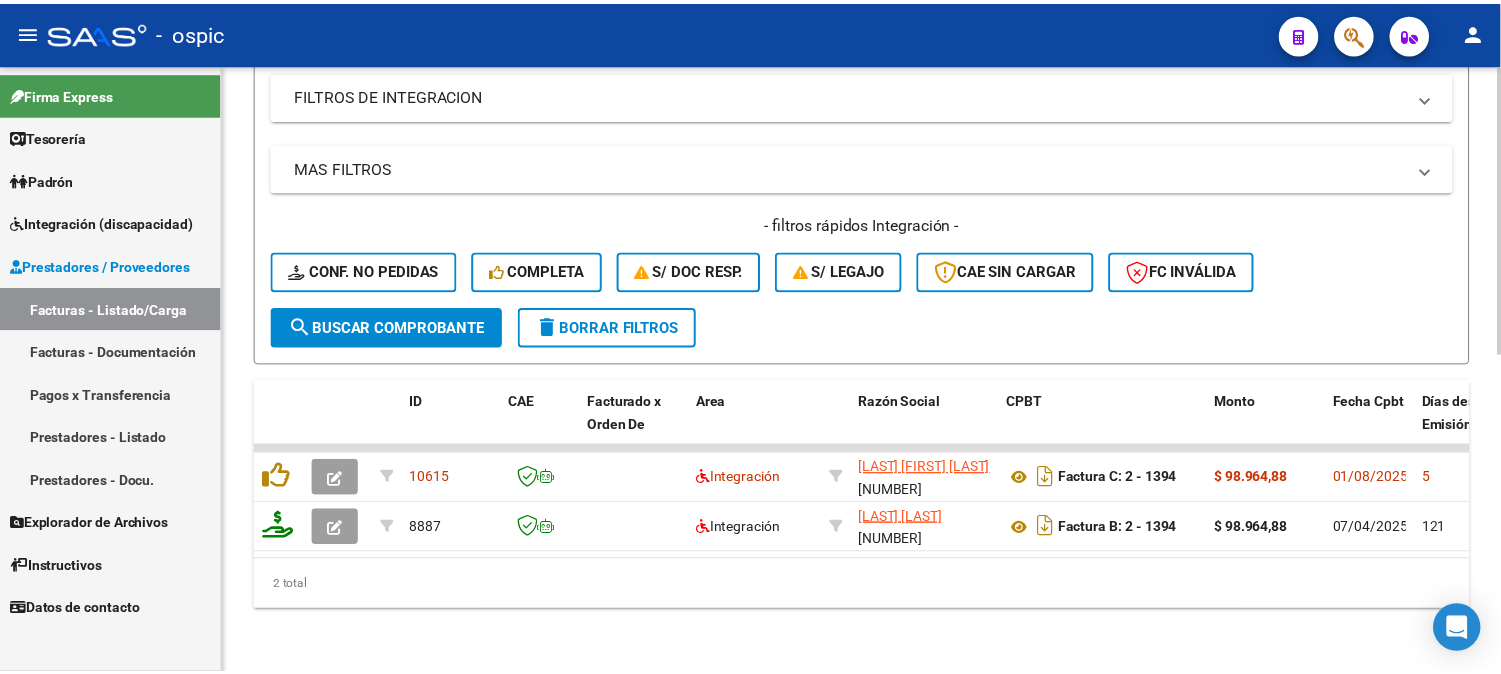 scroll, scrollTop: 675, scrollLeft: 0, axis: vertical 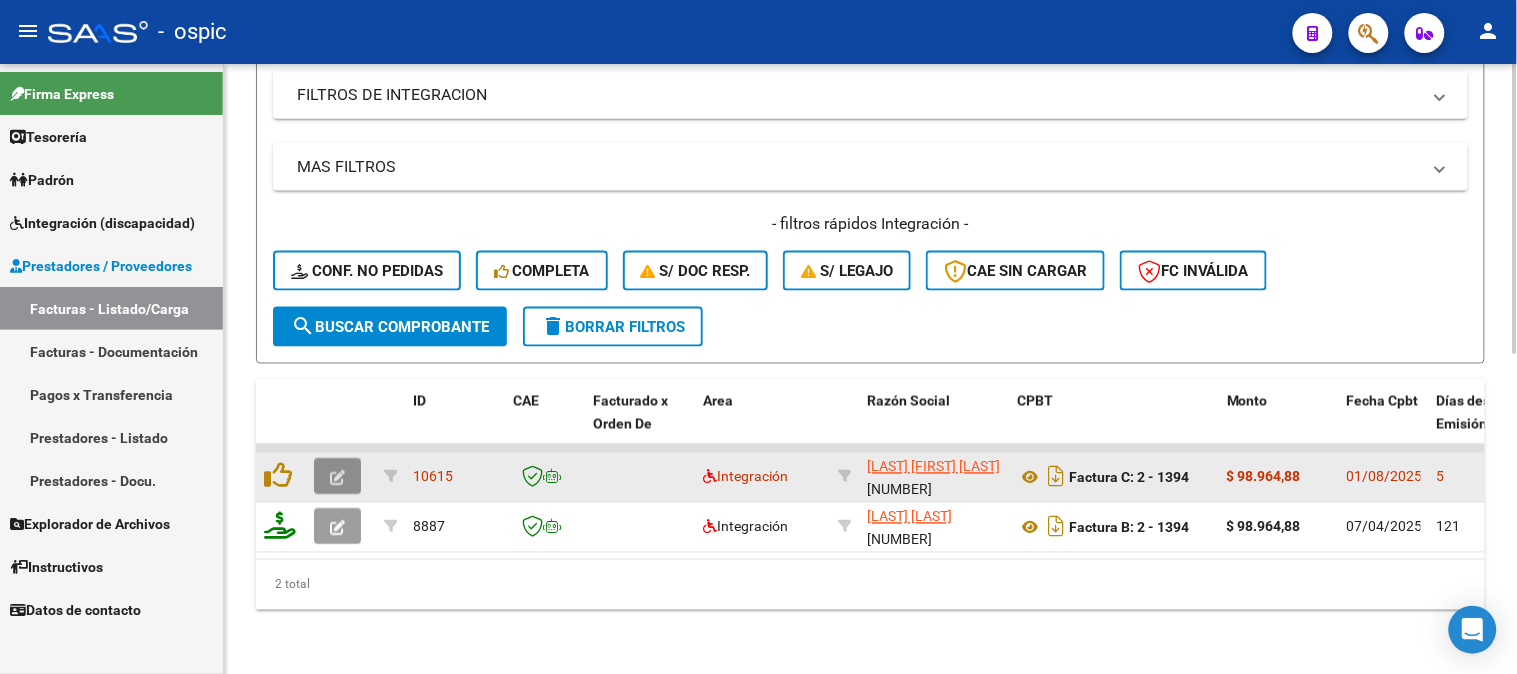 click 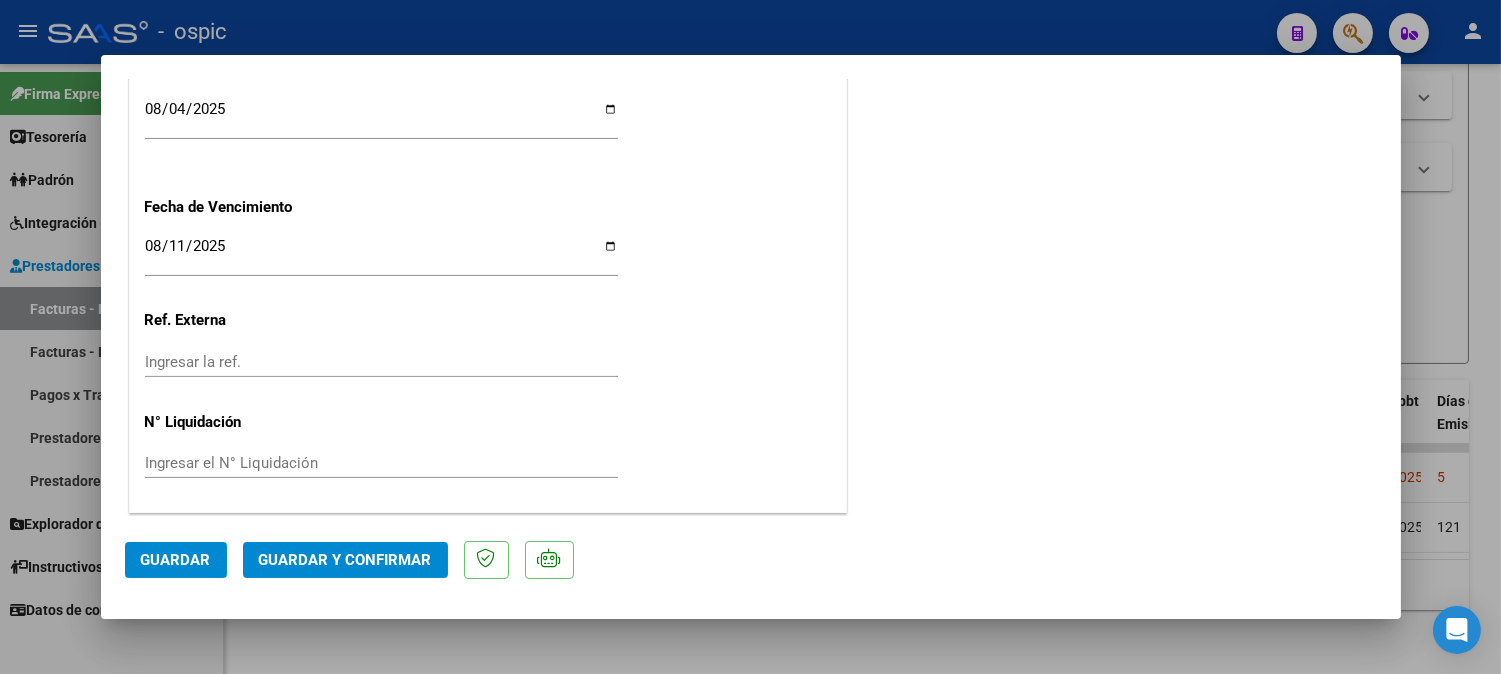 scroll, scrollTop: 0, scrollLeft: 0, axis: both 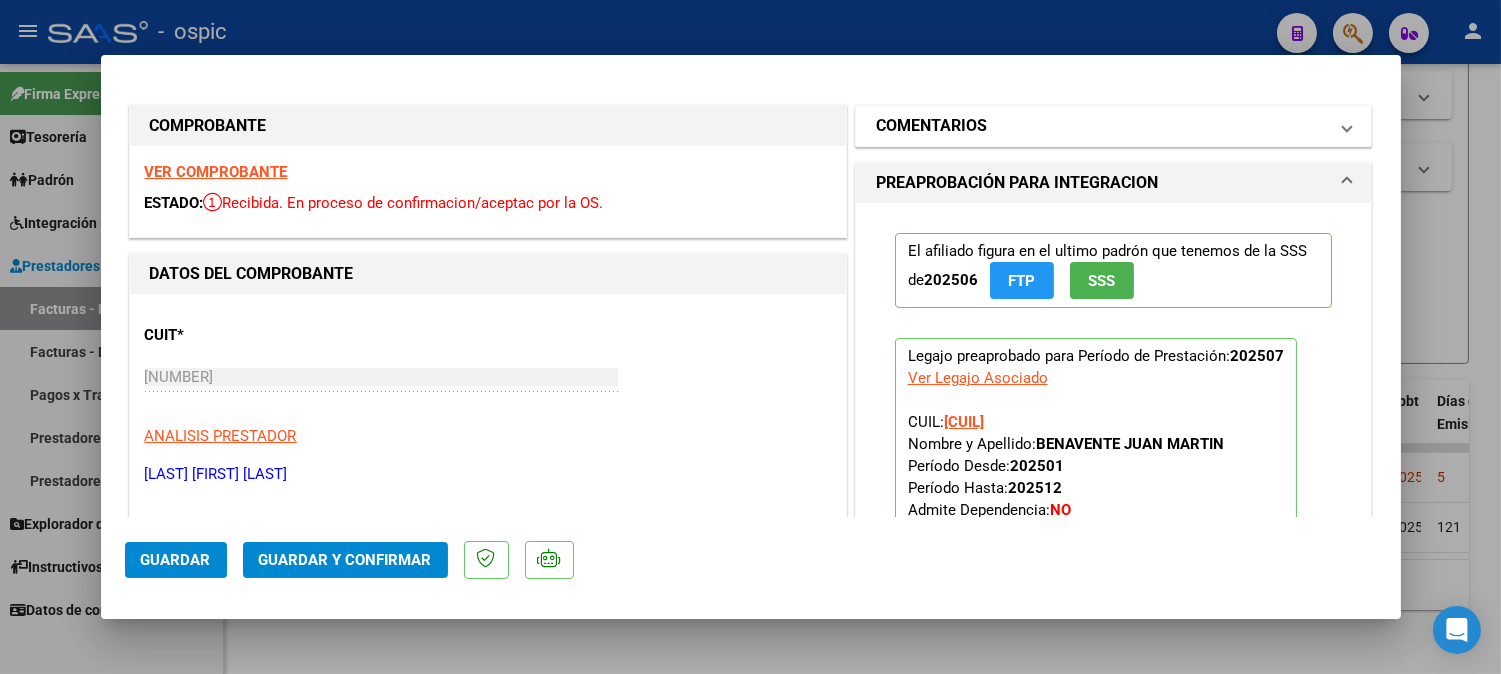 click on "COMENTARIOS" at bounding box center [1102, 126] 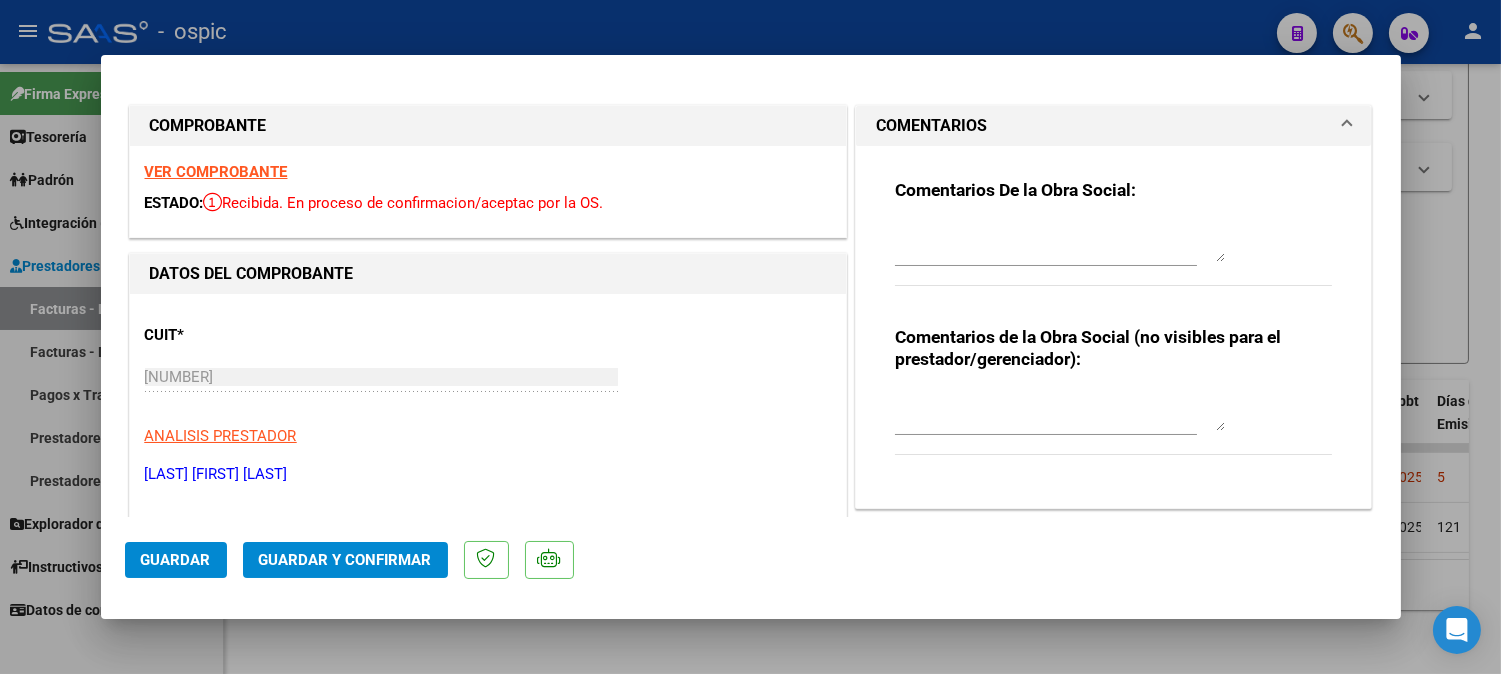 click at bounding box center [1060, 411] 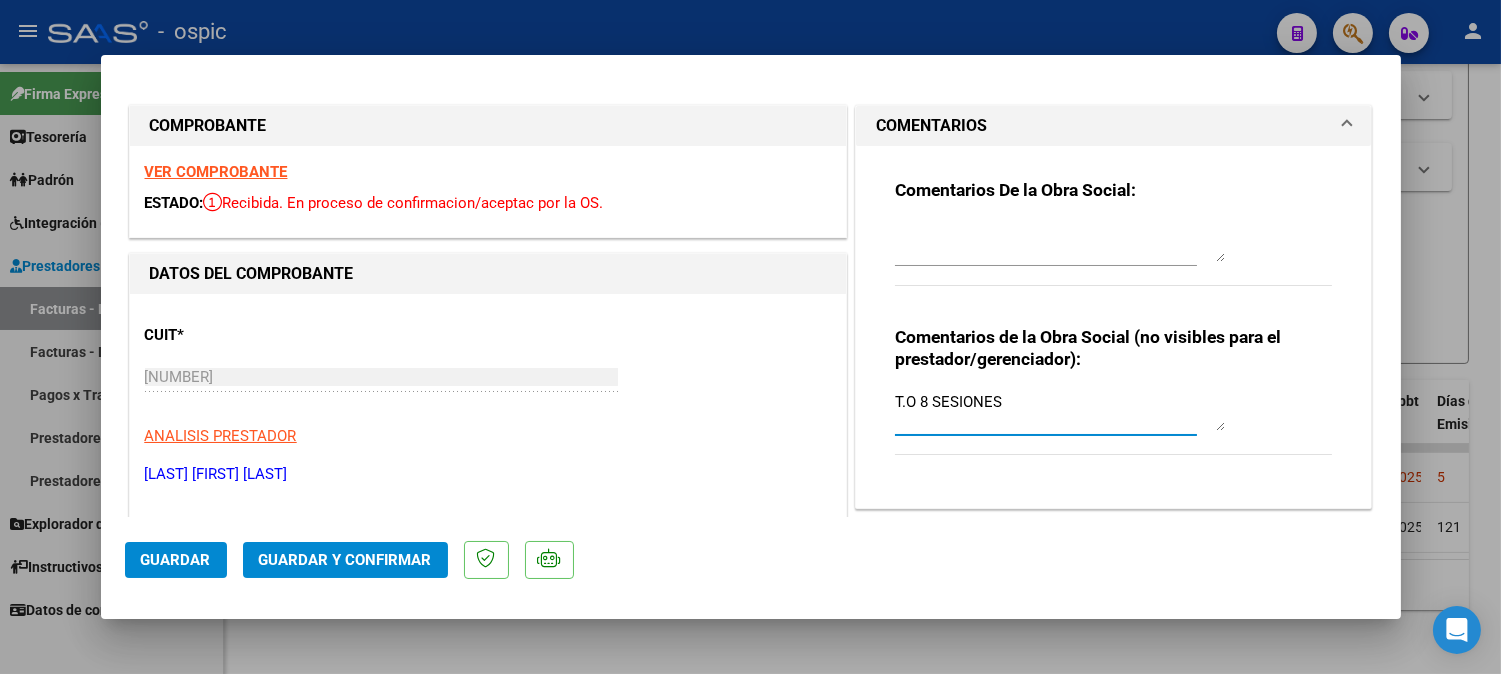 type on "T.O 8 SESIONES" 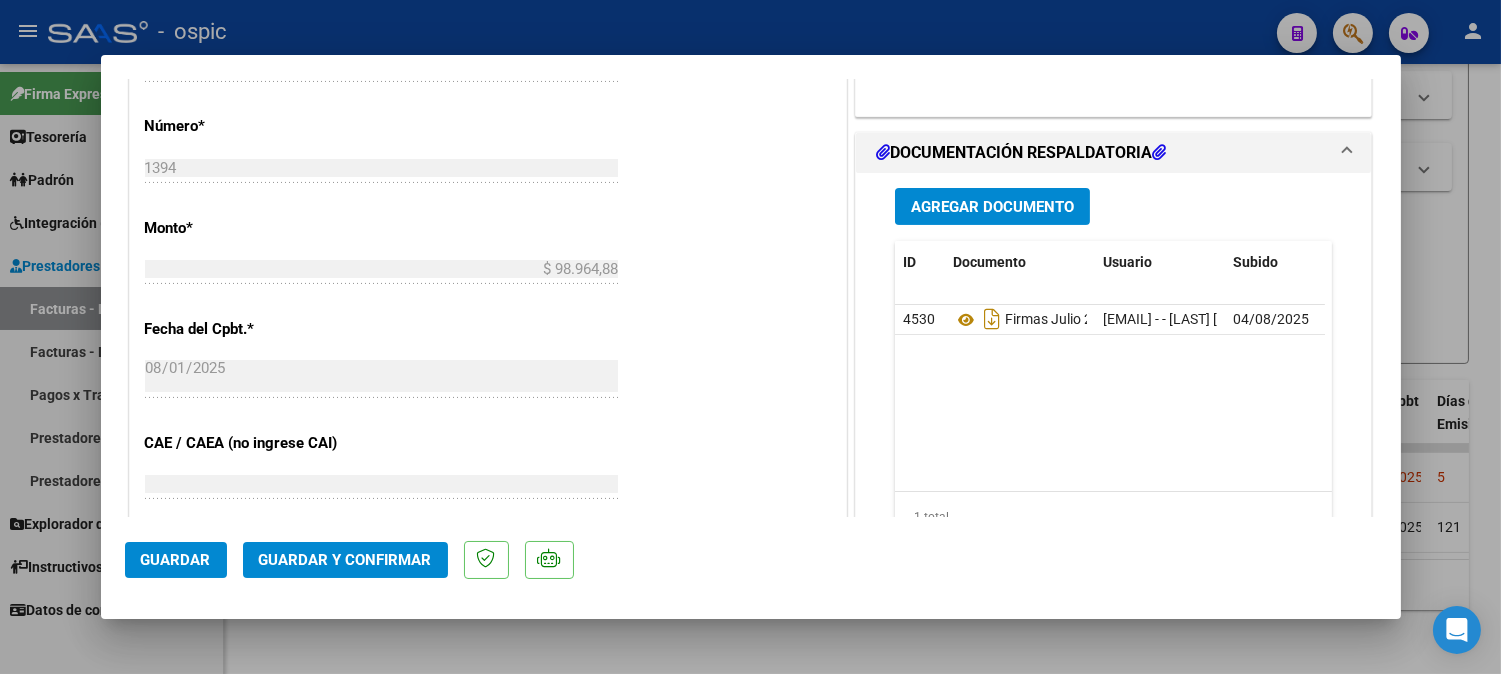scroll, scrollTop: 926, scrollLeft: 0, axis: vertical 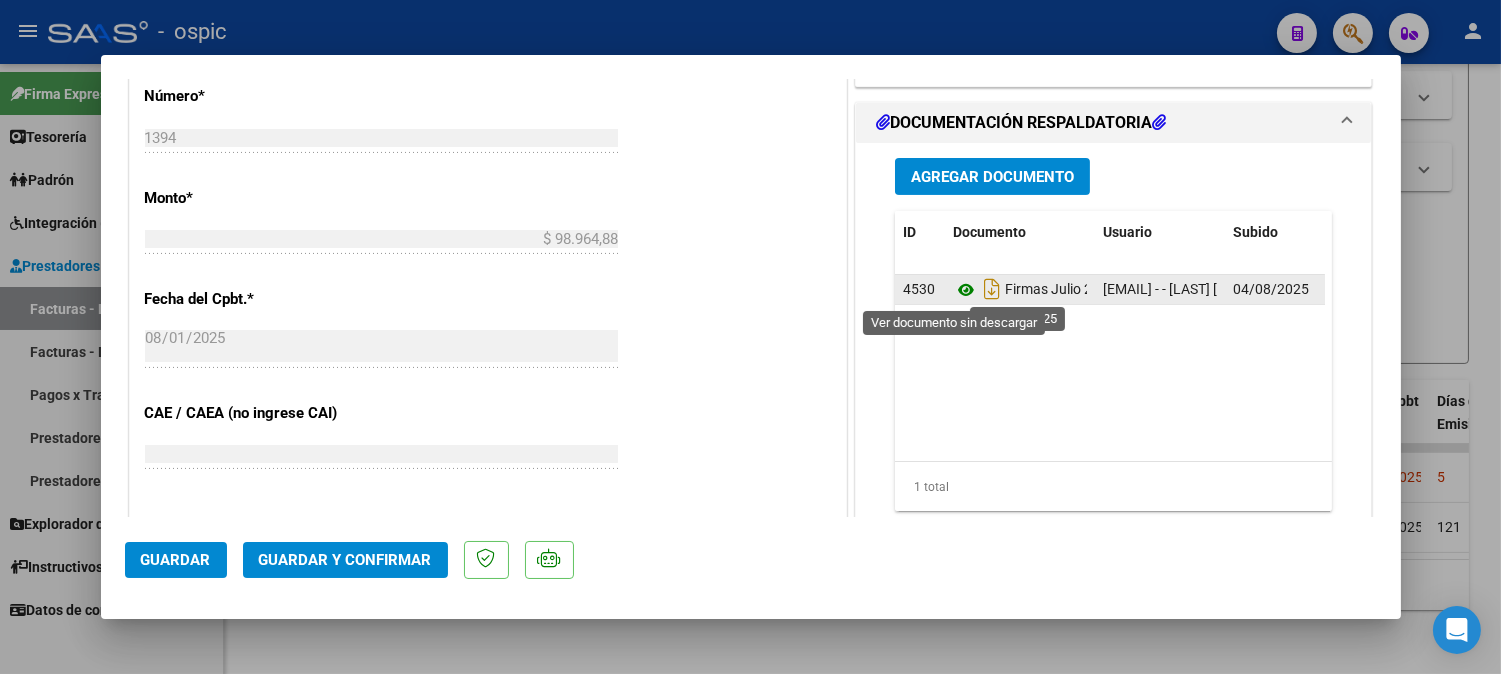click 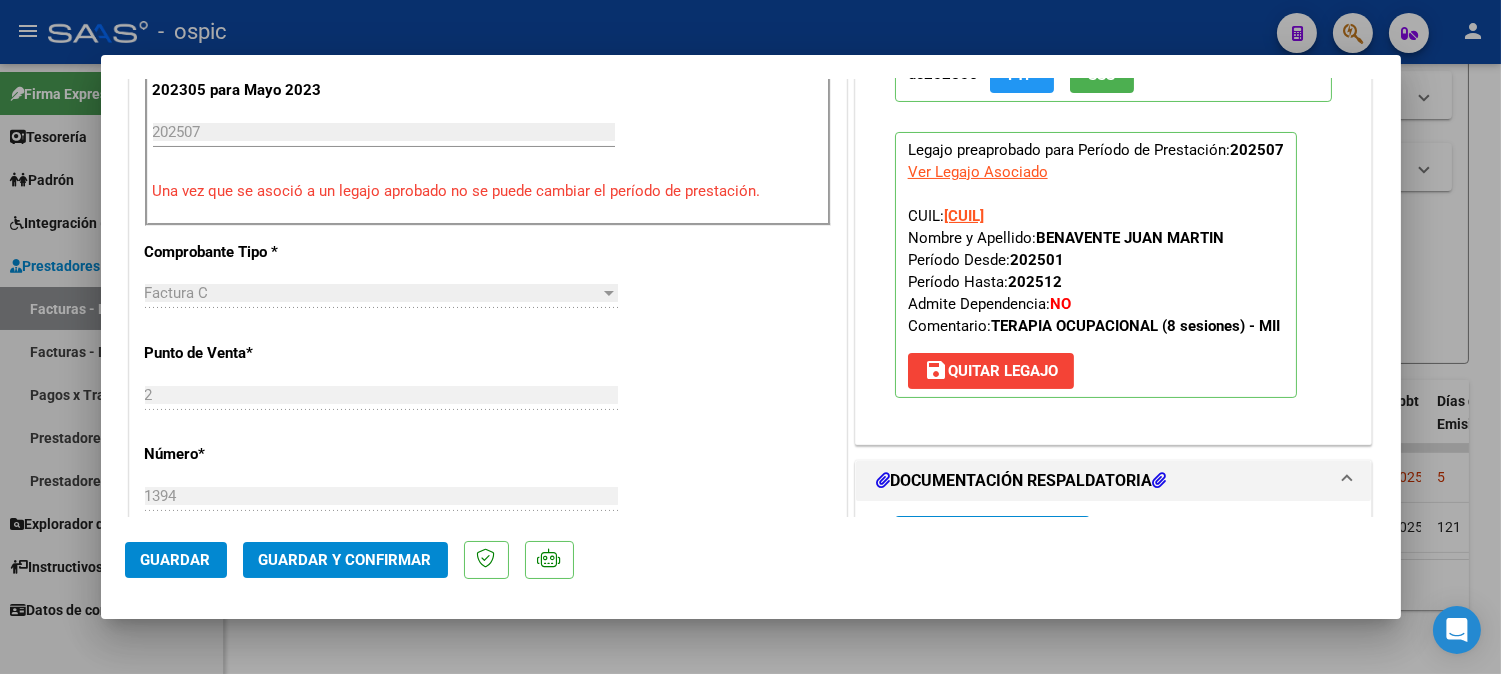 scroll, scrollTop: 558, scrollLeft: 0, axis: vertical 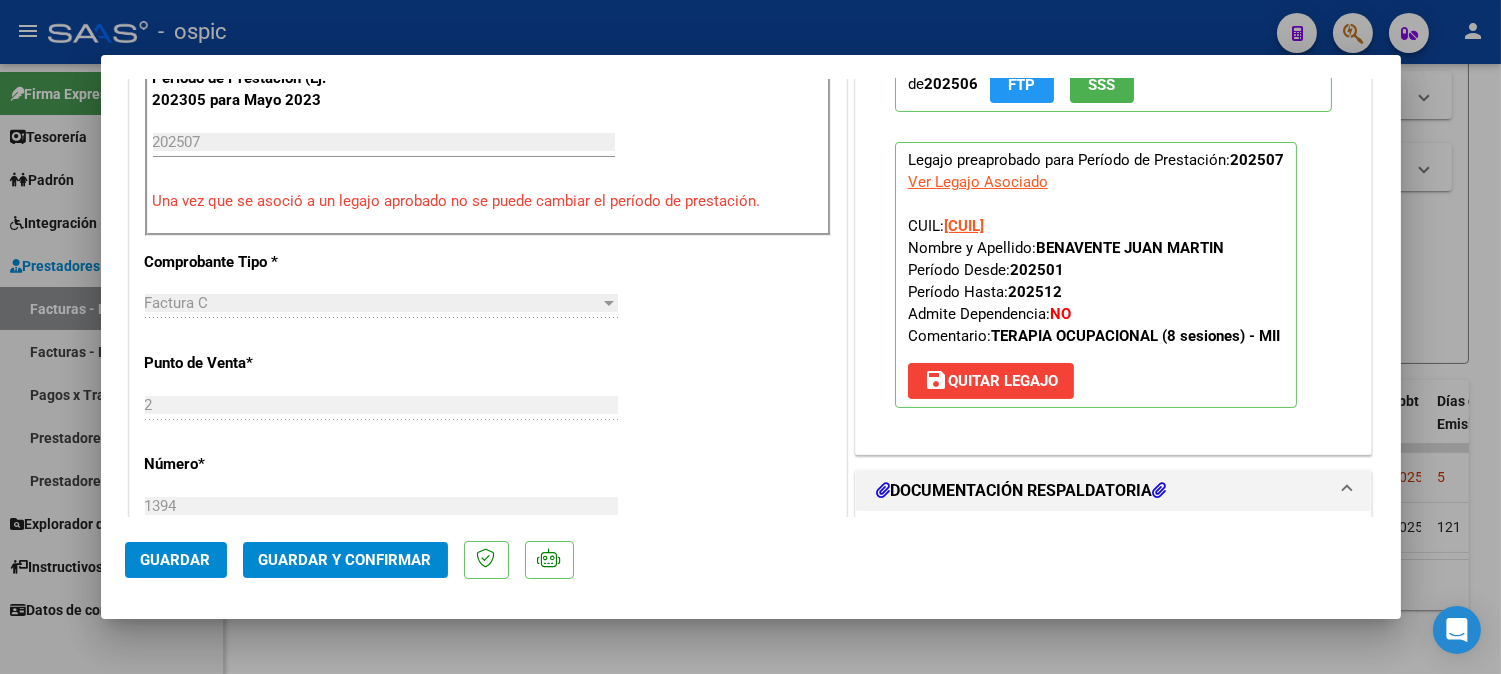 click on "Guardar y Confirmar" 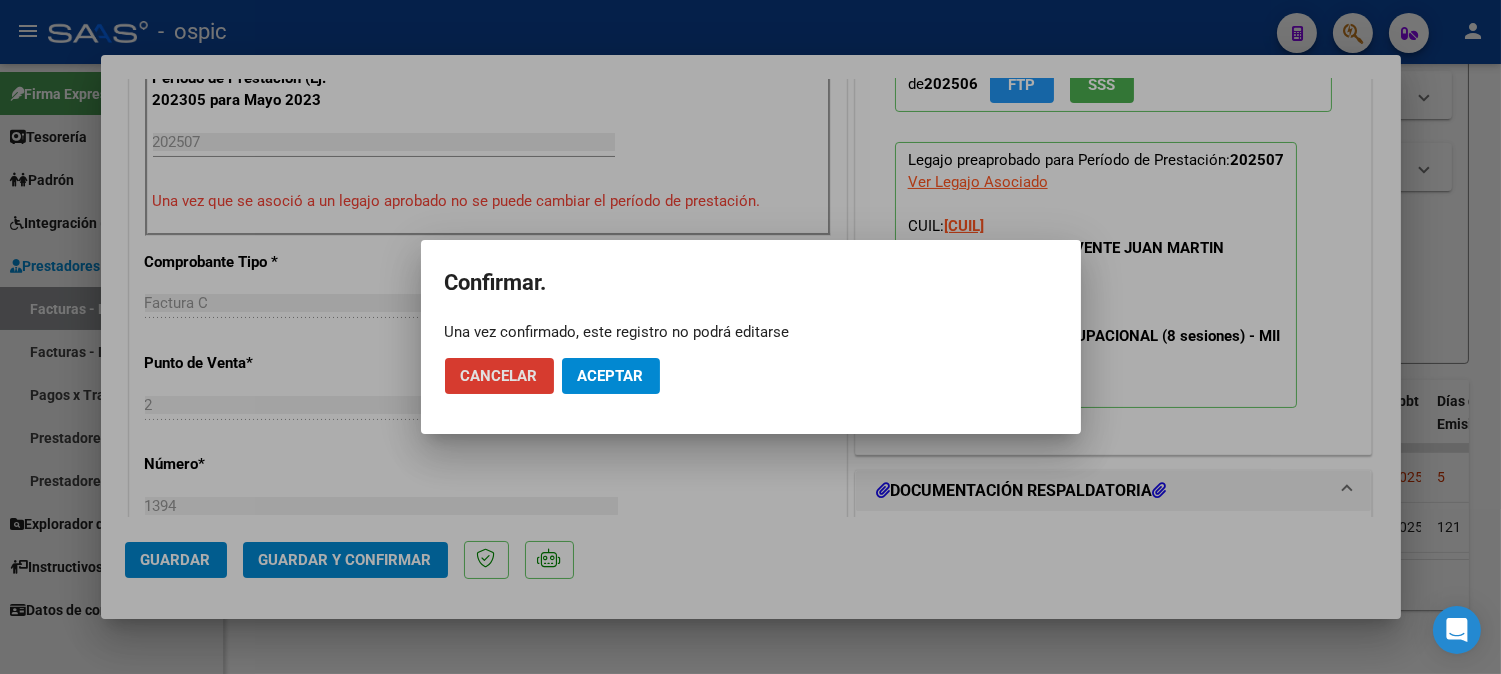 click on "Aceptar" 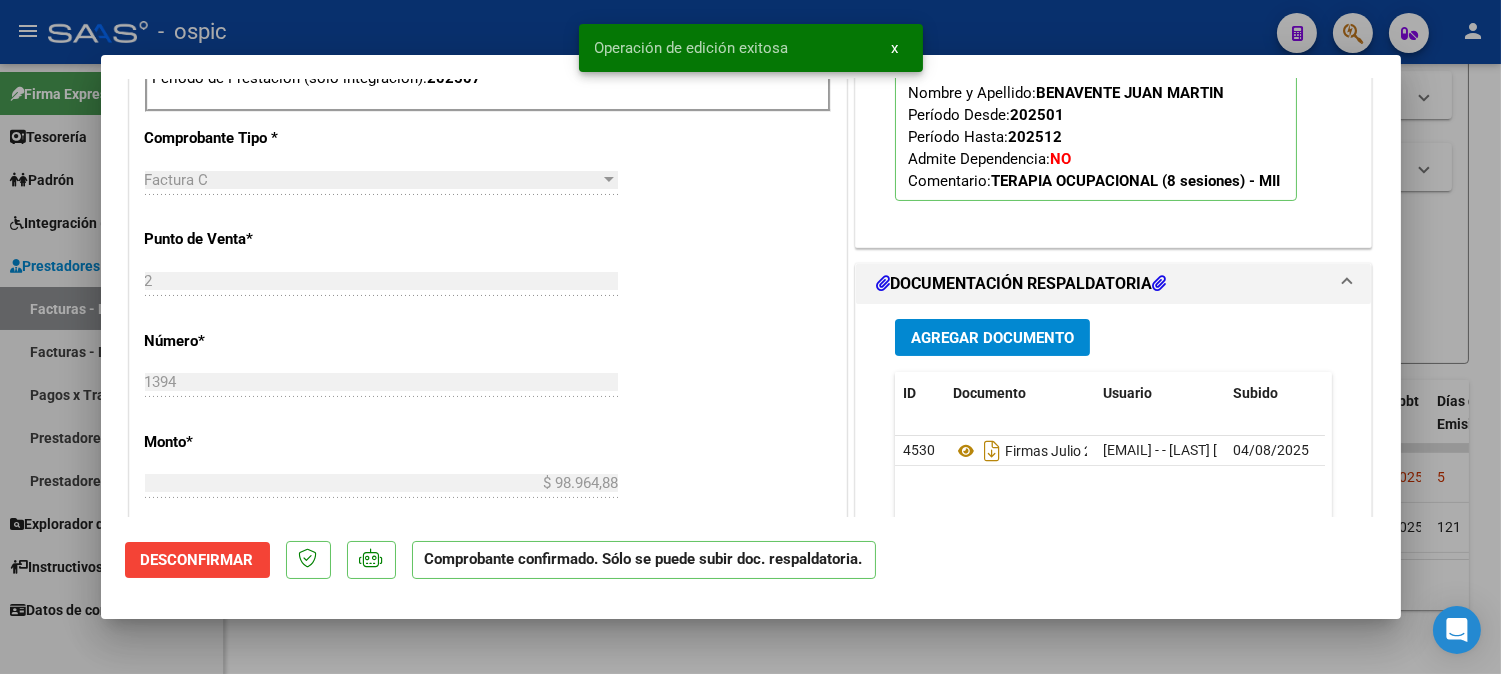 type 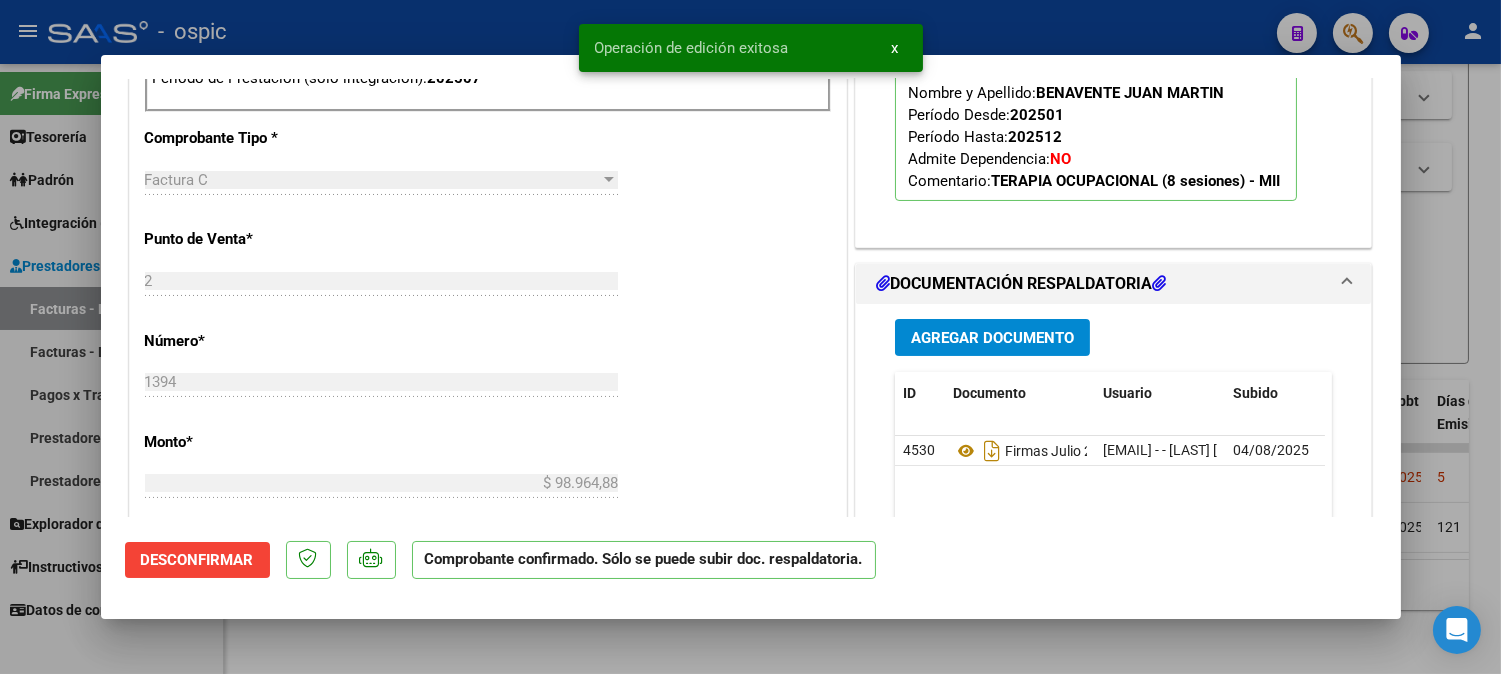 type 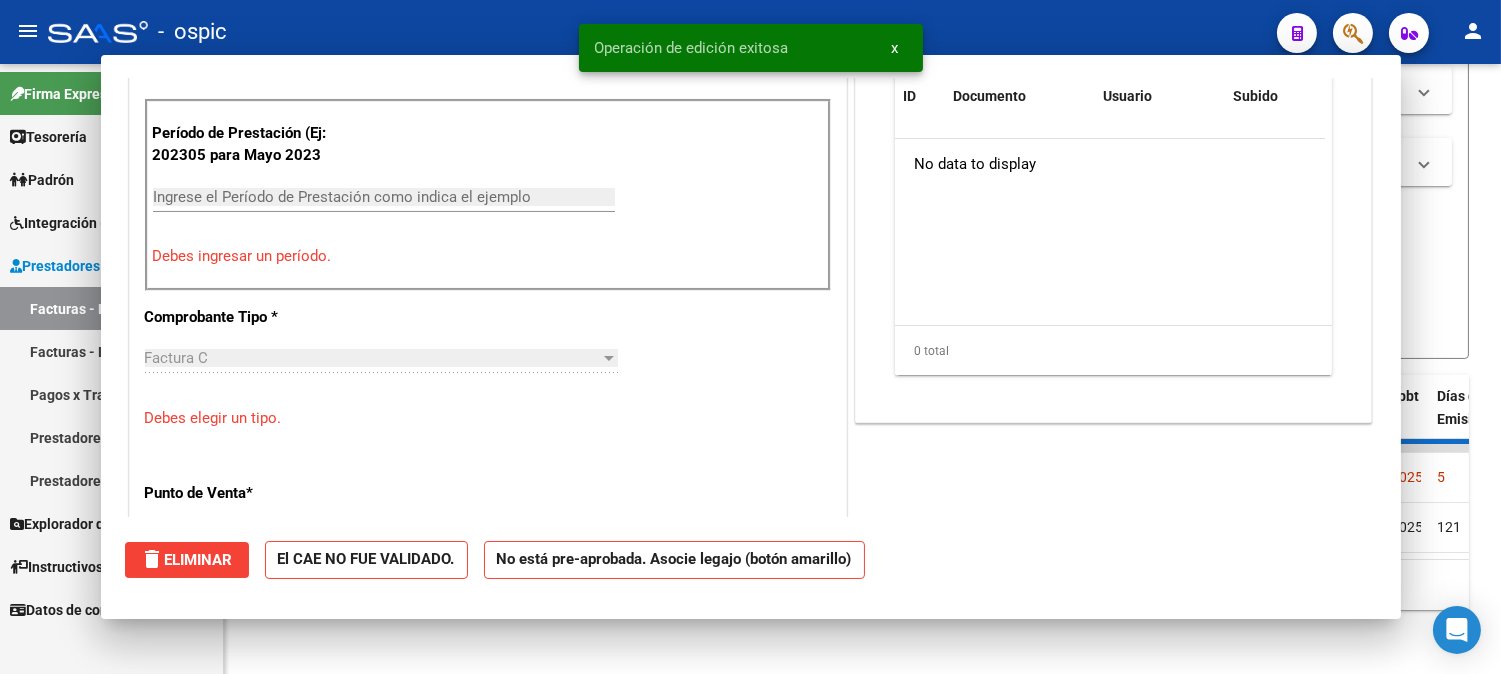 scroll, scrollTop: 594, scrollLeft: 0, axis: vertical 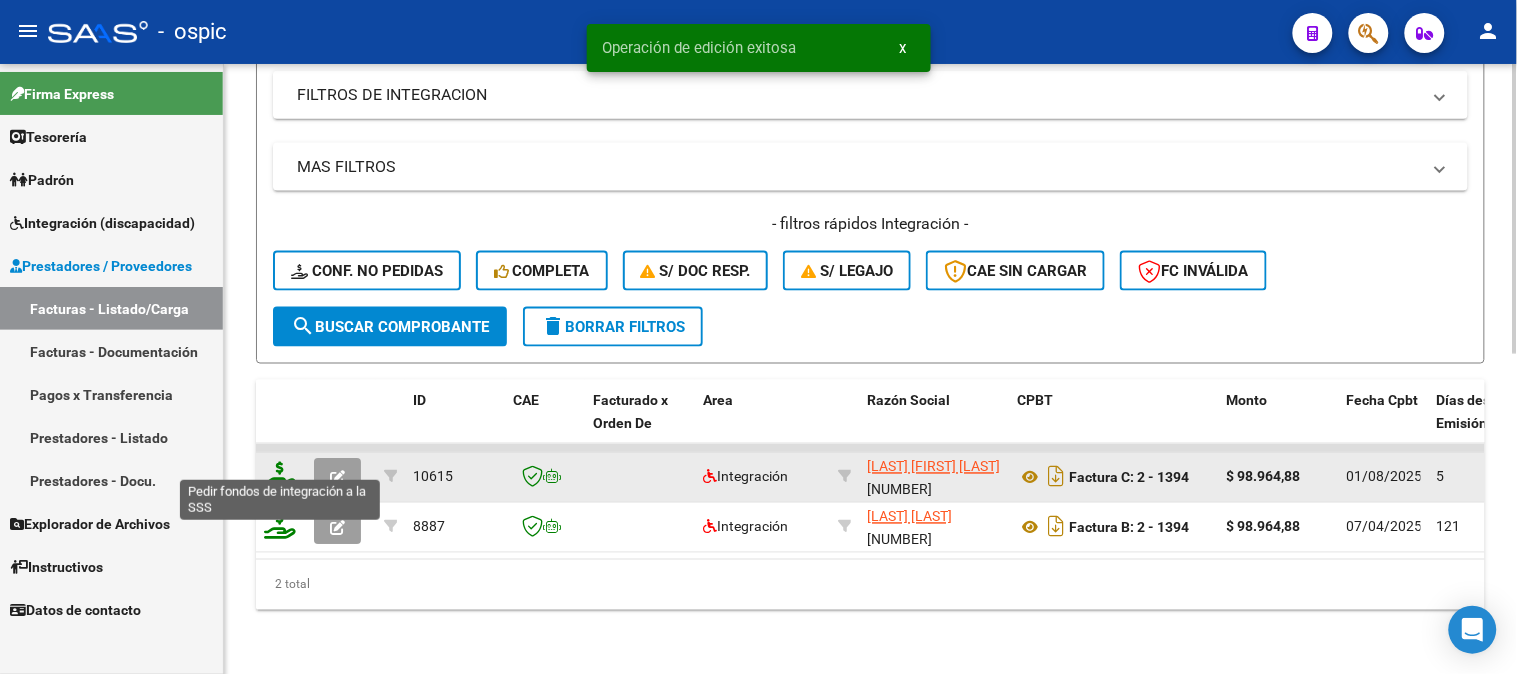click 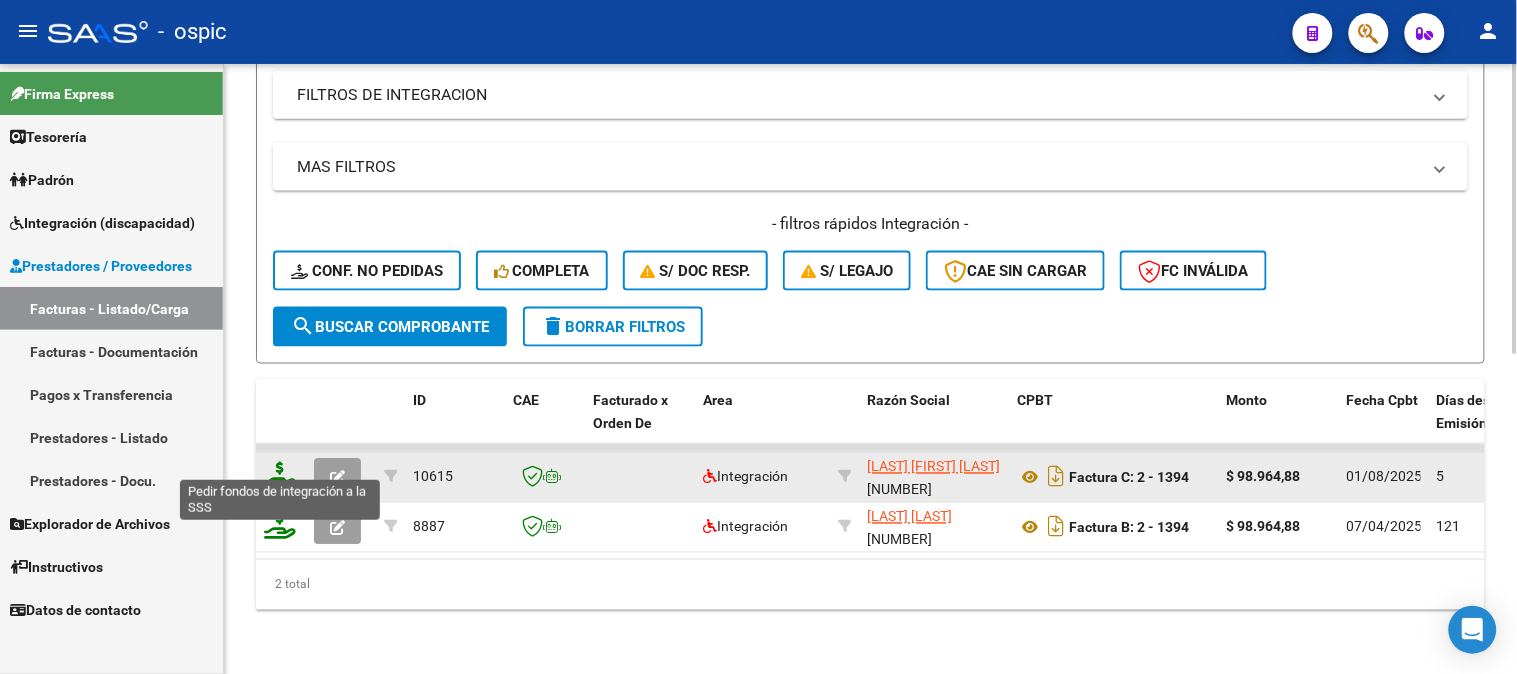click 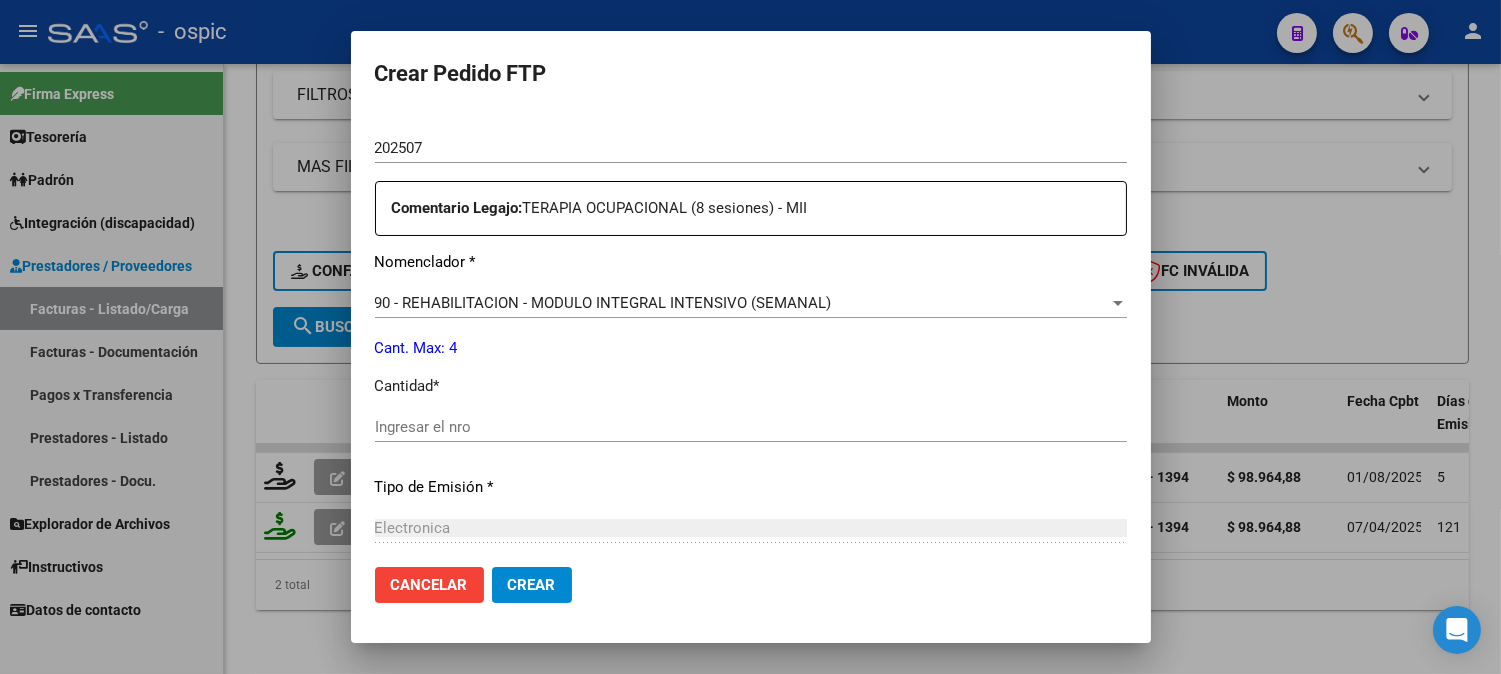 scroll, scrollTop: 717, scrollLeft: 0, axis: vertical 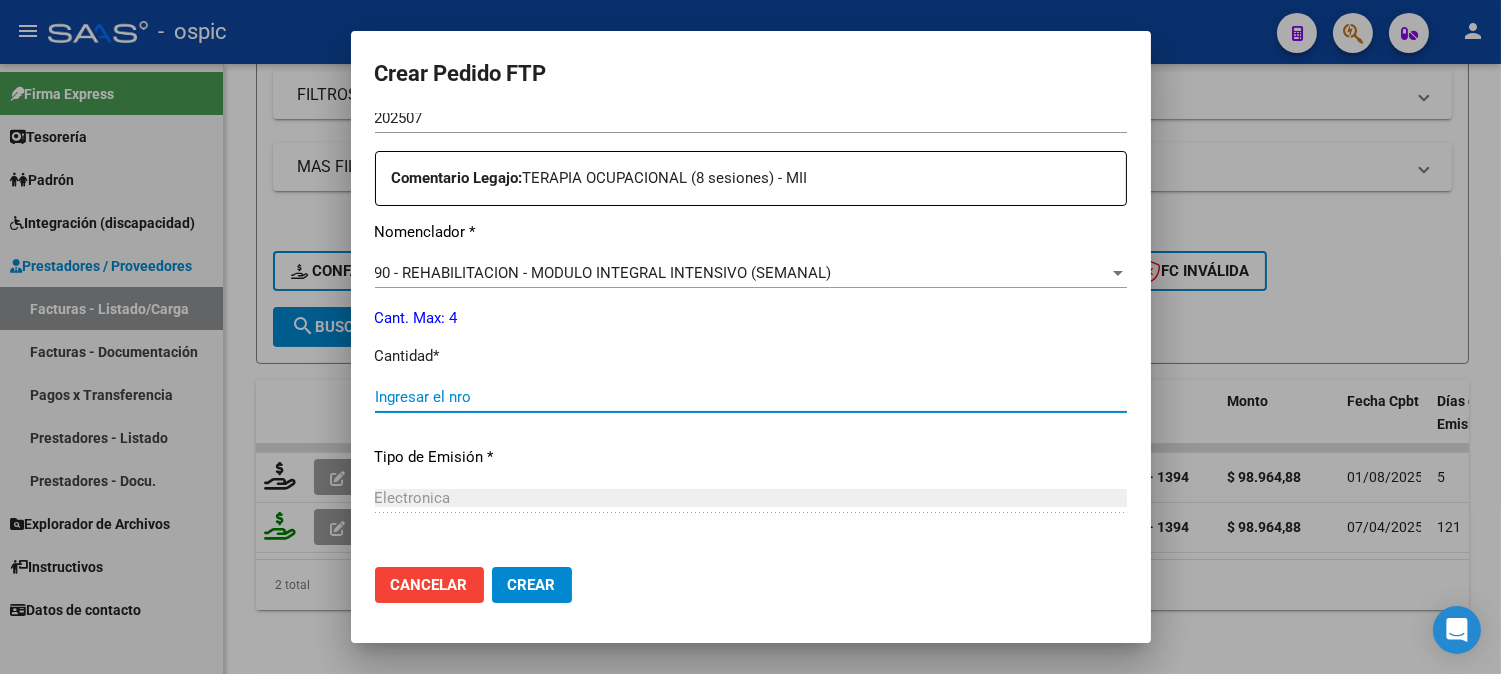 click on "Ingresar el nro" at bounding box center (751, 397) 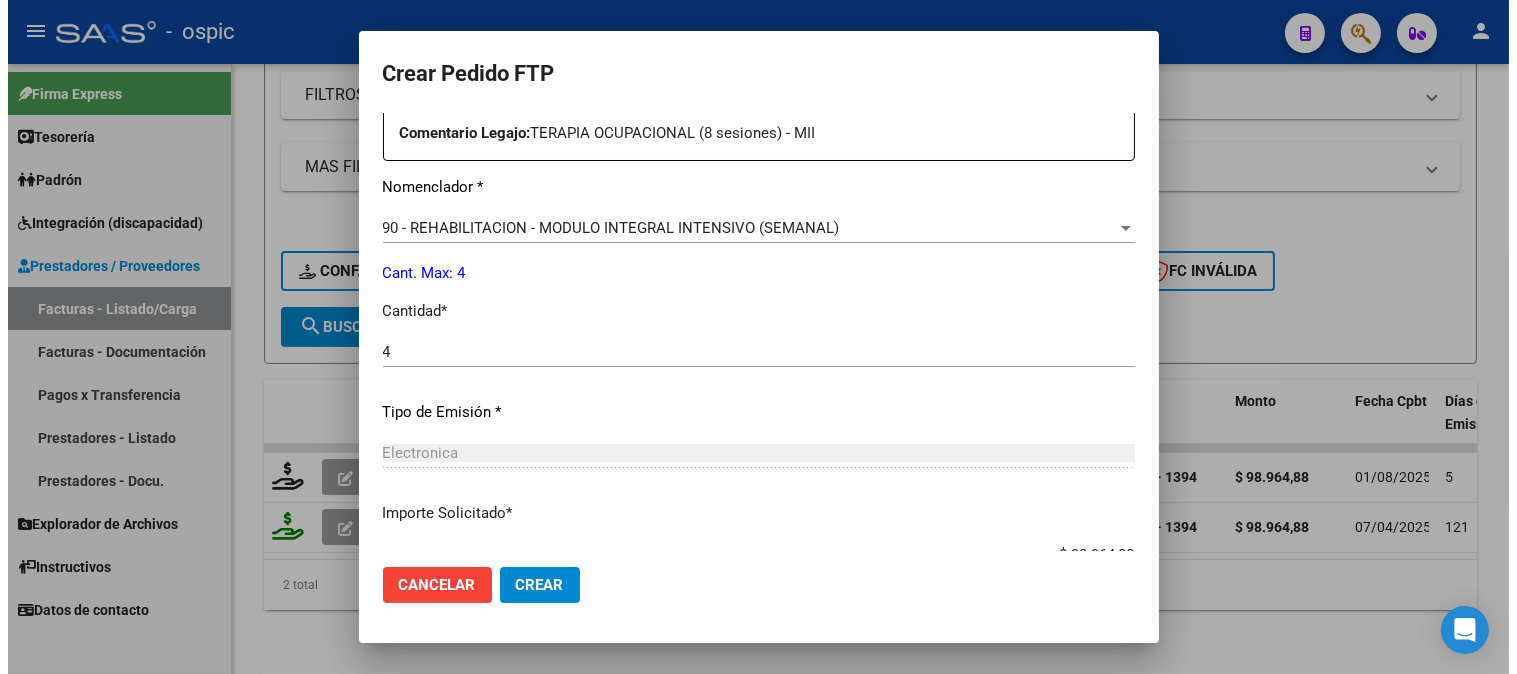 scroll, scrollTop: 900, scrollLeft: 0, axis: vertical 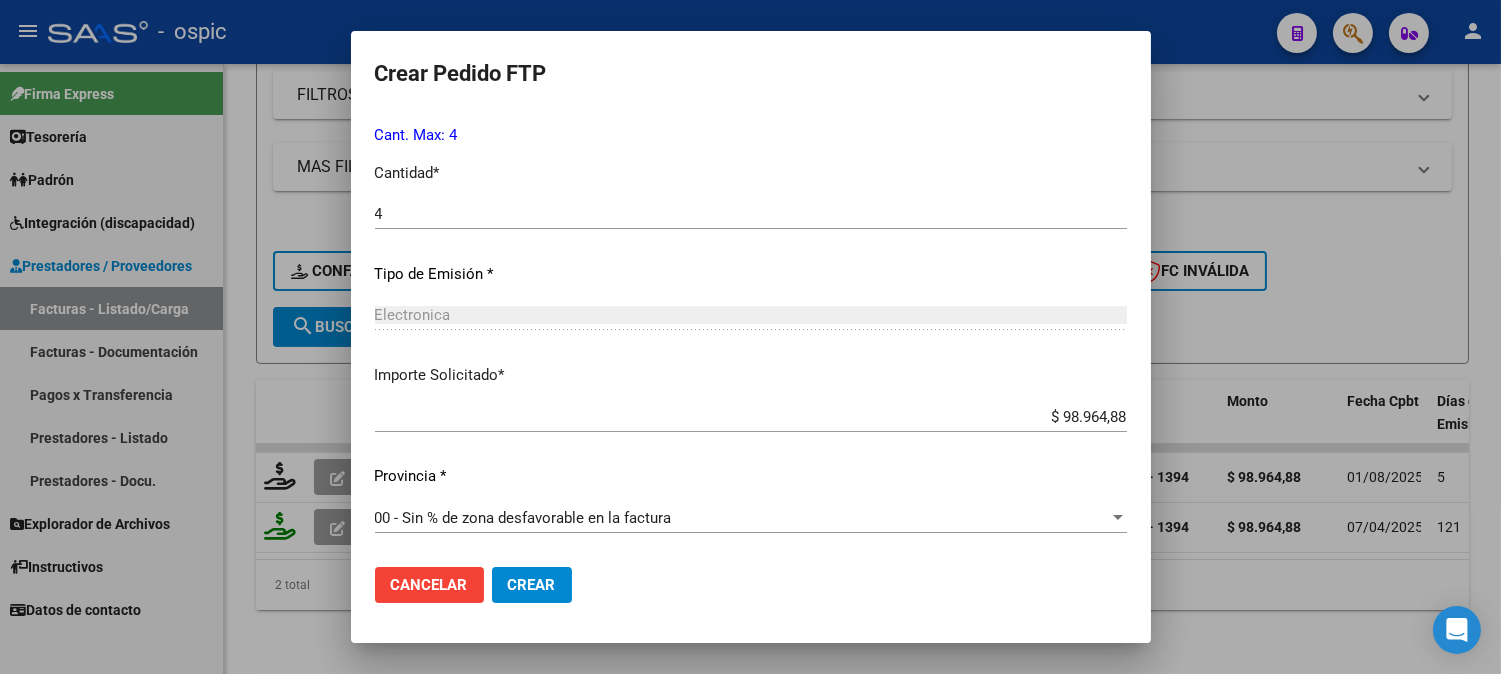 click on "Crear" 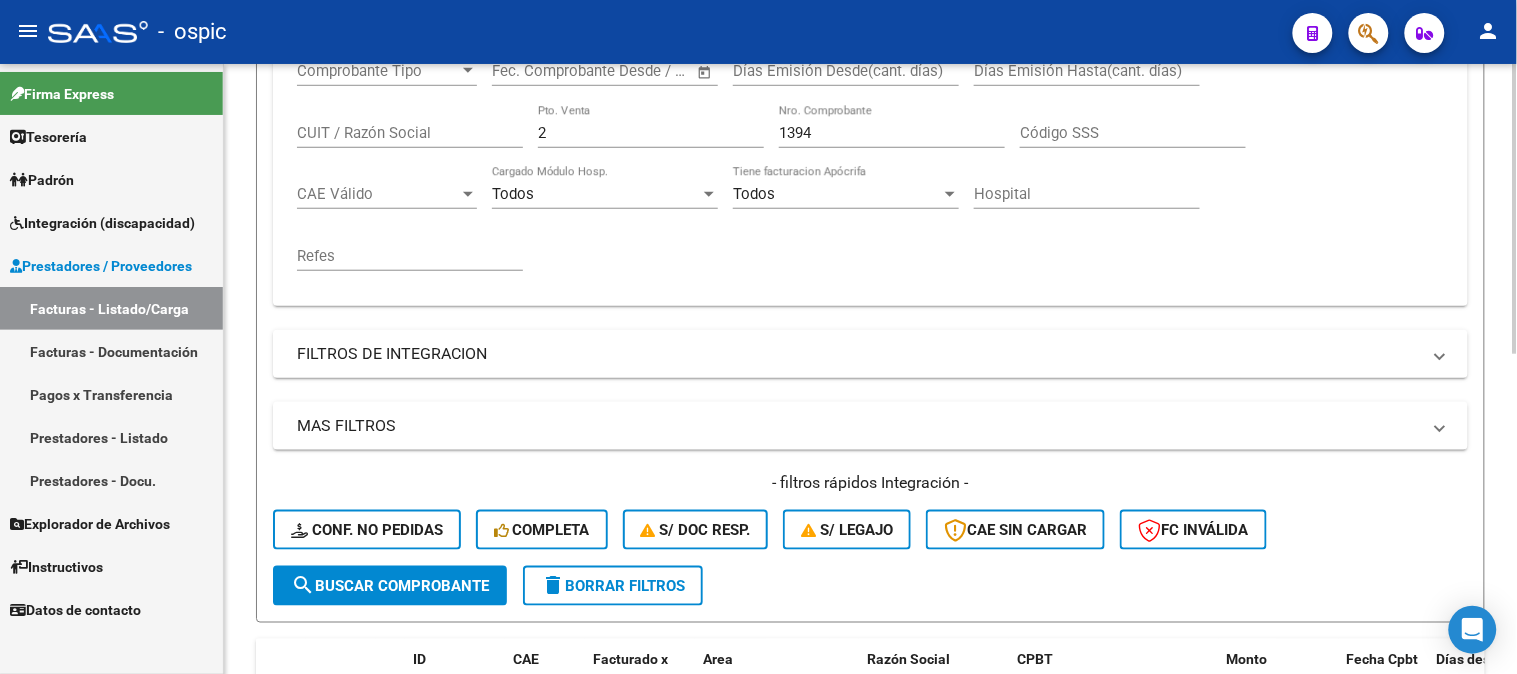 scroll, scrollTop: 342, scrollLeft: 0, axis: vertical 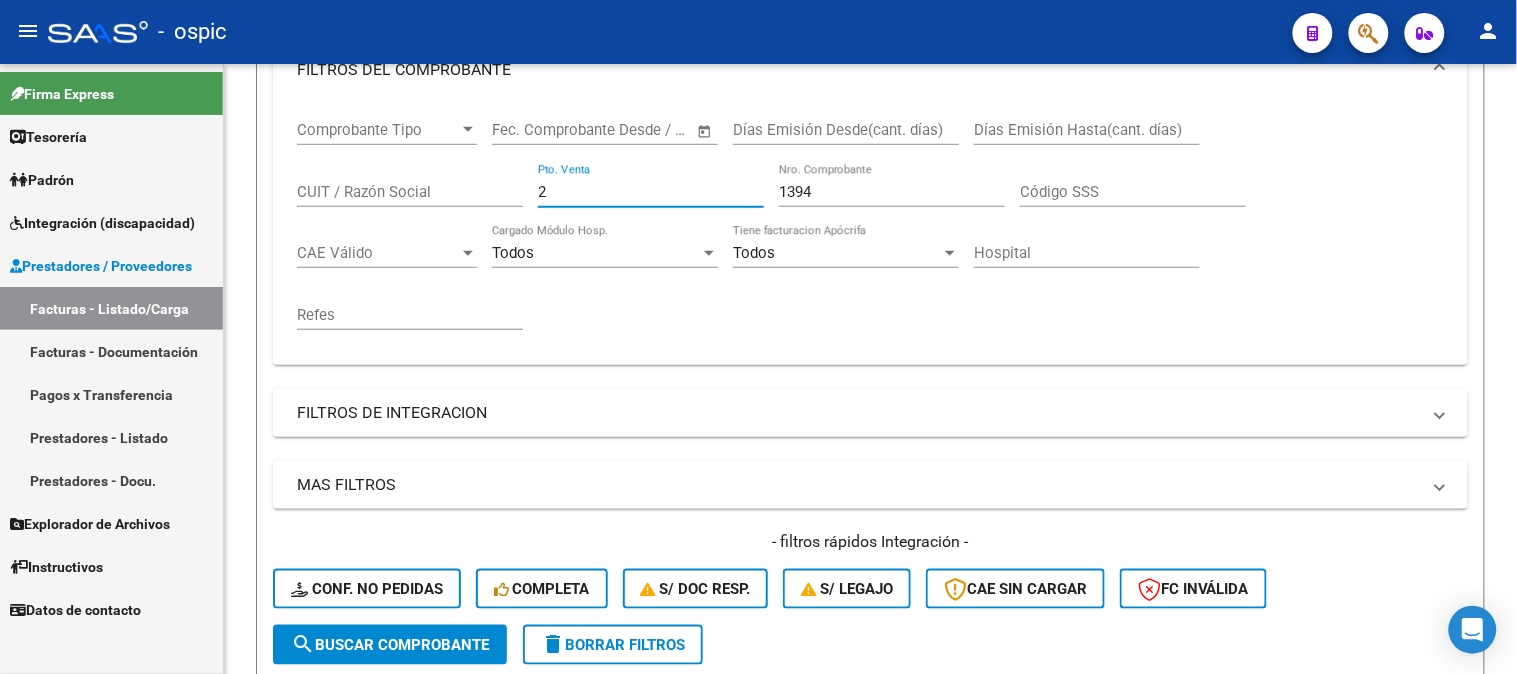 drag, startPoint x: 584, startPoint y: 192, endPoint x: 107, endPoint y: 185, distance: 477.05136 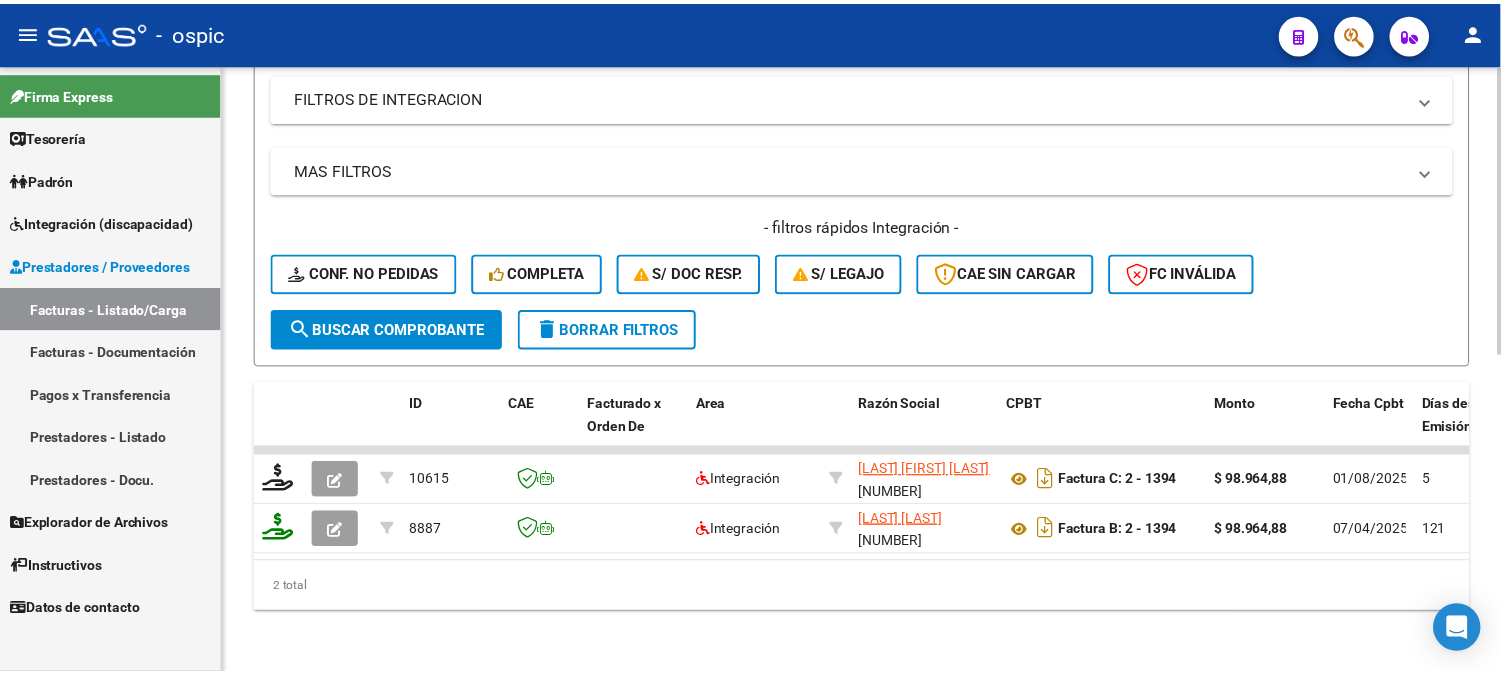 scroll, scrollTop: 674, scrollLeft: 0, axis: vertical 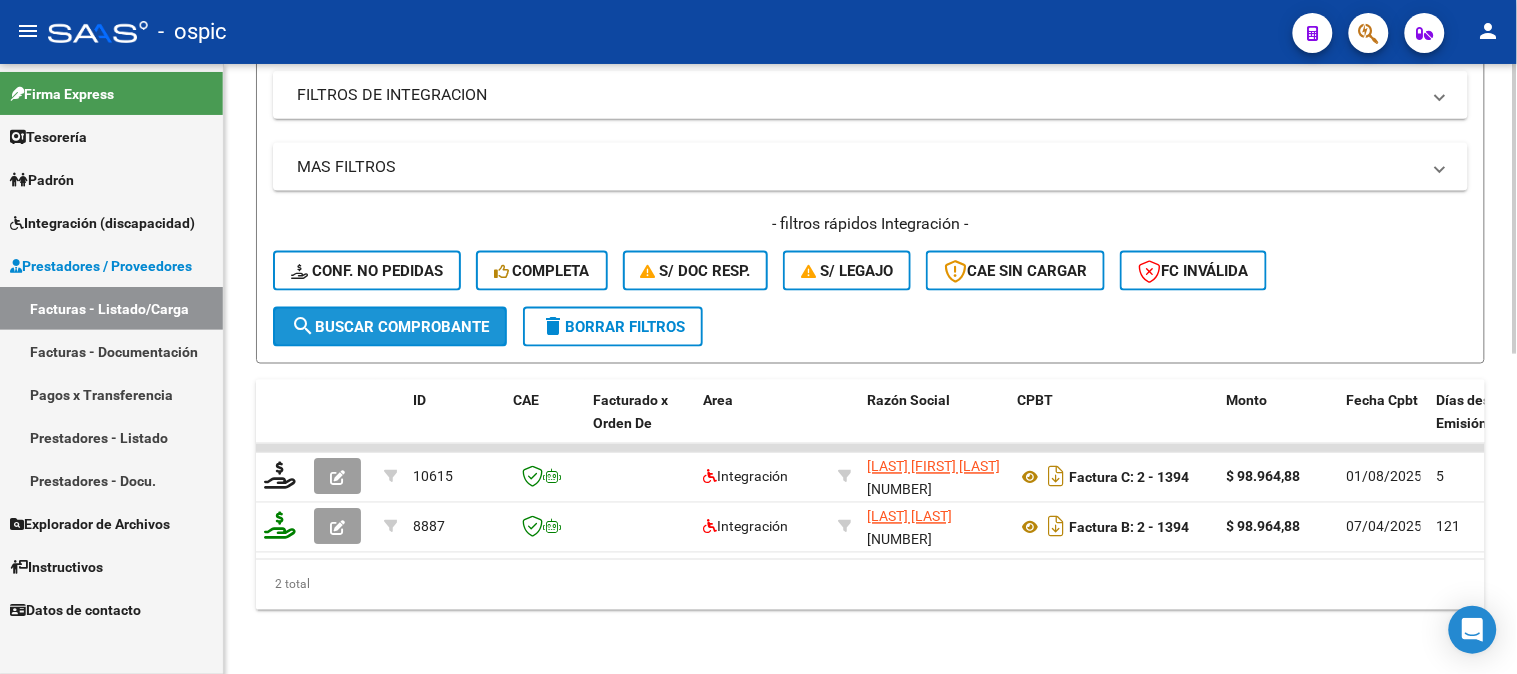 click on "search  Buscar Comprobante" 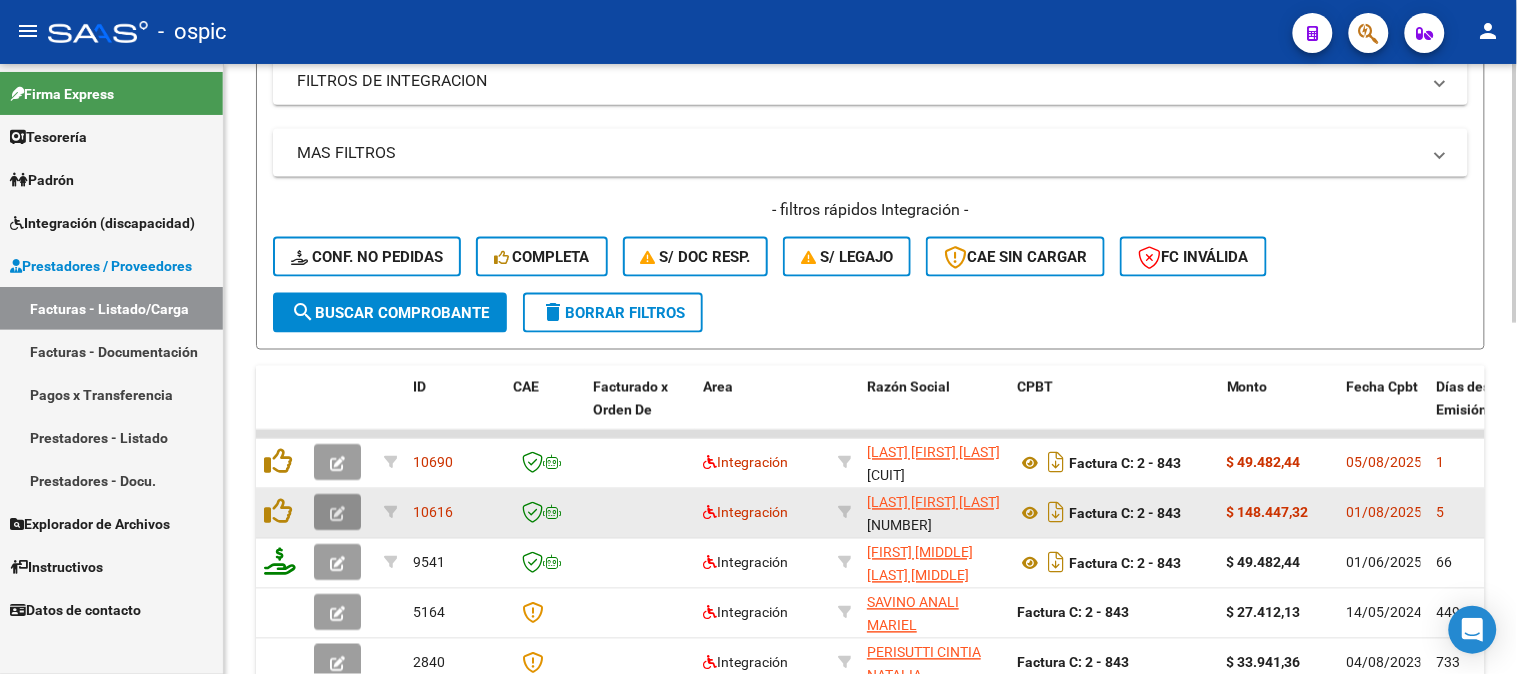 click 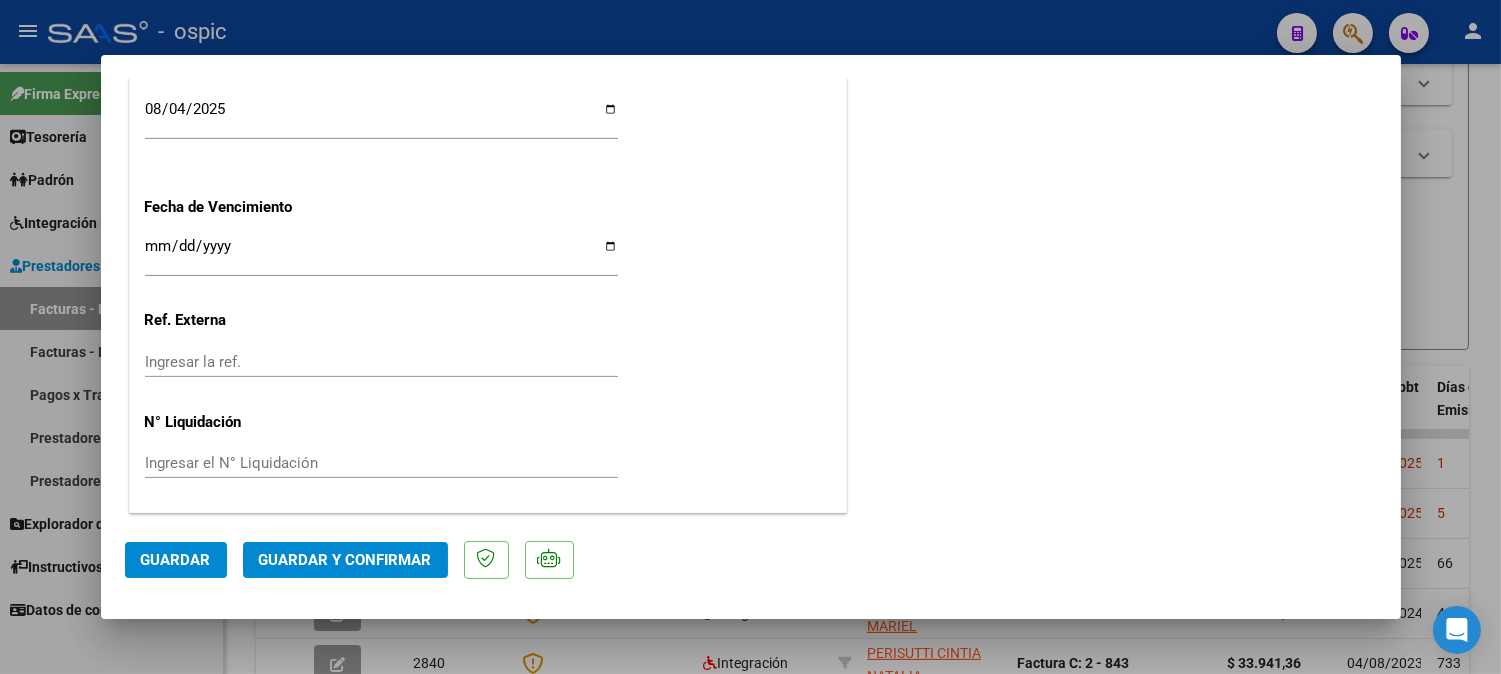 scroll, scrollTop: 0, scrollLeft: 0, axis: both 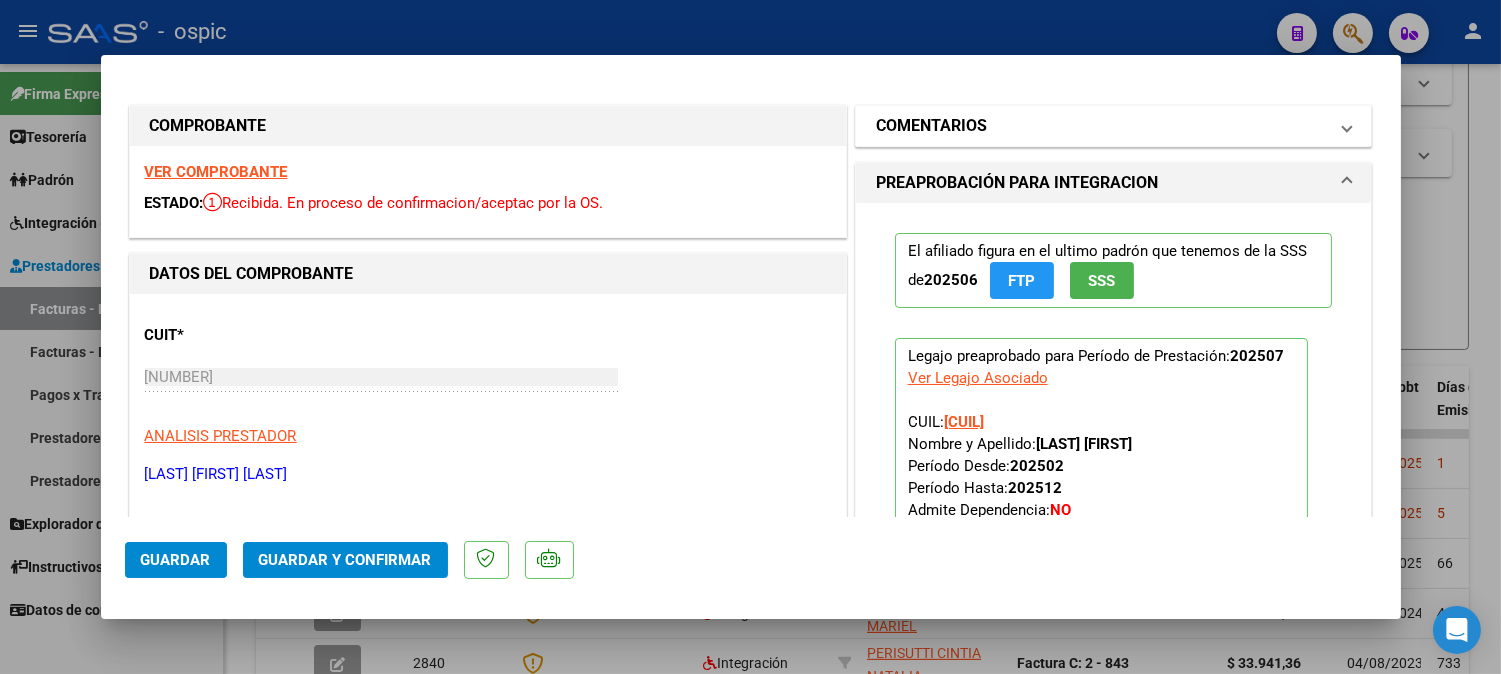 click on "COMENTARIOS" at bounding box center (1114, 126) 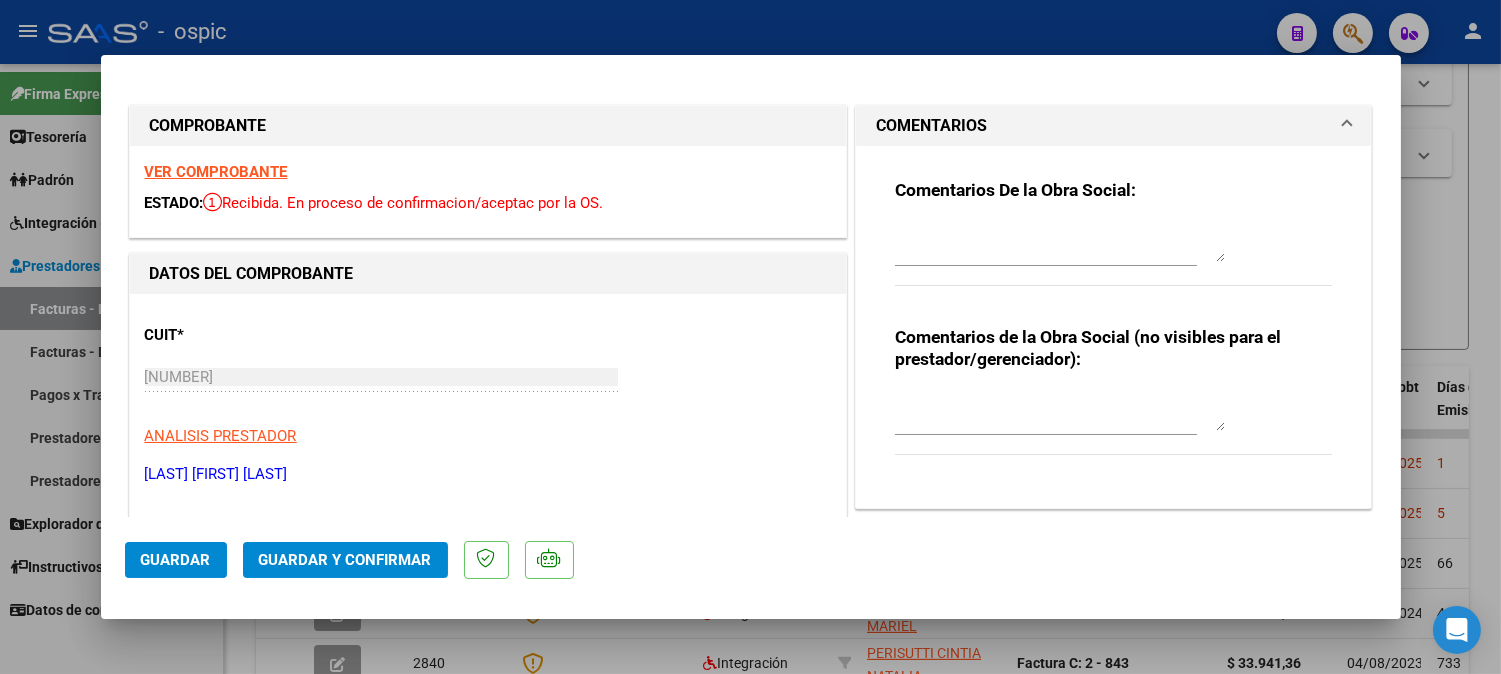 drag, startPoint x: 937, startPoint y: 401, endPoint x: 983, endPoint y: 418, distance: 49.0408 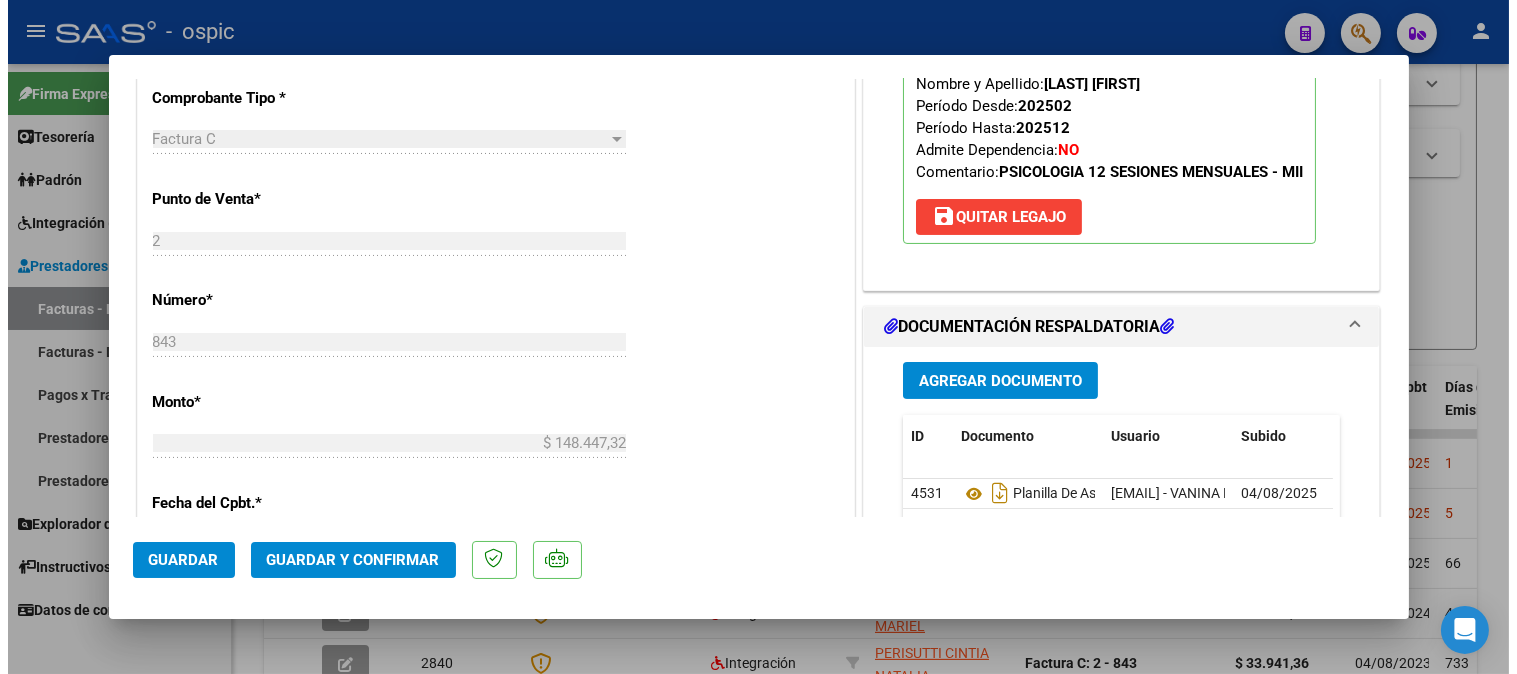 scroll, scrollTop: 814, scrollLeft: 0, axis: vertical 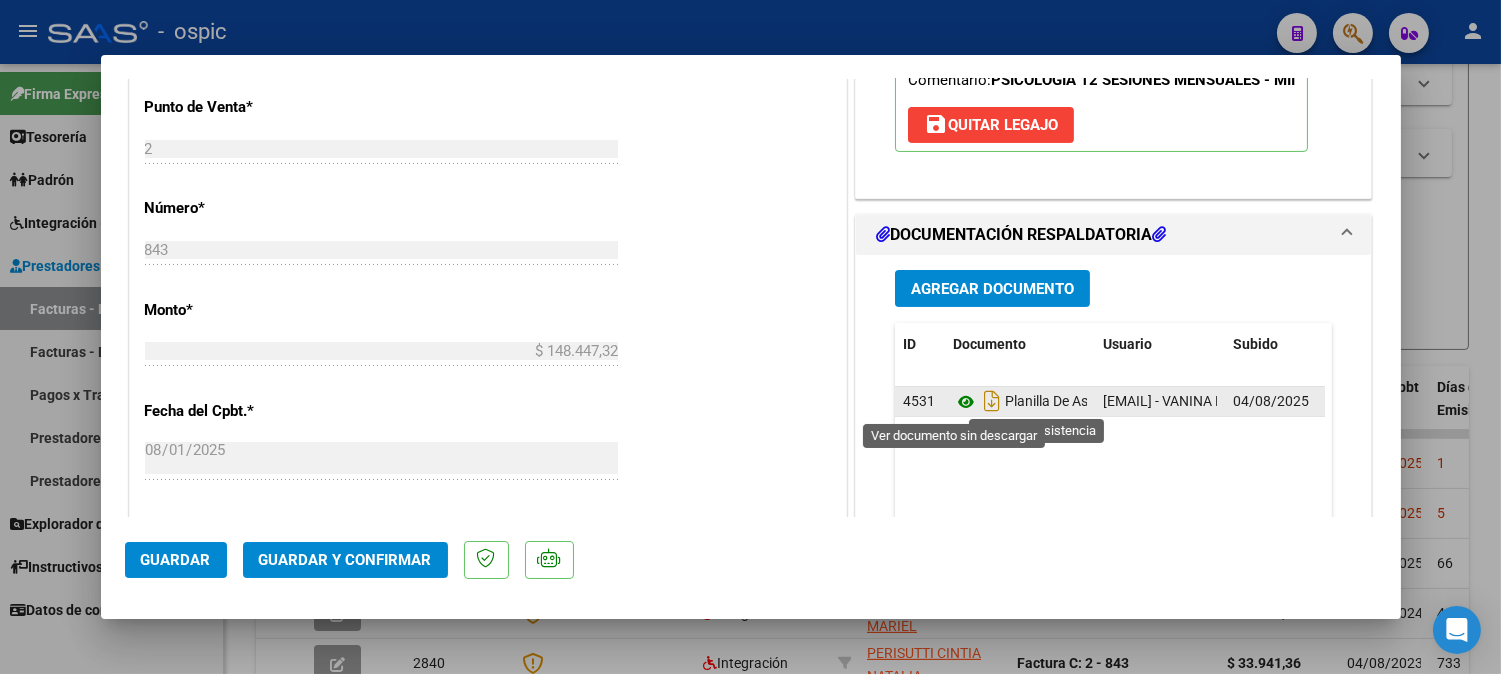 click 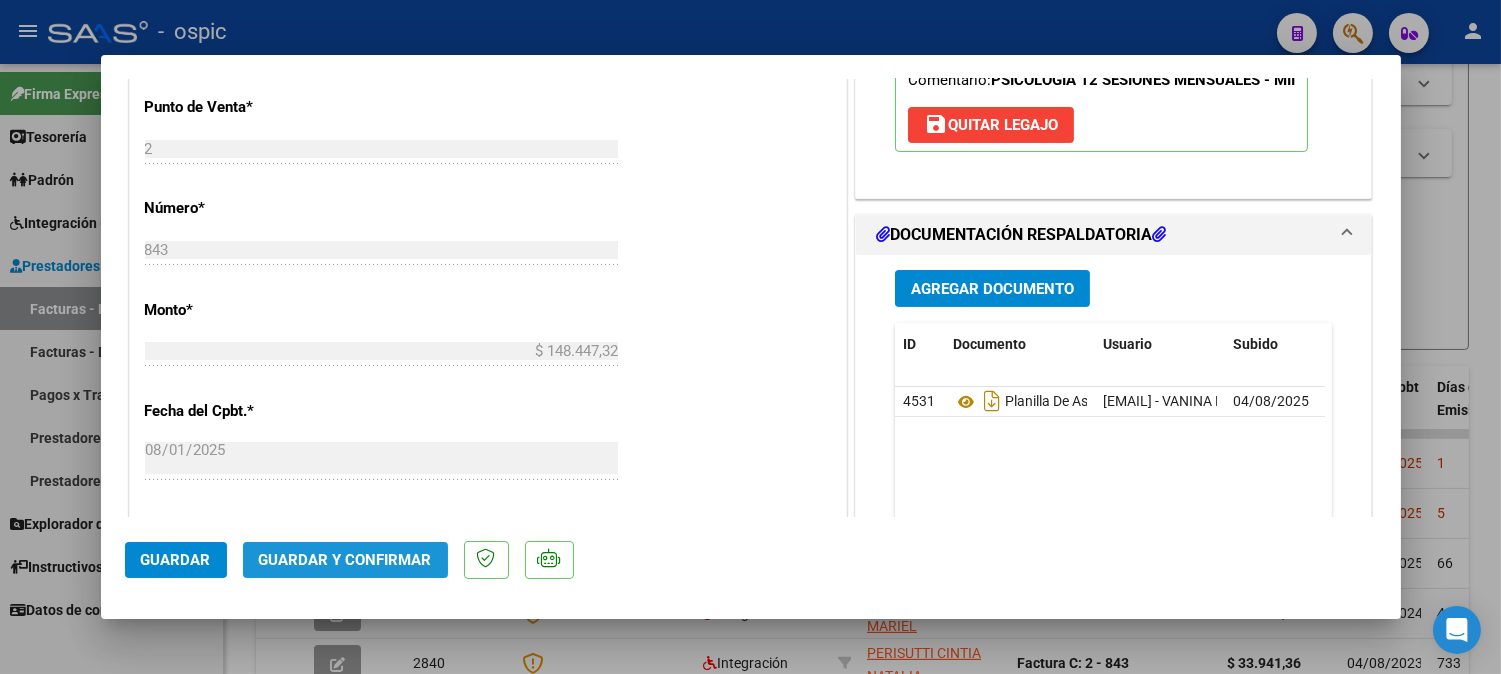 click on "Guardar y Confirmar" 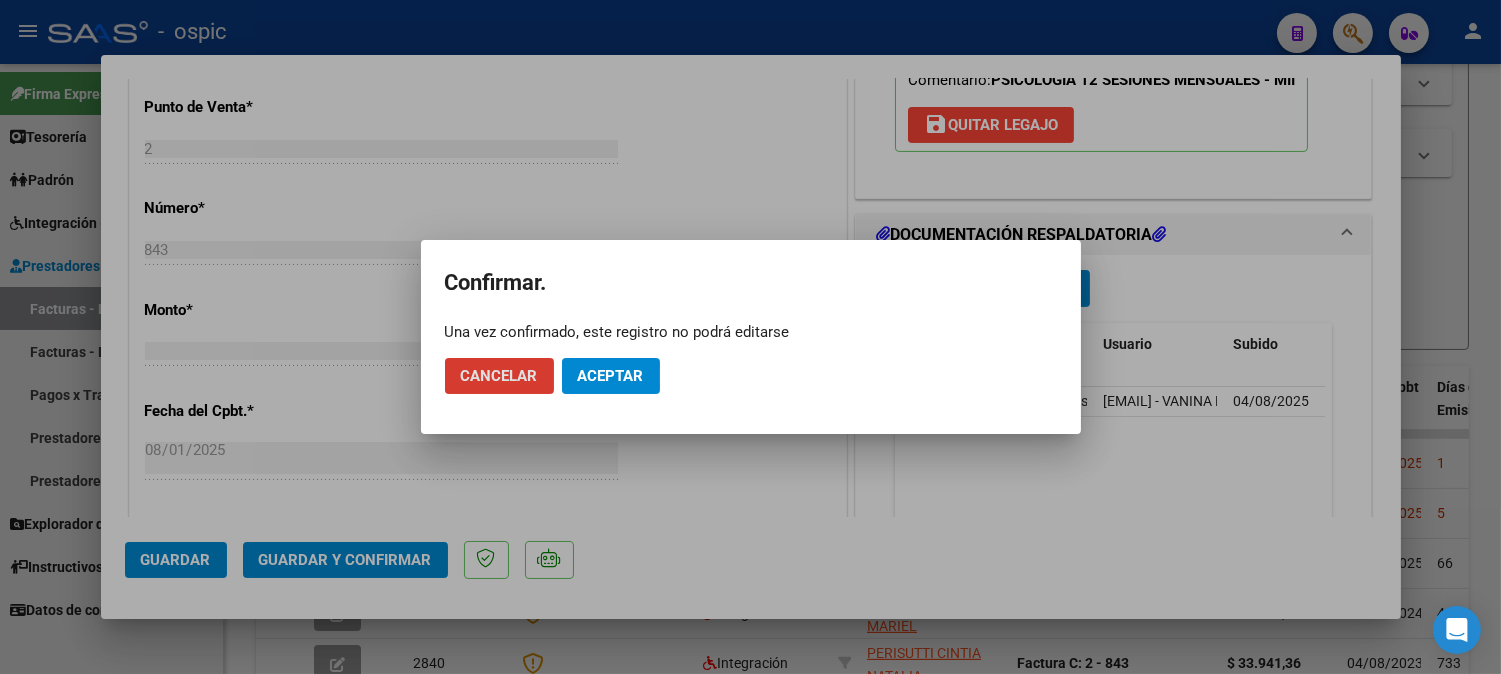 click on "Aceptar" 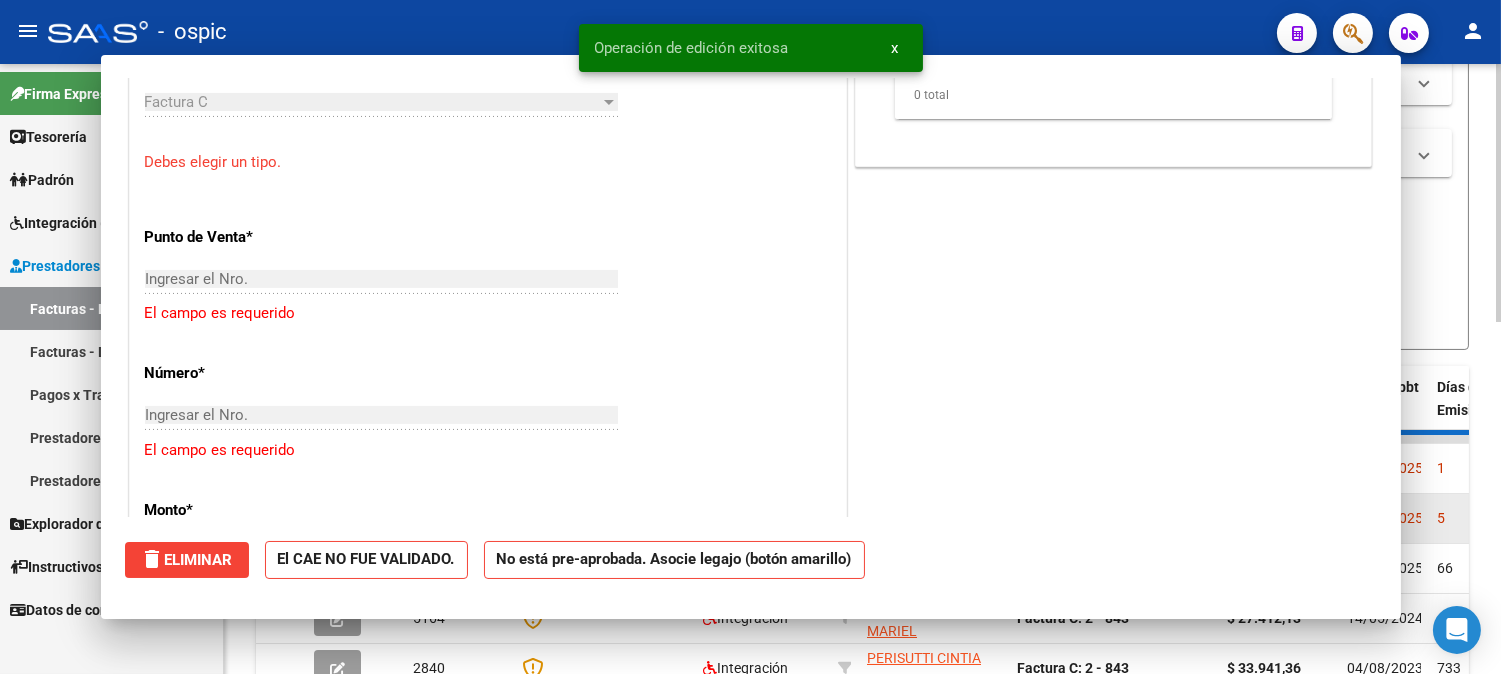 scroll, scrollTop: 0, scrollLeft: 0, axis: both 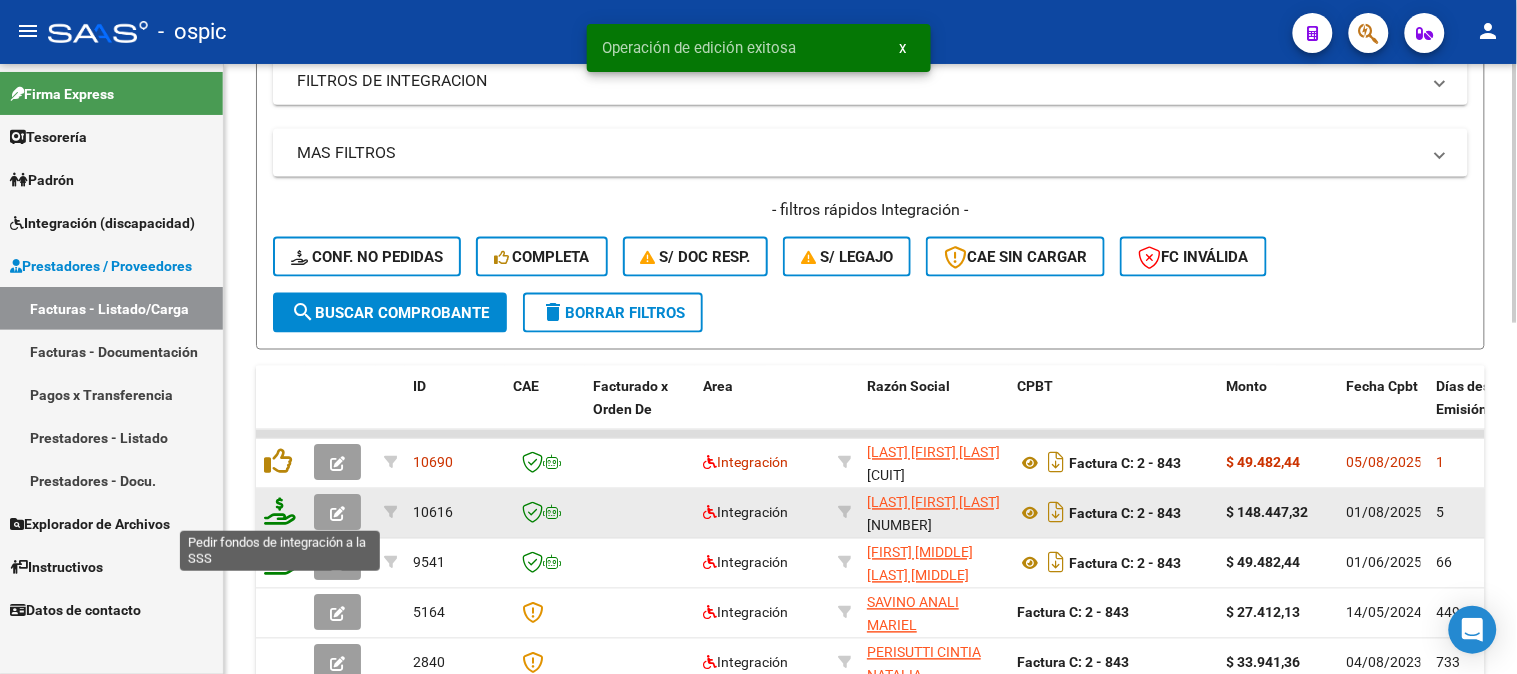 click 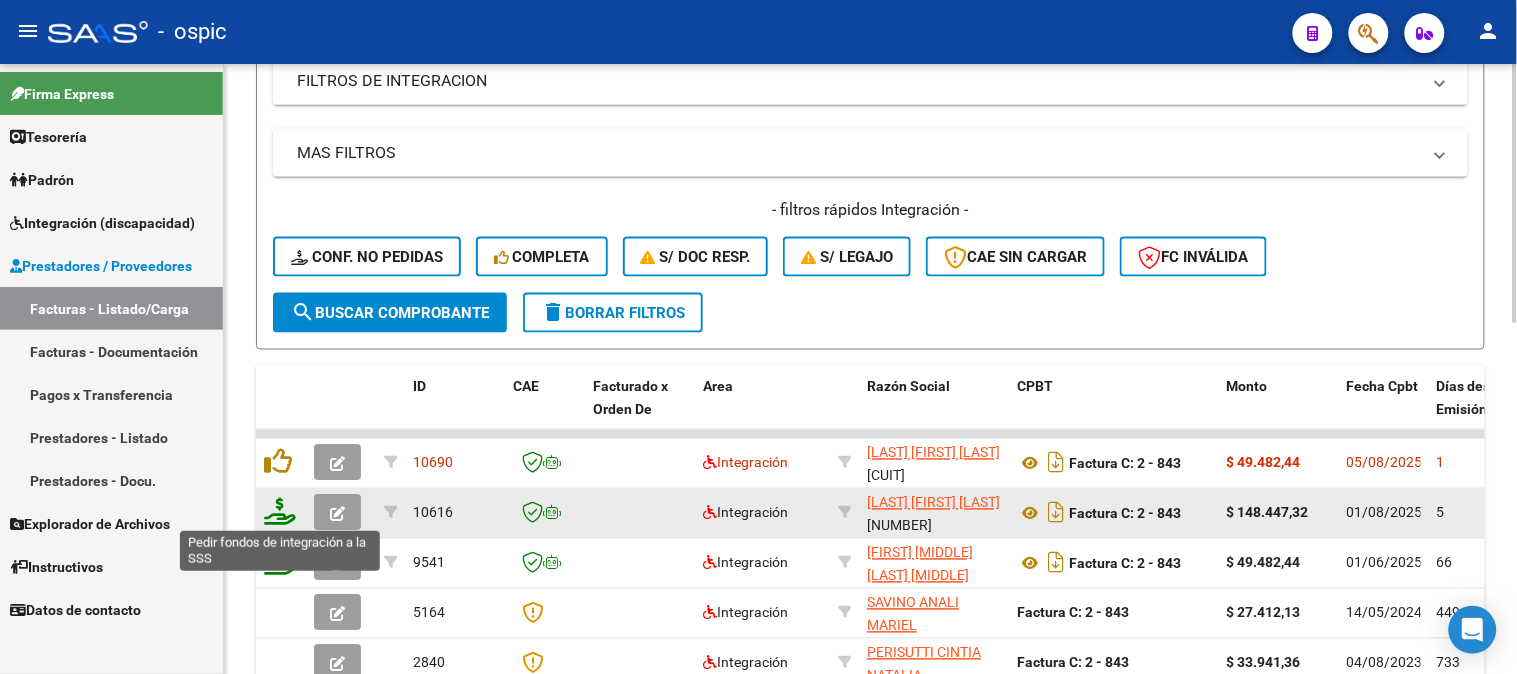 click 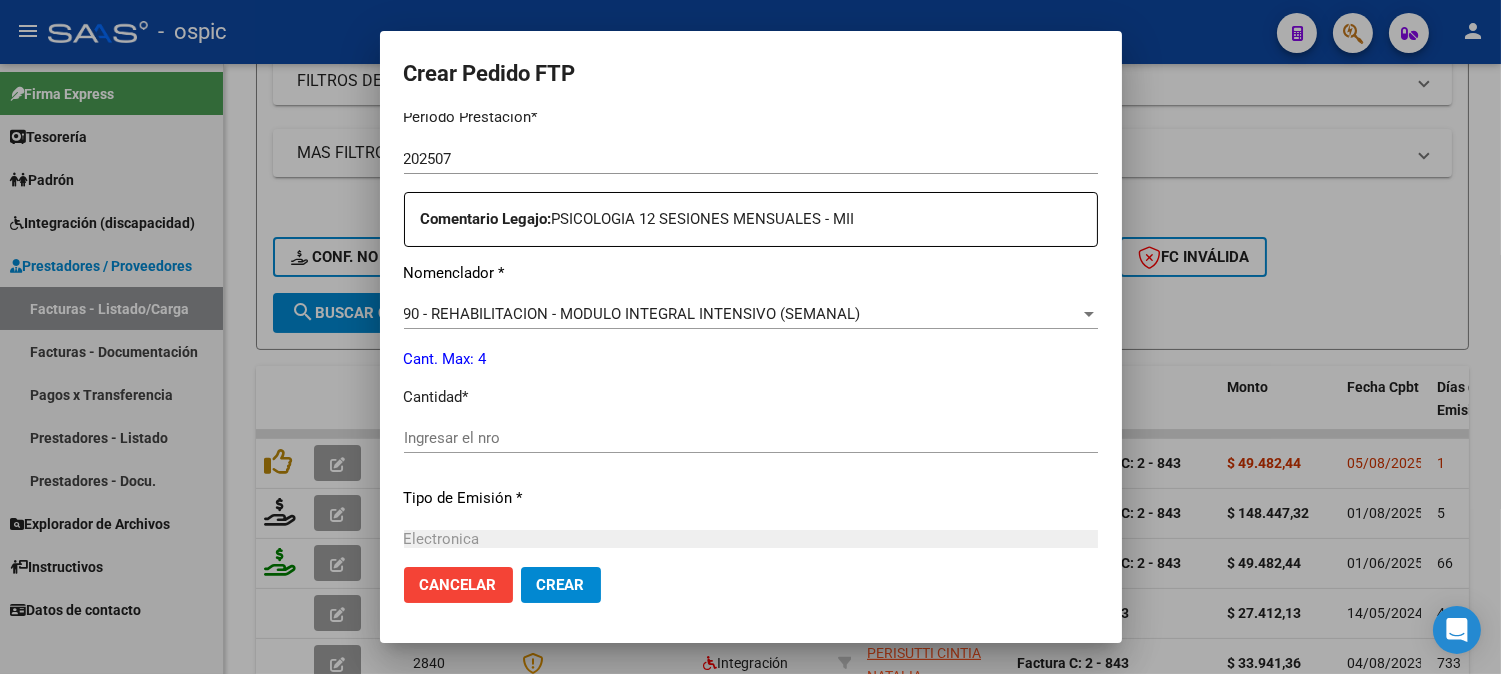 scroll, scrollTop: 680, scrollLeft: 0, axis: vertical 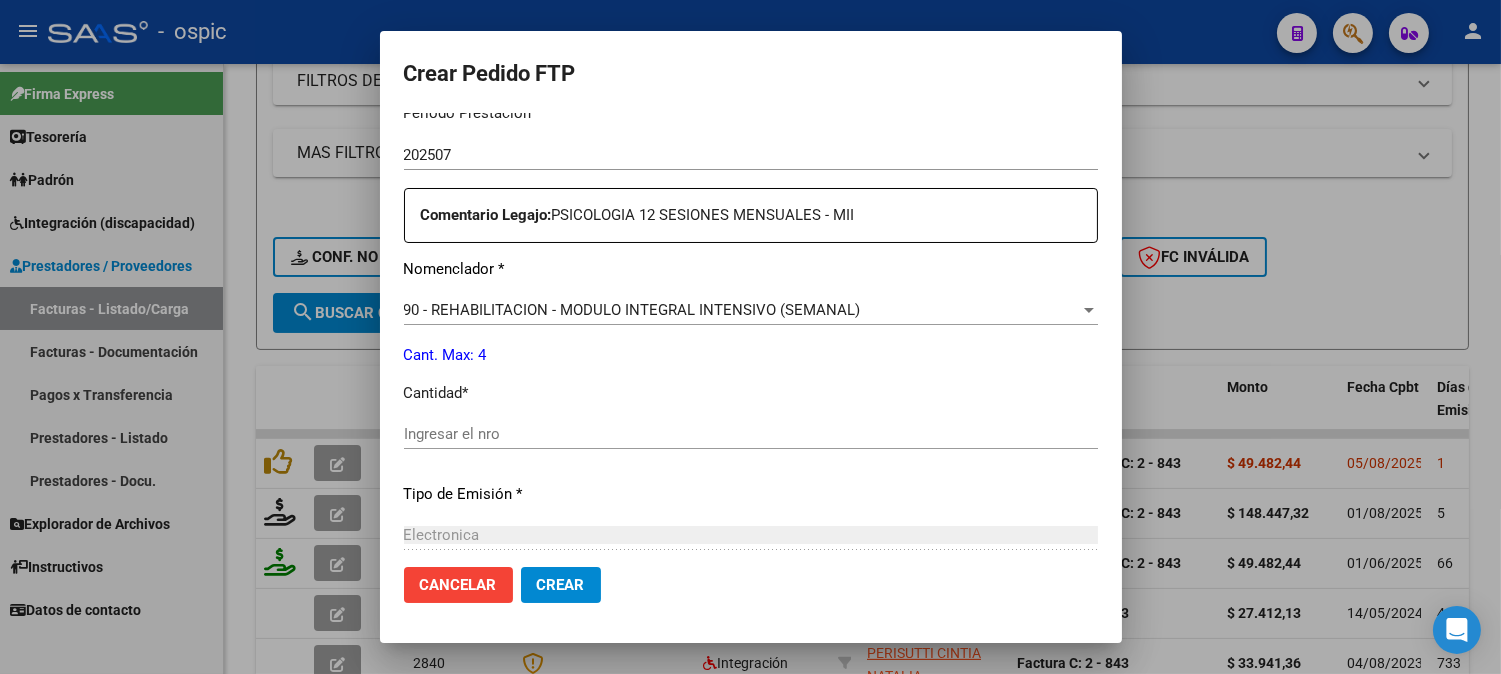 click on "Ingresar el nro" at bounding box center (751, 434) 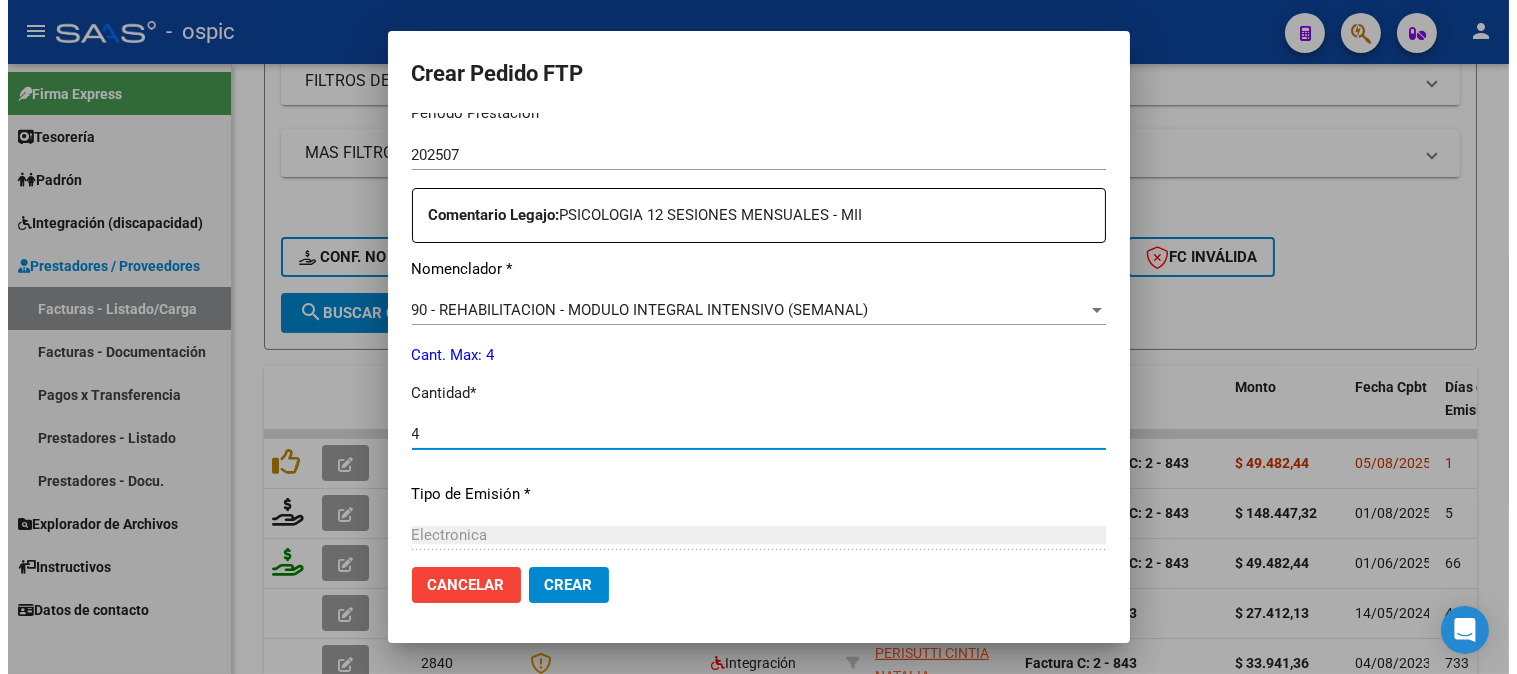 scroll, scrollTop: 900, scrollLeft: 0, axis: vertical 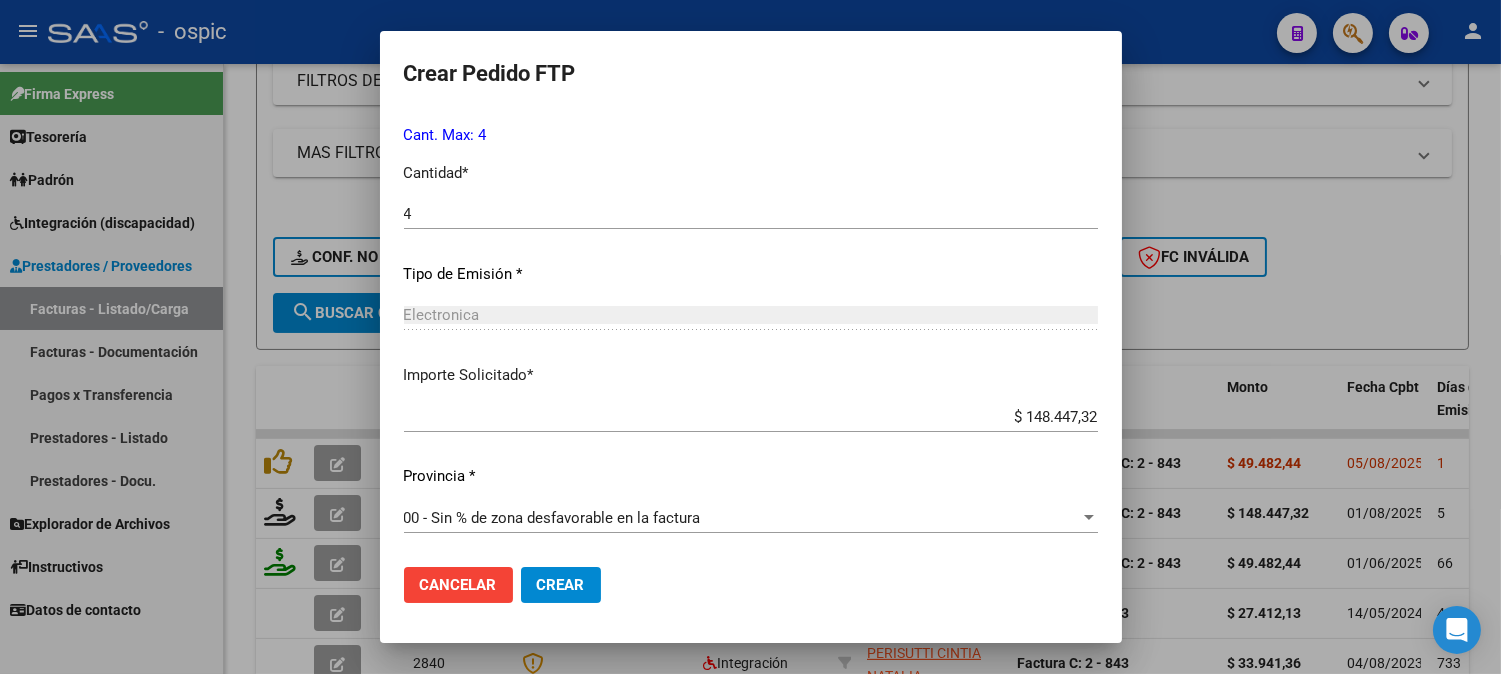 click on "Crear" 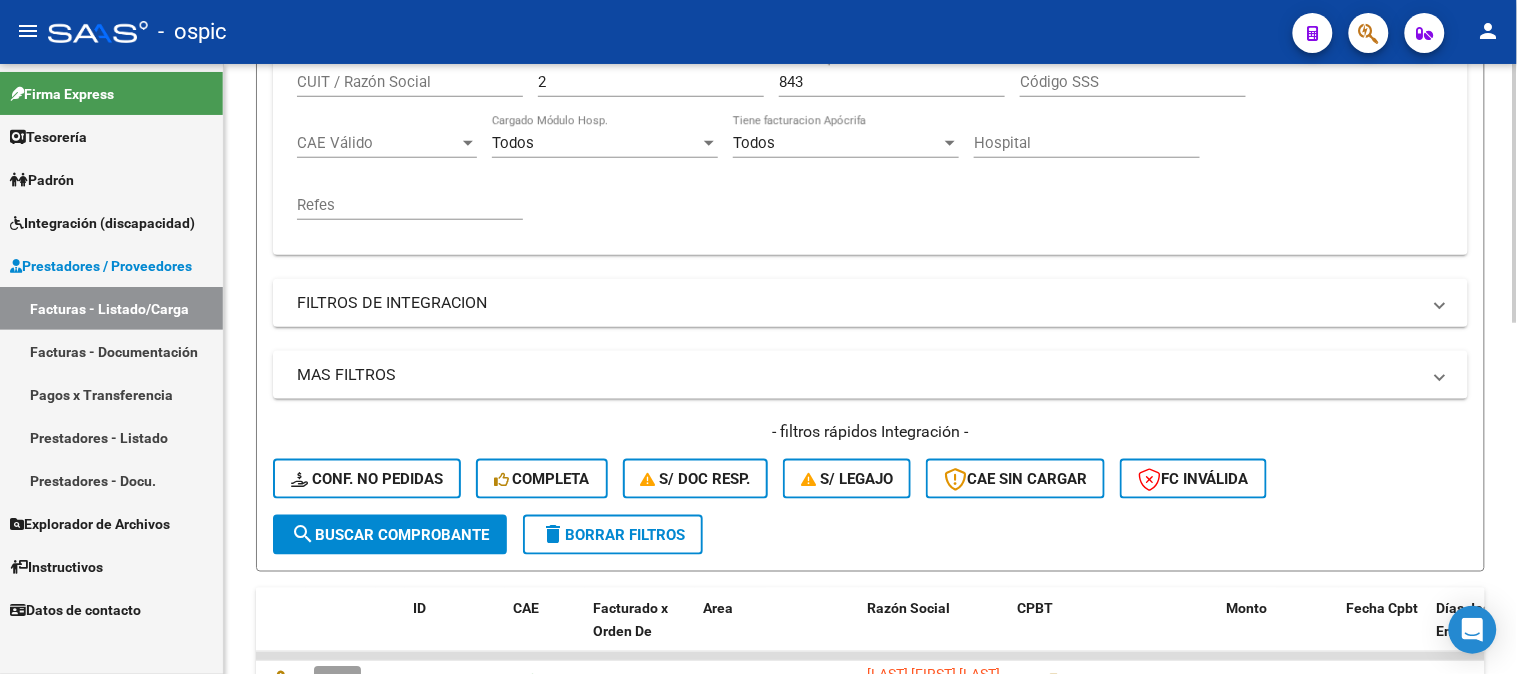scroll, scrollTop: 341, scrollLeft: 0, axis: vertical 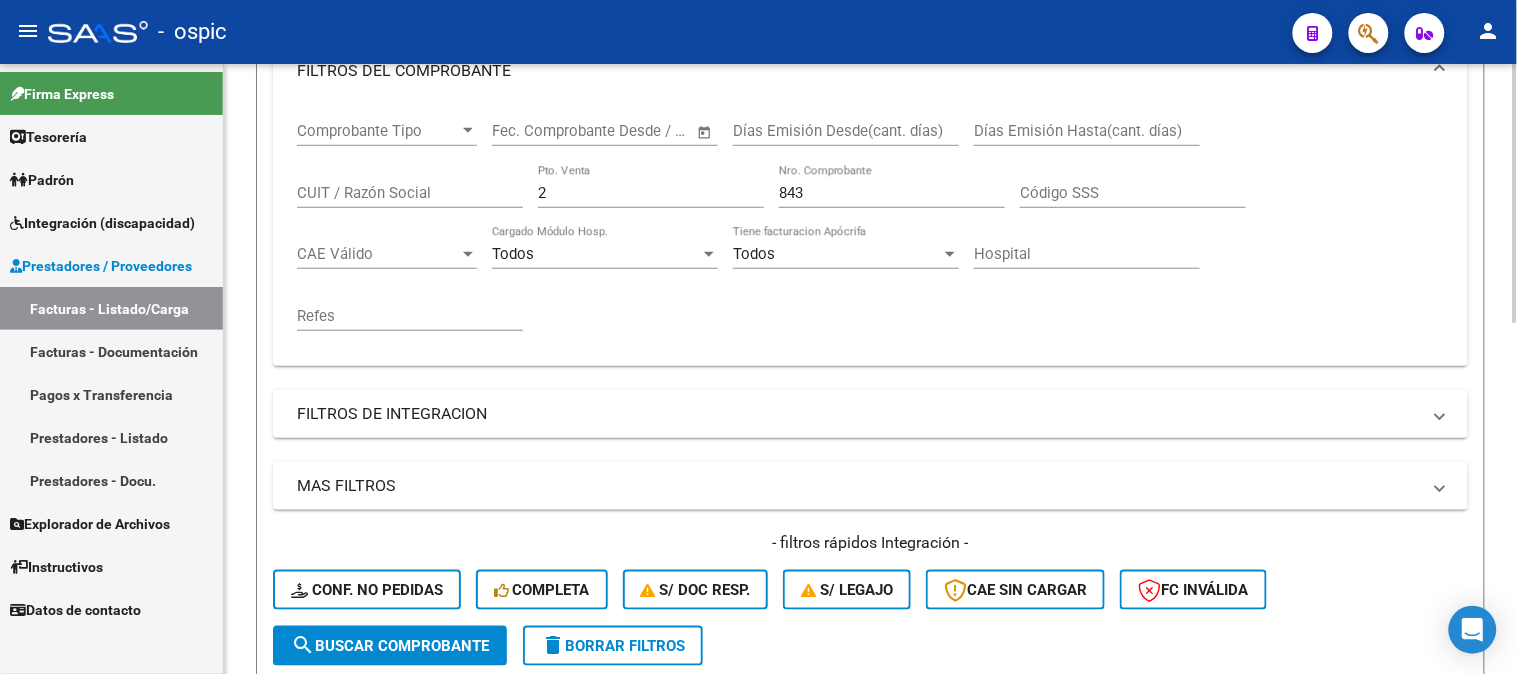 click on "Comprobante Tipo Comprobante Tipo Start date – End date Fec. Comprobante Desde / Hasta Días Emisión Desde(cant. días) Días Emisión Hasta(cant. días) CUIT / Razón Social 2 Pto. Venta 843 Nro. Comprobante Código SSS CAE Válido CAE Válido Todos Cargado Módulo Hosp. Todos Tiene facturacion Apócrifa Hospital Refes" at bounding box center (870, 234) 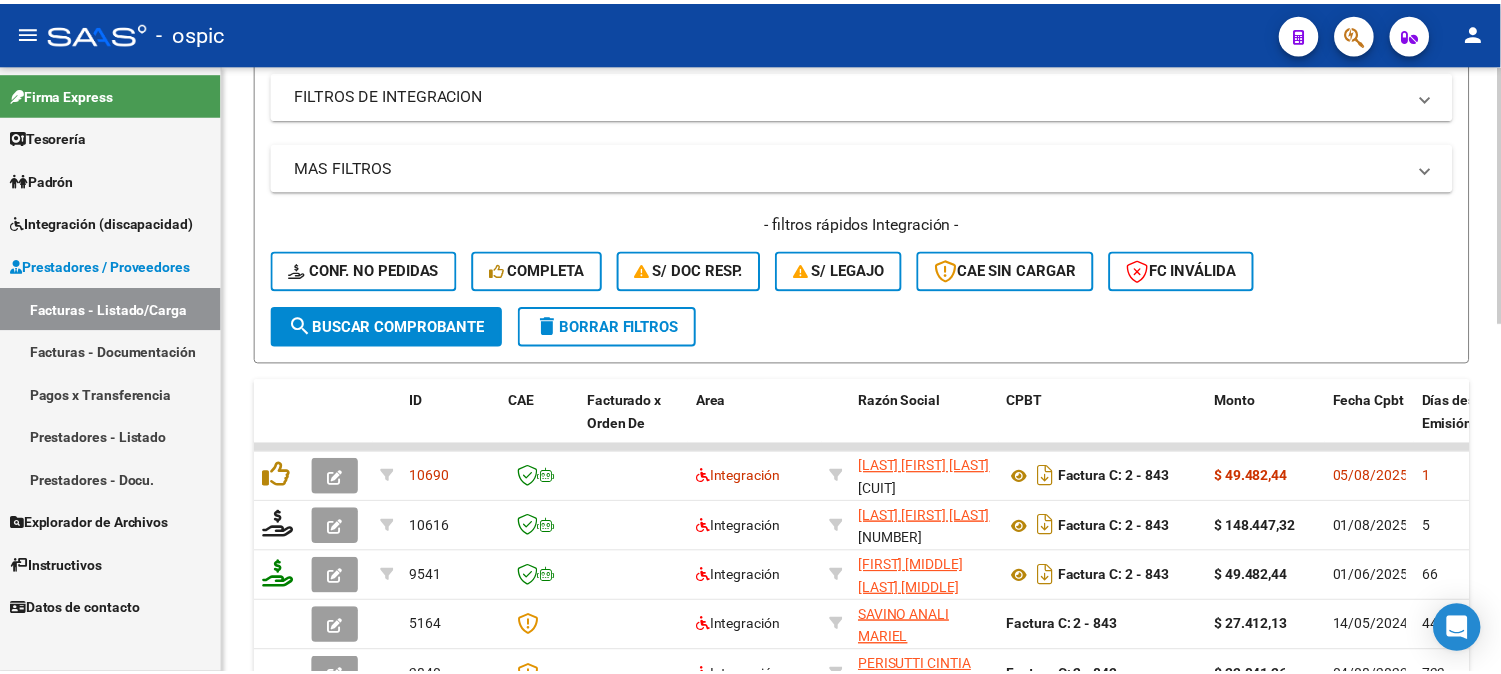scroll, scrollTop: 674, scrollLeft: 0, axis: vertical 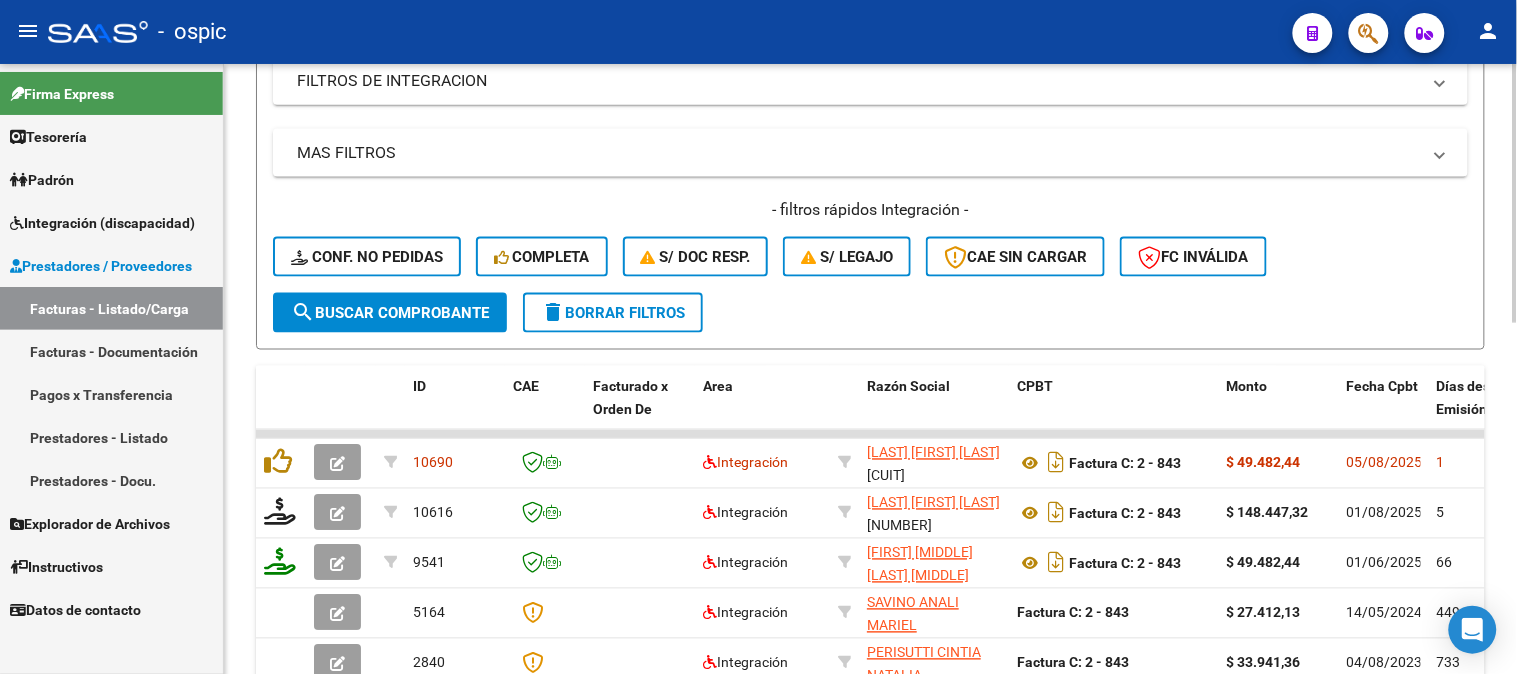 click on "search  Buscar Comprobante" 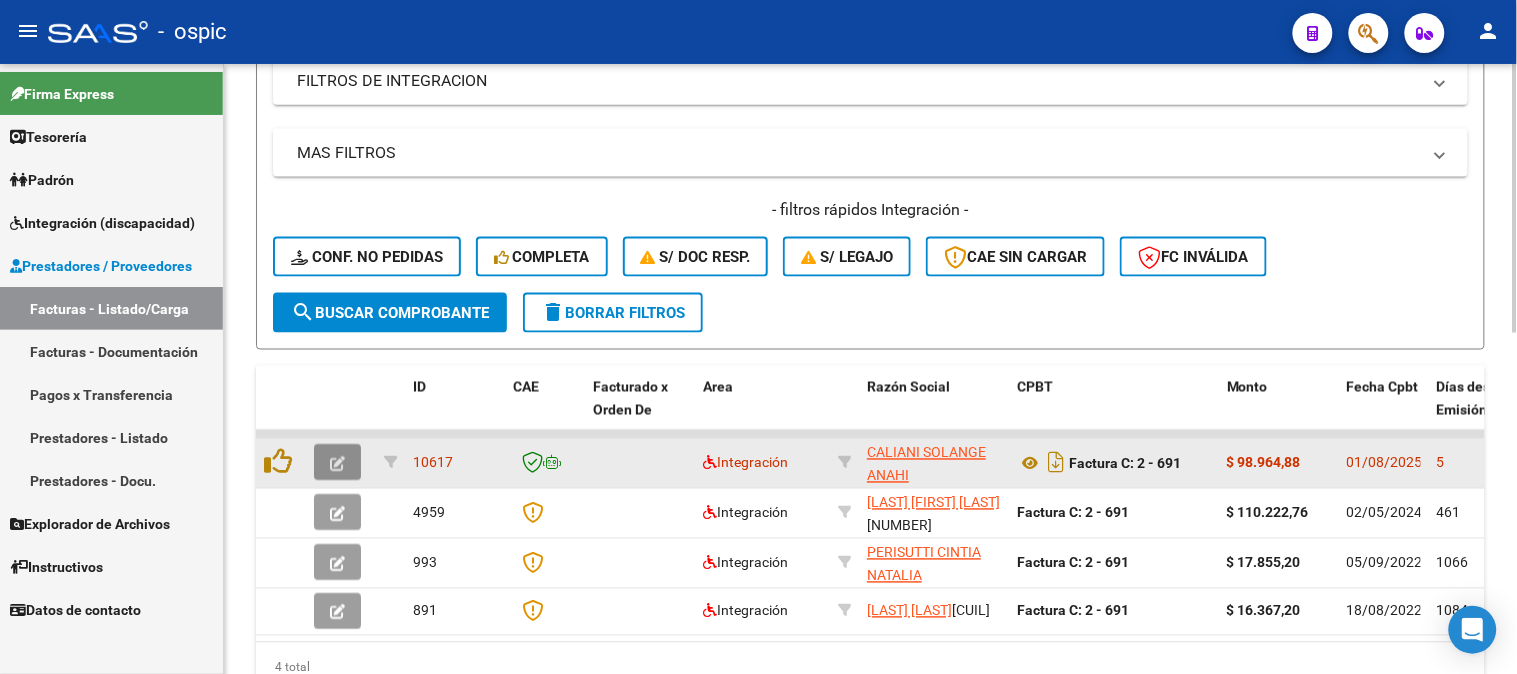 click 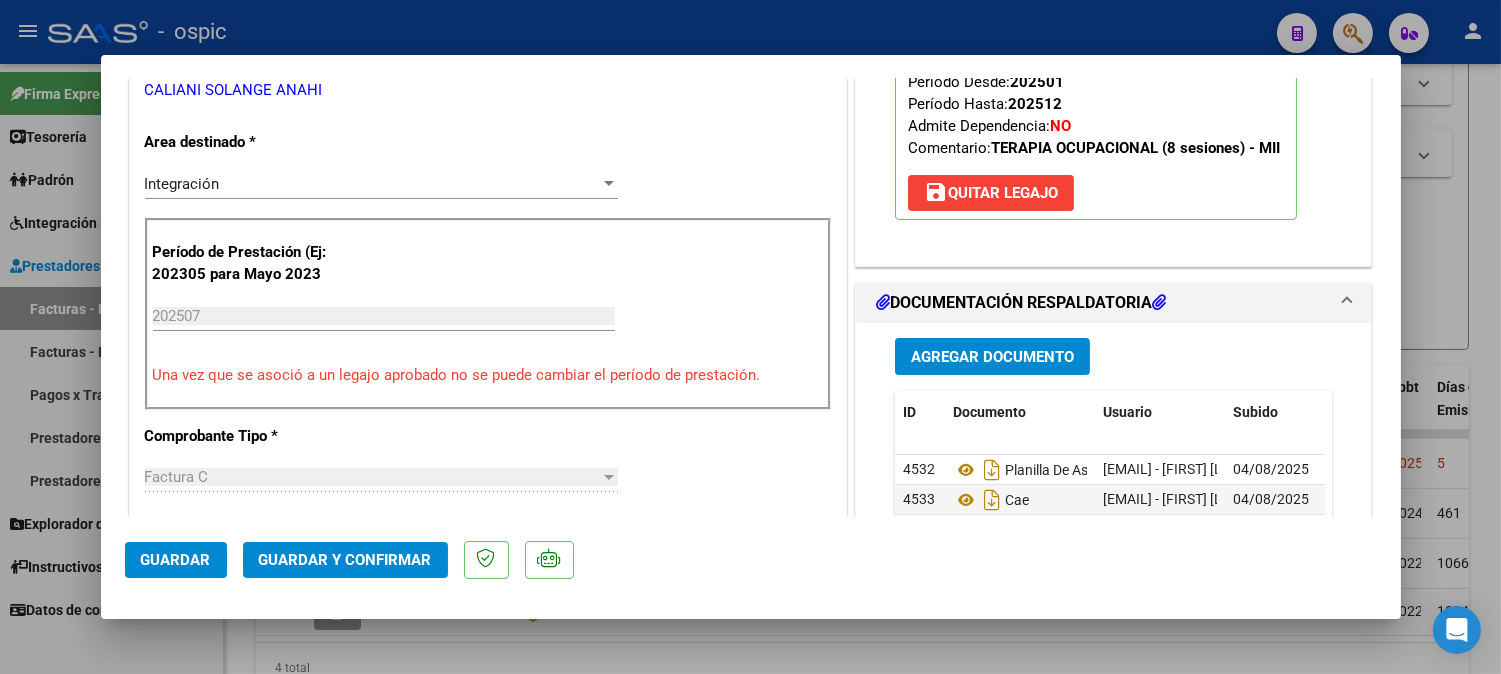 scroll, scrollTop: 420, scrollLeft: 0, axis: vertical 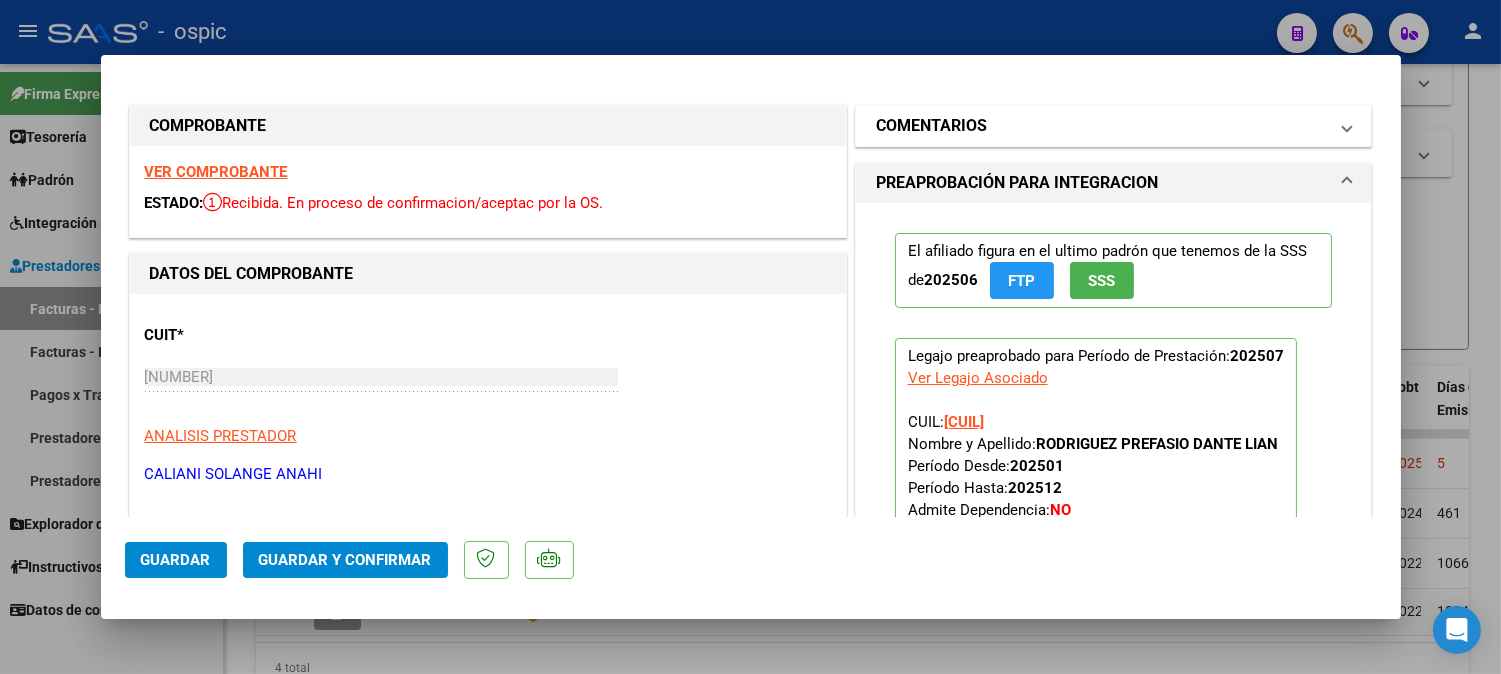 click on "COMENTARIOS" at bounding box center (1114, 126) 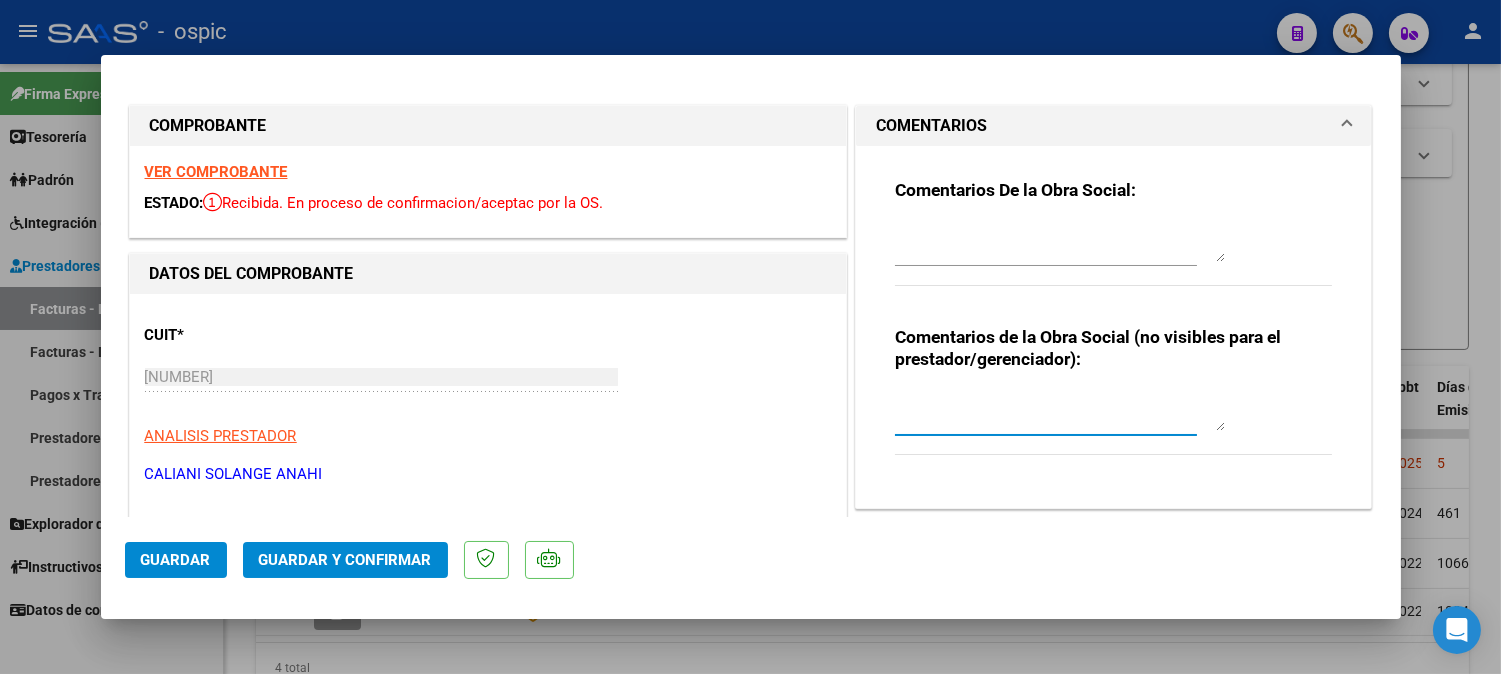 click at bounding box center [1060, 411] 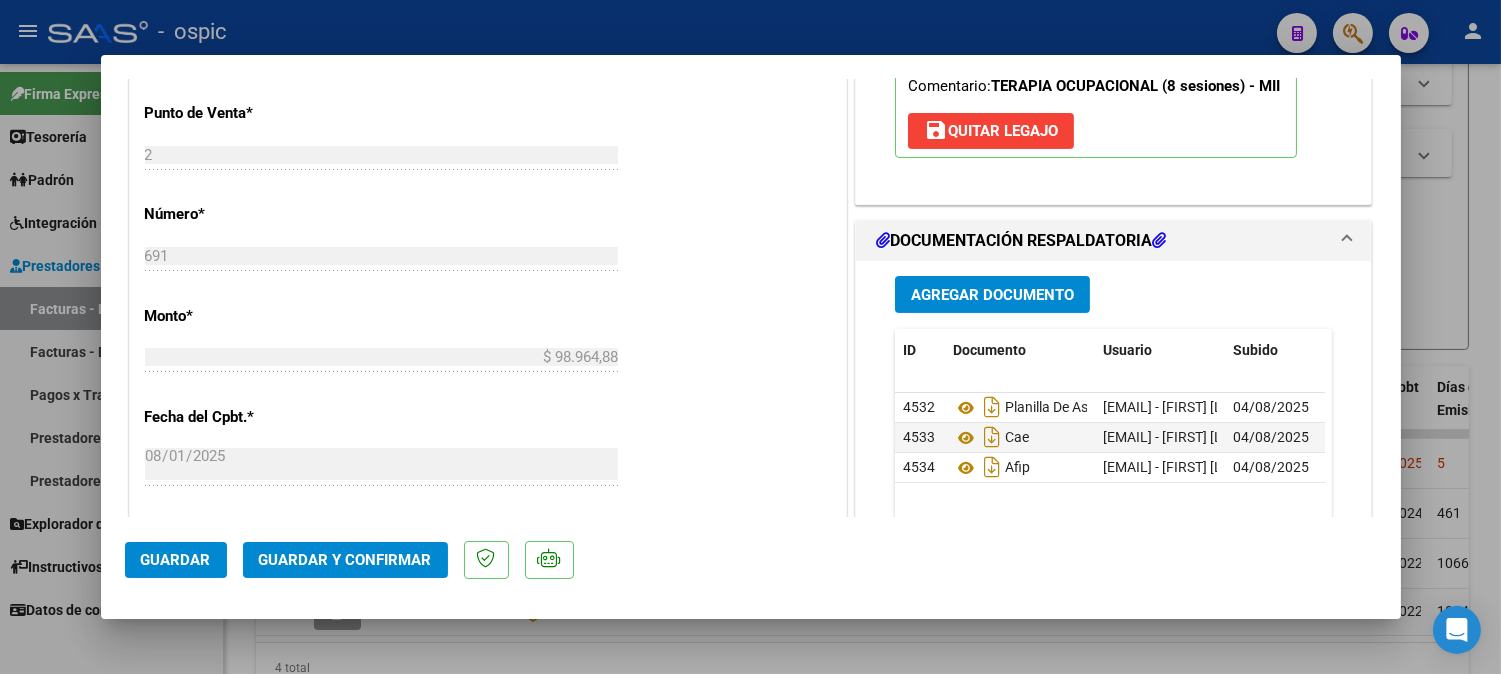 scroll, scrollTop: 896, scrollLeft: 0, axis: vertical 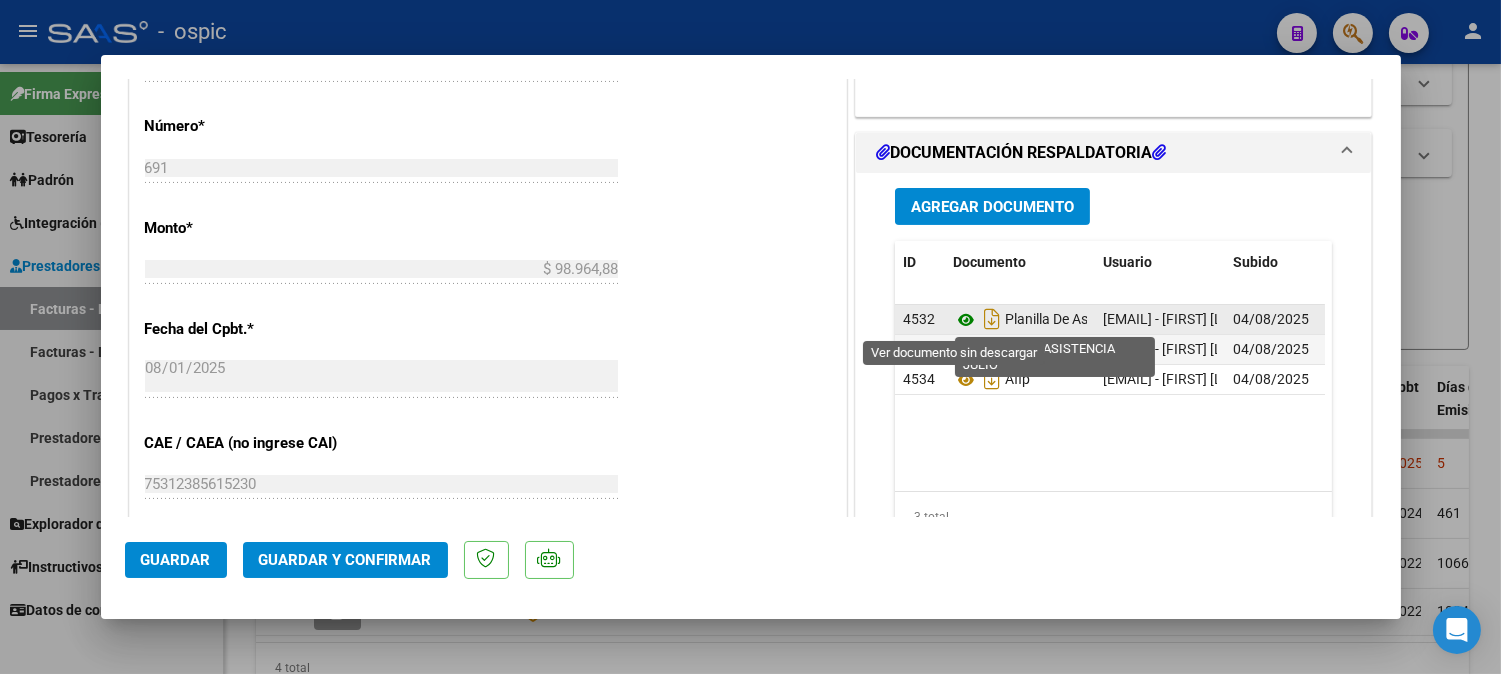 click 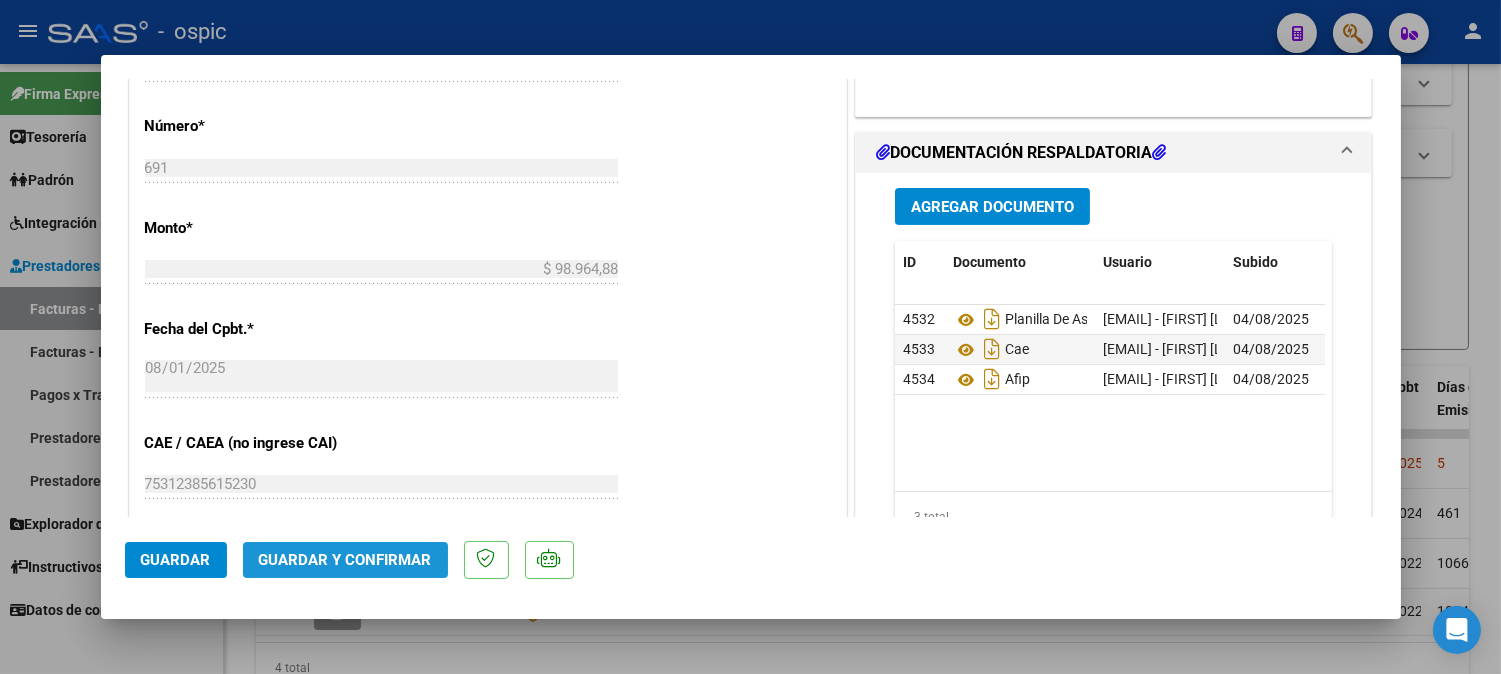 click on "Guardar y Confirmar" 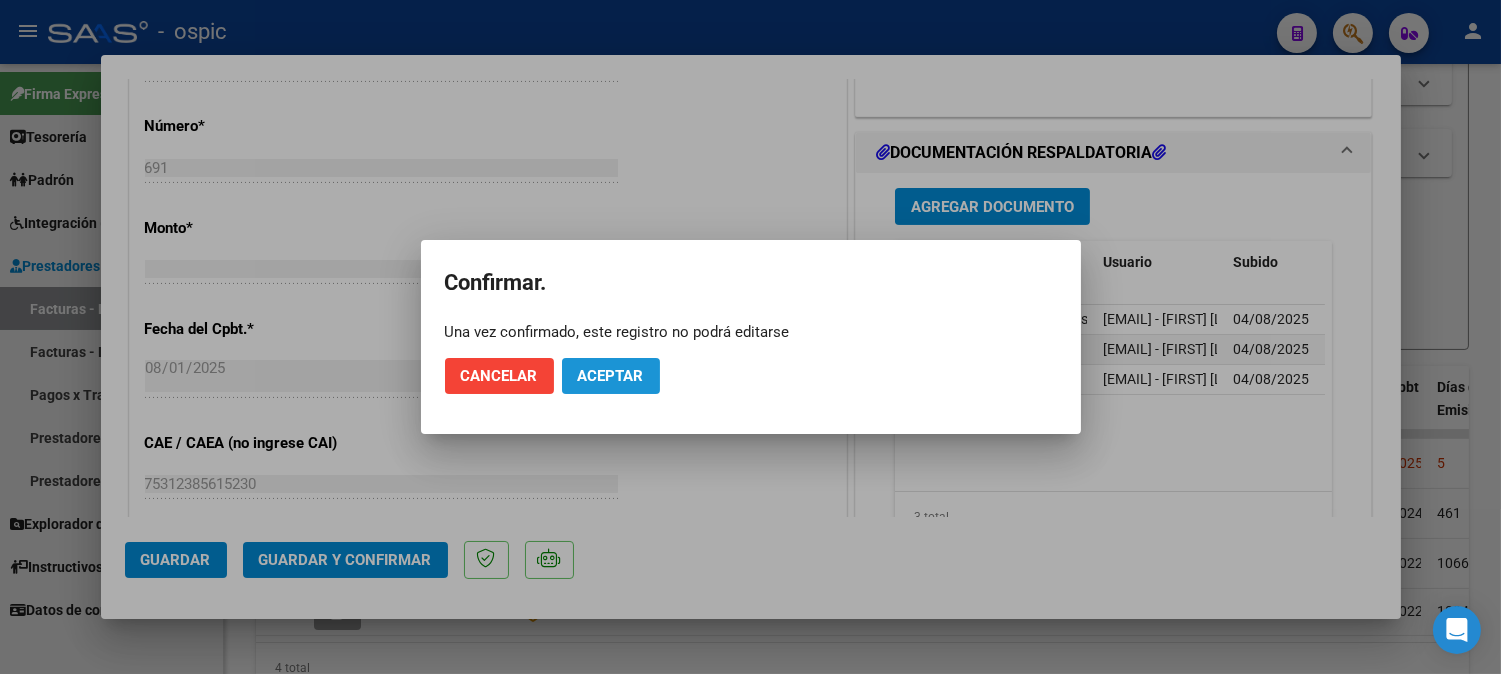 click on "Aceptar" 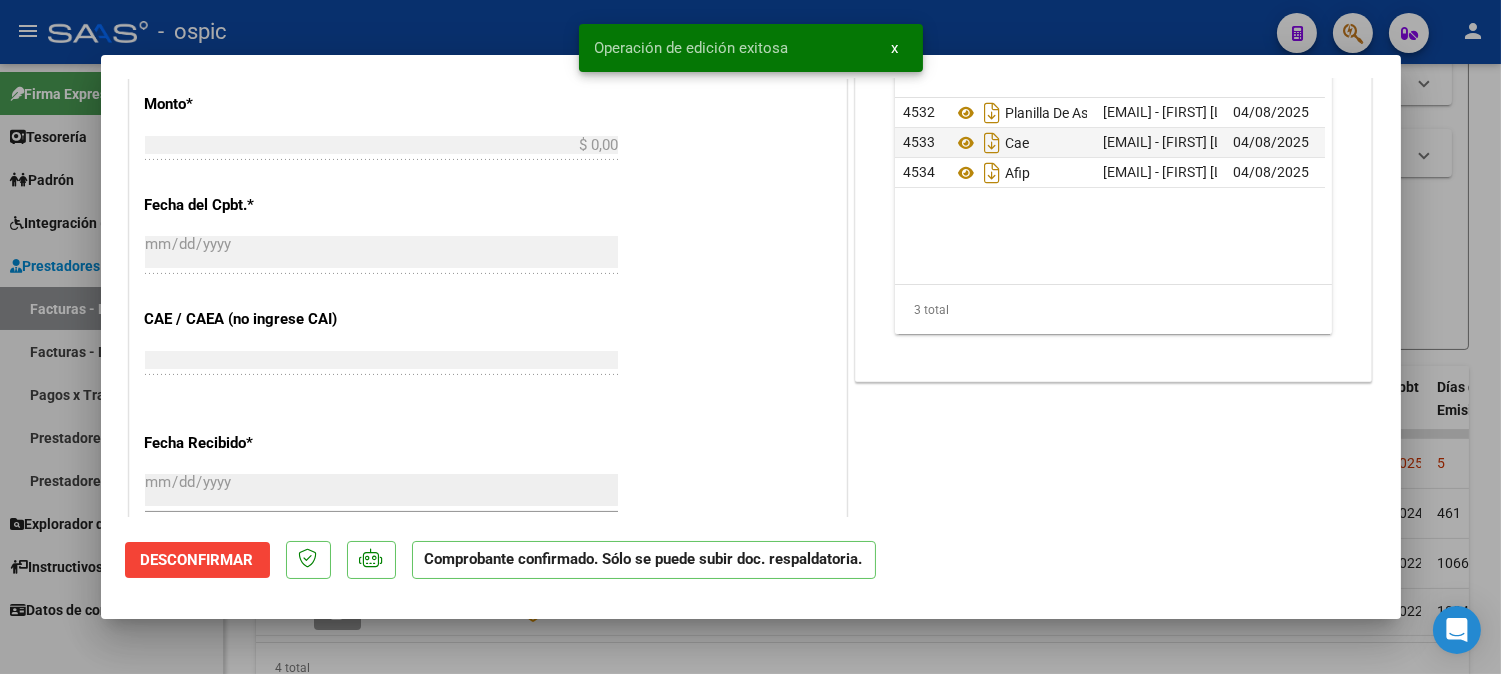 scroll, scrollTop: 932, scrollLeft: 0, axis: vertical 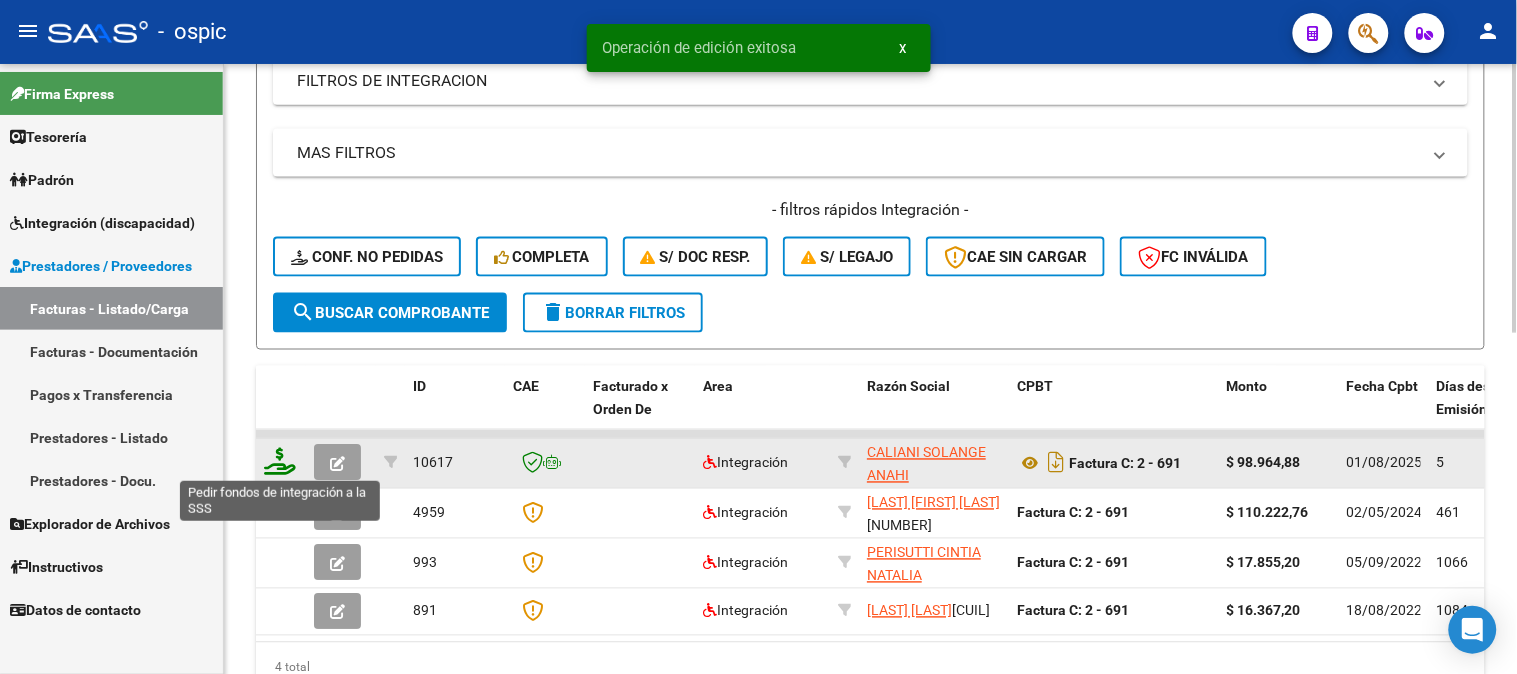 click 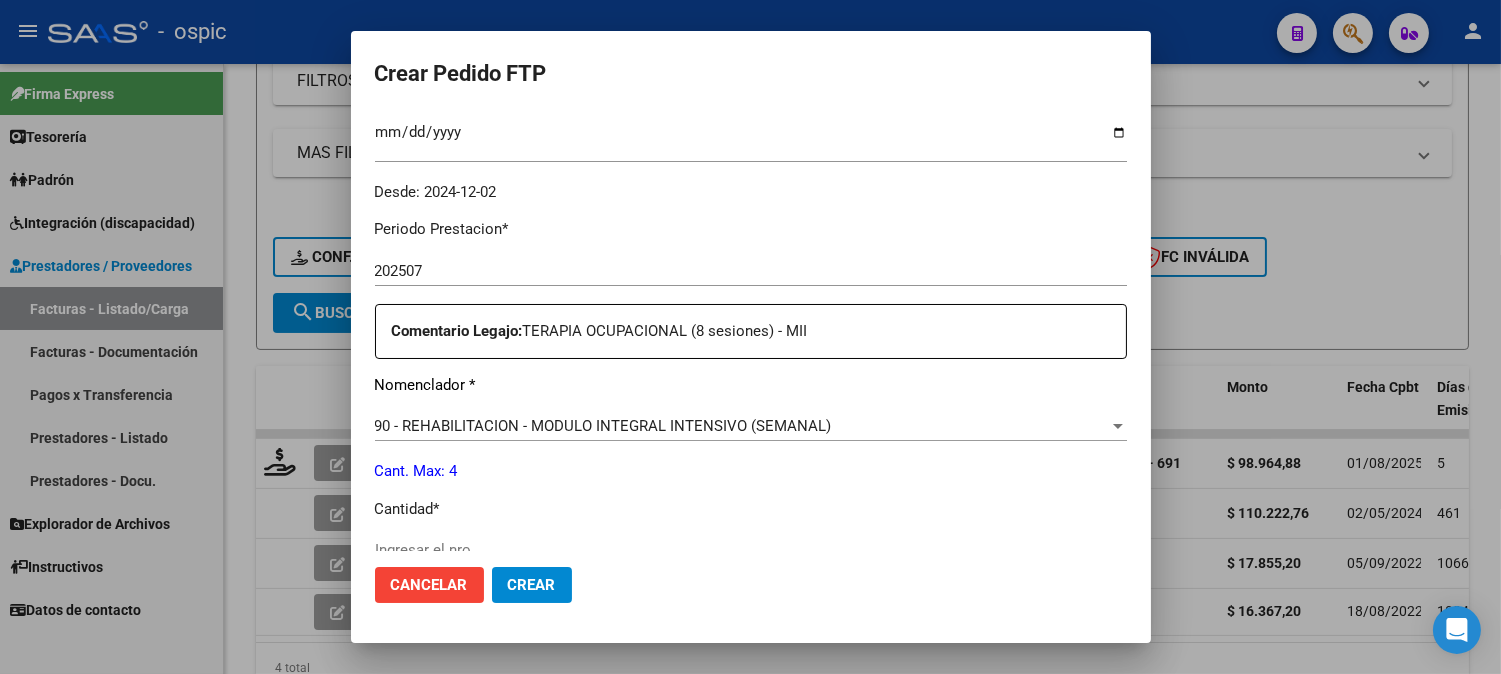 scroll, scrollTop: 676, scrollLeft: 0, axis: vertical 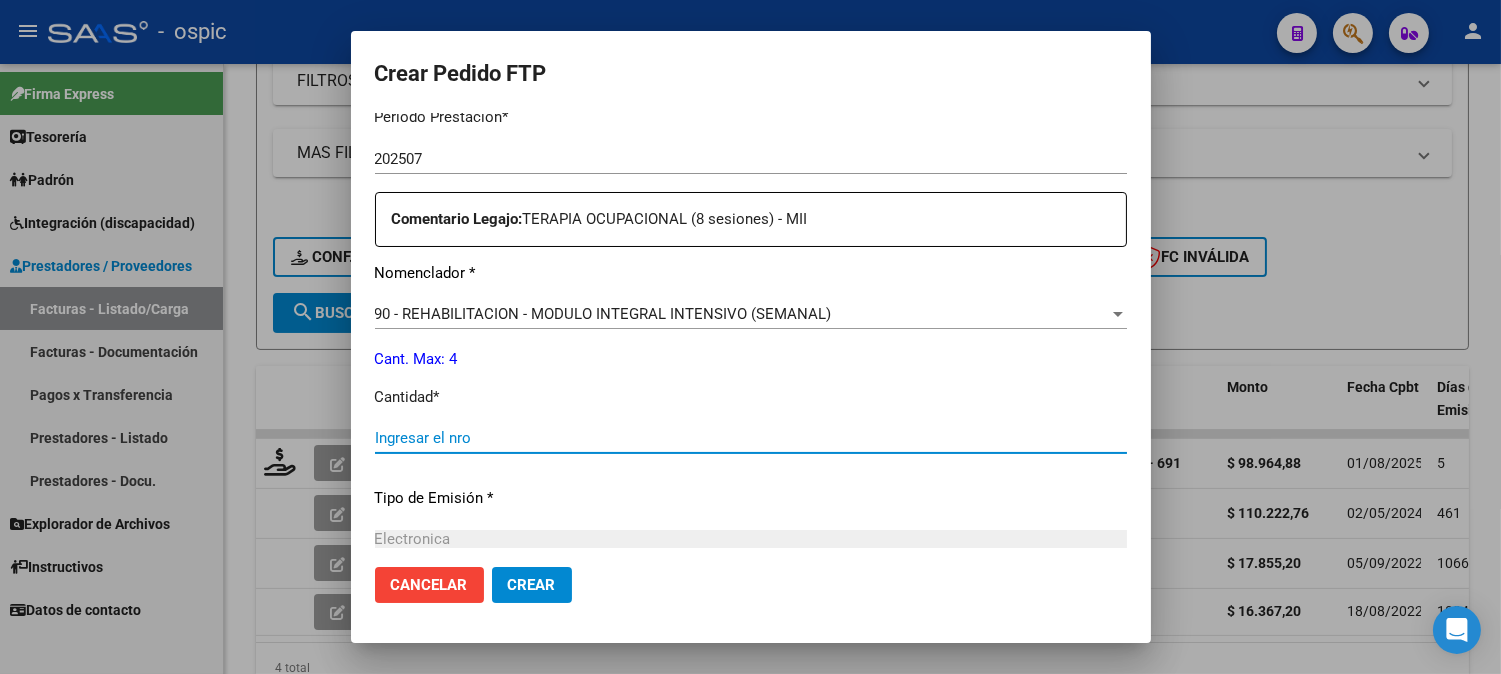 click on "Ingresar el nro" at bounding box center (751, 438) 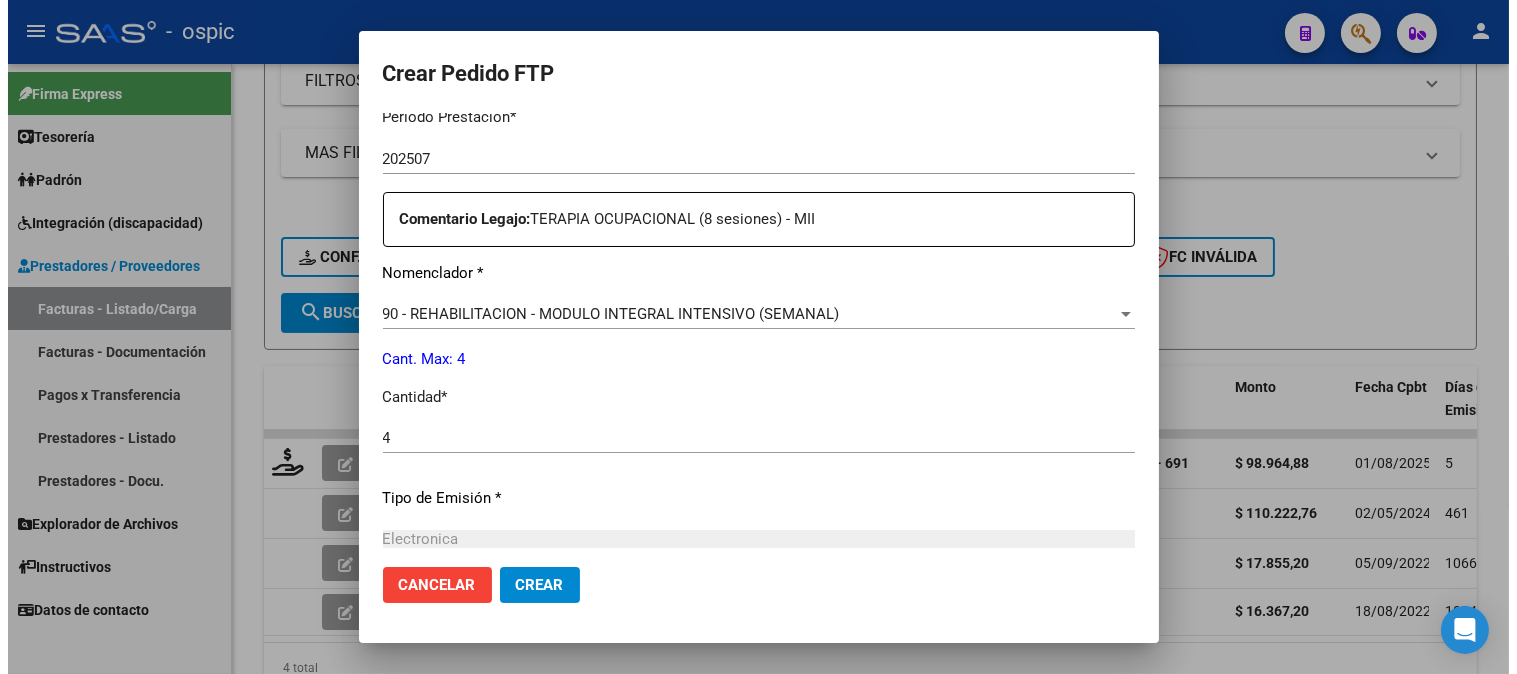 scroll, scrollTop: 900, scrollLeft: 0, axis: vertical 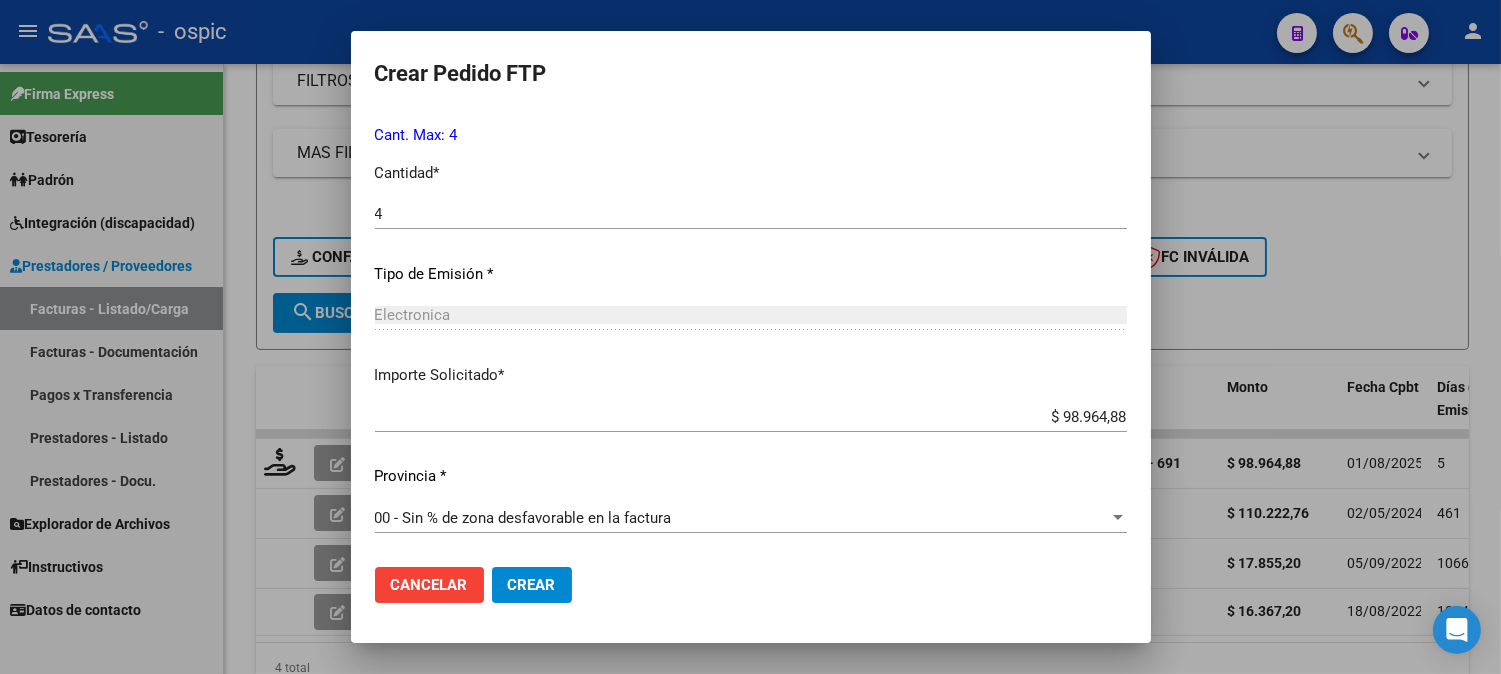 click on "Crear" 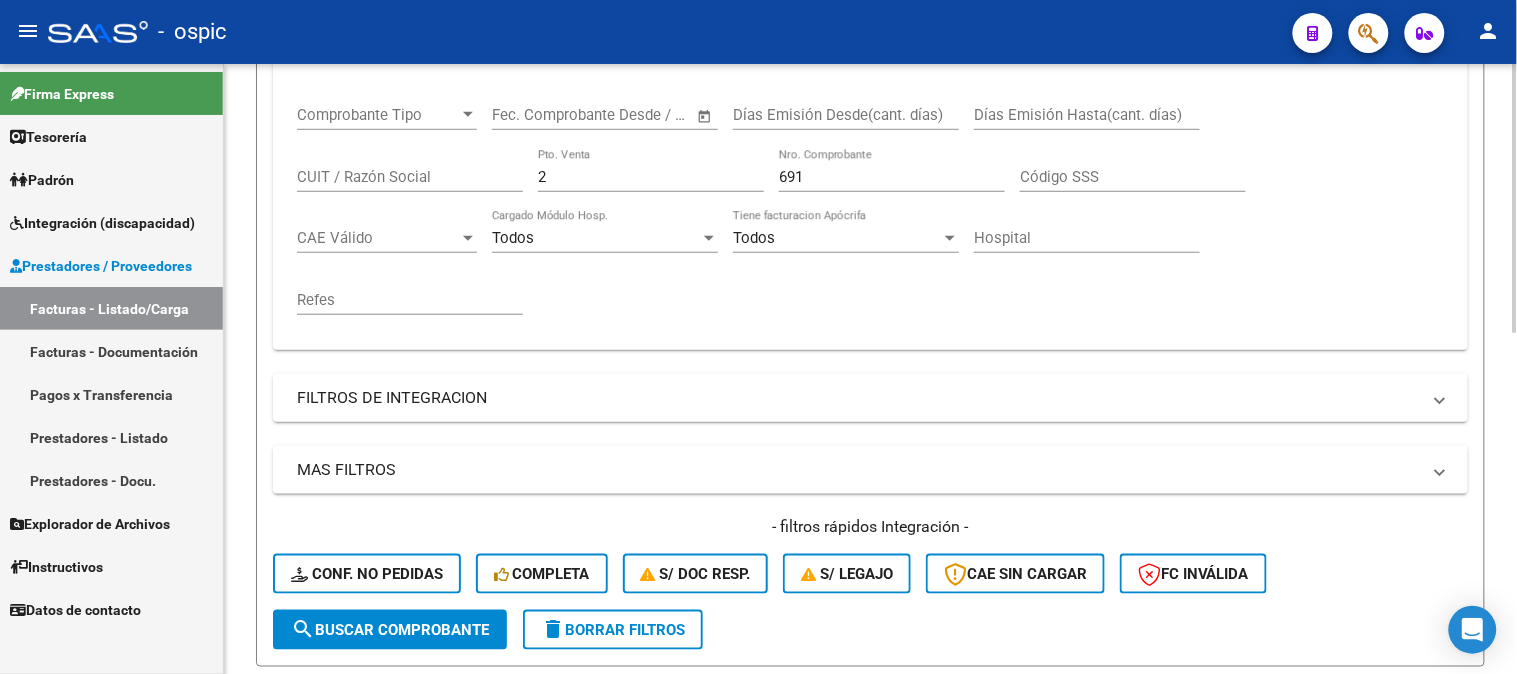 scroll, scrollTop: 341, scrollLeft: 0, axis: vertical 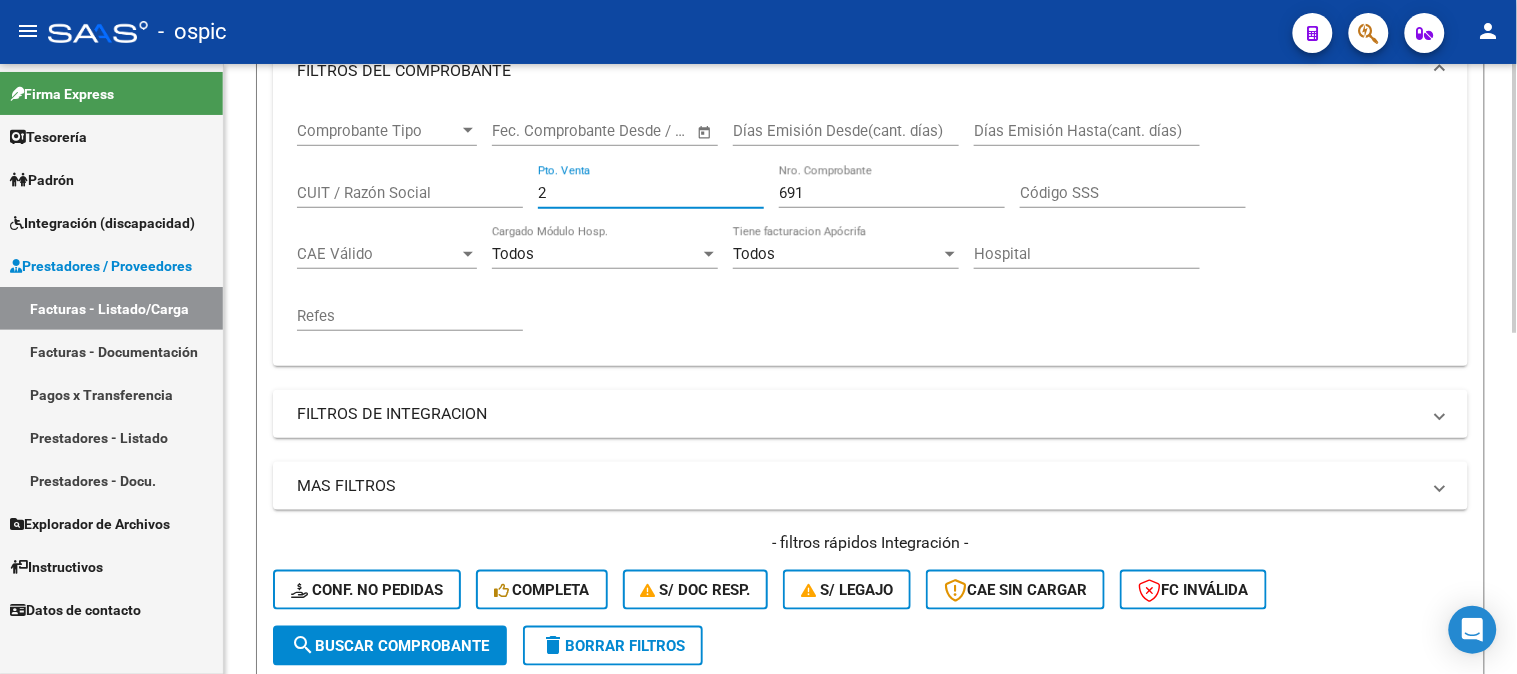 drag, startPoint x: 593, startPoint y: 185, endPoint x: 400, endPoint y: 183, distance: 193.01036 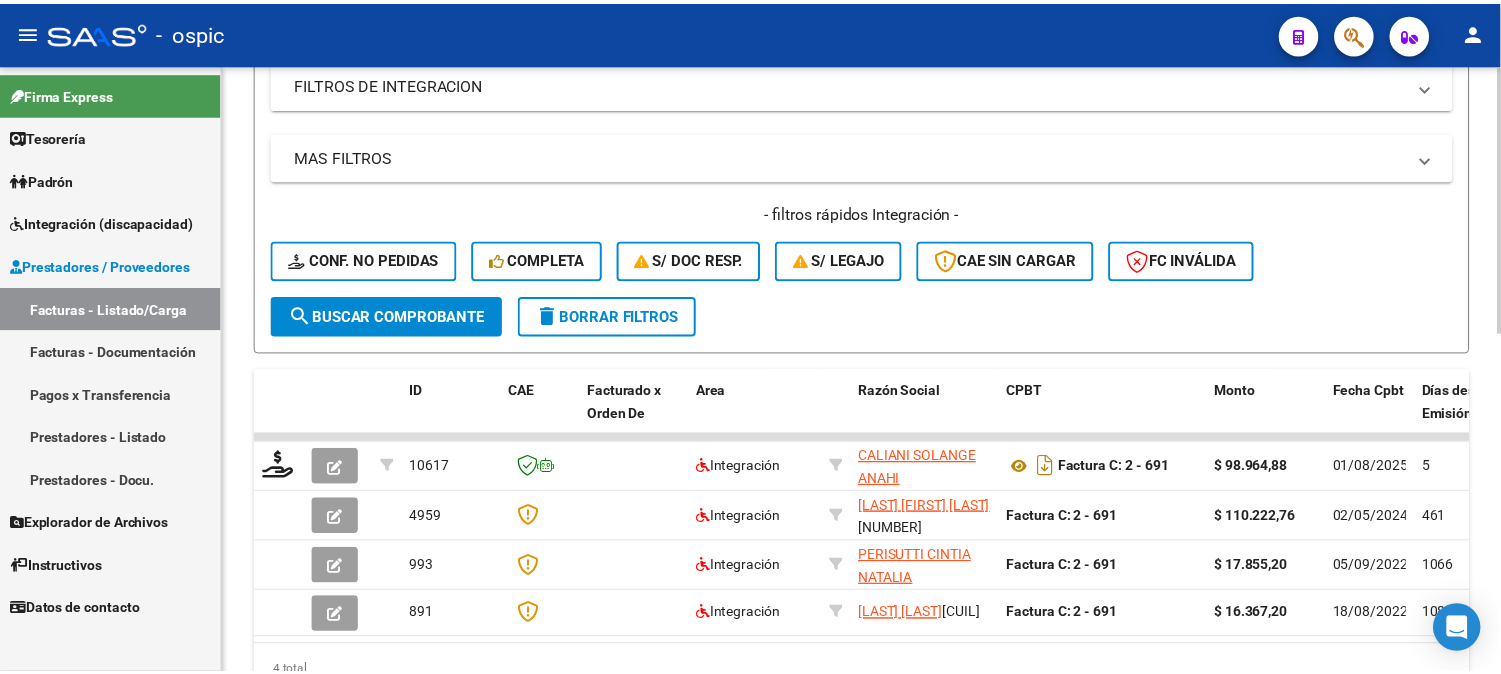 scroll, scrollTop: 674, scrollLeft: 0, axis: vertical 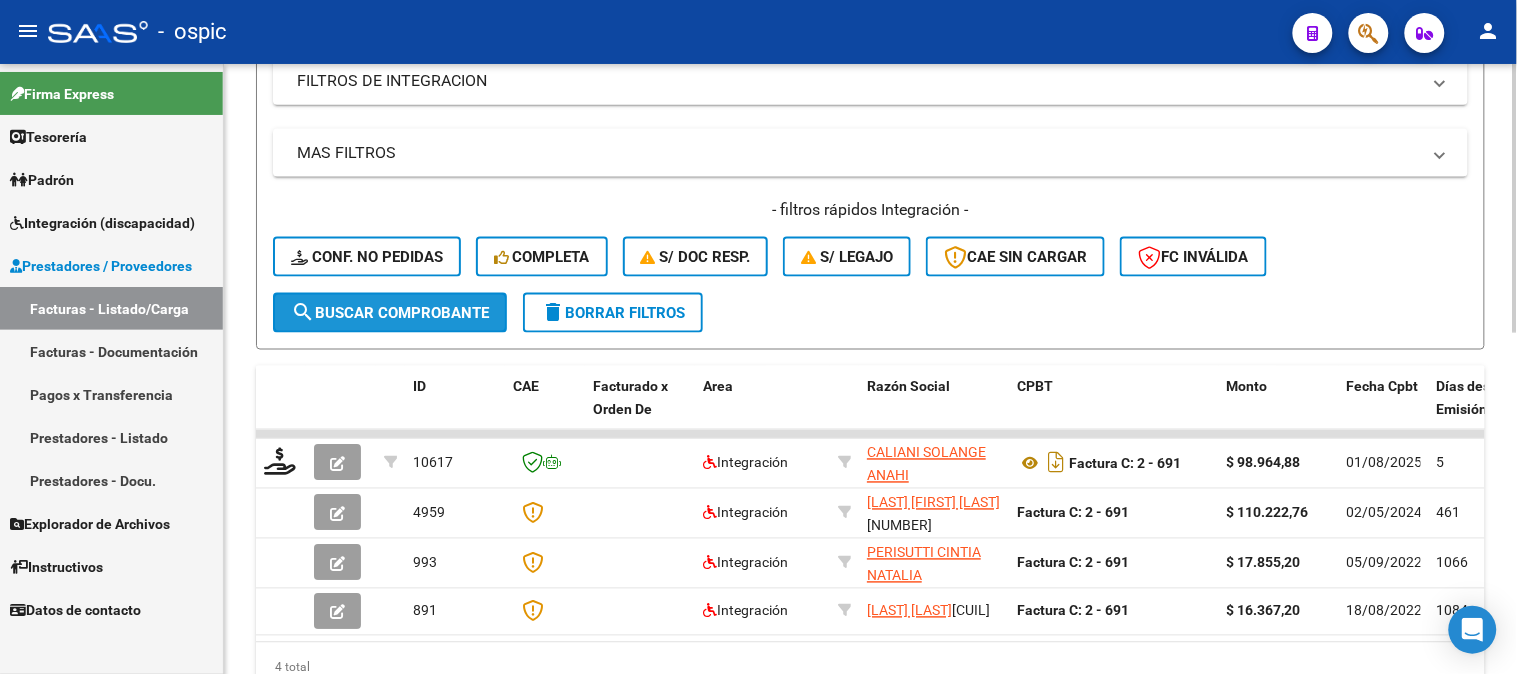 click on "search  Buscar Comprobante" 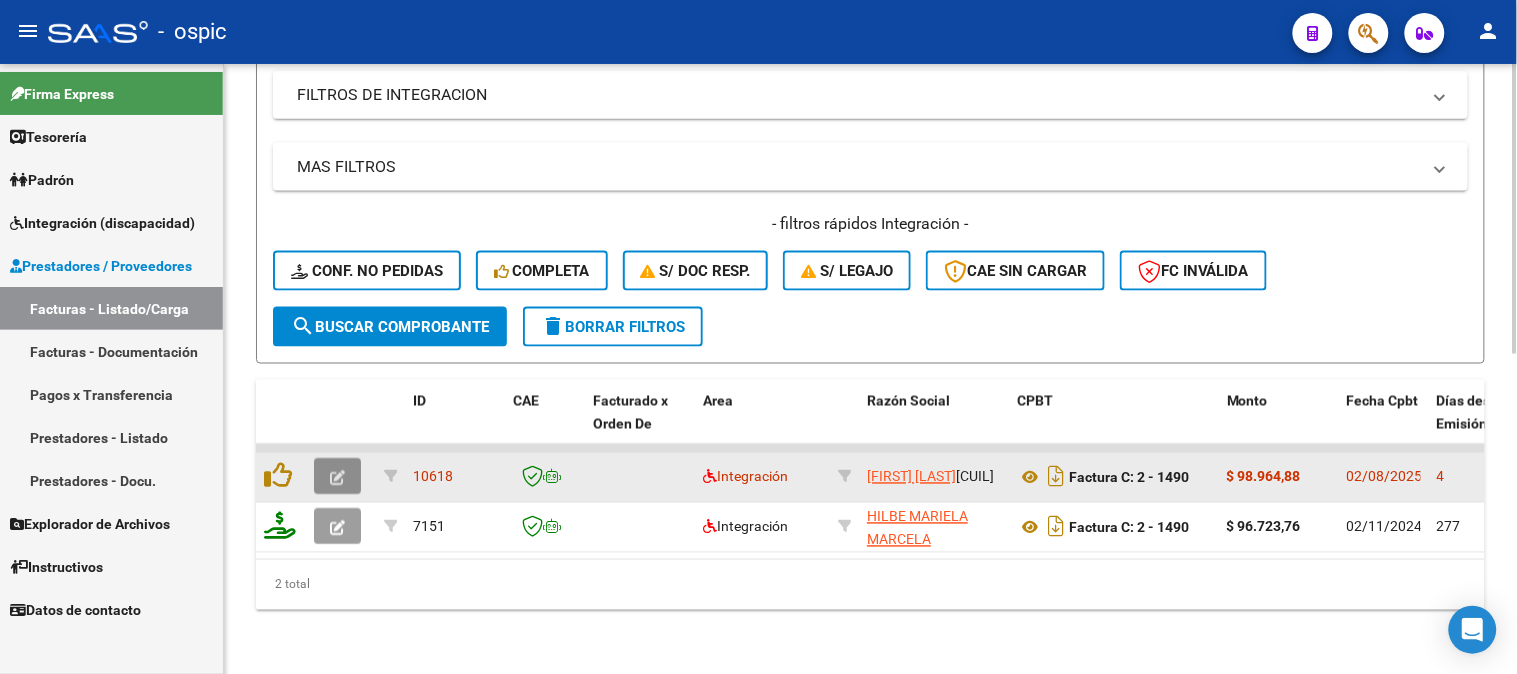 click 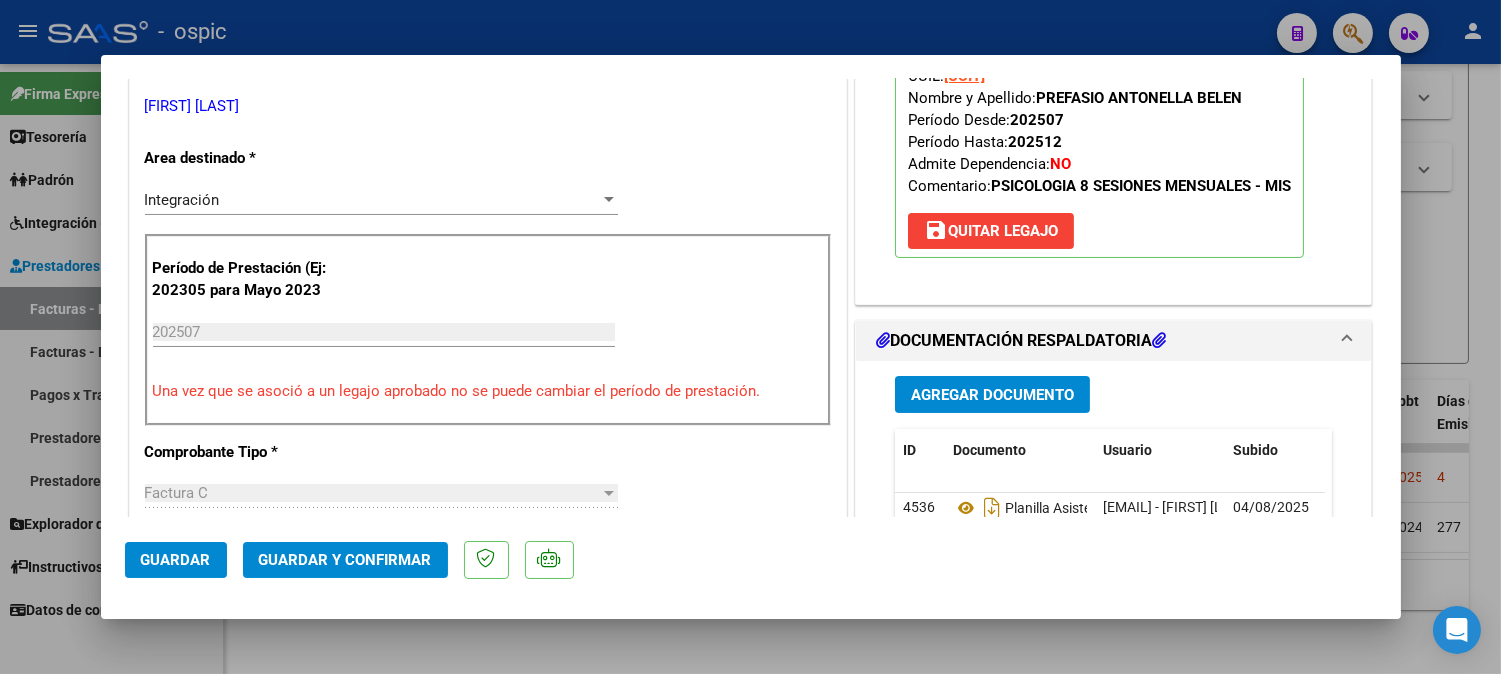 scroll, scrollTop: 0, scrollLeft: 0, axis: both 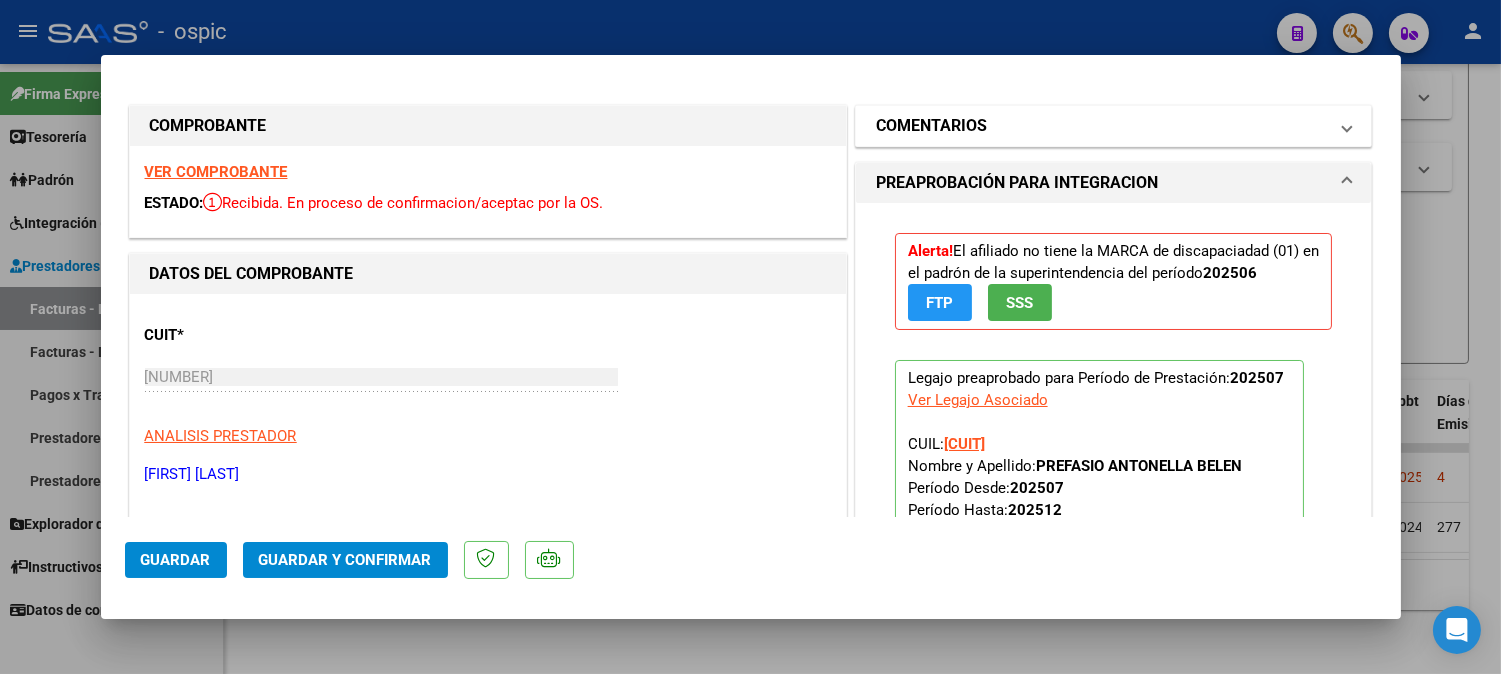click on "COMENTARIOS" at bounding box center [1114, 126] 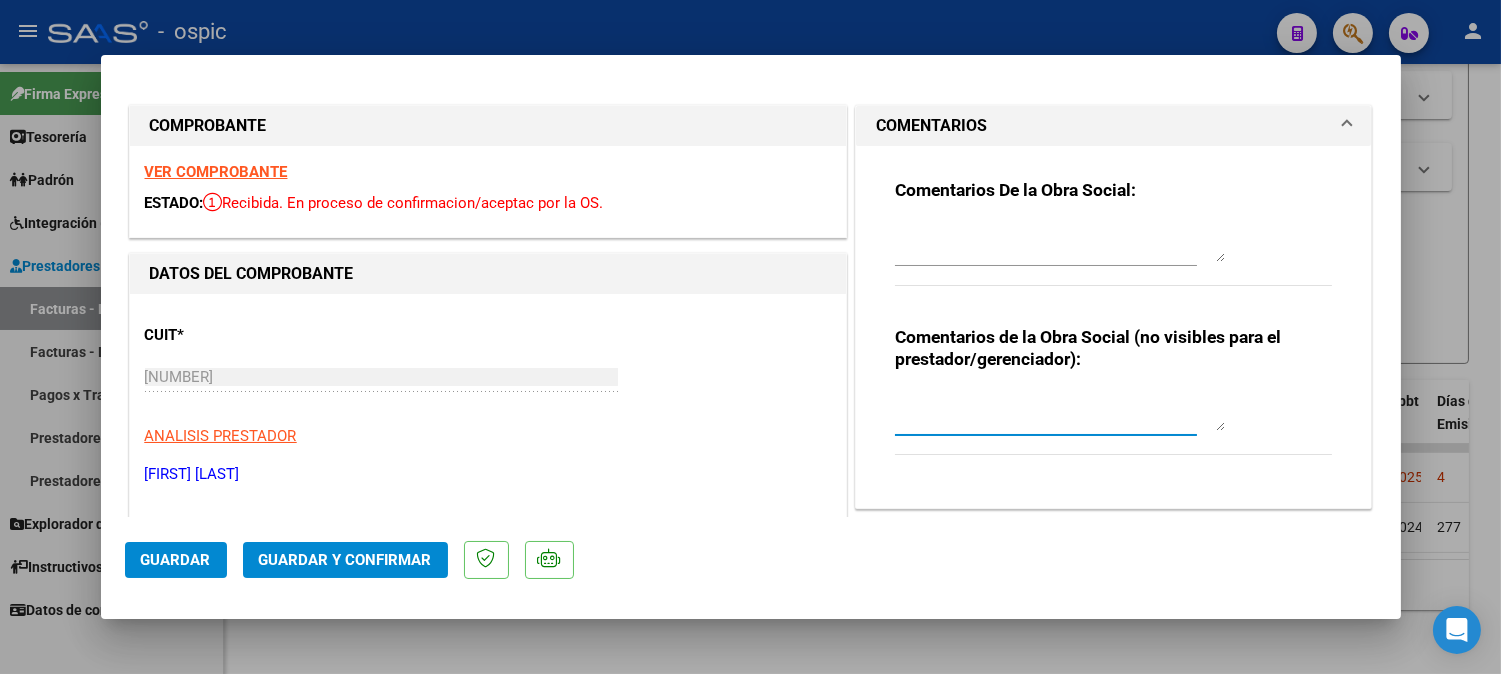 click at bounding box center [1060, 411] 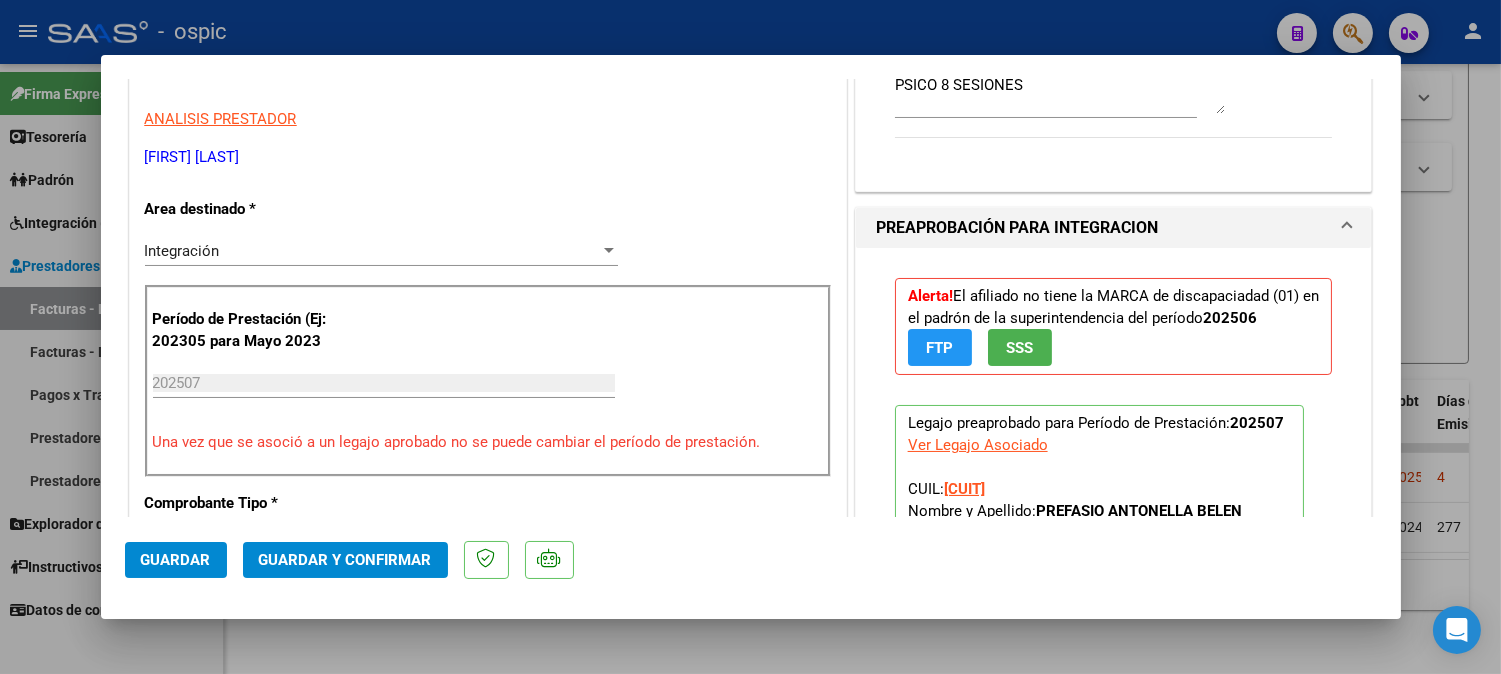 scroll, scrollTop: 435, scrollLeft: 0, axis: vertical 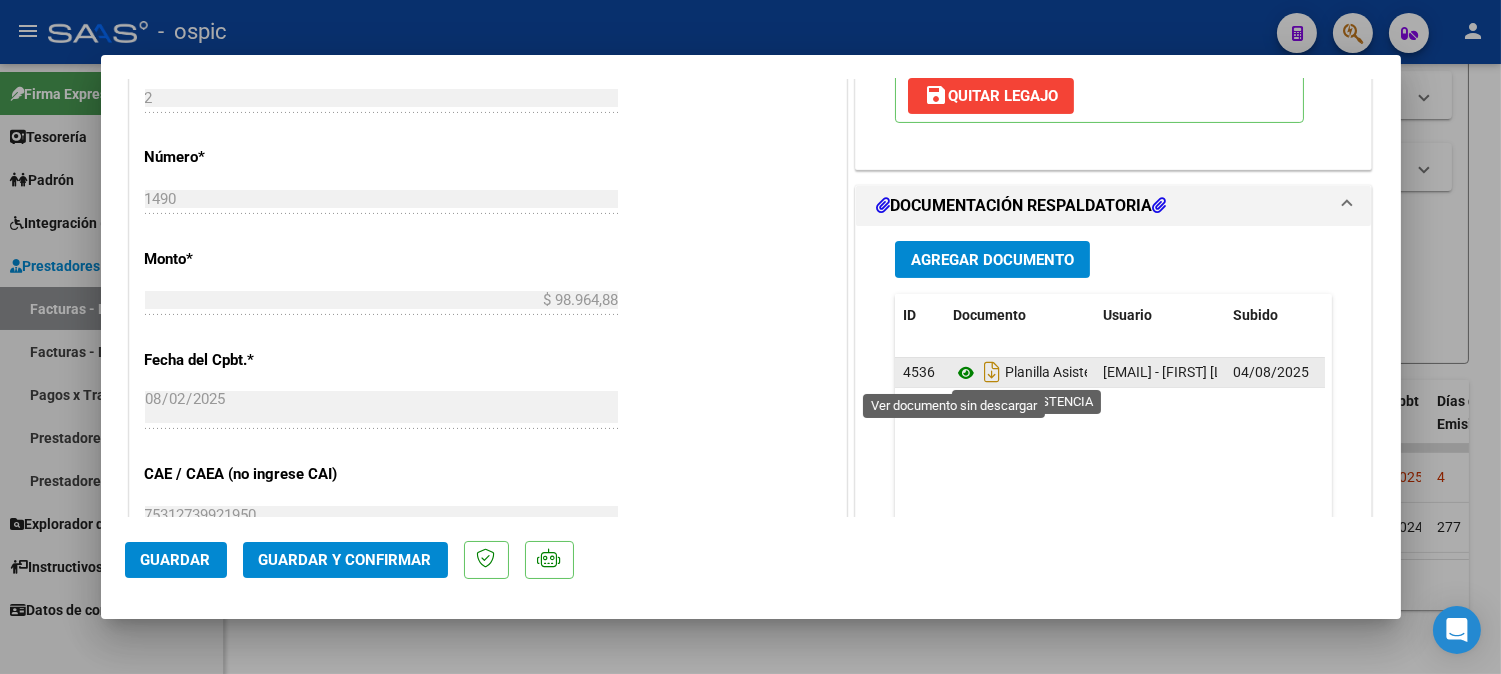 click 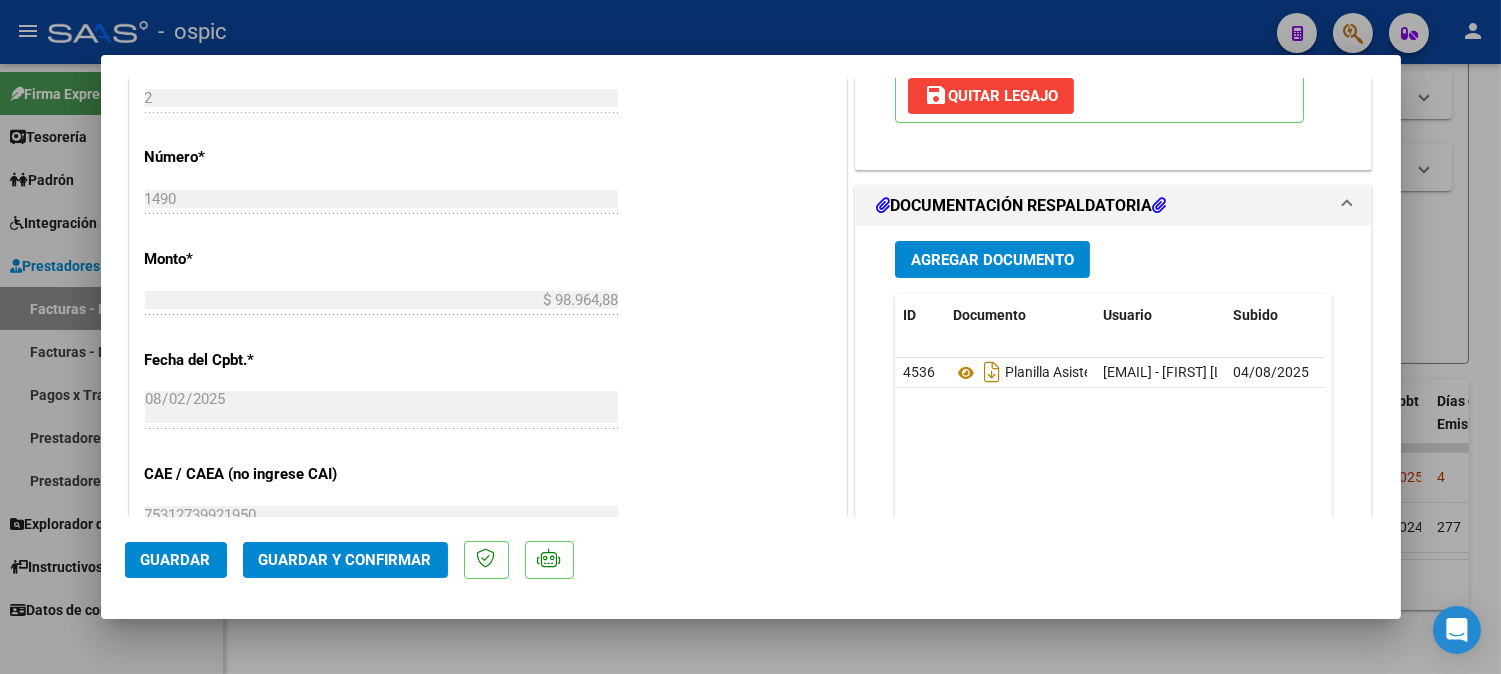 click on "Guardar y Confirmar" 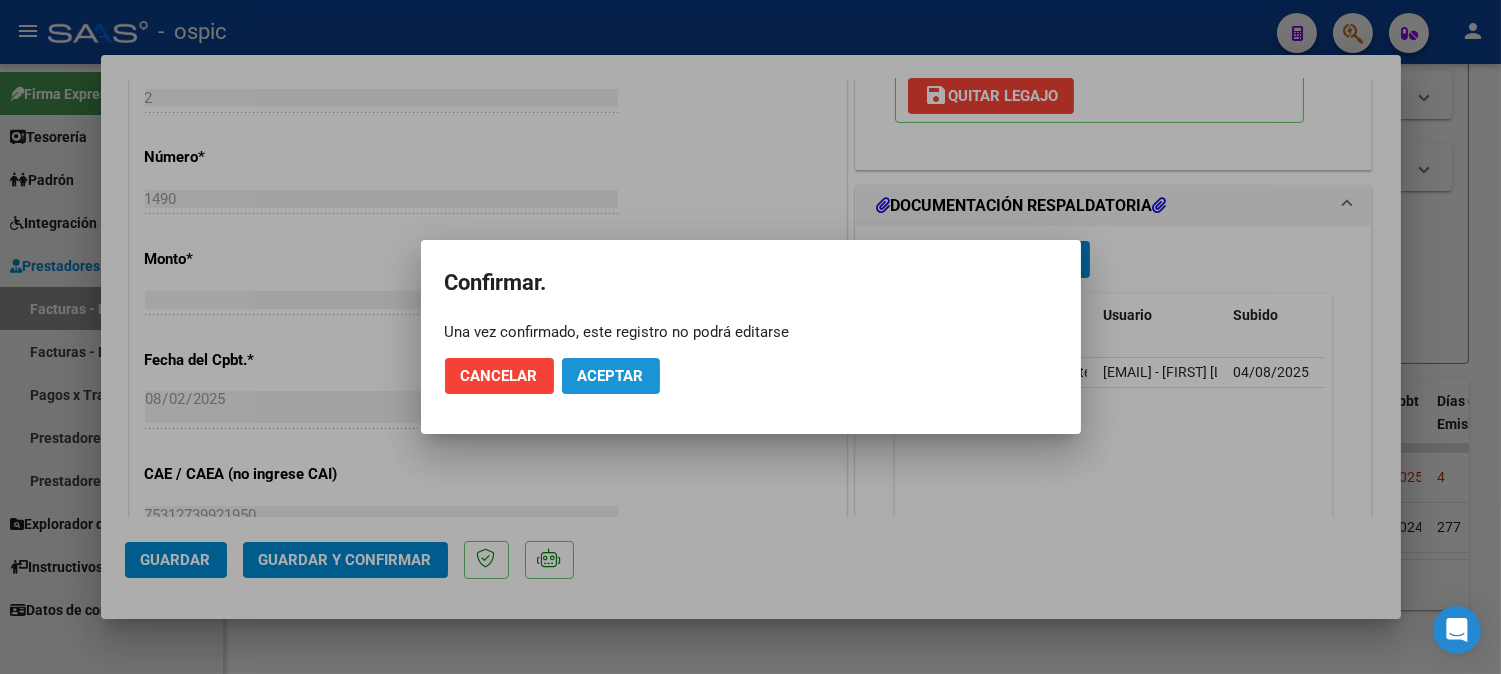 click on "Aceptar" 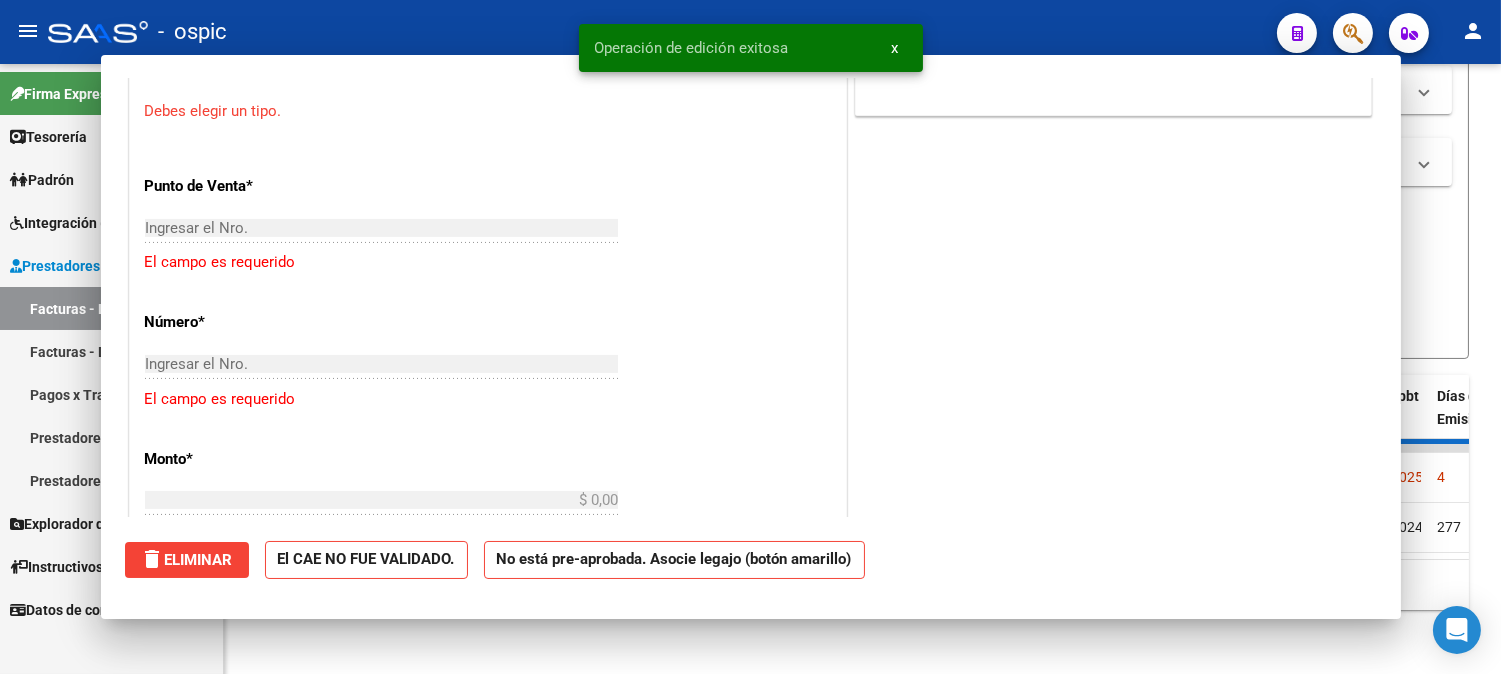 scroll, scrollTop: 901, scrollLeft: 0, axis: vertical 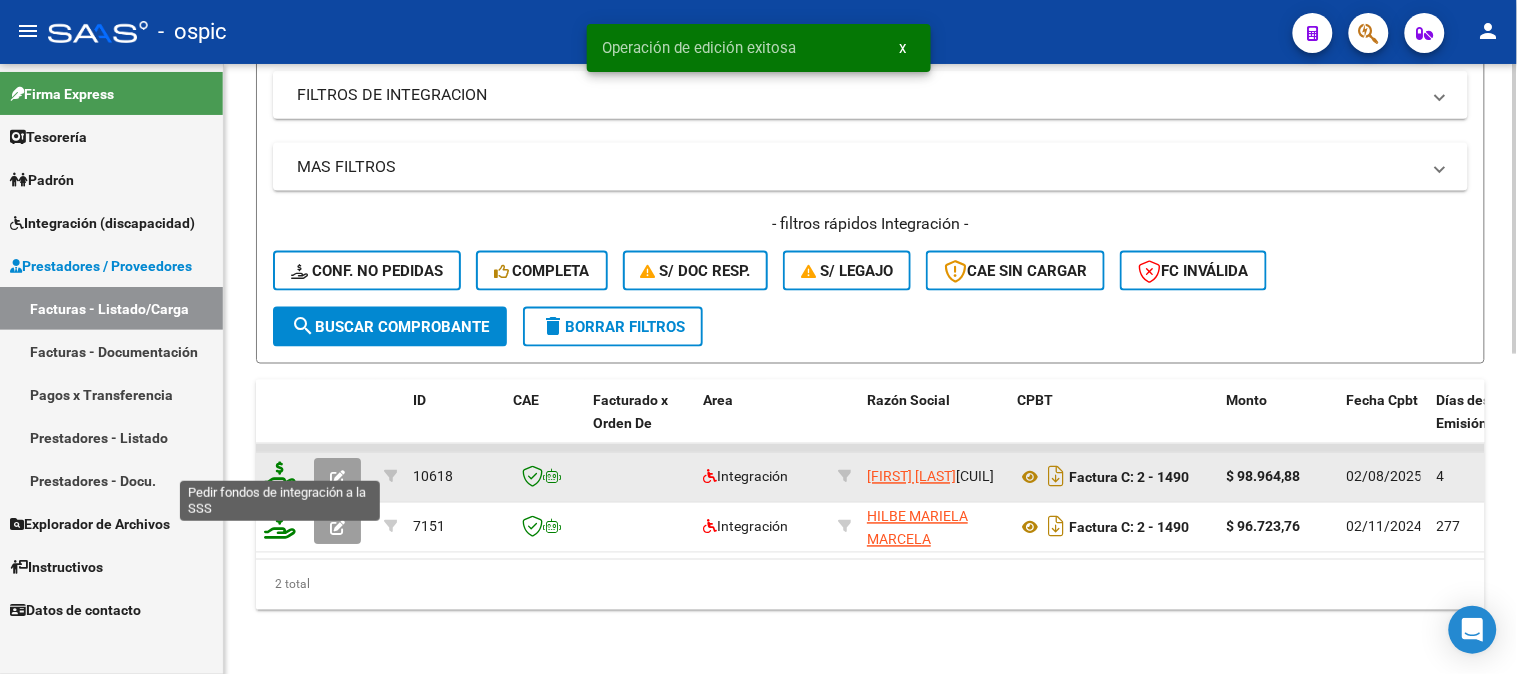 click 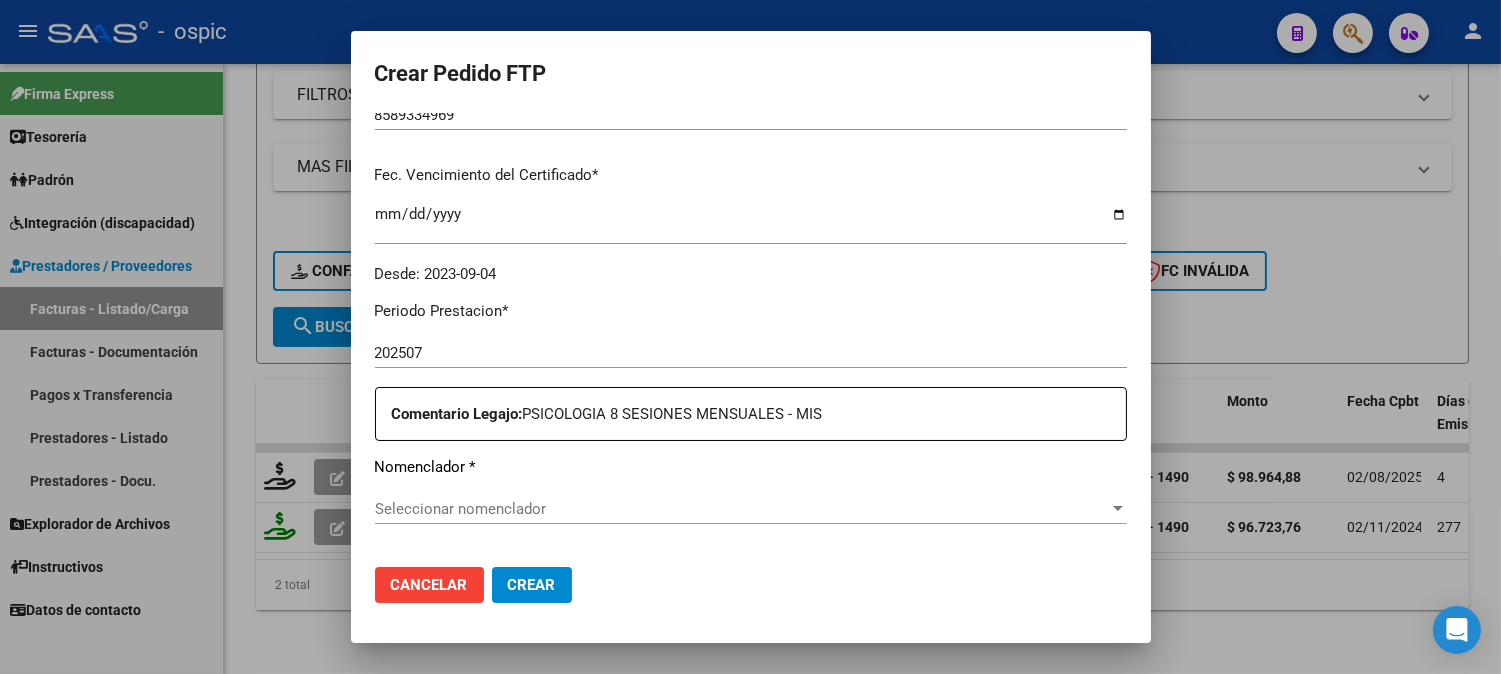 scroll, scrollTop: 633, scrollLeft: 0, axis: vertical 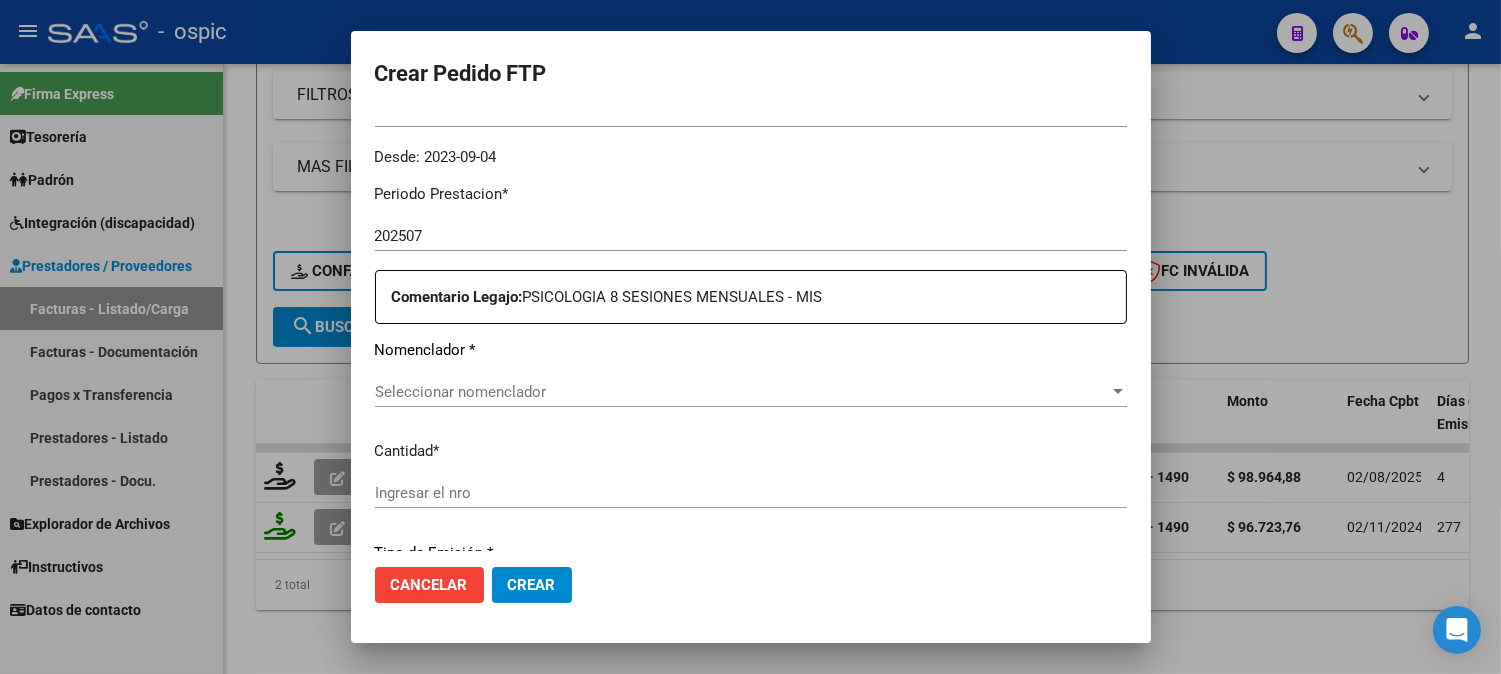 click on "Periodo Prestacion  *   202507 Ingresar el Periodo Prestacion  Comentario Legajo:    PSICOLOGIA 8 SESIONES MENSUALES - MIS  Nomenclador * Seleccionar nomenclador Seleccionar nomenclador Cantidad  *   Ingresar el nro   Tipo de Emisión * Electronica Seleccionar tipo Importe Solicitado  *   $ 98.964,88 Ingresar imp. solicitado   Provincia * Seleccionar provincia Seleccionar provincia" at bounding box center (751, 499) 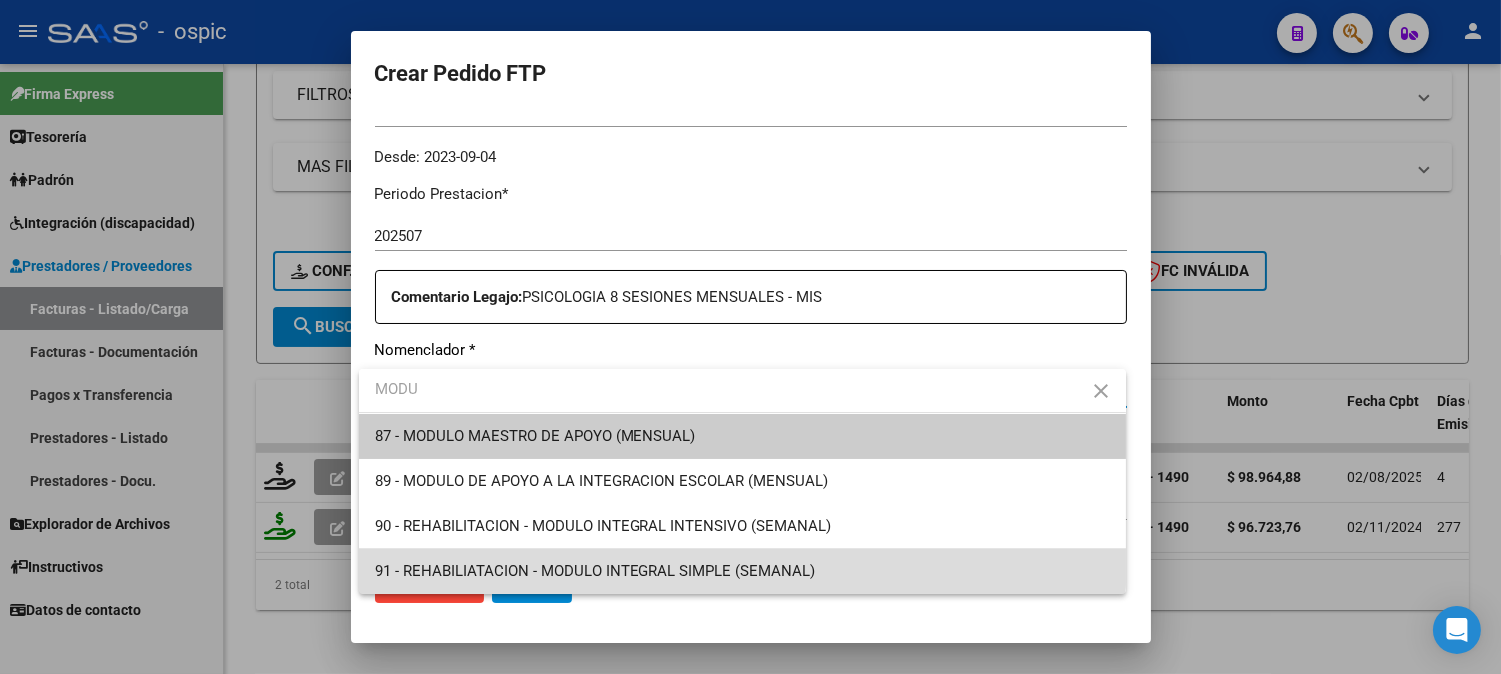 click on "91 - REHABILIATACION - MODULO INTEGRAL SIMPLE (SEMANAL)" at bounding box center (742, 571) 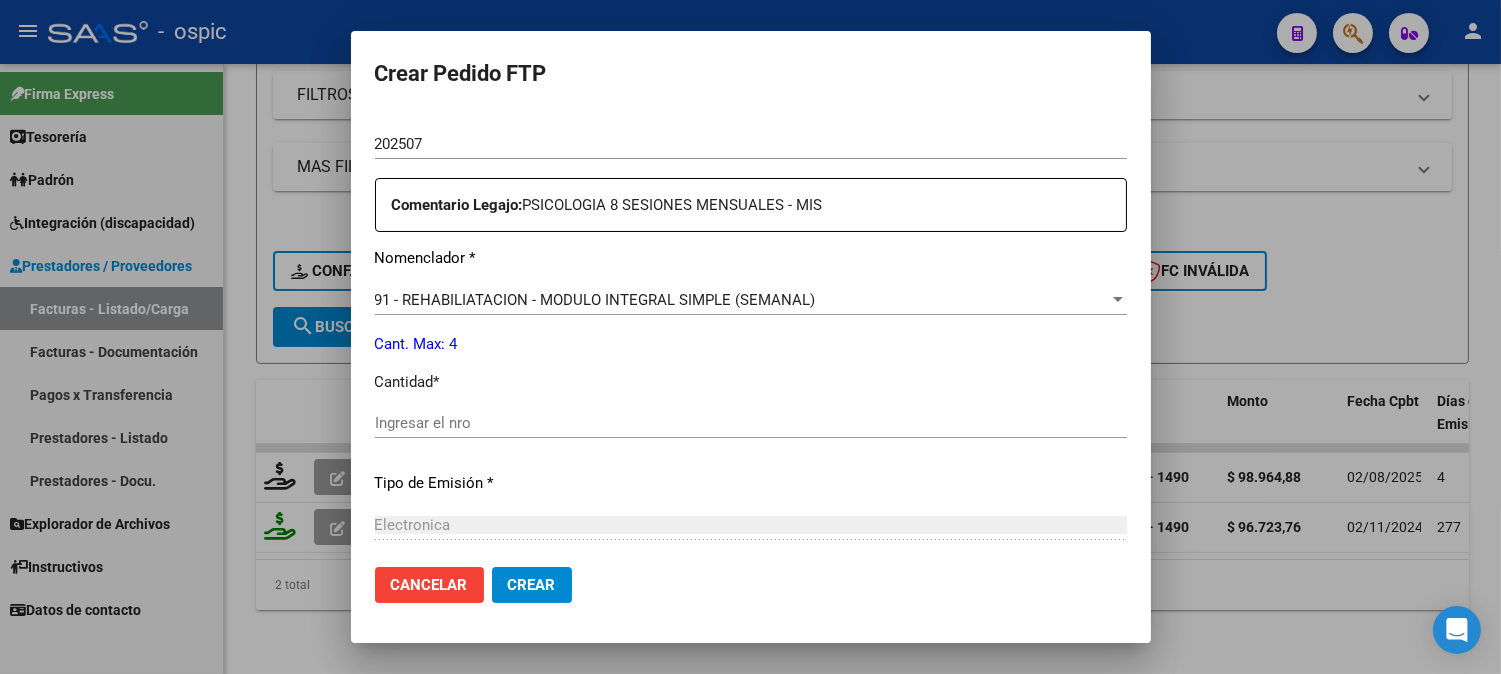 scroll, scrollTop: 728, scrollLeft: 0, axis: vertical 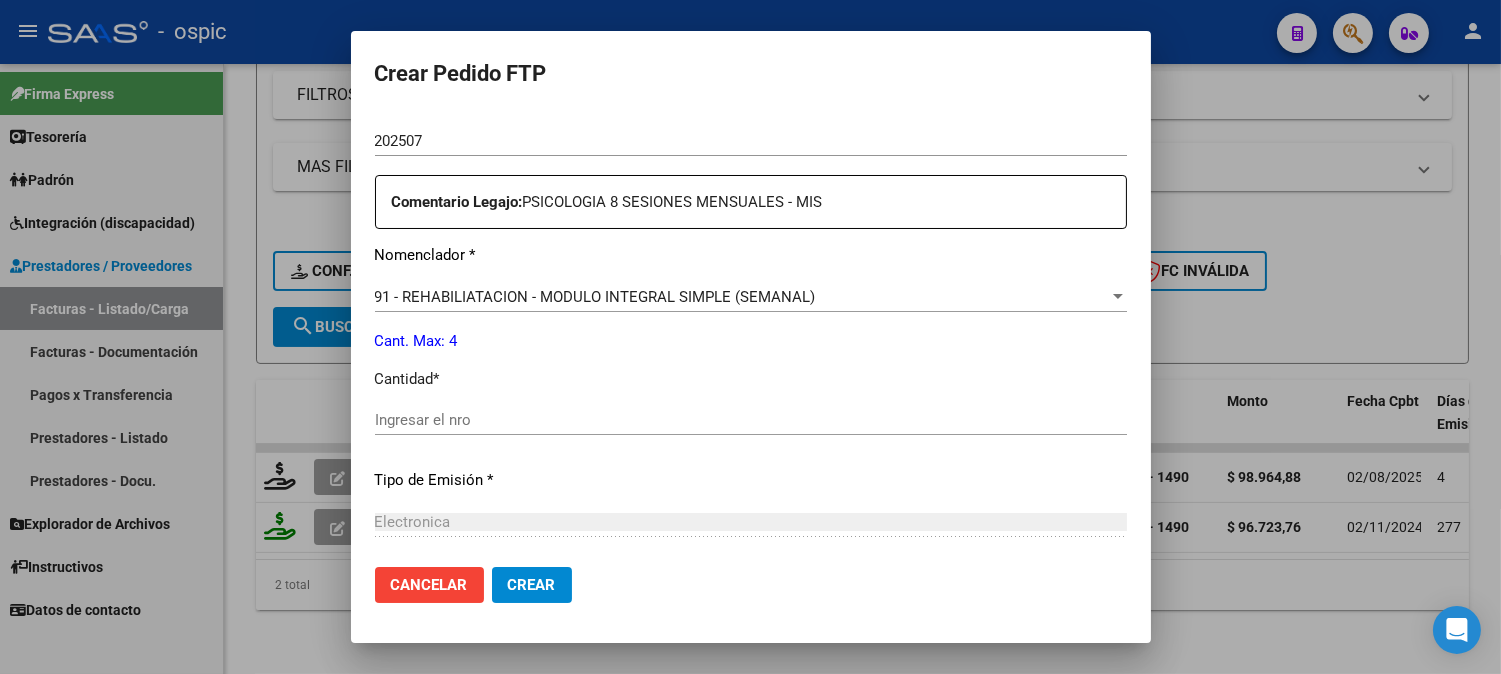 click on "Ingresar el nro" at bounding box center [751, 420] 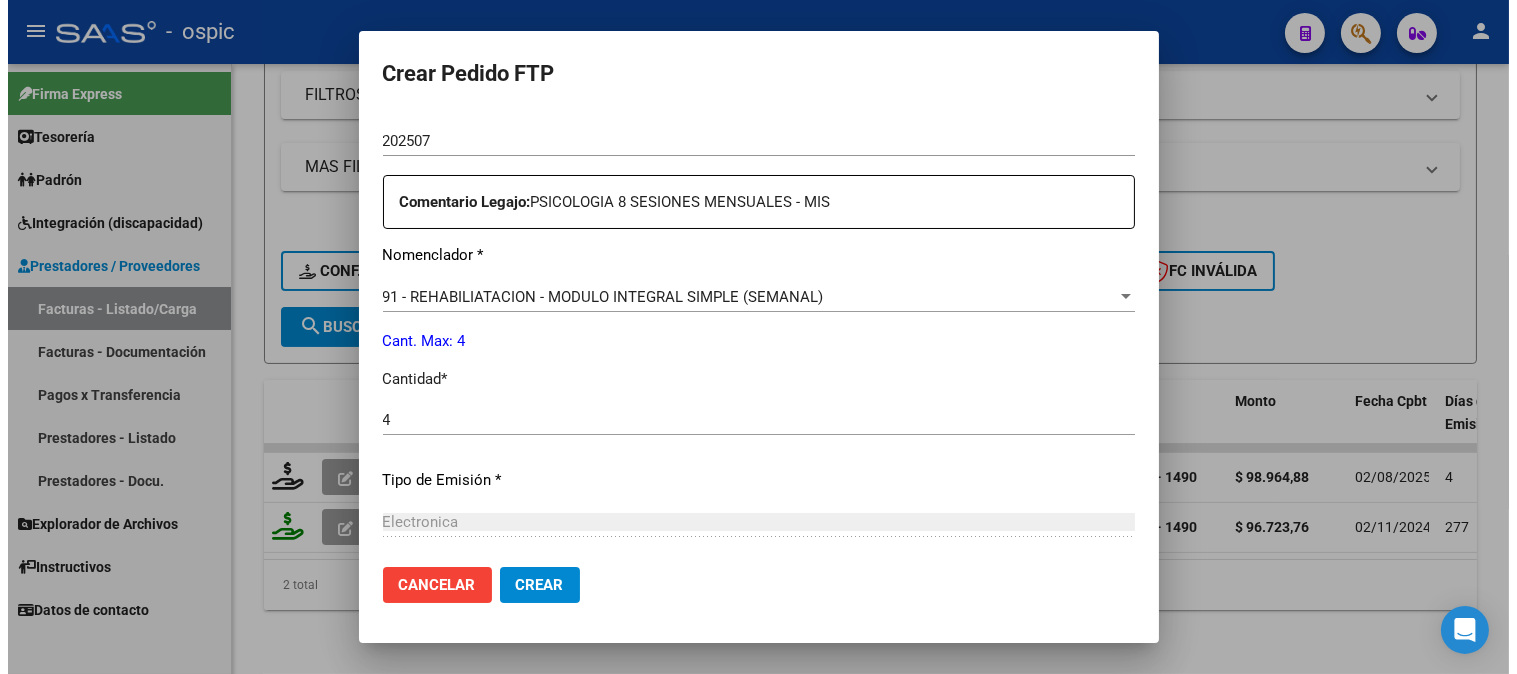 scroll, scrollTop: 934, scrollLeft: 0, axis: vertical 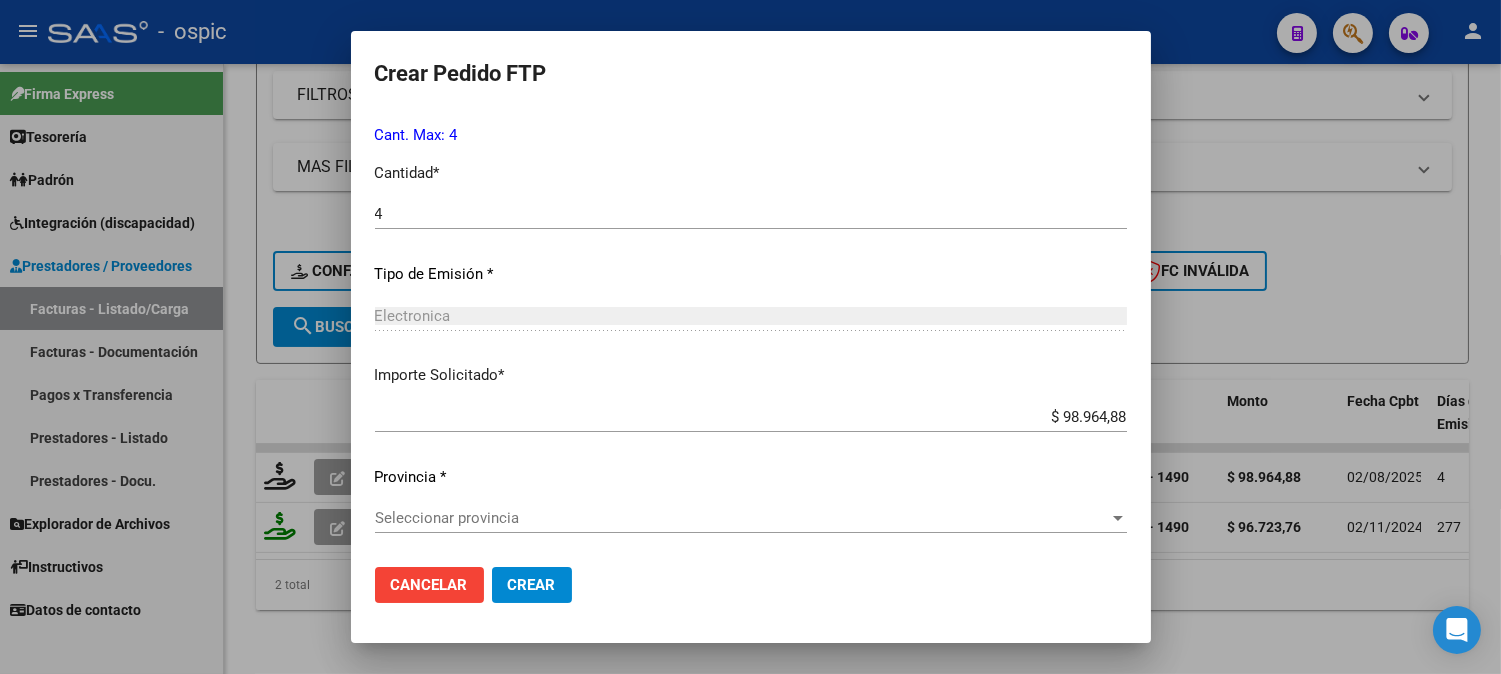 click on "Seleccionar provincia Seleccionar provincia" 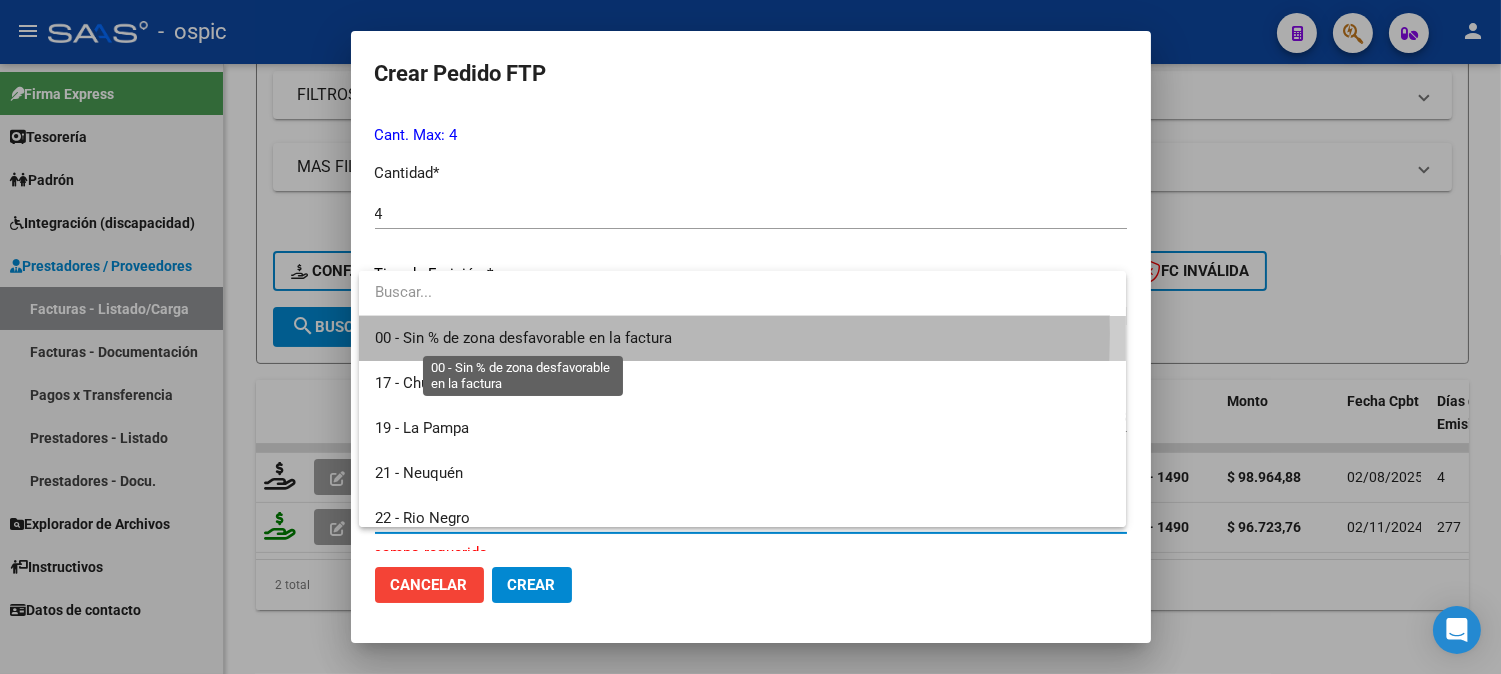 click on "00 - Sin % de zona desfavorable en la factura" at bounding box center (523, 338) 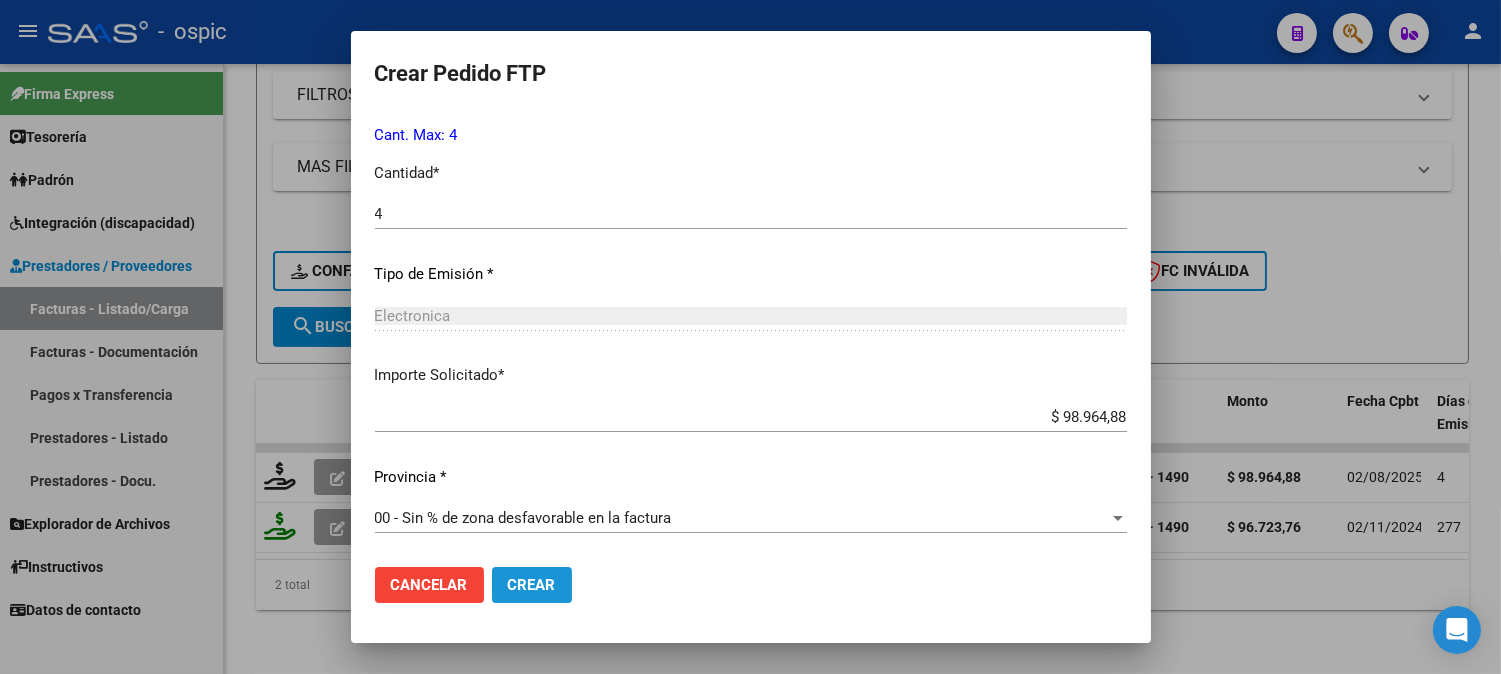 click on "Crear" 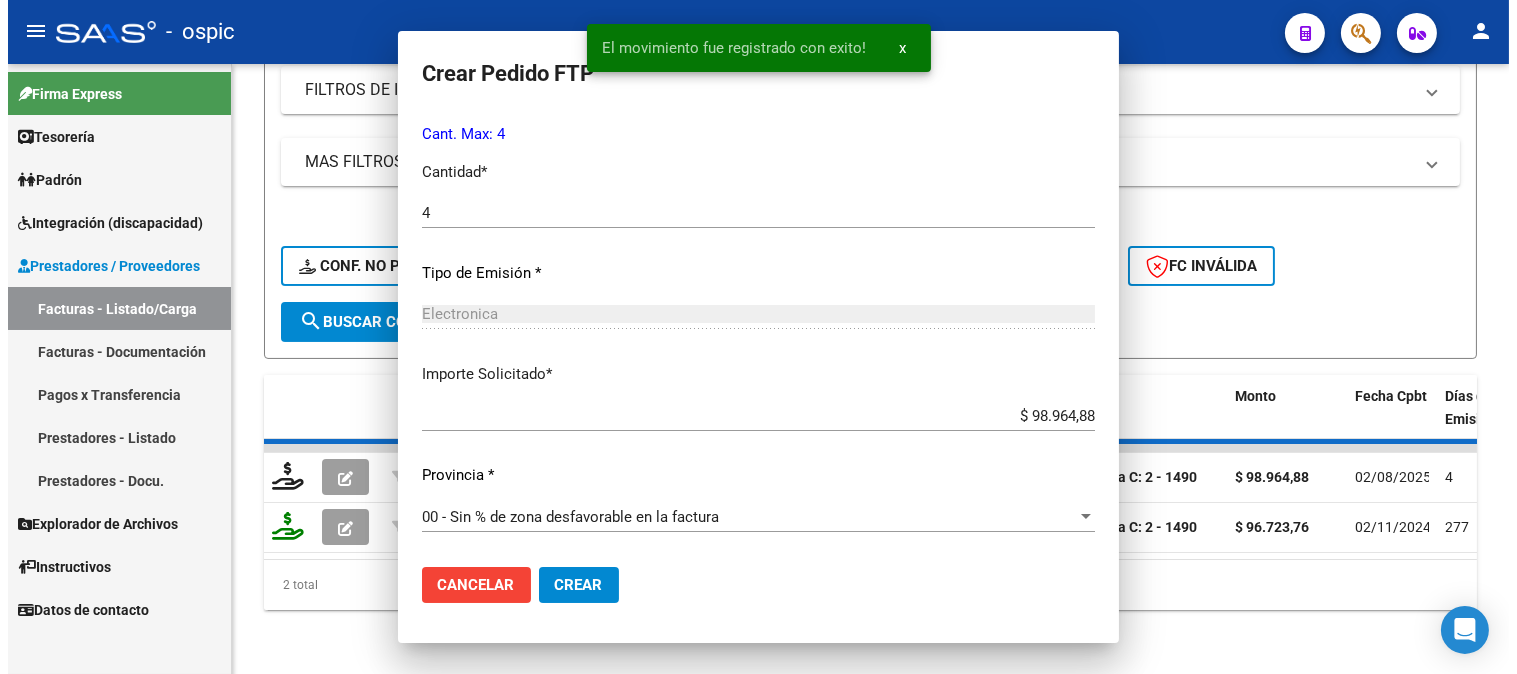 scroll, scrollTop: 0, scrollLeft: 0, axis: both 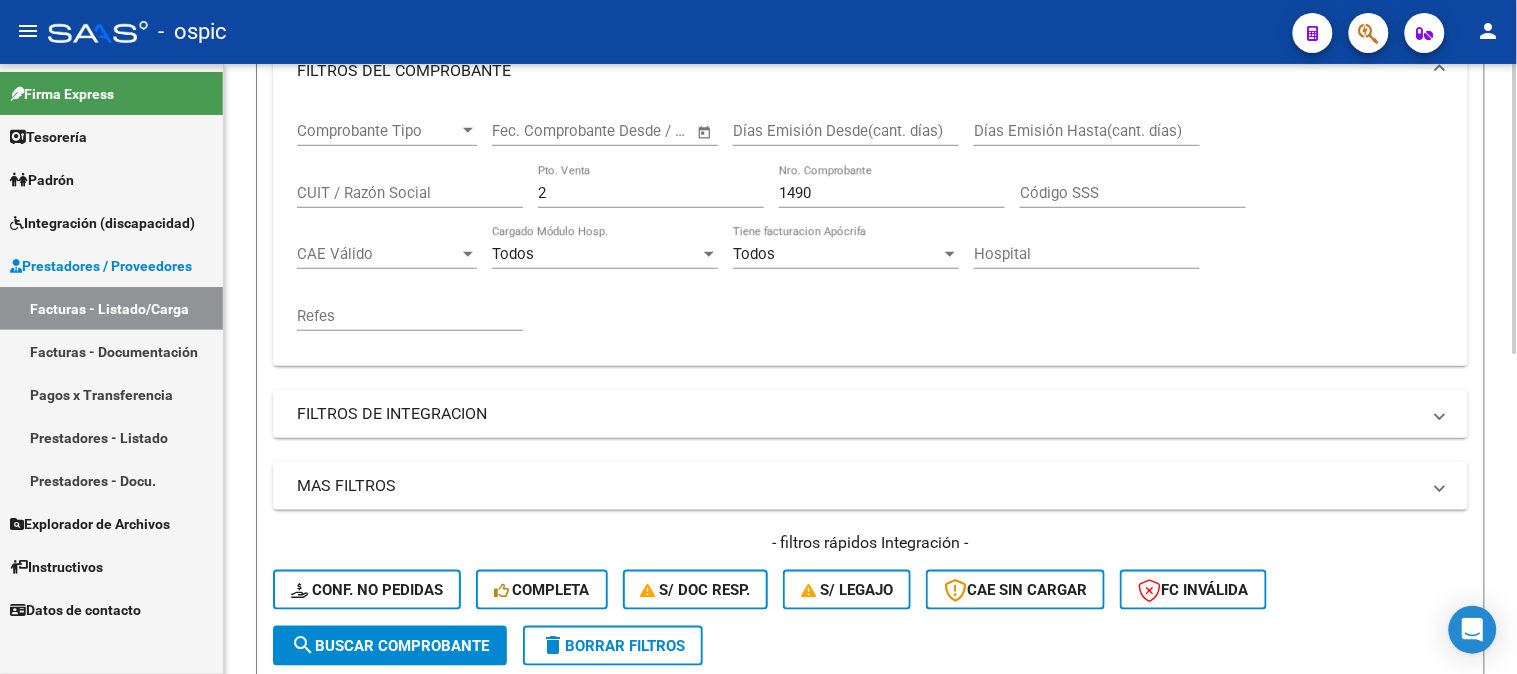 drag, startPoint x: 504, startPoint y: 177, endPoint x: 313, endPoint y: 150, distance: 192.89894 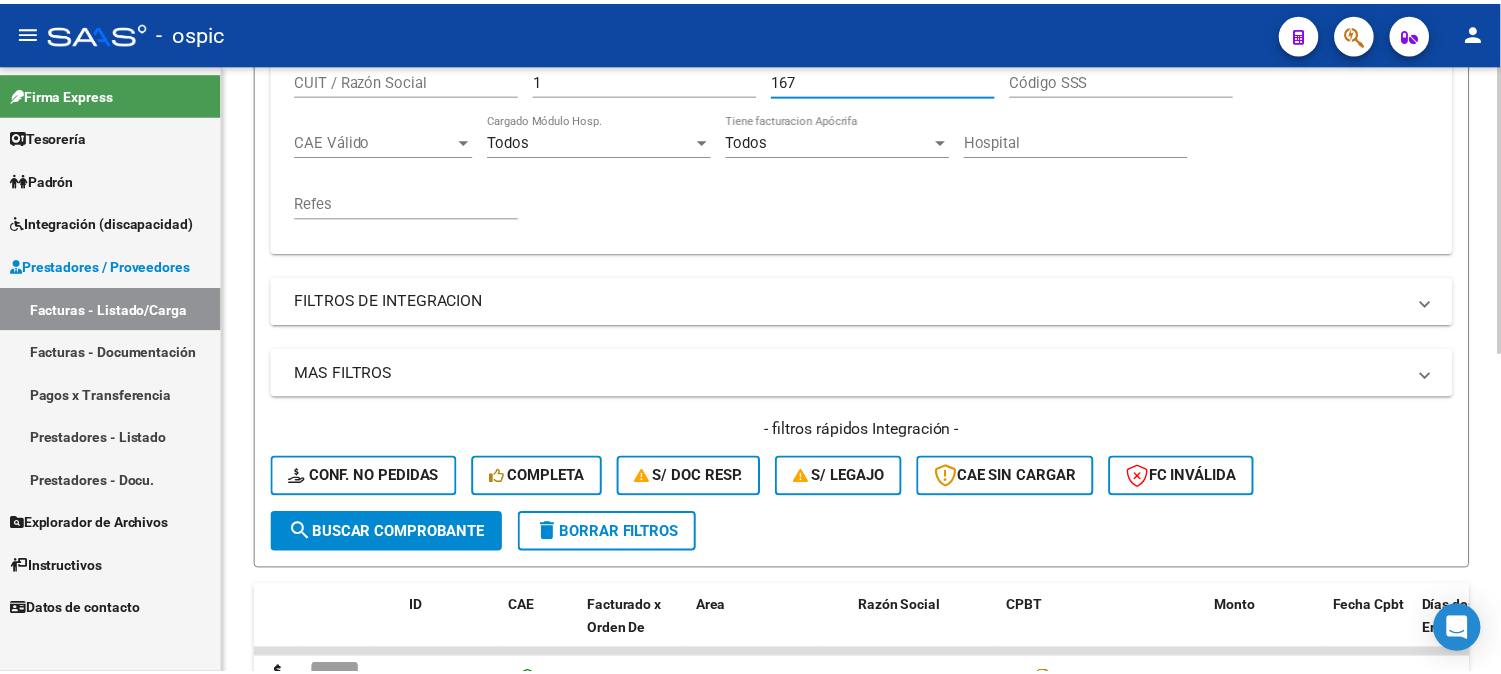scroll, scrollTop: 674, scrollLeft: 0, axis: vertical 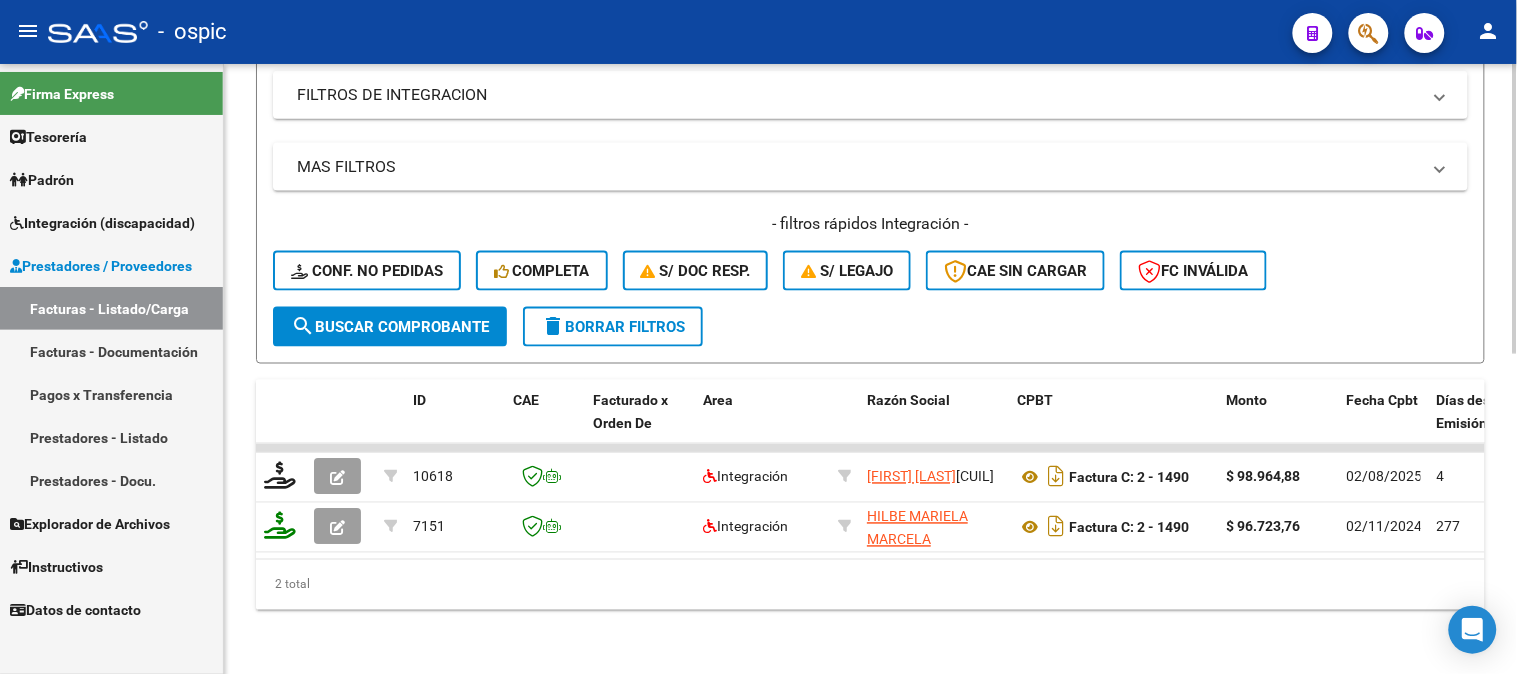 click on "search  Buscar Comprobante" 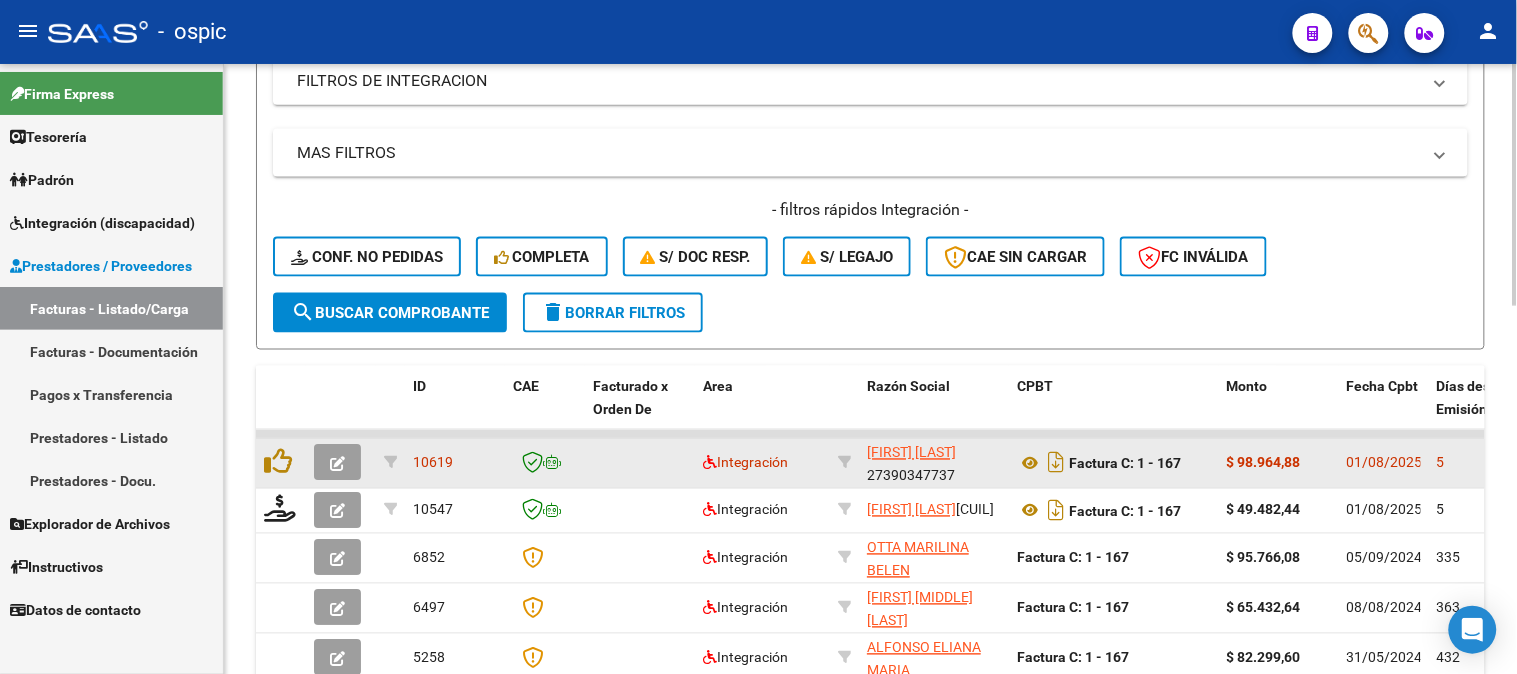 click 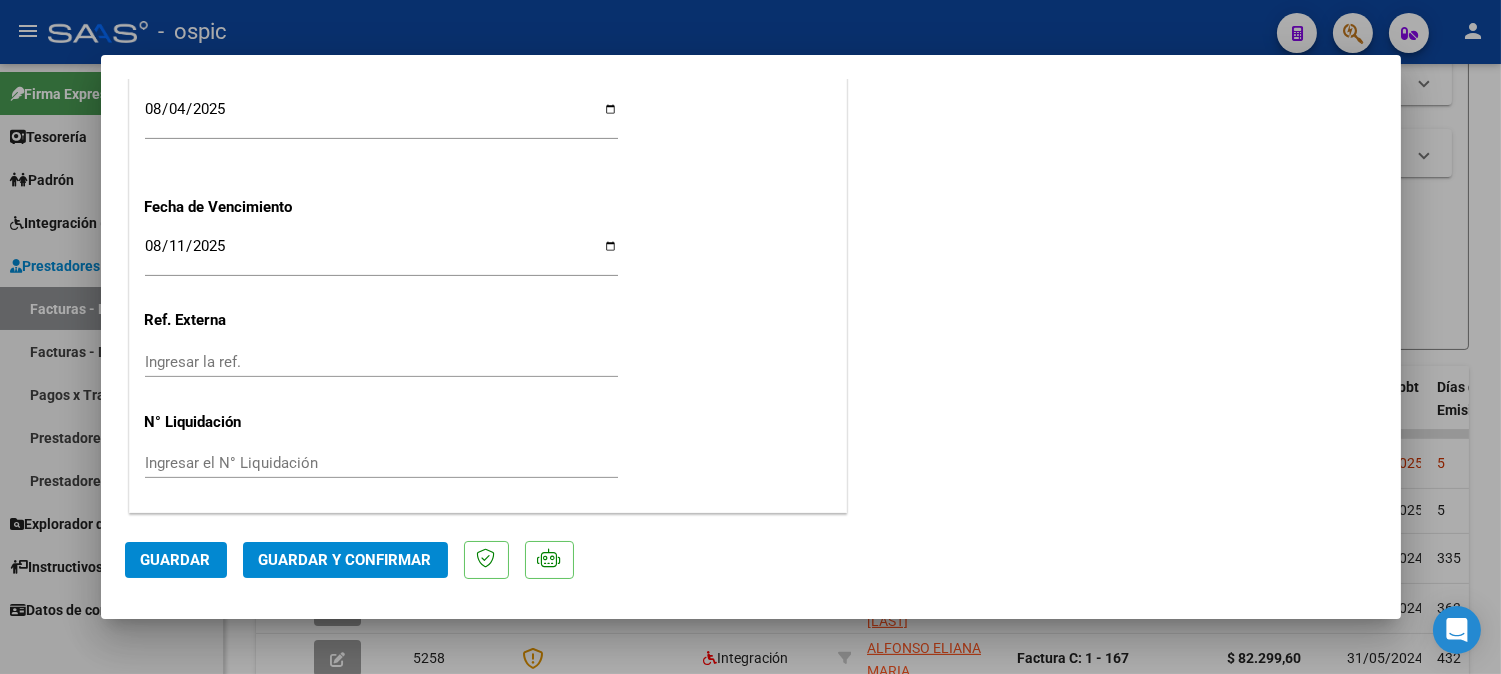 scroll, scrollTop: 0, scrollLeft: 0, axis: both 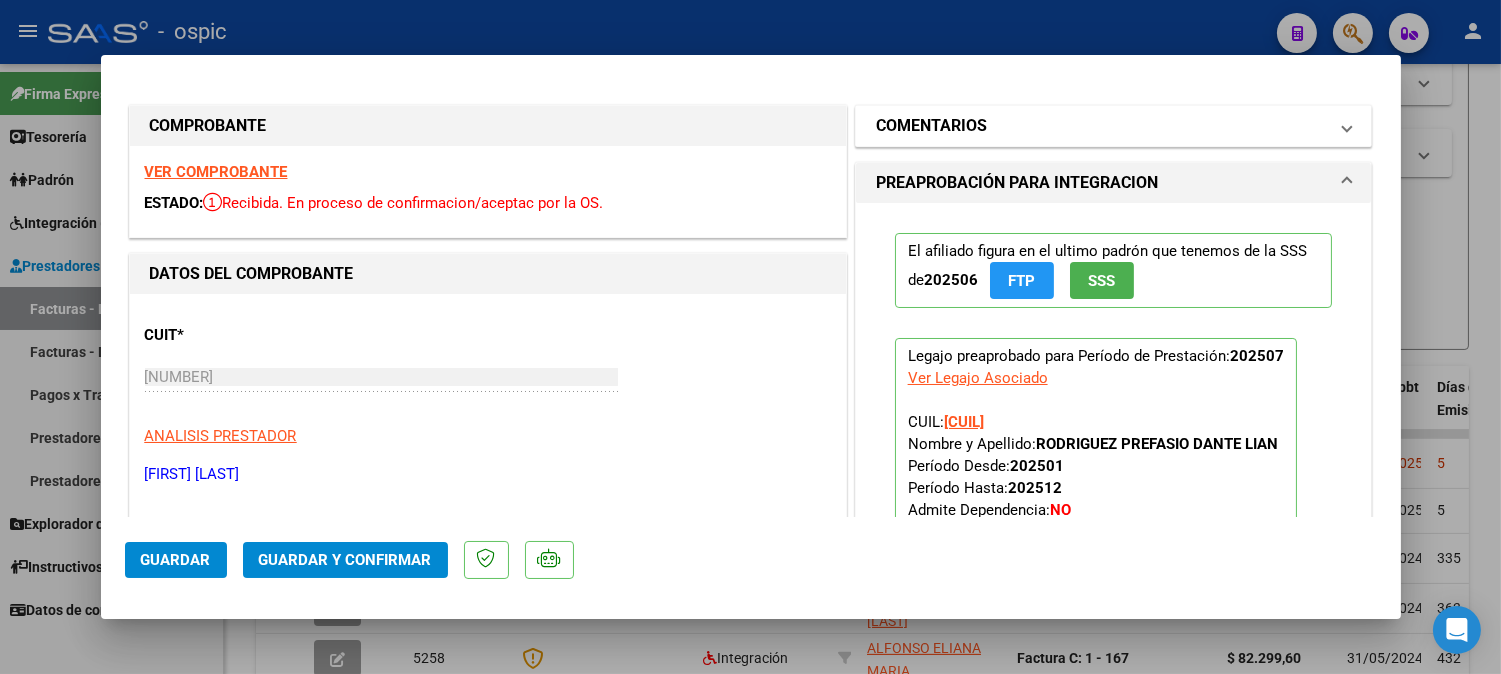 click on "COMENTARIOS" at bounding box center [931, 126] 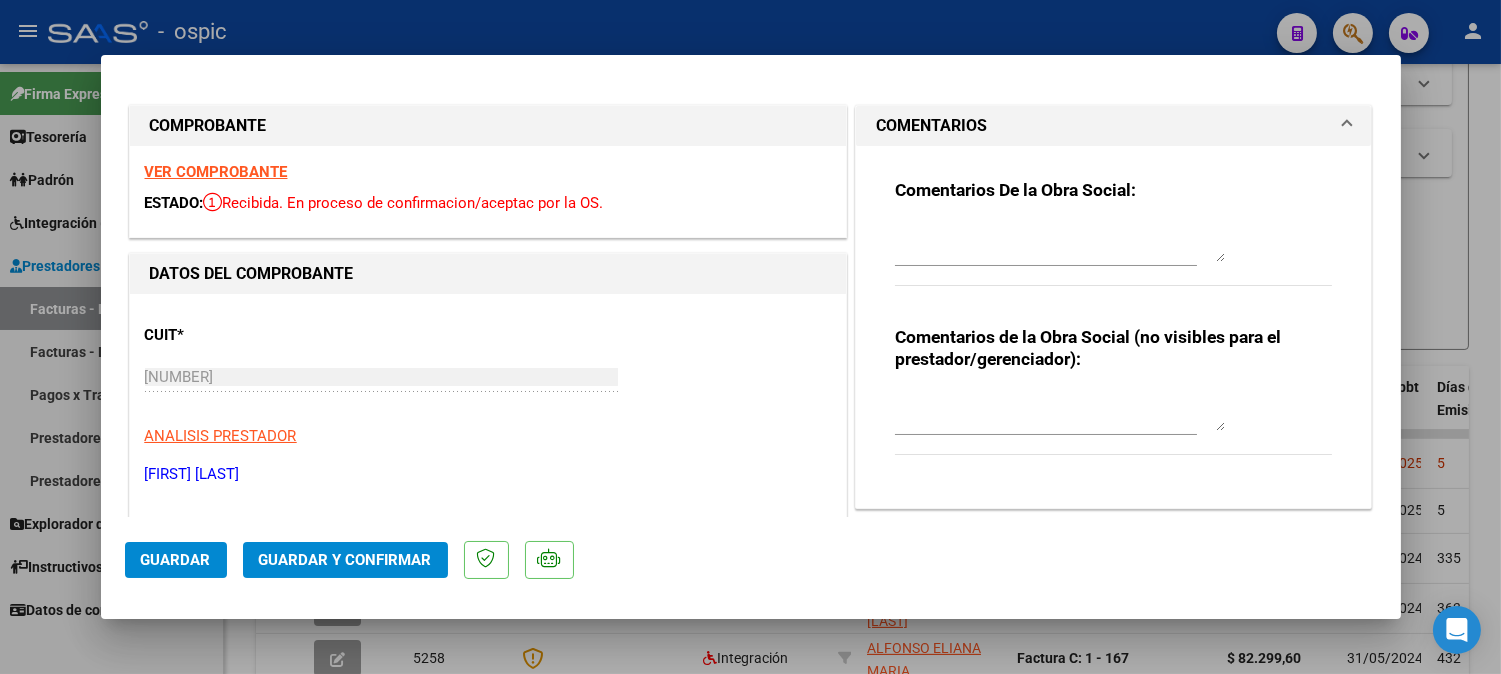 click on "Comentarios de la Obra Social (no visibles para el prestador/gerenciador):" at bounding box center [1114, 401] 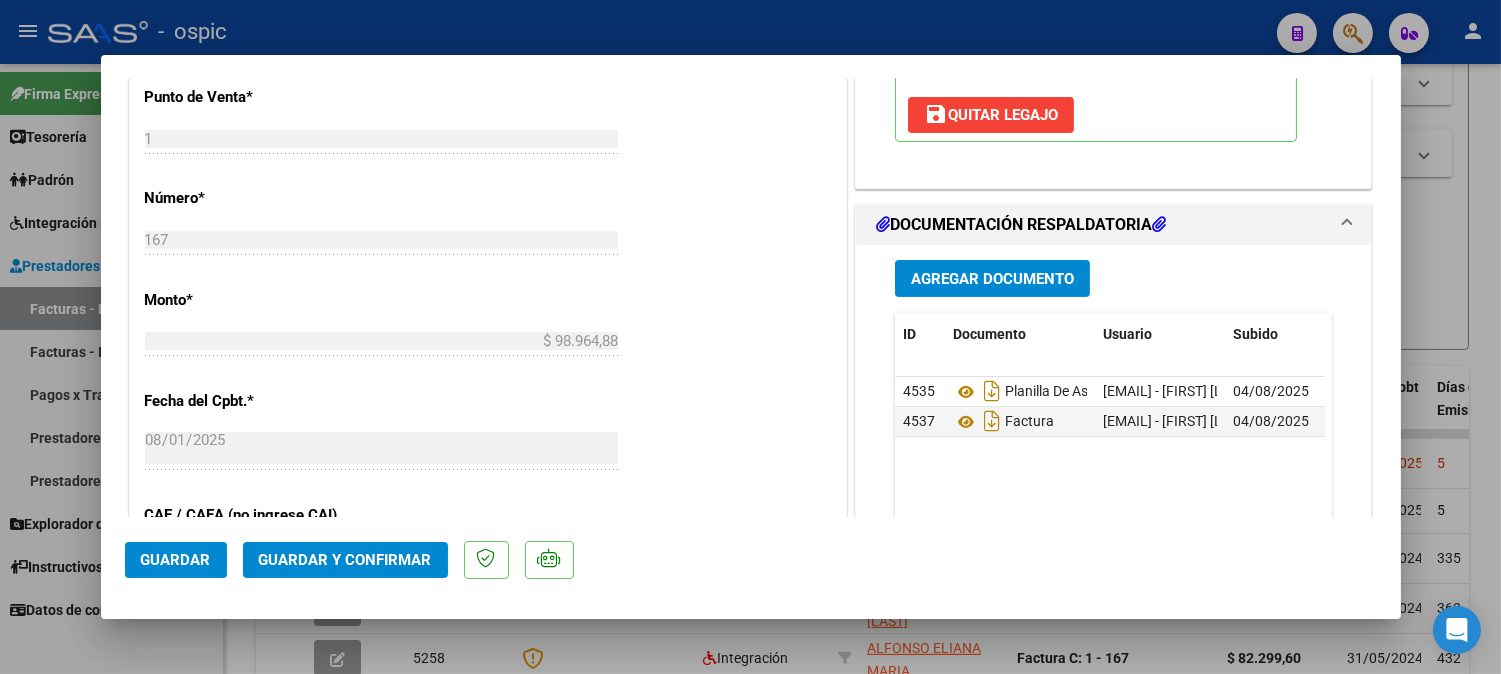 scroll, scrollTop: 881, scrollLeft: 0, axis: vertical 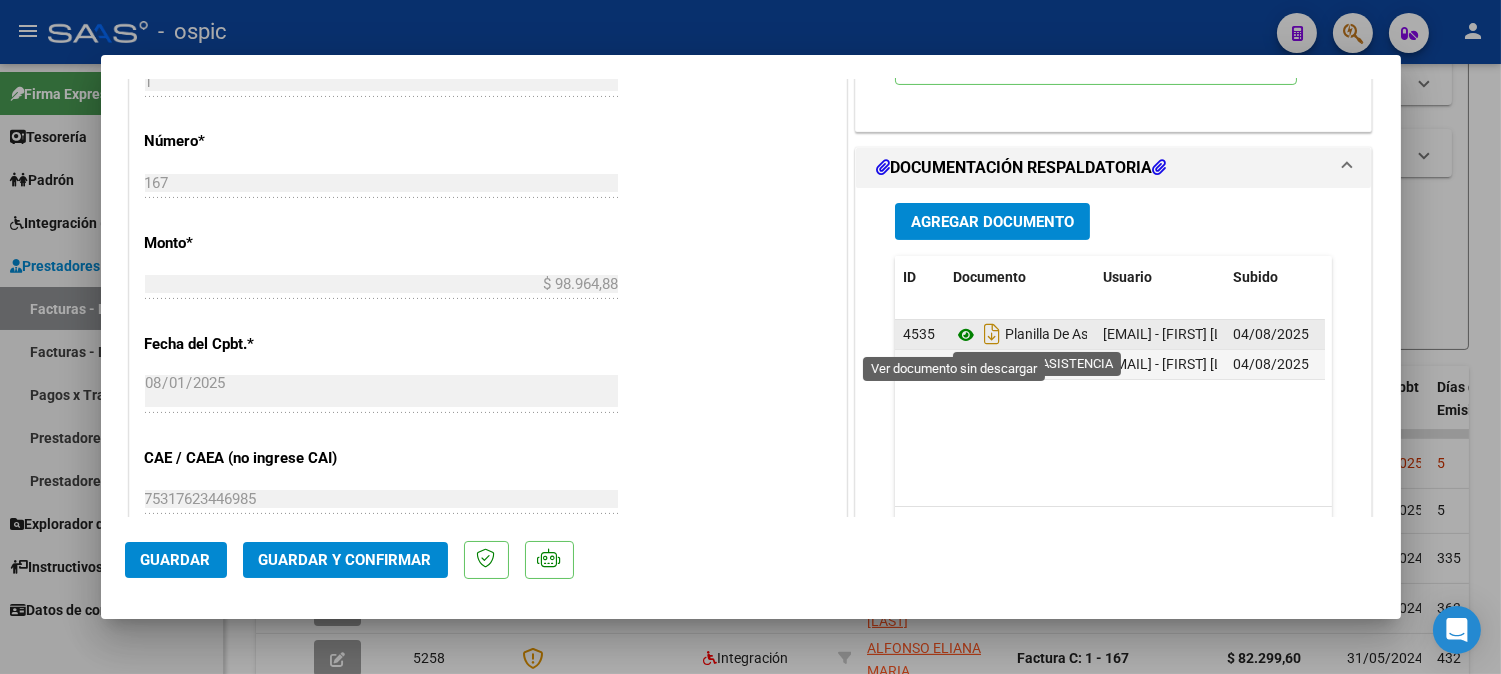 click 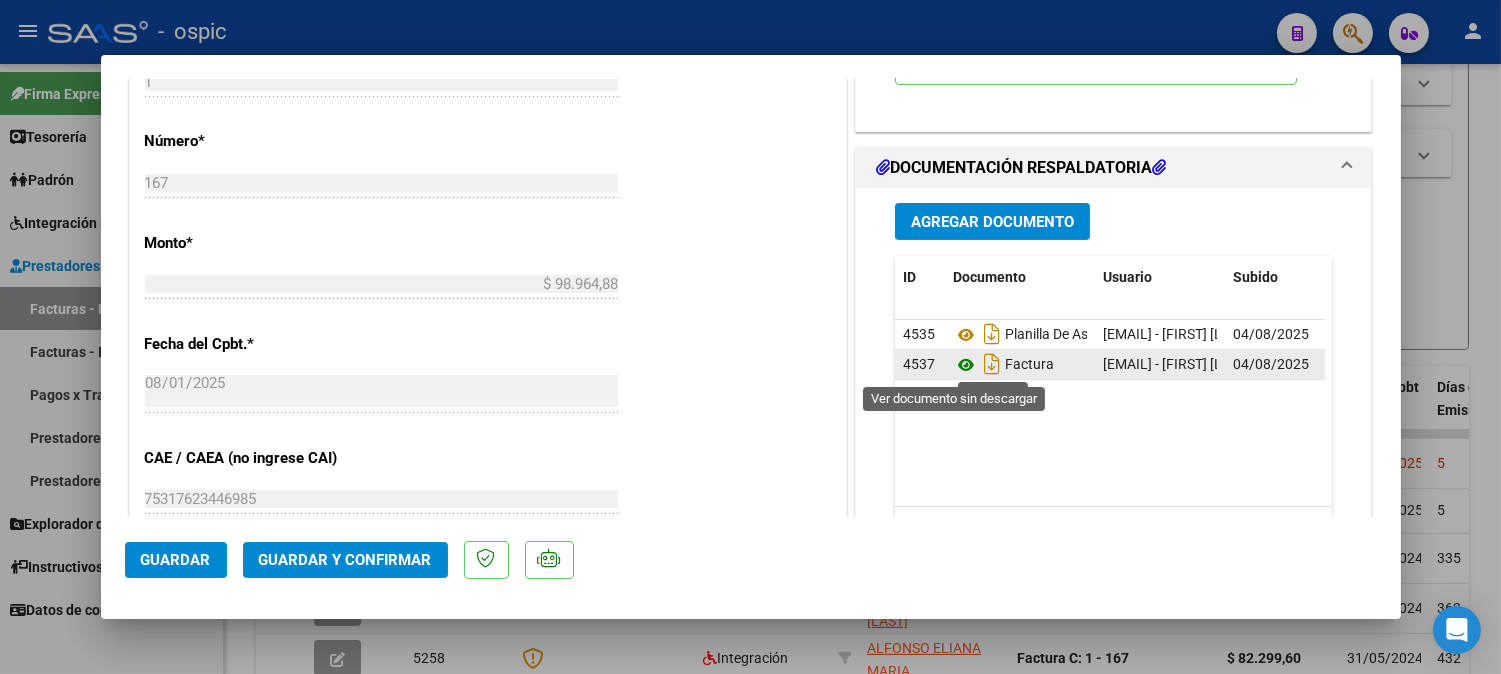 click 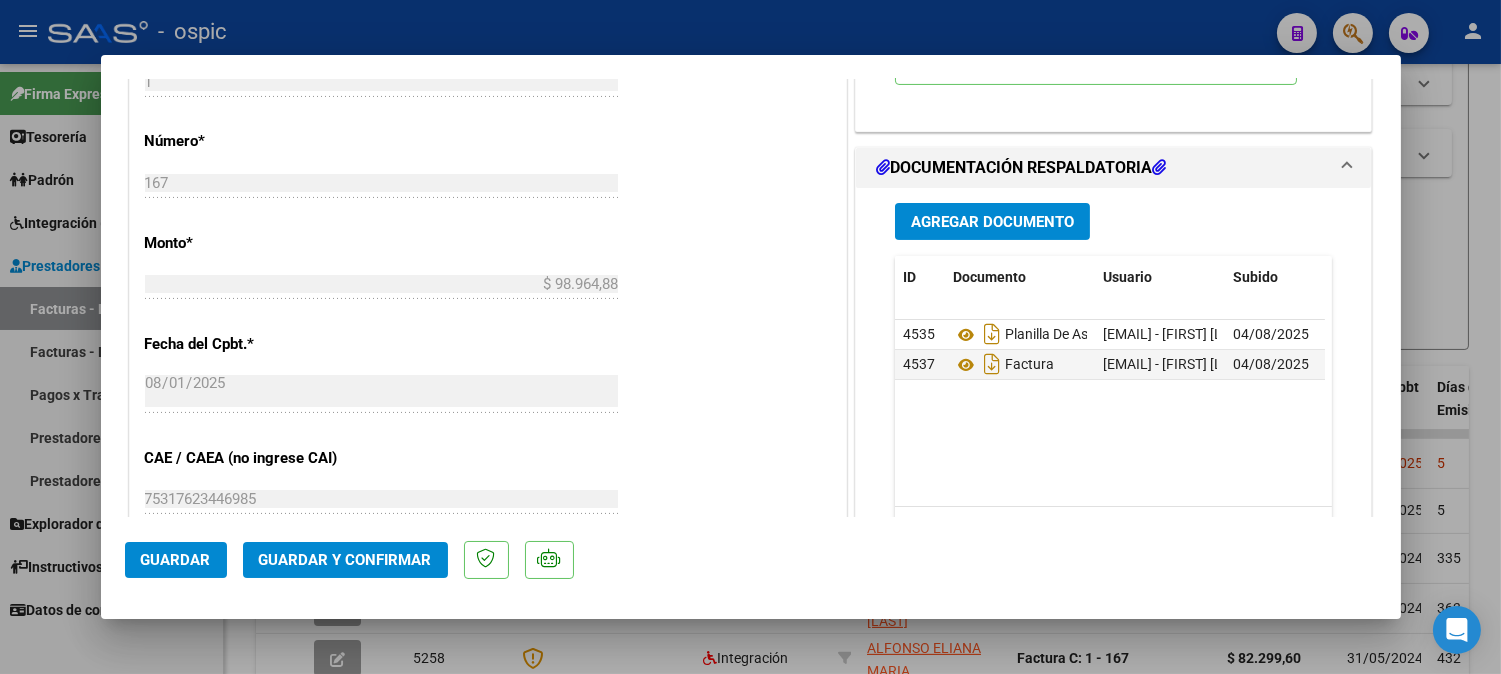 scroll, scrollTop: 0, scrollLeft: 0, axis: both 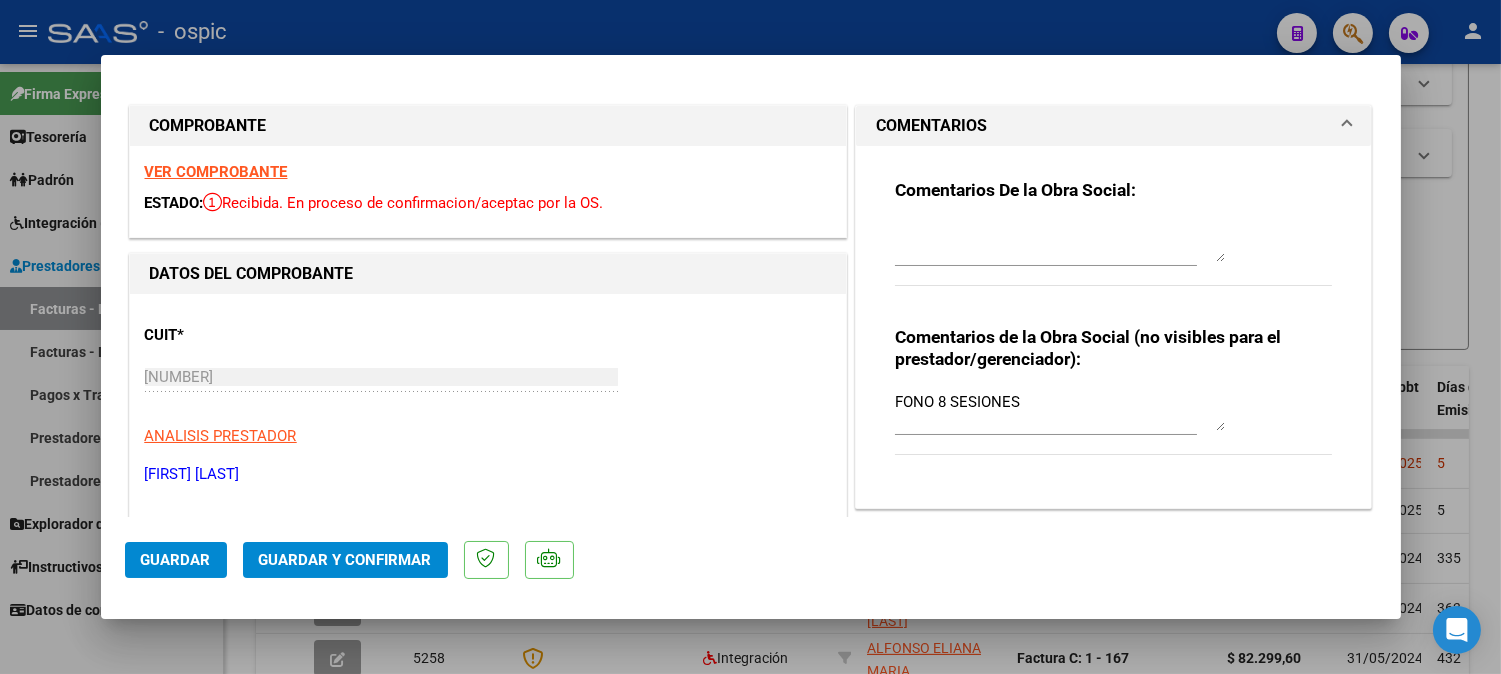 click at bounding box center (1060, 242) 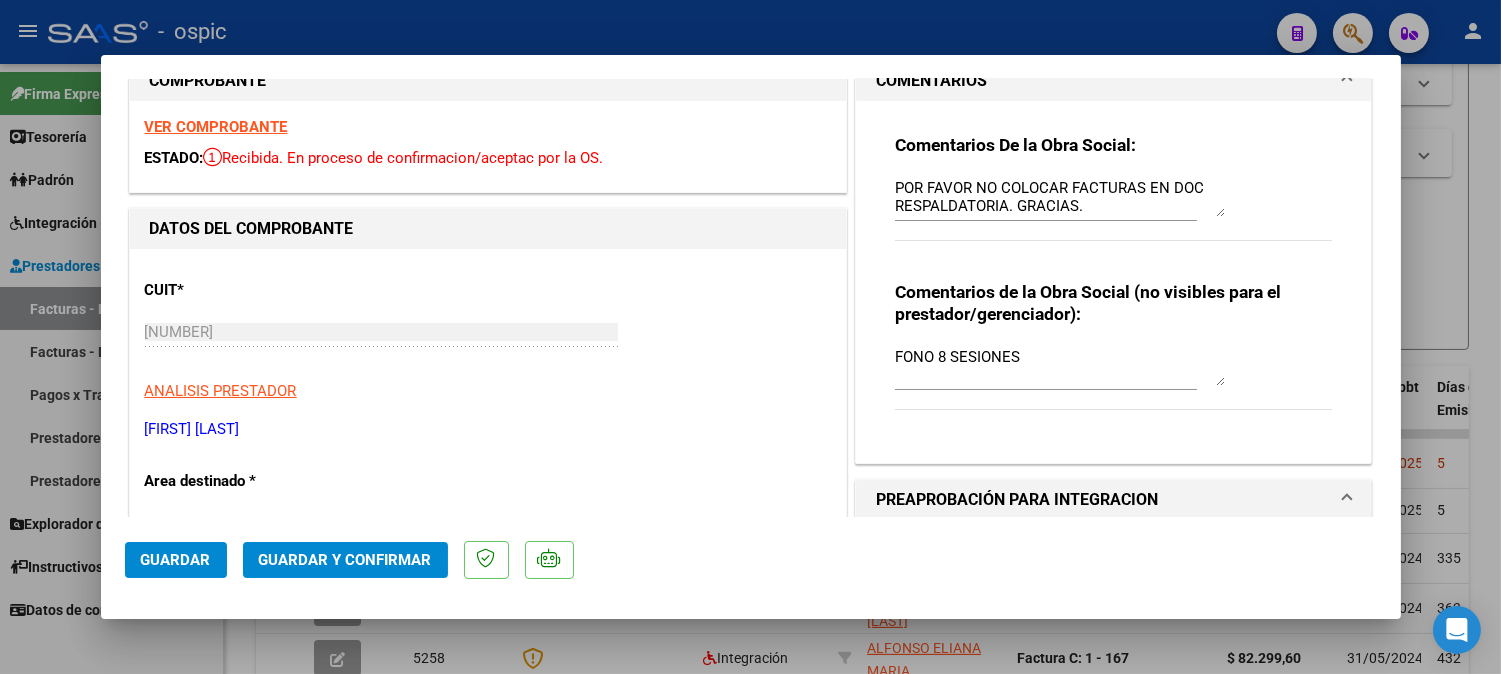 scroll, scrollTop: 25, scrollLeft: 0, axis: vertical 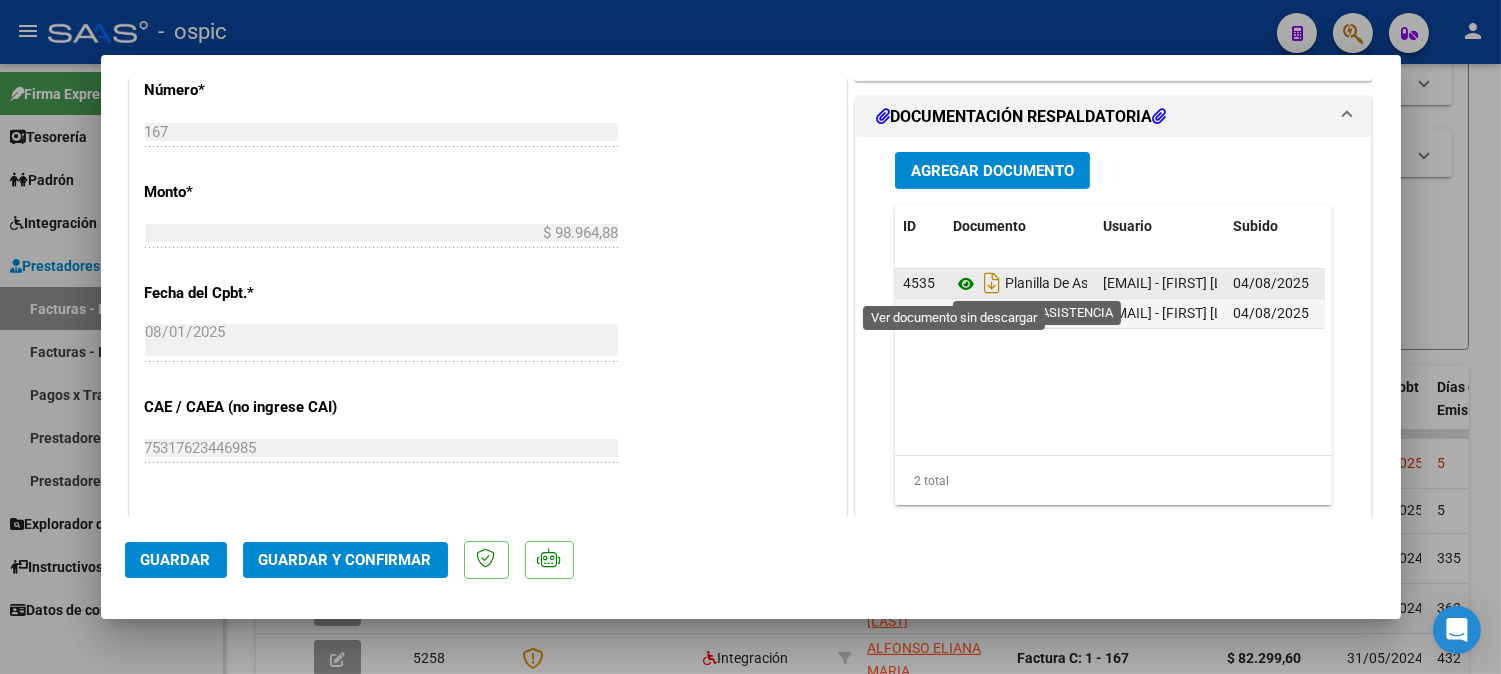 click 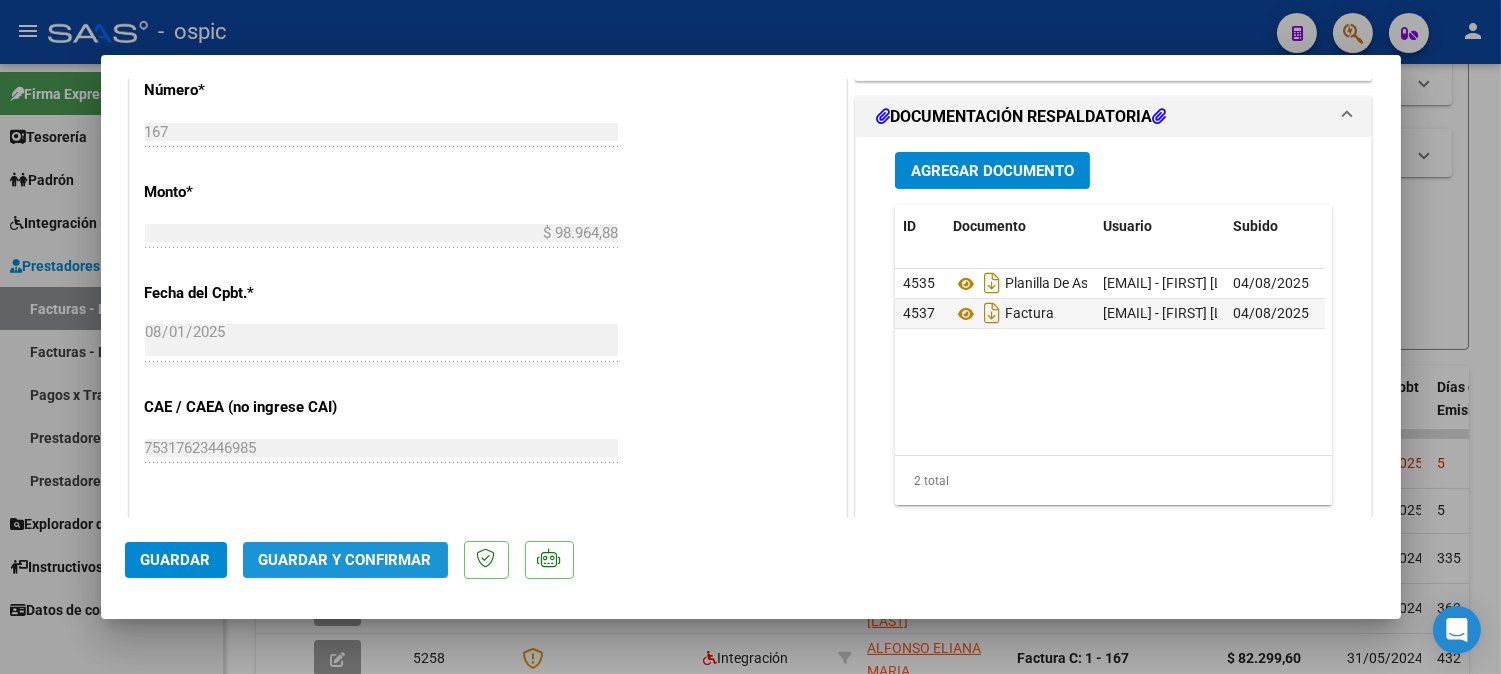 click on "Guardar y Confirmar" 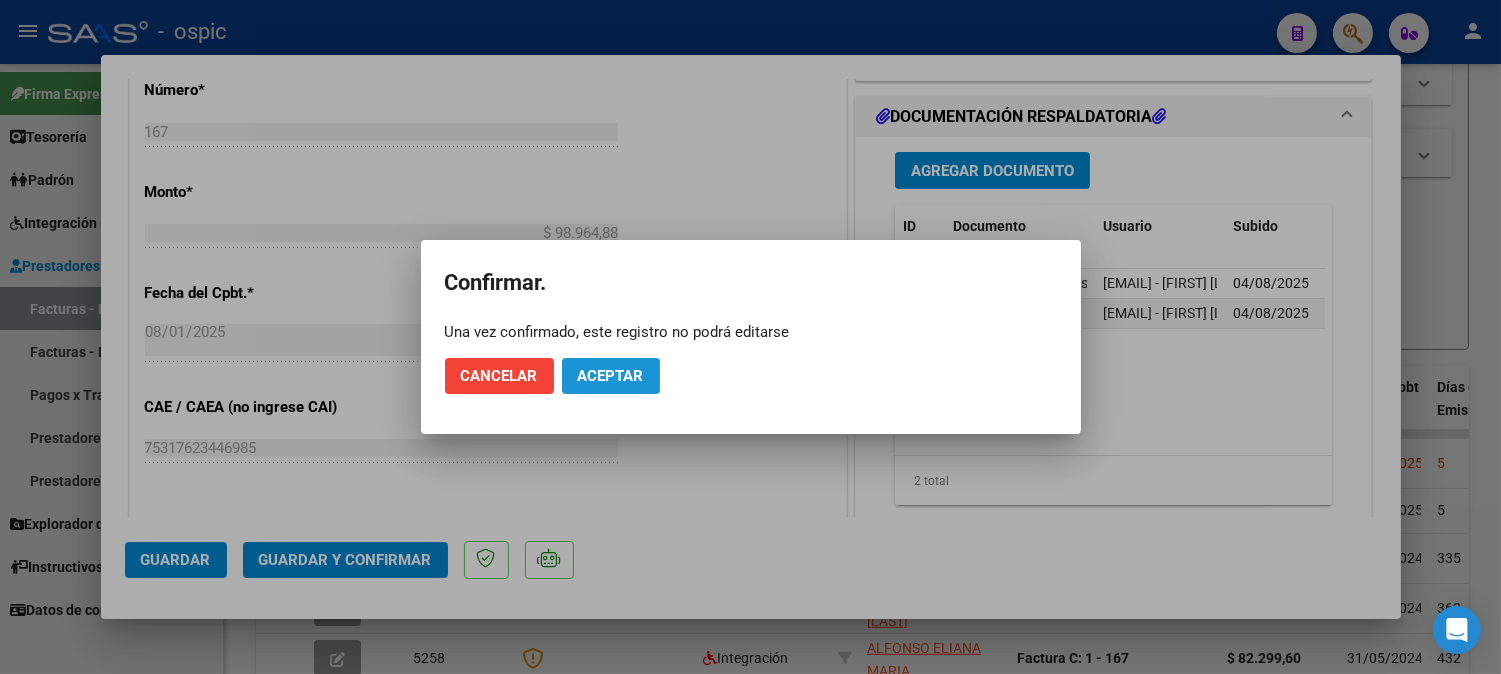 click on "Aceptar" 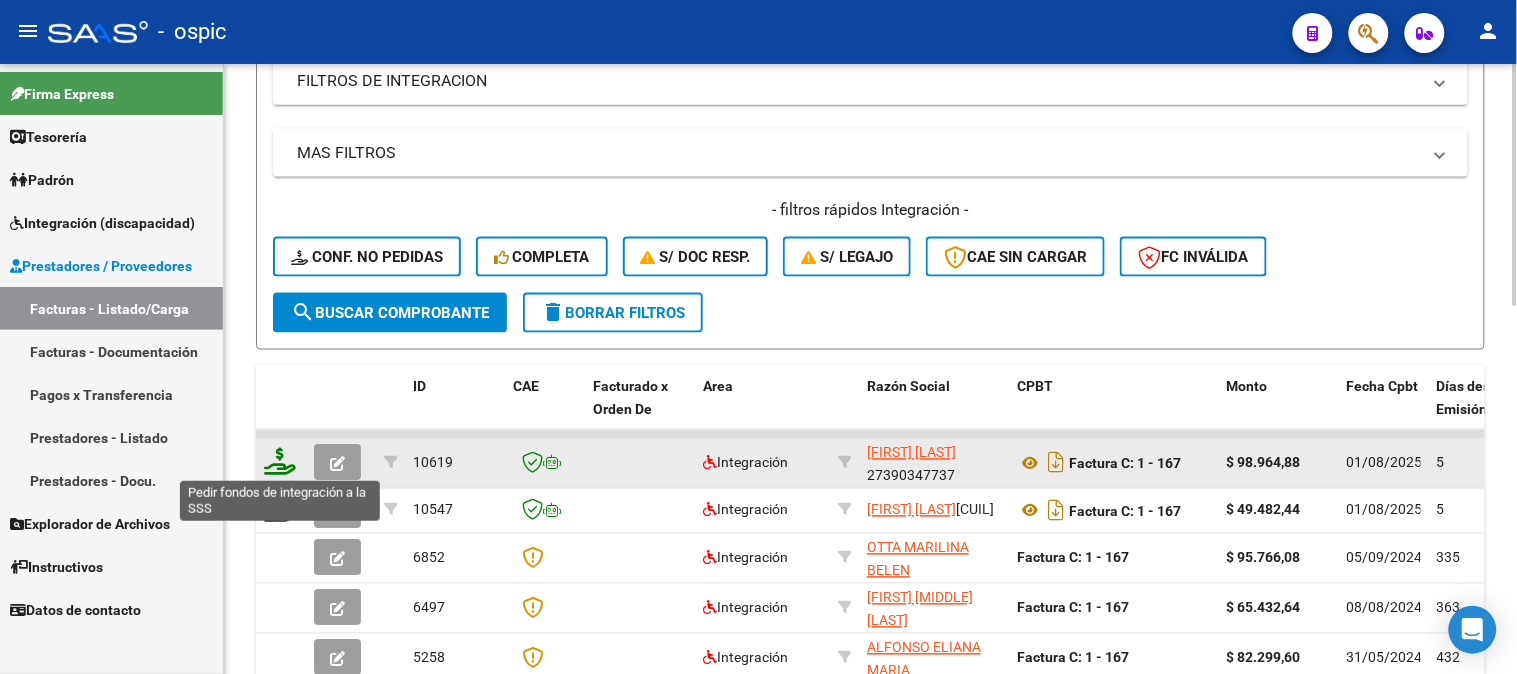 click 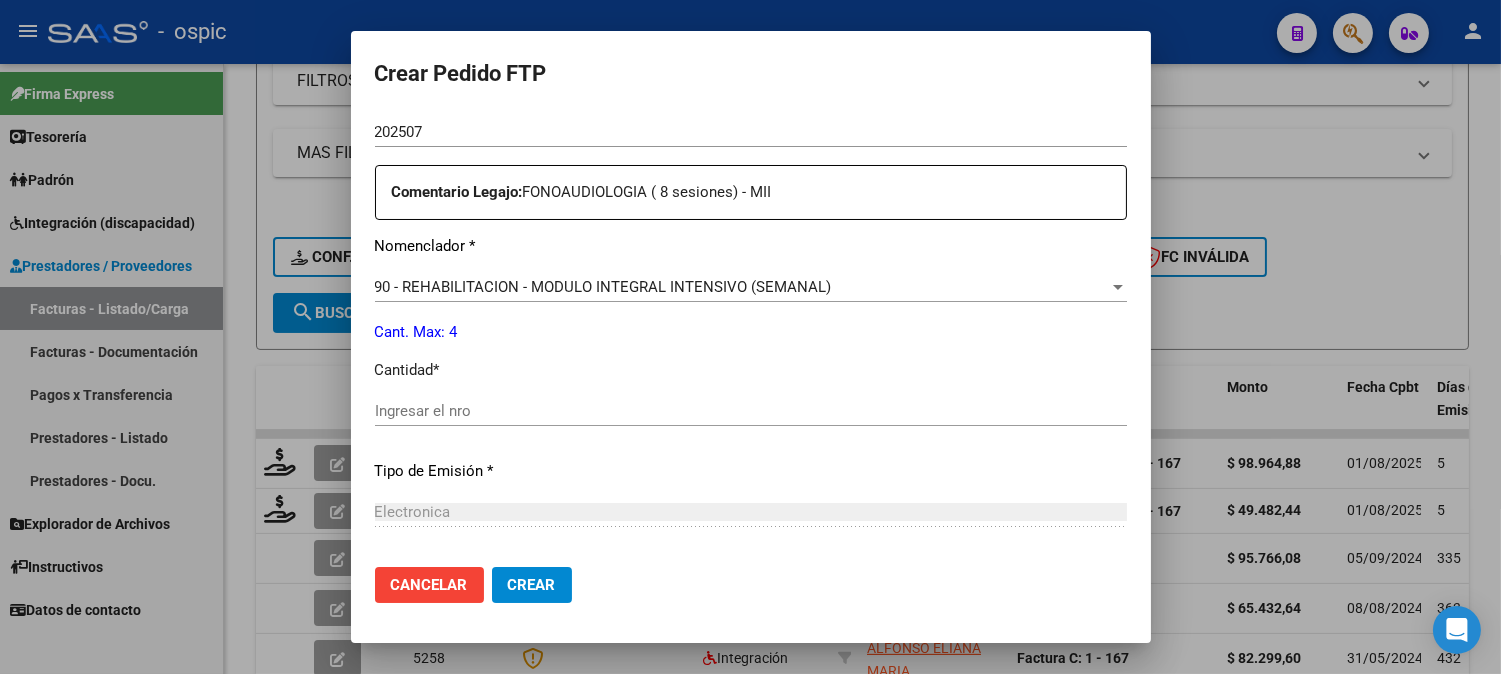 scroll, scrollTop: 728, scrollLeft: 0, axis: vertical 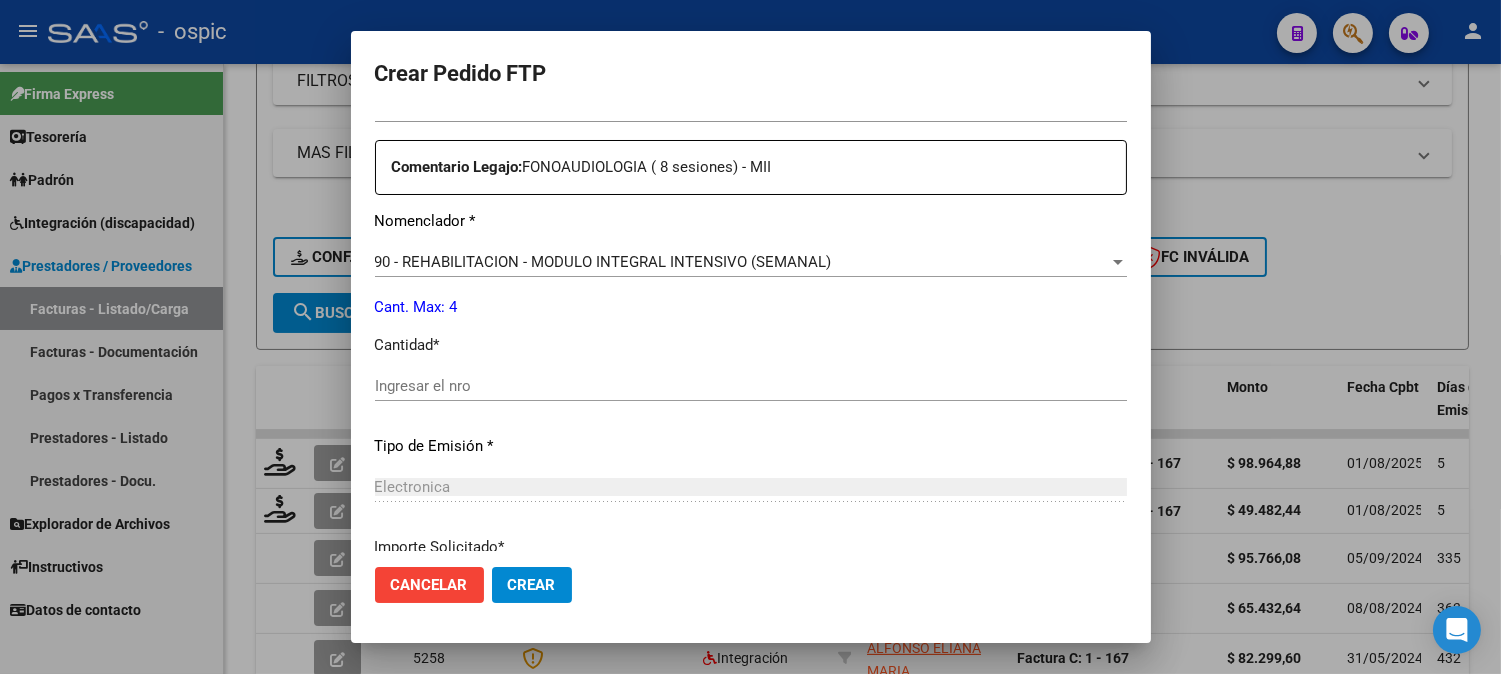 click on "Ingresar el nro" at bounding box center (751, 386) 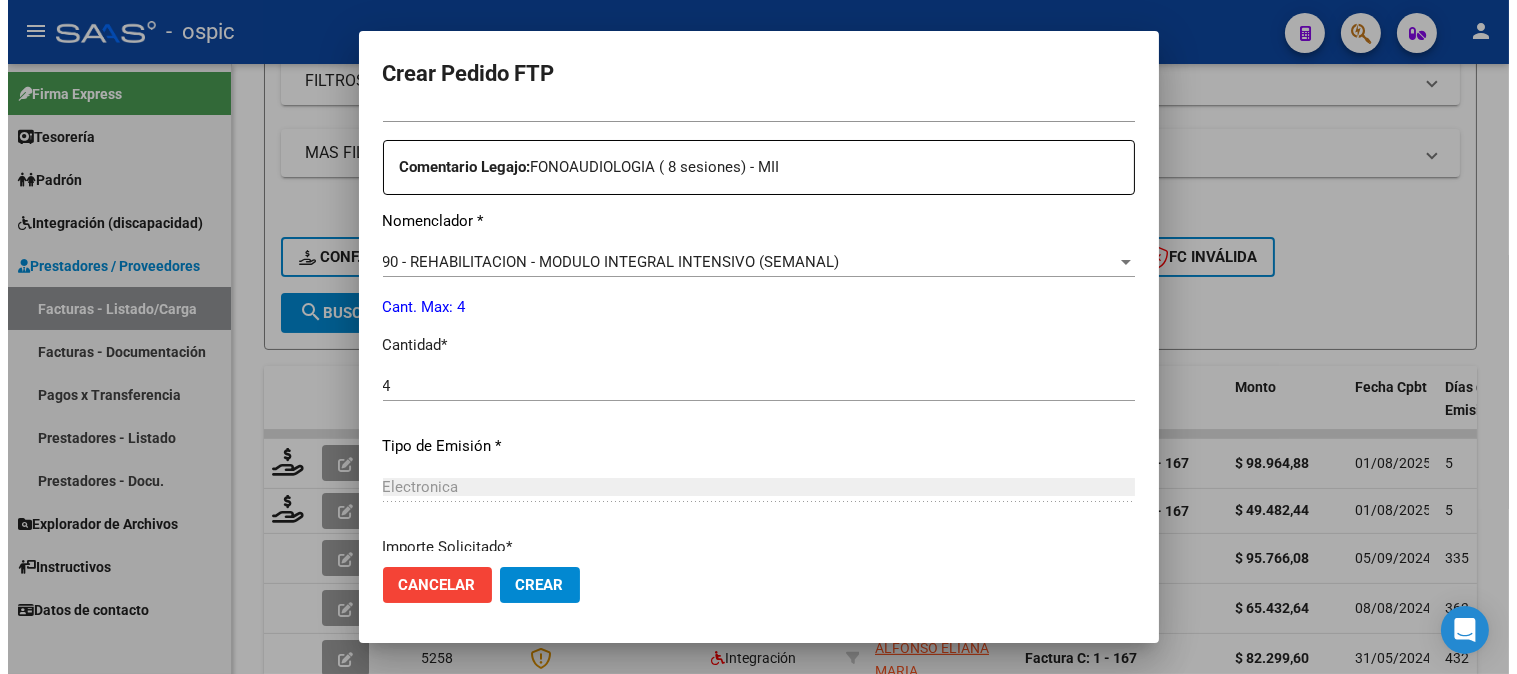 scroll, scrollTop: 900, scrollLeft: 0, axis: vertical 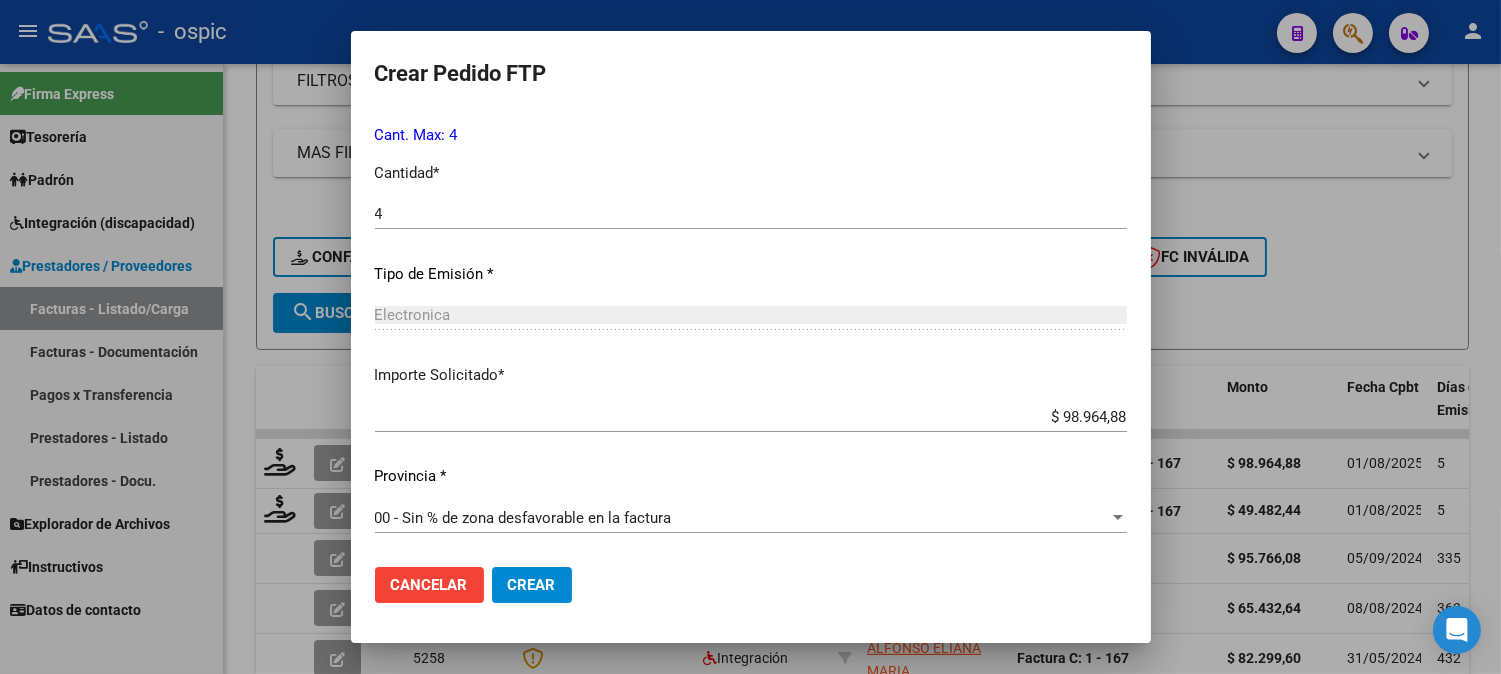 drag, startPoint x: 534, startPoint y: 583, endPoint x: 1224, endPoint y: 312, distance: 741.3103 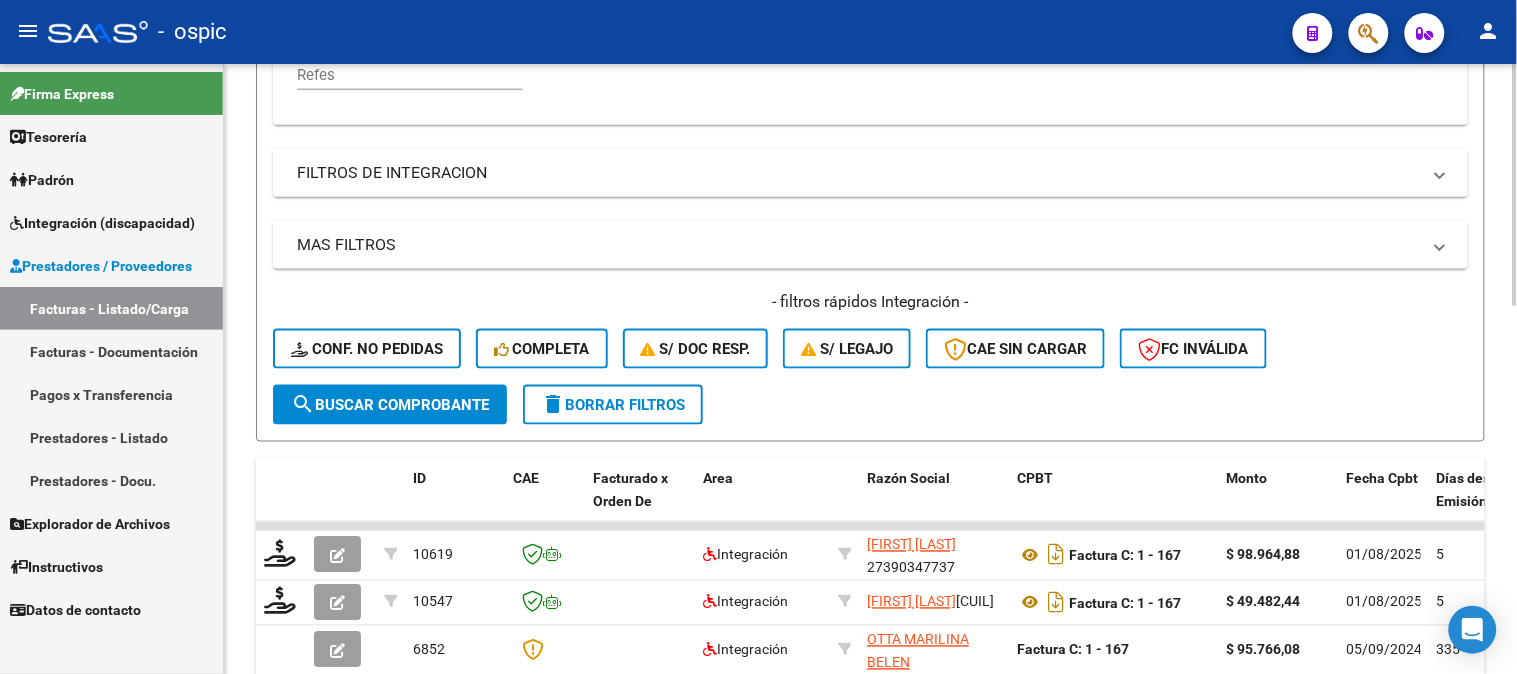 scroll, scrollTop: 341, scrollLeft: 0, axis: vertical 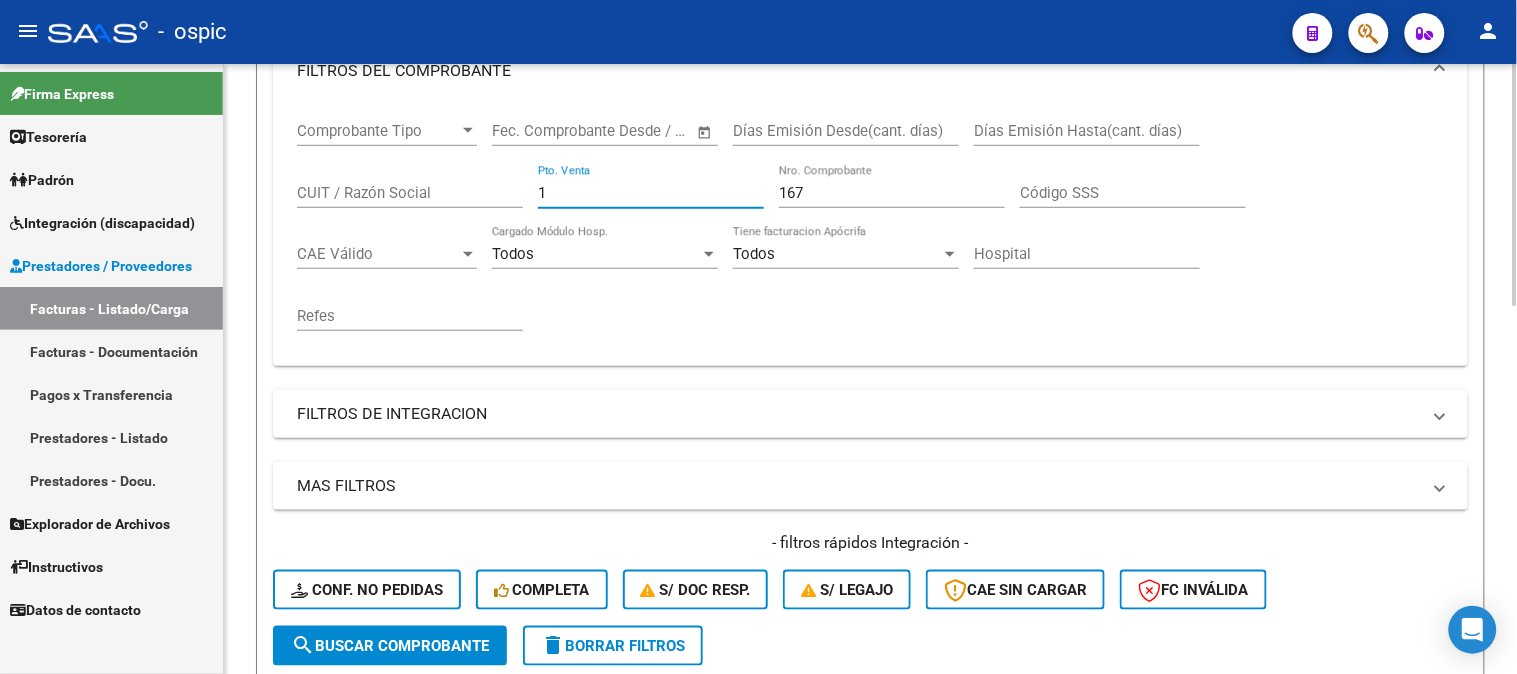 drag, startPoint x: 501, startPoint y: 188, endPoint x: 483, endPoint y: 165, distance: 29.206163 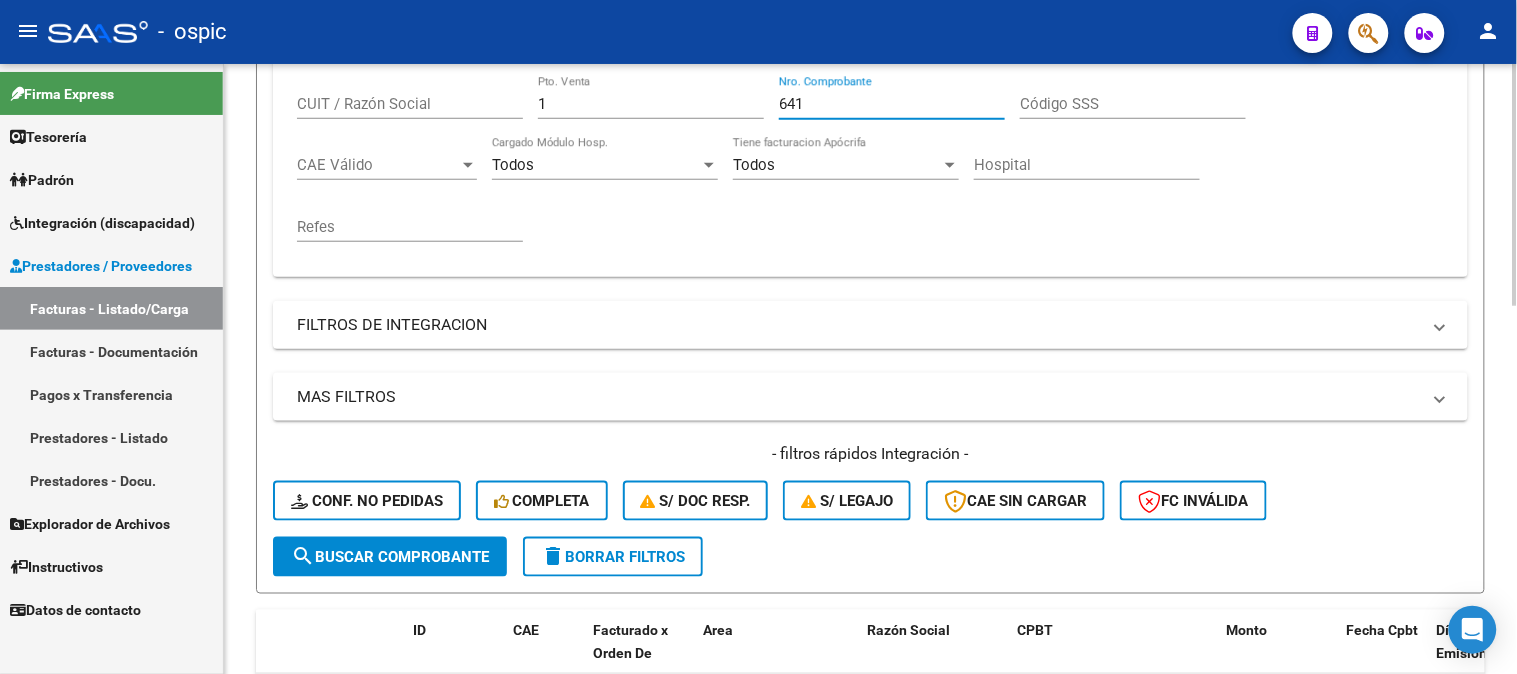 scroll, scrollTop: 563, scrollLeft: 0, axis: vertical 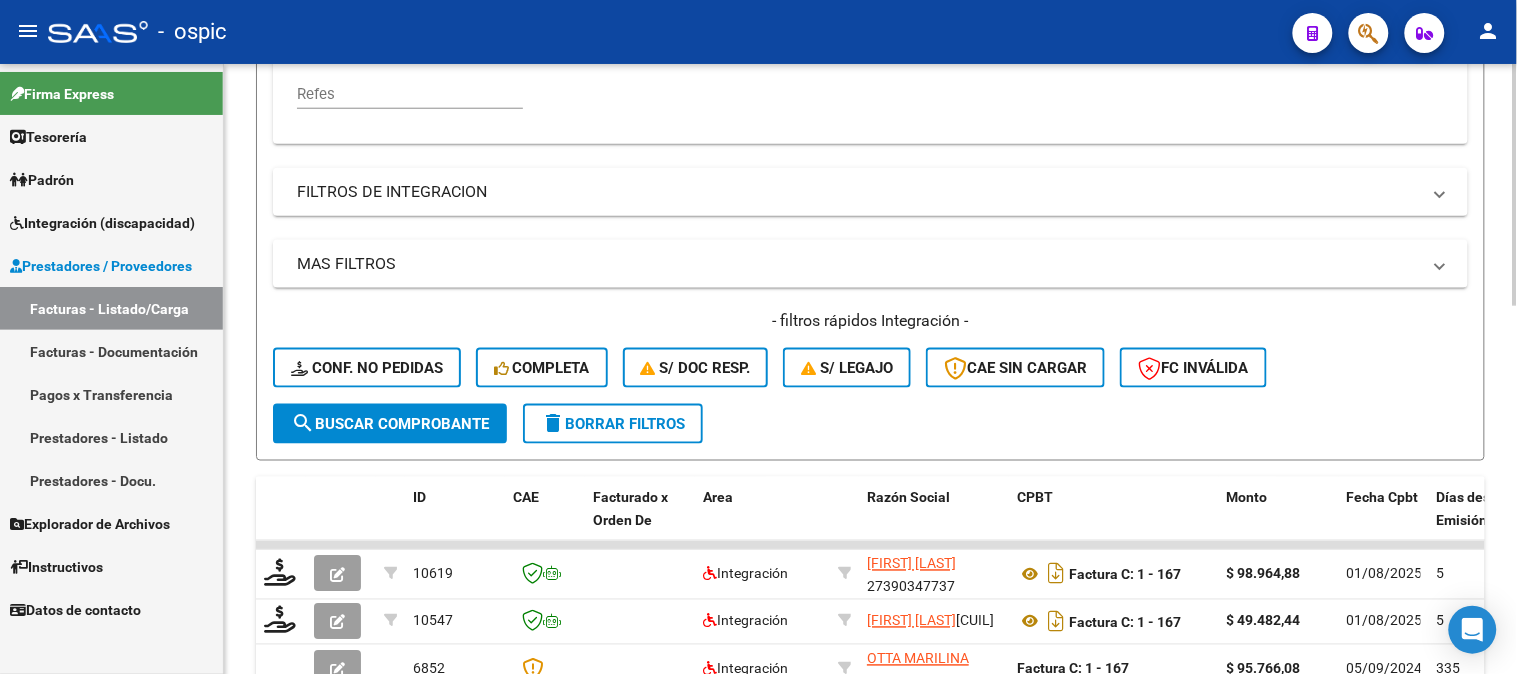 click on "search  Buscar Comprobante" 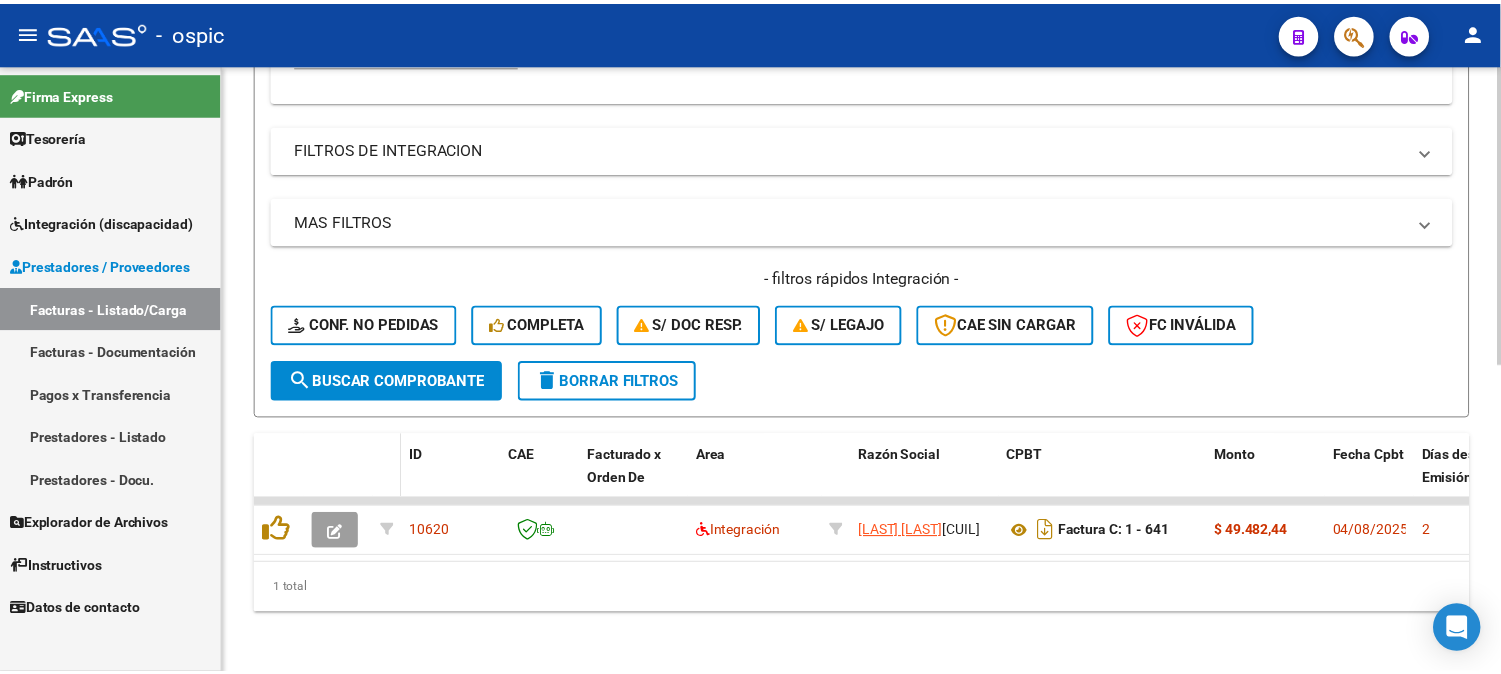 scroll, scrollTop: 624, scrollLeft: 0, axis: vertical 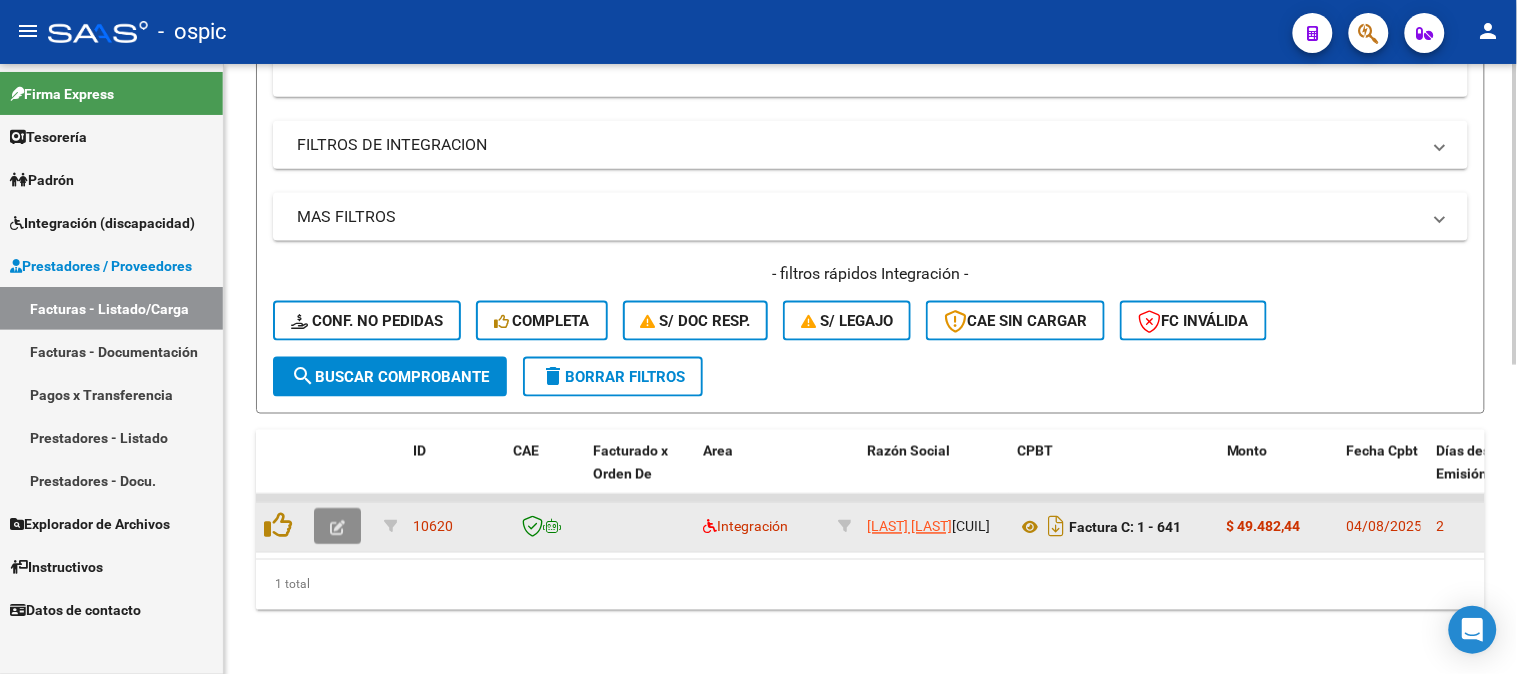 click 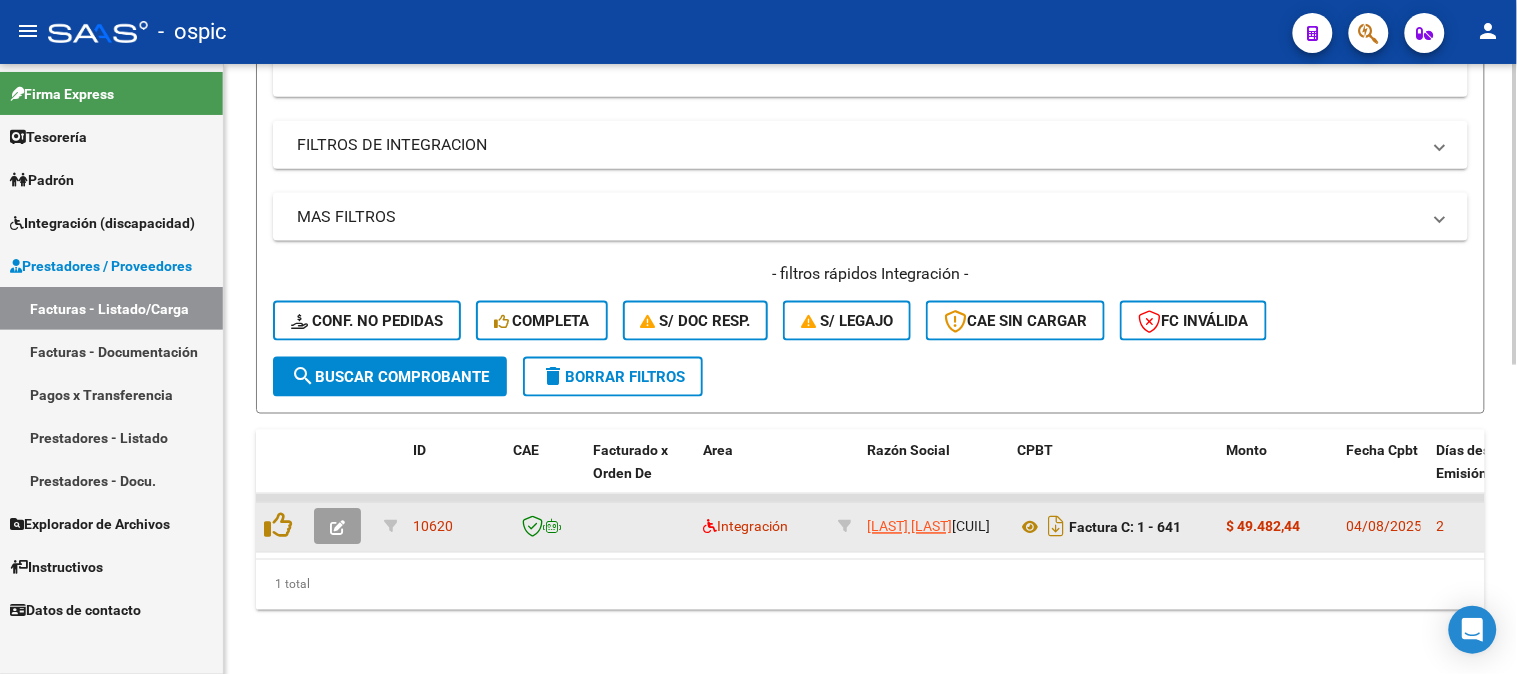 click 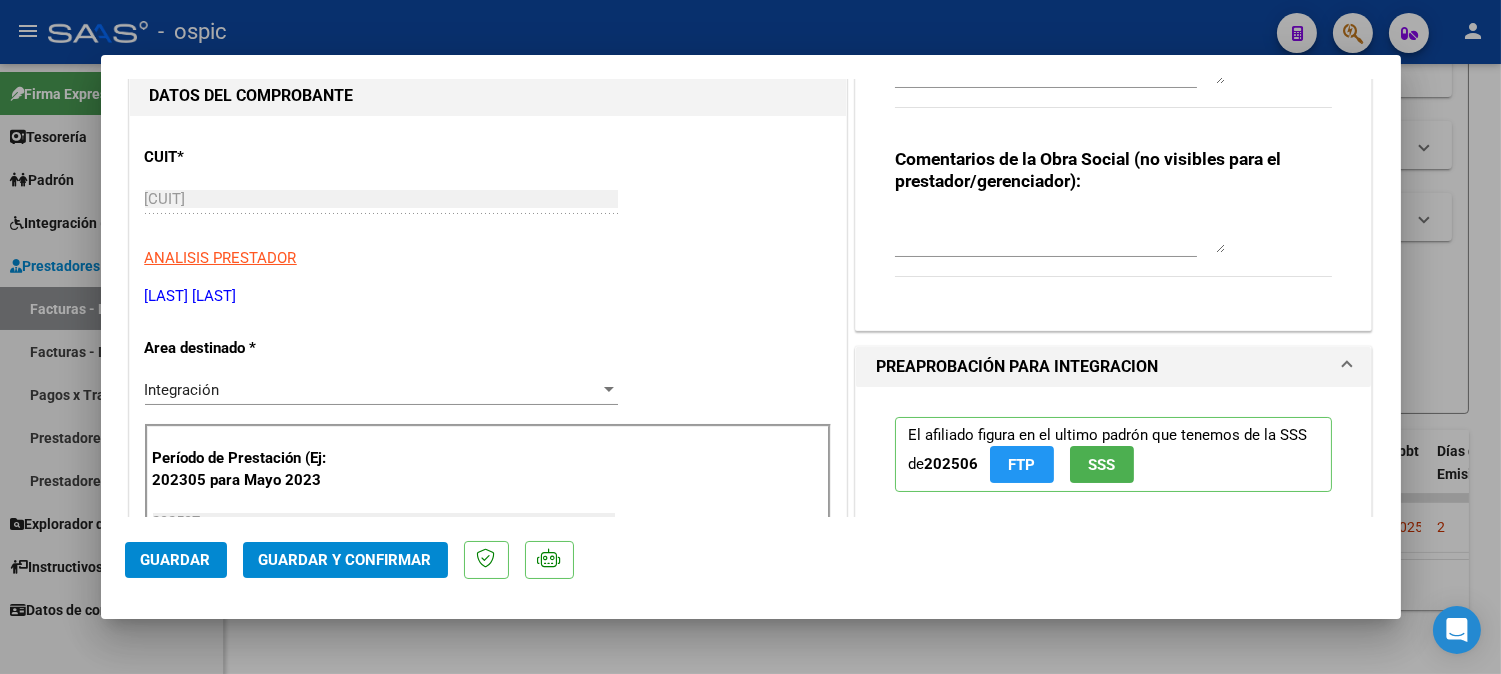 scroll, scrollTop: 0, scrollLeft: 0, axis: both 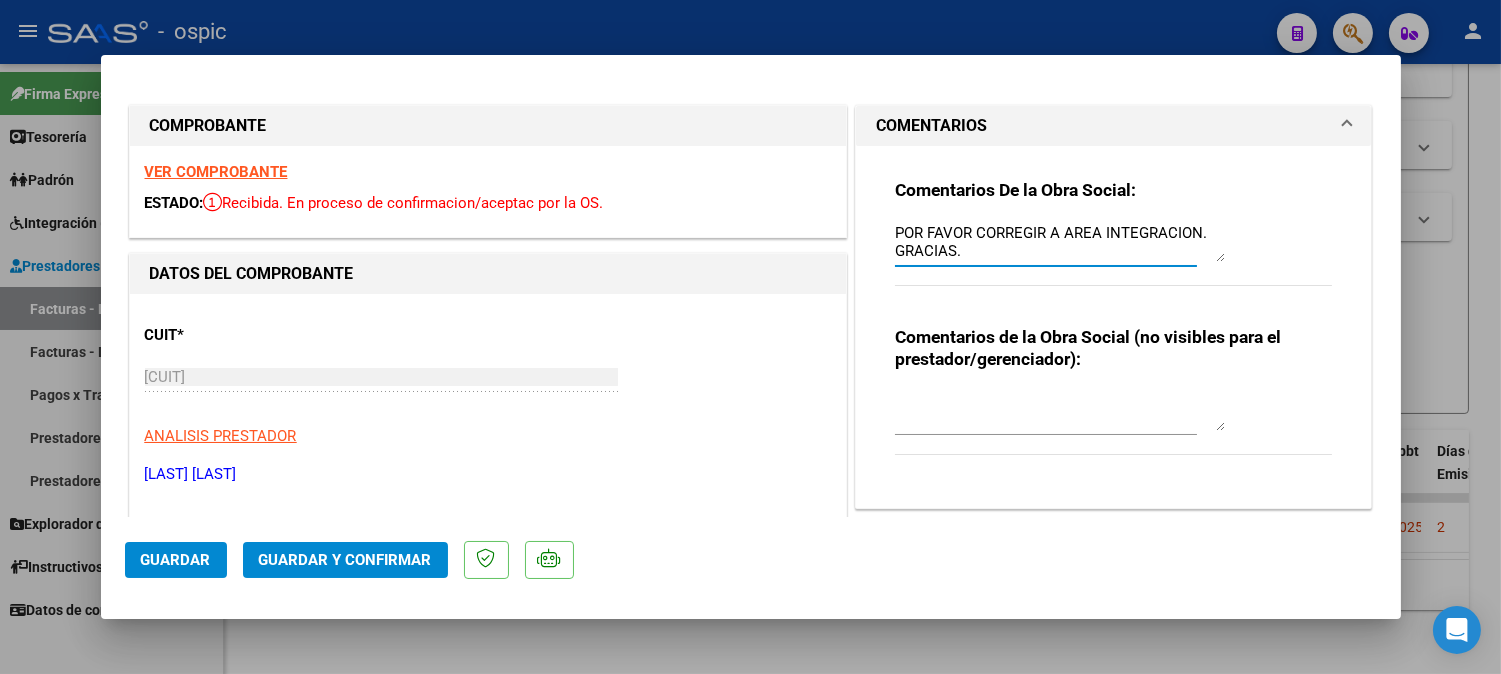 drag, startPoint x: 888, startPoint y: 234, endPoint x: 960, endPoint y: 252, distance: 74.215904 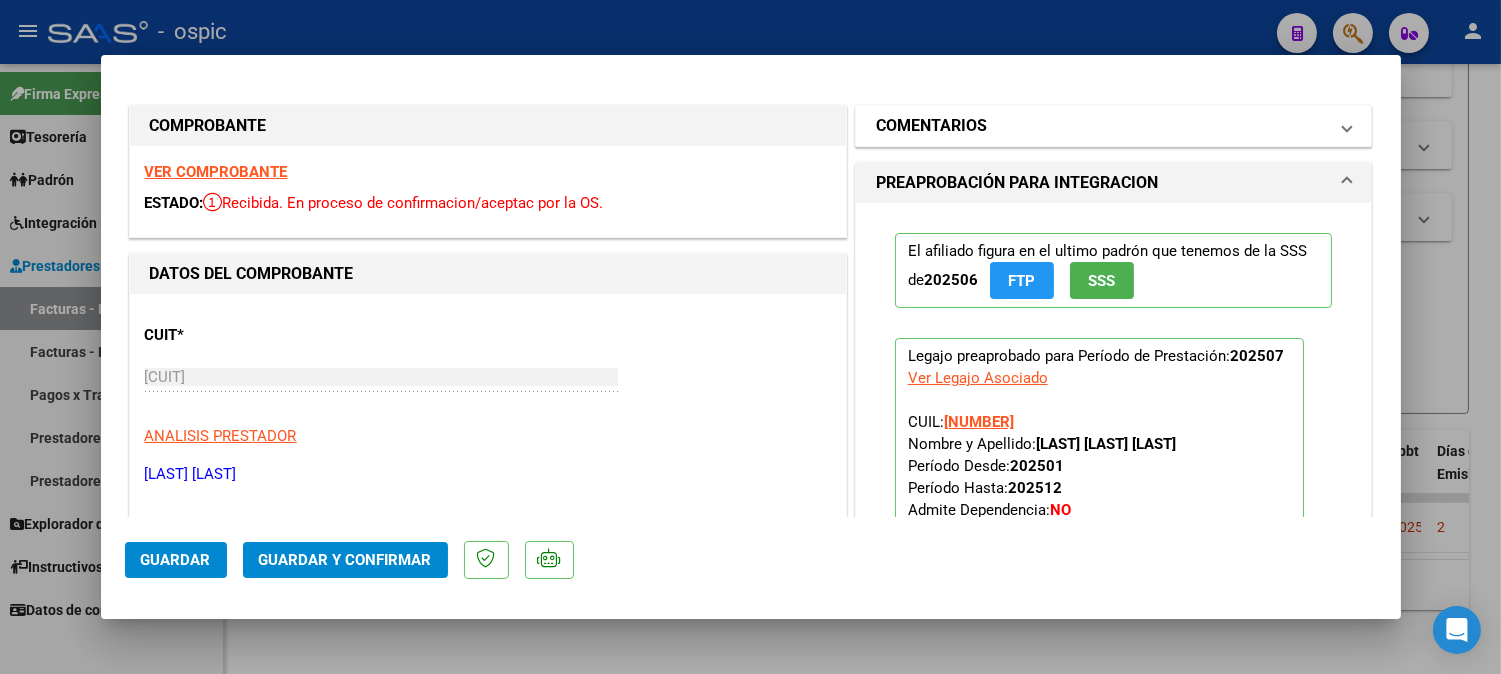 click on "COMENTARIOS" at bounding box center (931, 126) 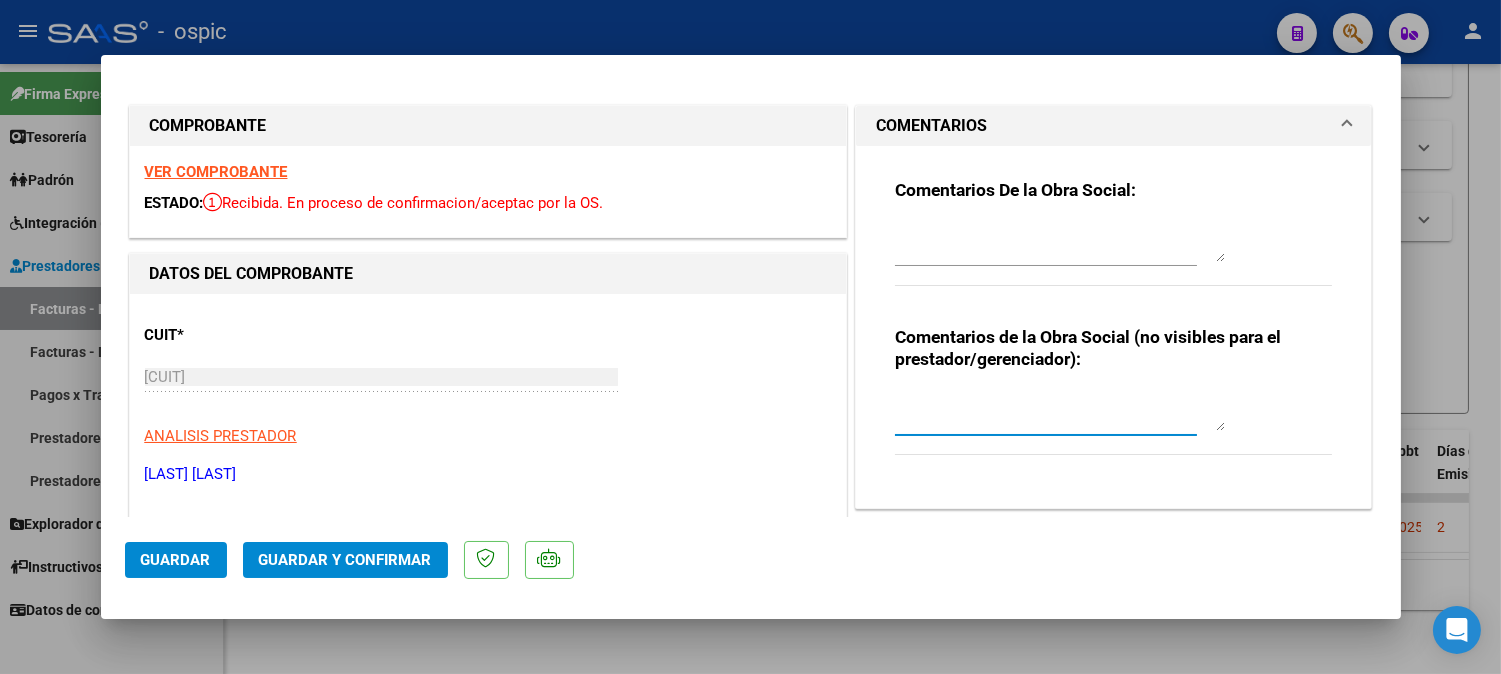 drag, startPoint x: 924, startPoint y: 392, endPoint x: 1086, endPoint y: 413, distance: 163.35544 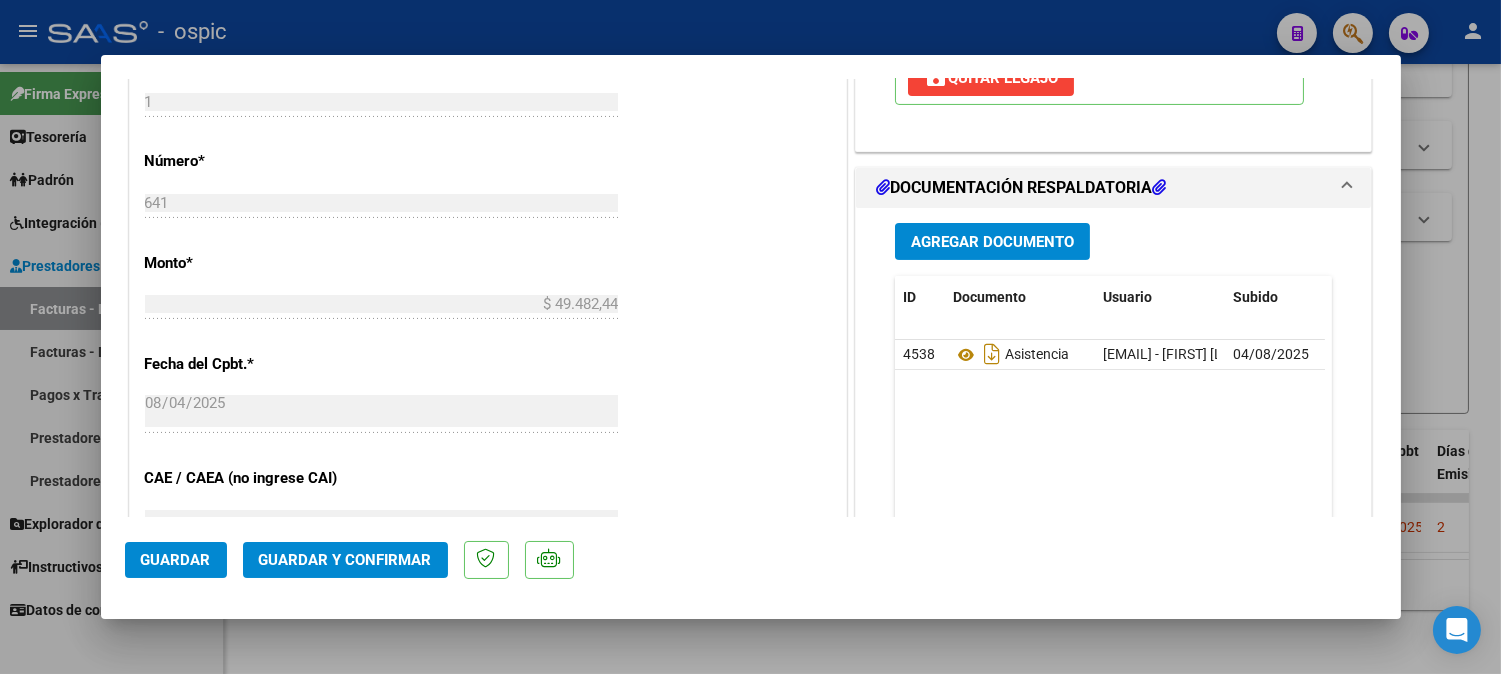 scroll, scrollTop: 881, scrollLeft: 0, axis: vertical 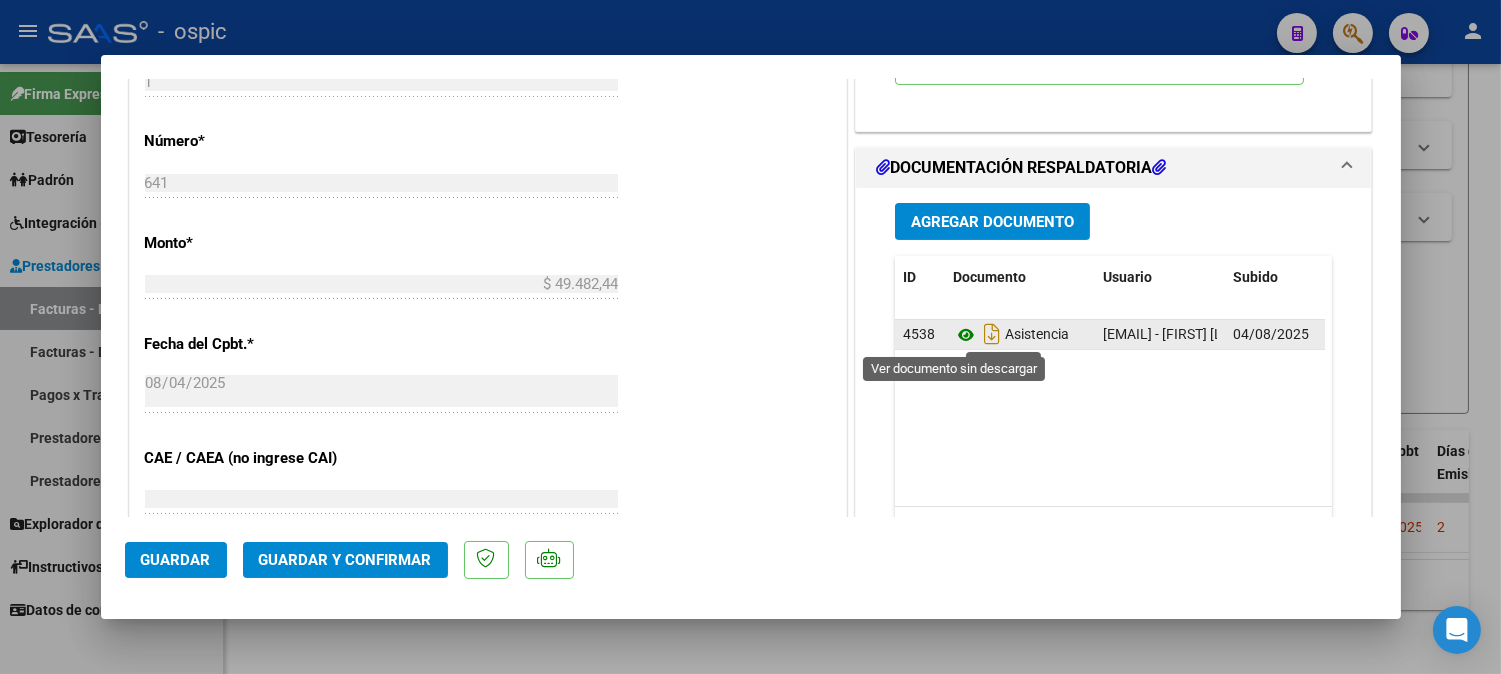 click 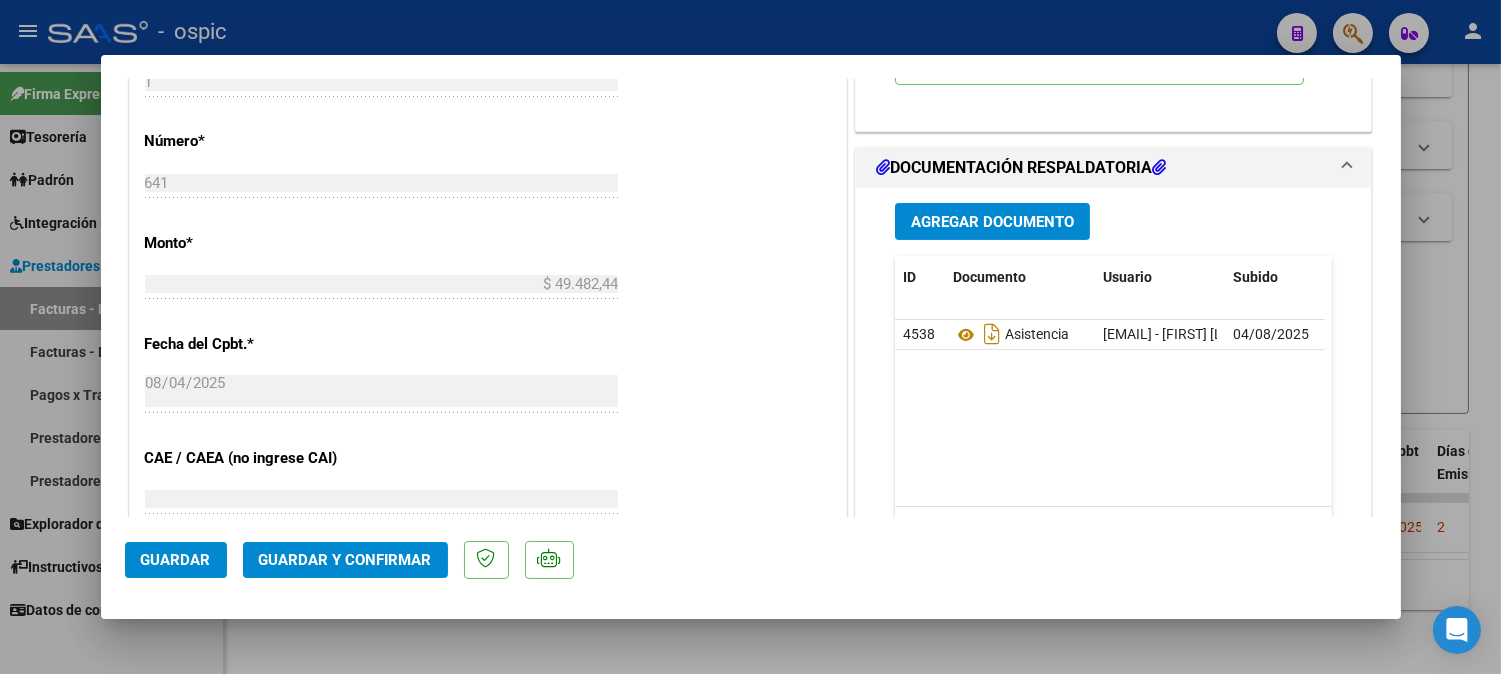 click on "Guardar y Confirmar" 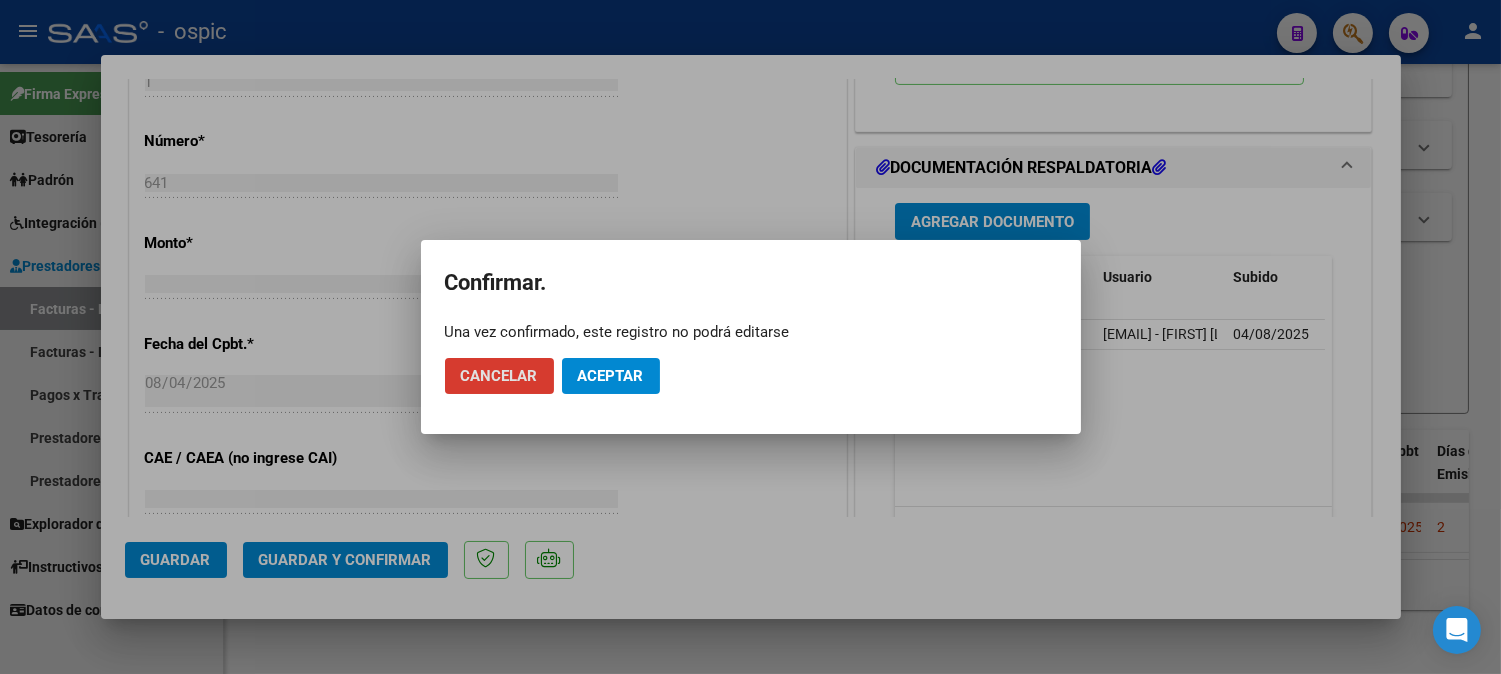 click on "Aceptar" 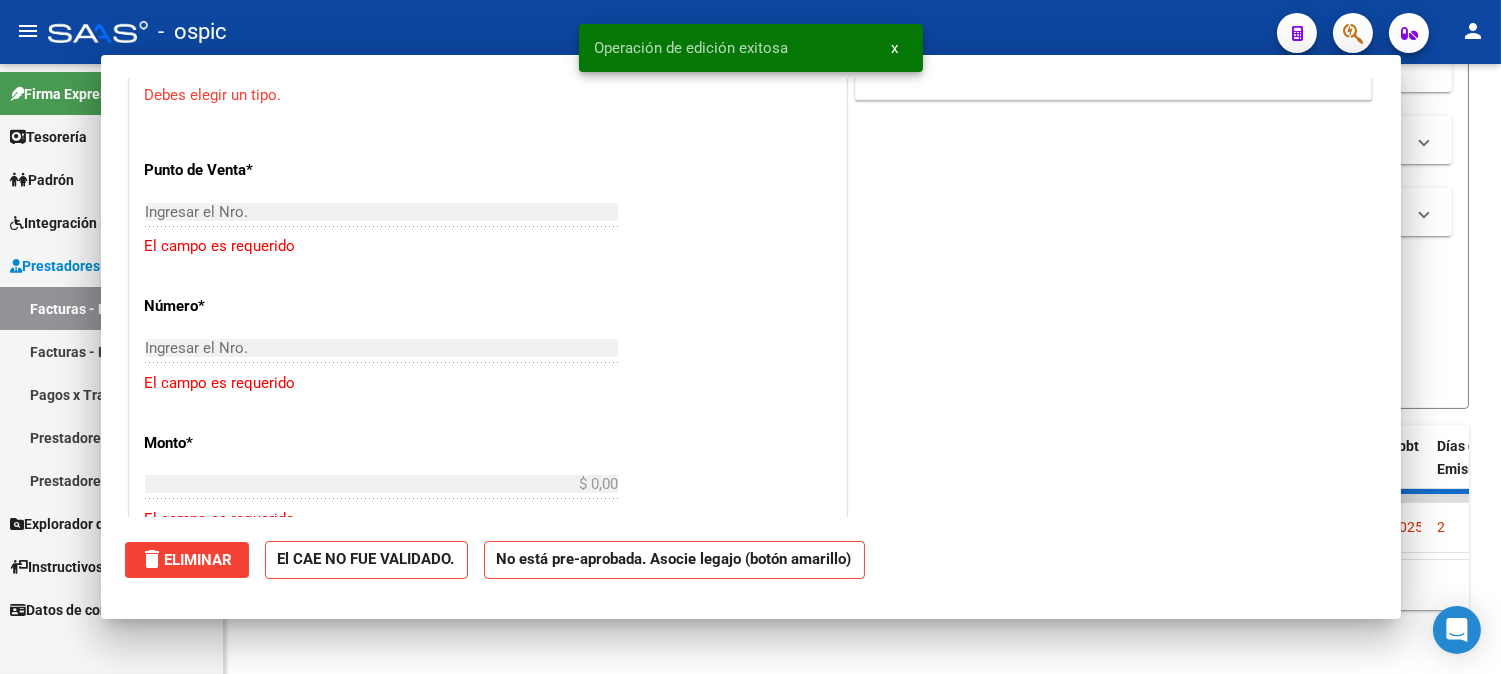 scroll, scrollTop: 916, scrollLeft: 0, axis: vertical 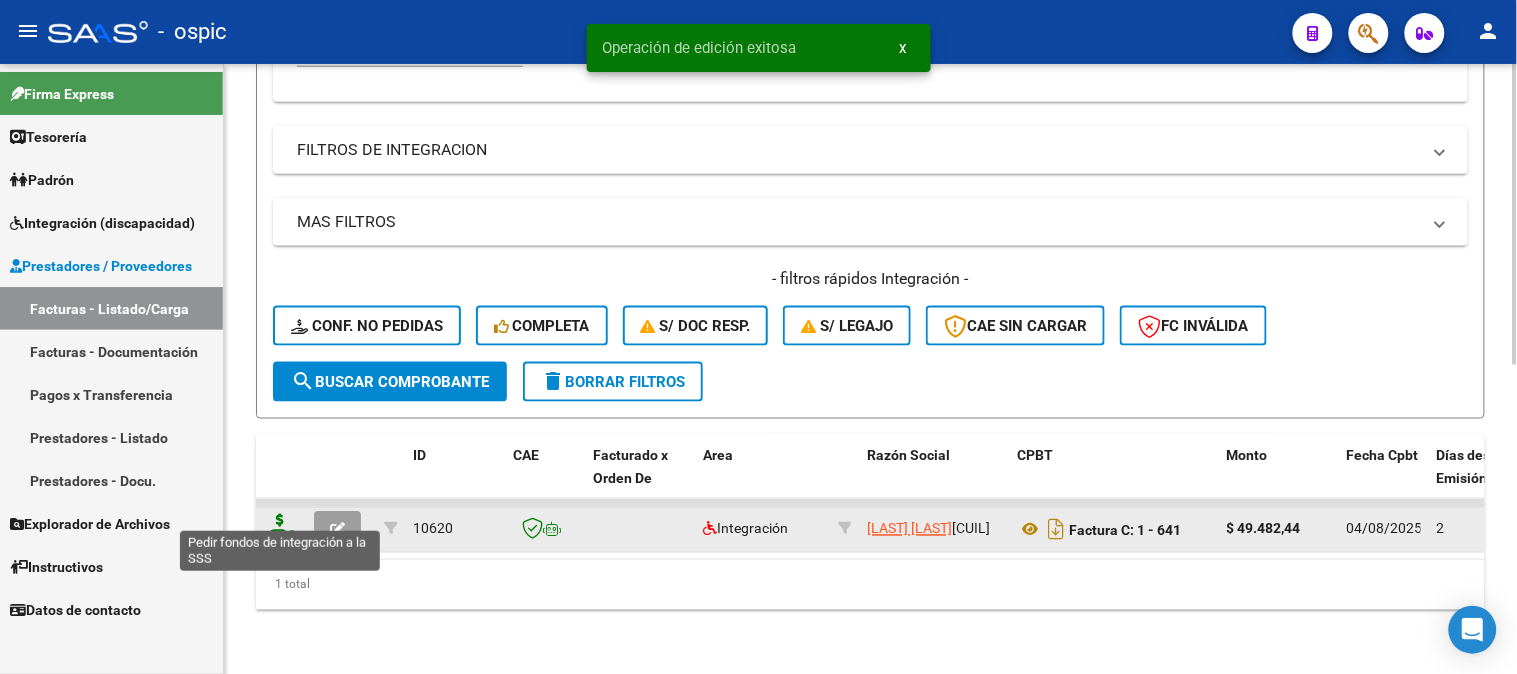 click 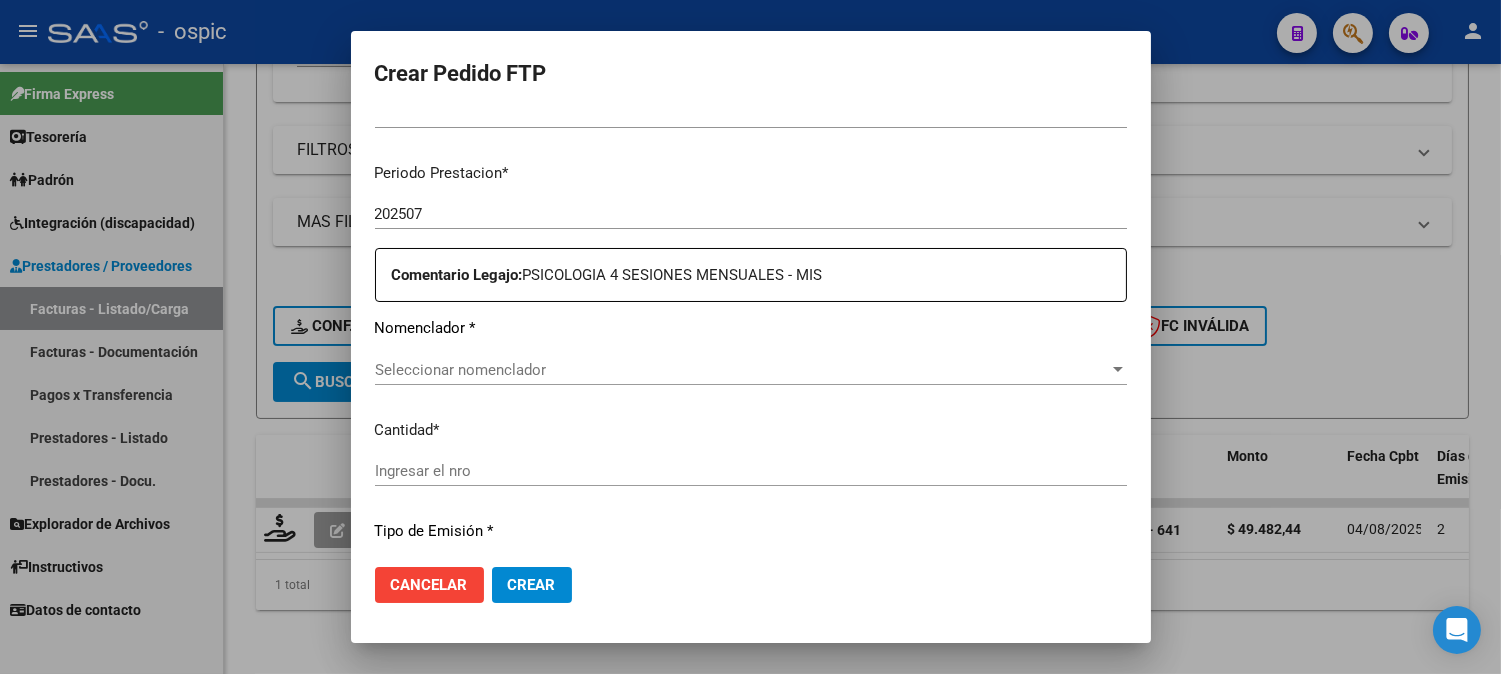 scroll, scrollTop: 613, scrollLeft: 0, axis: vertical 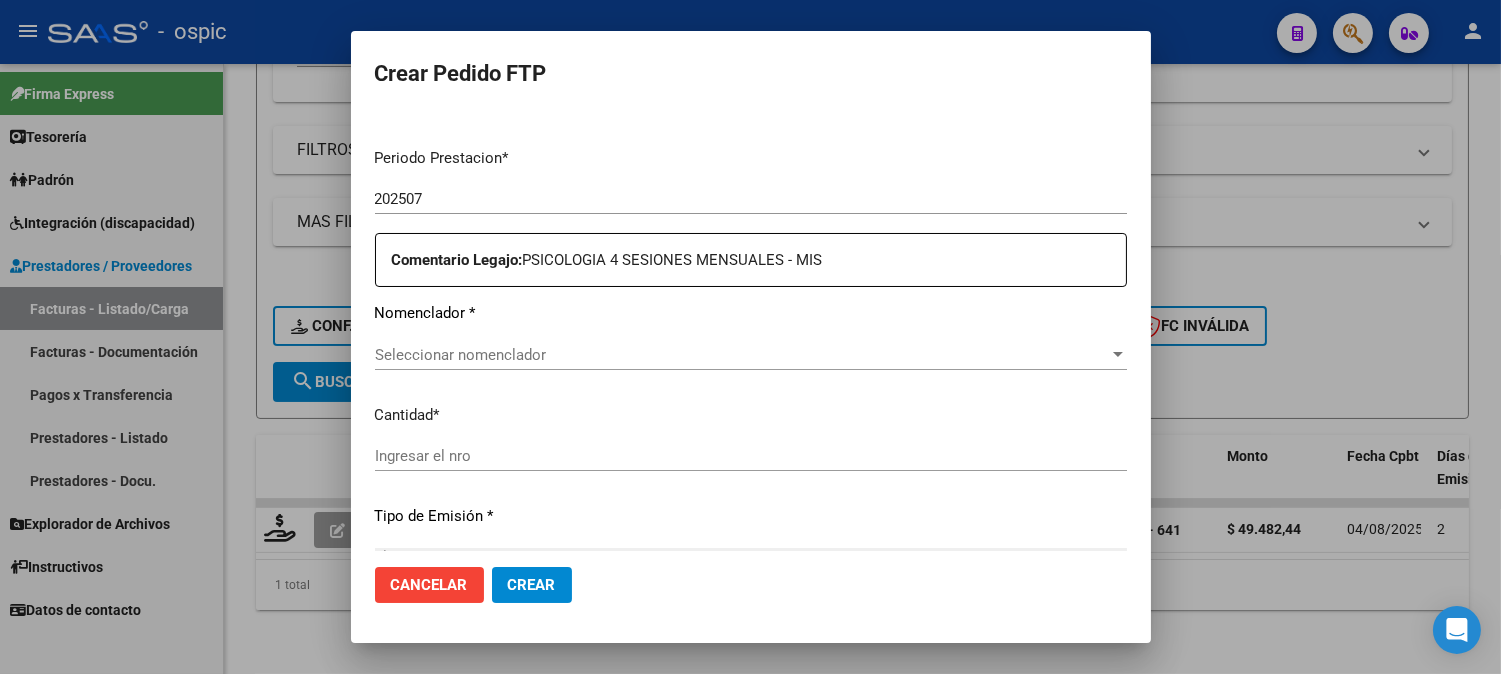click on "Seleccionar nomenclador" at bounding box center [742, 355] 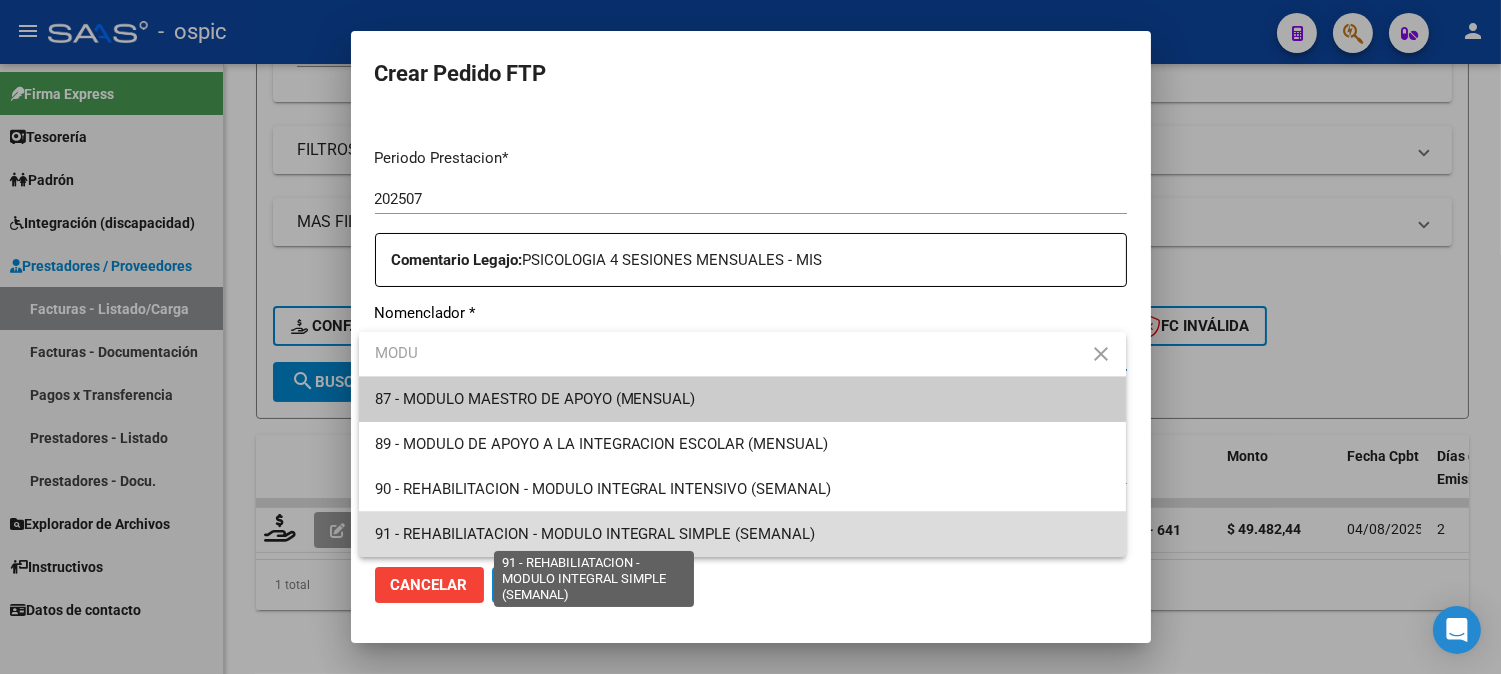 click on "91 - REHABILIATACION - MODULO INTEGRAL SIMPLE (SEMANAL)" at bounding box center (595, 534) 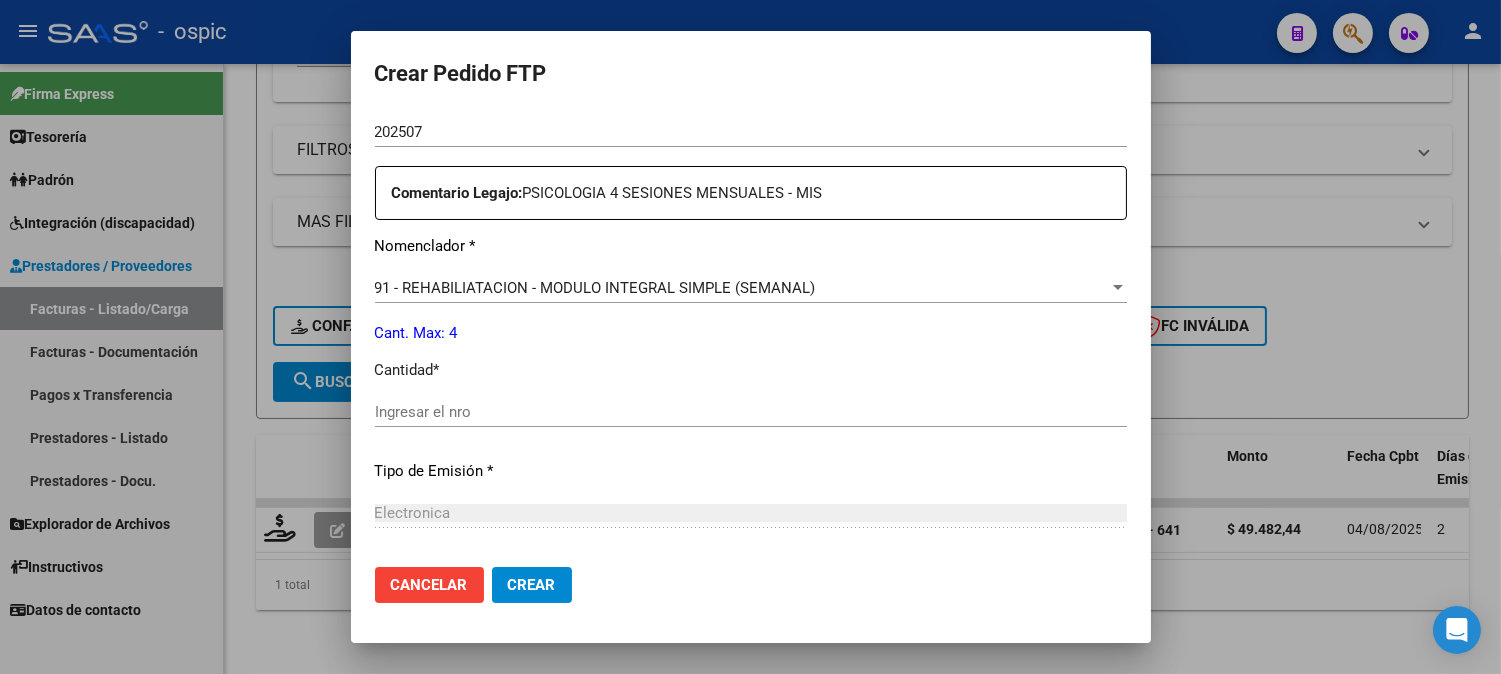 scroll, scrollTop: 691, scrollLeft: 0, axis: vertical 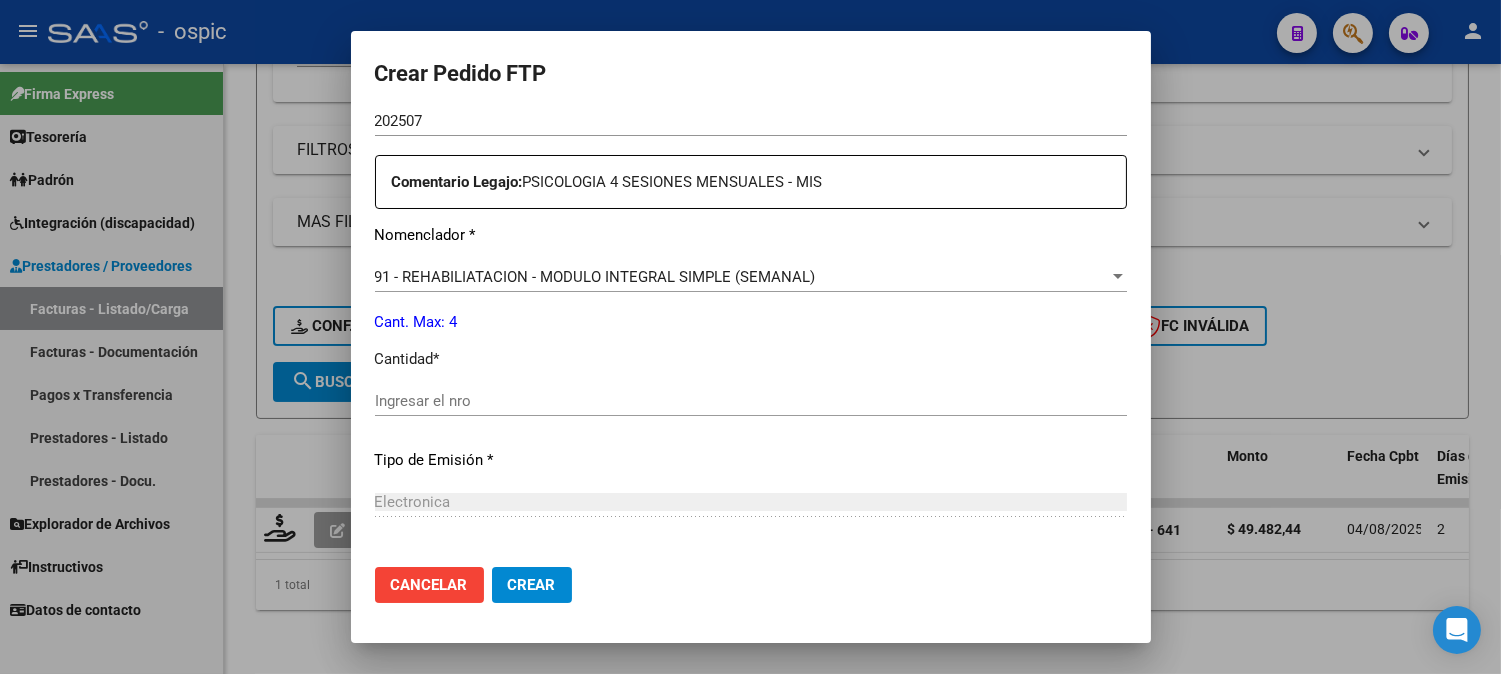 click on "Ingresar el nro" at bounding box center (751, 401) 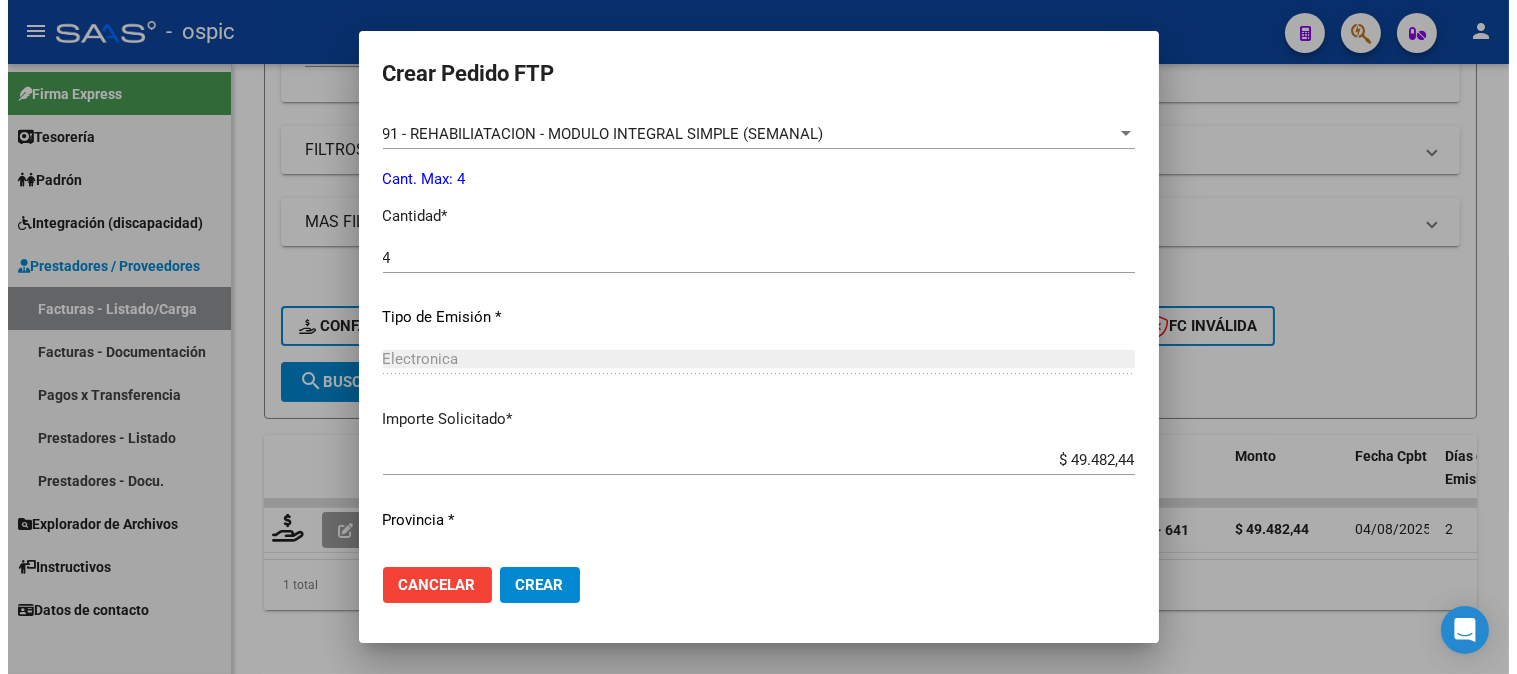 scroll, scrollTop: 877, scrollLeft: 0, axis: vertical 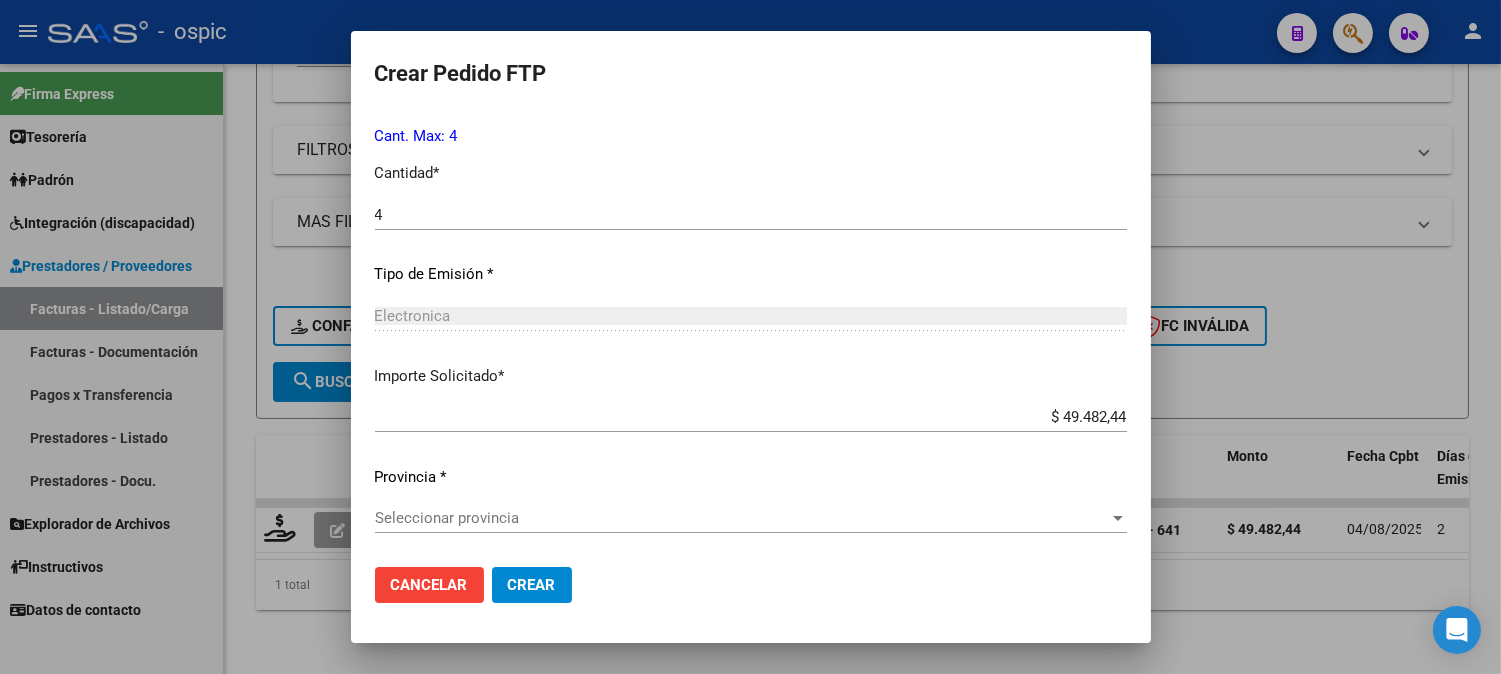click on "Seleccionar provincia" at bounding box center [742, 518] 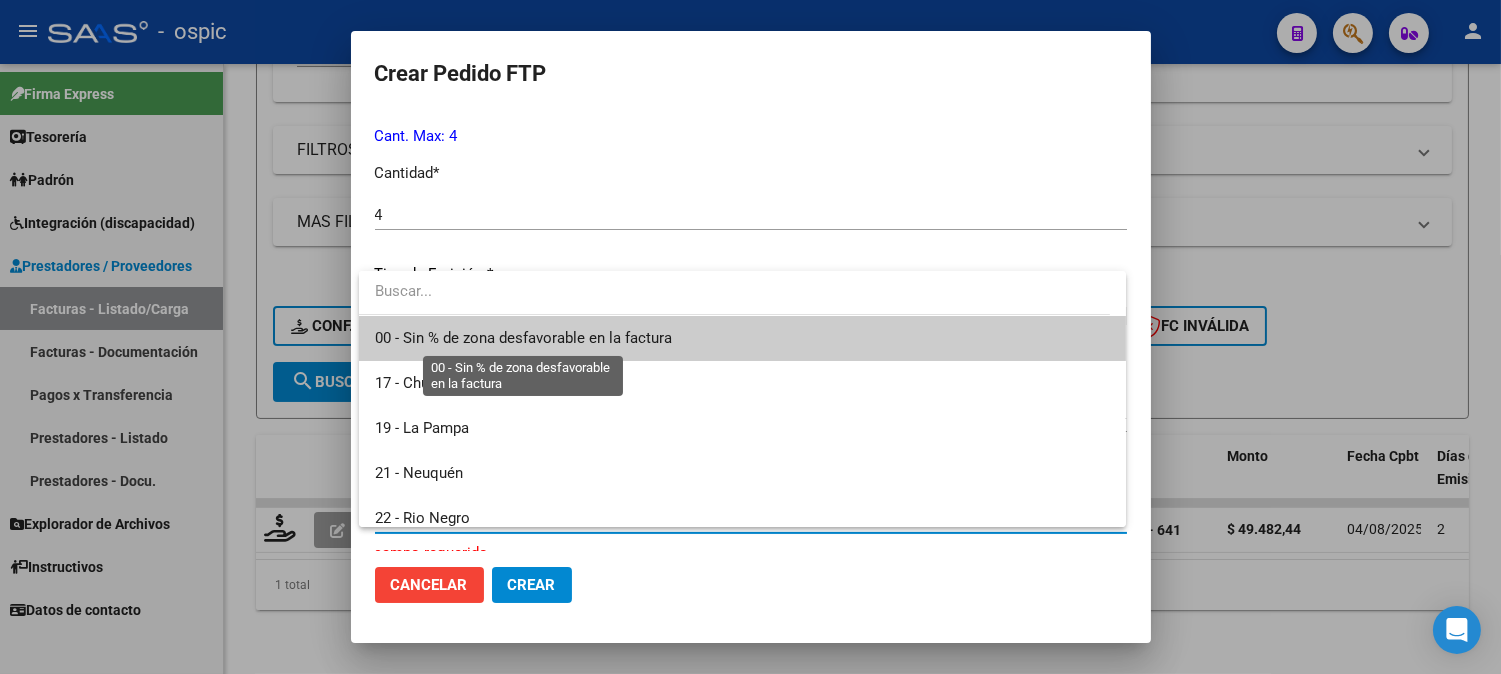 click on "00 - Sin % de zona desfavorable en la factura" at bounding box center (523, 338) 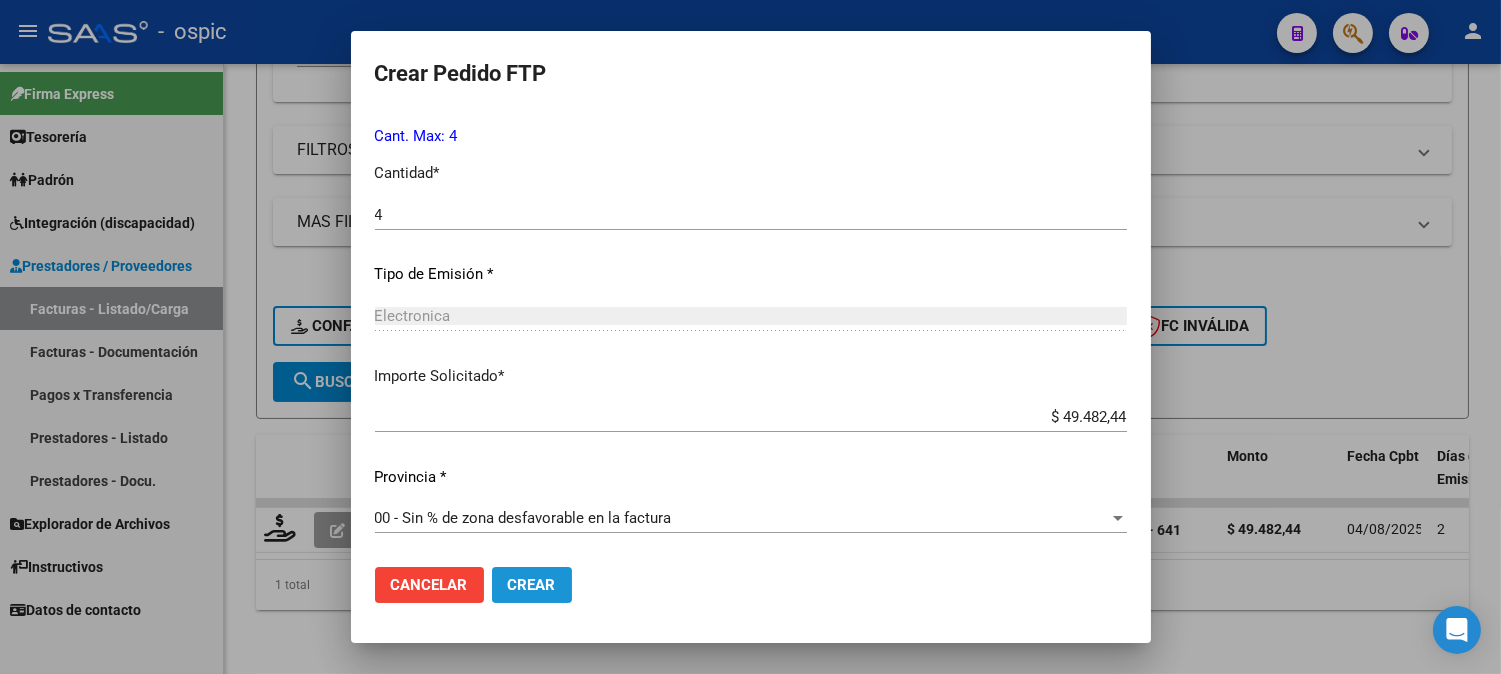 drag, startPoint x: 520, startPoint y: 575, endPoint x: 981, endPoint y: 153, distance: 624.984 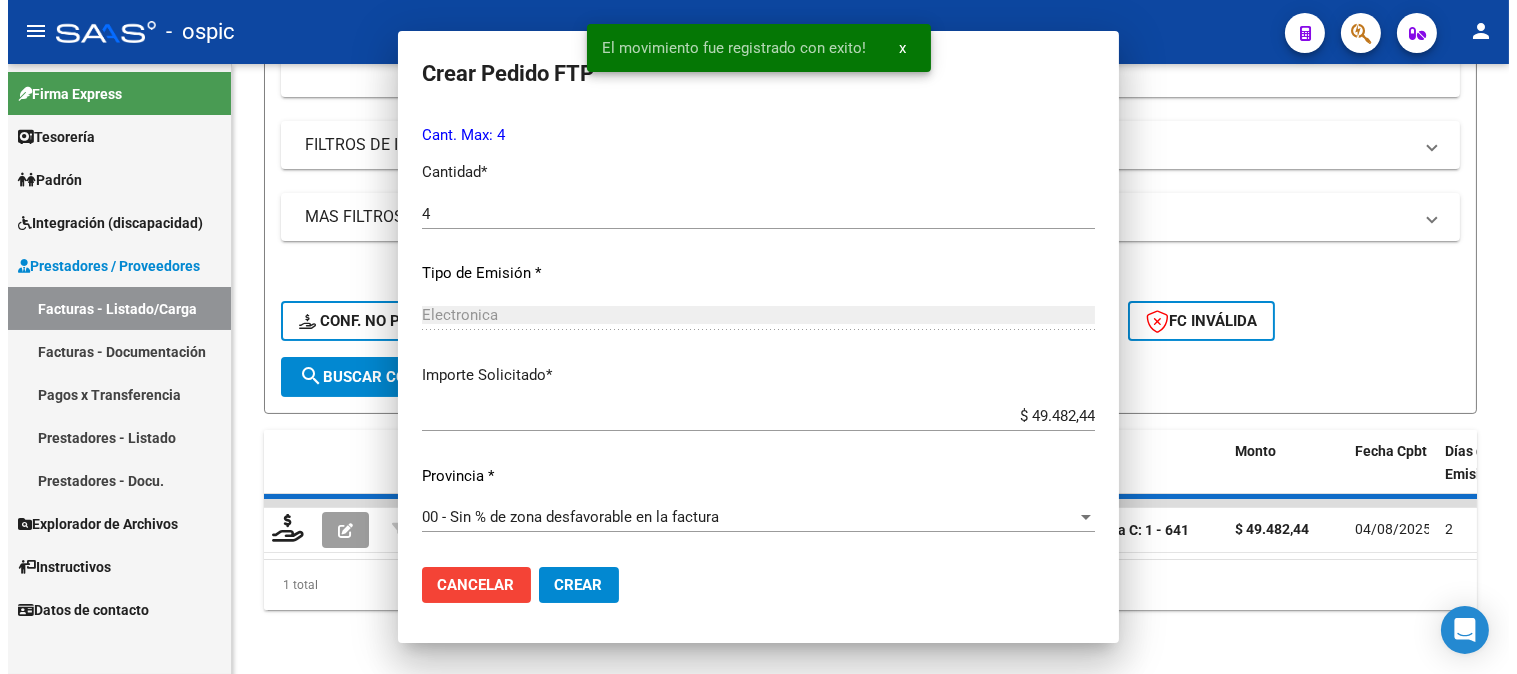 scroll, scrollTop: 0, scrollLeft: 0, axis: both 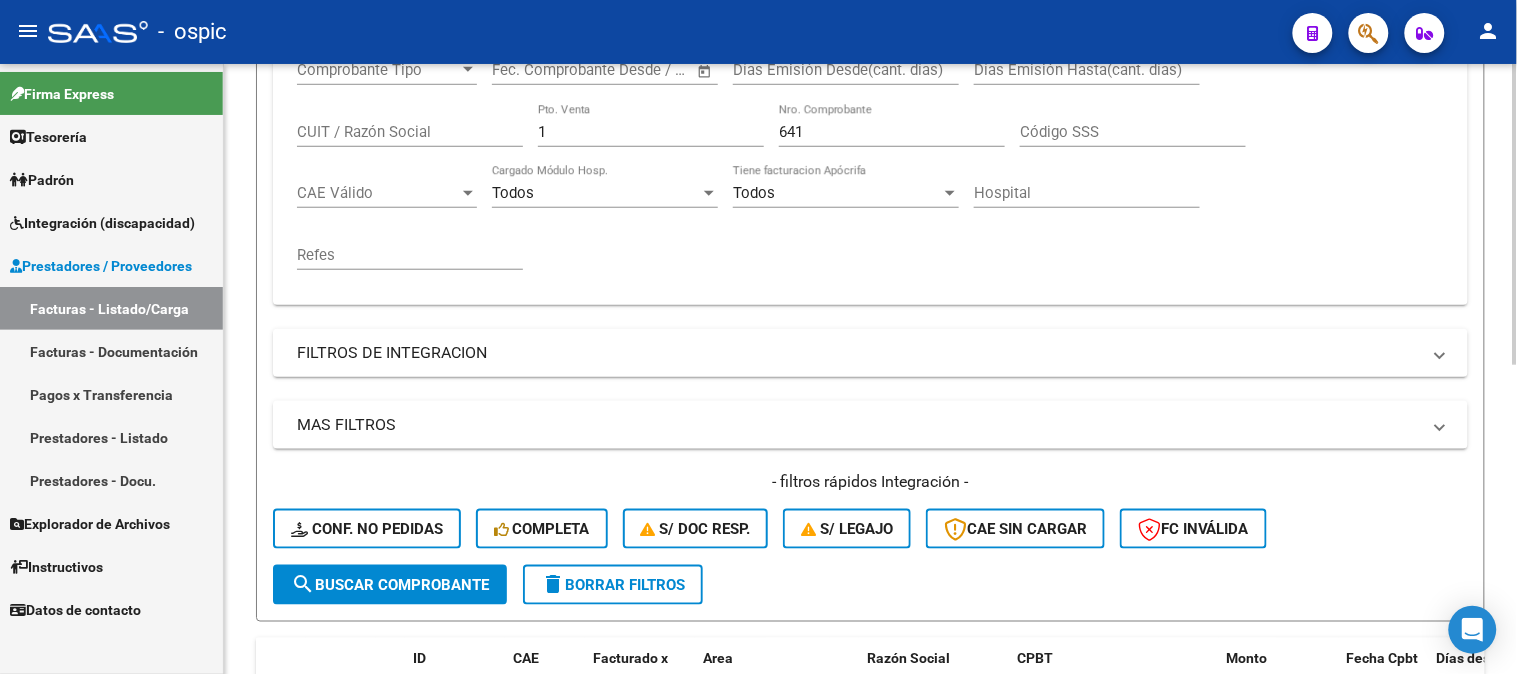 click on "Comprobante Tipo Comprobante Tipo Start date – End date Fec. Comprobante Desde / Hasta Días Emisión Desde(cant. días) Días Emisión Hasta(cant. días) CUIT / Razón Social 1 Pto. Venta 641 Nro. Comprobante Código SSS CAE Válido CAE Válido Todos Cargado Módulo Hosp. Todos Tiene facturacion Apócrifa Hospital Refes" at bounding box center [870, 165] 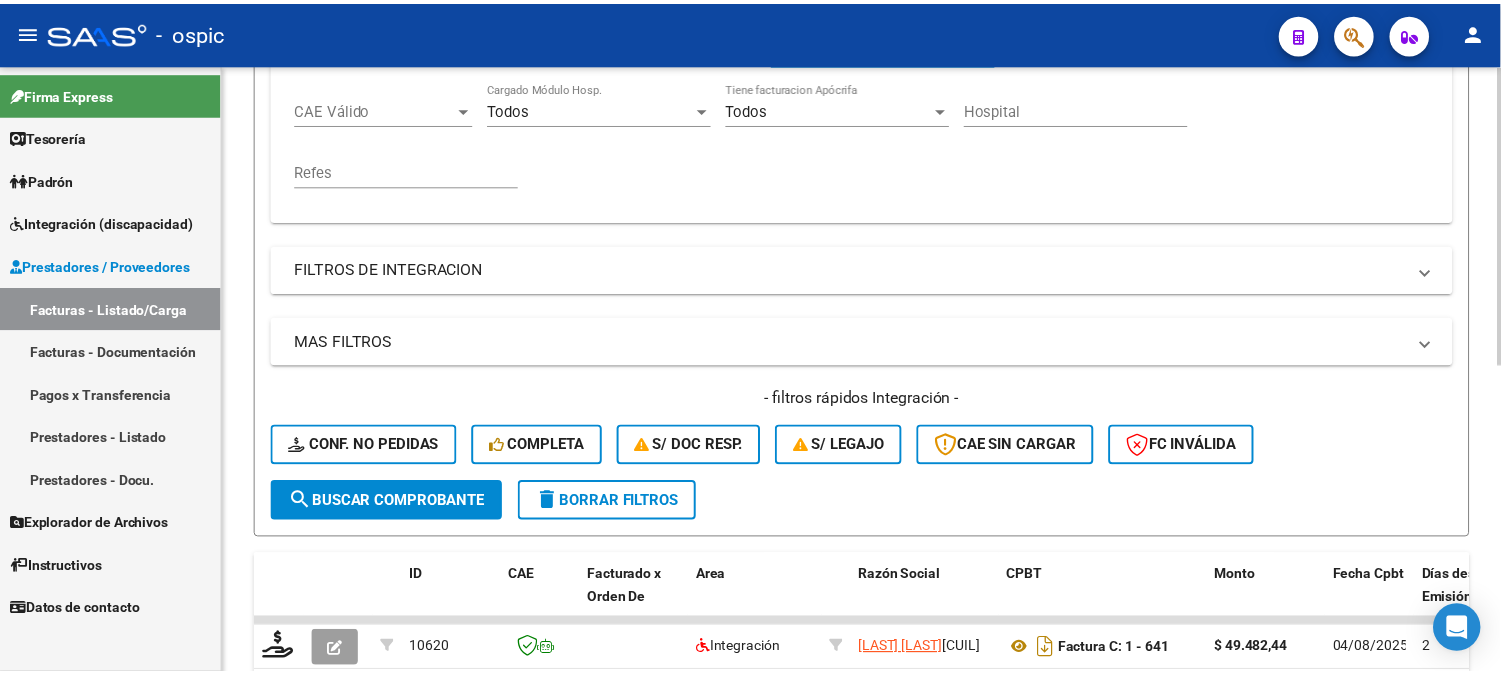 scroll, scrollTop: 624, scrollLeft: 0, axis: vertical 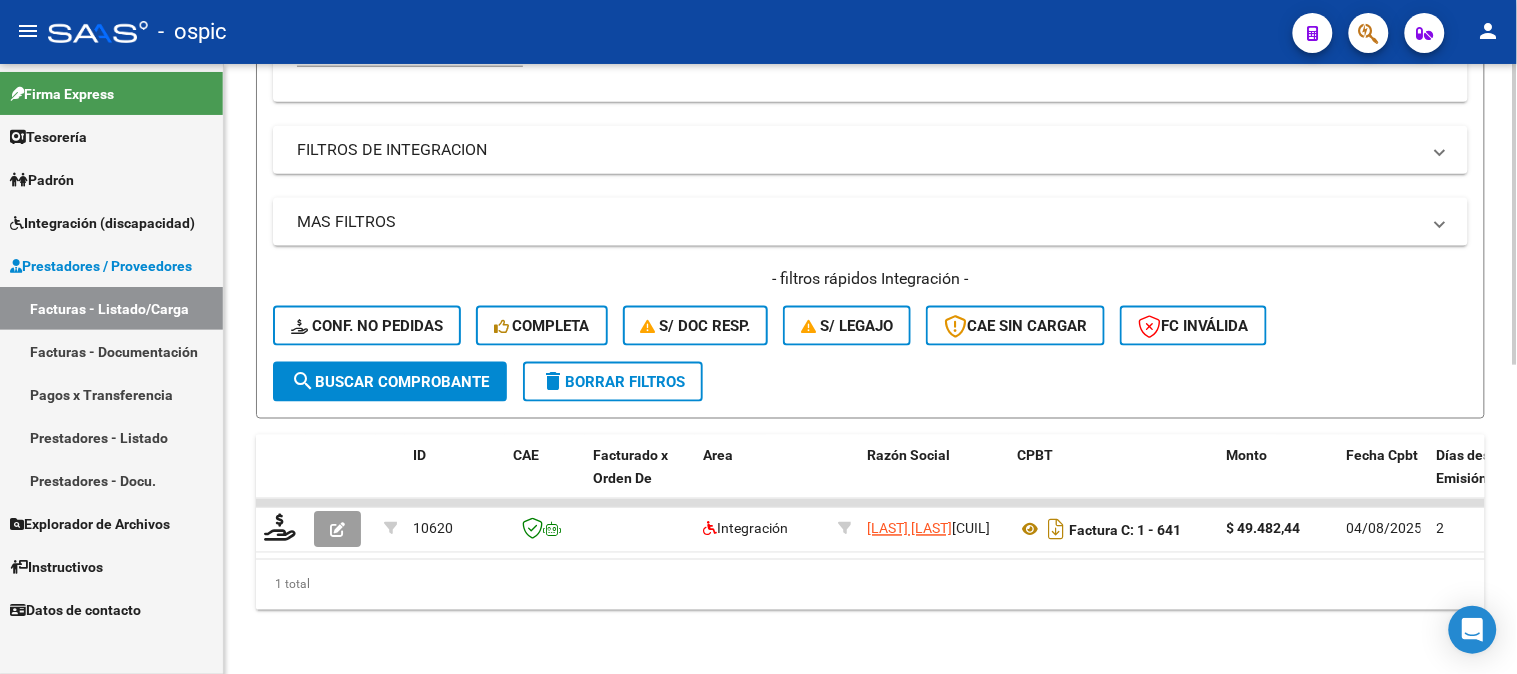 click on "search  Buscar Comprobante" 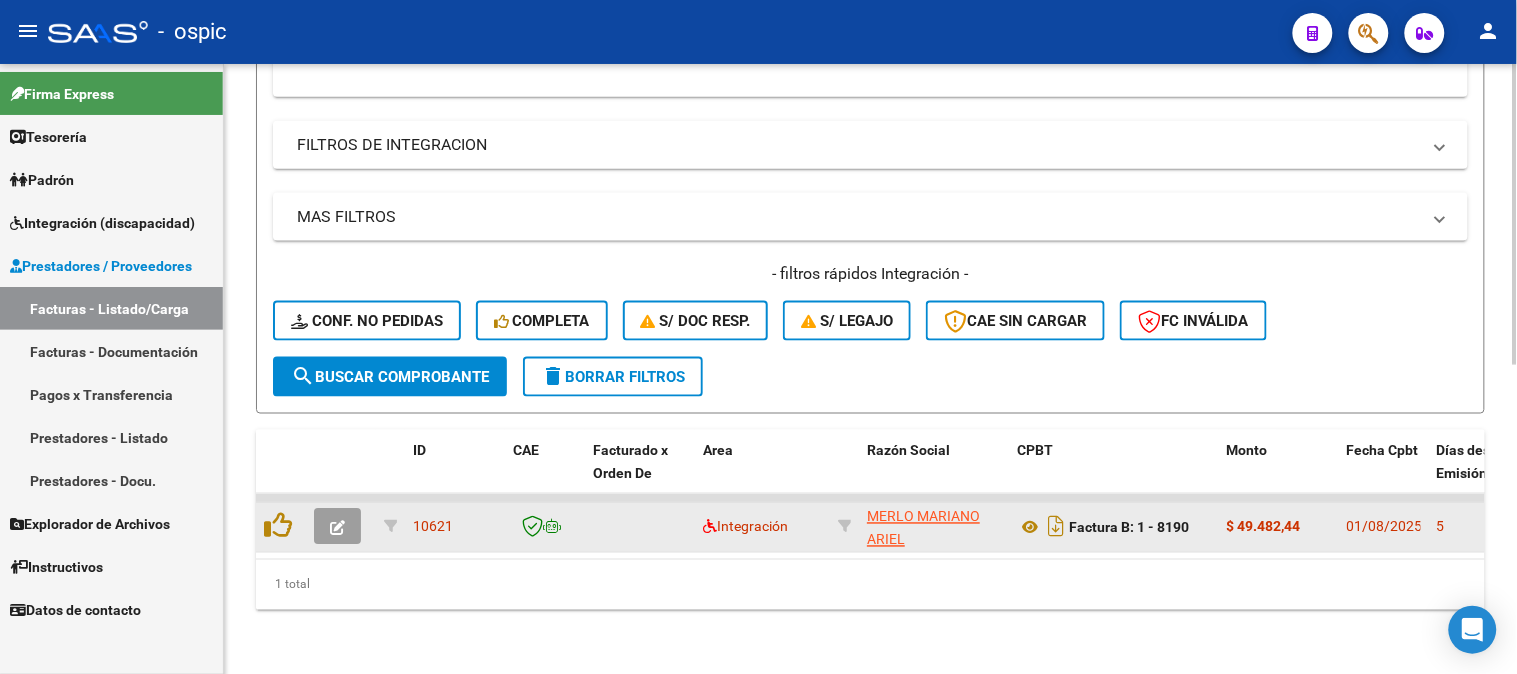 click 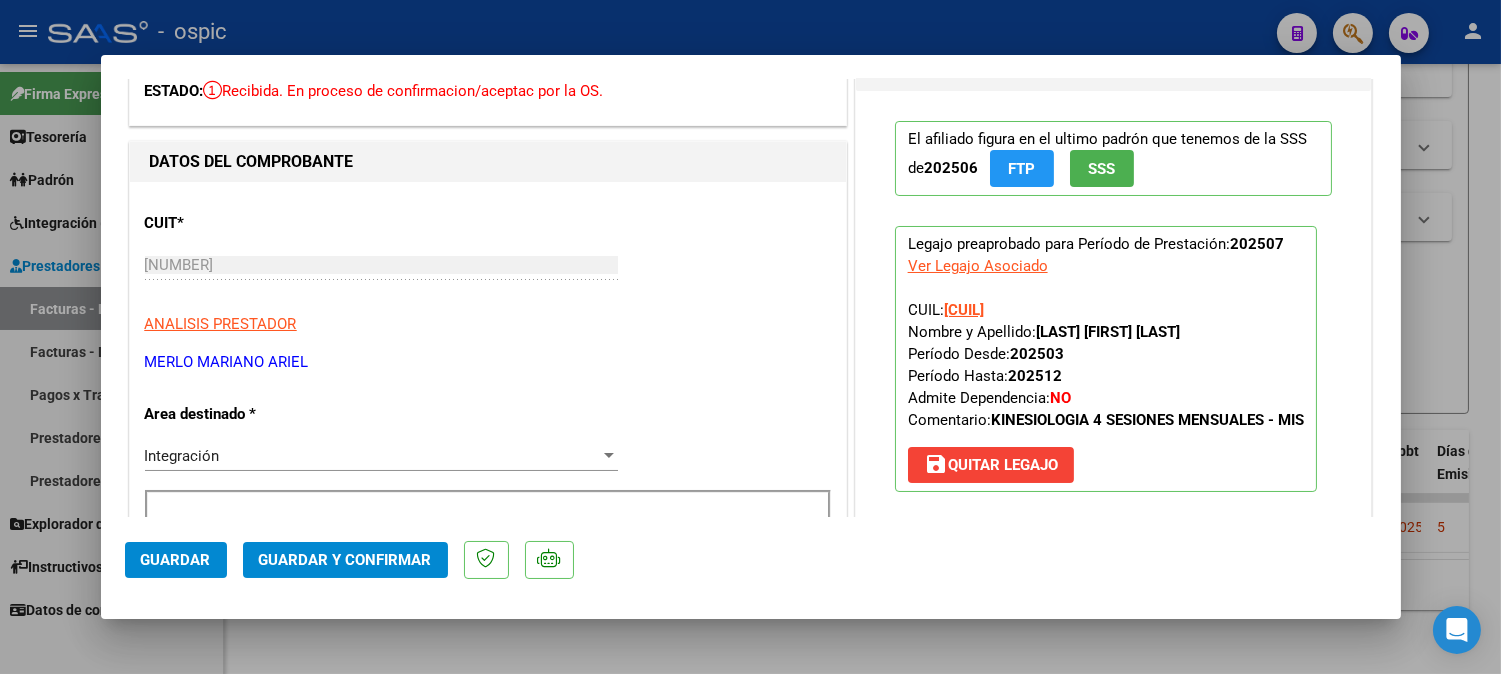 scroll, scrollTop: 0, scrollLeft: 0, axis: both 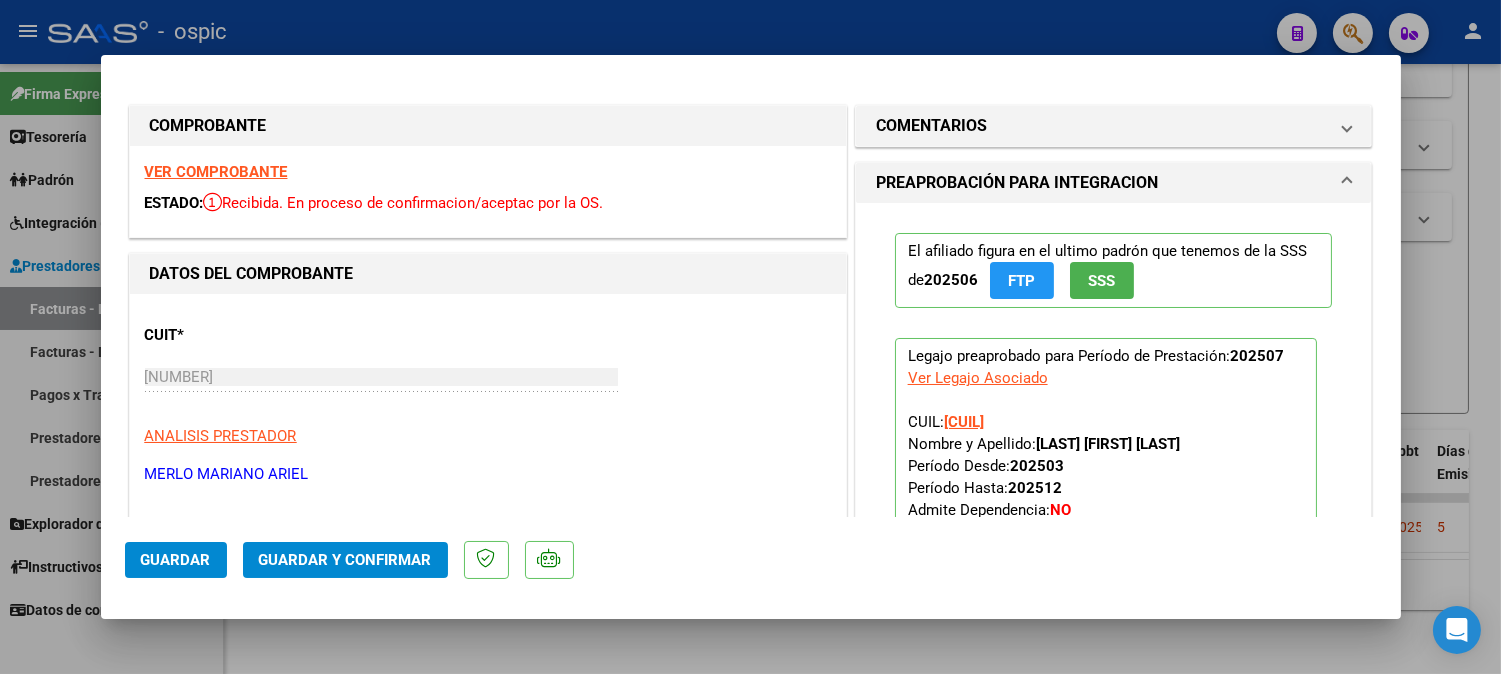 drag, startPoint x: 1014, startPoint y: 113, endPoint x: 1003, endPoint y: 247, distance: 134.45073 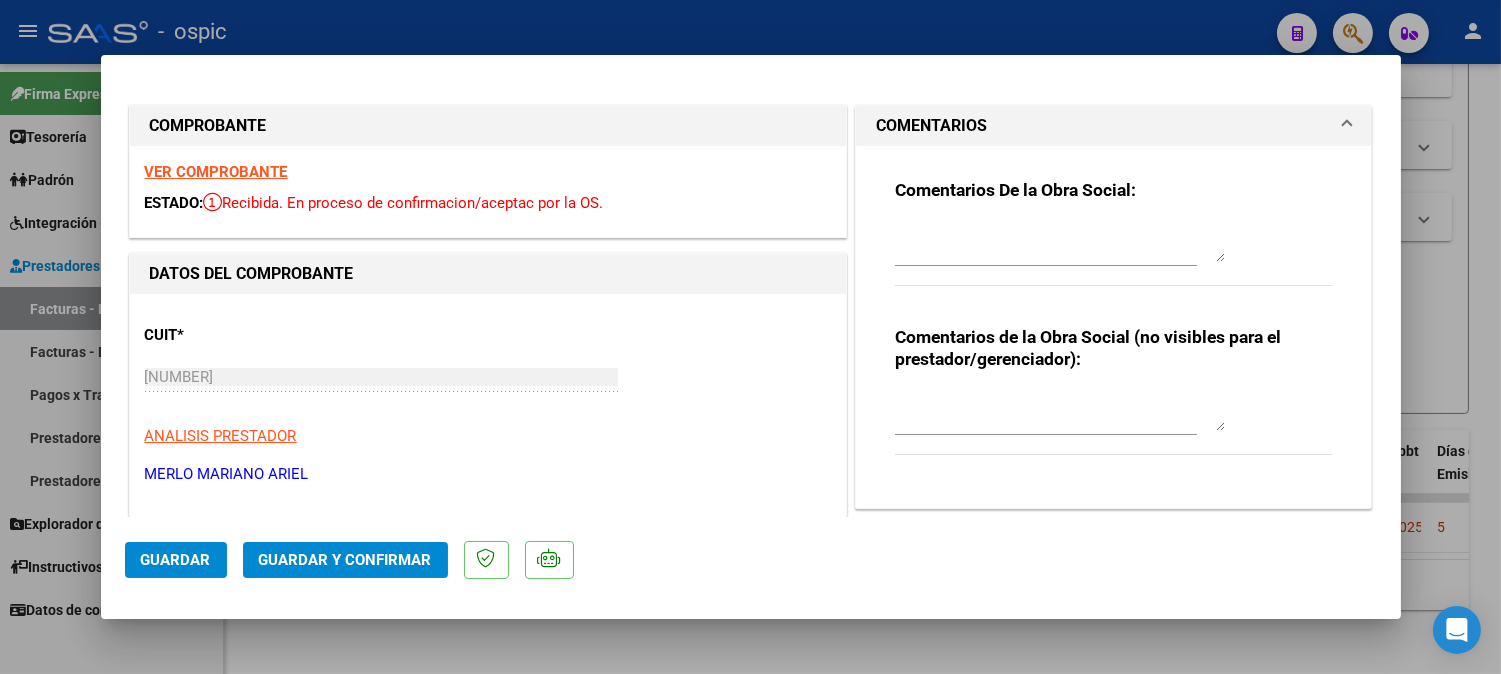 click at bounding box center [1060, 411] 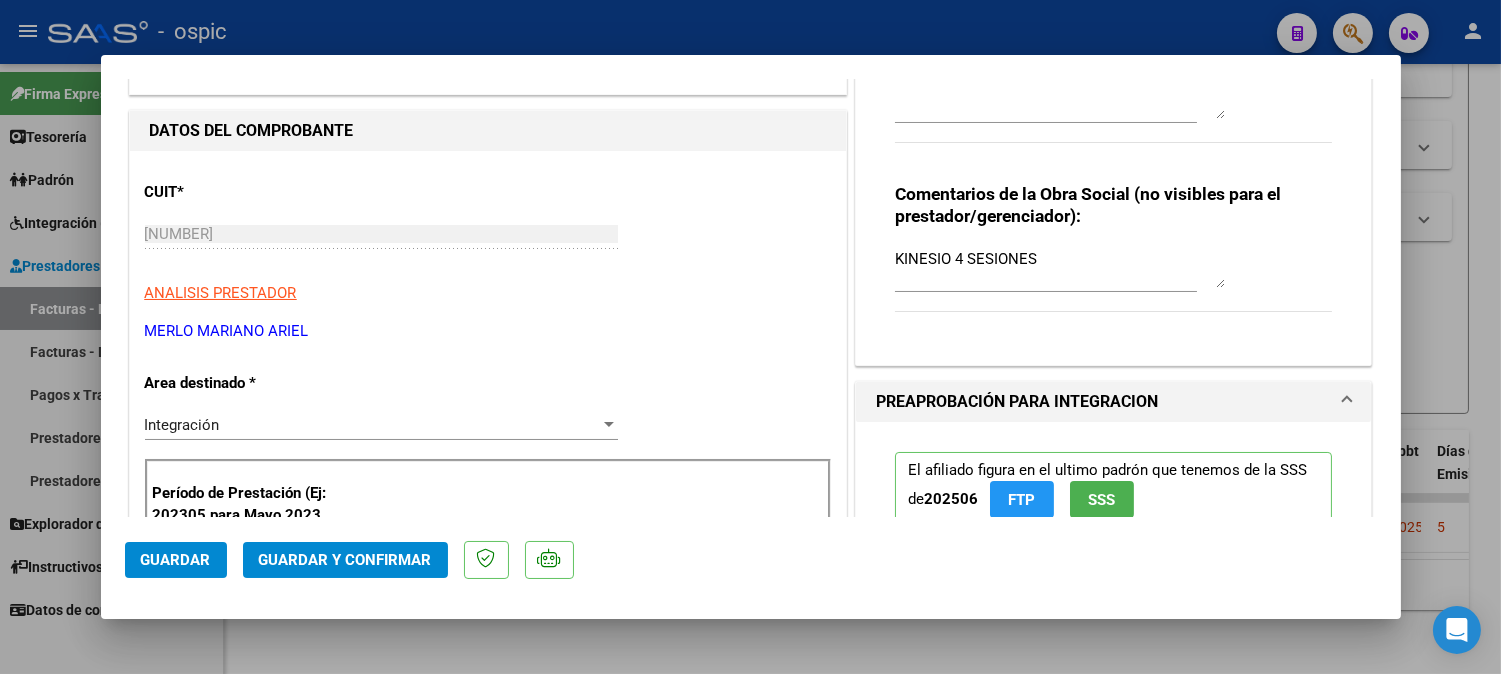 scroll, scrollTop: 76, scrollLeft: 0, axis: vertical 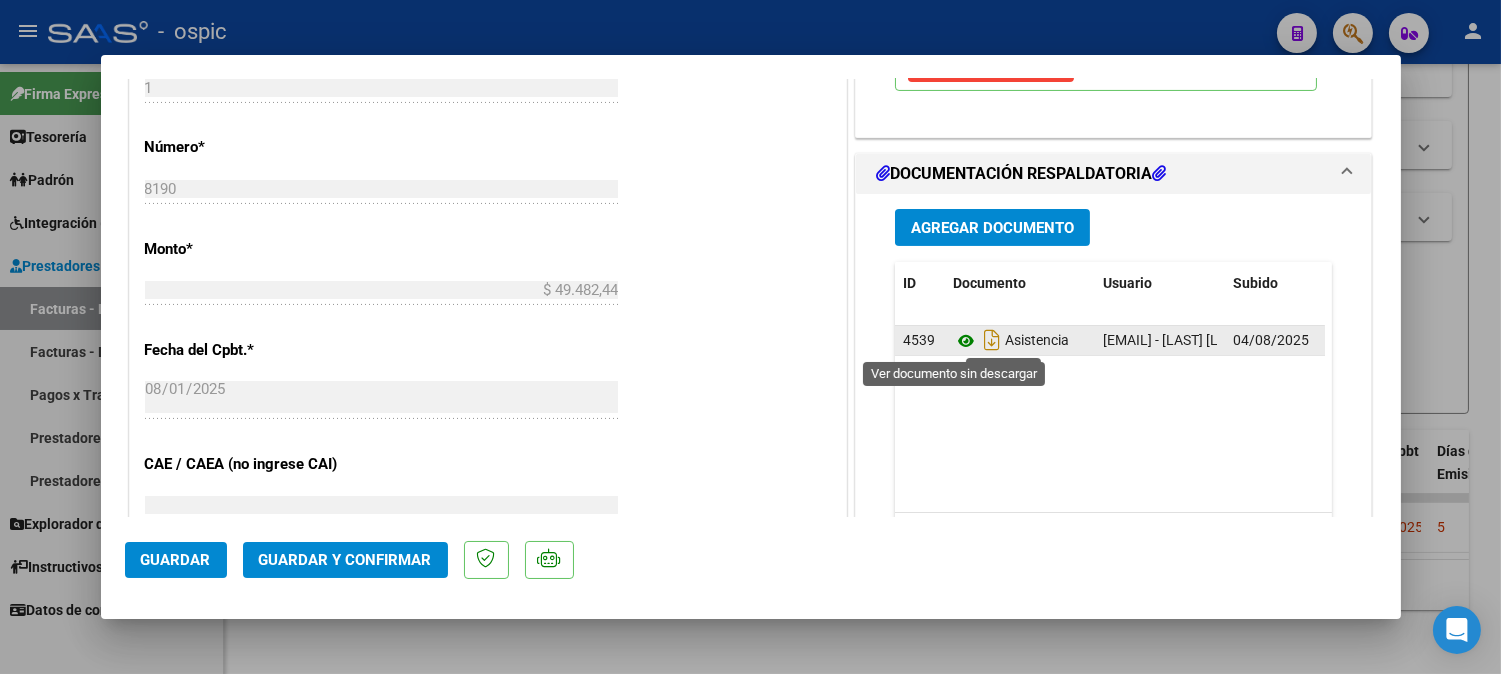 click 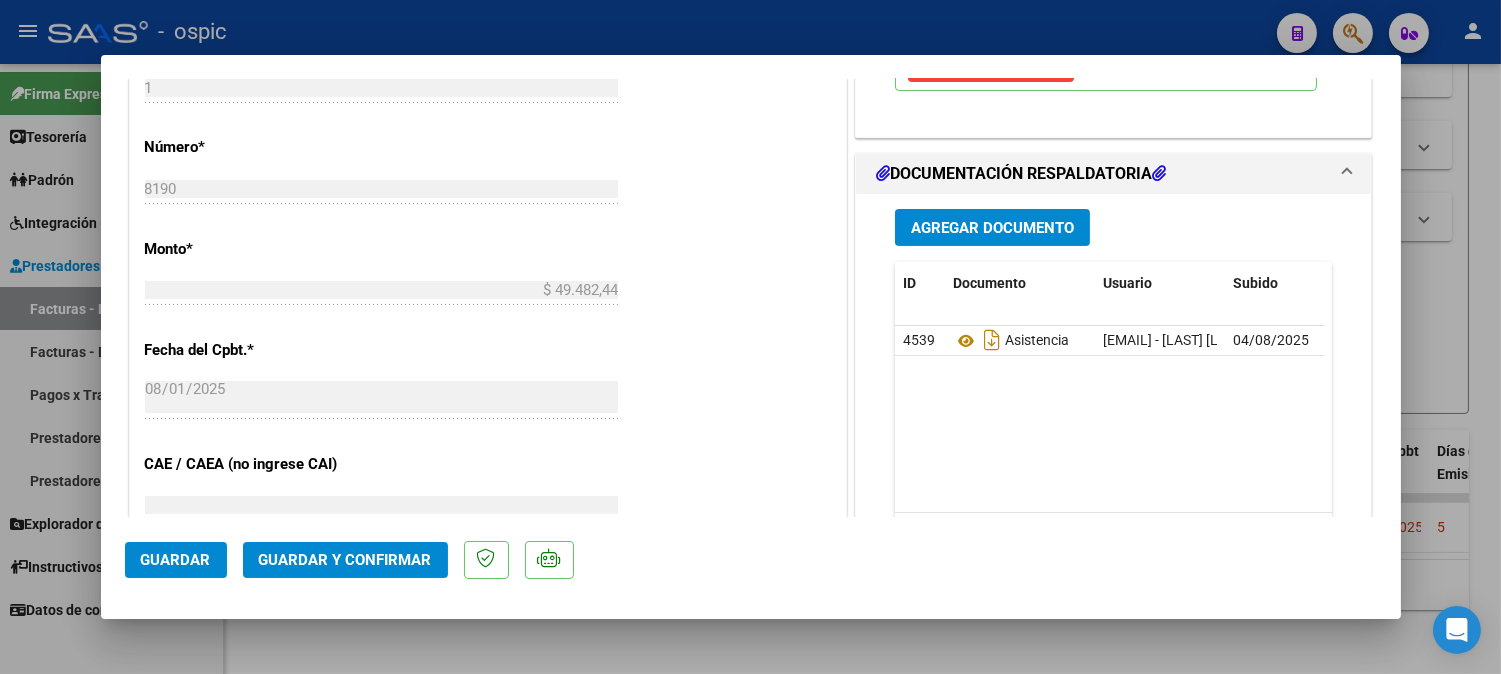 click on "Guardar y Confirmar" 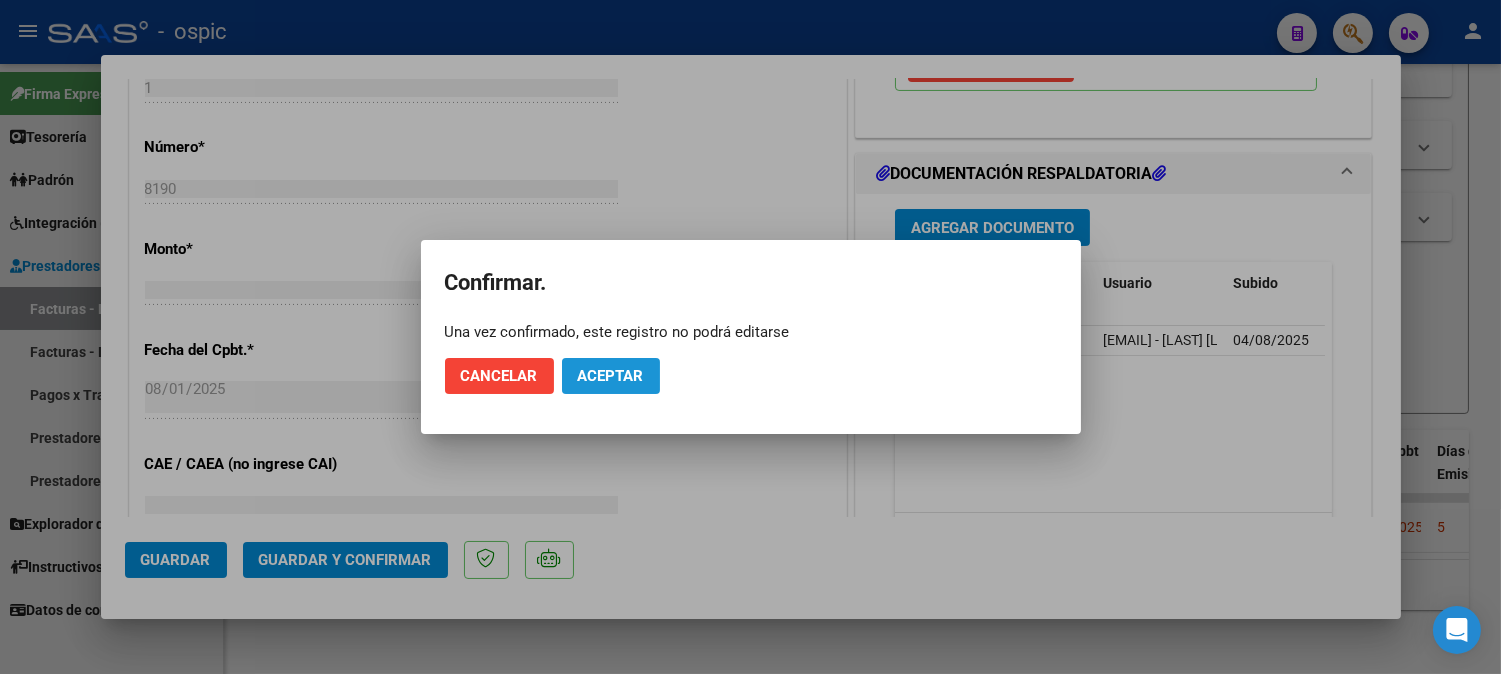 click on "Aceptar" 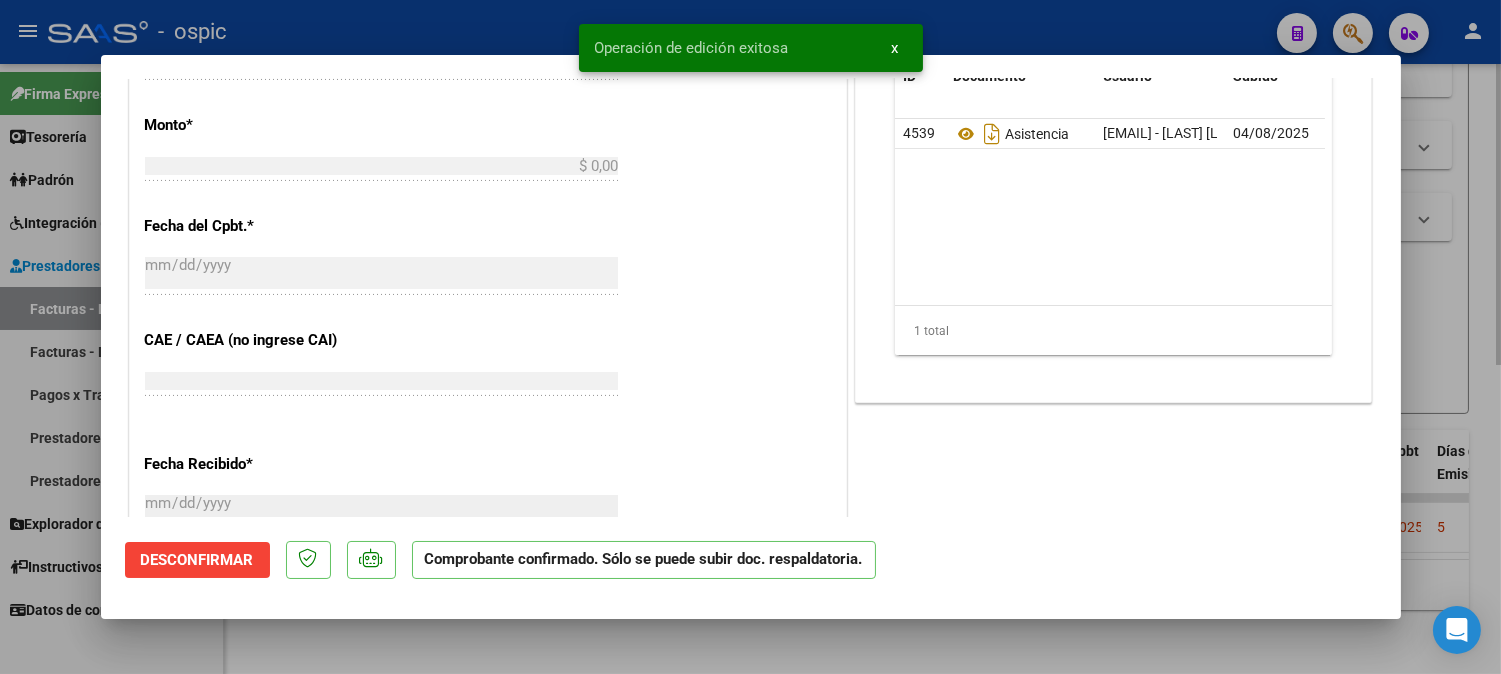 scroll, scrollTop: 0, scrollLeft: 0, axis: both 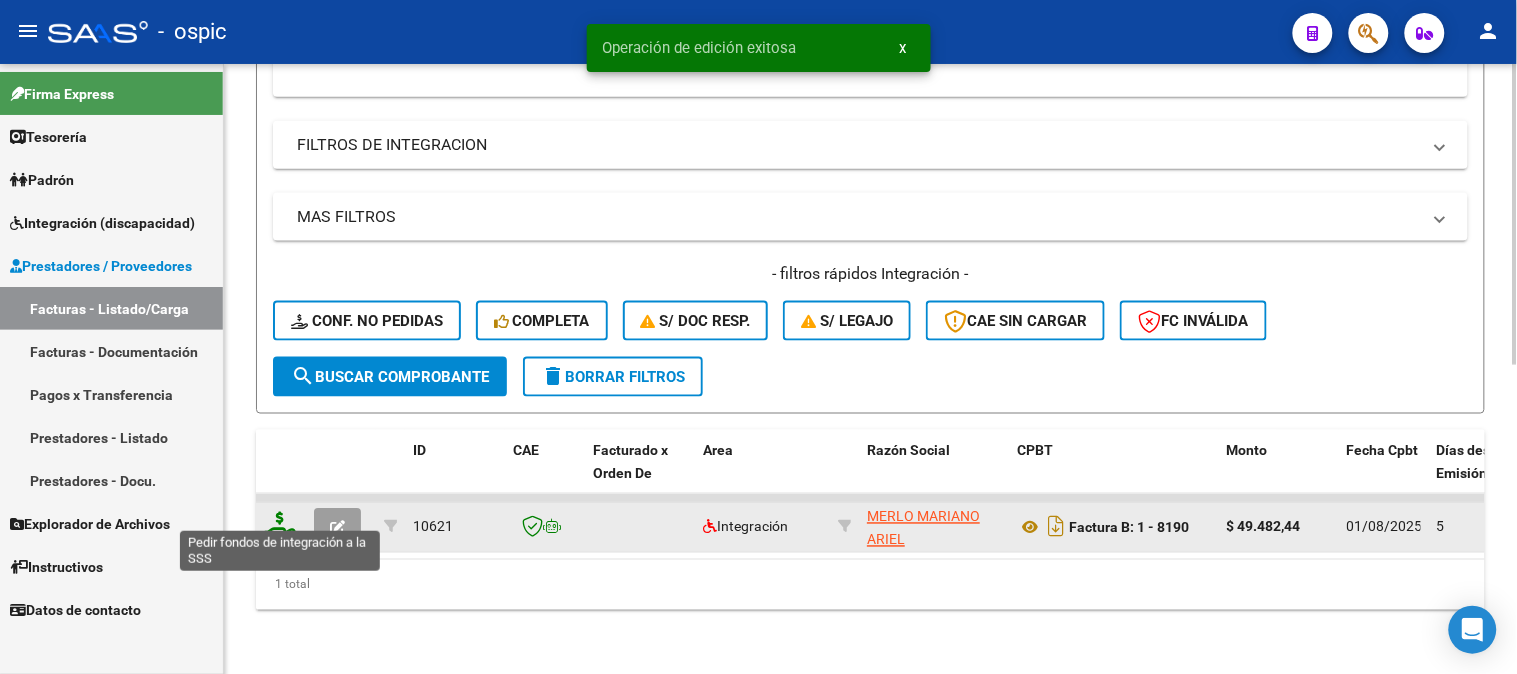 click 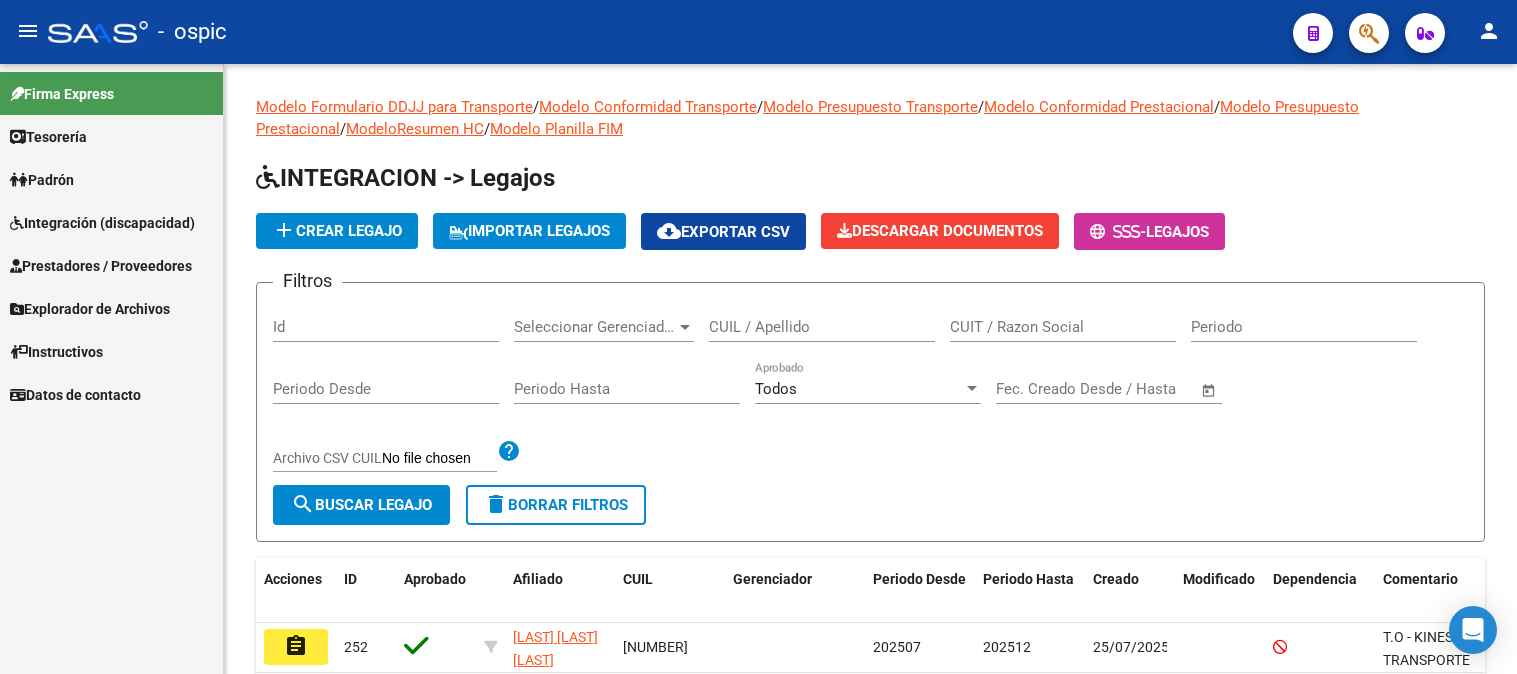 scroll, scrollTop: 0, scrollLeft: 0, axis: both 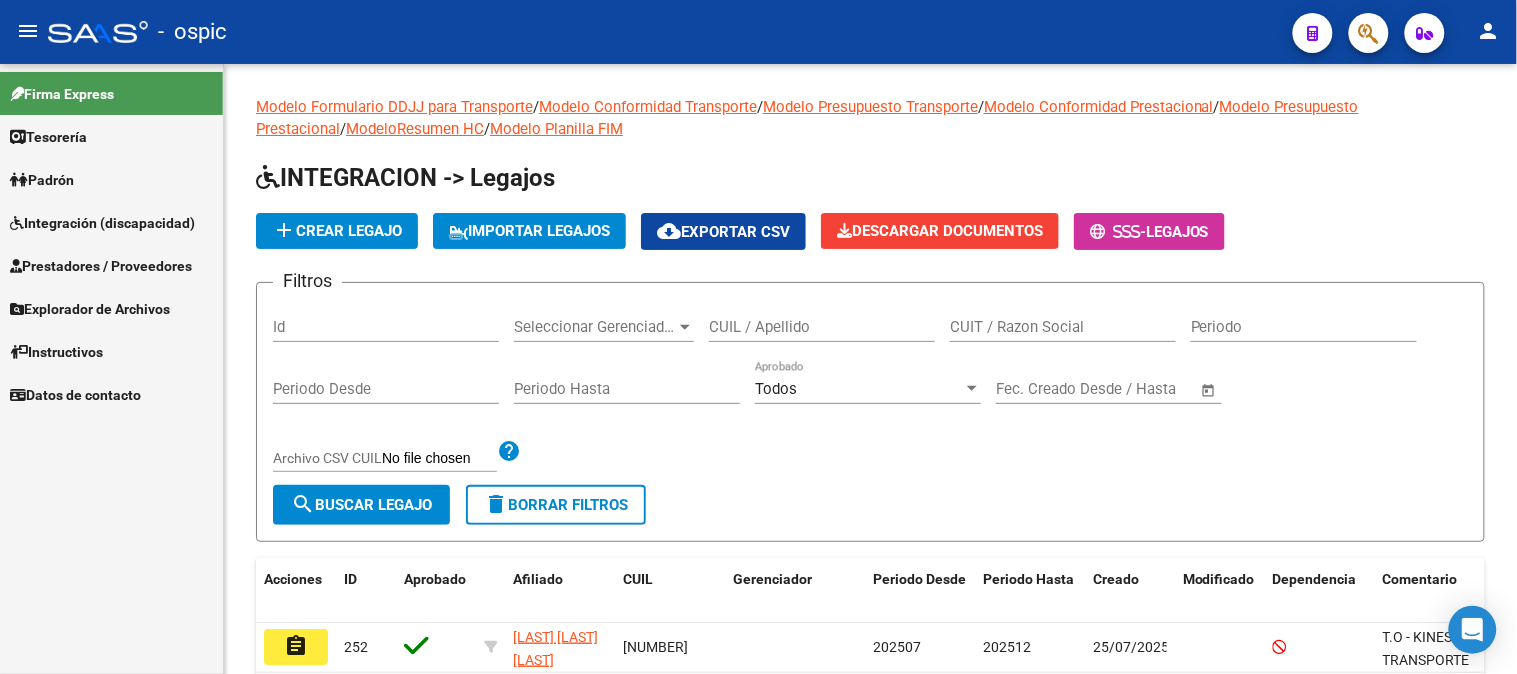 click on "Integración (discapacidad)" at bounding box center [102, 223] 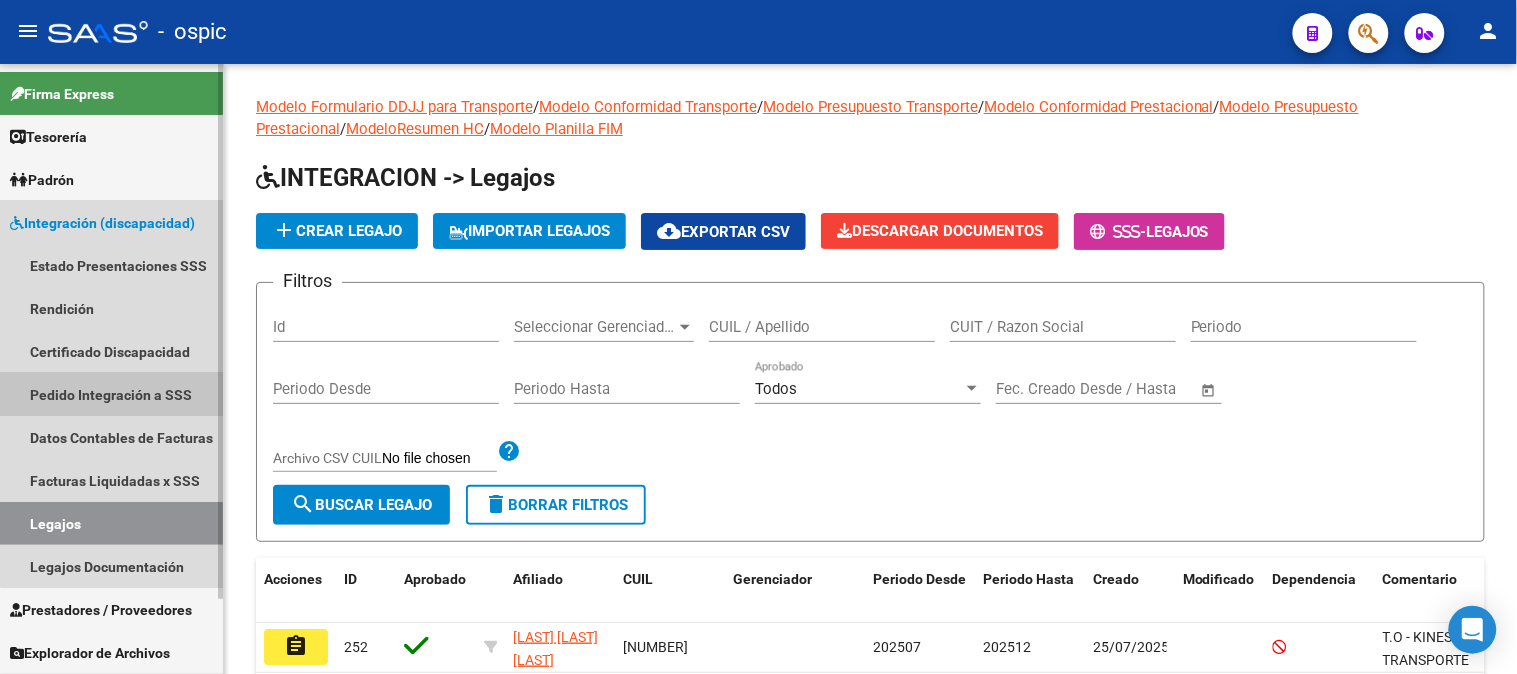 click on "Pedido Integración a SSS" at bounding box center [111, 394] 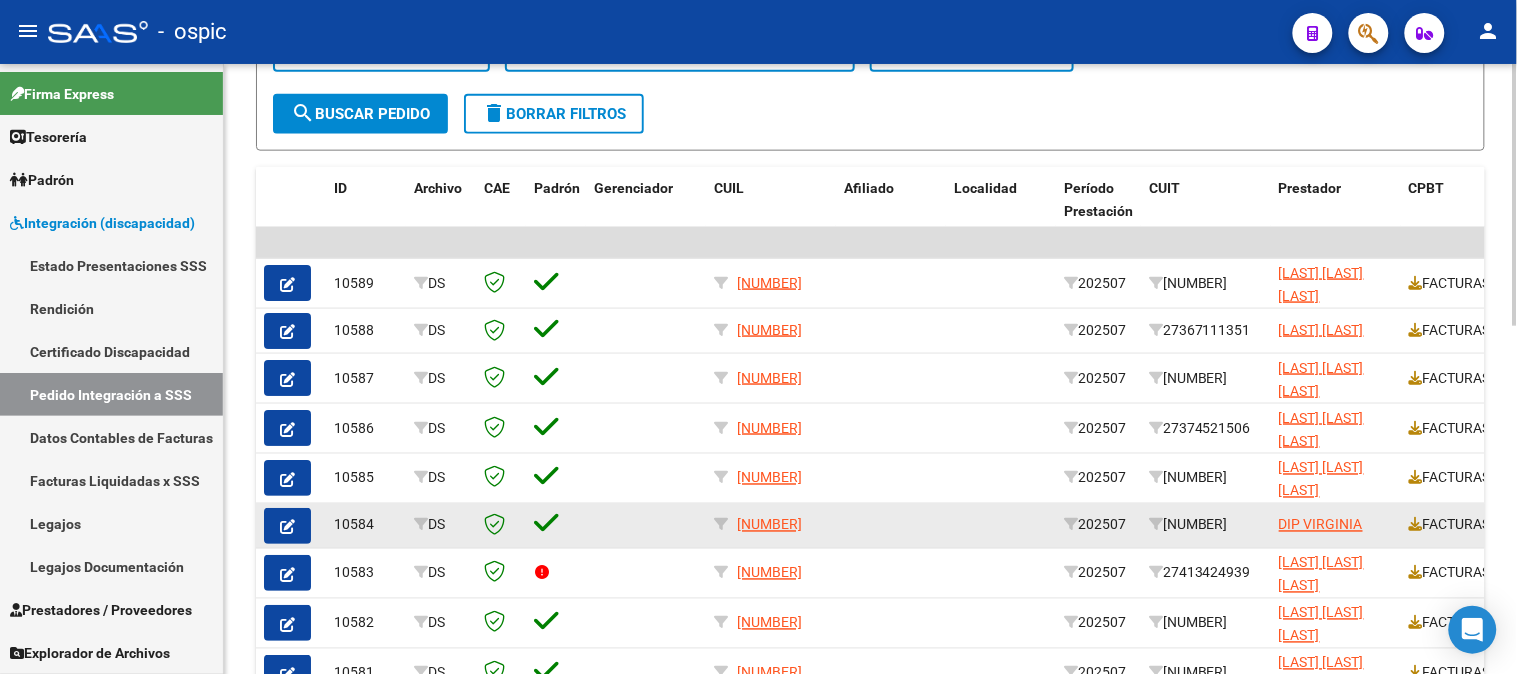 scroll, scrollTop: 704, scrollLeft: 0, axis: vertical 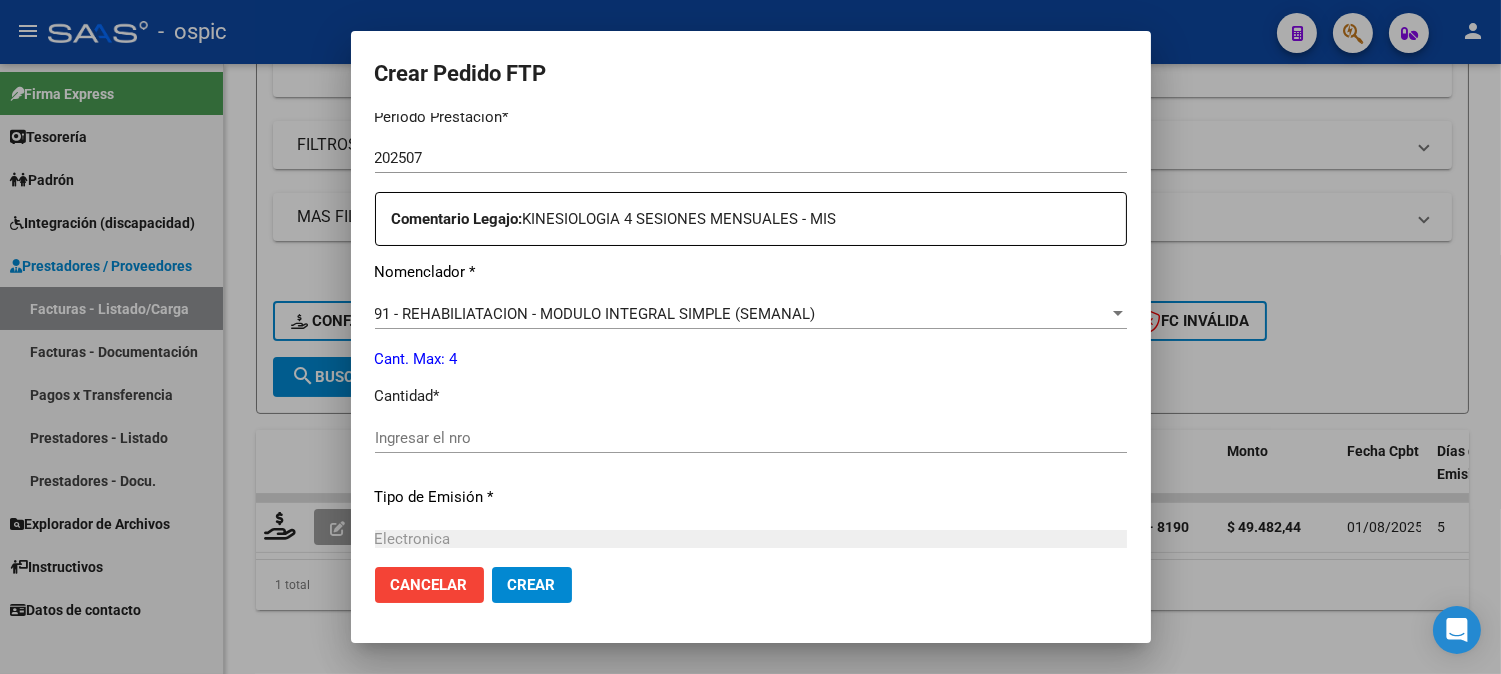 click on "Ingresar el nro" at bounding box center (751, 438) 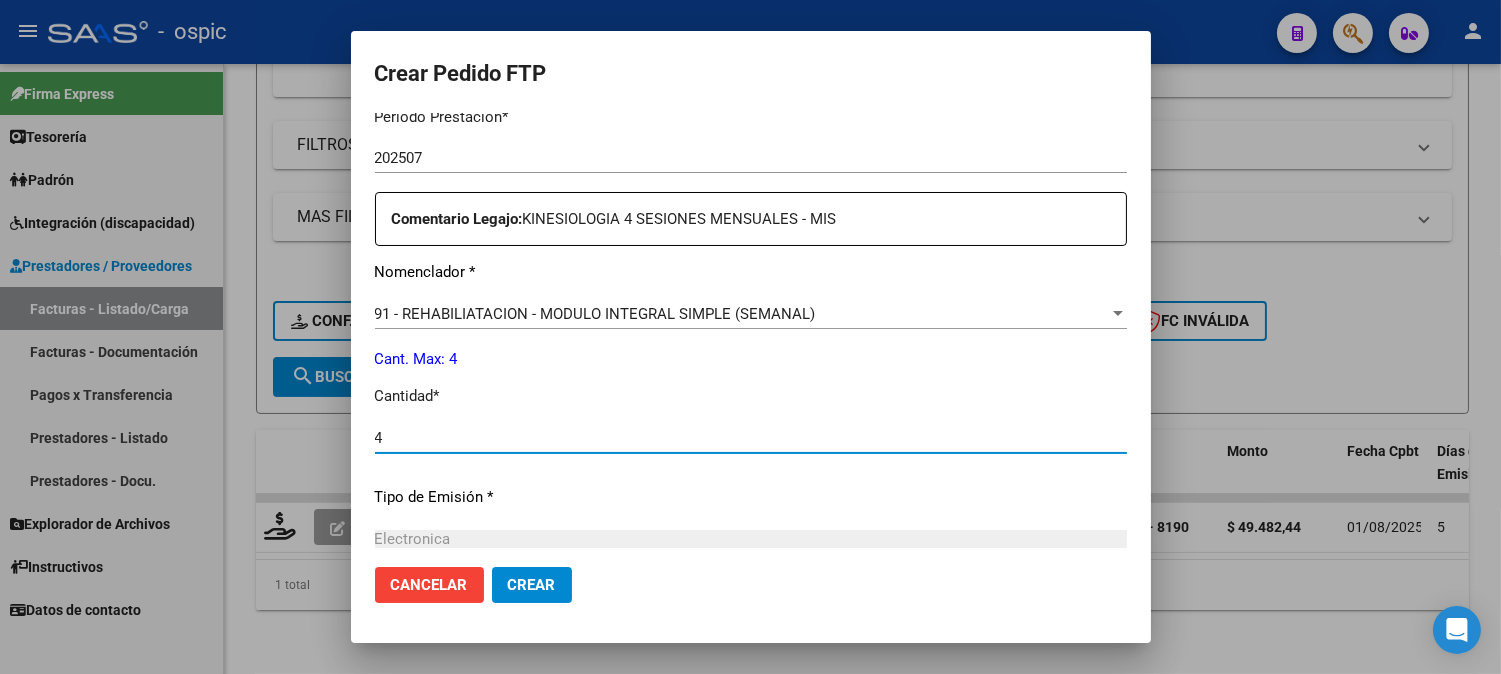 type on "4" 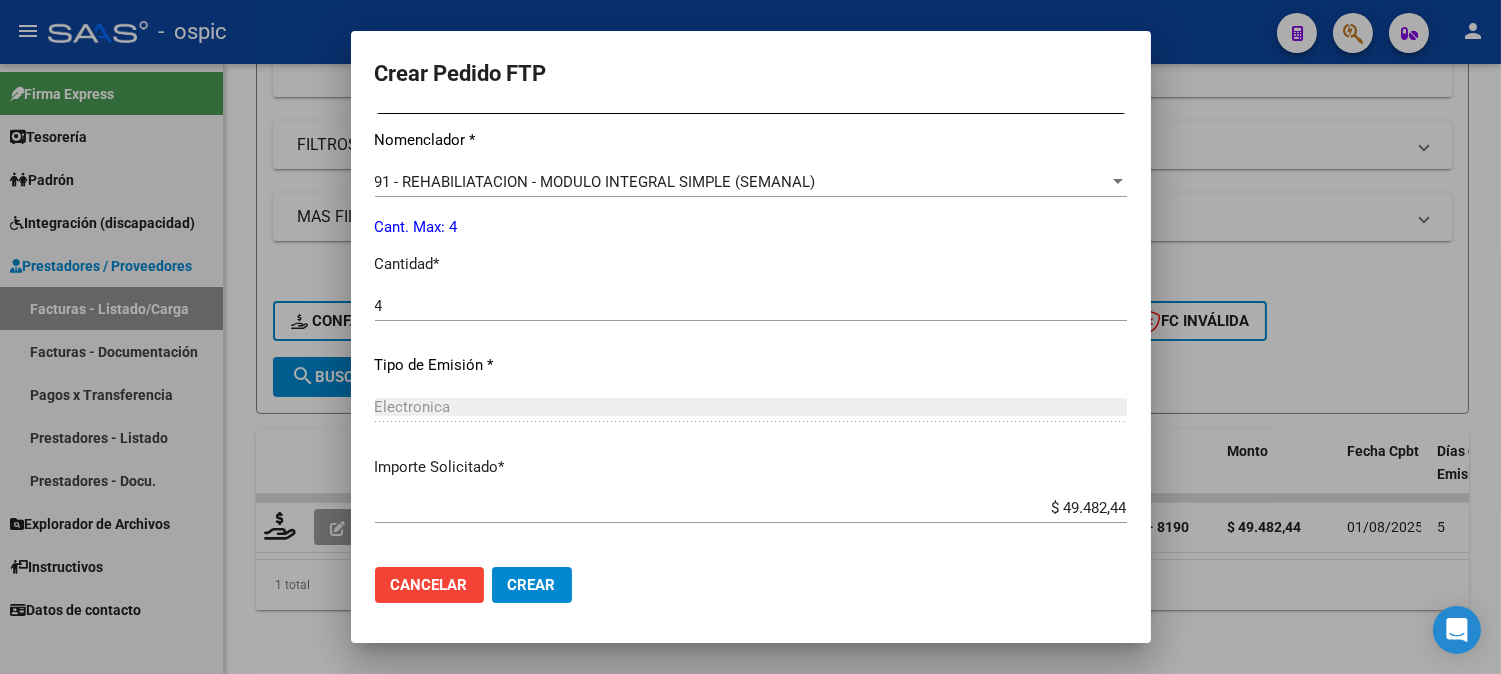 scroll, scrollTop: 877, scrollLeft: 0, axis: vertical 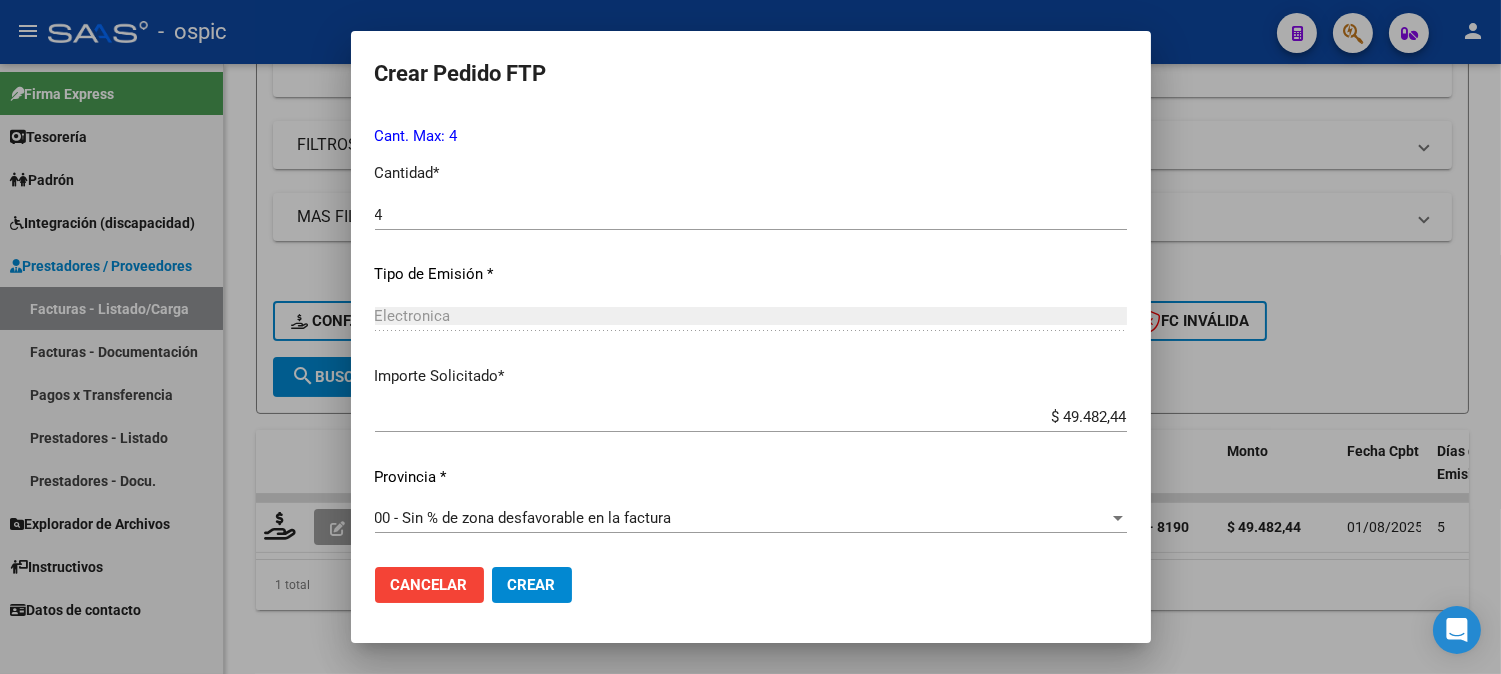 click on "Cancelar Crear" 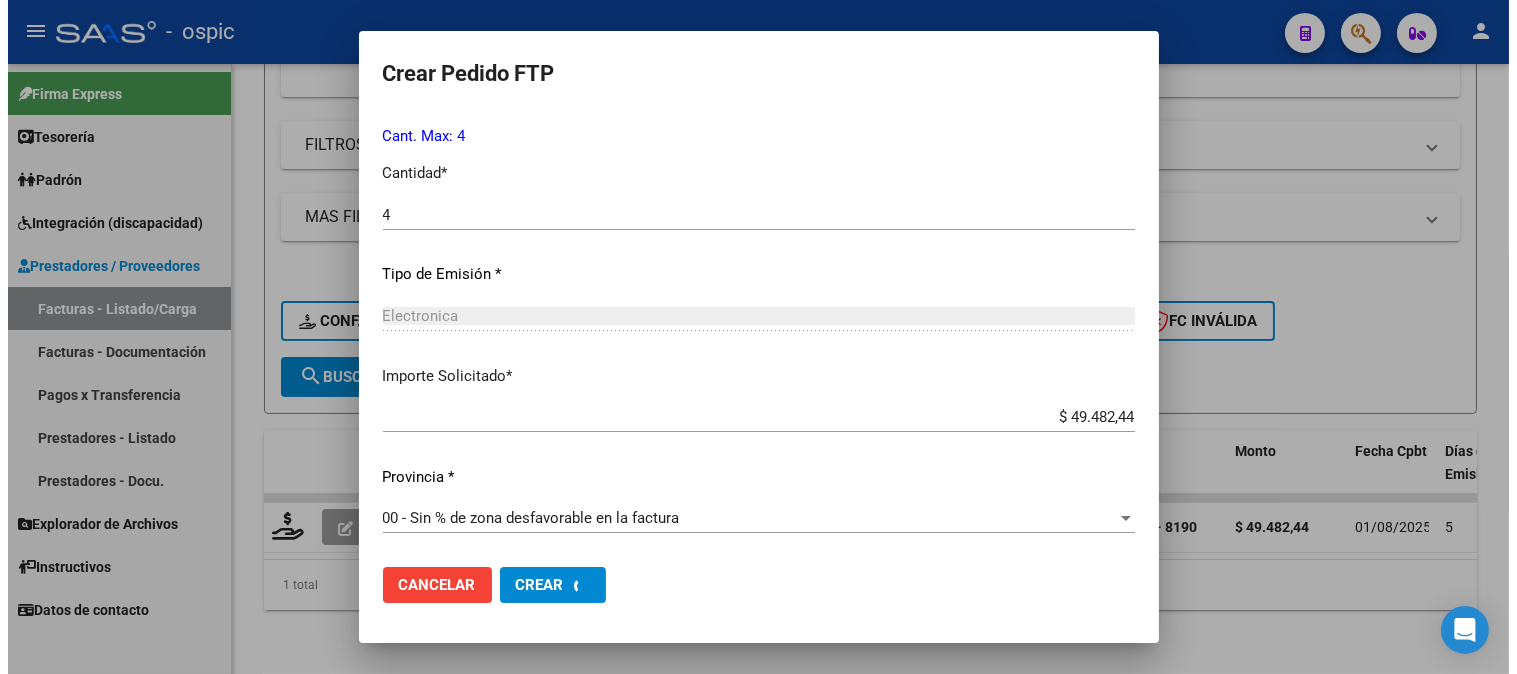 scroll, scrollTop: 0, scrollLeft: 0, axis: both 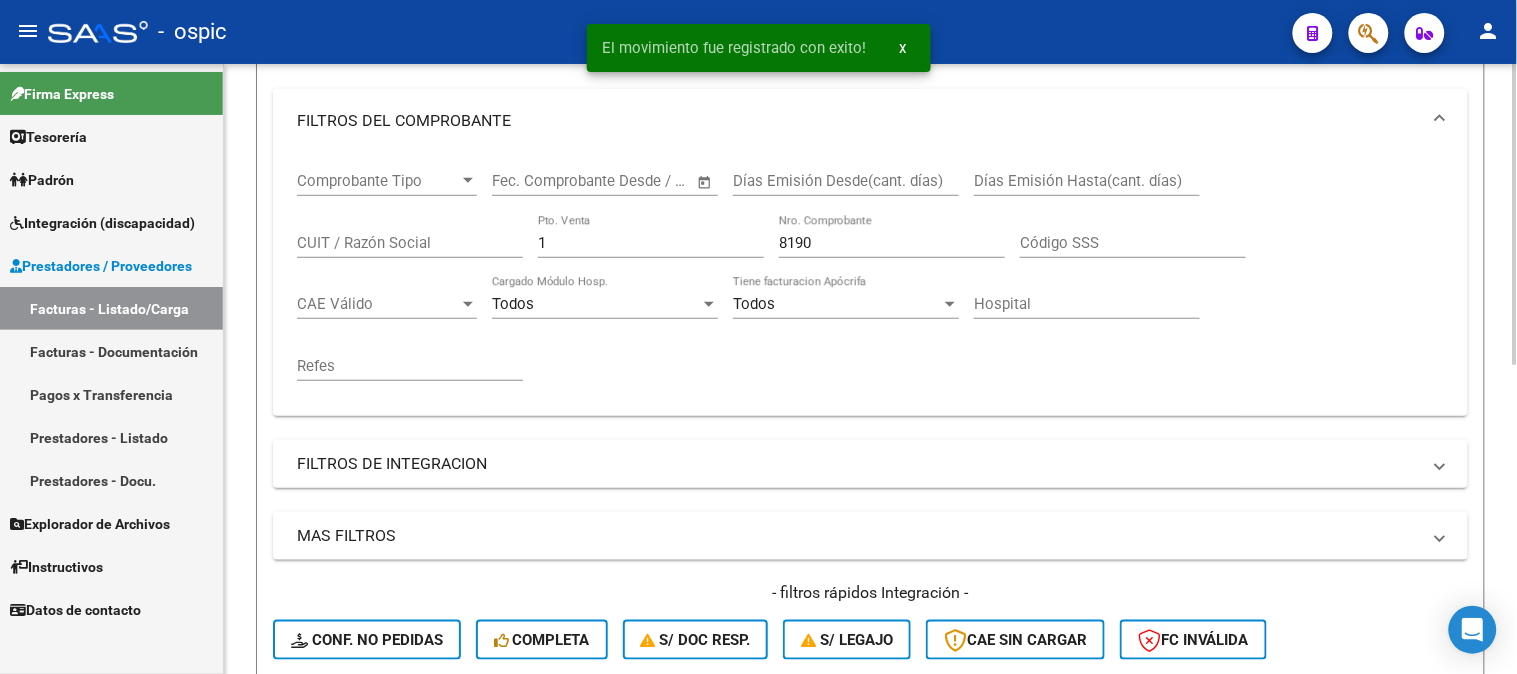 drag, startPoint x: 582, startPoint y: 246, endPoint x: 280, endPoint y: 235, distance: 302.20026 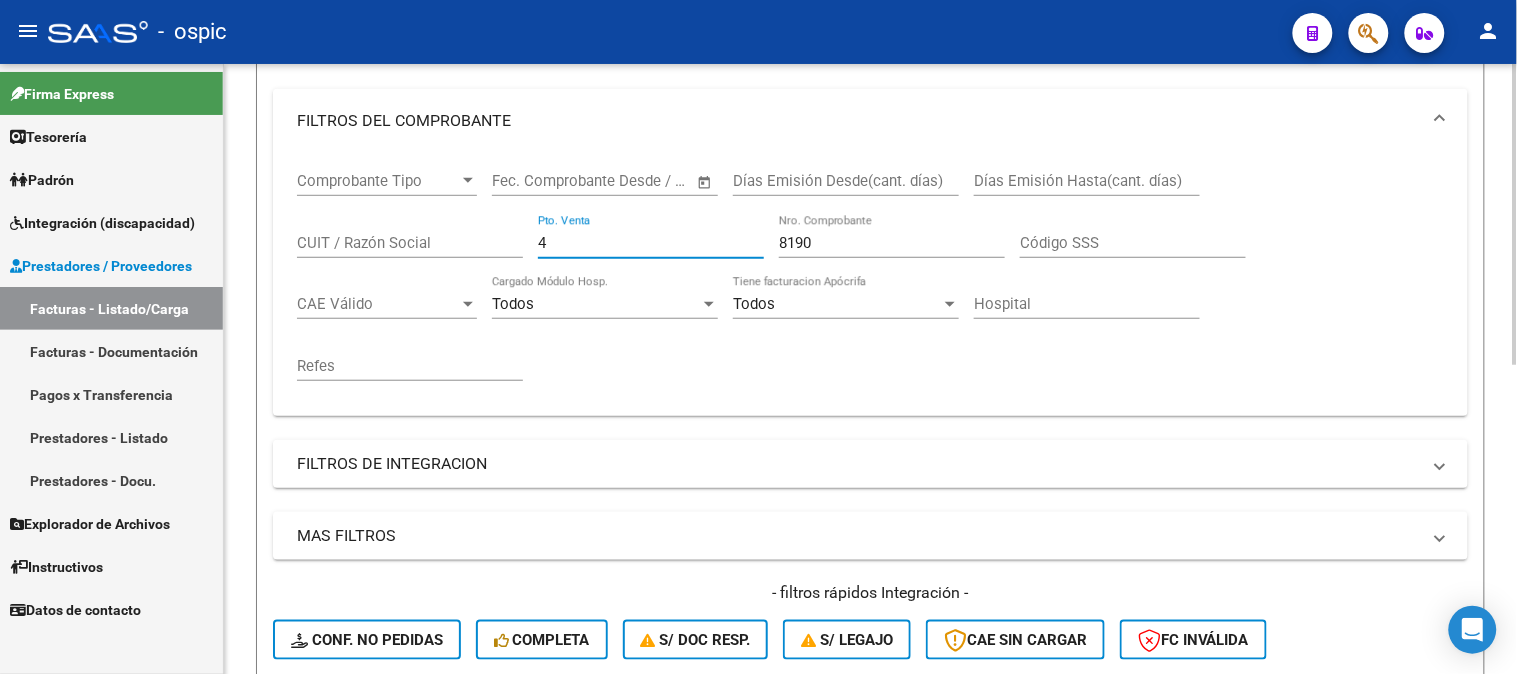 type on "4" 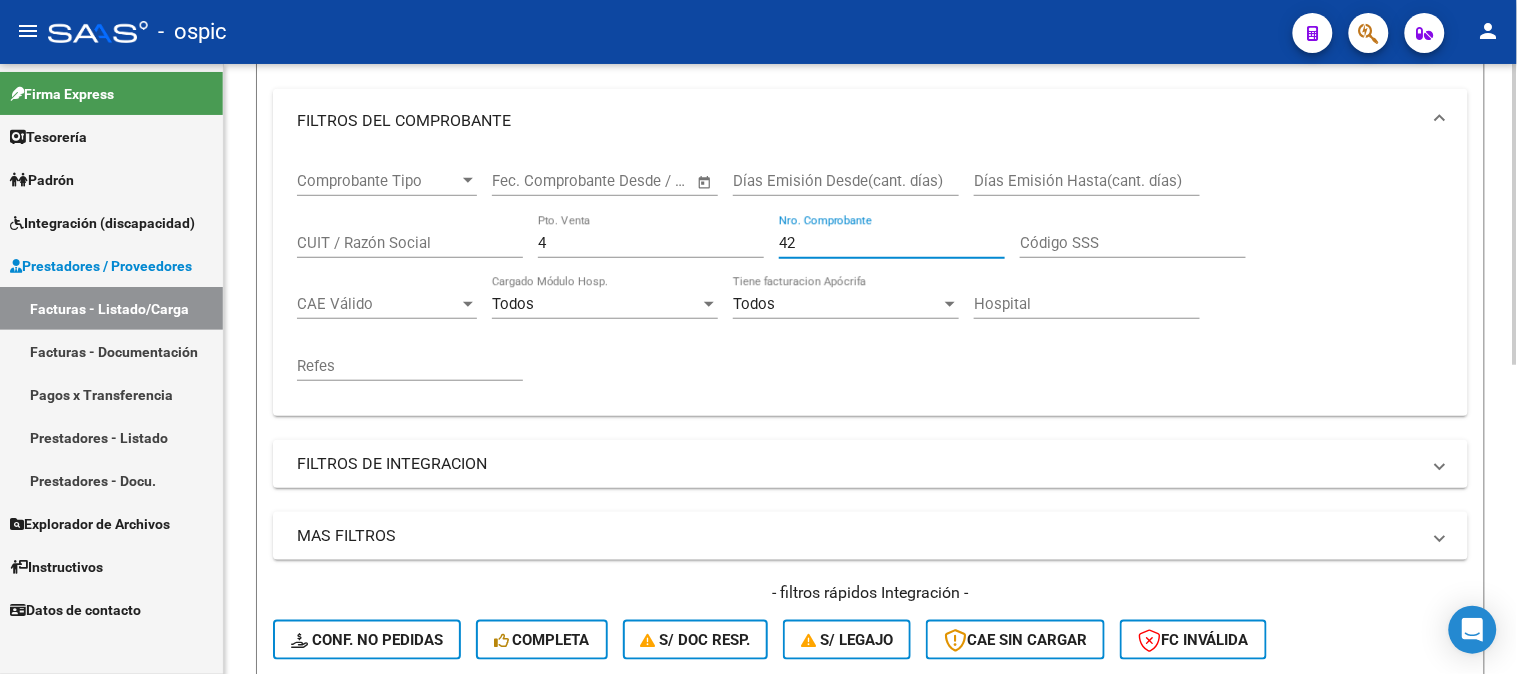 type on "4" 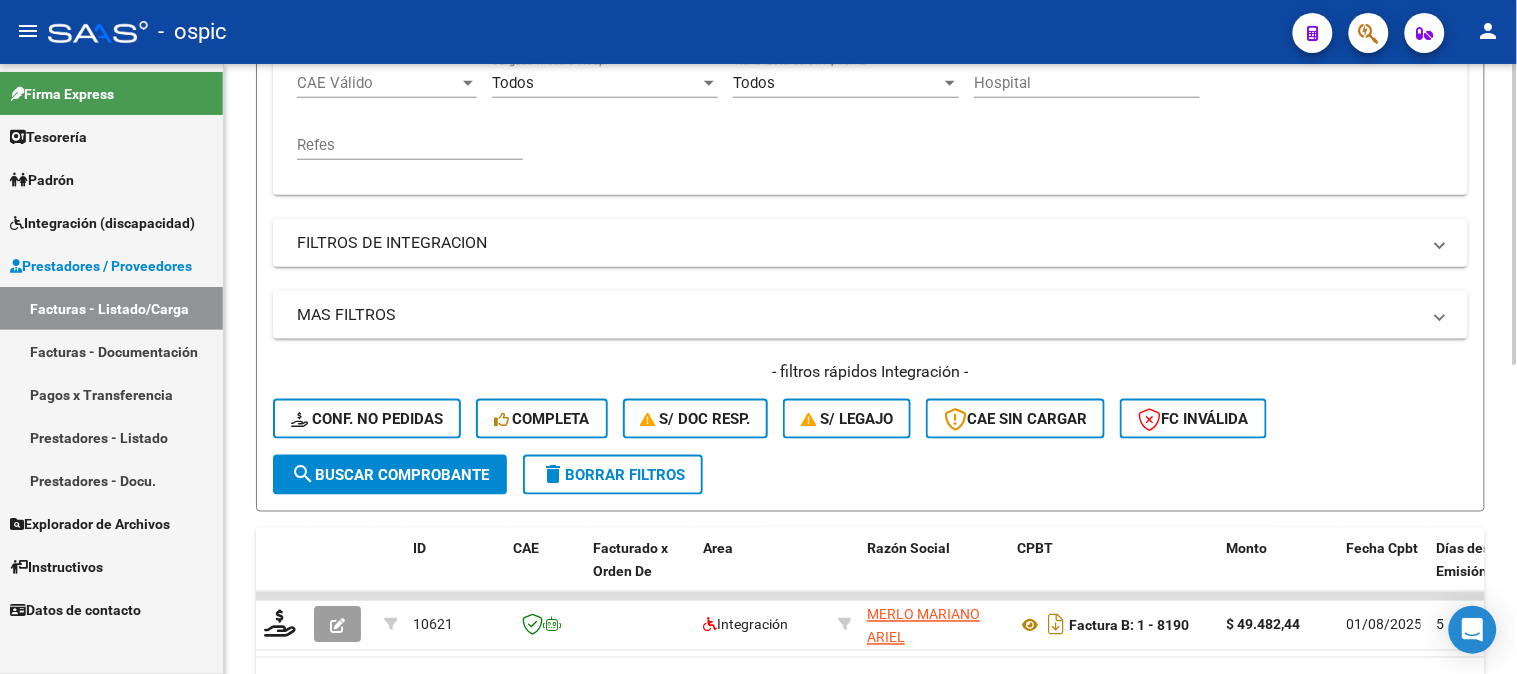 scroll, scrollTop: 513, scrollLeft: 0, axis: vertical 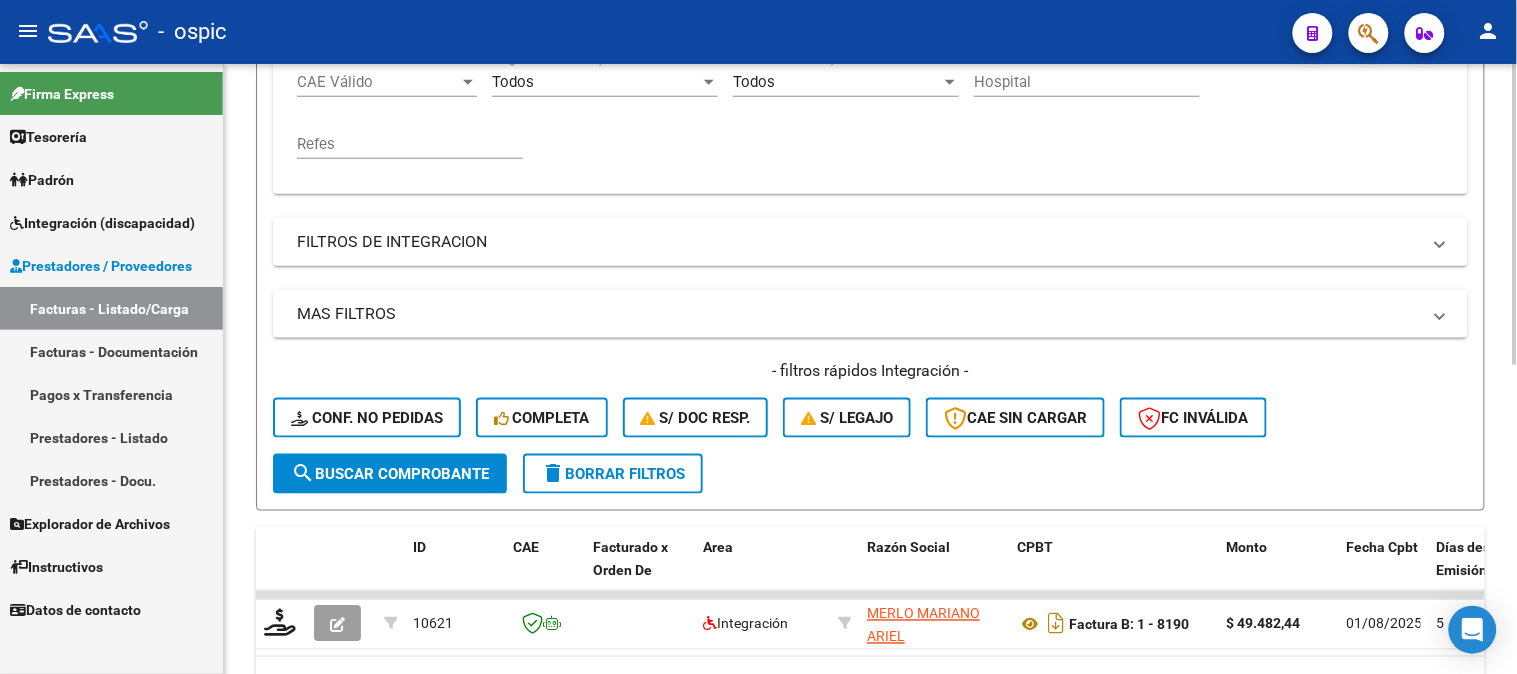 type on "642" 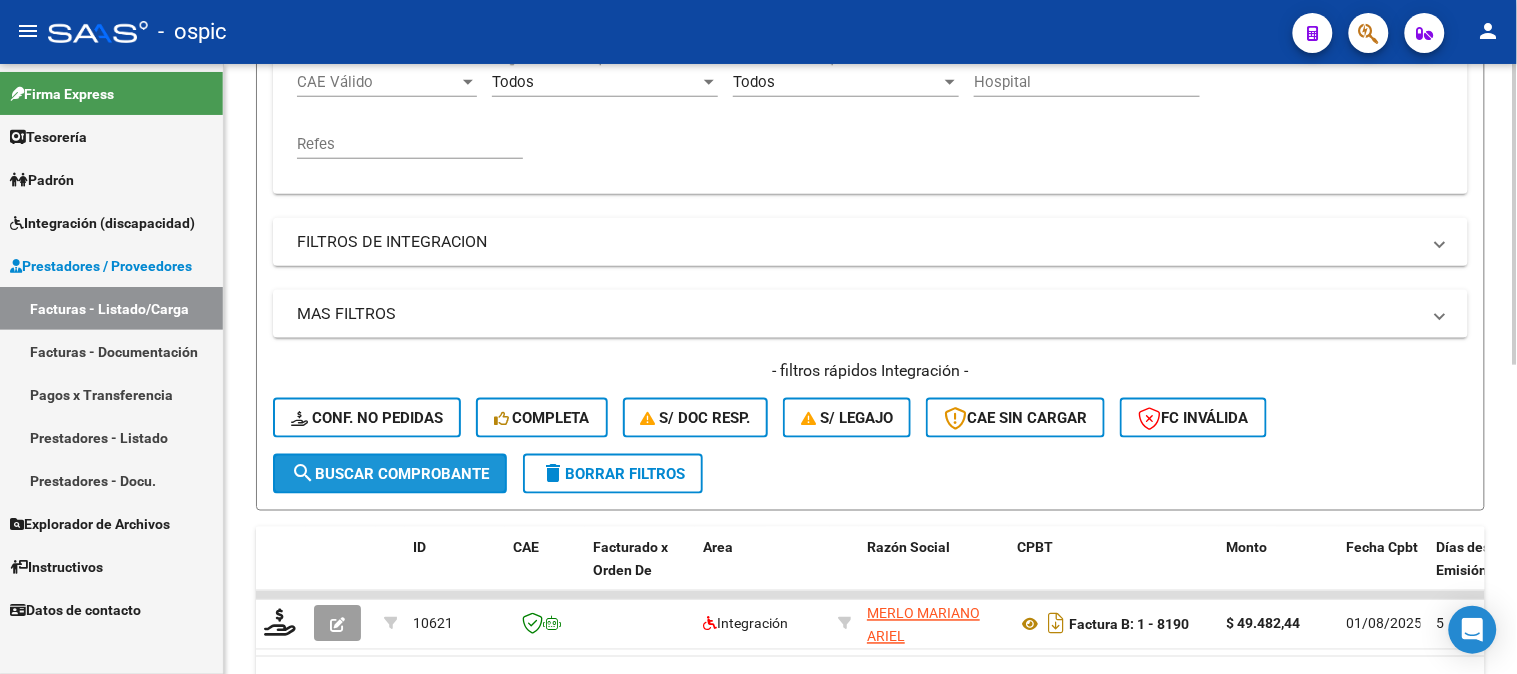 click on "search  Buscar Comprobante" 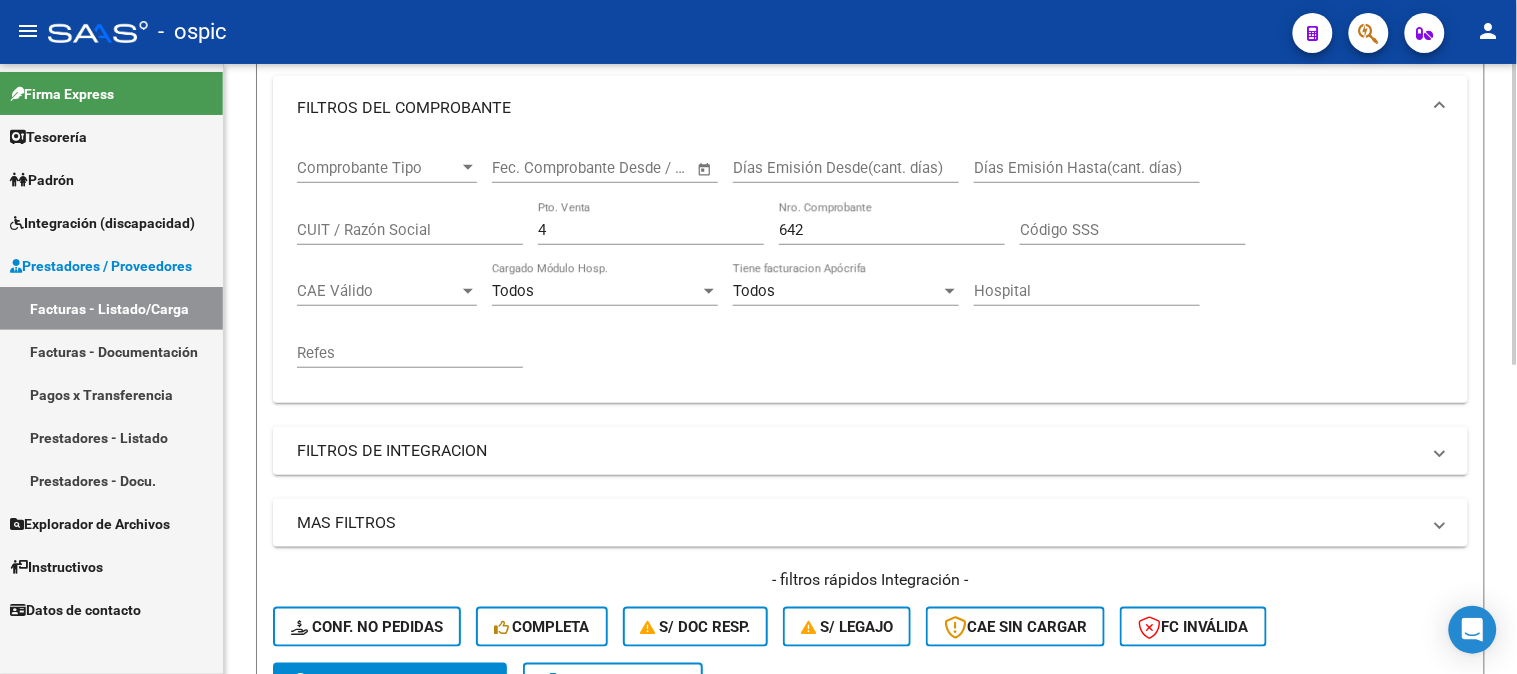 scroll, scrollTop: 180, scrollLeft: 0, axis: vertical 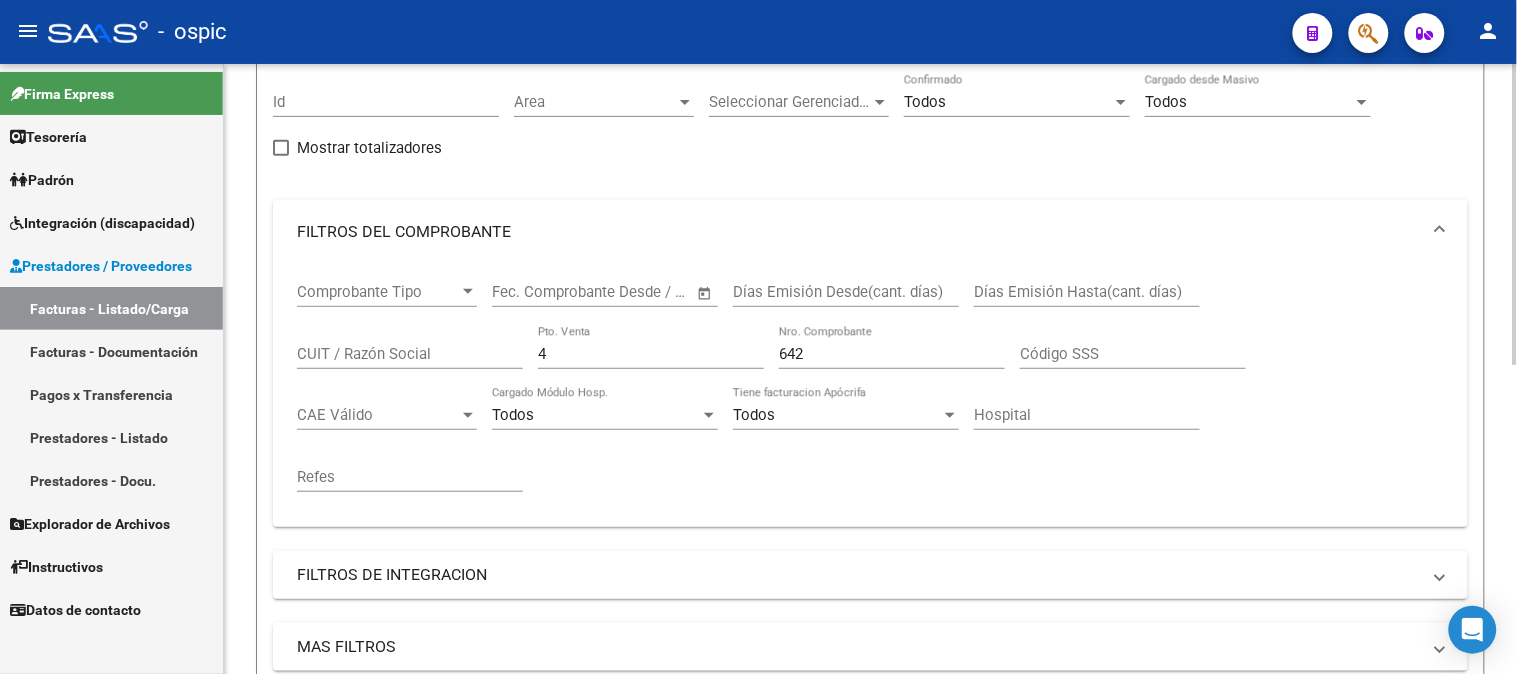 drag, startPoint x: 560, startPoint y: 357, endPoint x: 243, endPoint y: 356, distance: 317.0016 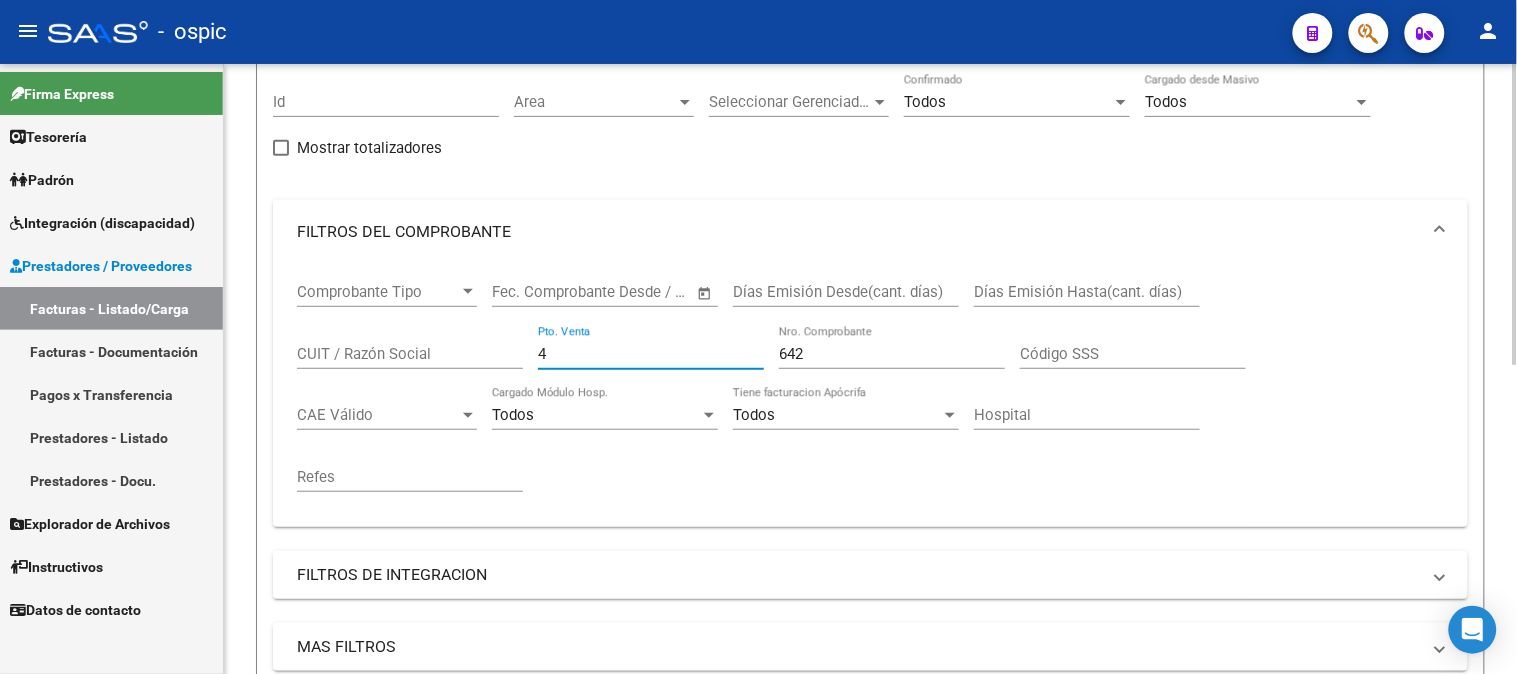 scroll, scrollTop: 624, scrollLeft: 0, axis: vertical 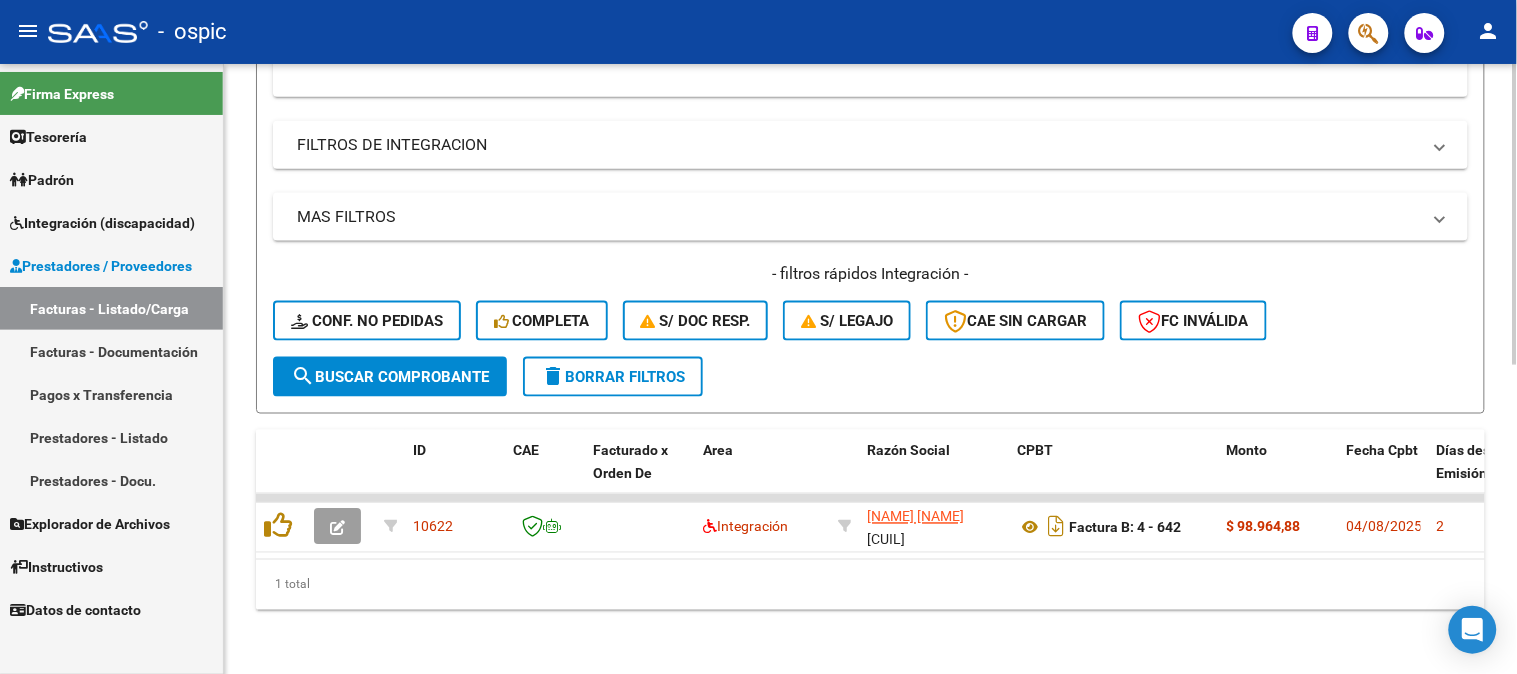 click on "search  Buscar Comprobante" 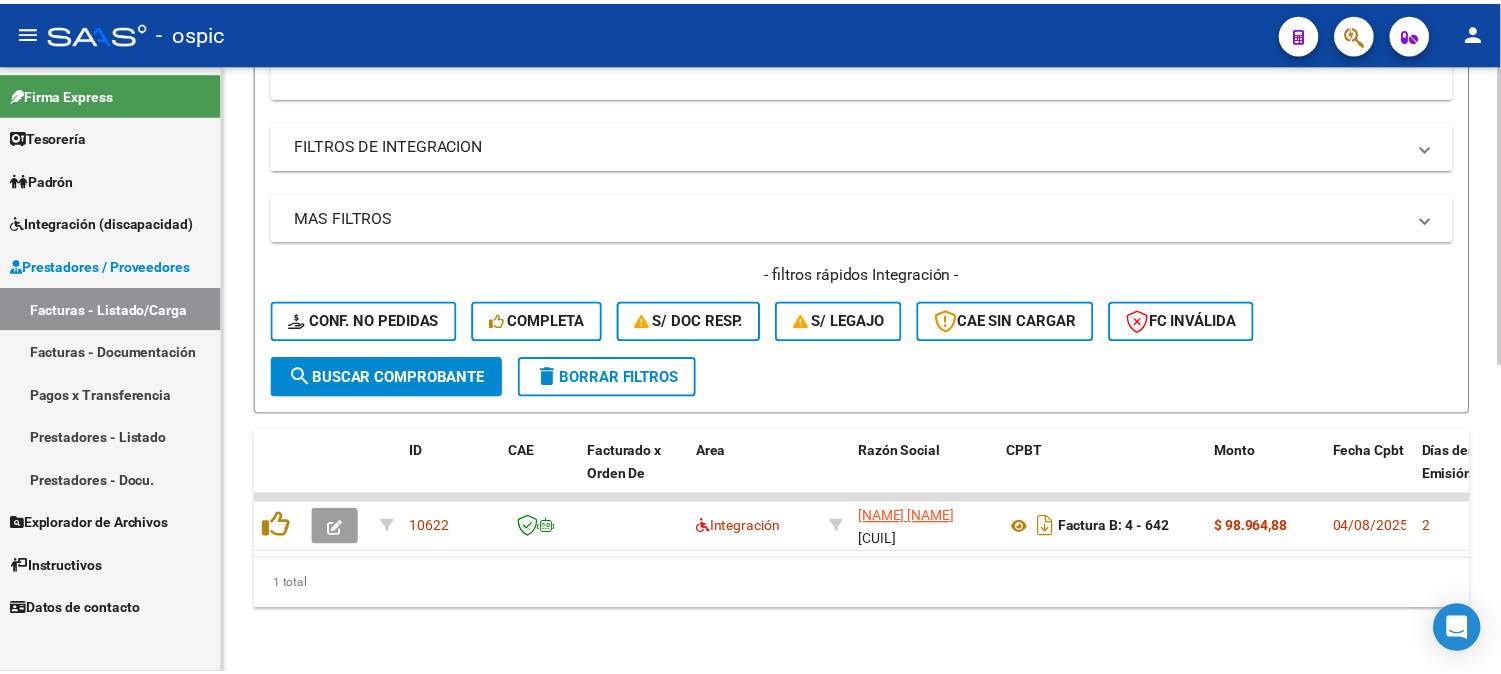 scroll, scrollTop: 624, scrollLeft: 0, axis: vertical 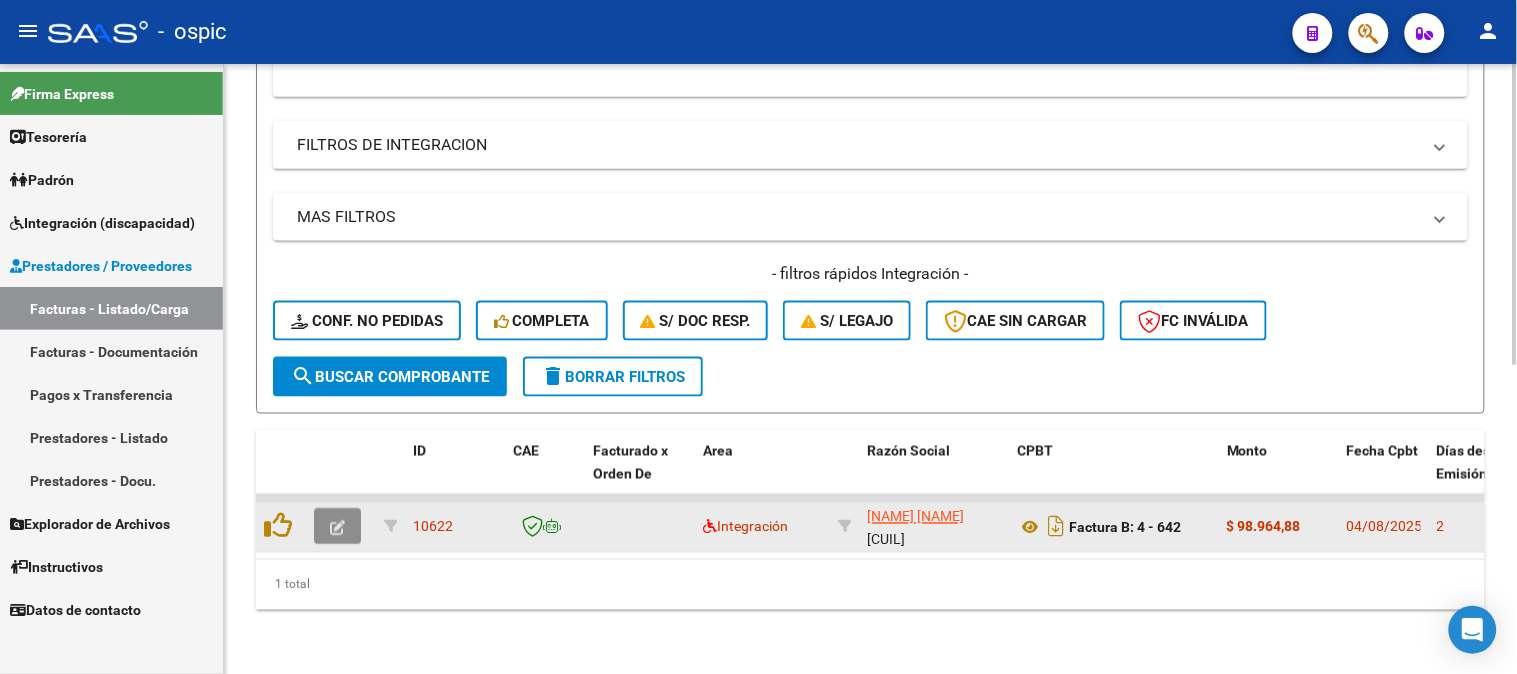 click 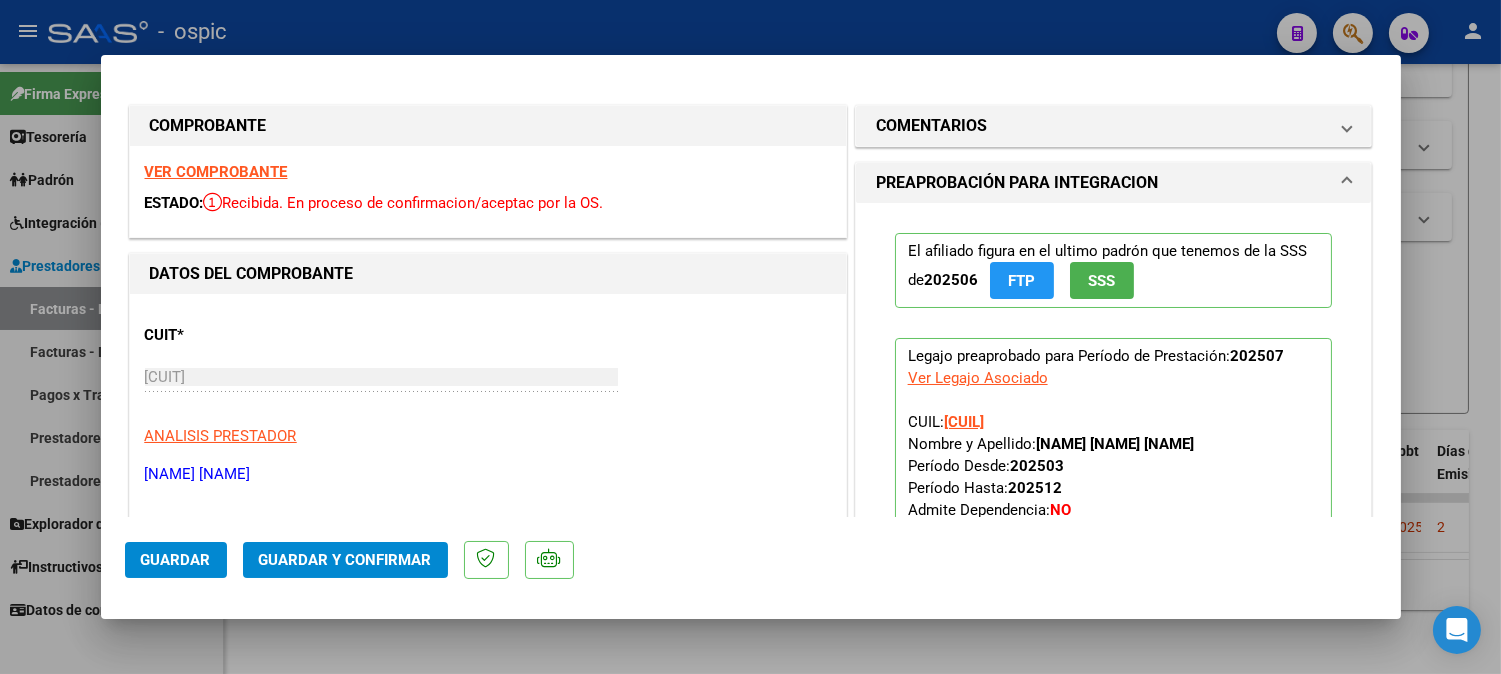 type 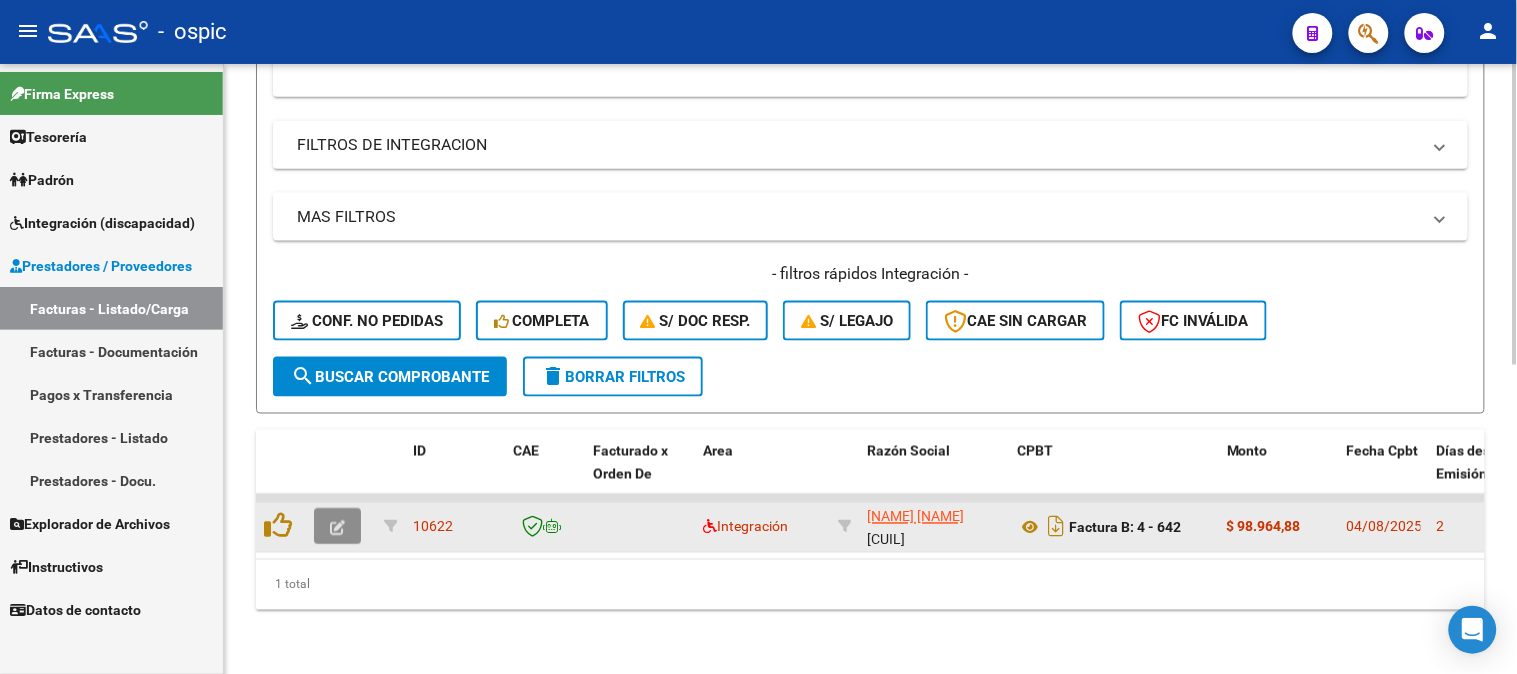 click 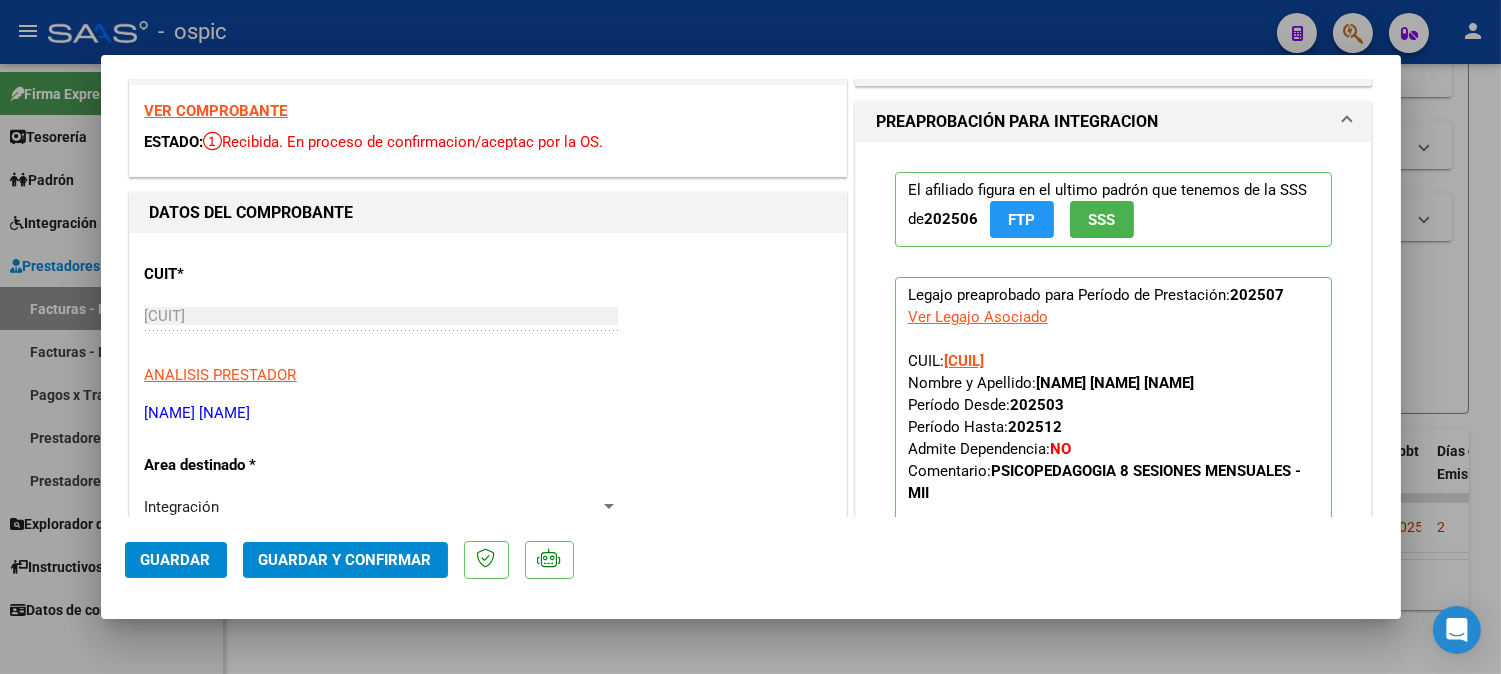 scroll, scrollTop: 0, scrollLeft: 0, axis: both 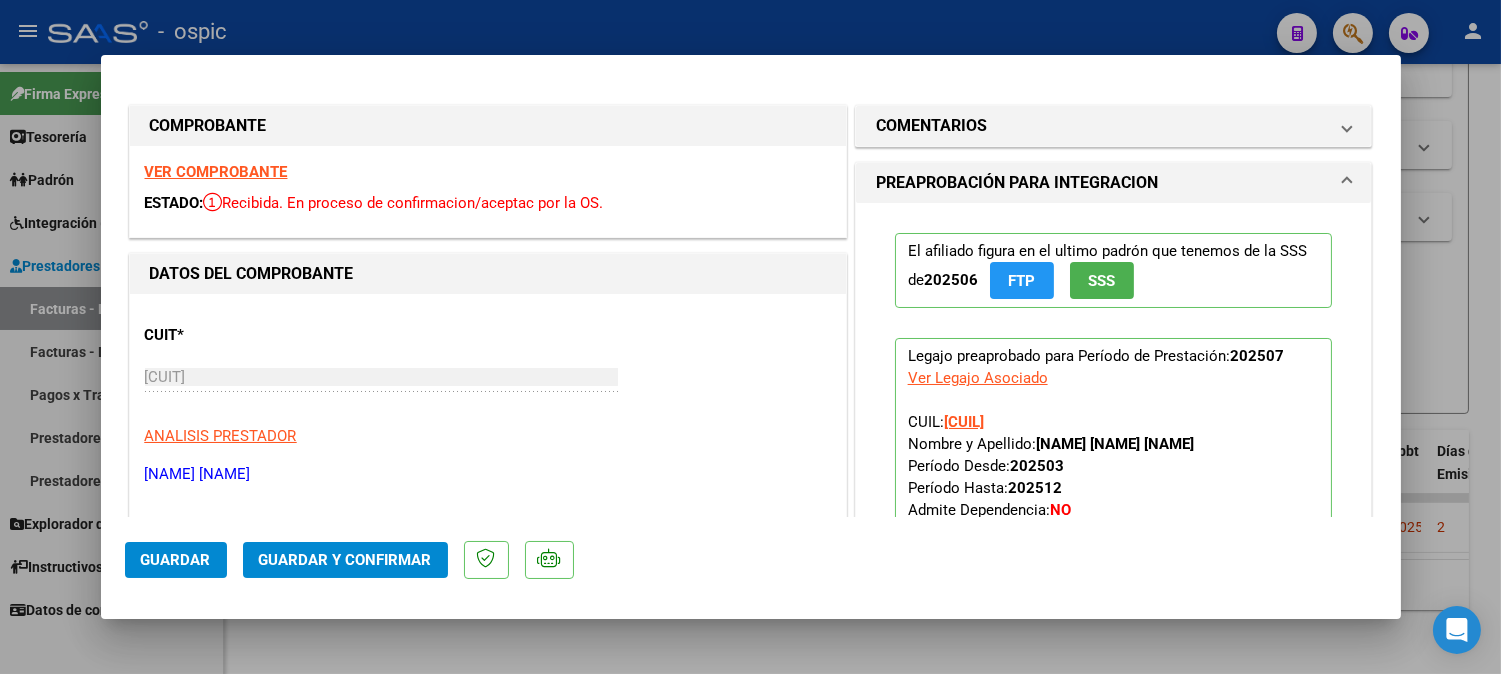 drag, startPoint x: 1000, startPoint y: 124, endPoint x: 993, endPoint y: 156, distance: 32.75668 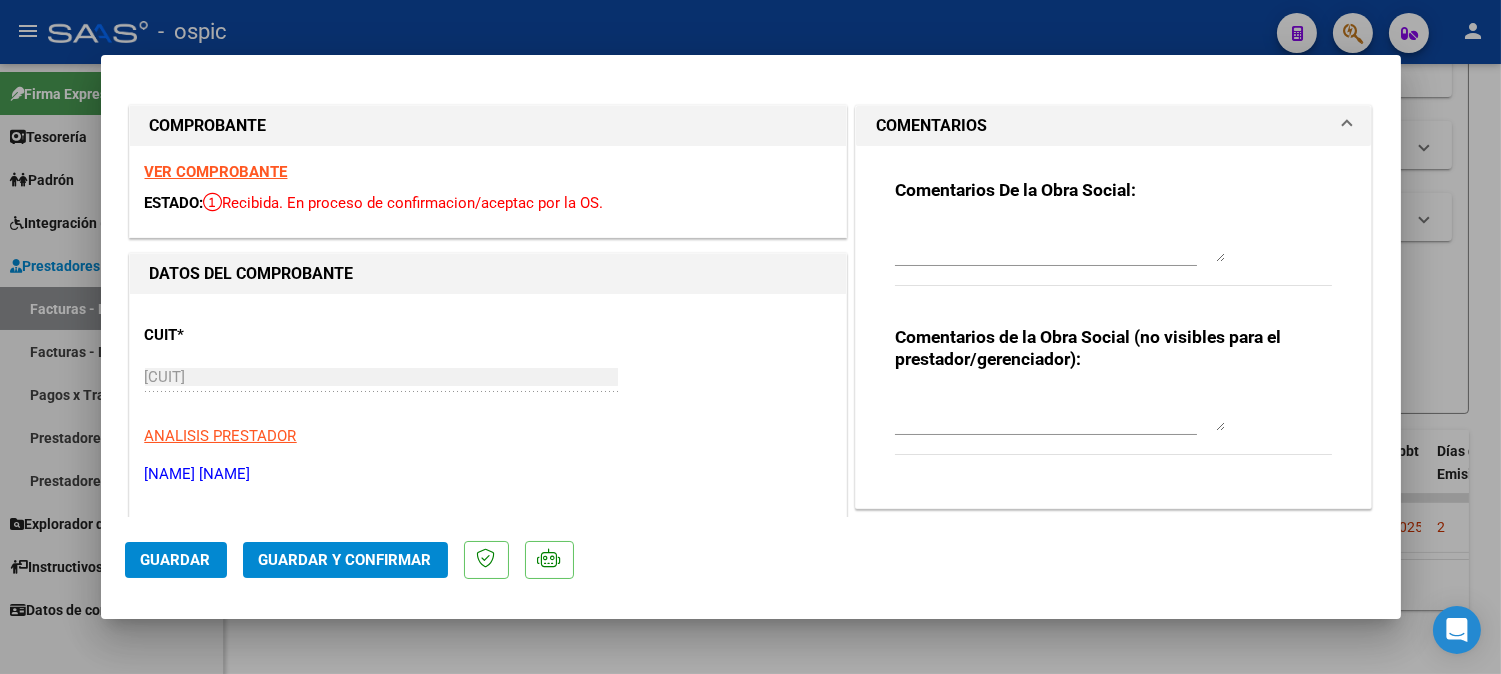 click at bounding box center [1060, 411] 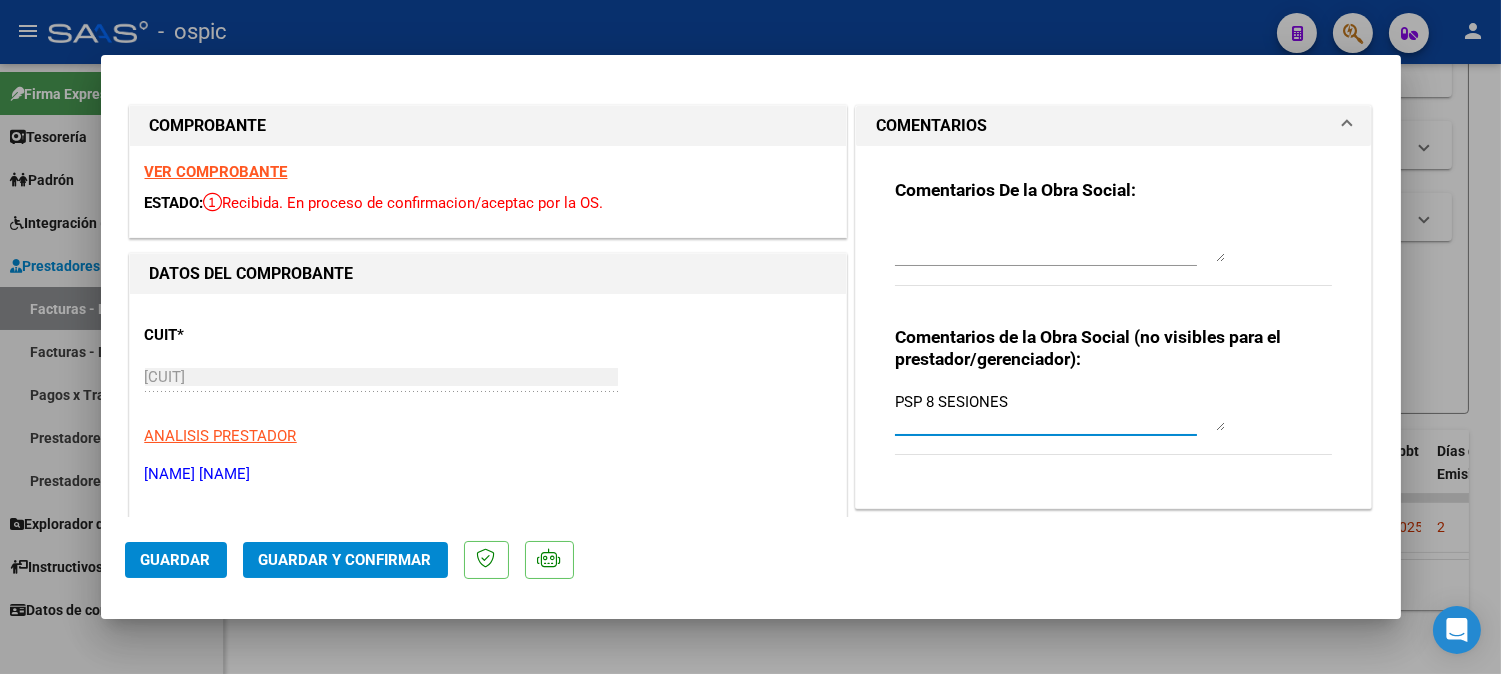type on "PSP 8 SESIONES" 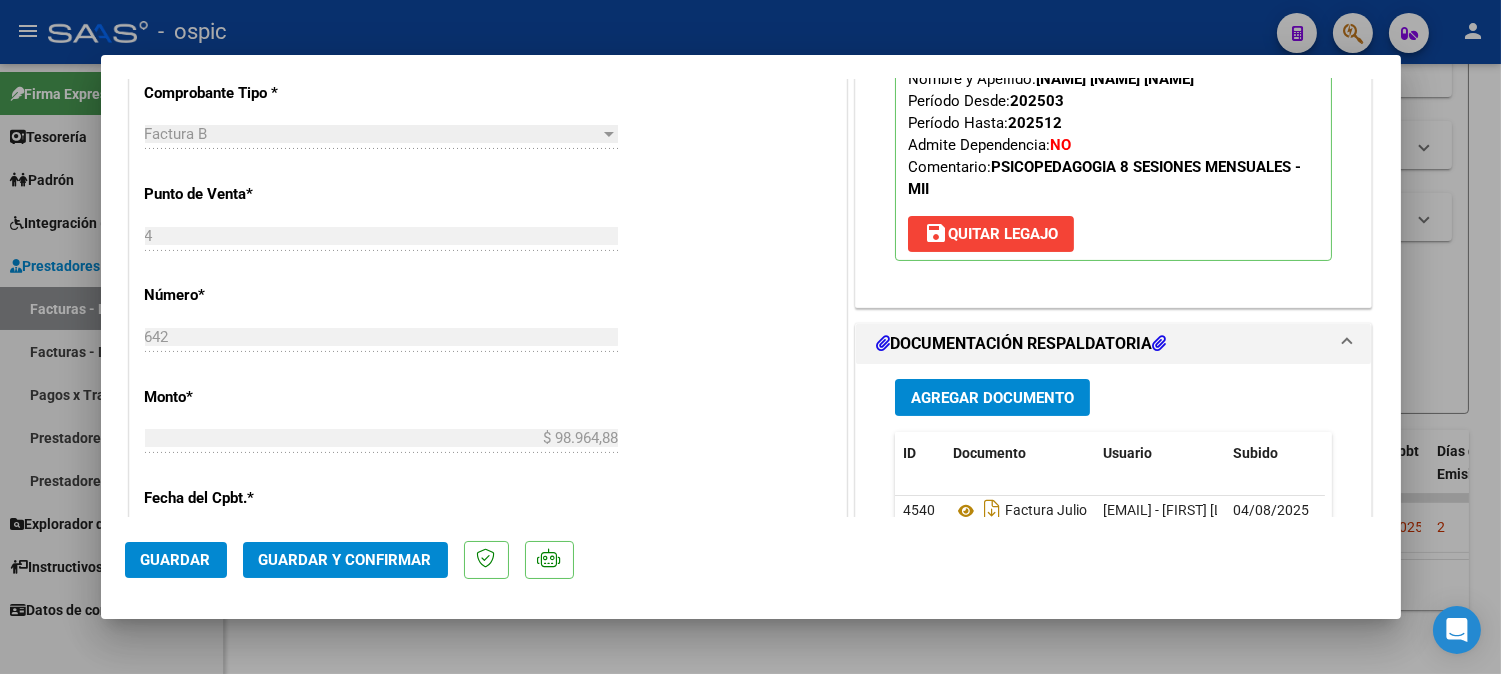 scroll, scrollTop: 901, scrollLeft: 0, axis: vertical 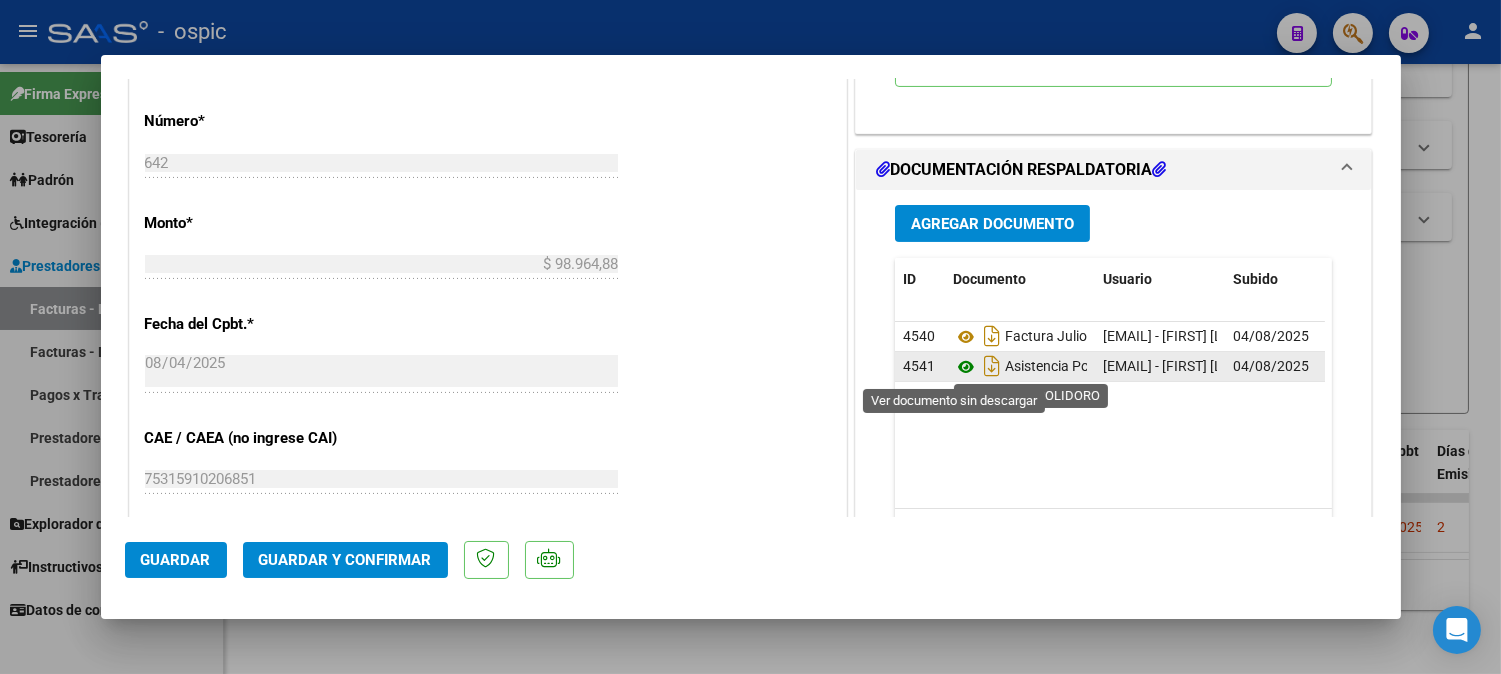 click 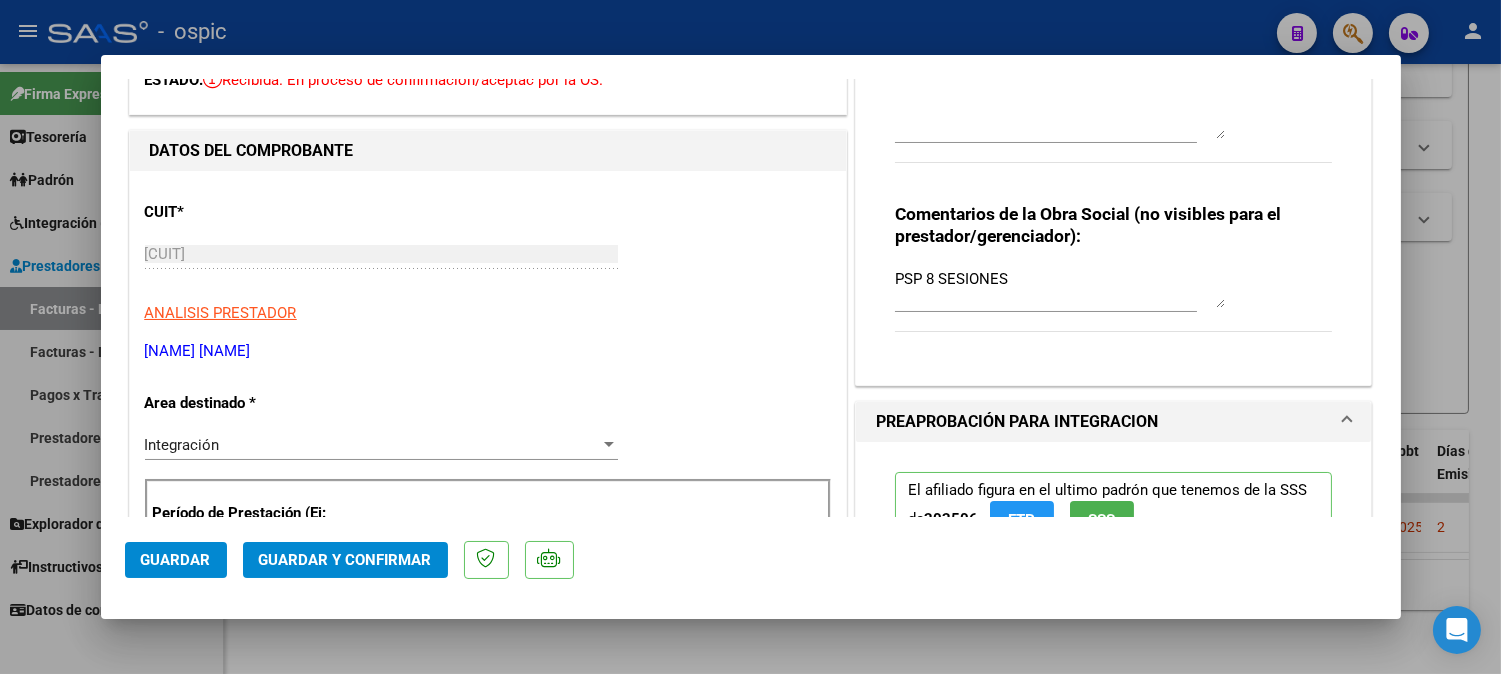 scroll, scrollTop: 0, scrollLeft: 0, axis: both 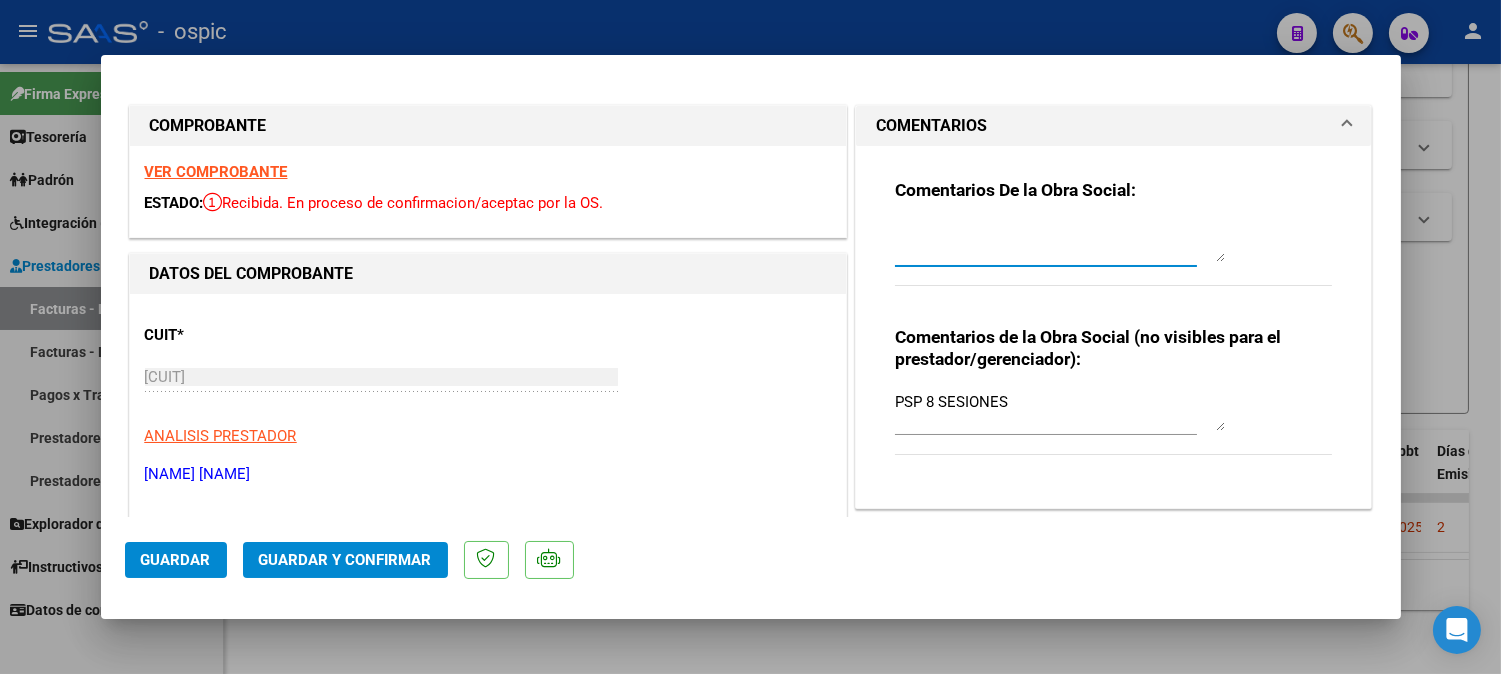 click at bounding box center [1060, 242] 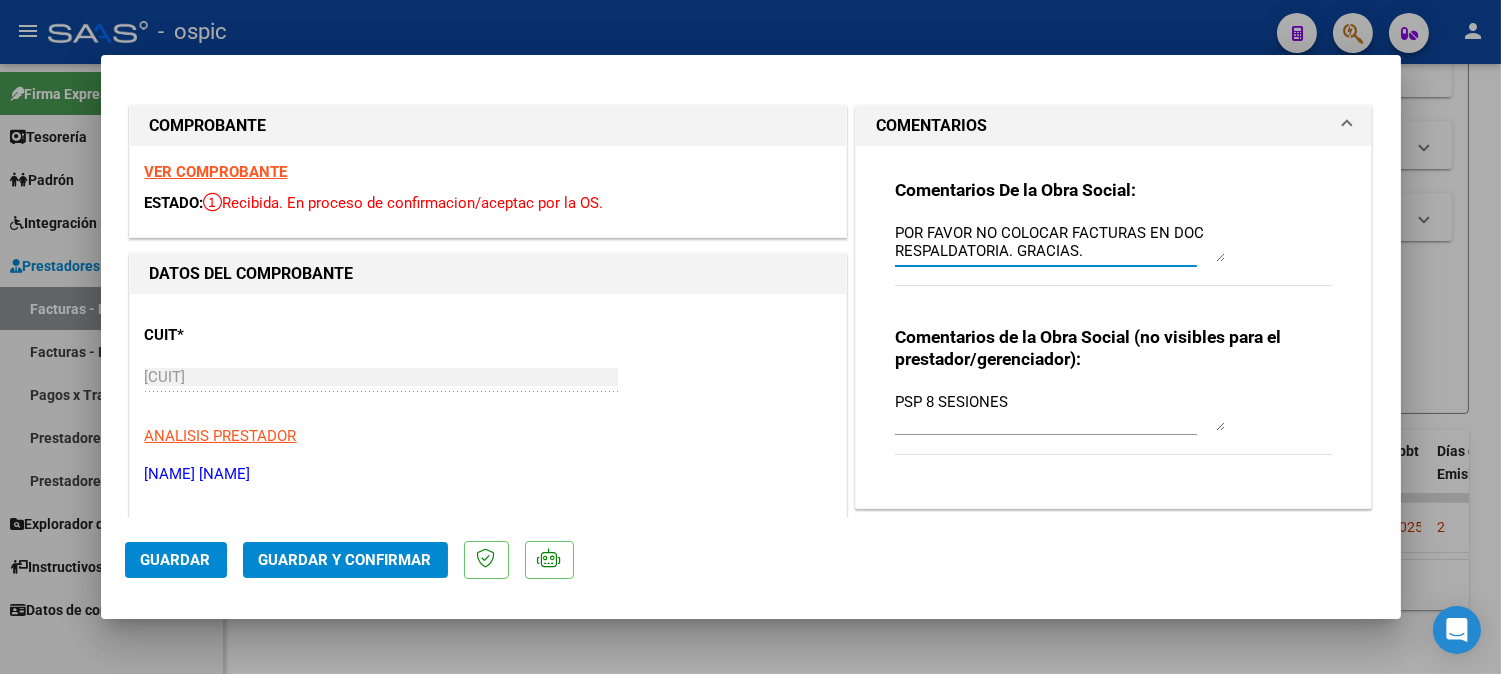 type on "POR FAVOR NO COLOCAR FACTURAS EN DOC RESPALDATORIA. GRACIAS." 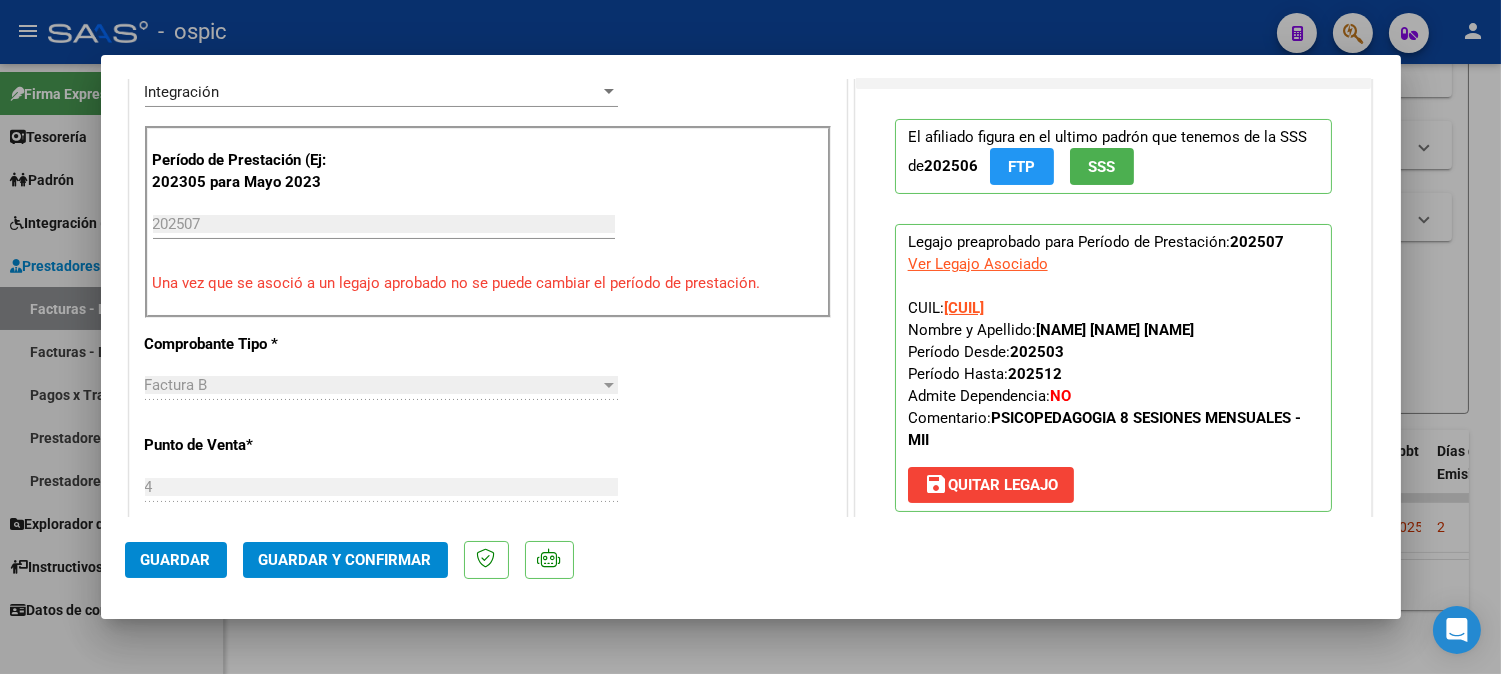 scroll, scrollTop: 824, scrollLeft: 0, axis: vertical 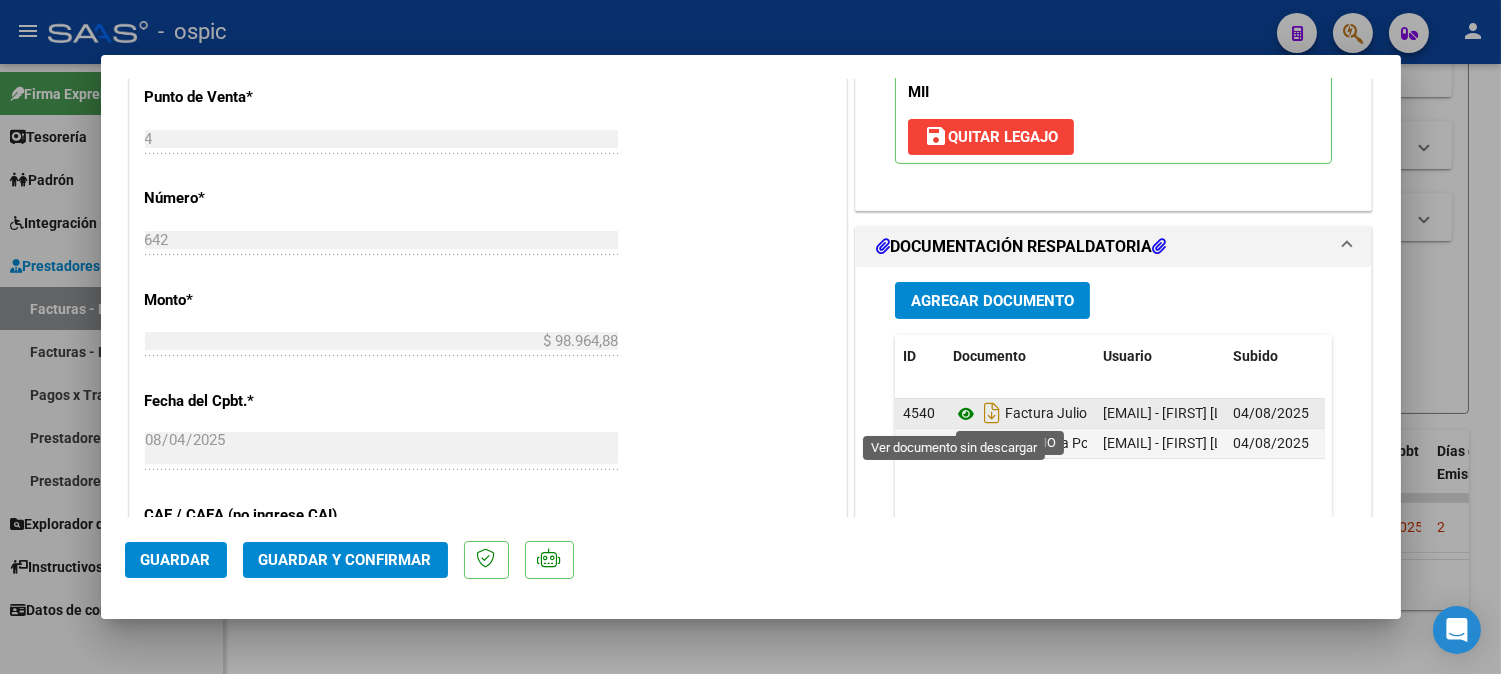click 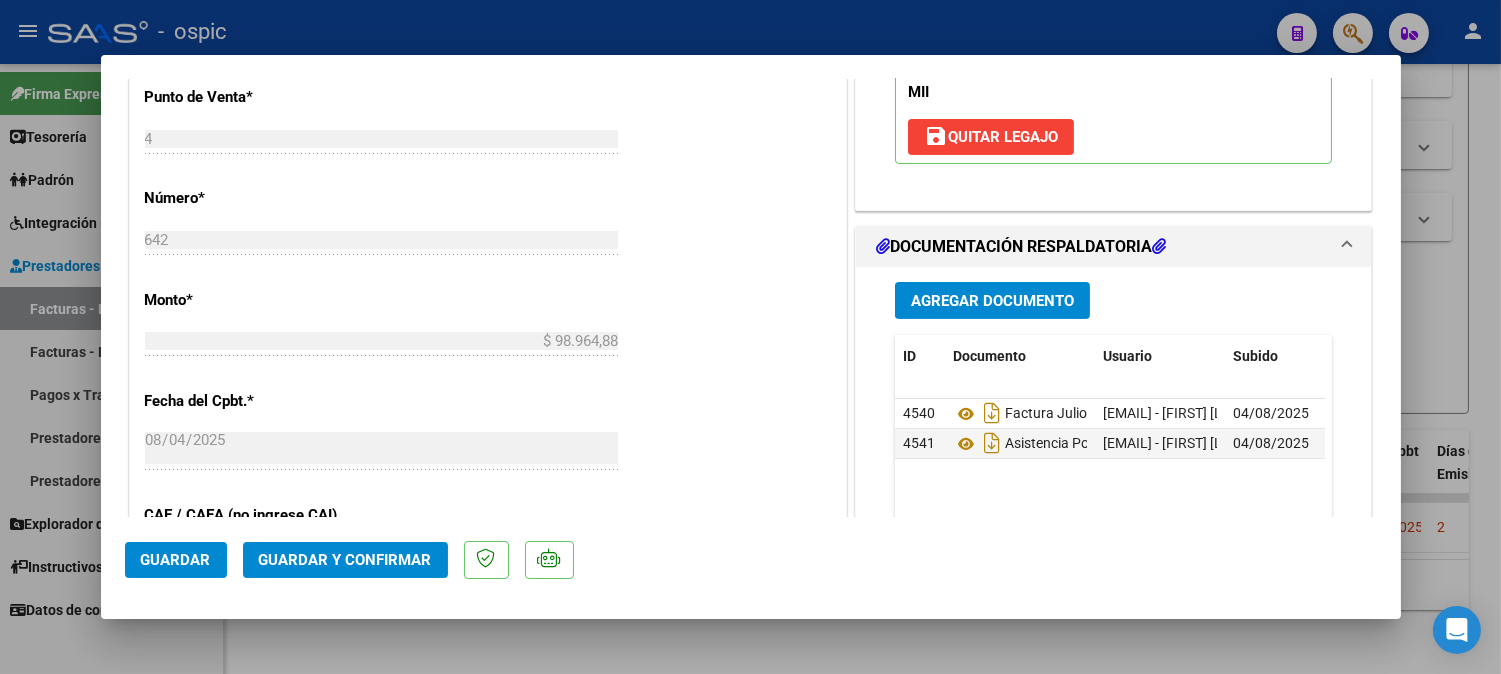 click on "Guardar y Confirmar" 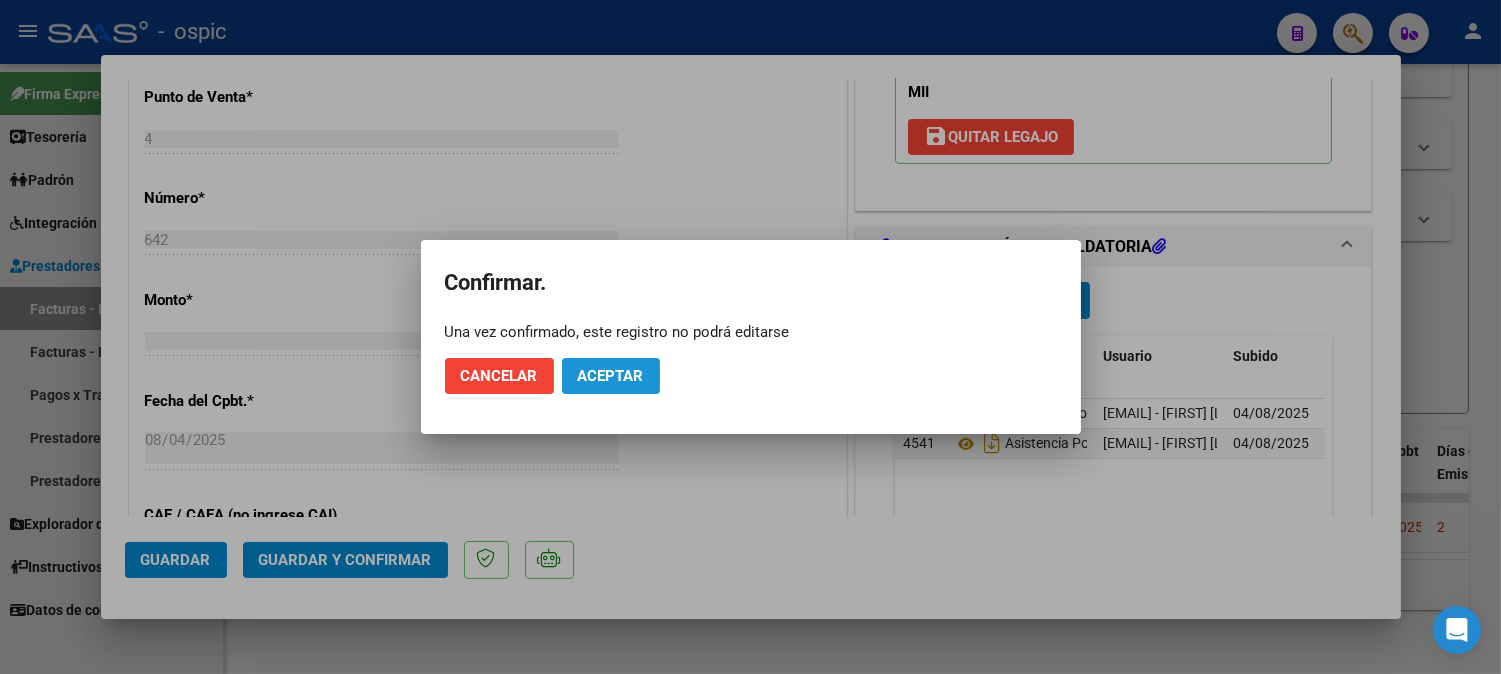 click on "Aceptar" 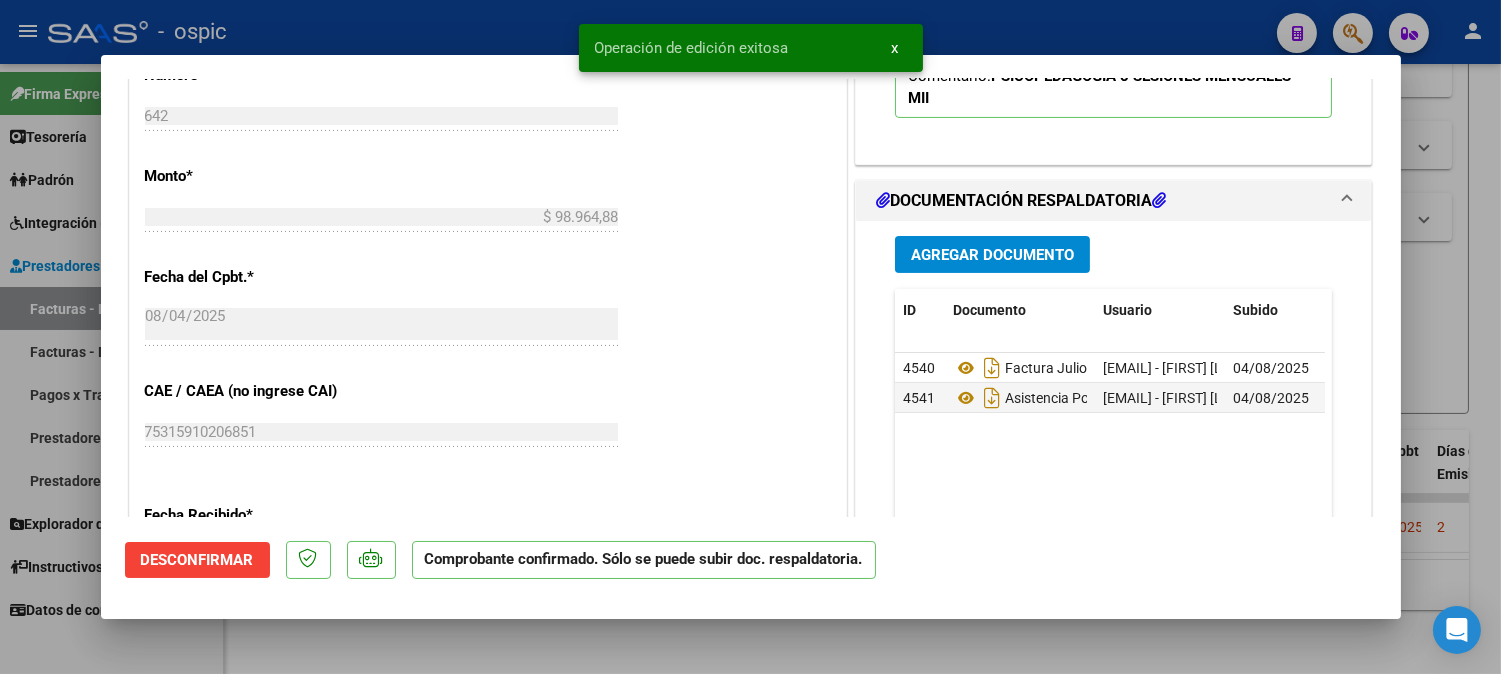 type 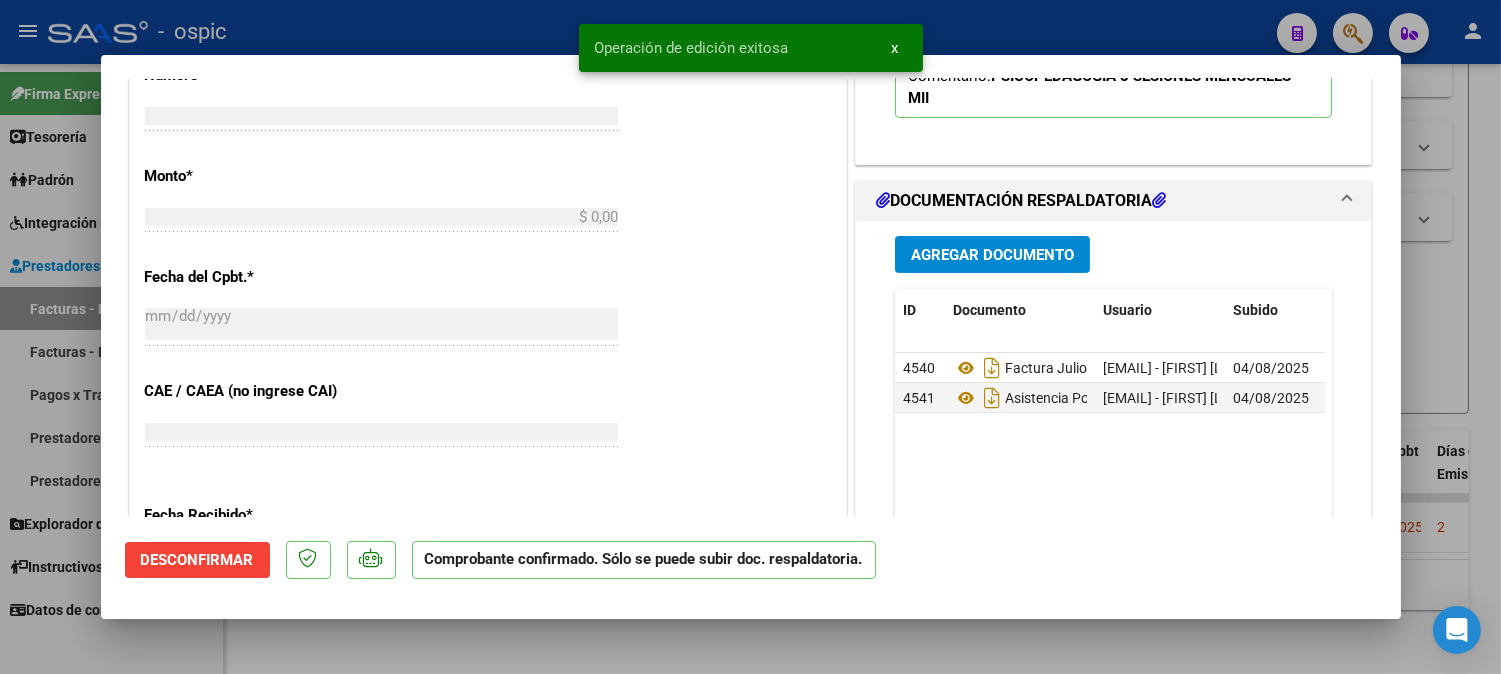 scroll, scrollTop: 860, scrollLeft: 0, axis: vertical 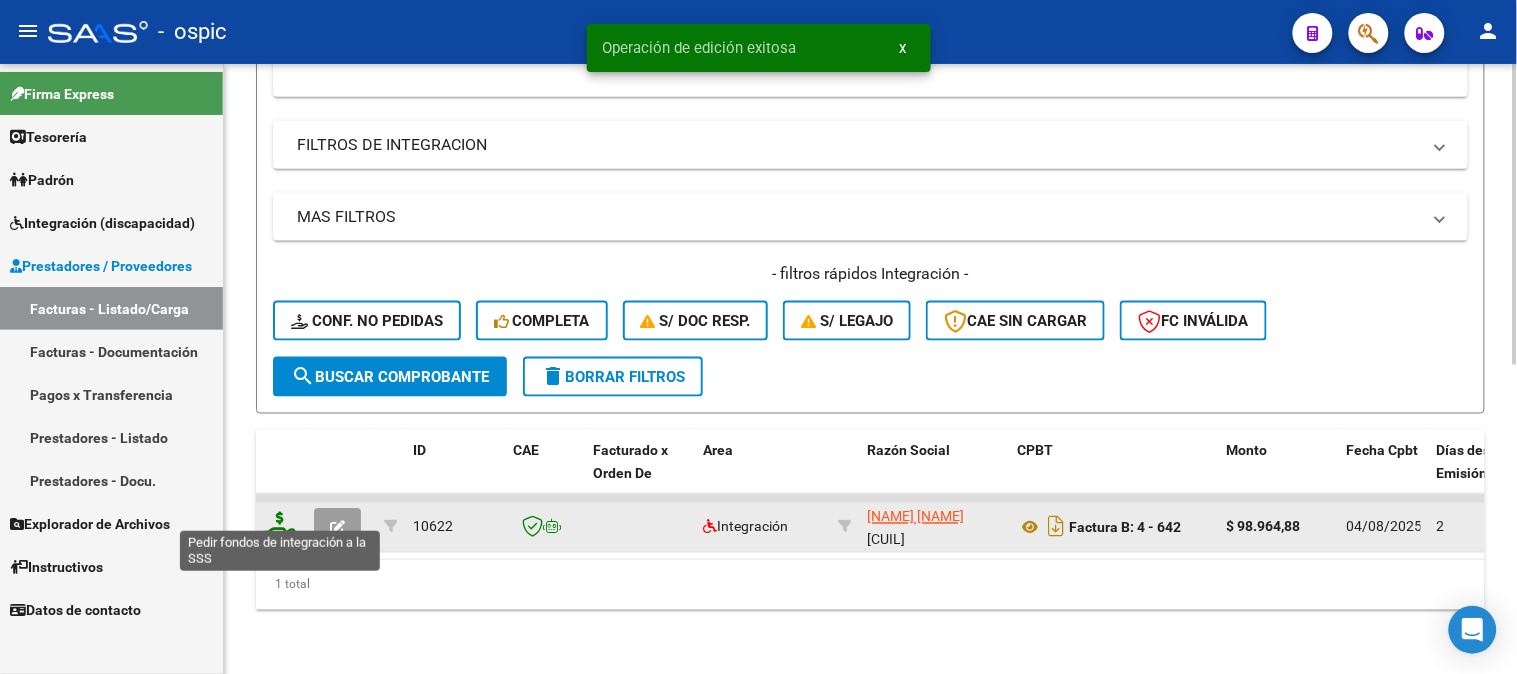 click 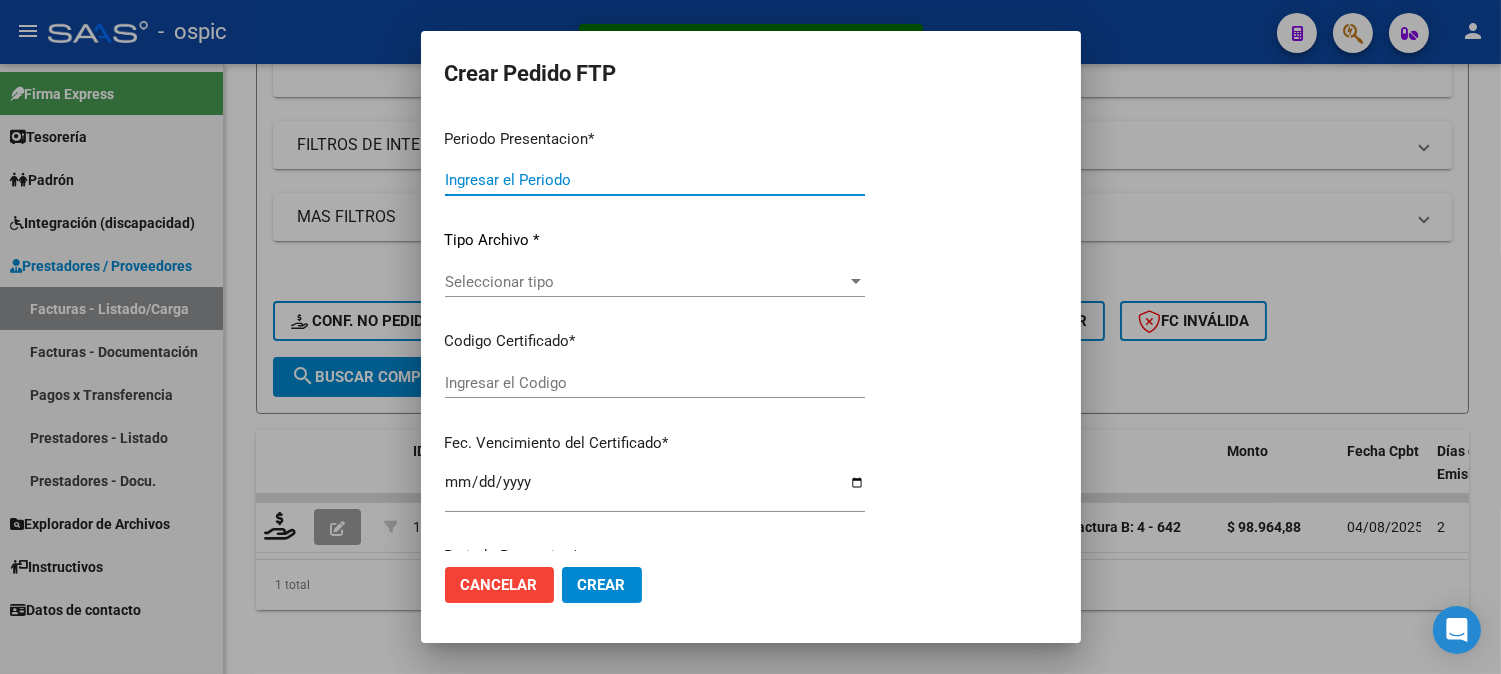 type on "202507" 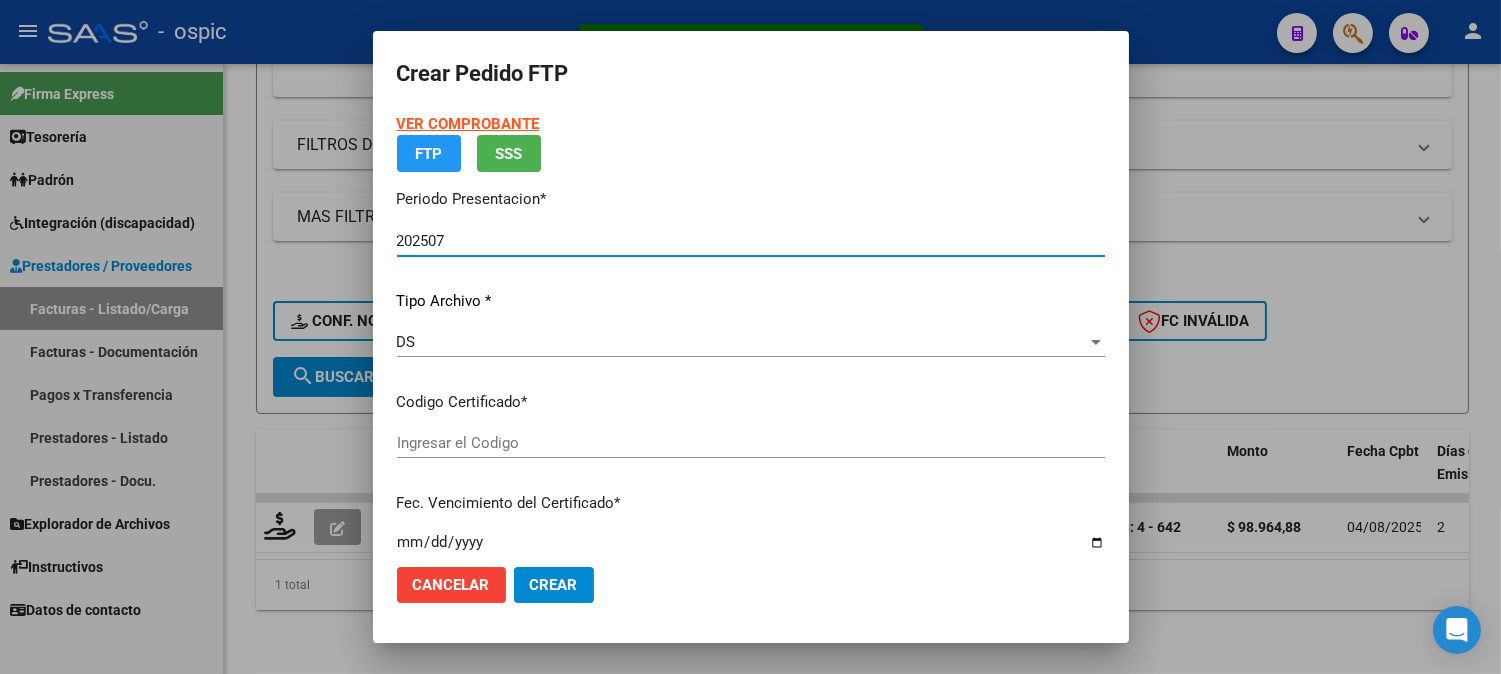type on "[NUMBER]" 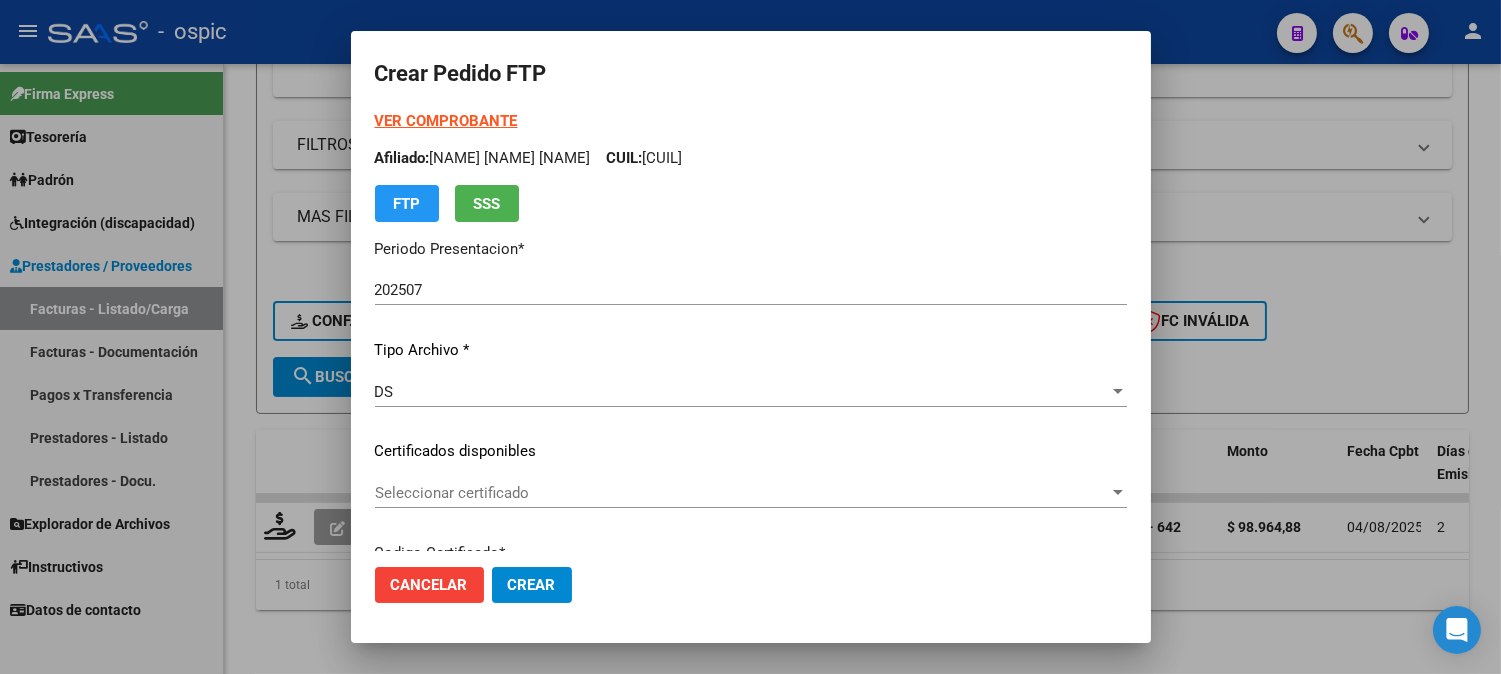 scroll, scrollTop: 0, scrollLeft: 0, axis: both 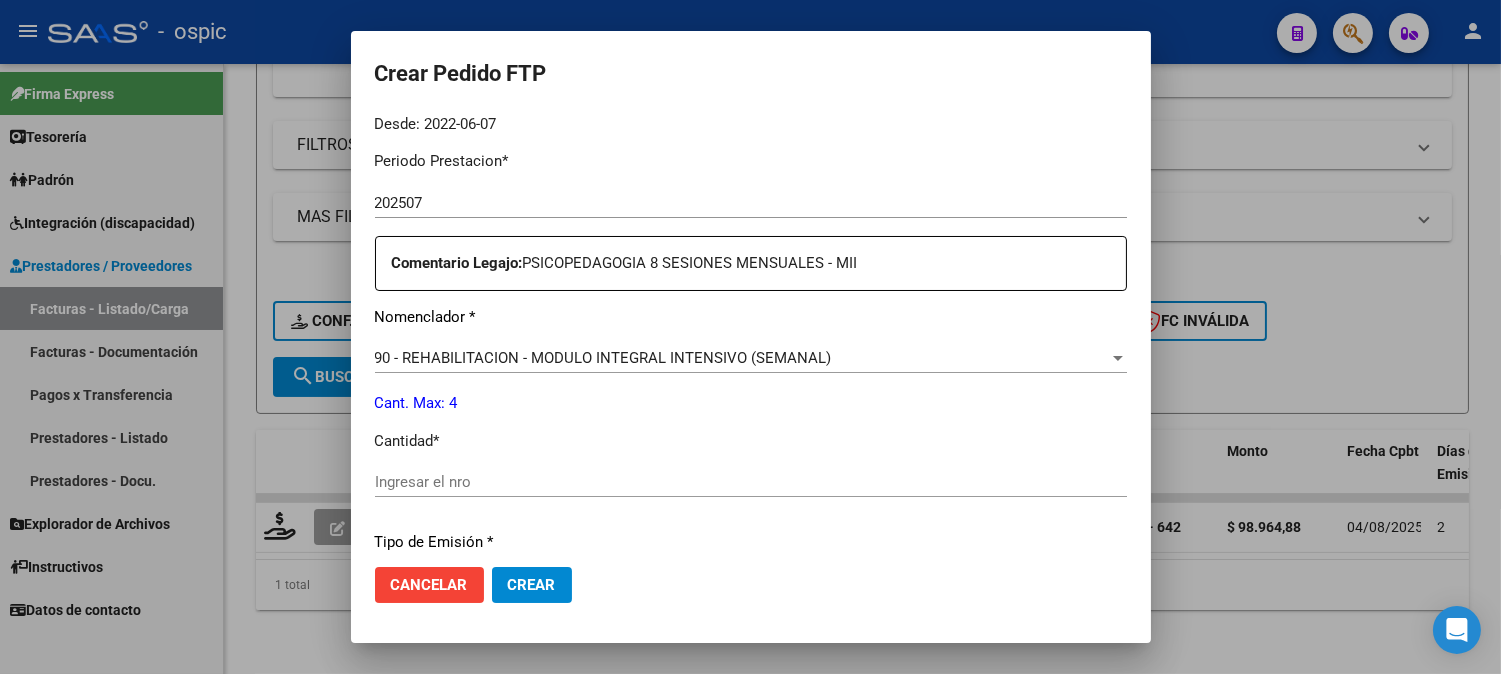 click on "Ingresar el nro" at bounding box center [751, 482] 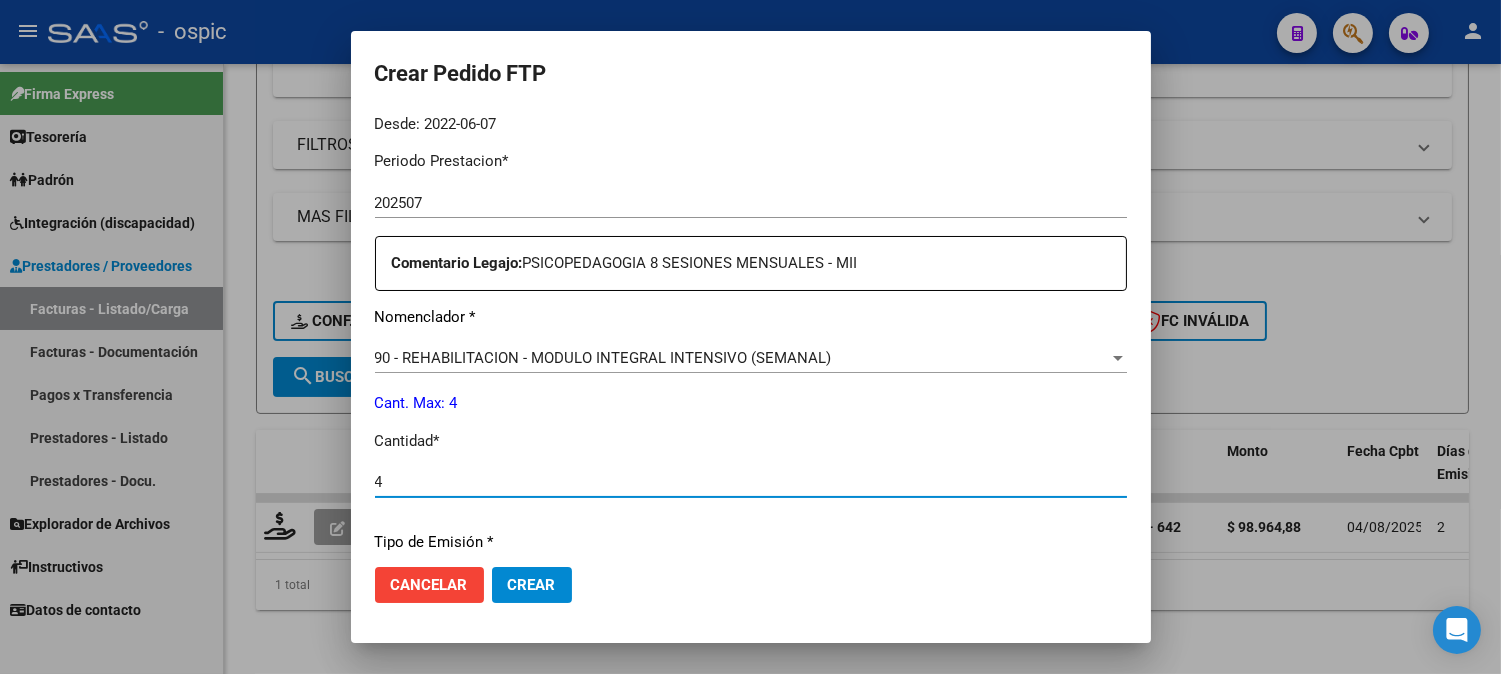 type on "4" 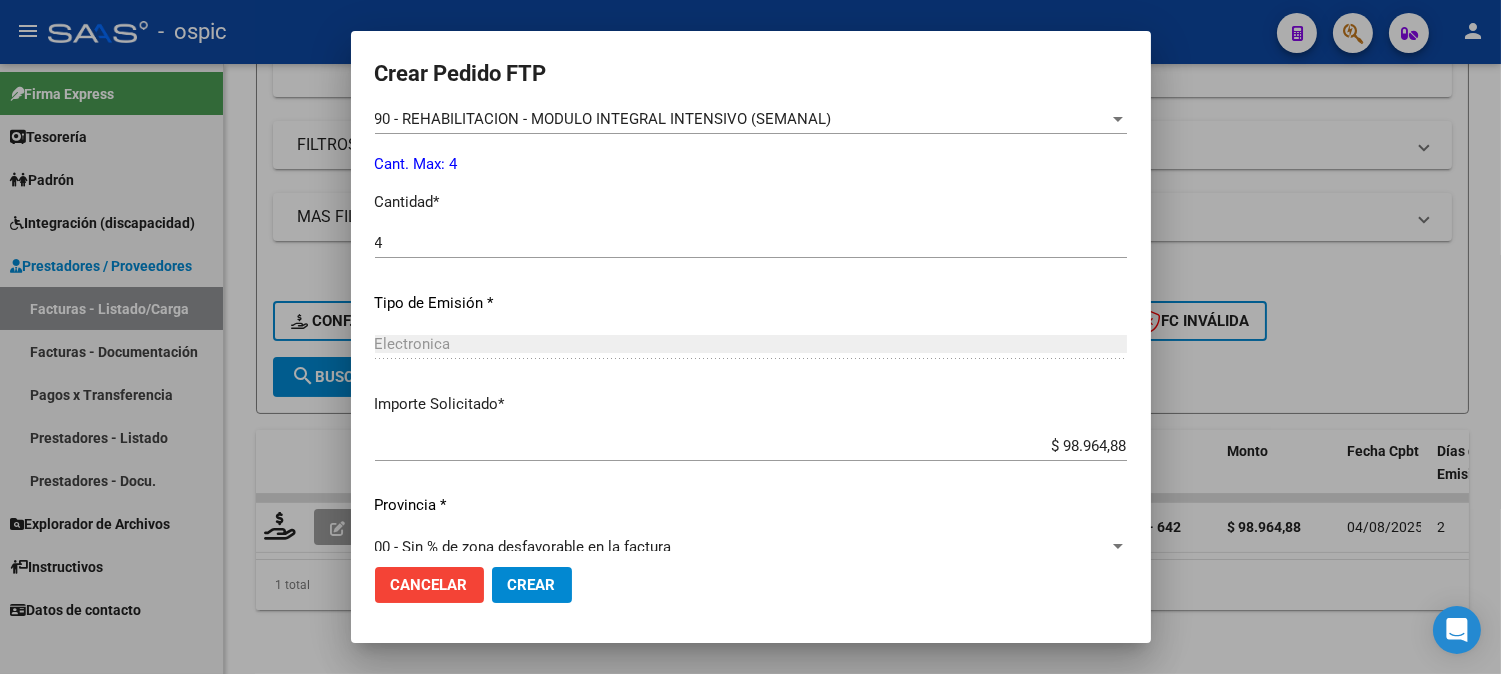 scroll, scrollTop: 900, scrollLeft: 0, axis: vertical 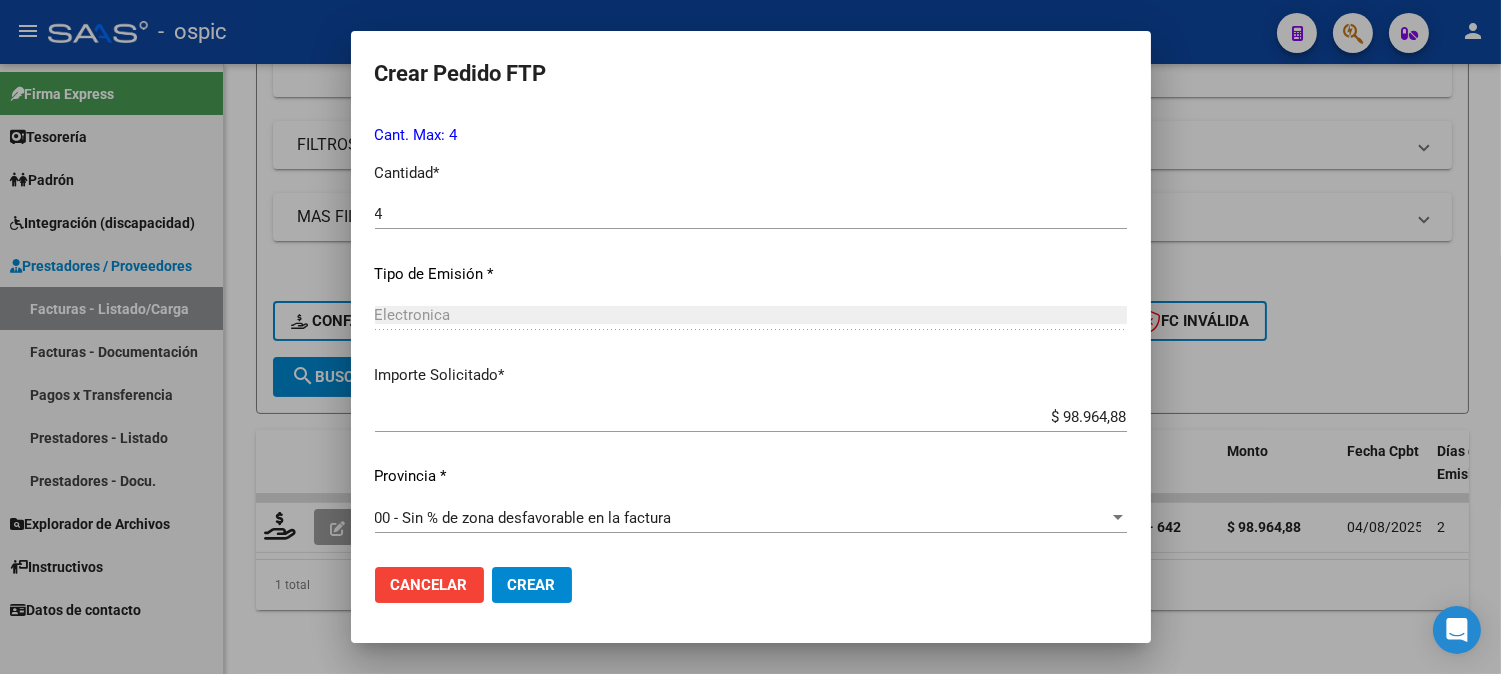 drag, startPoint x: 534, startPoint y: 586, endPoint x: 1156, endPoint y: 290, distance: 688.8396 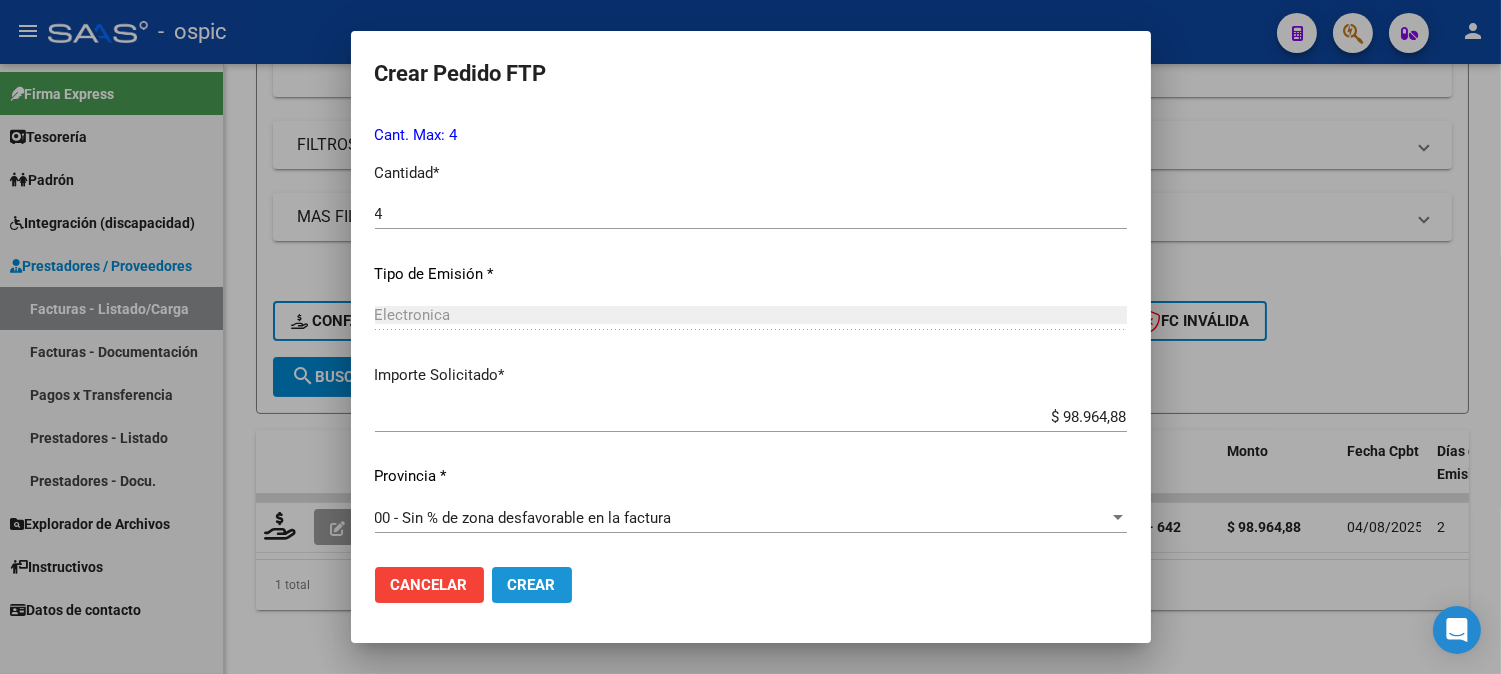 drag, startPoint x: 532, startPoint y: 582, endPoint x: 1516, endPoint y: 461, distance: 991.4116 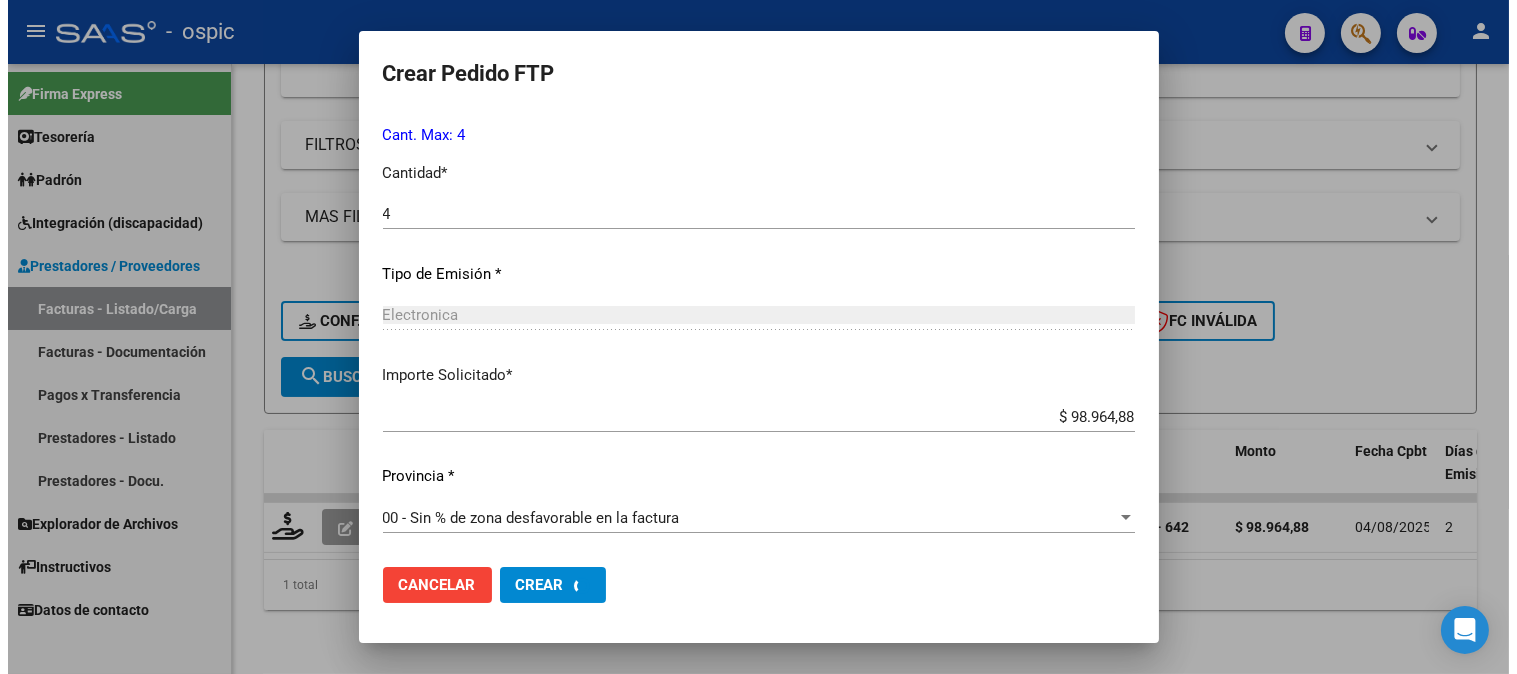 scroll, scrollTop: 0, scrollLeft: 0, axis: both 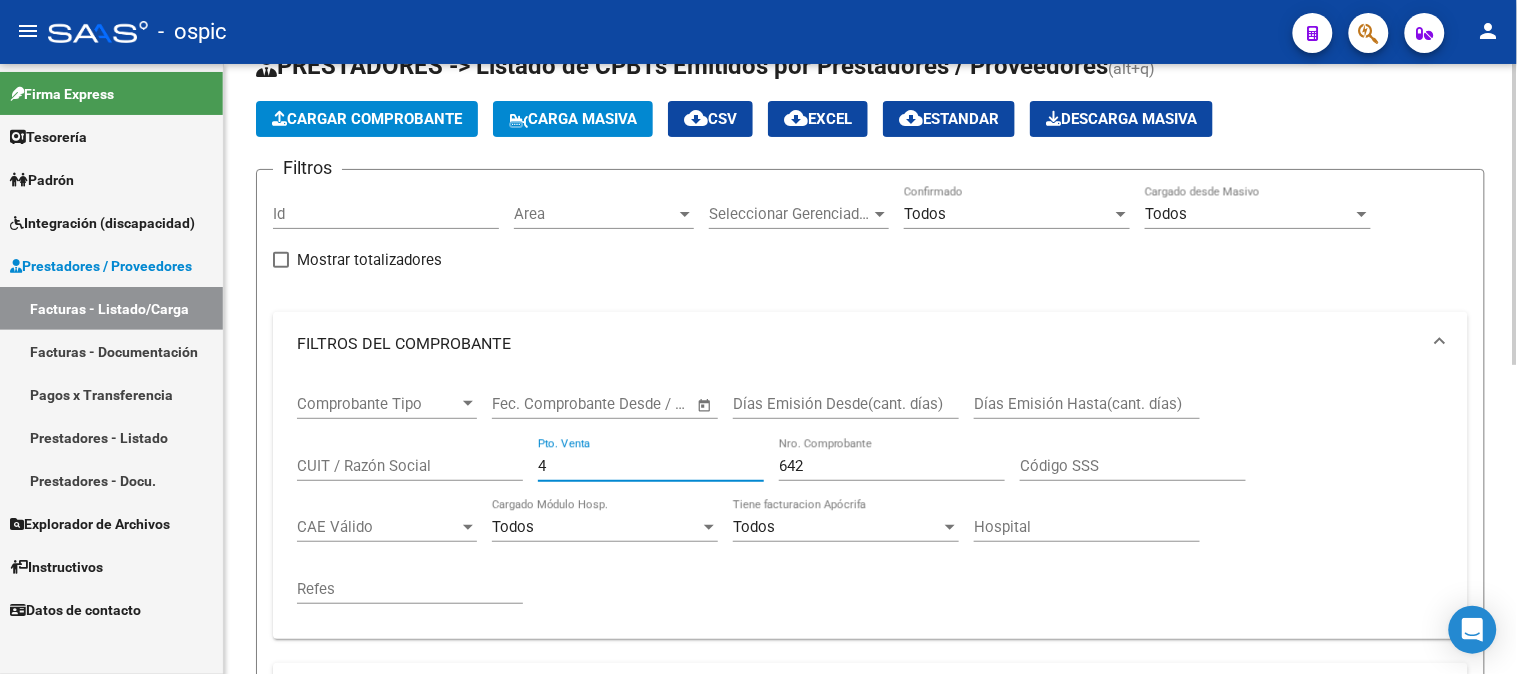 drag, startPoint x: 562, startPoint y: 463, endPoint x: 361, endPoint y: 472, distance: 201.20139 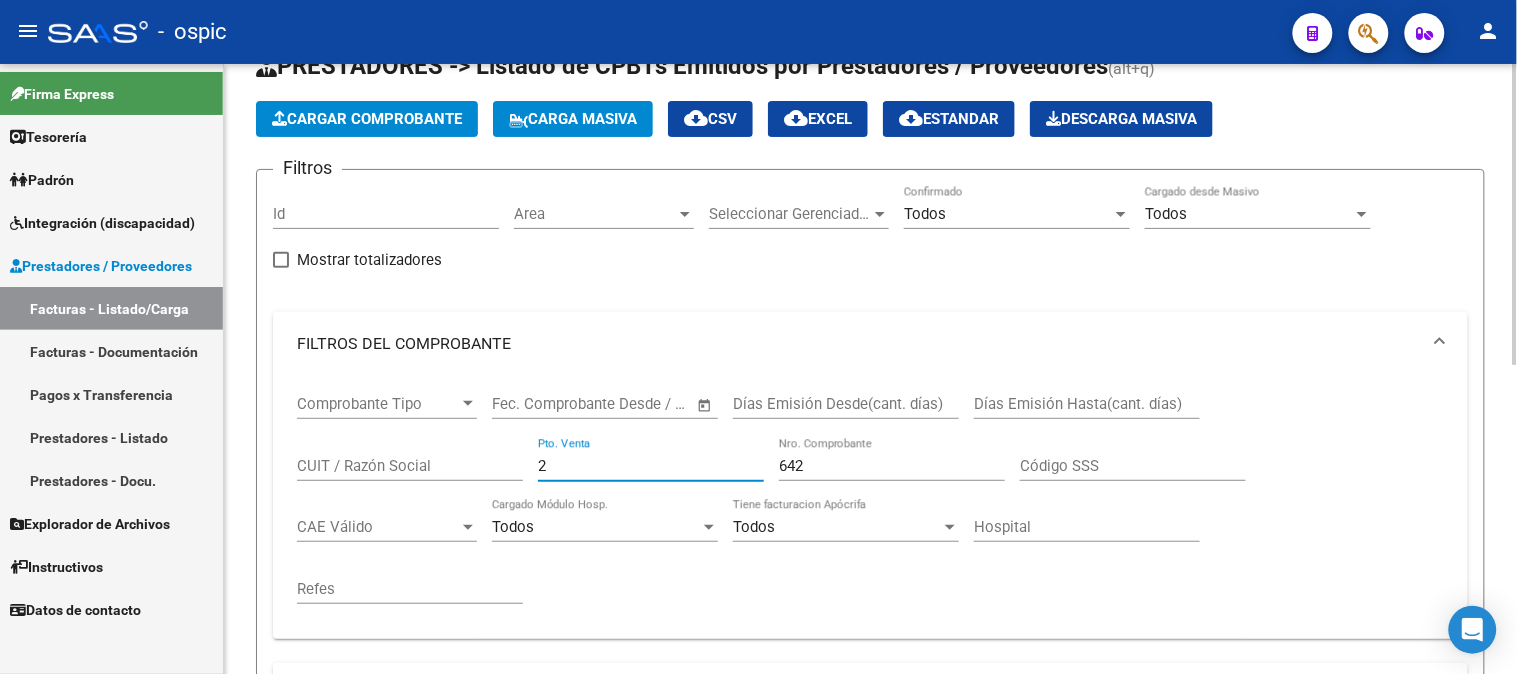 type on "2" 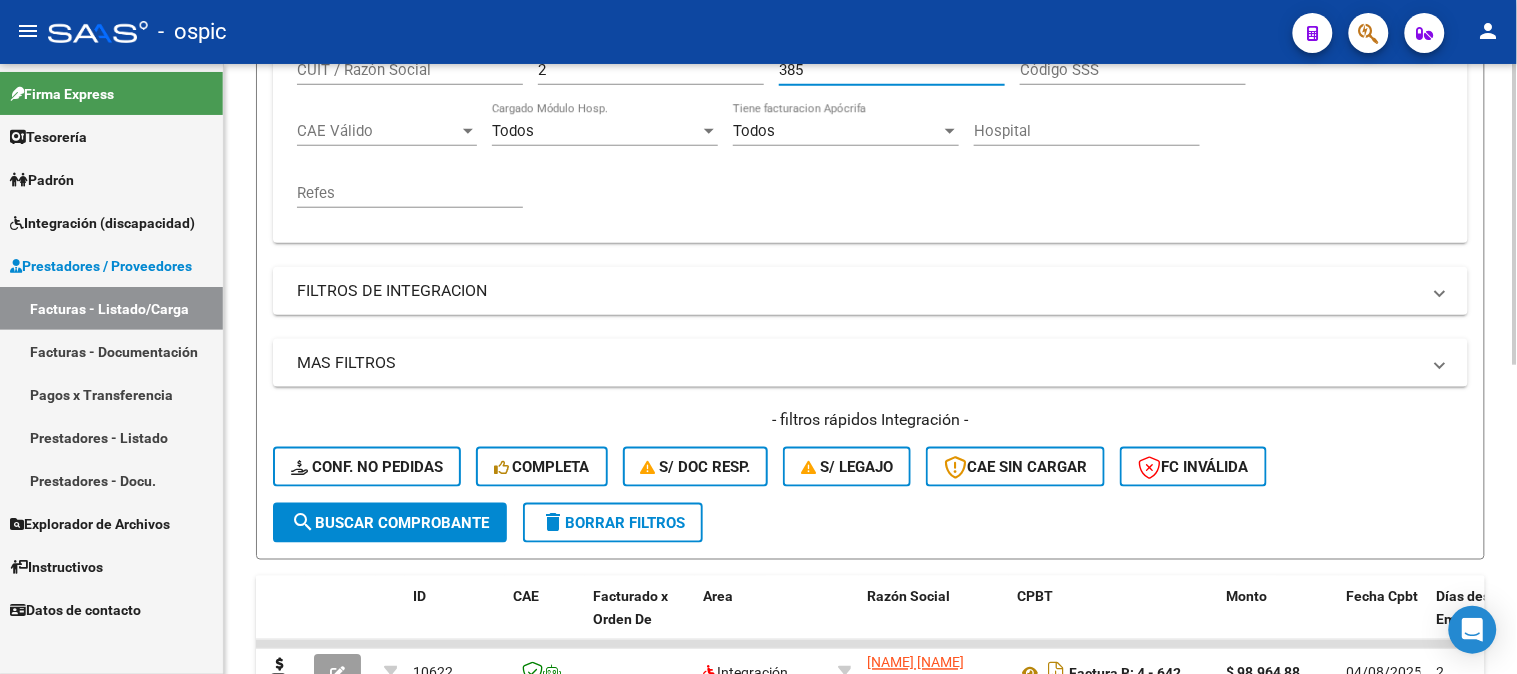 scroll, scrollTop: 513, scrollLeft: 0, axis: vertical 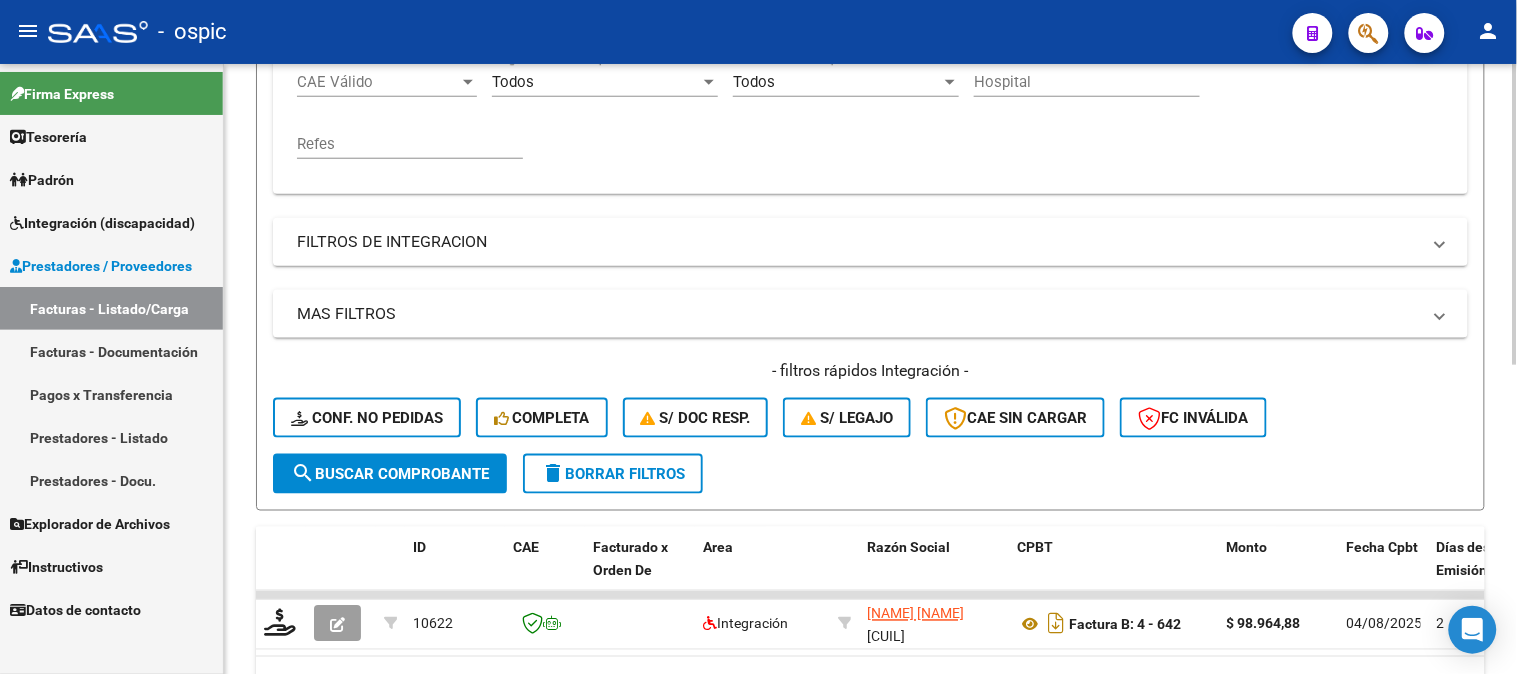 type on "385" 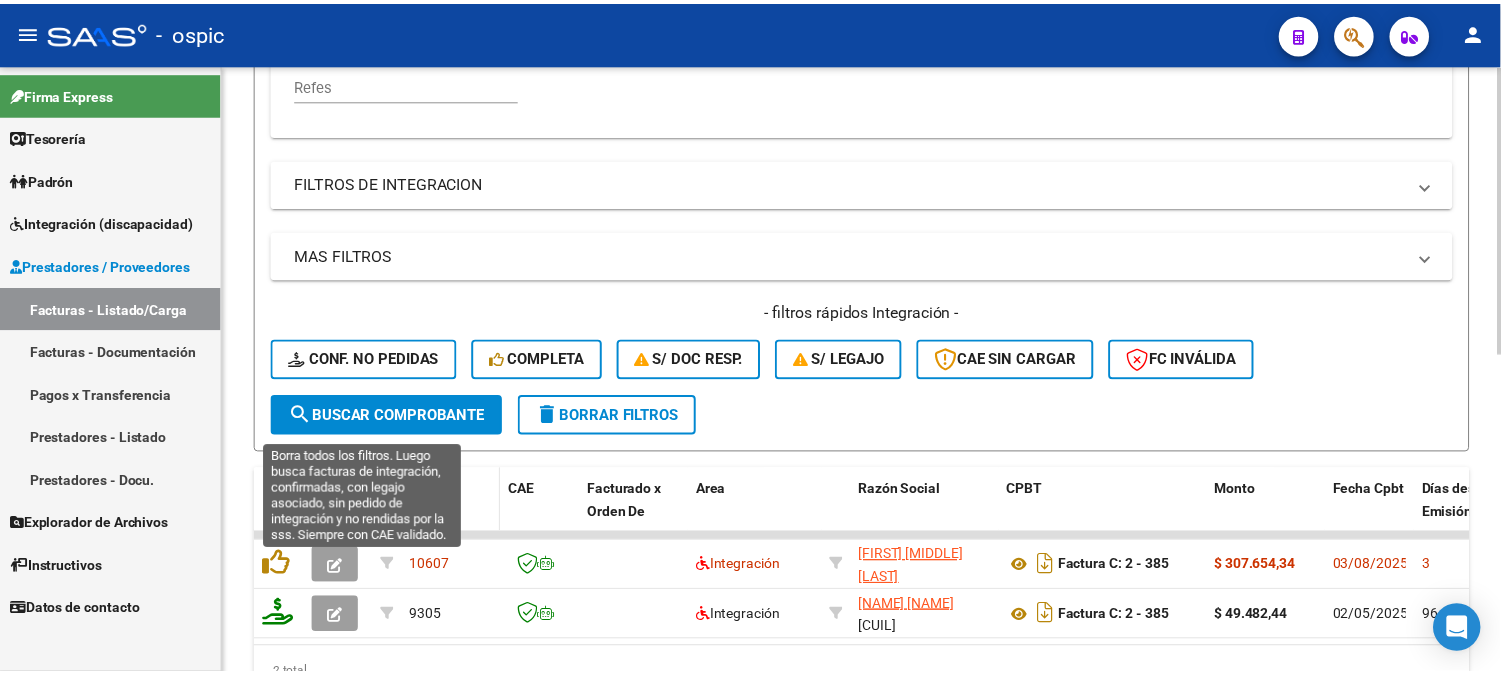 scroll, scrollTop: 624, scrollLeft: 0, axis: vertical 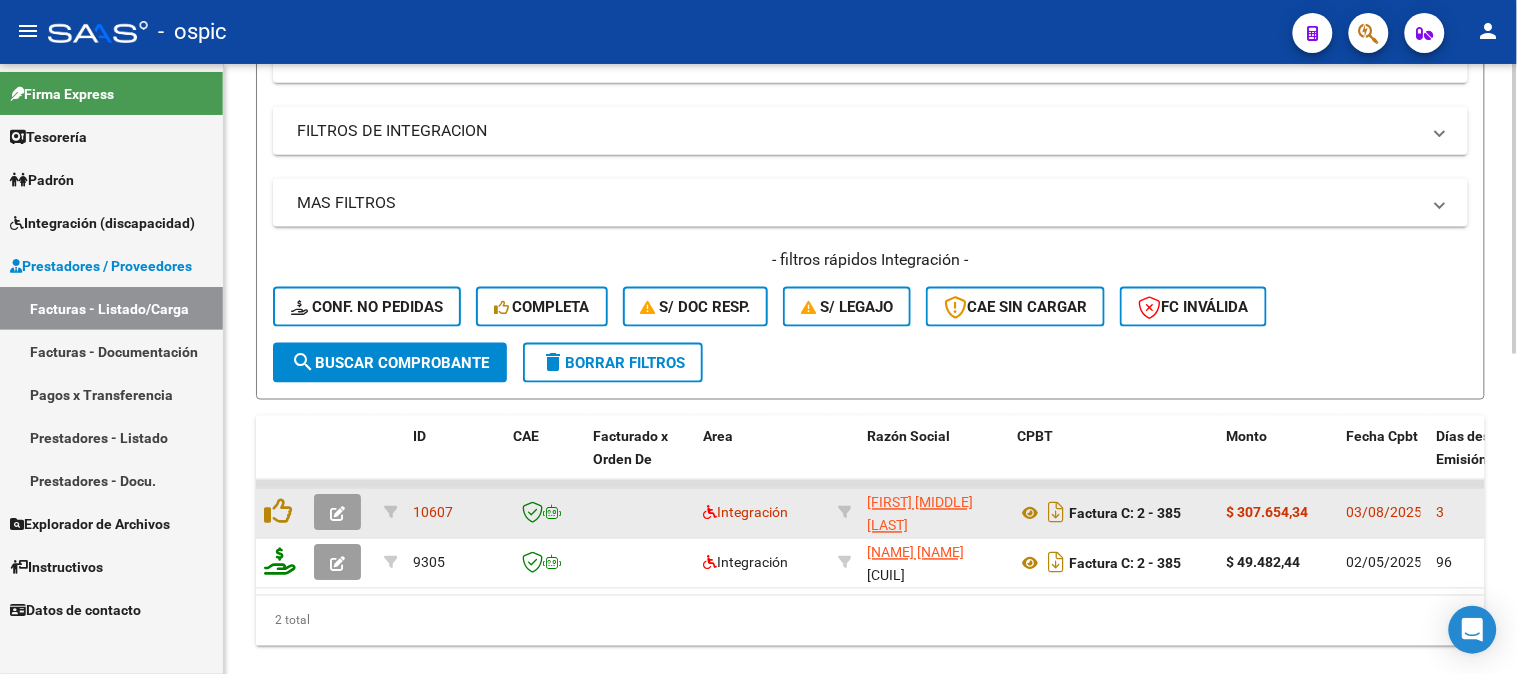 click 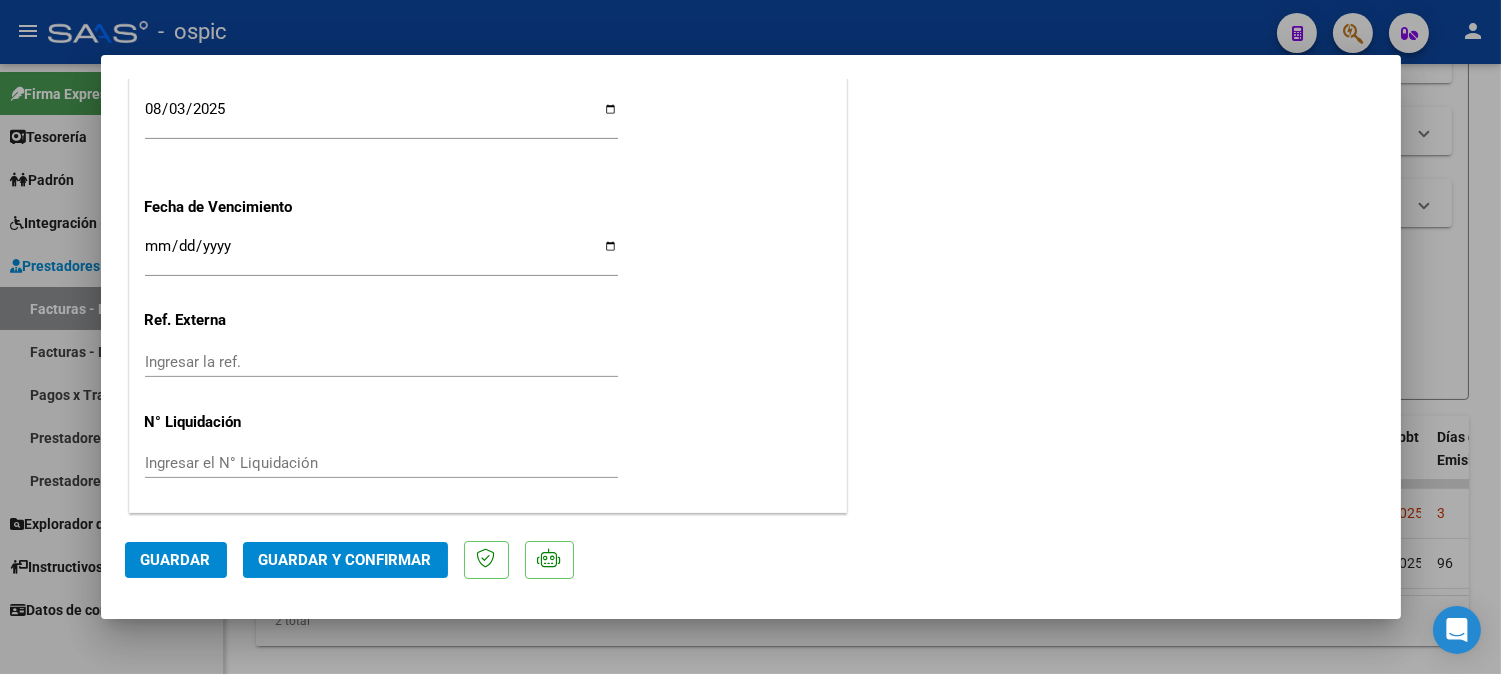 scroll, scrollTop: 0, scrollLeft: 0, axis: both 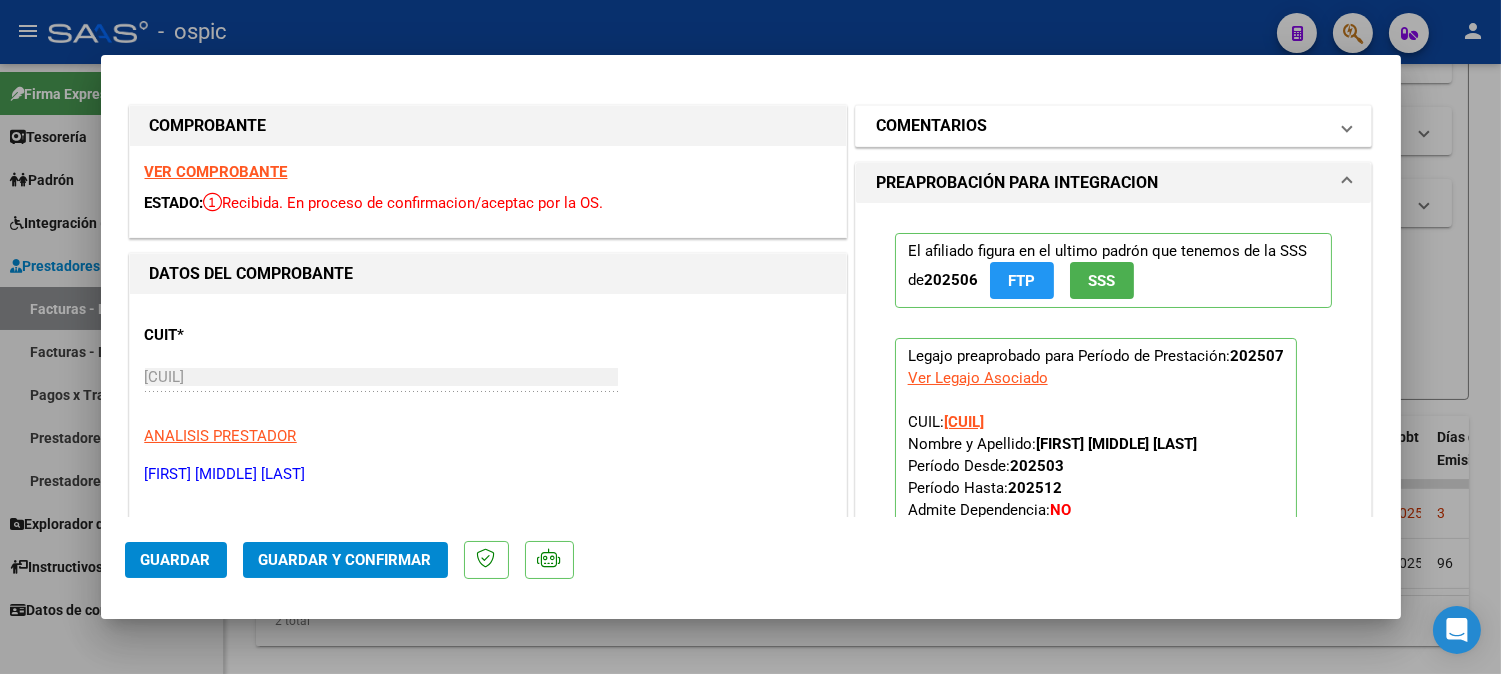 click on "COMENTARIOS" at bounding box center (931, 126) 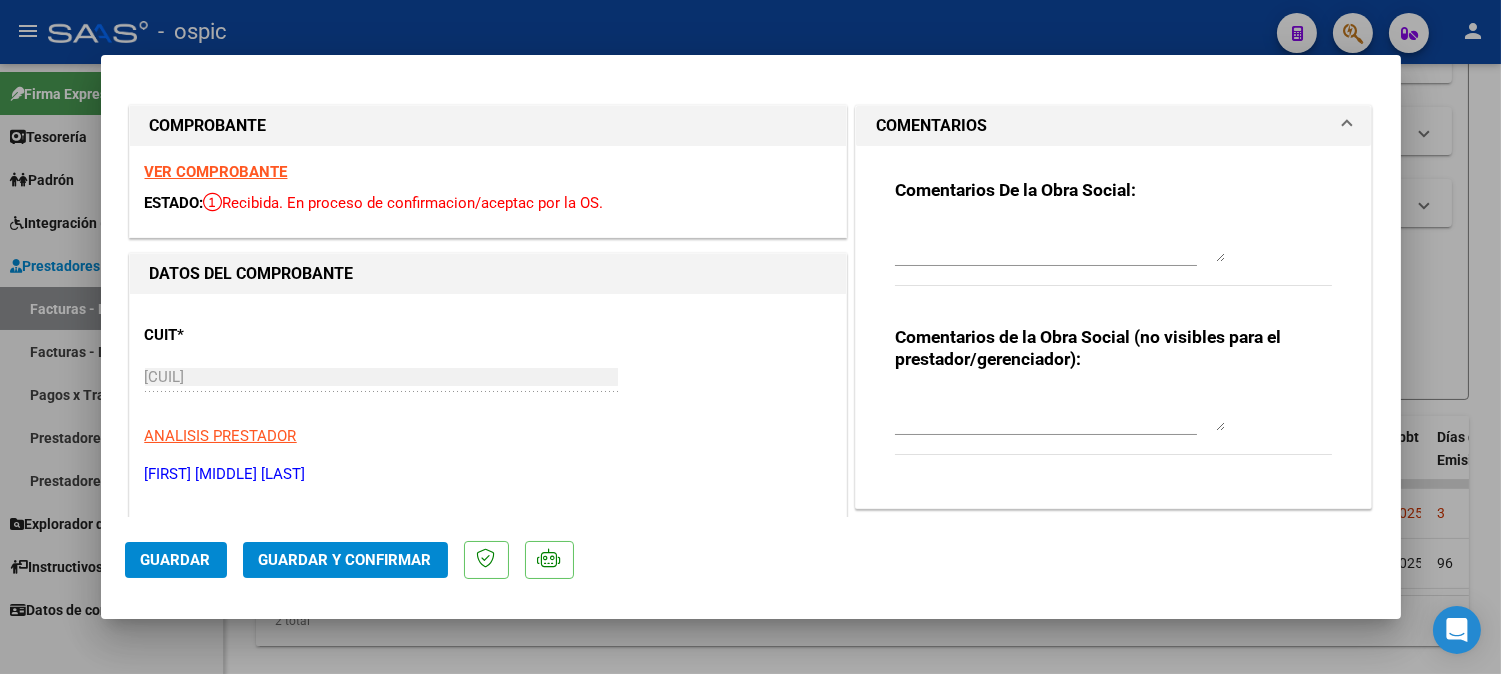 click at bounding box center (1060, 411) 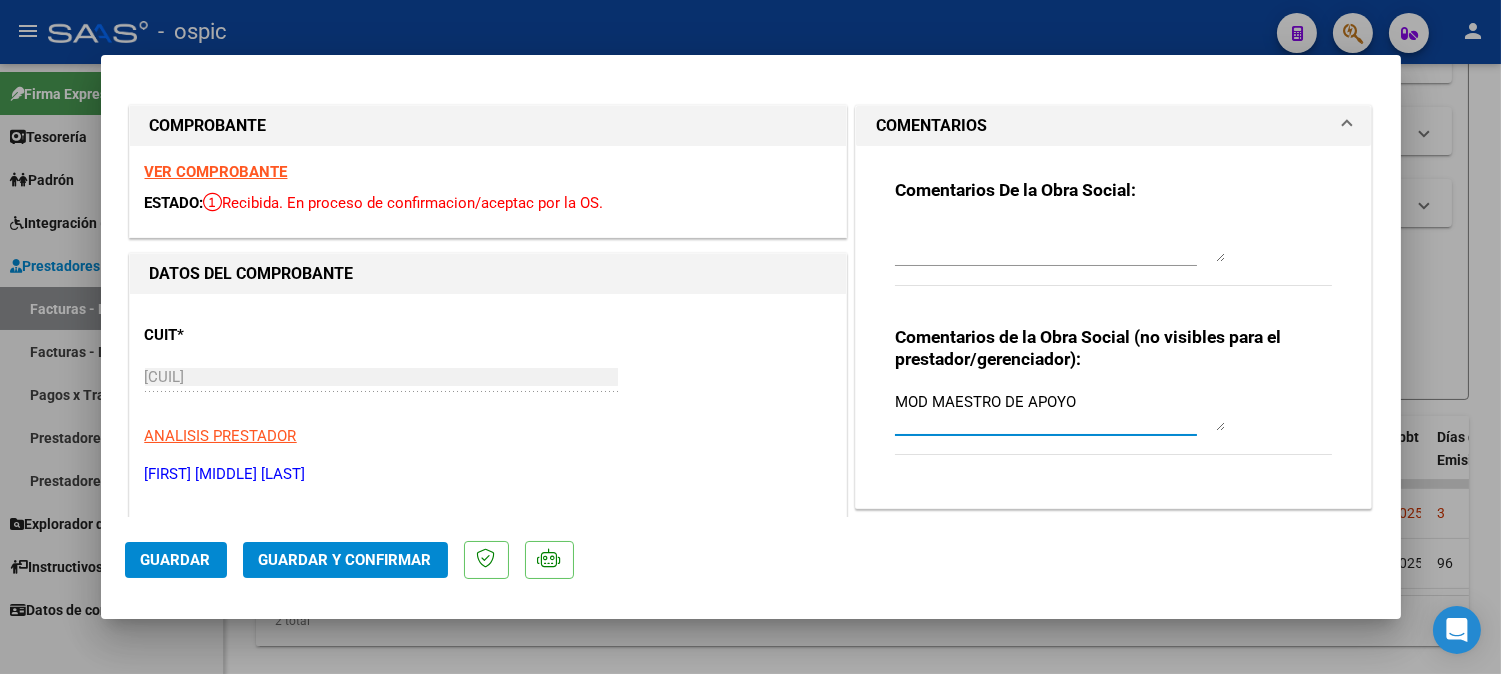 type on "MOD MAESTRO DE APOYO" 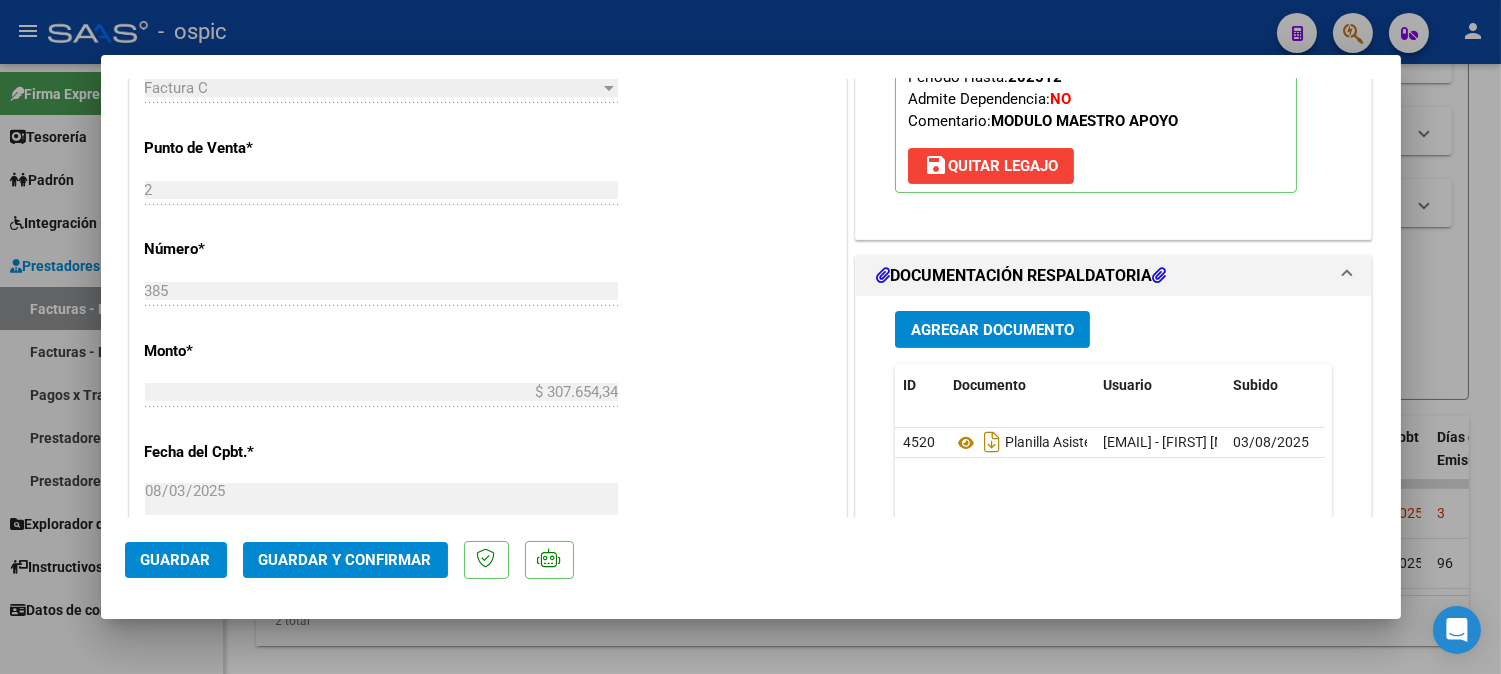 scroll, scrollTop: 922, scrollLeft: 0, axis: vertical 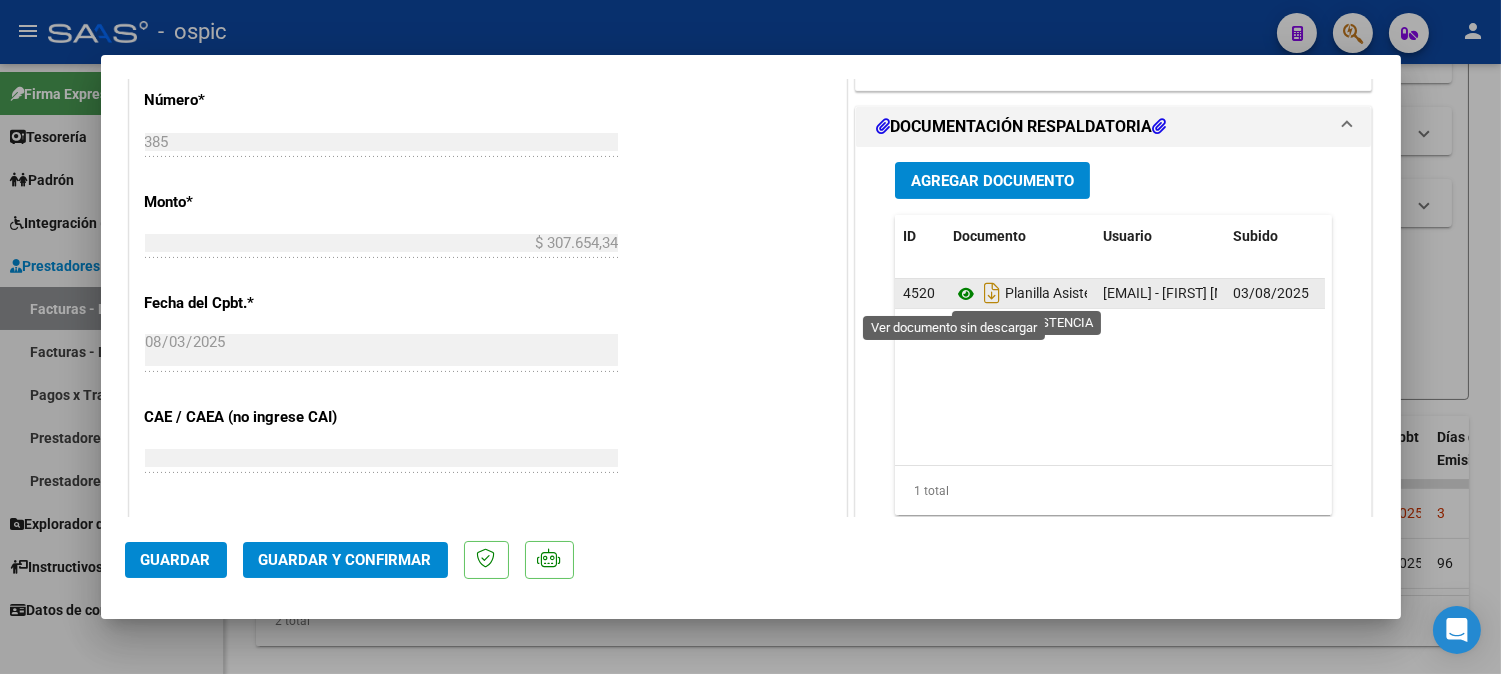 click 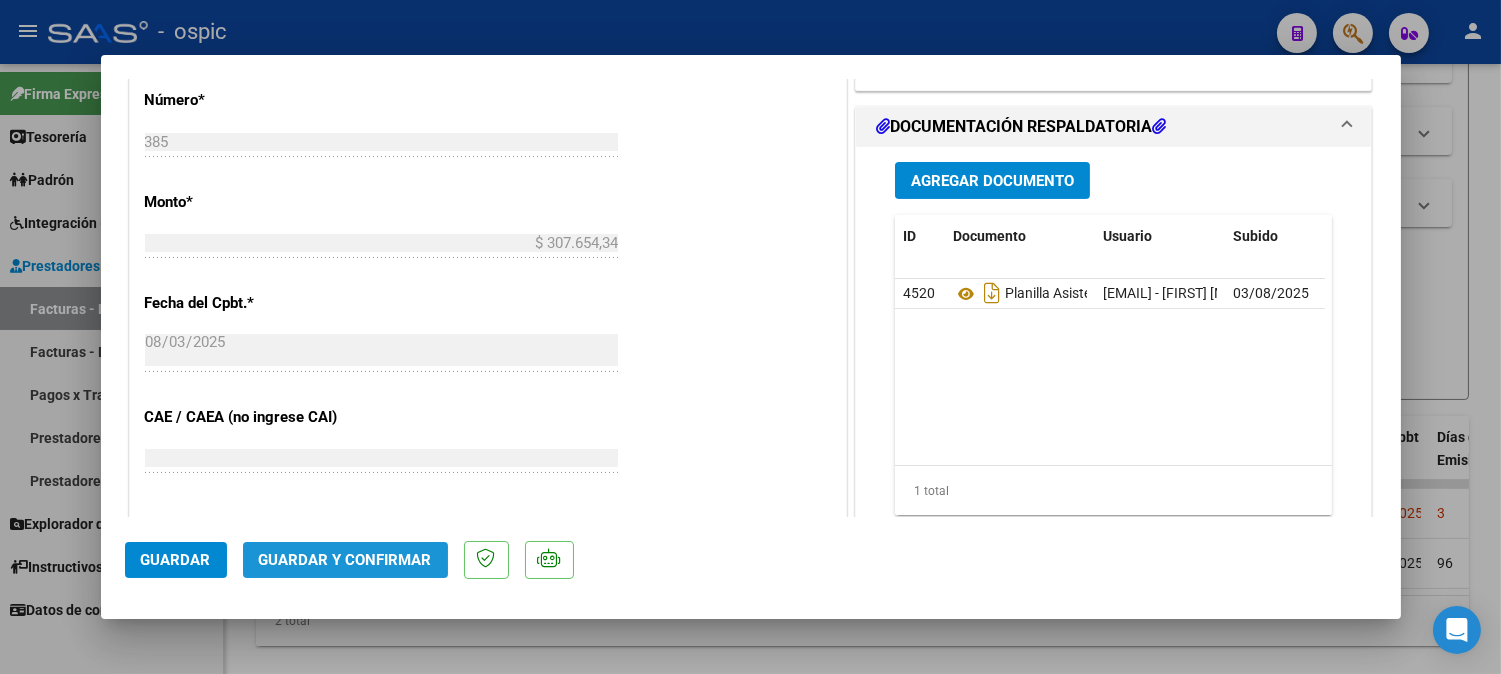 click on "Guardar y Confirmar" 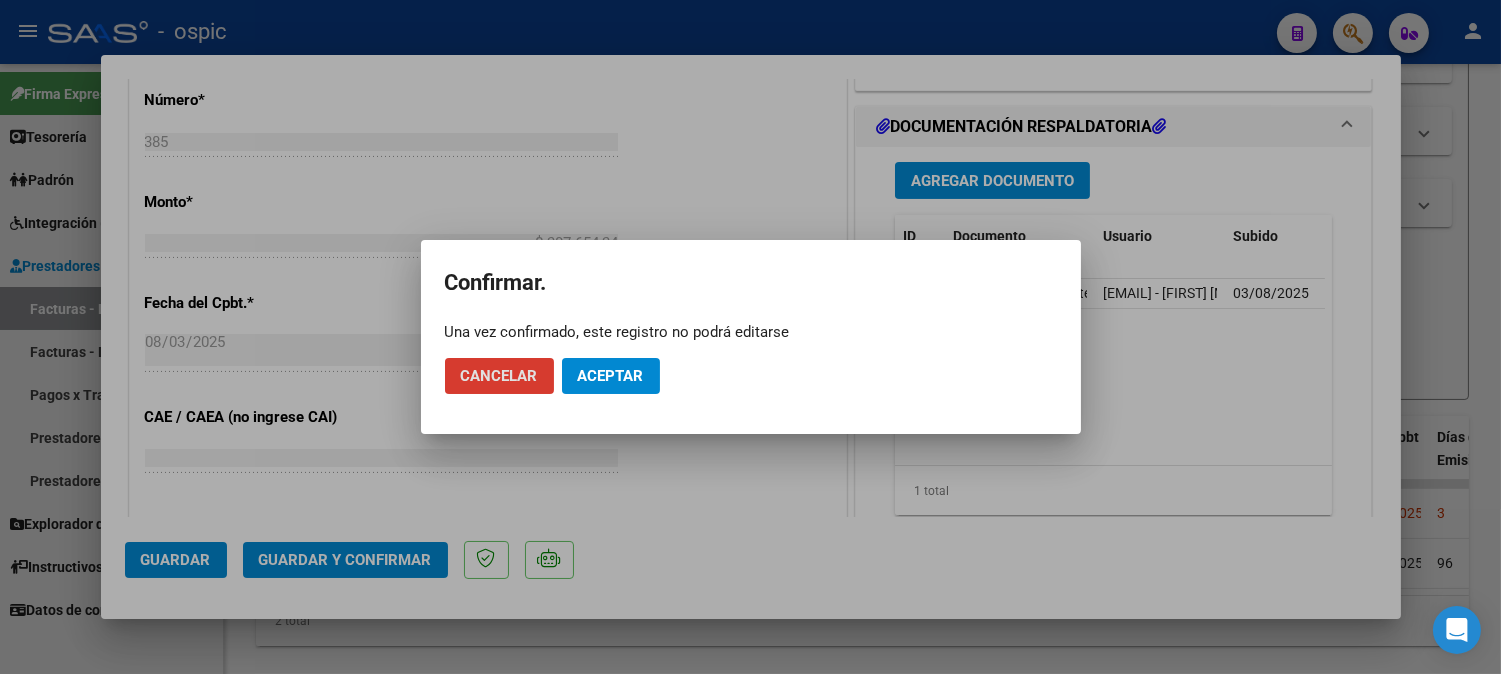 click on "Aceptar" 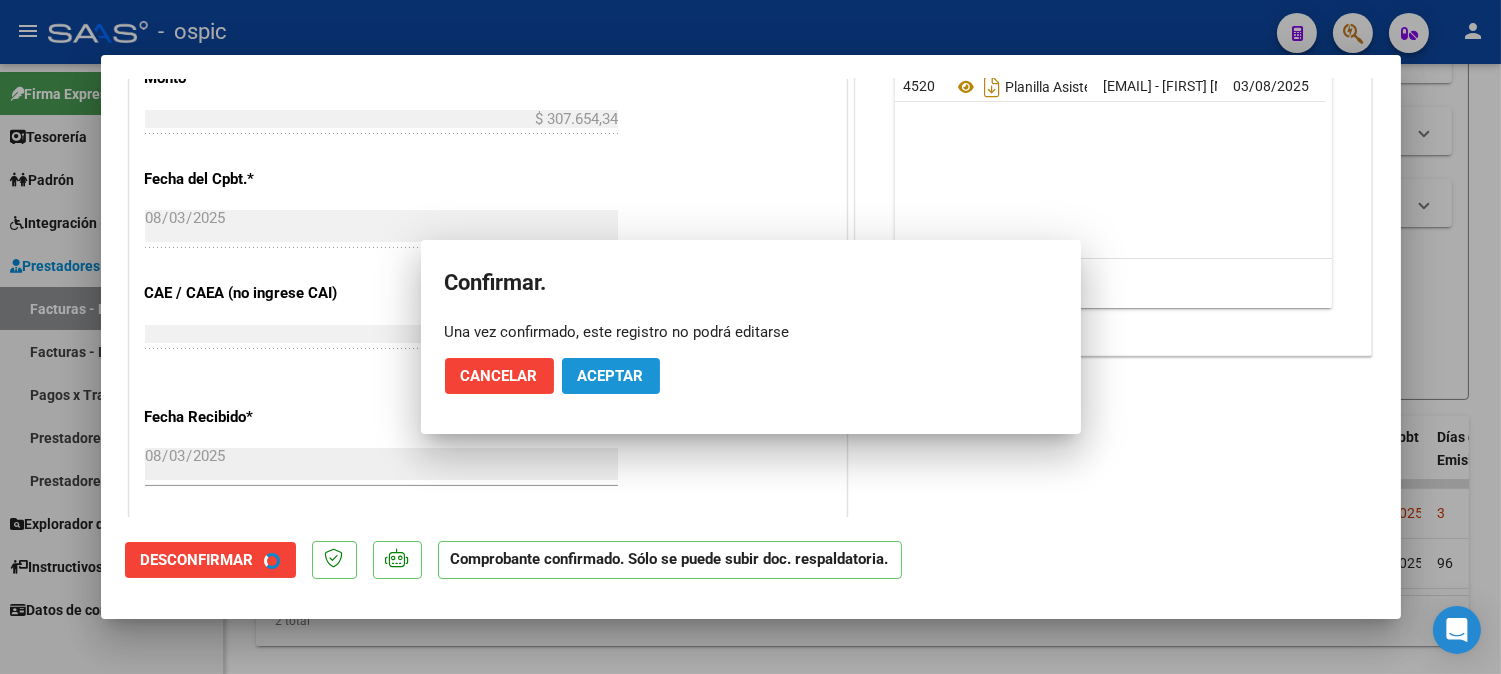 scroll, scrollTop: 797, scrollLeft: 0, axis: vertical 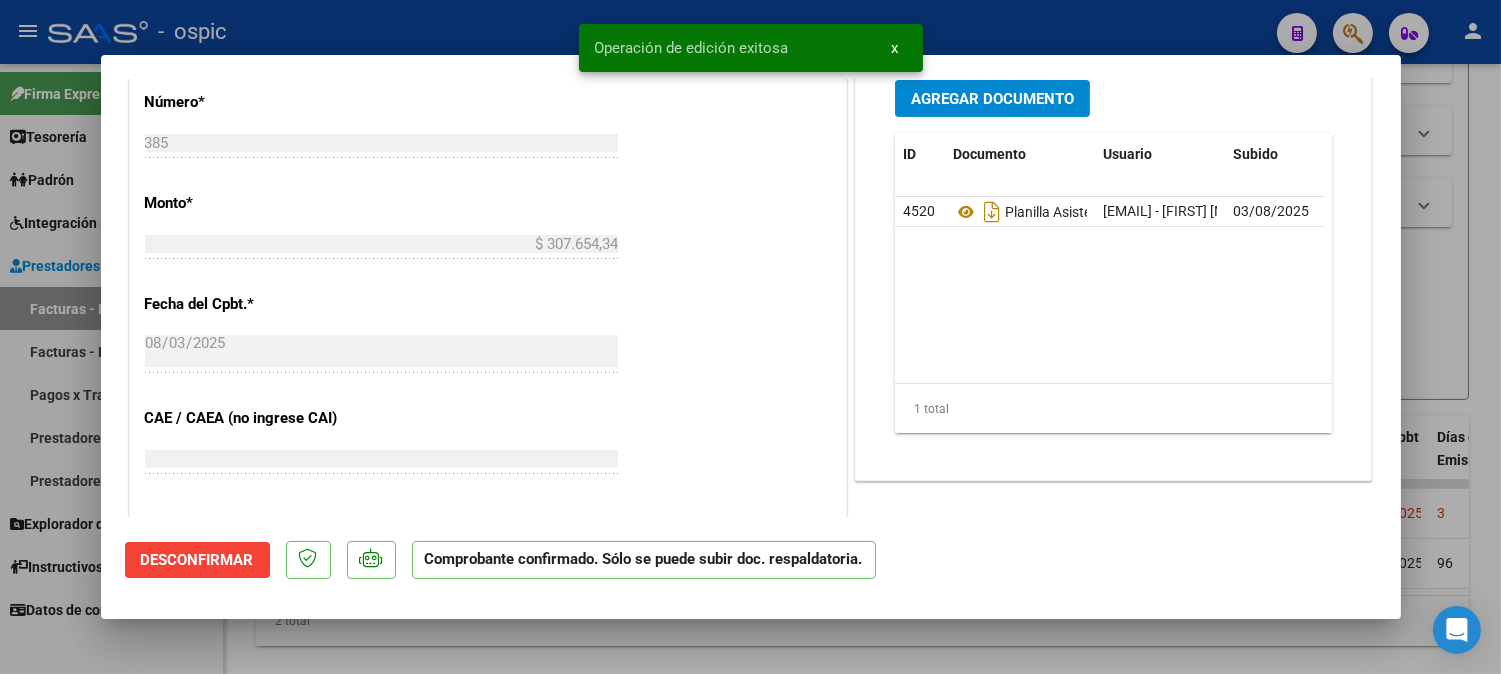 type 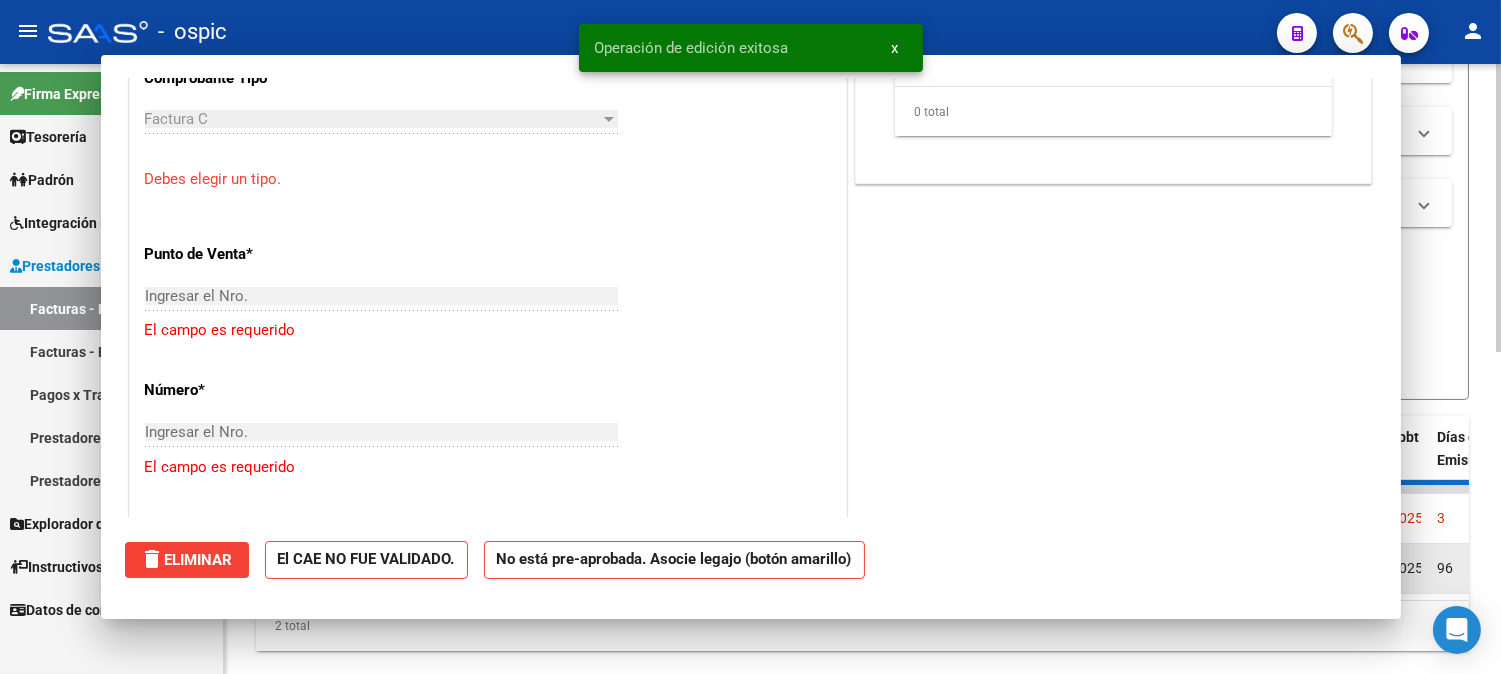 scroll, scrollTop: 1168, scrollLeft: 0, axis: vertical 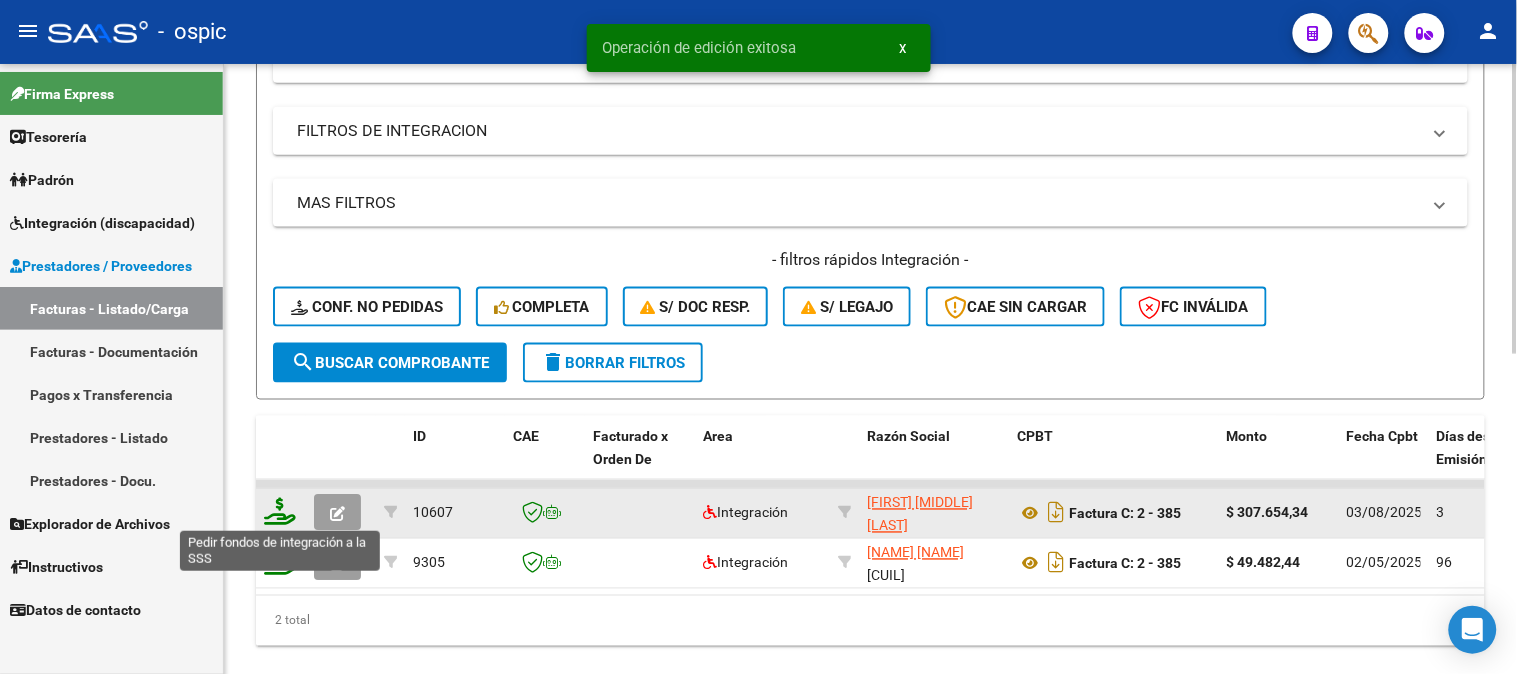 click 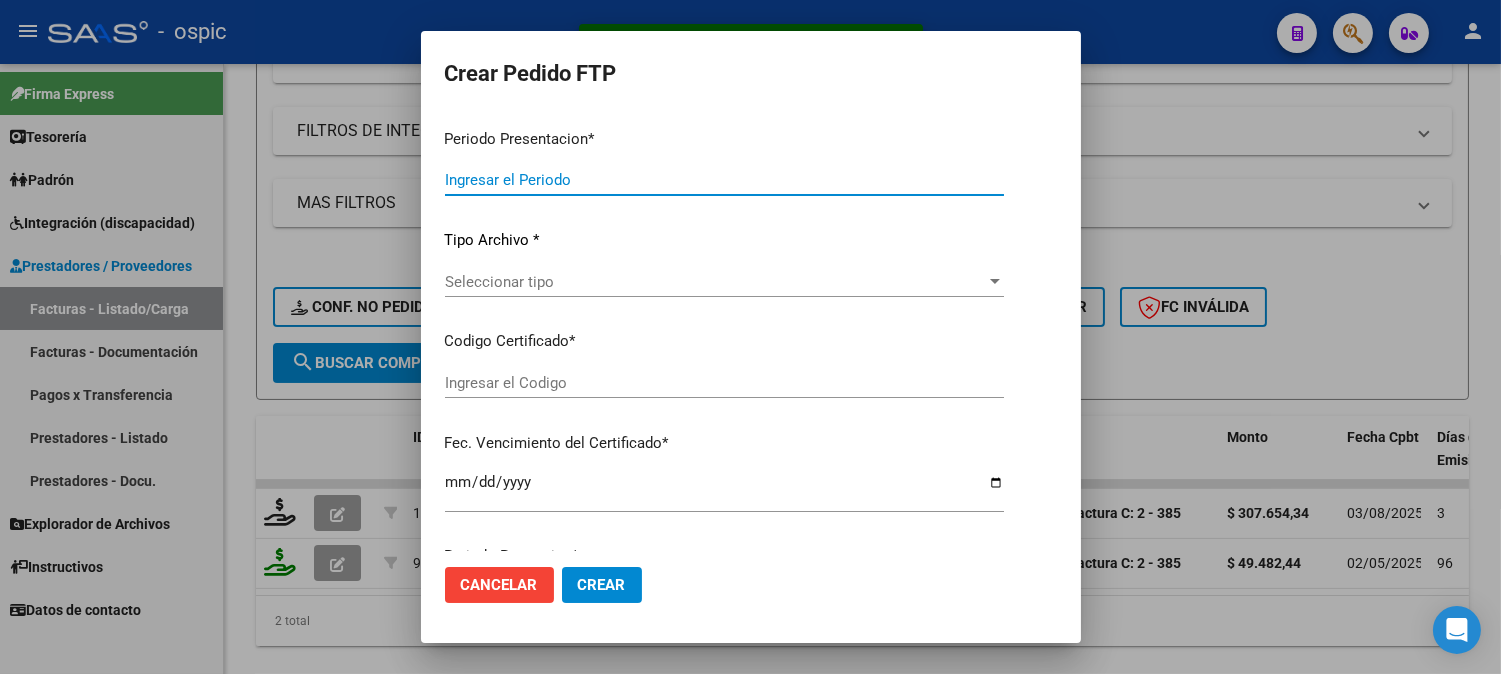 type on "202507" 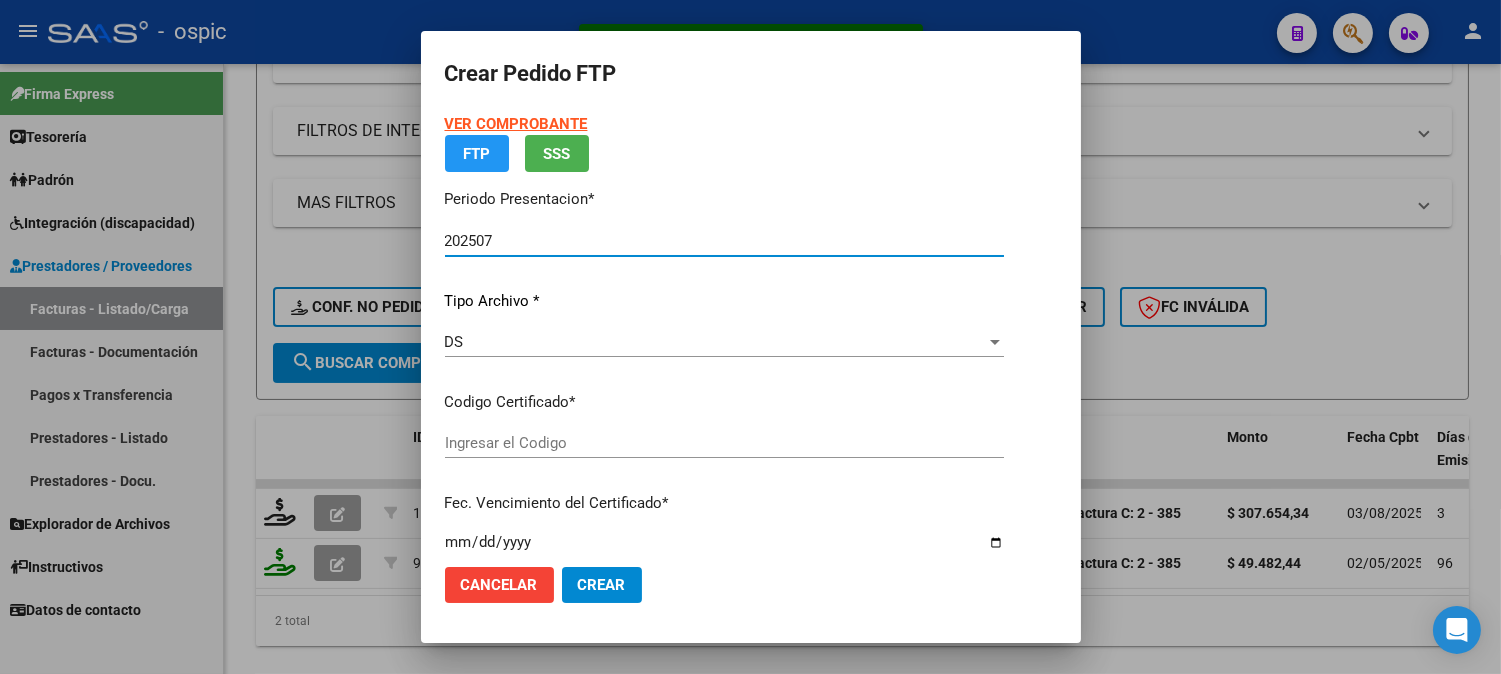 type on "[CUIL]" 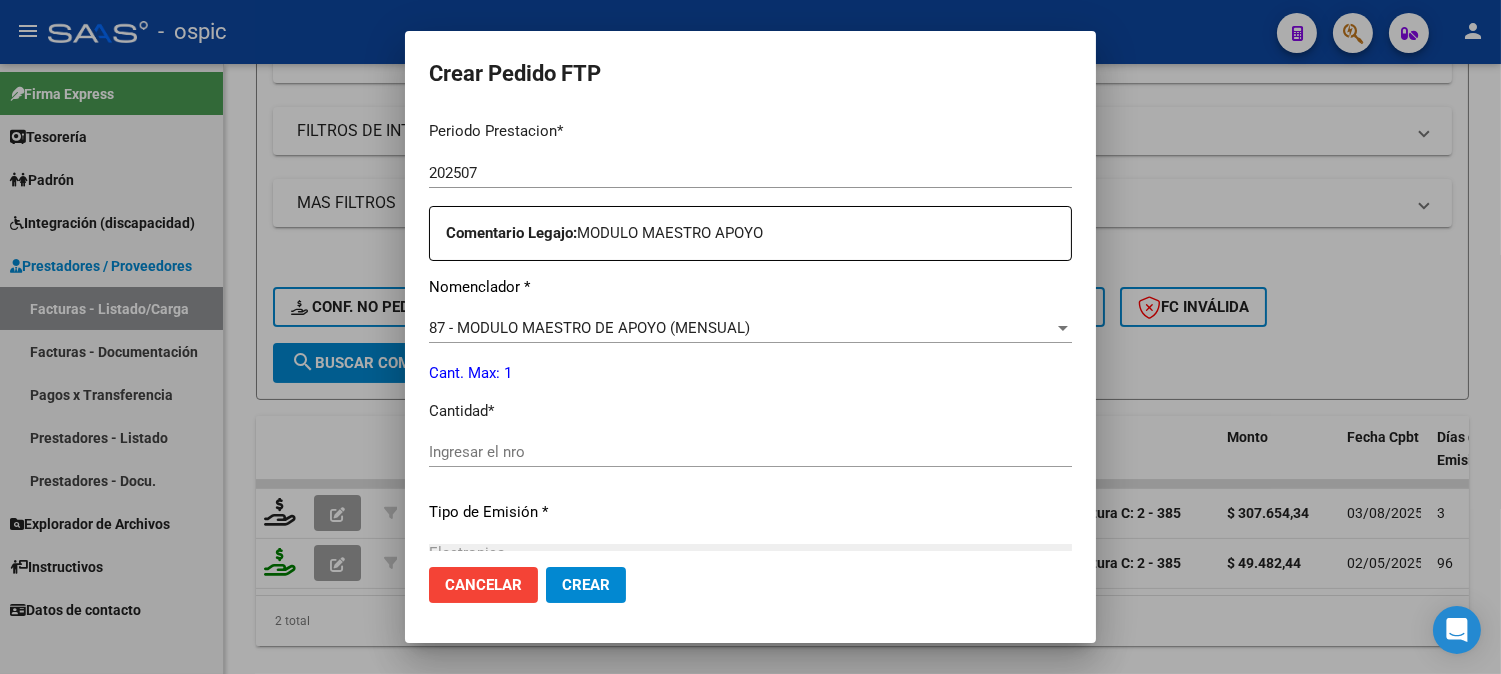scroll, scrollTop: 736, scrollLeft: 0, axis: vertical 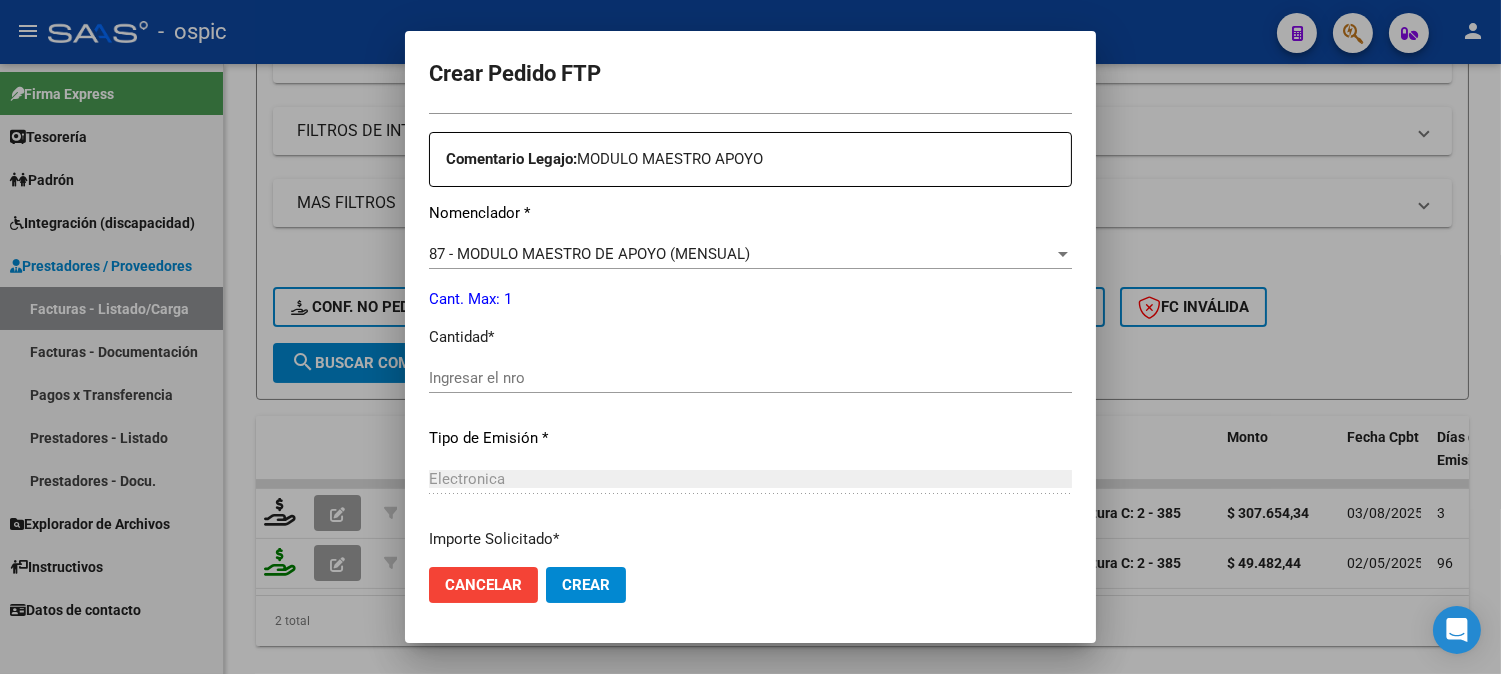 click on "Ingresar el nro" 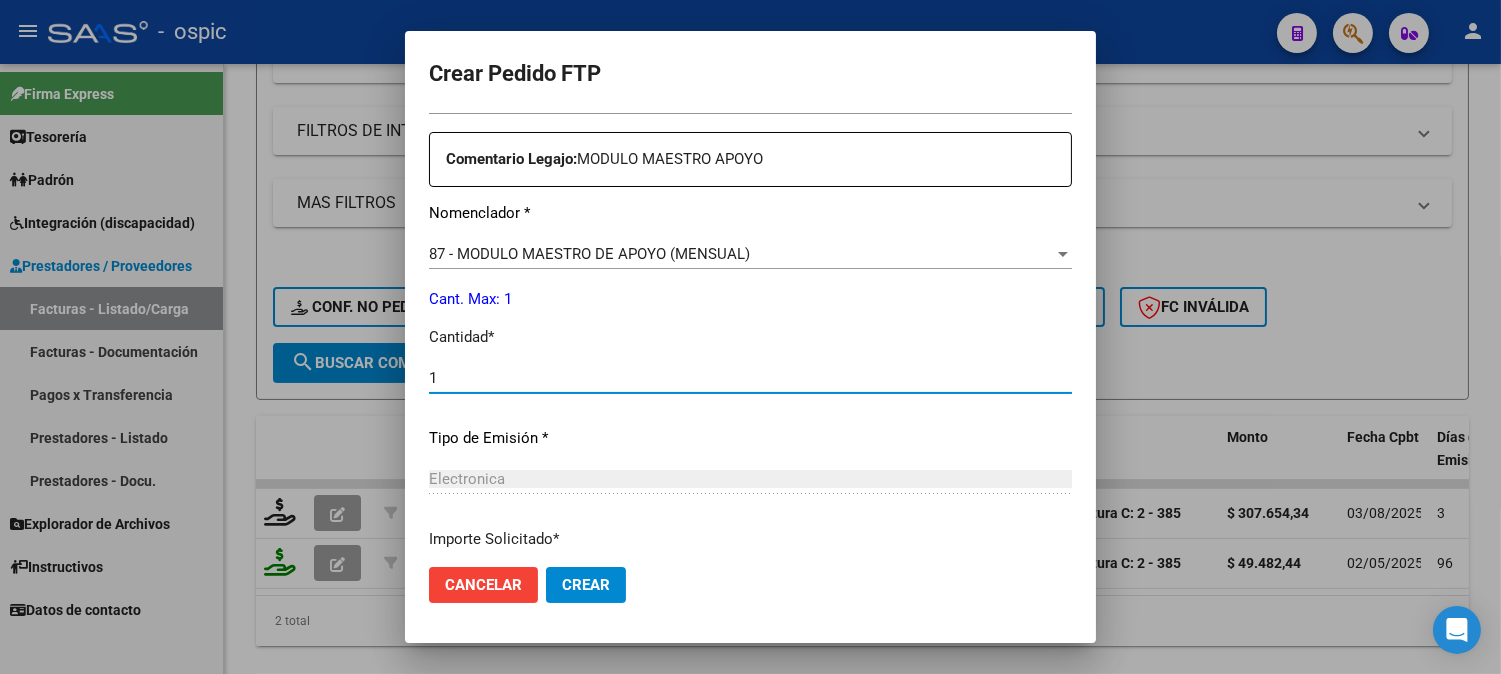 type on "1" 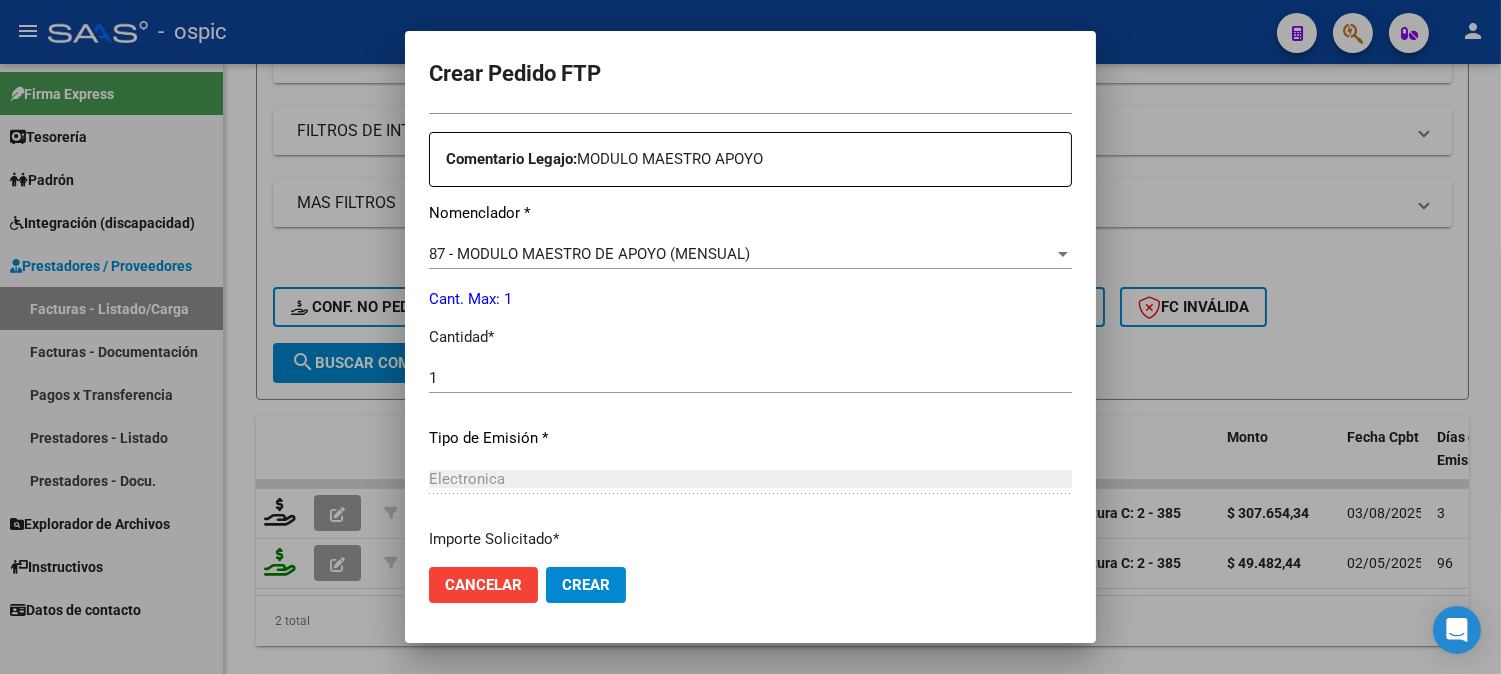 scroll, scrollTop: 900, scrollLeft: 0, axis: vertical 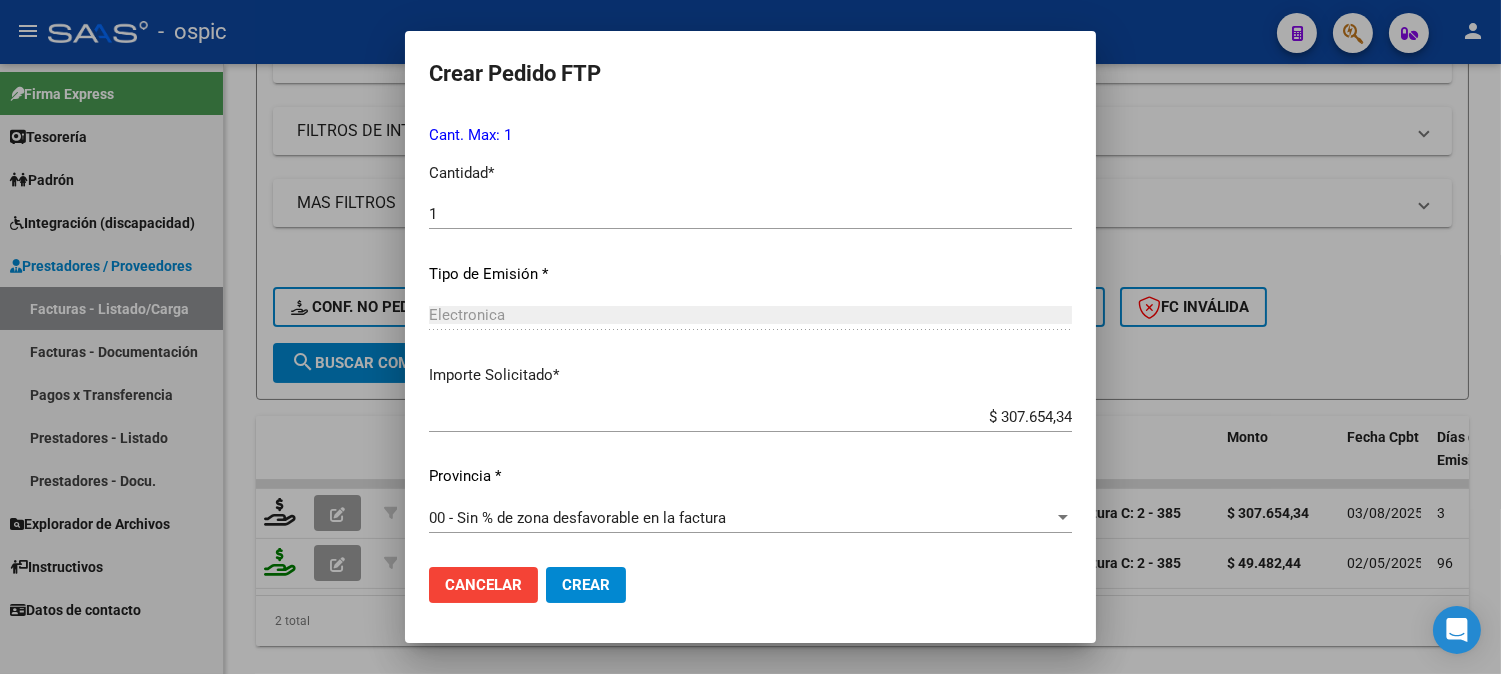 click on "Cancelar Crear" 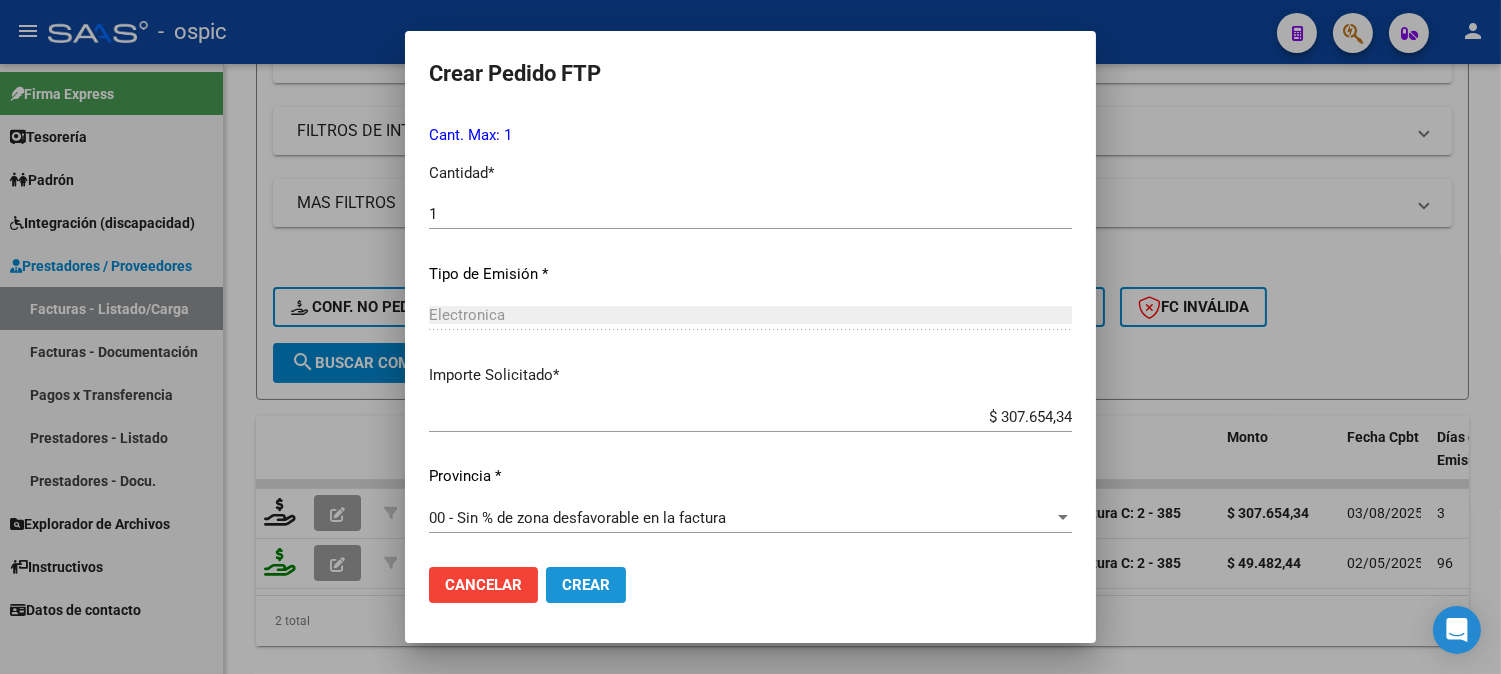 click on "Crear" 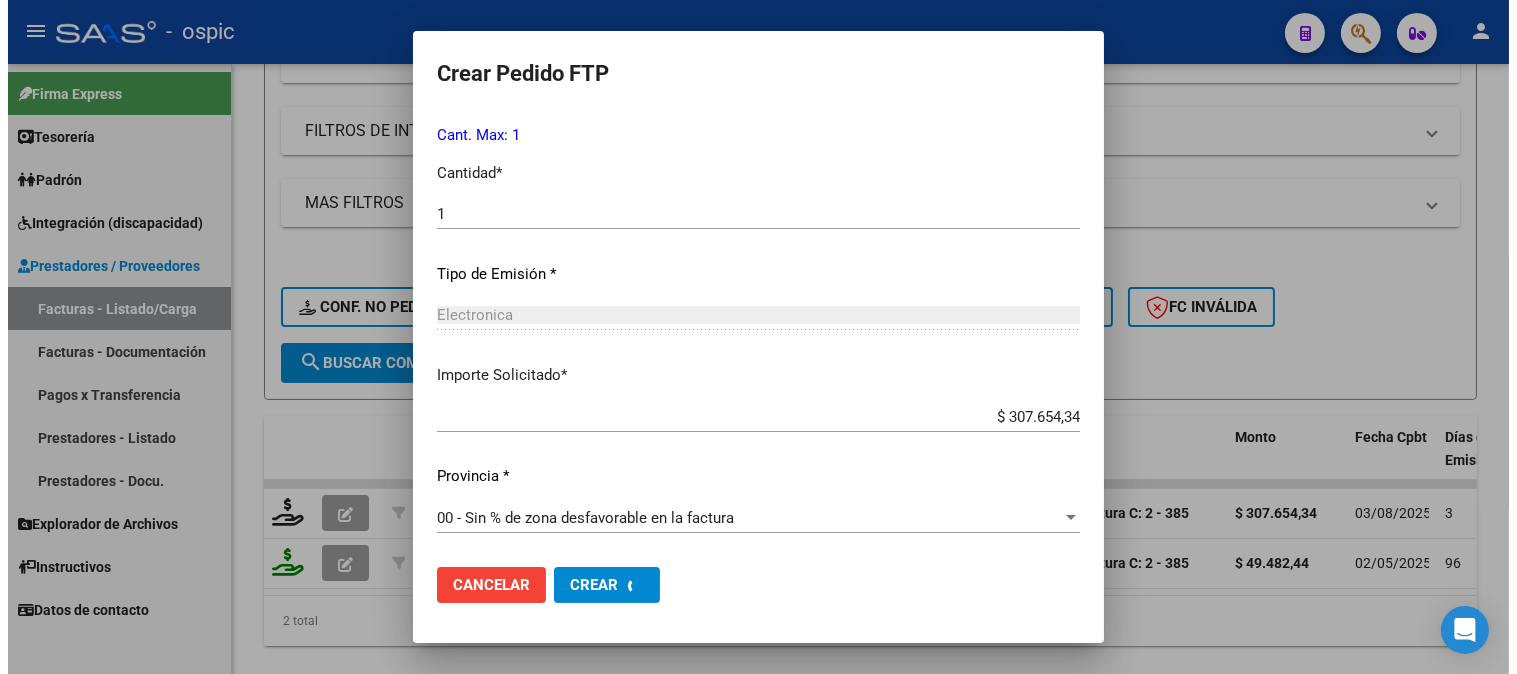 scroll, scrollTop: 0, scrollLeft: 0, axis: both 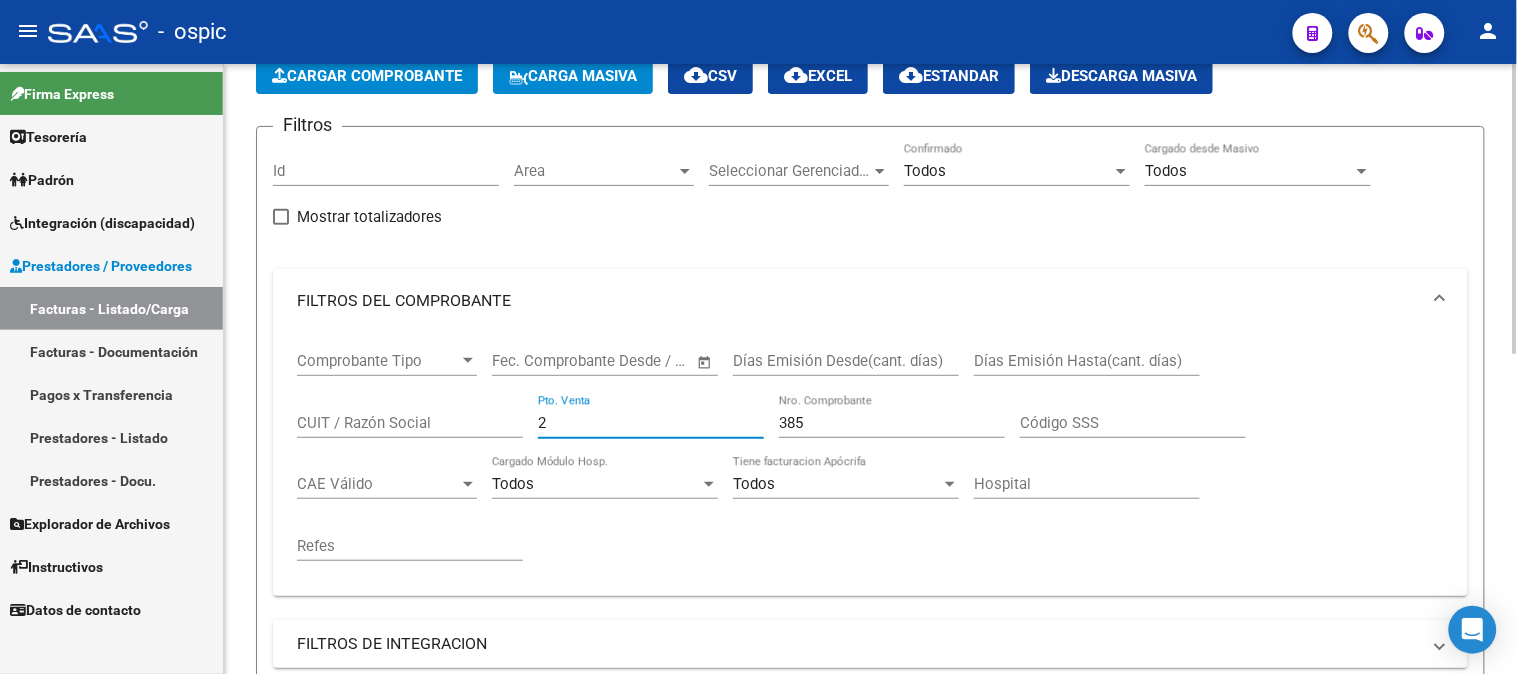drag, startPoint x: 574, startPoint y: 423, endPoint x: 490, endPoint y: 421, distance: 84.0238 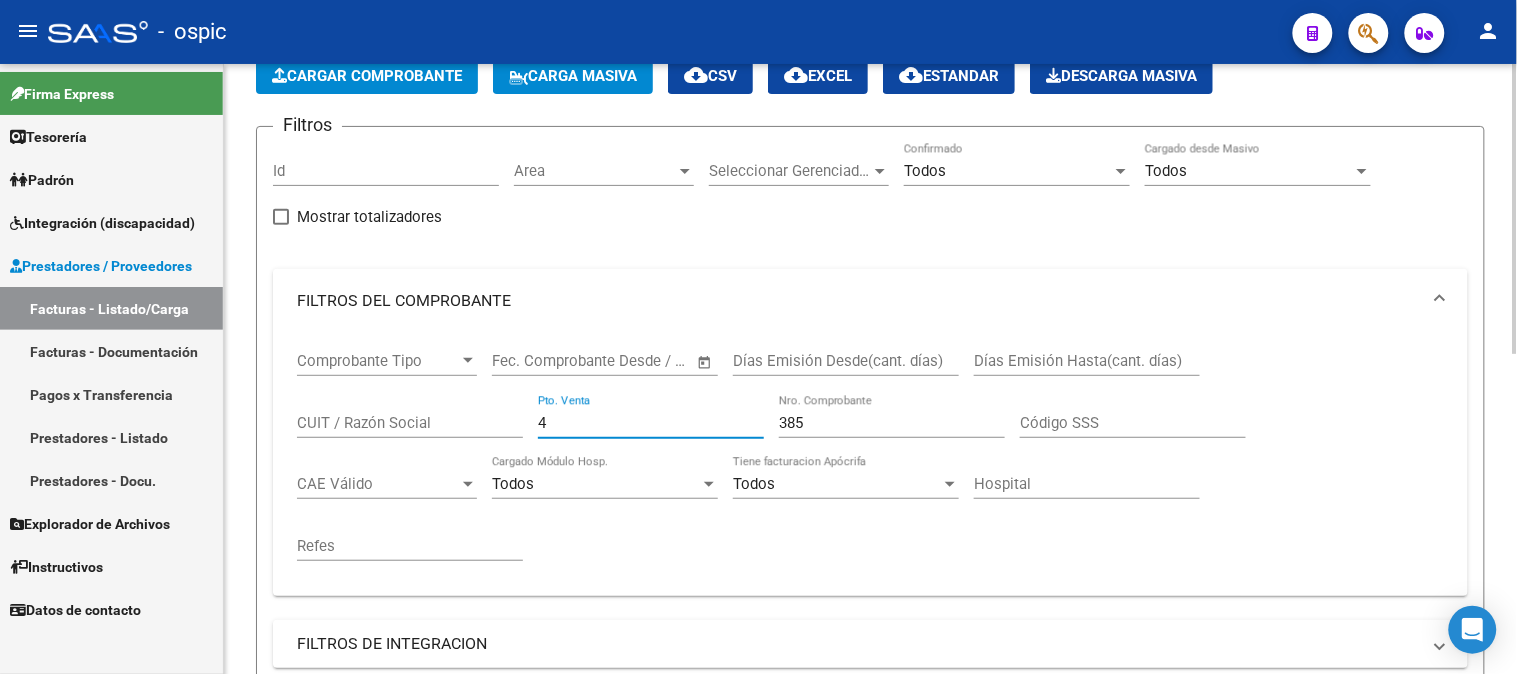 type on "4" 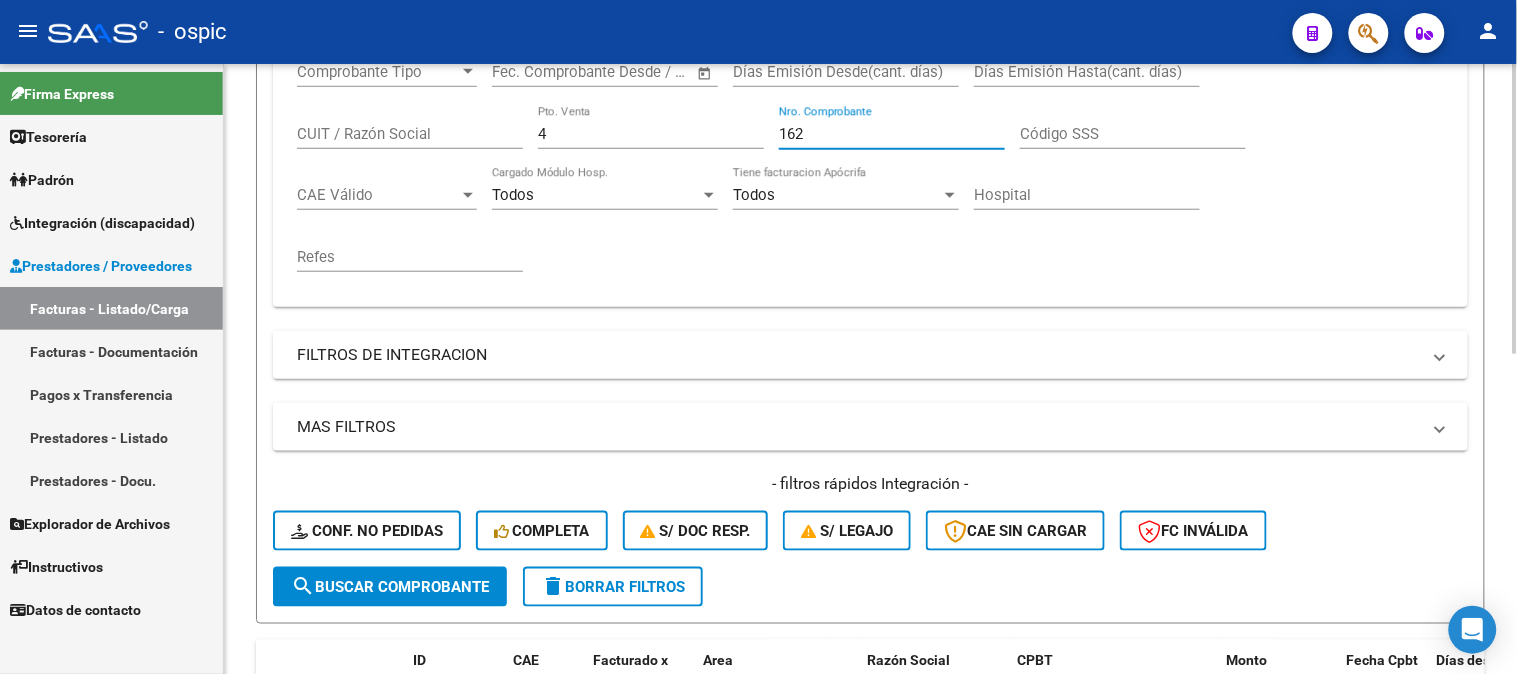 scroll, scrollTop: 555, scrollLeft: 0, axis: vertical 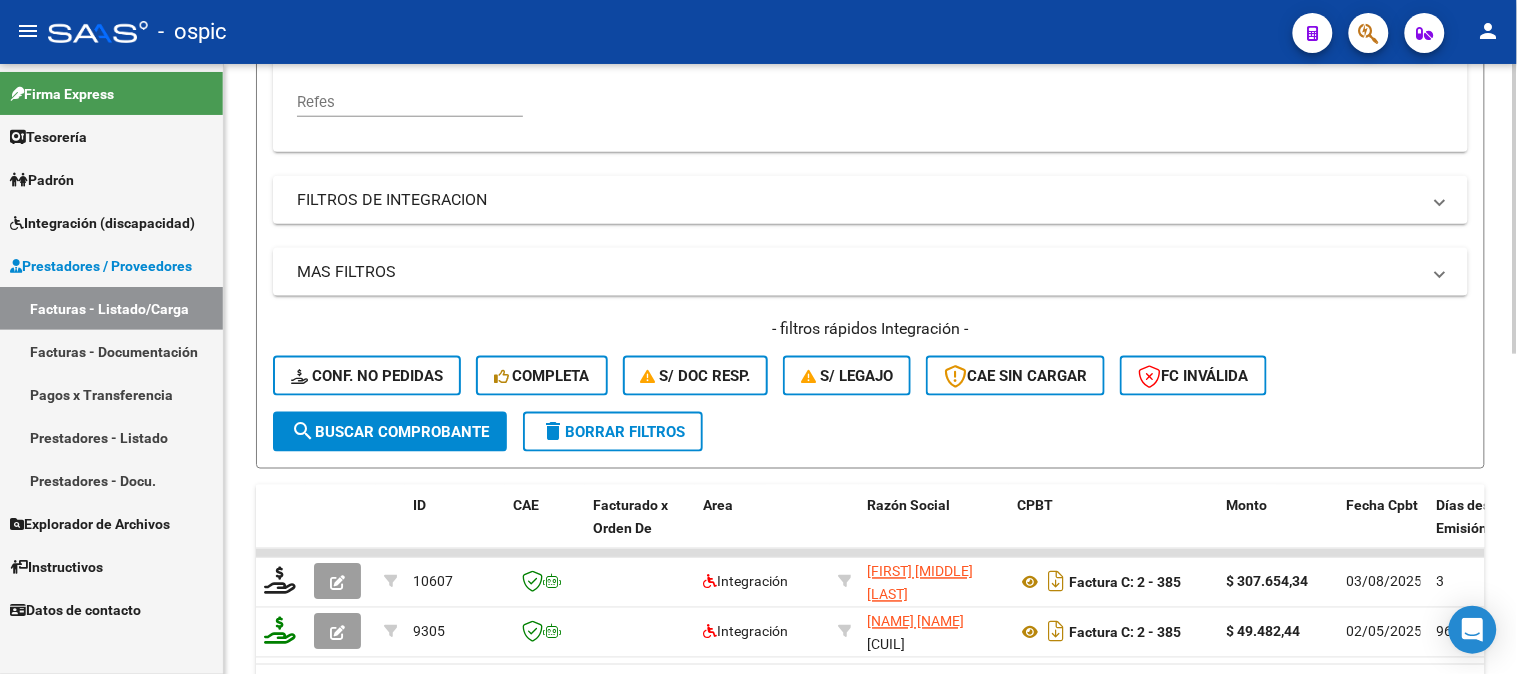 type on "162" 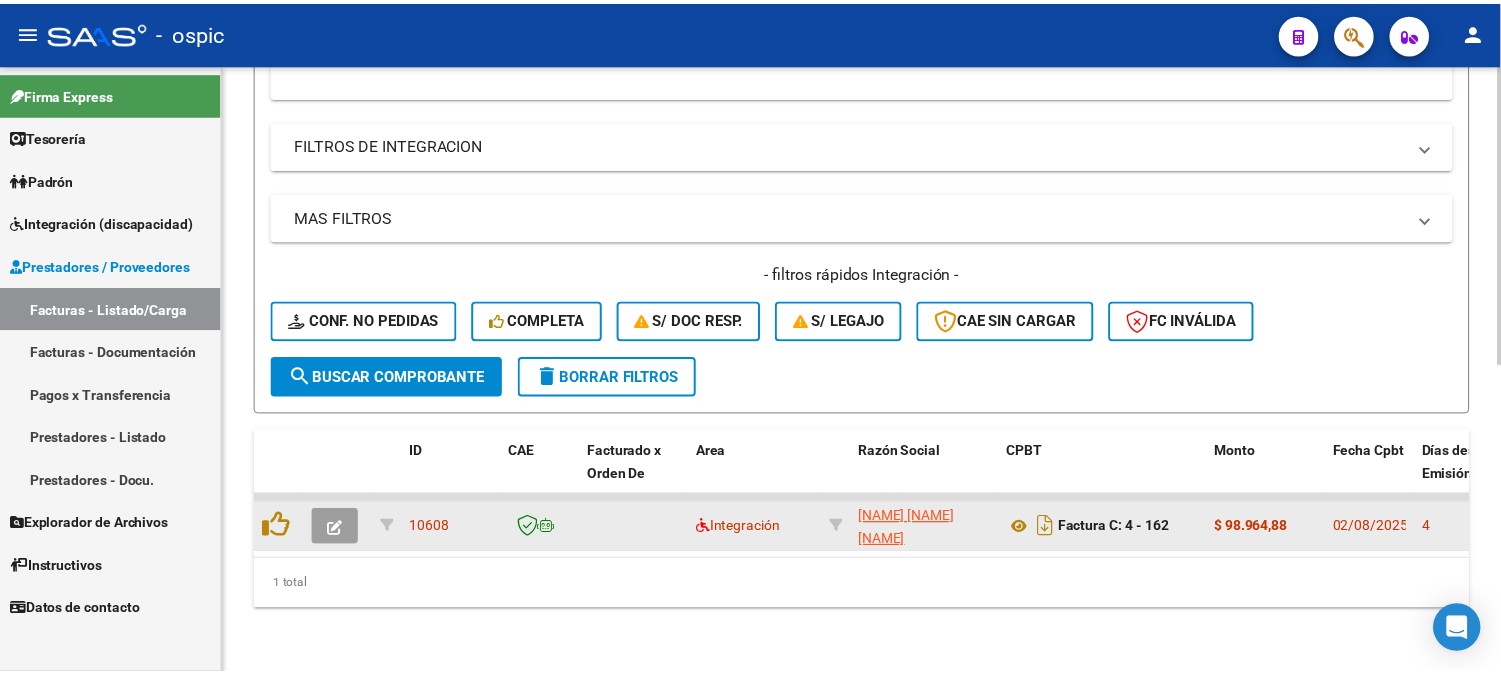 scroll, scrollTop: 625, scrollLeft: 0, axis: vertical 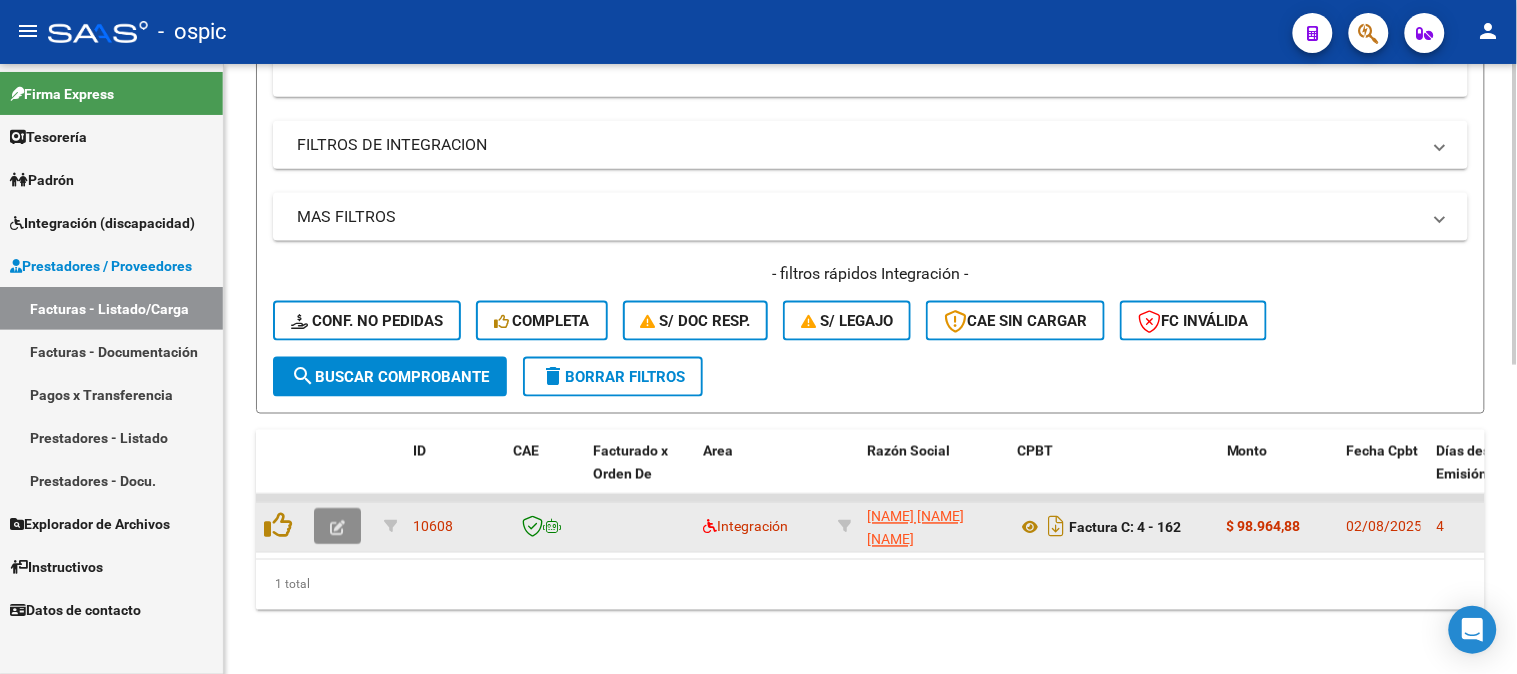 click 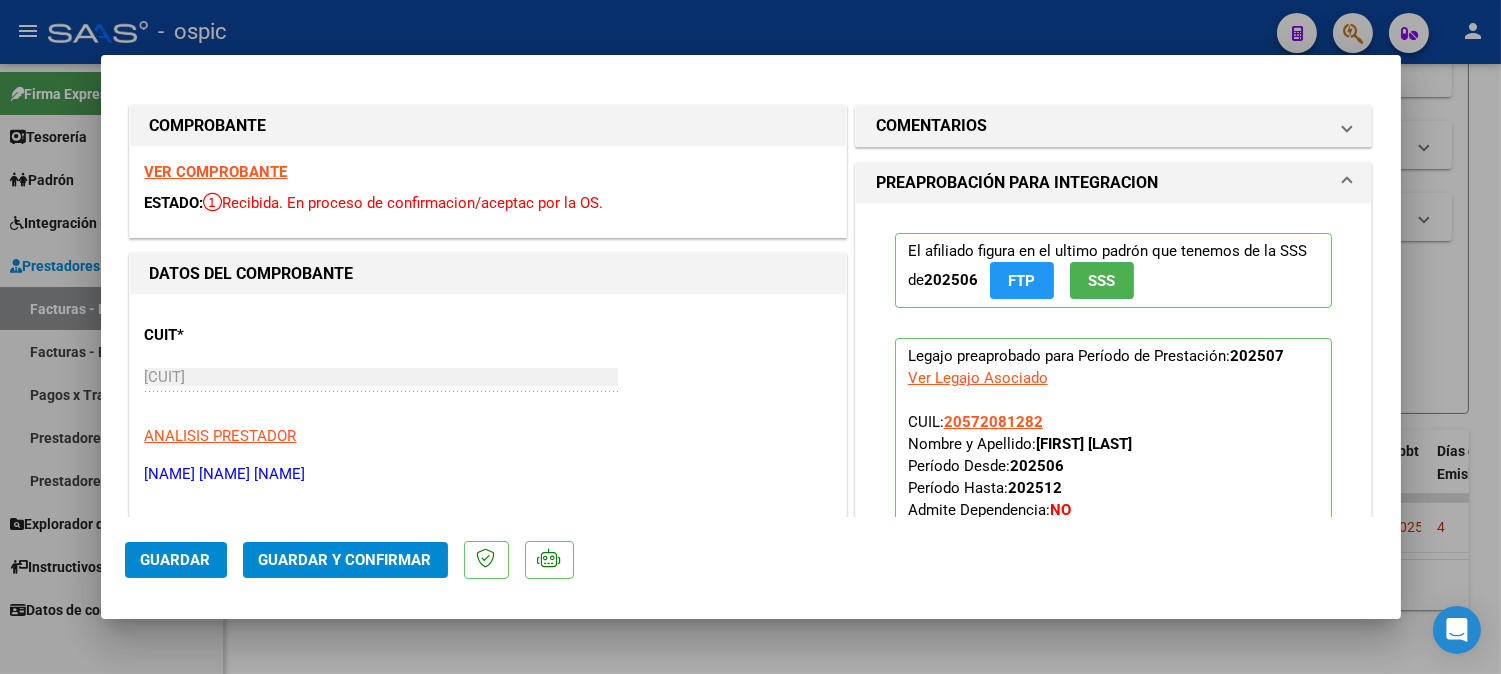 type 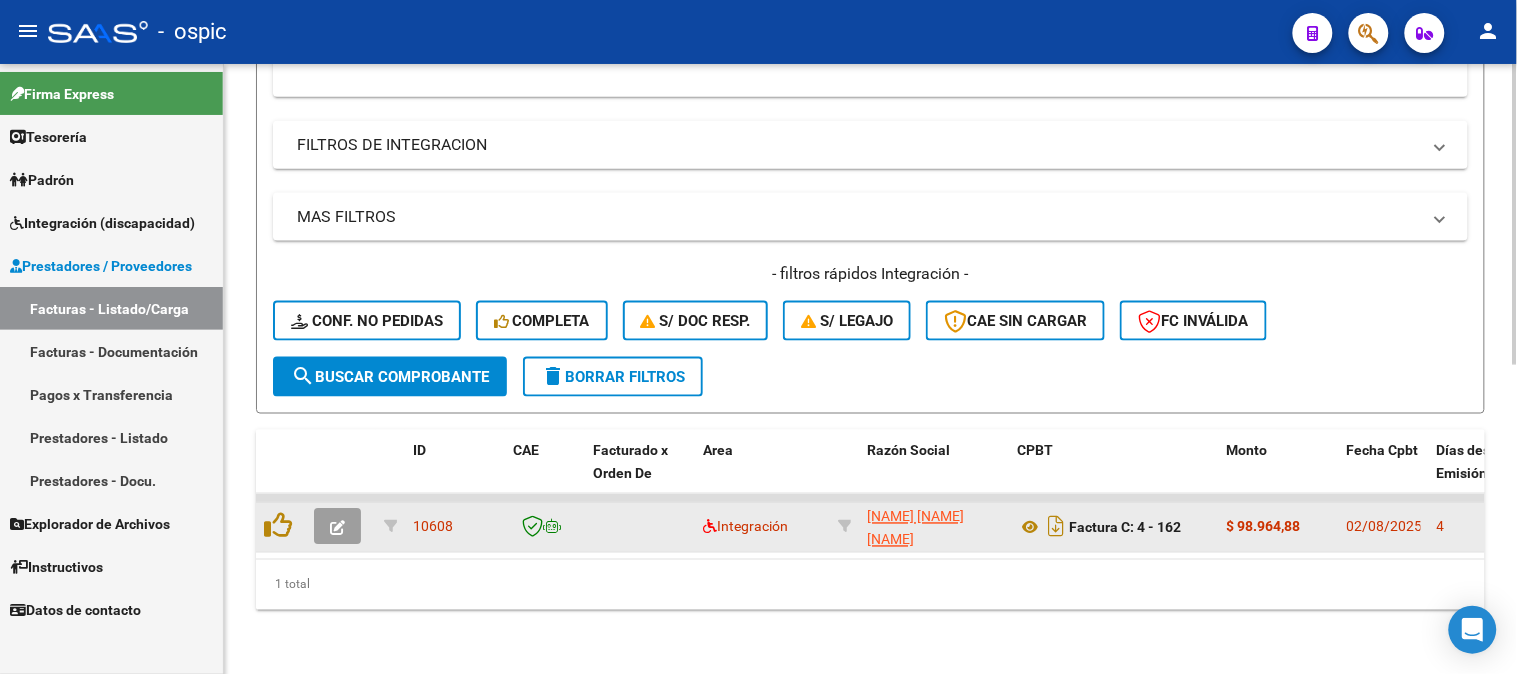 click 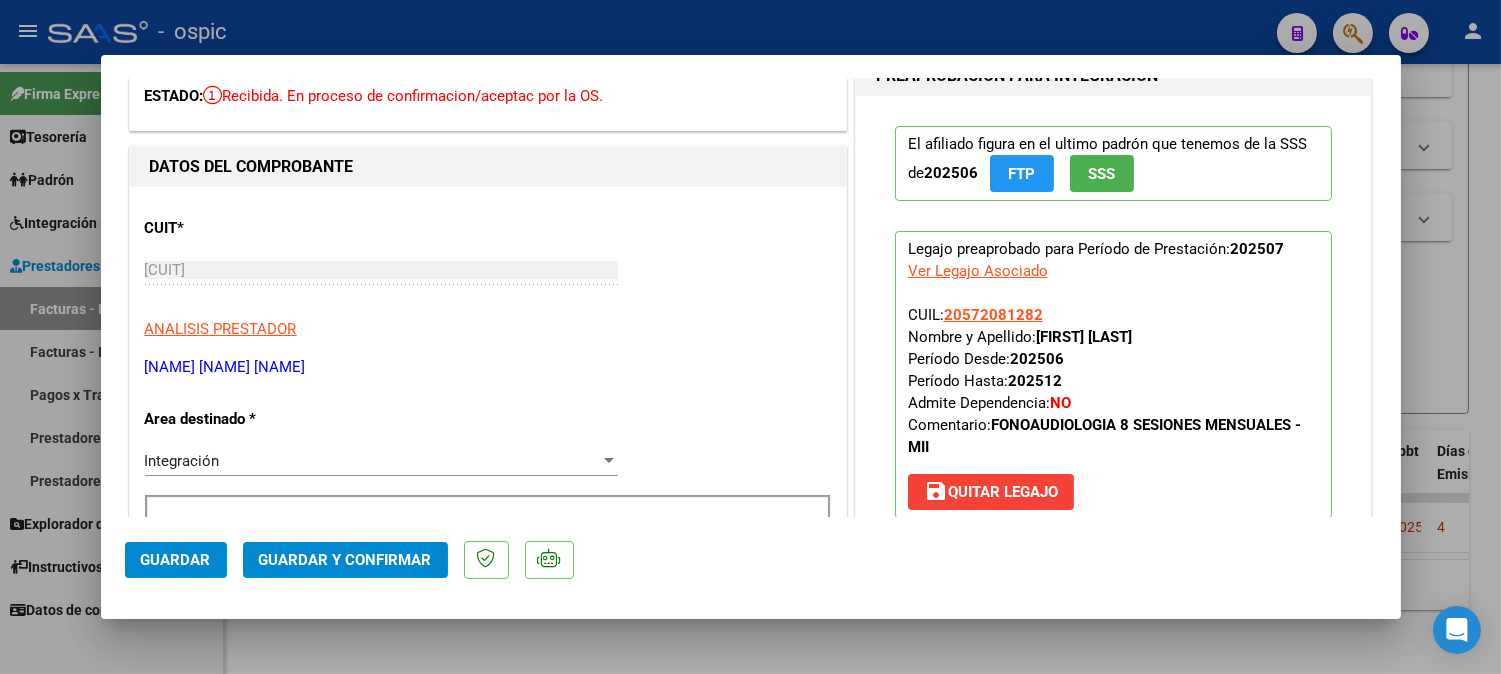 scroll, scrollTop: 112, scrollLeft: 0, axis: vertical 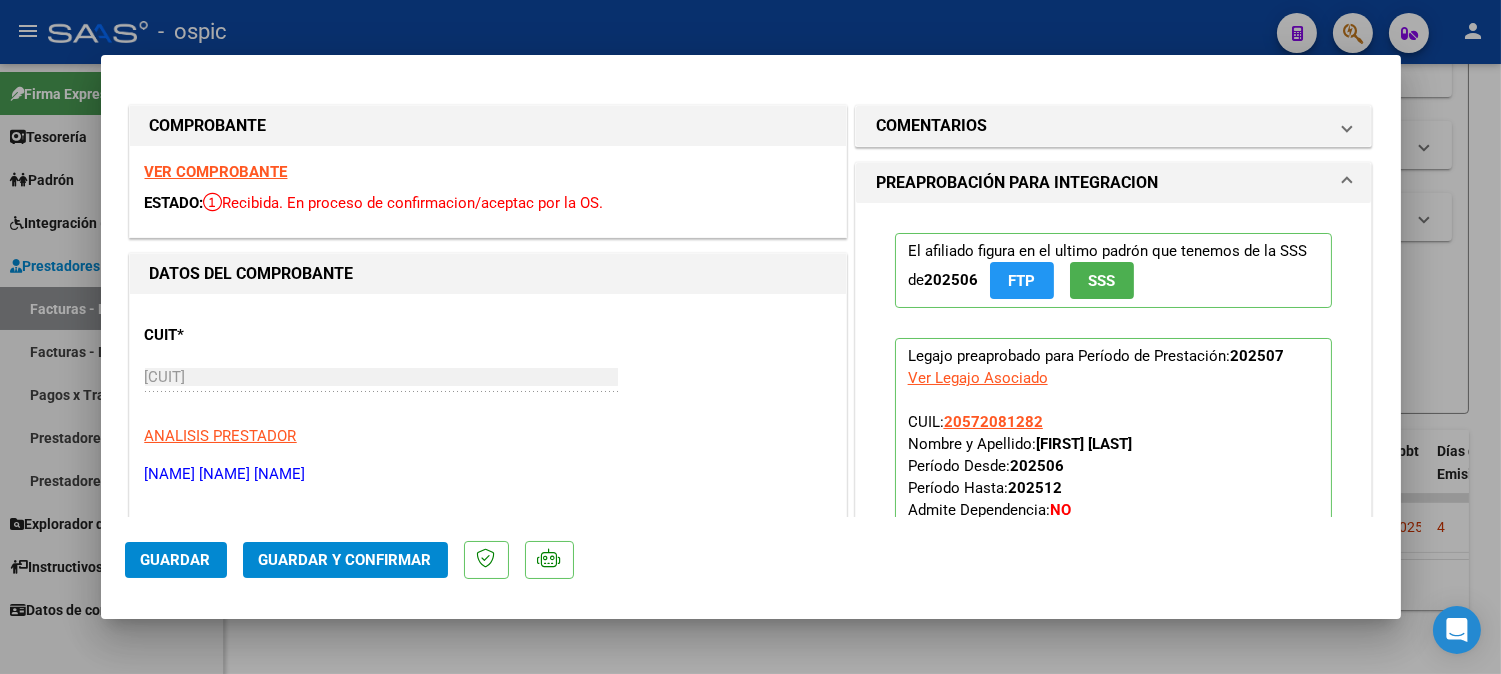 drag, startPoint x: 1061, startPoint y: 110, endPoint x: 987, endPoint y: 341, distance: 242.5634 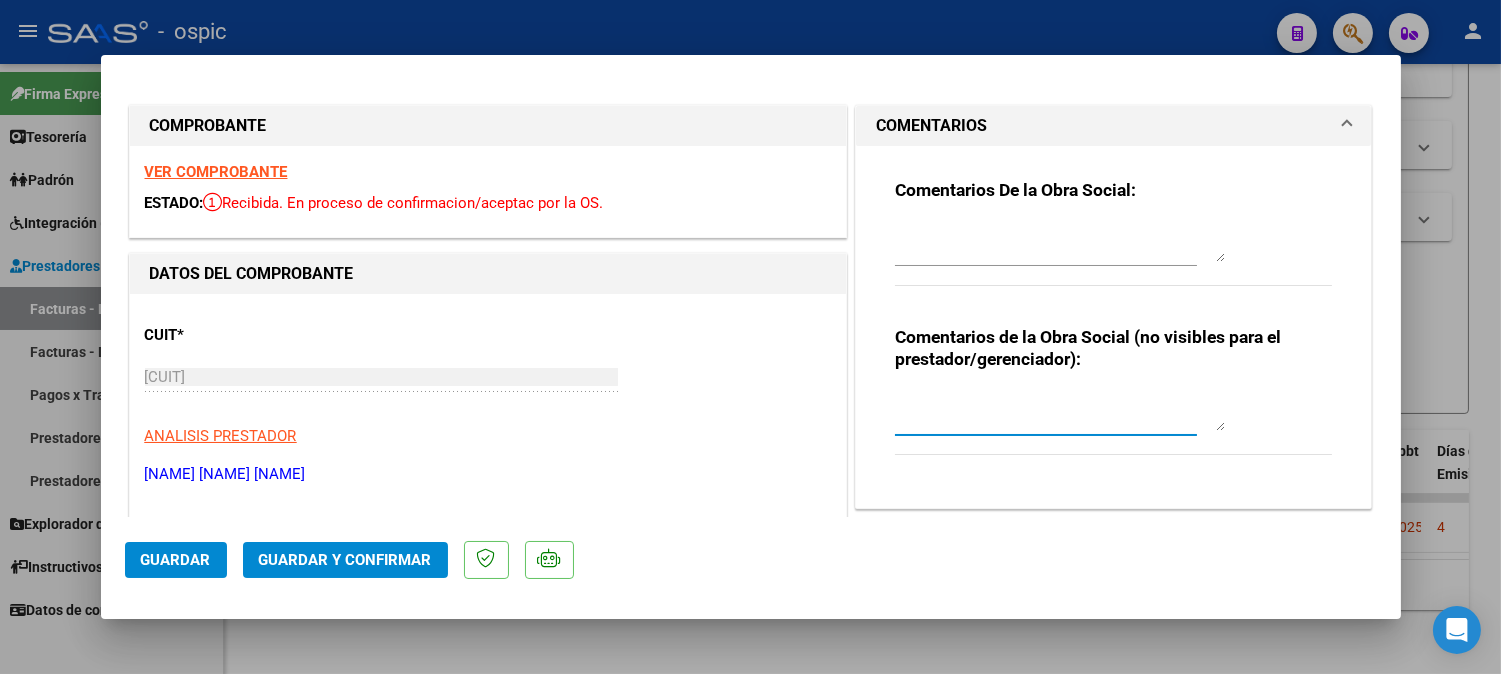 drag, startPoint x: 955, startPoint y: 430, endPoint x: 962, endPoint y: 415, distance: 16.552946 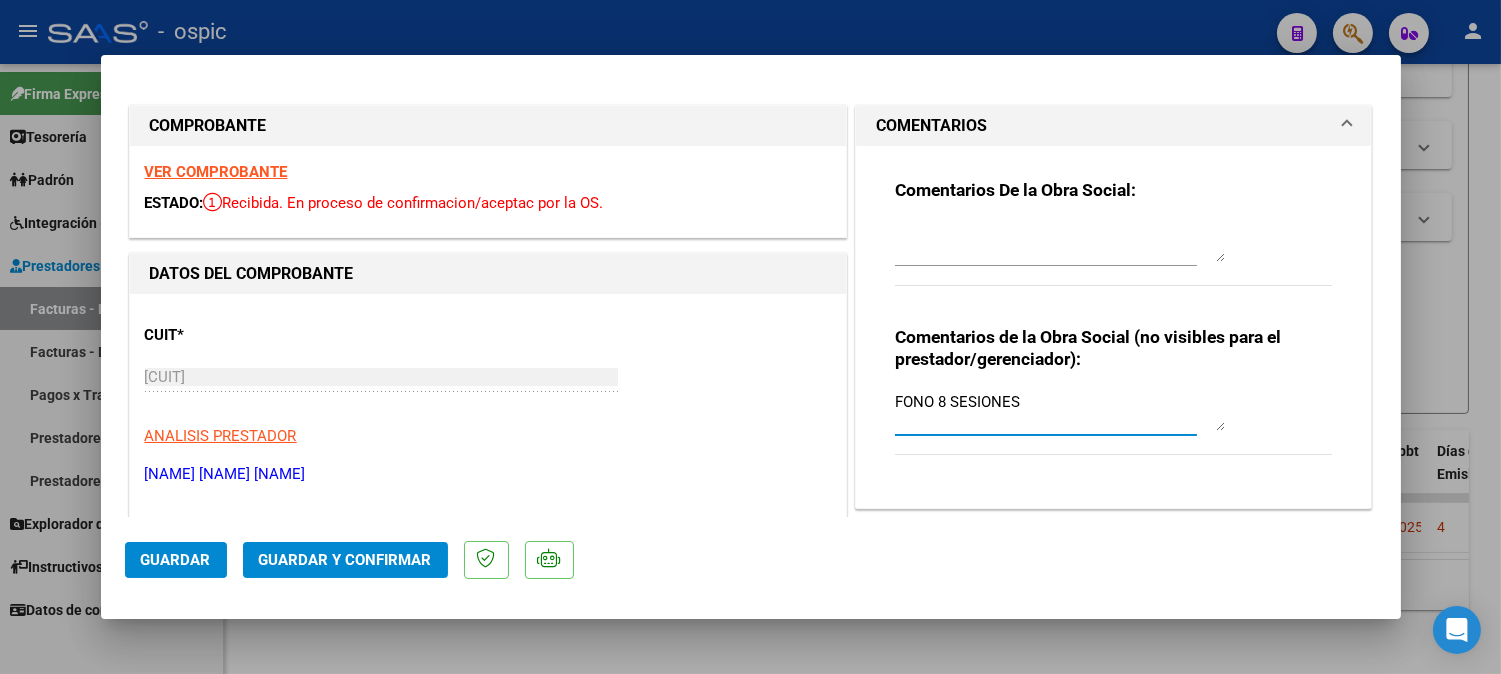 type on "FONO 8 SESIONES" 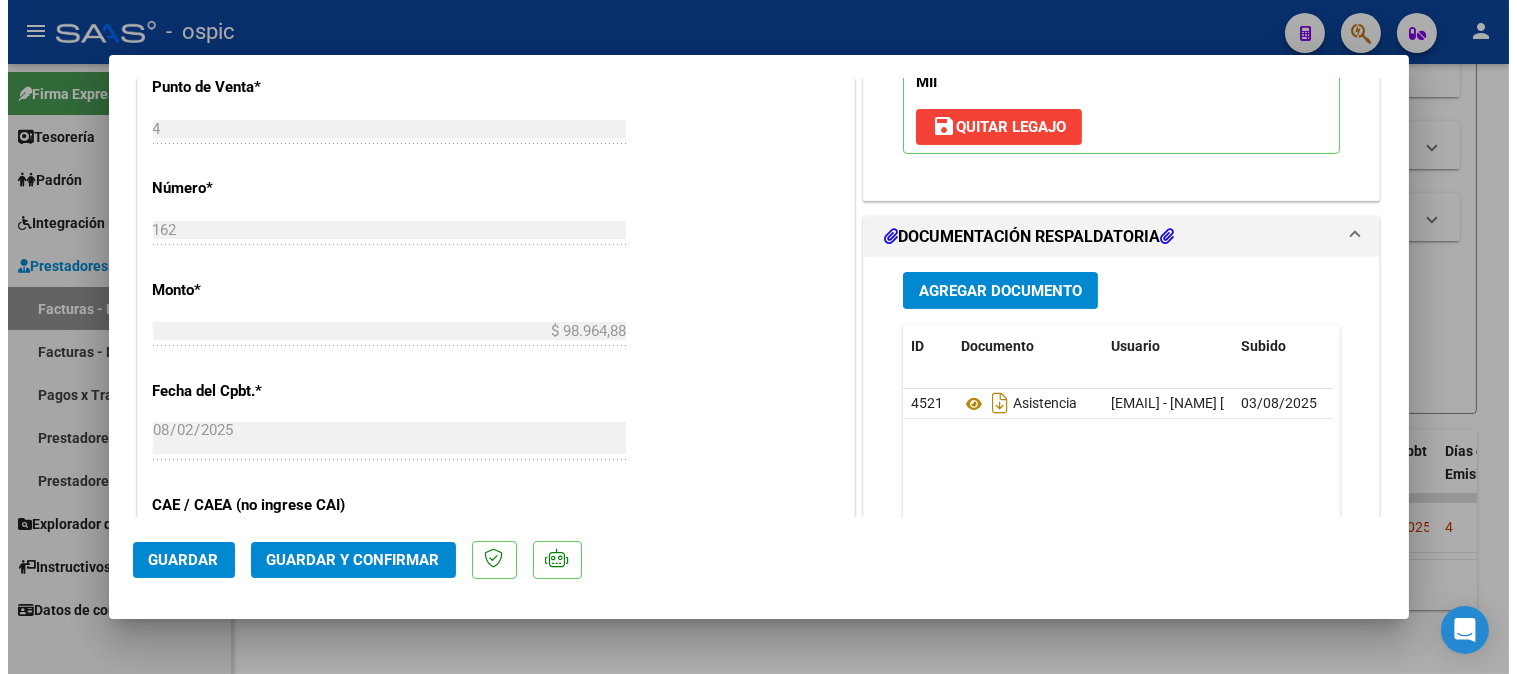 scroll, scrollTop: 886, scrollLeft: 0, axis: vertical 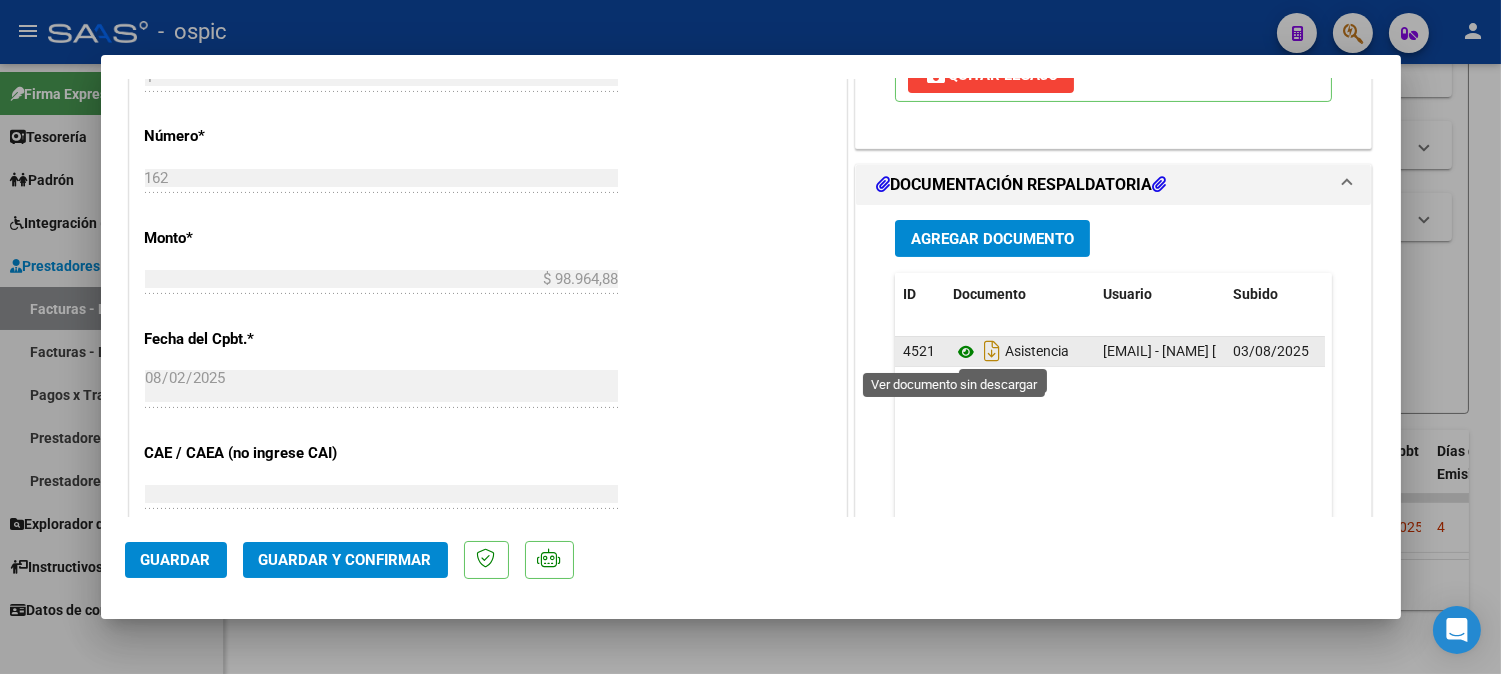 click 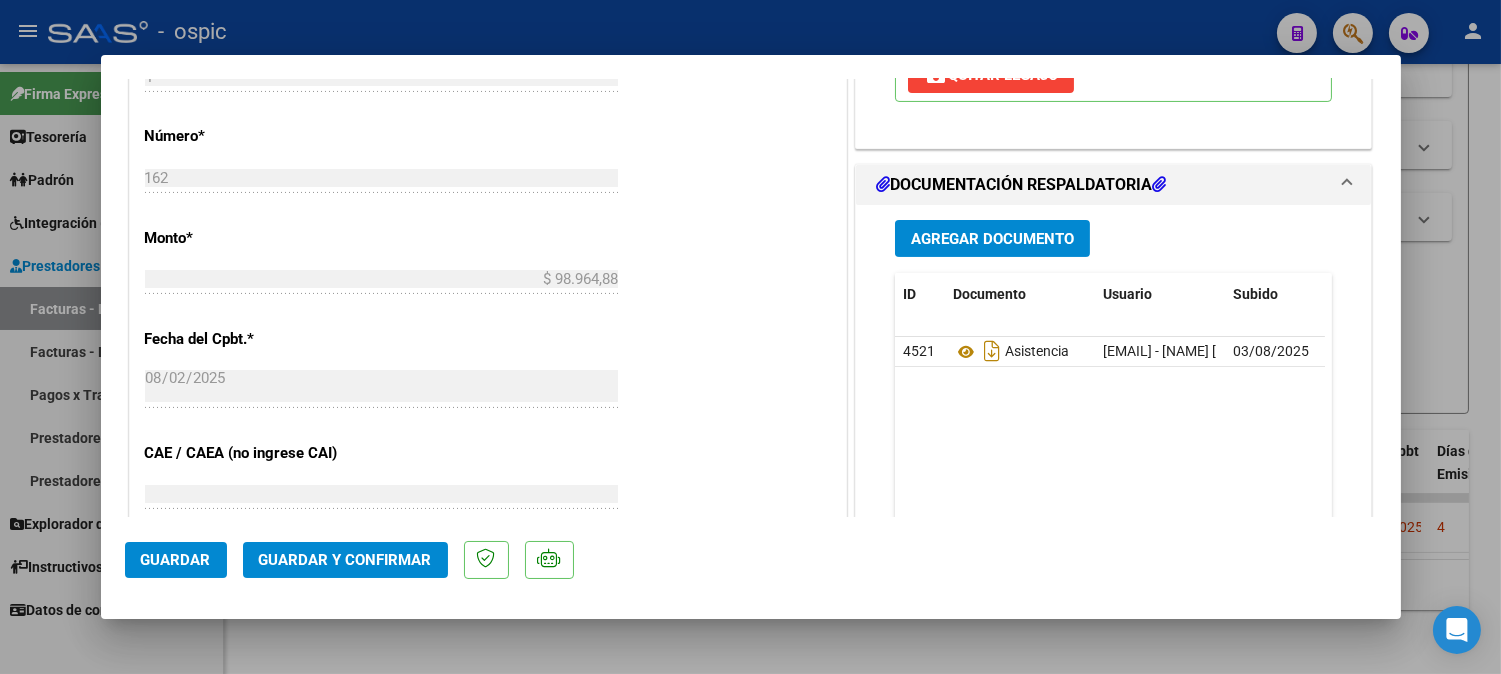 click on "Guardar y Confirmar" 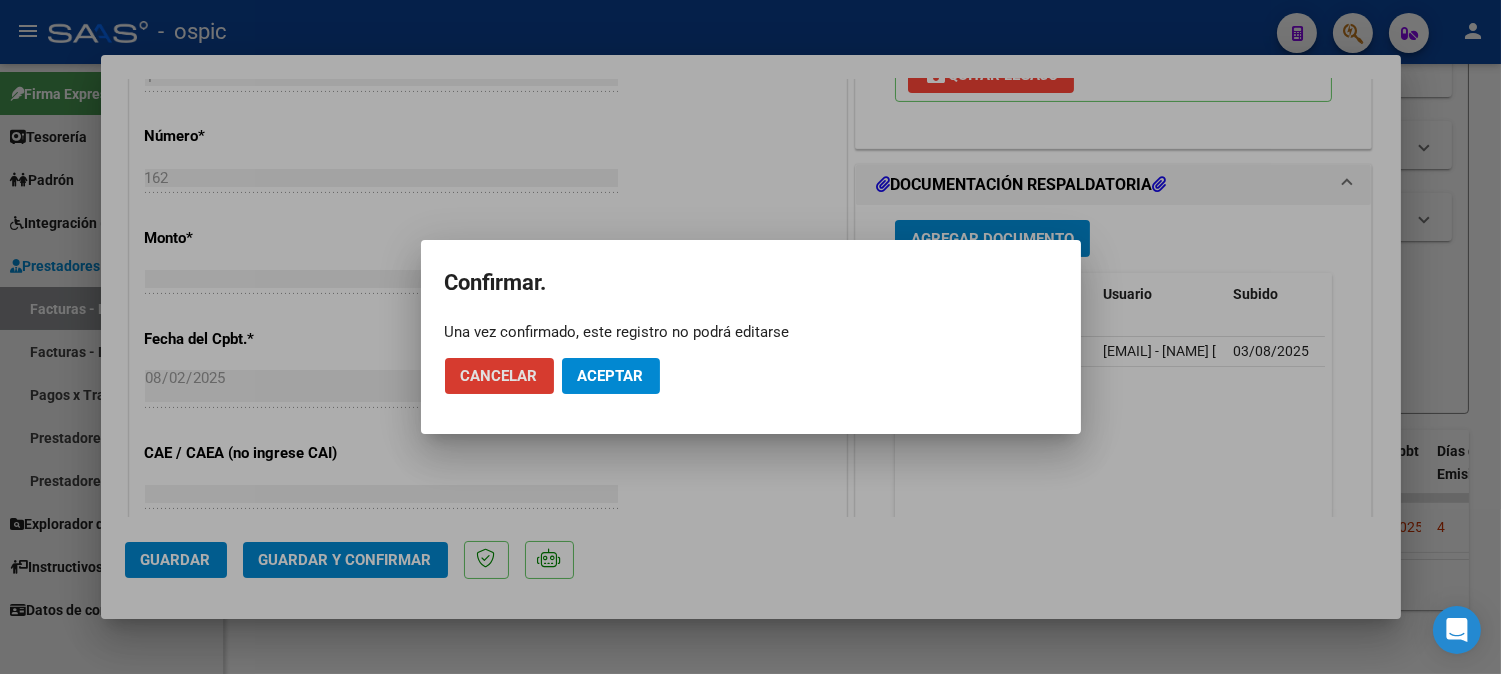 click on "Aceptar" 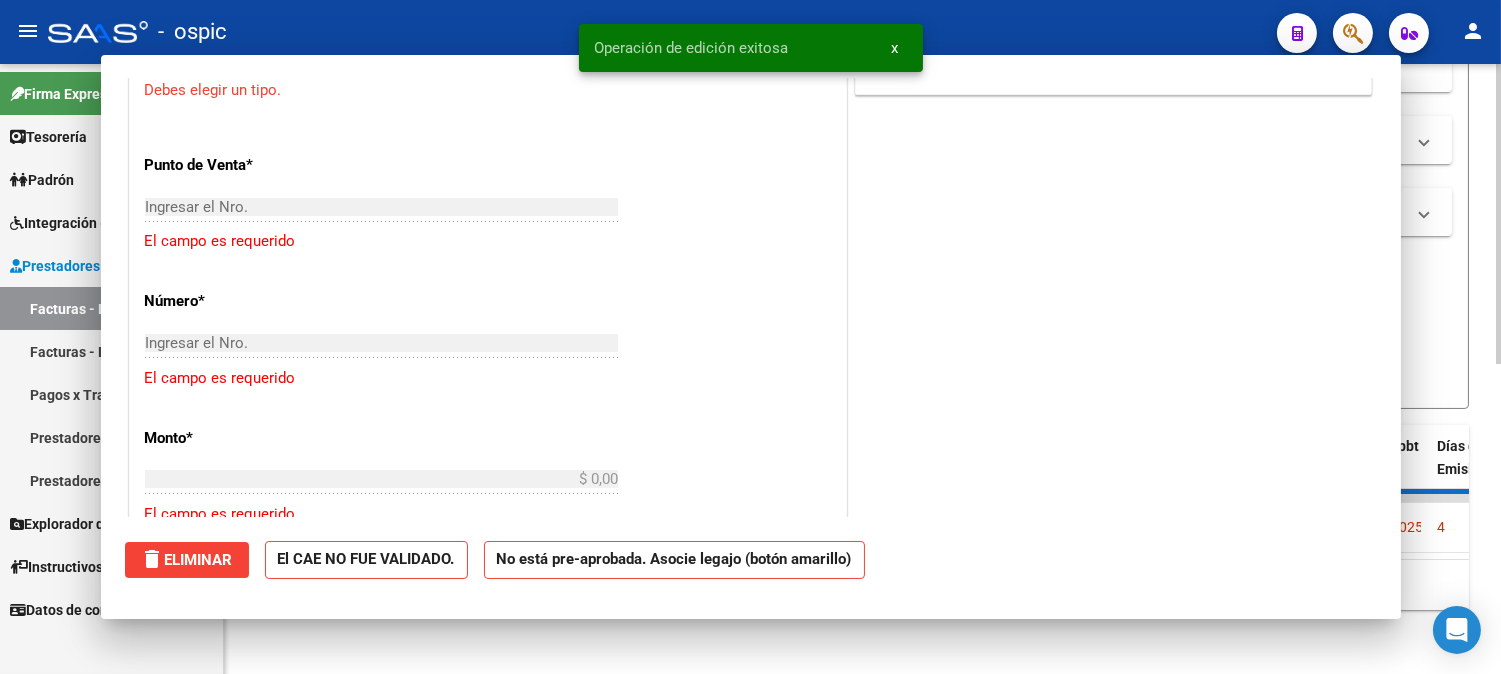 scroll, scrollTop: 0, scrollLeft: 0, axis: both 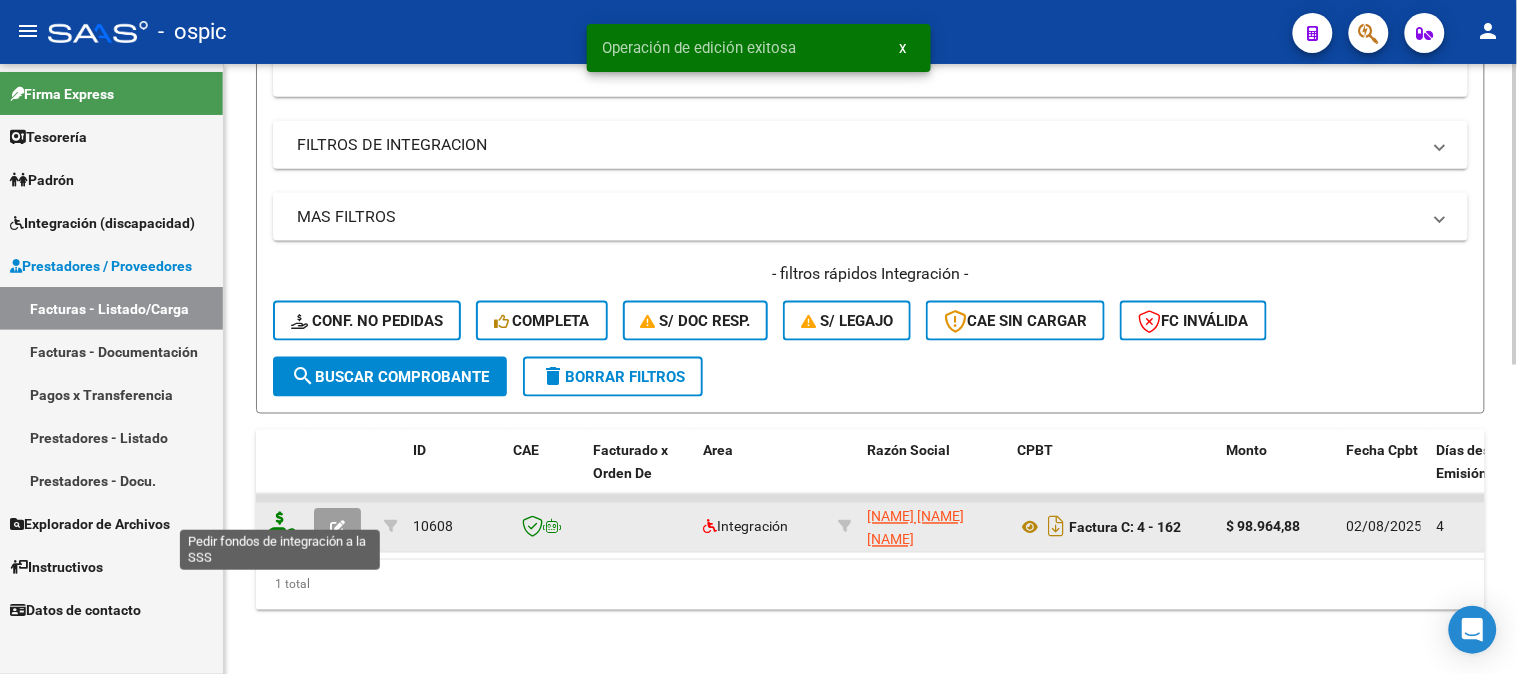 click 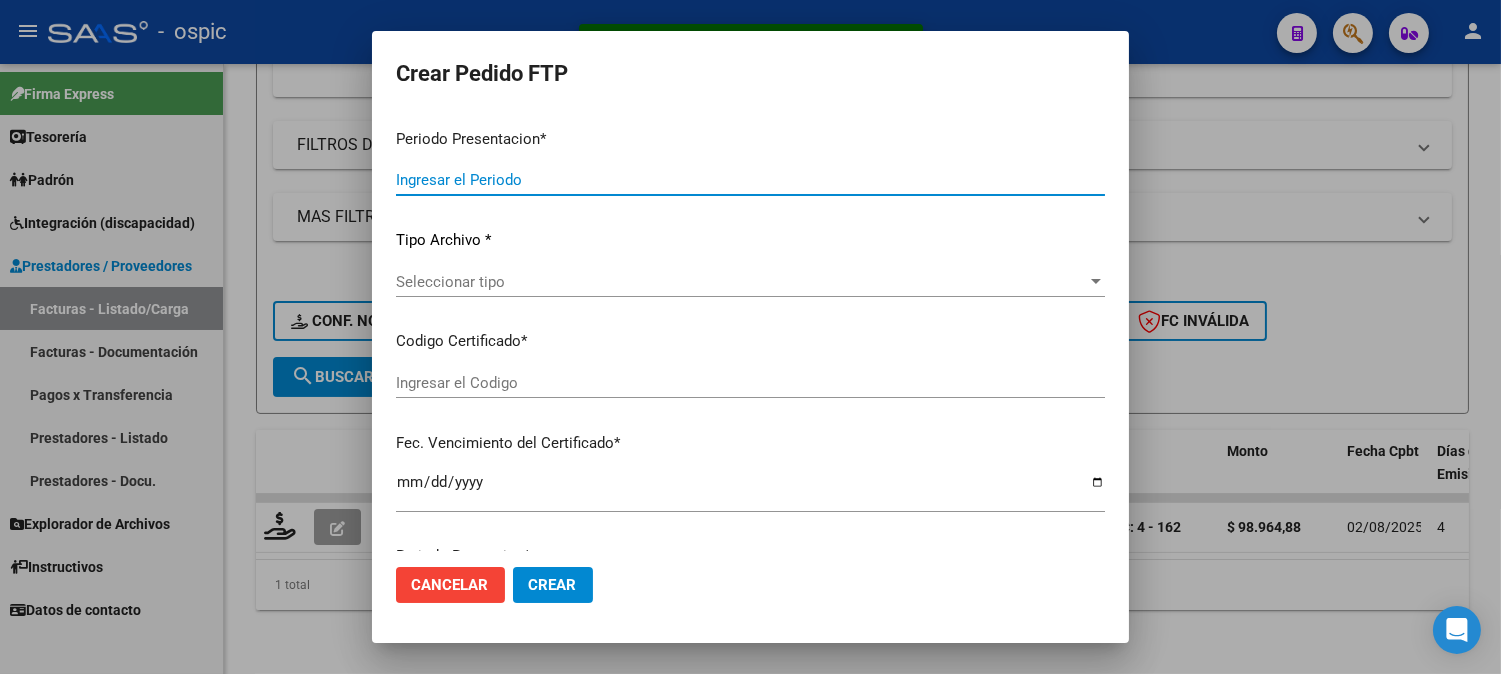 type on "202507" 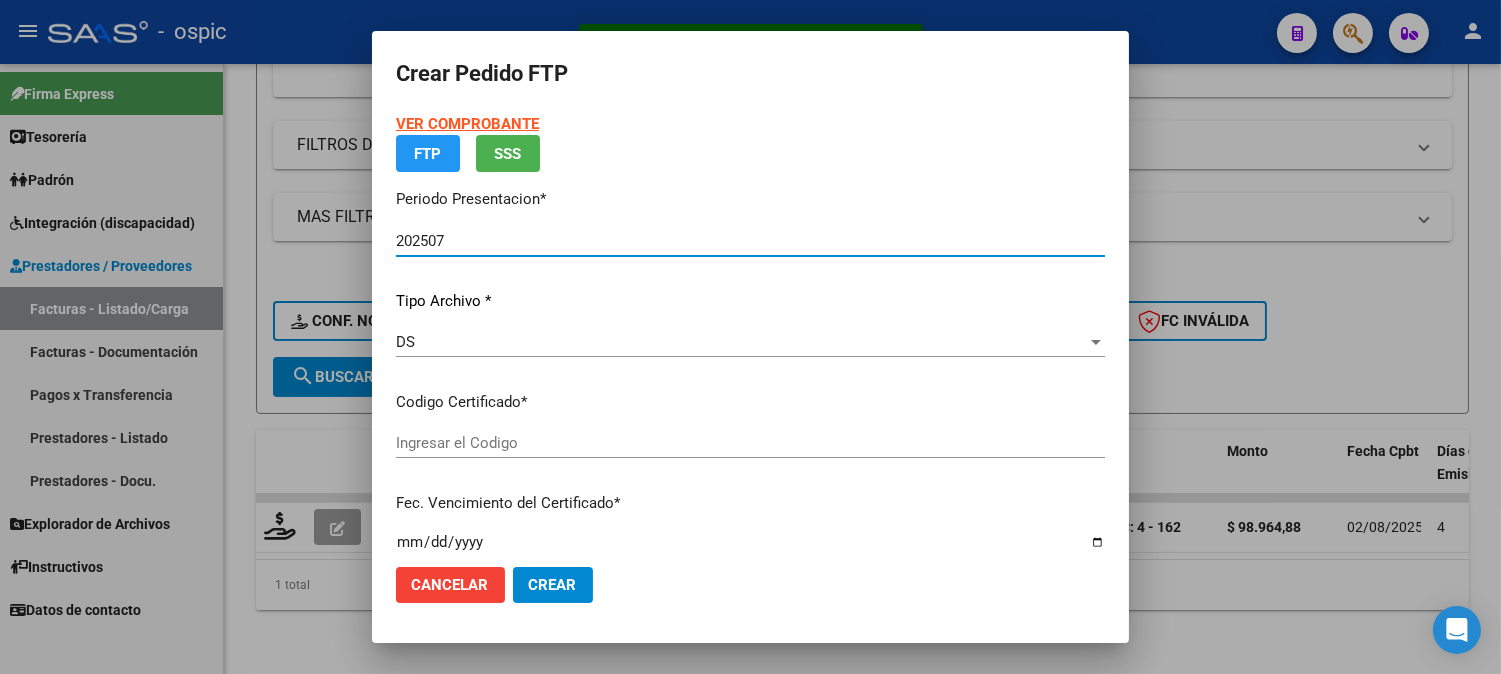 type on "3058526526" 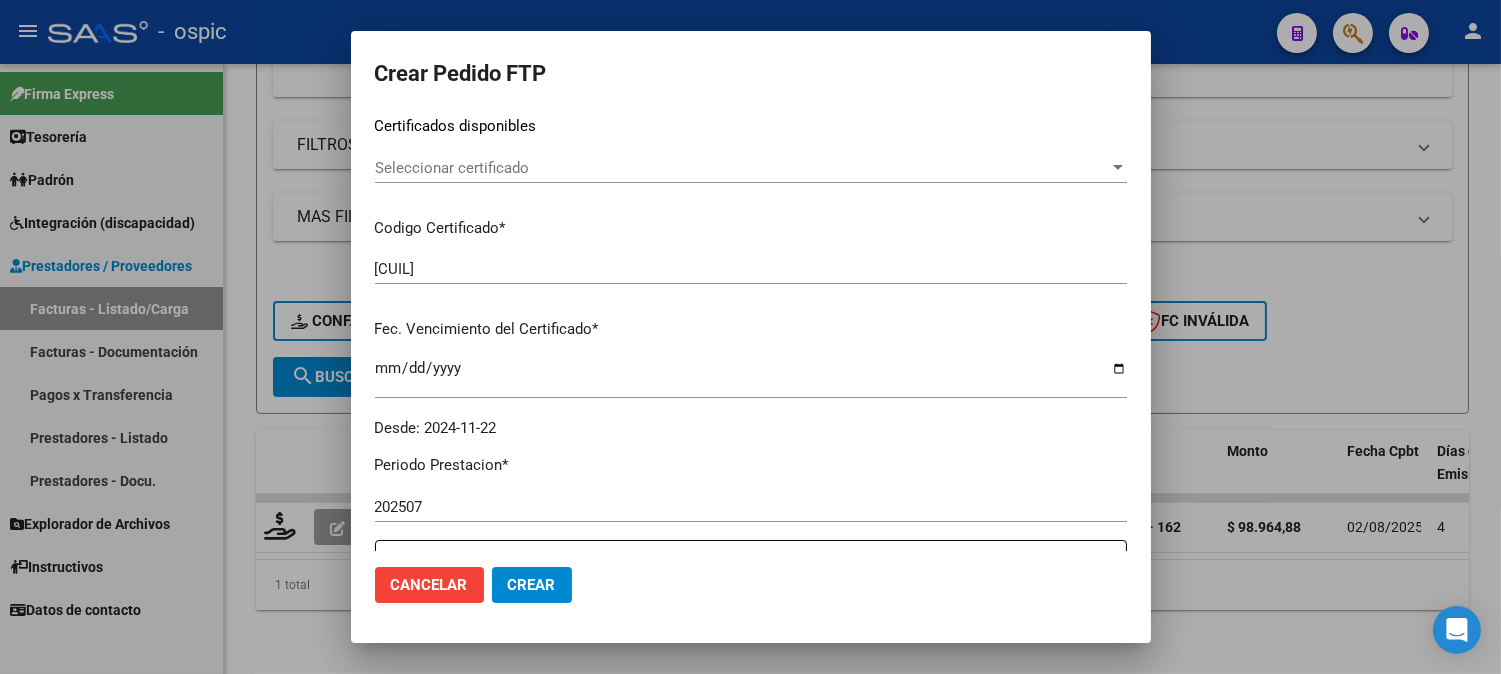 scroll, scrollTop: 332, scrollLeft: 0, axis: vertical 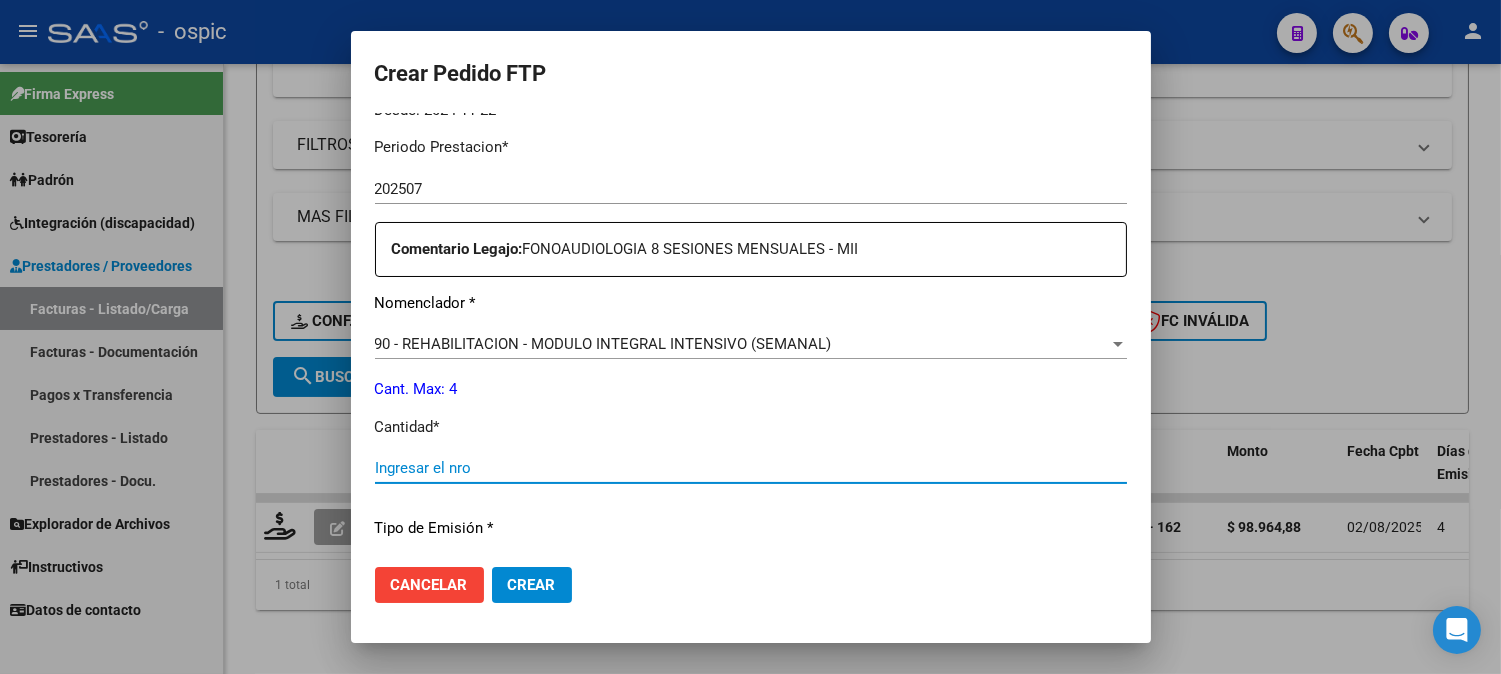 click on "Ingresar el nro" at bounding box center [751, 468] 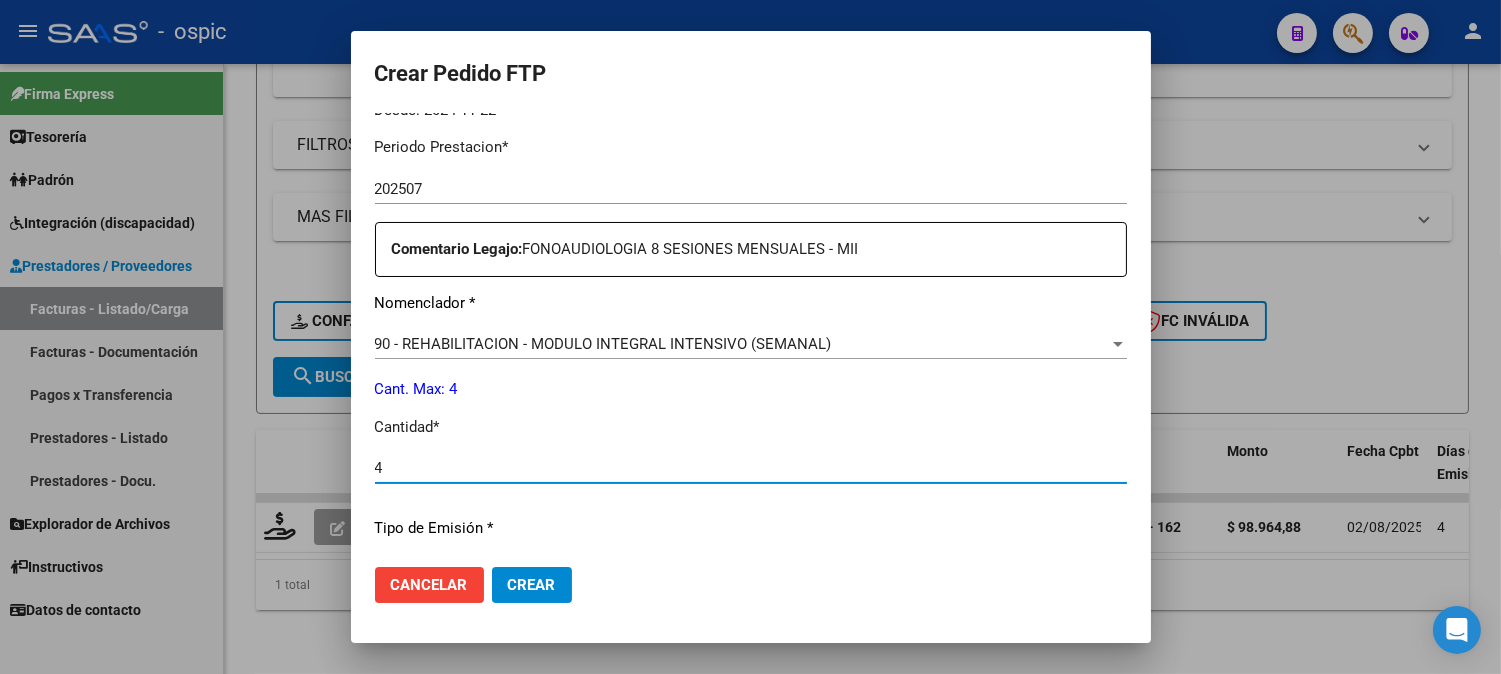 type on "4" 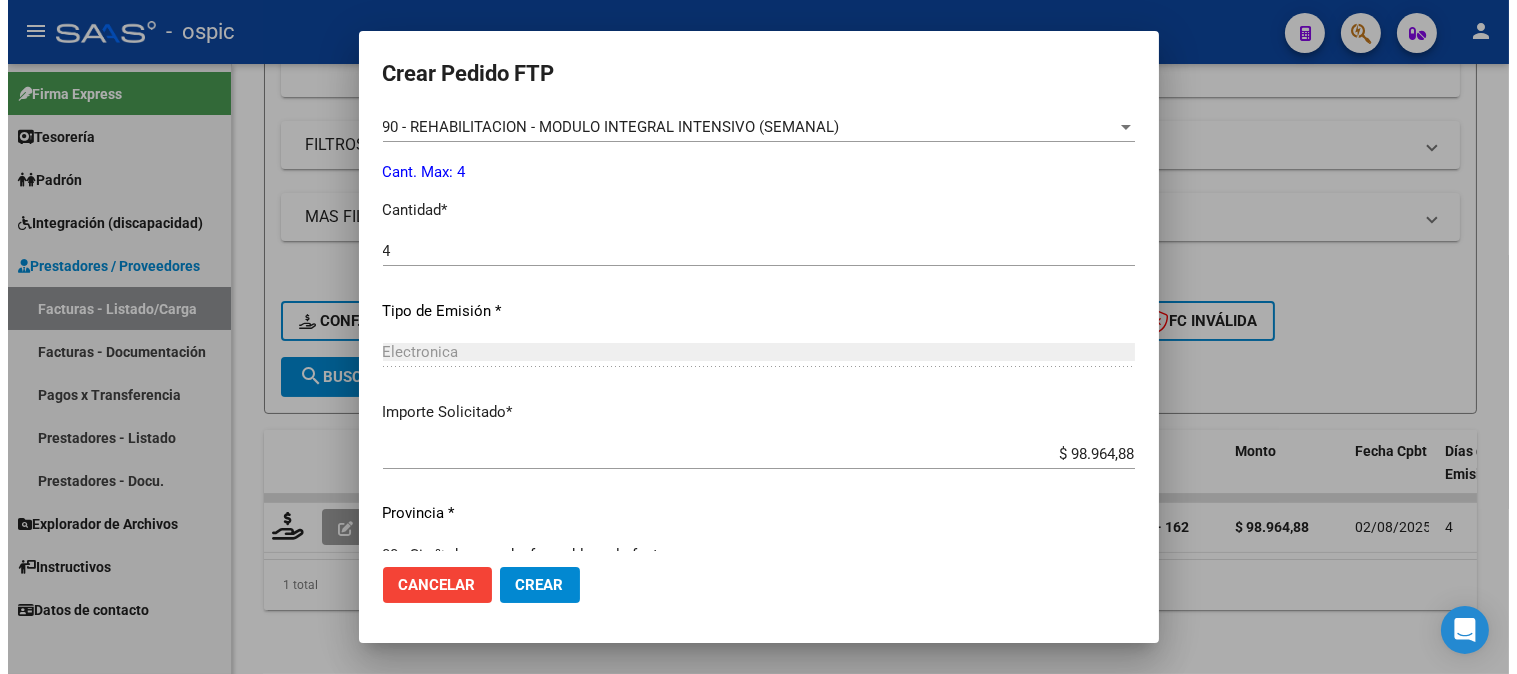 scroll, scrollTop: 900, scrollLeft: 0, axis: vertical 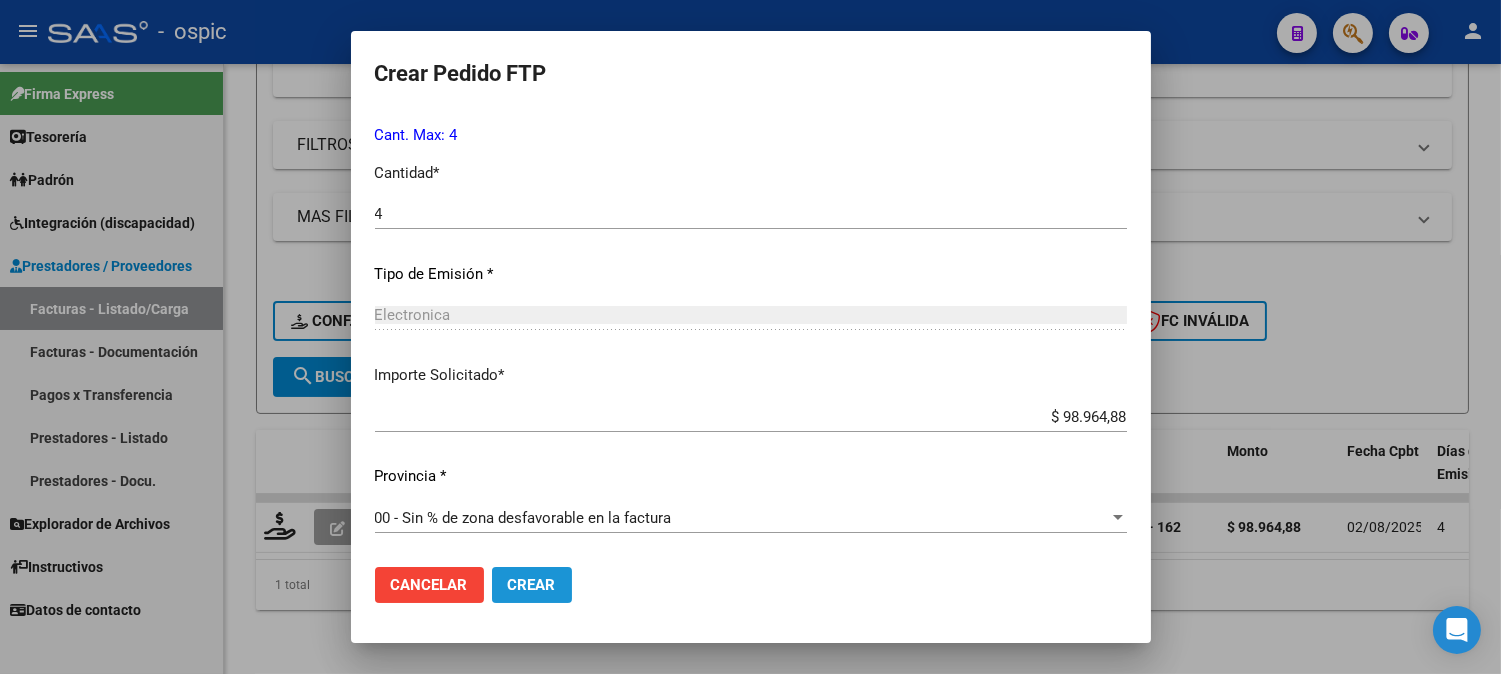 click on "Crear" 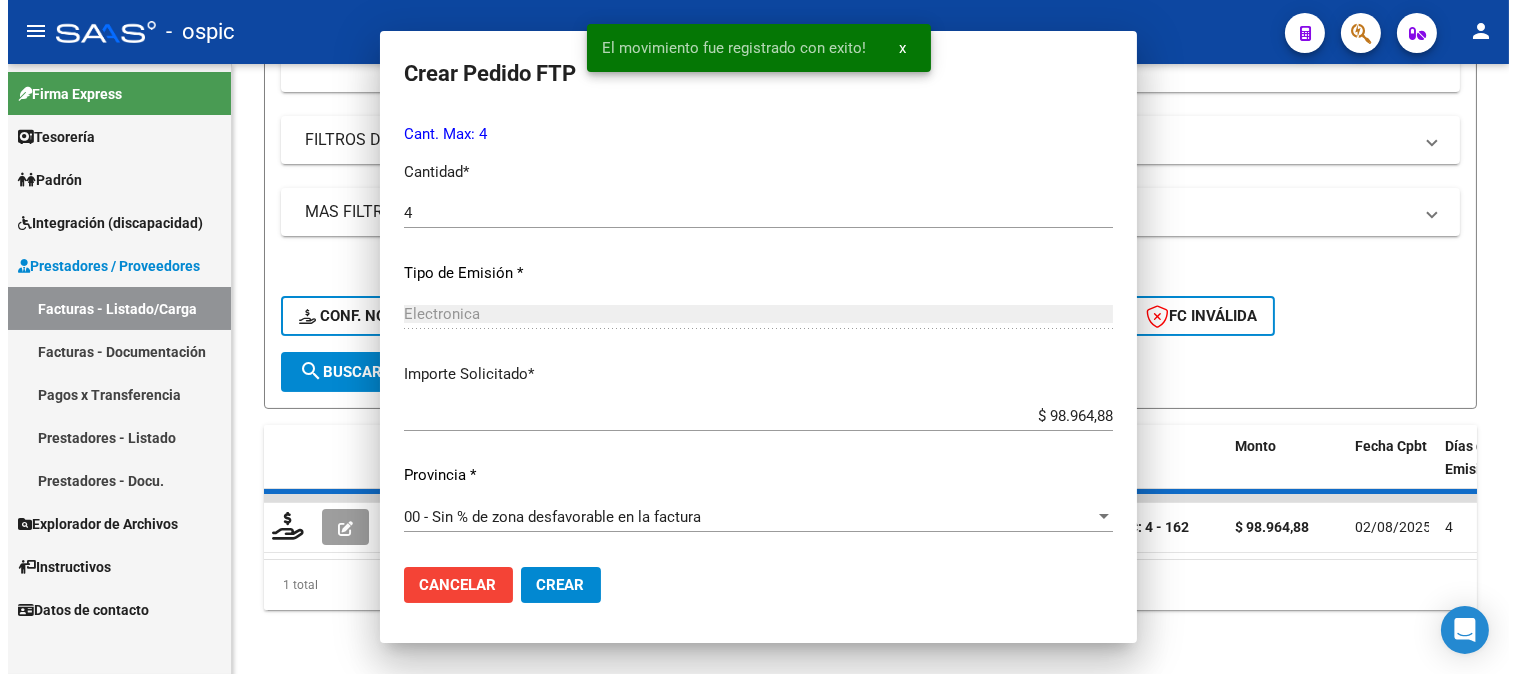 scroll, scrollTop: 0, scrollLeft: 0, axis: both 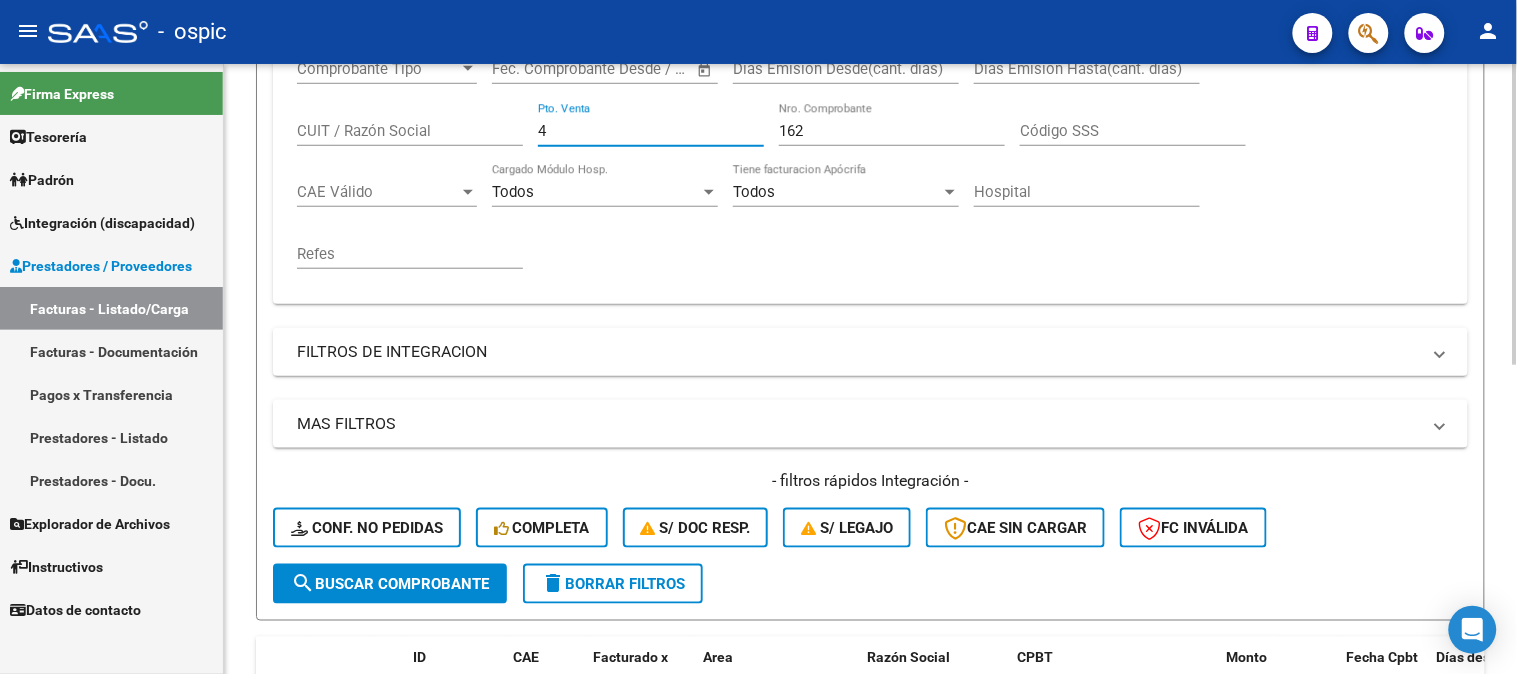 drag, startPoint x: 560, startPoint y: 125, endPoint x: 402, endPoint y: 120, distance: 158.0791 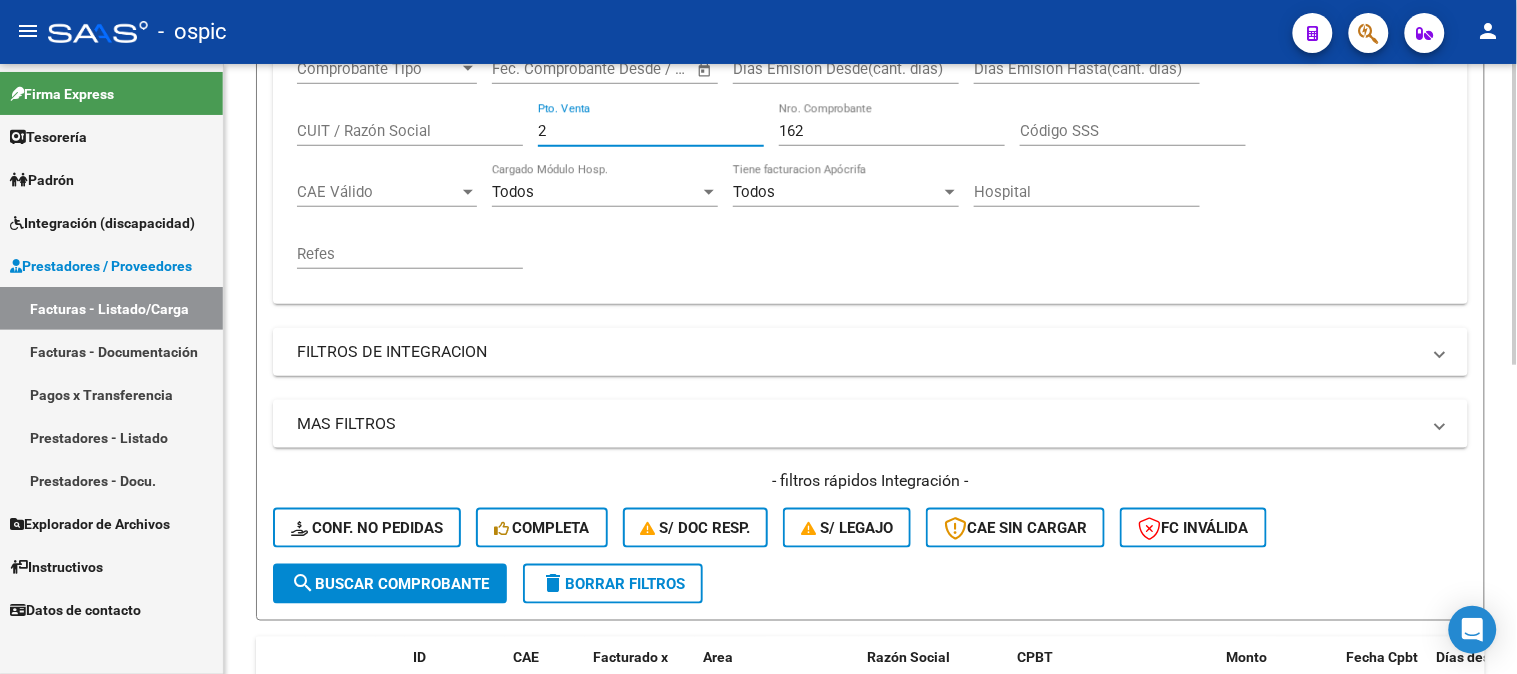 type on "2" 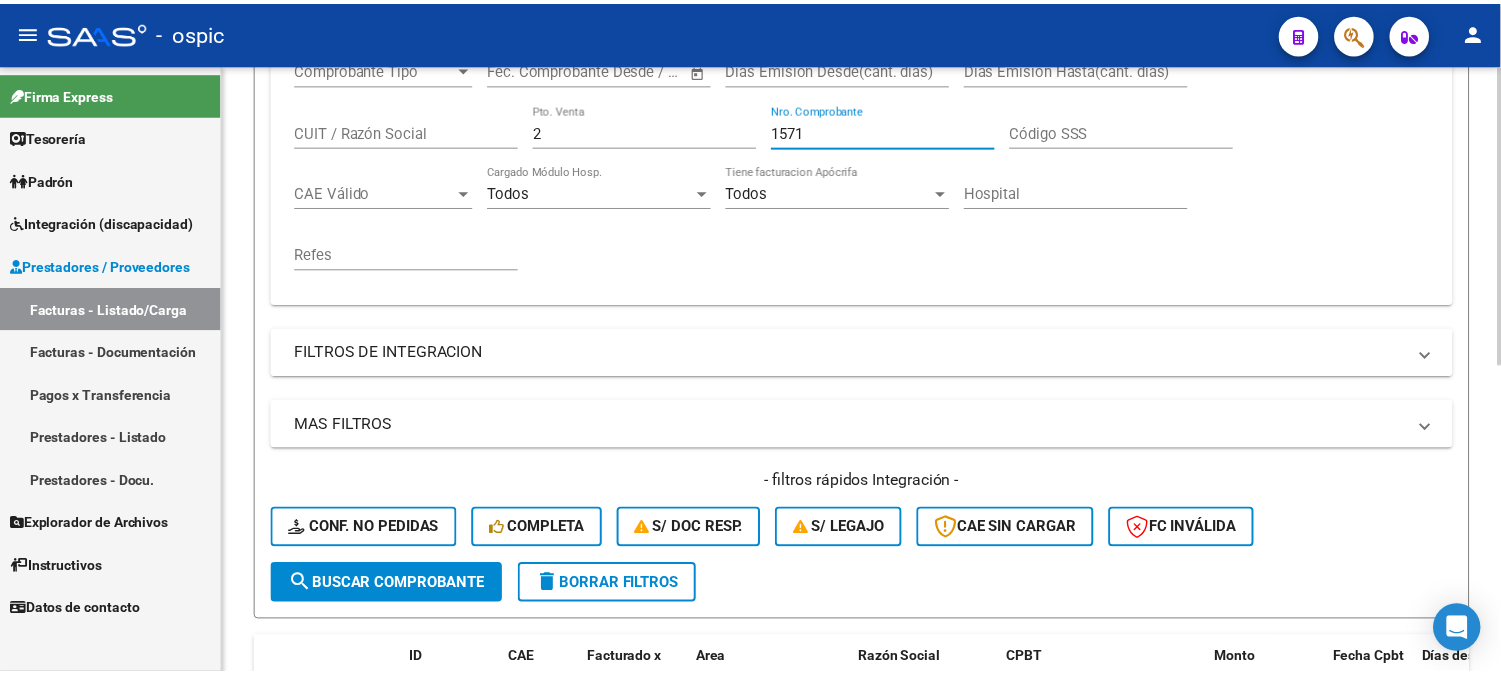 scroll, scrollTop: 624, scrollLeft: 0, axis: vertical 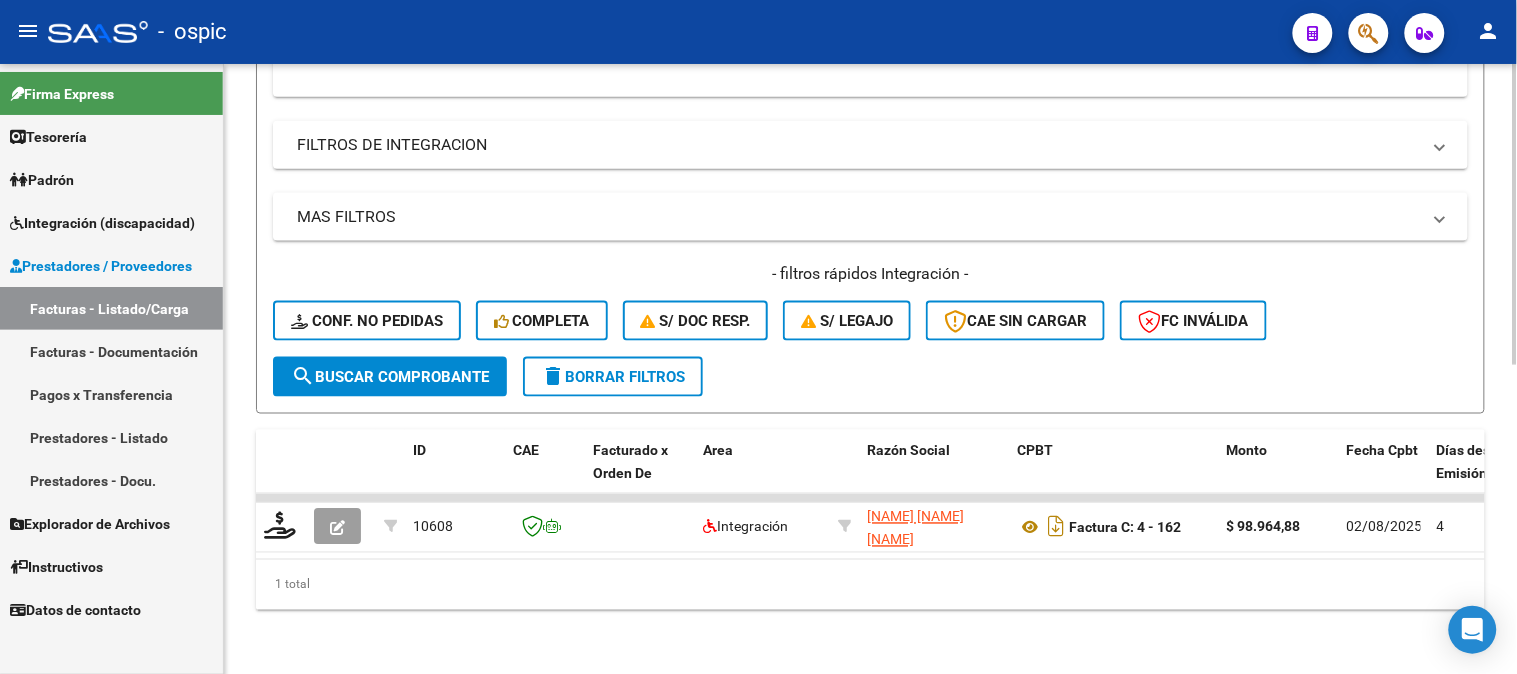 type on "1571" 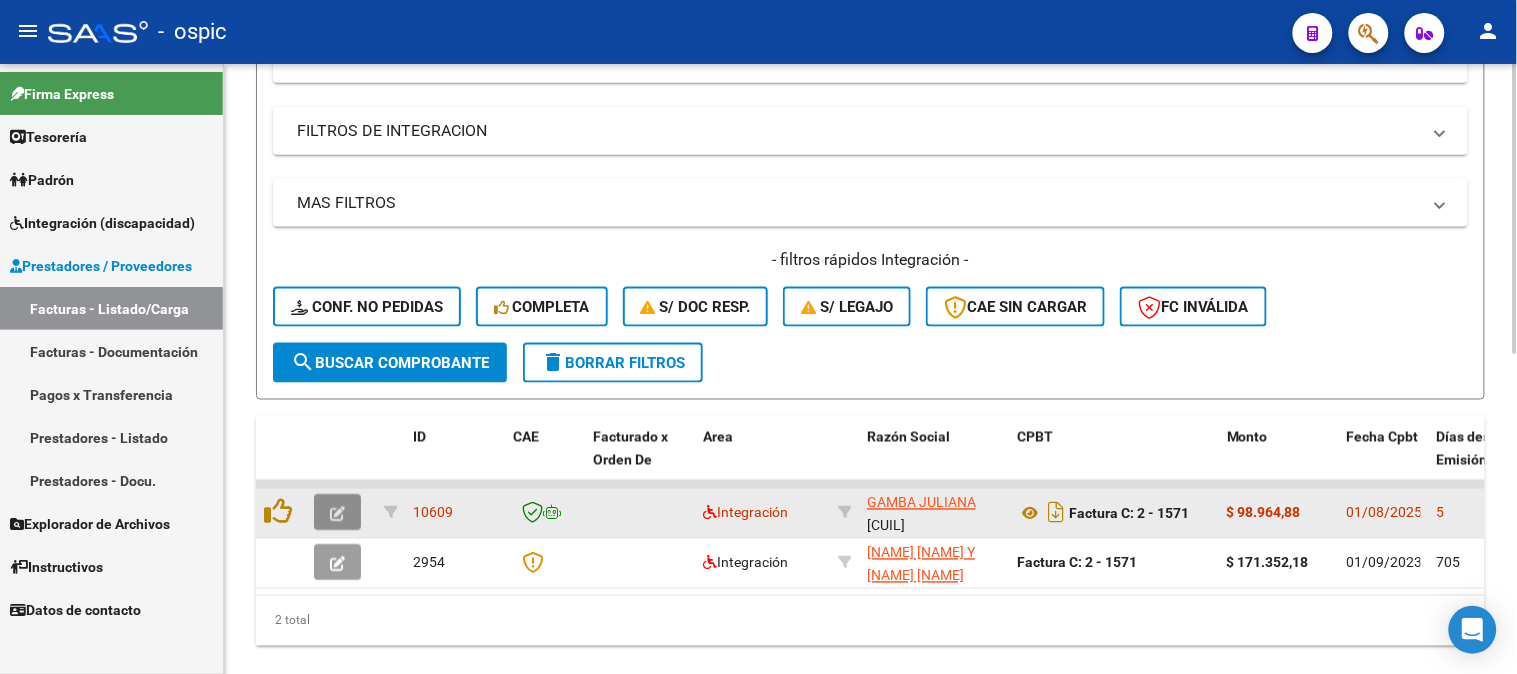 click 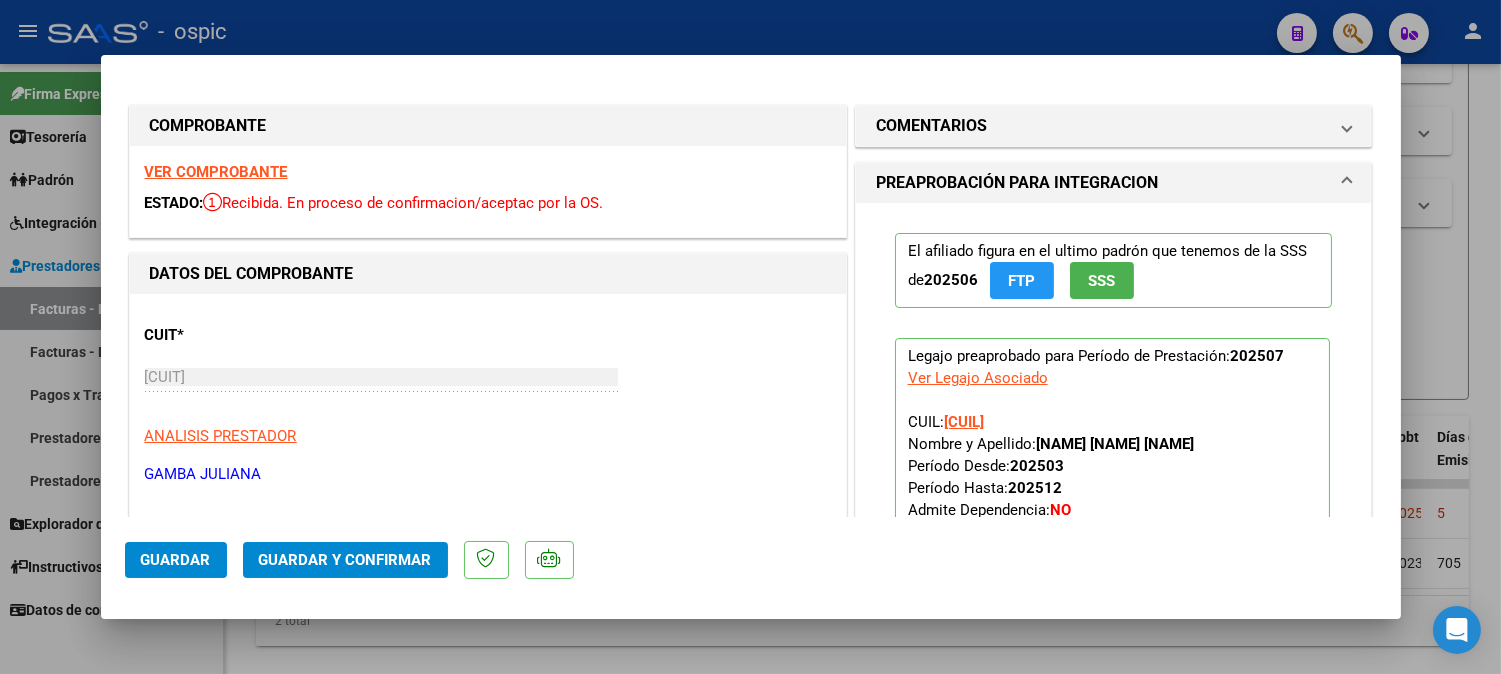 type 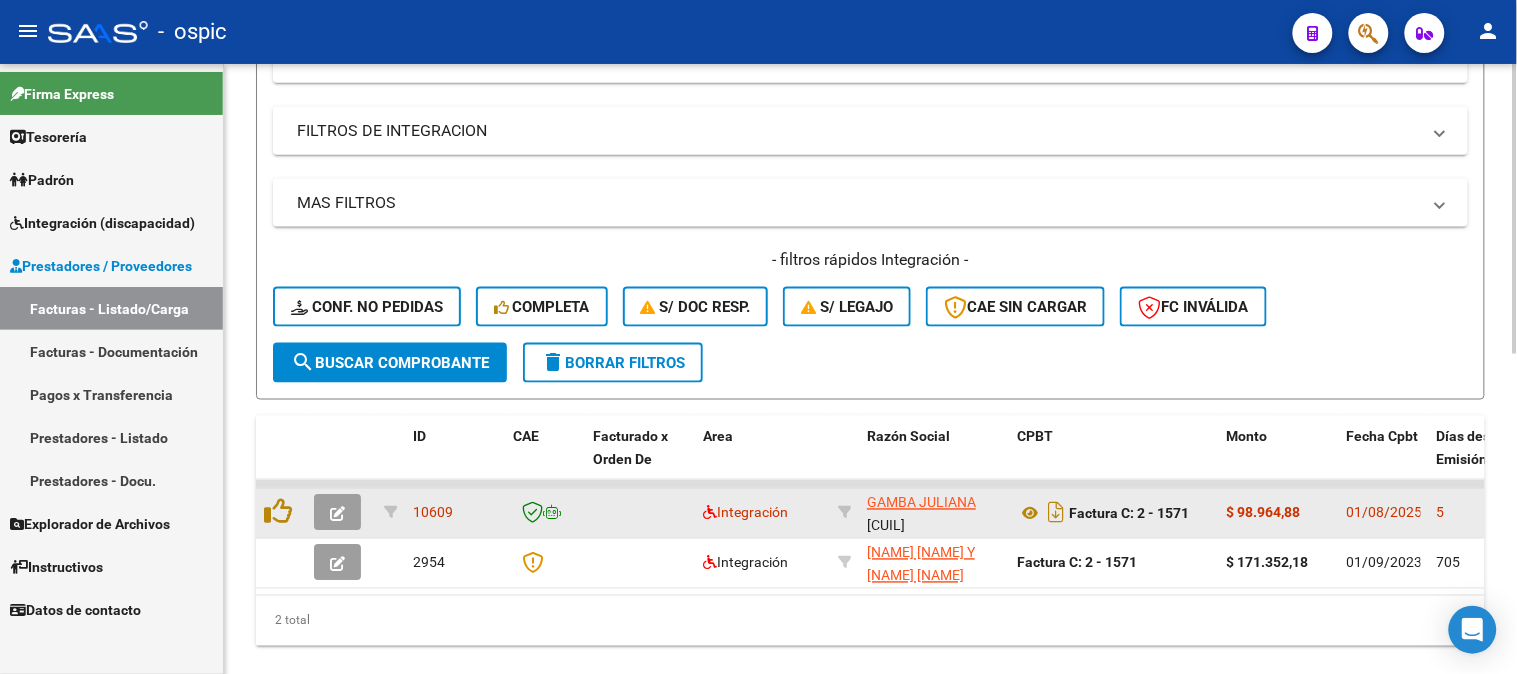 click 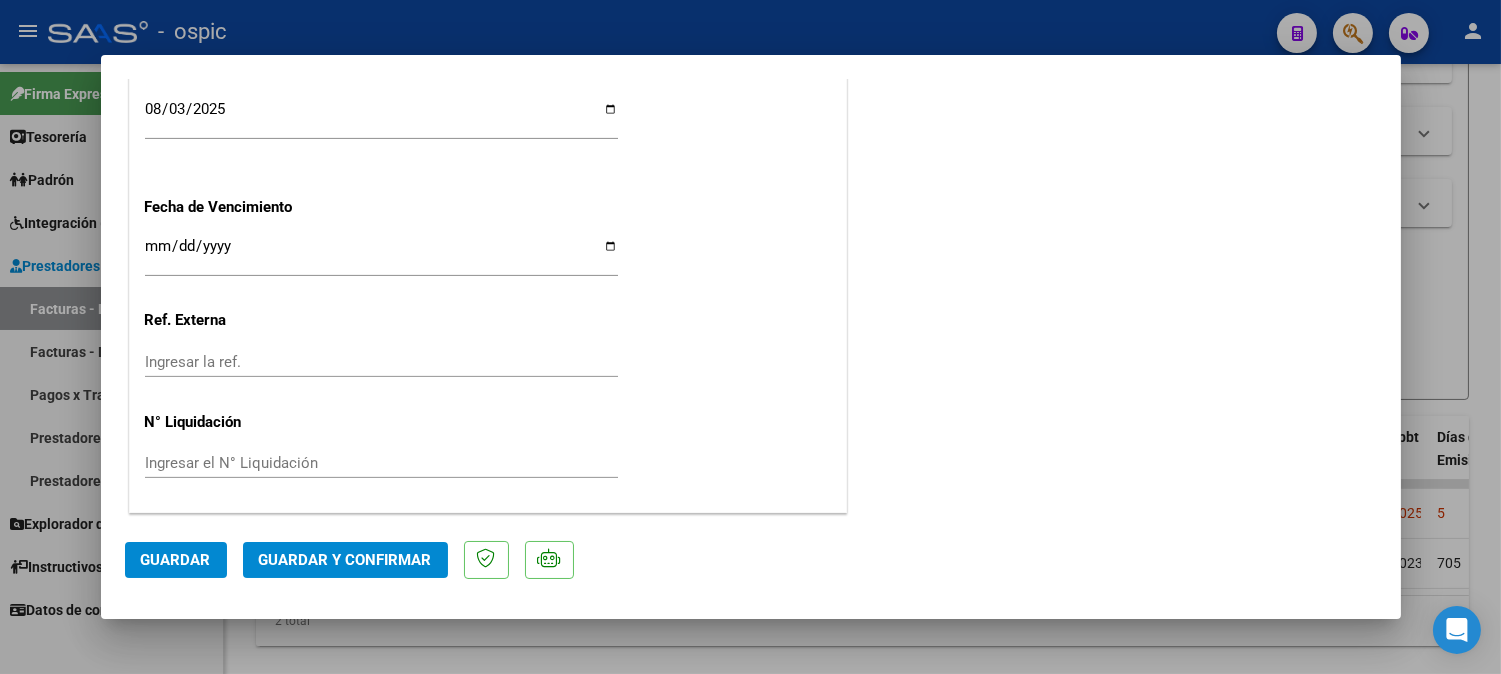 scroll, scrollTop: 0, scrollLeft: 0, axis: both 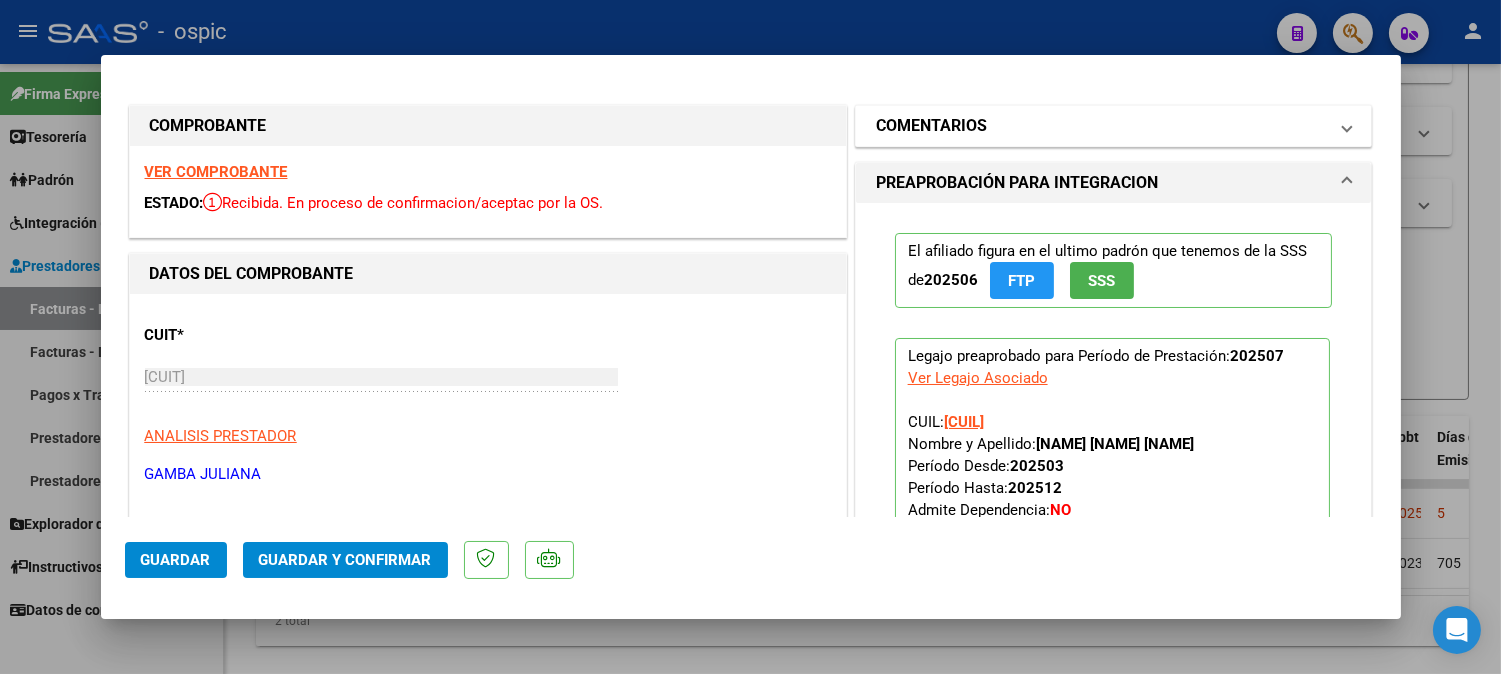 click on "COMENTARIOS" at bounding box center [931, 126] 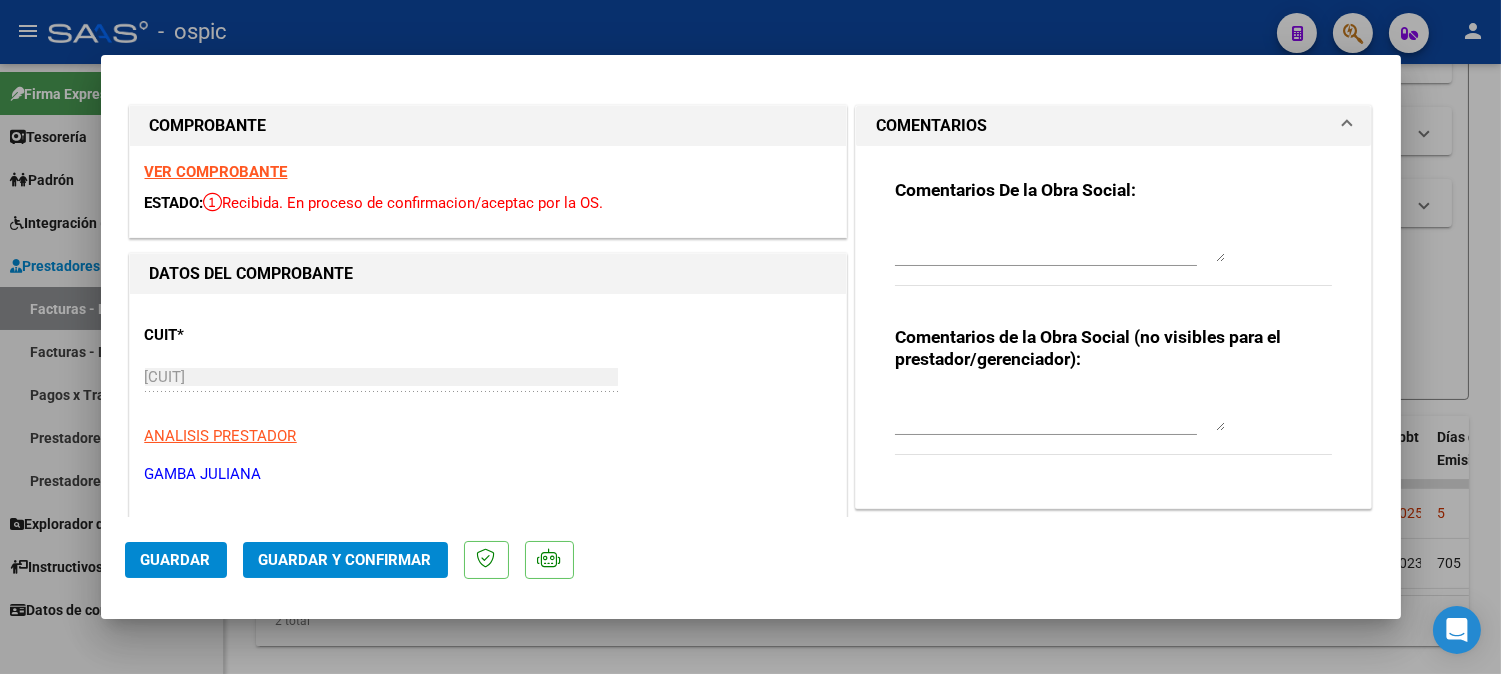 click at bounding box center [1060, 411] 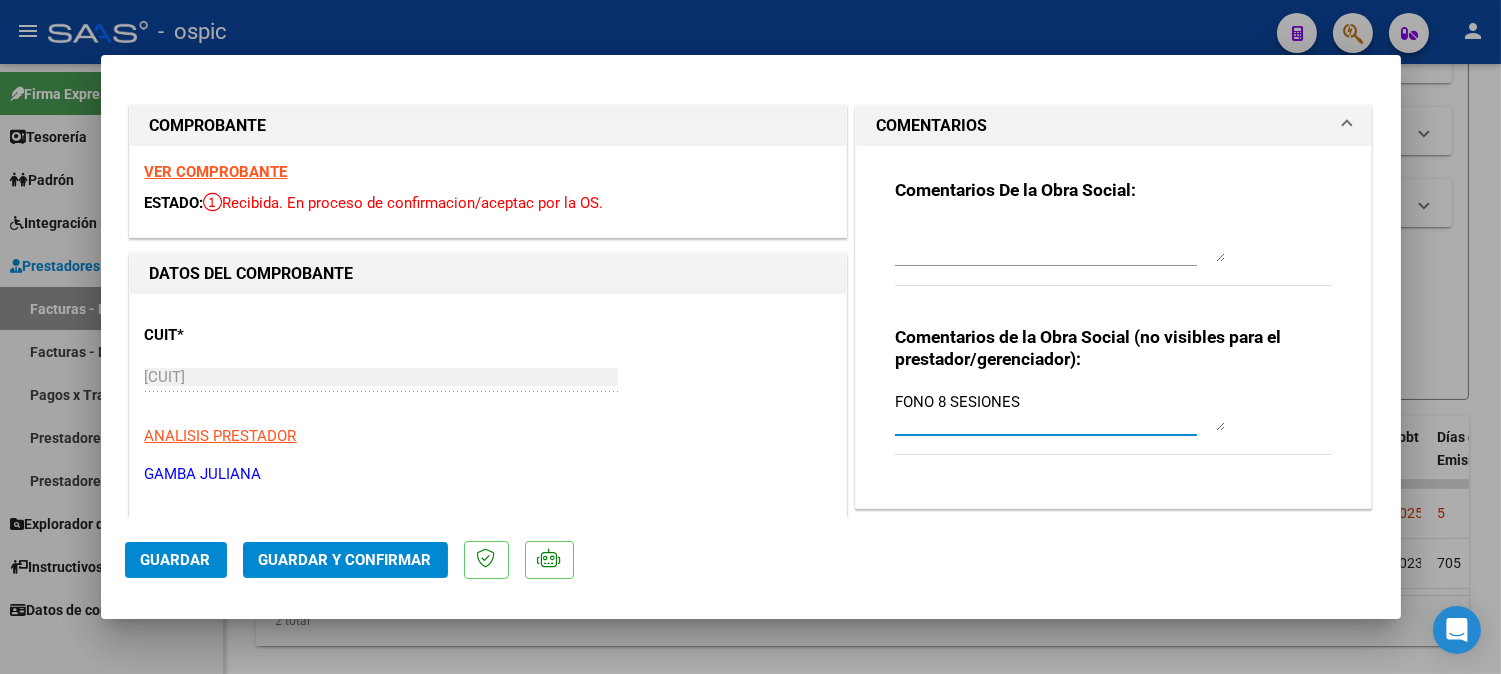 type on "FONO 8 SESIONES" 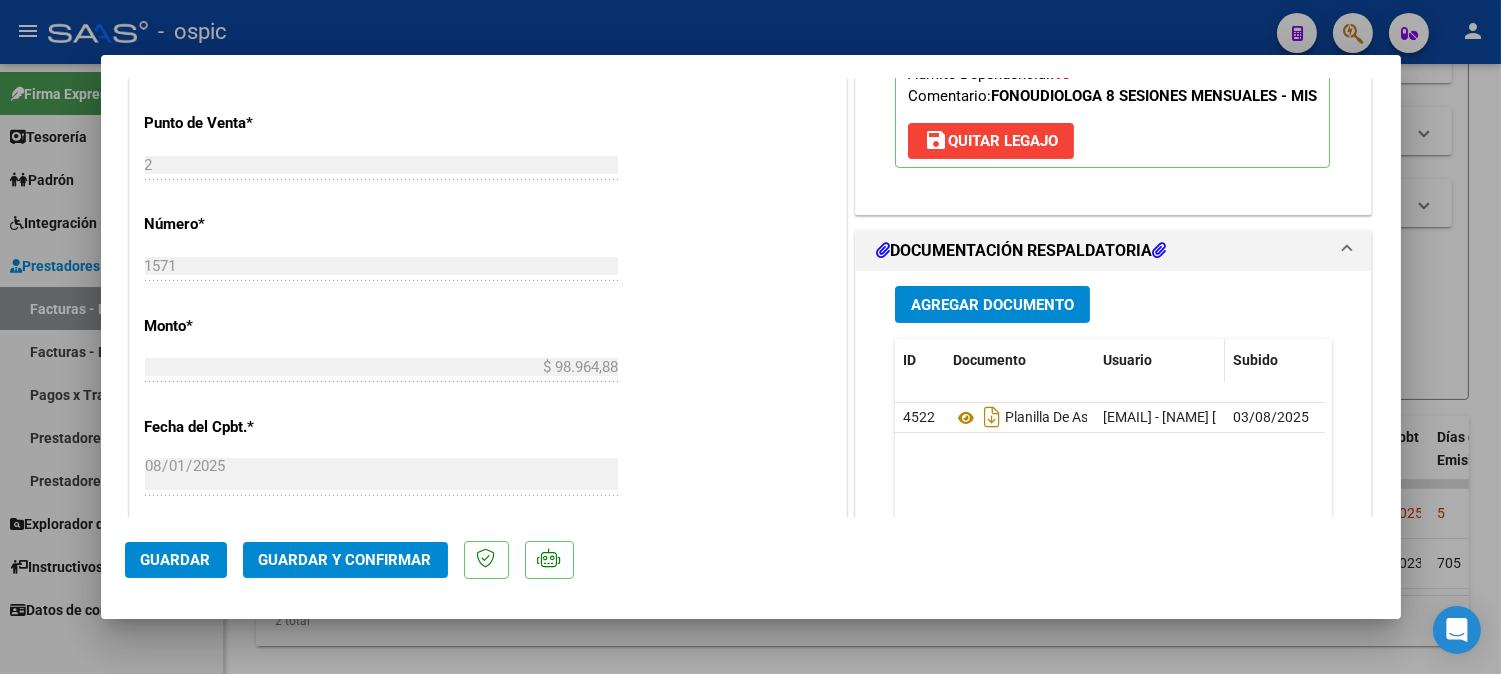 scroll, scrollTop: 804, scrollLeft: 0, axis: vertical 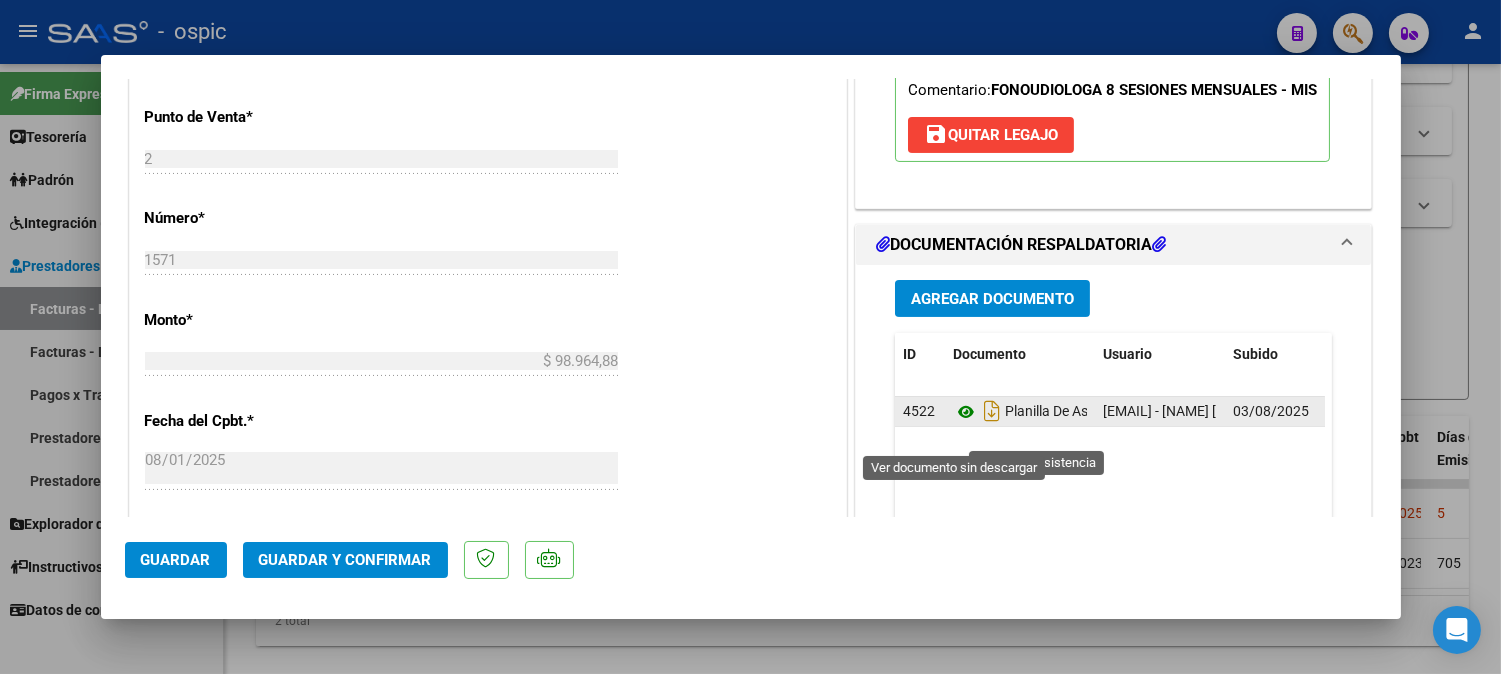 click 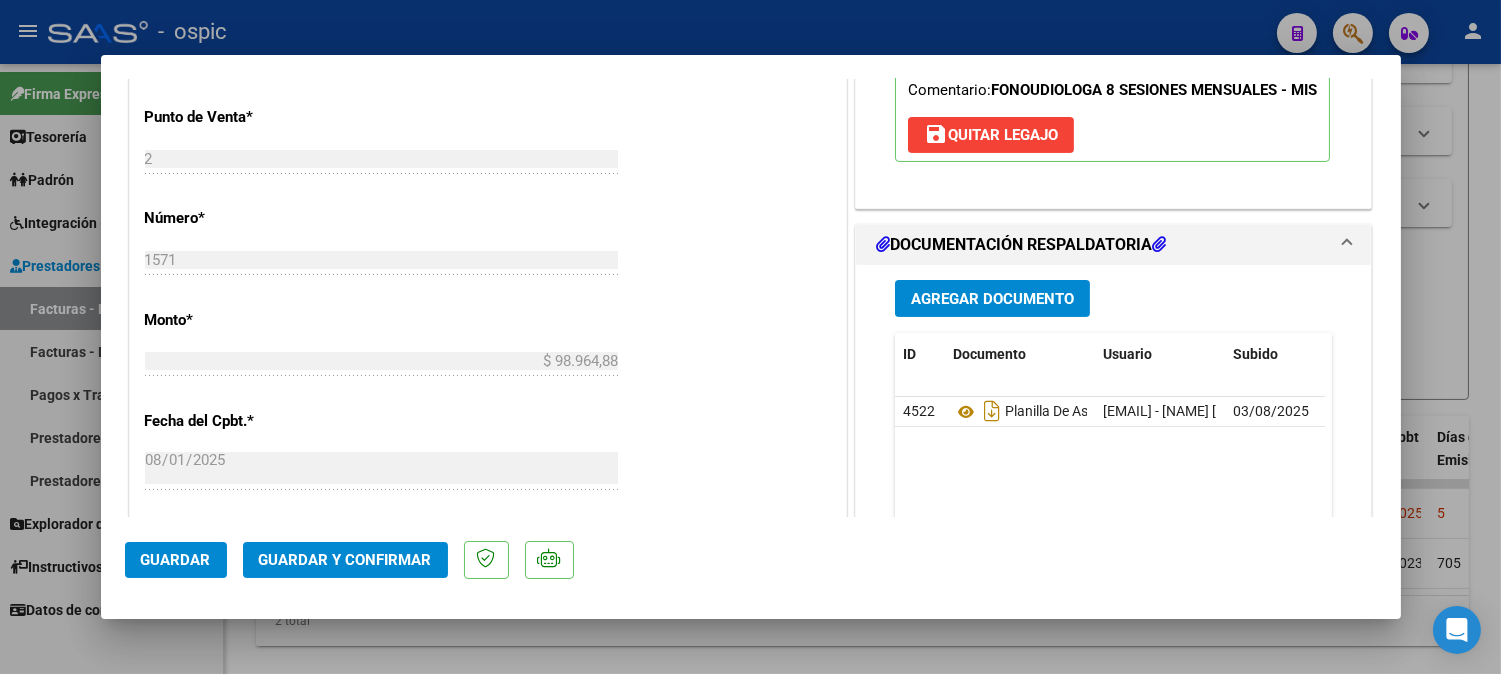 click on "Guardar y Confirmar" 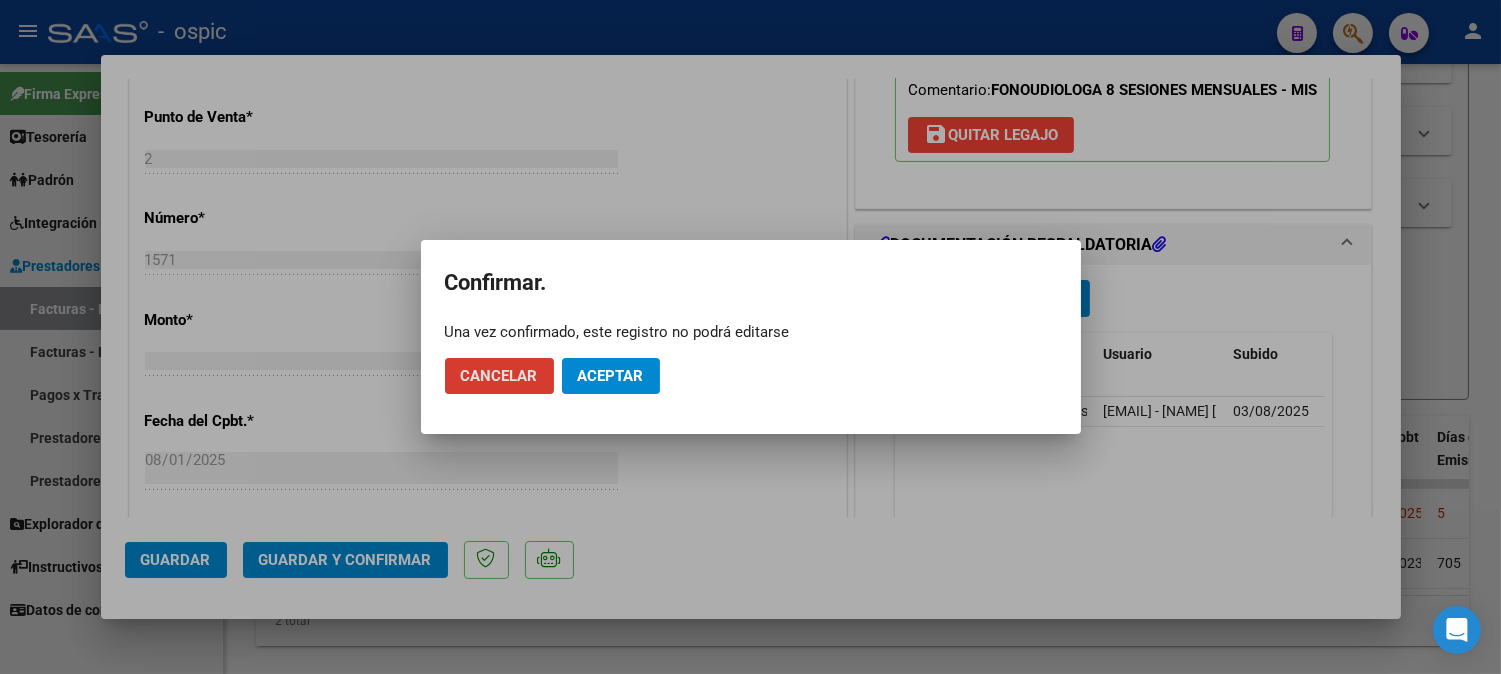 click on "Aceptar" 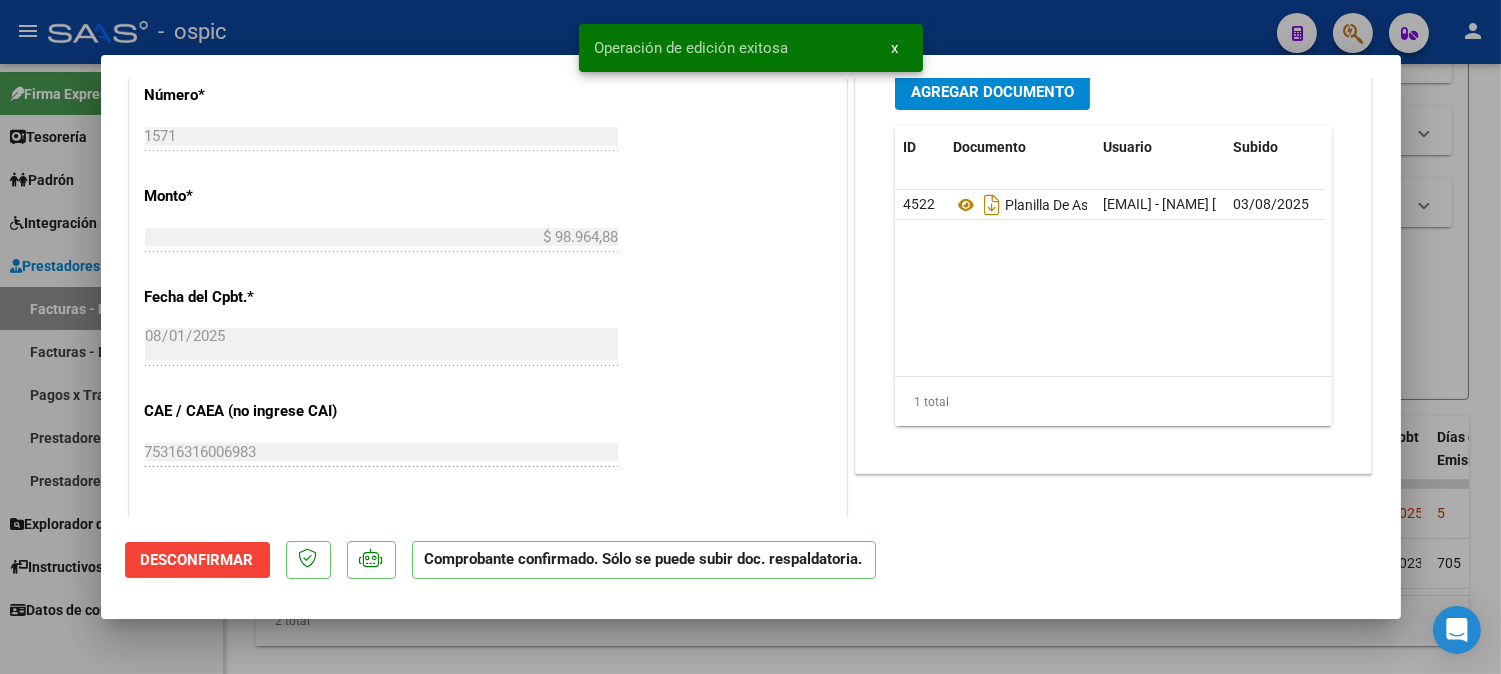 type 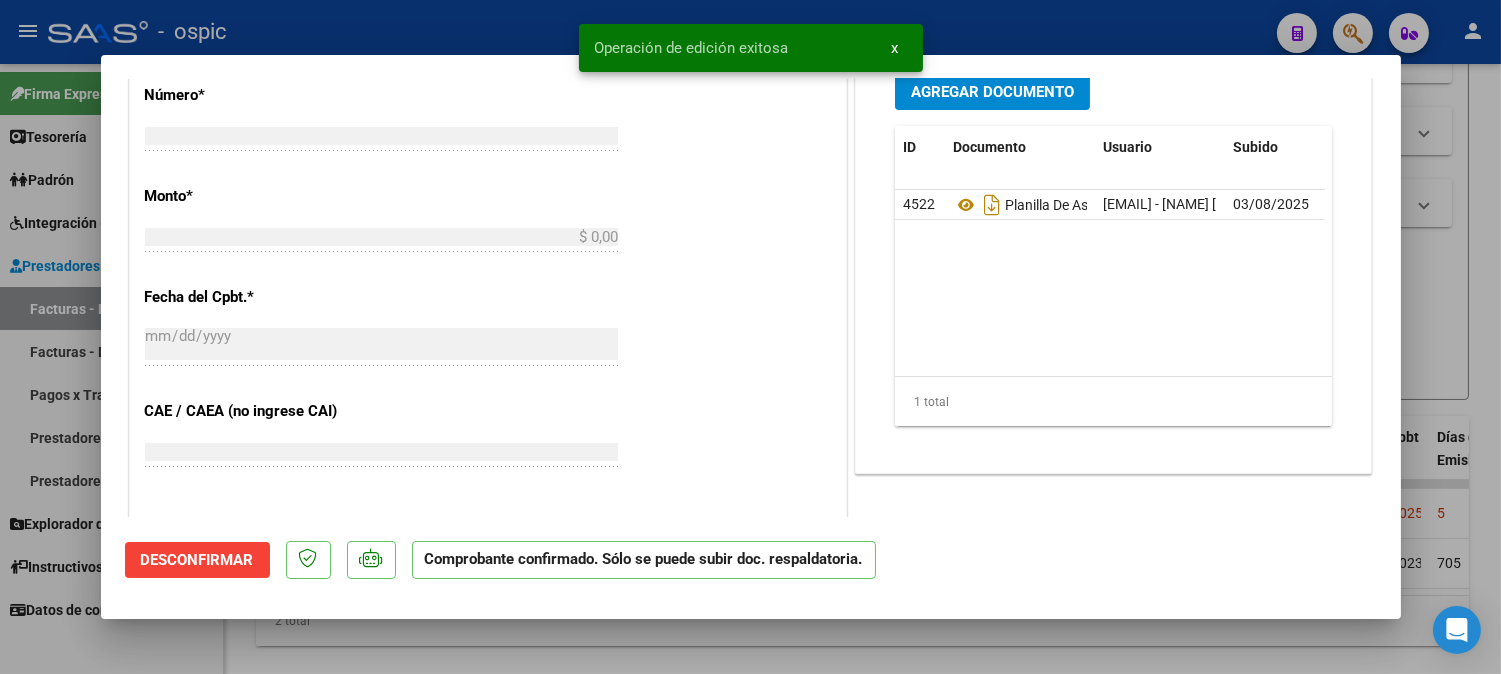 scroll, scrollTop: 840, scrollLeft: 0, axis: vertical 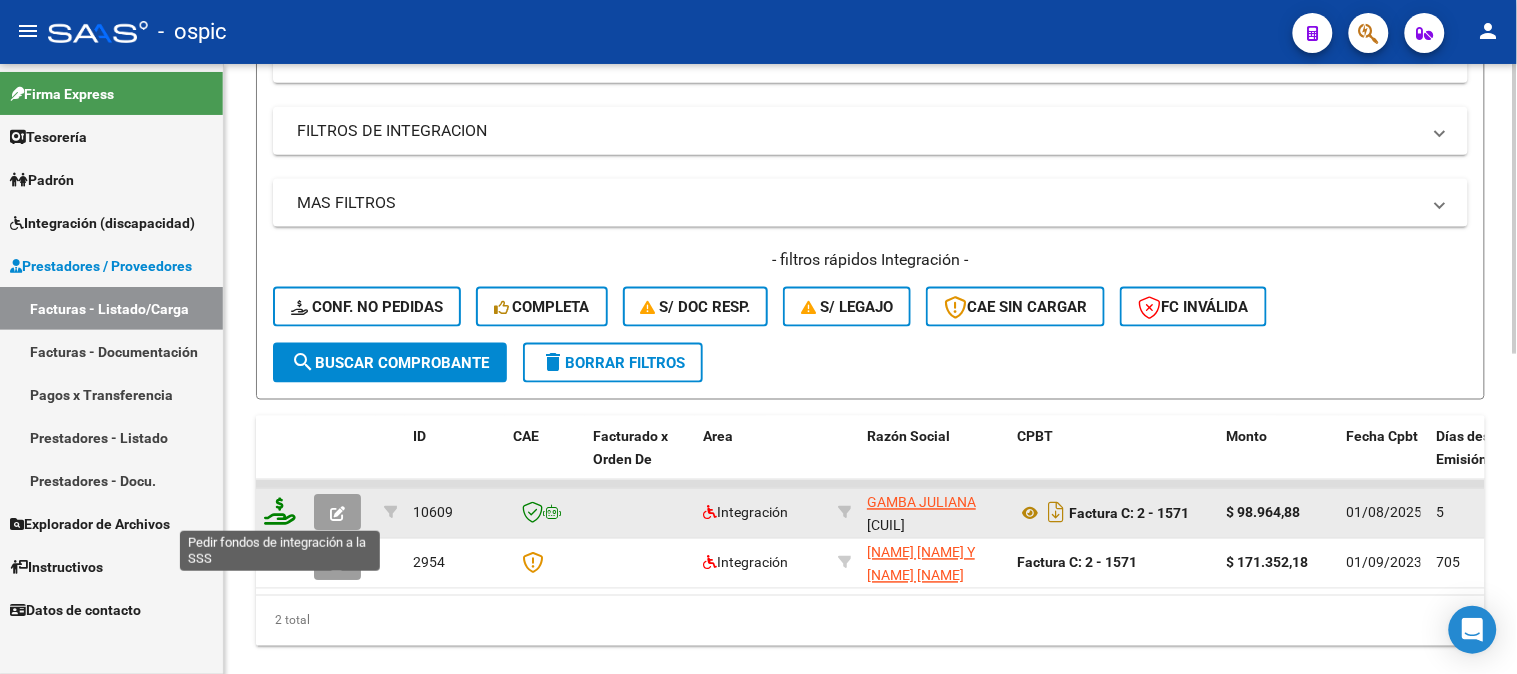 click 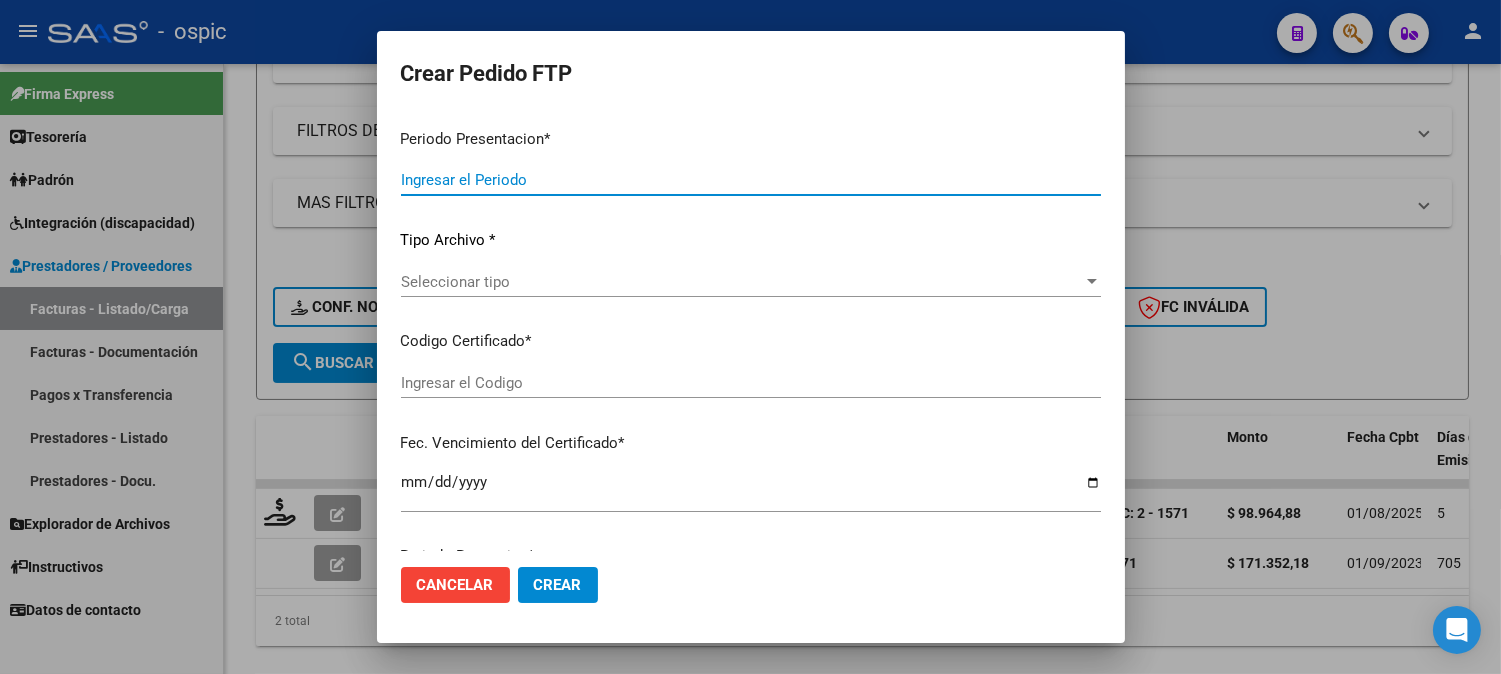 type on "202507" 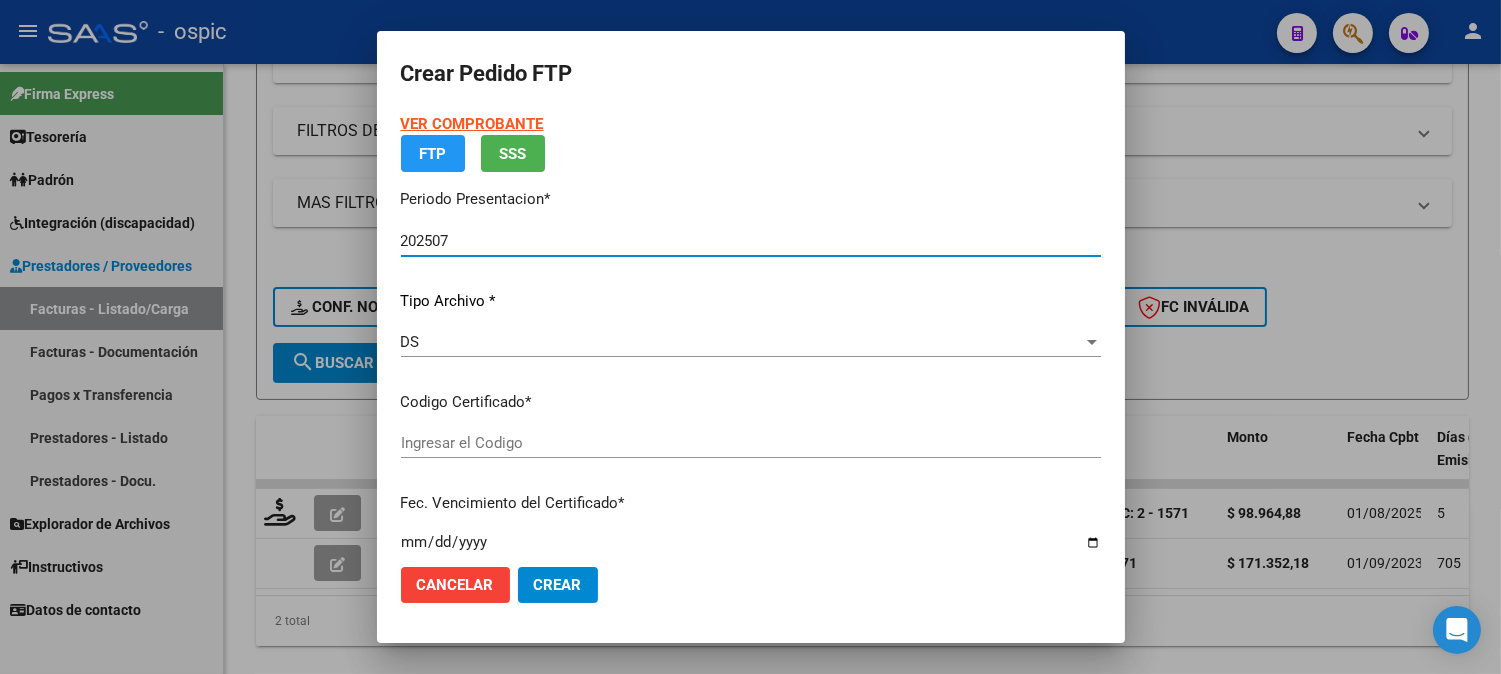 type on "2114803151" 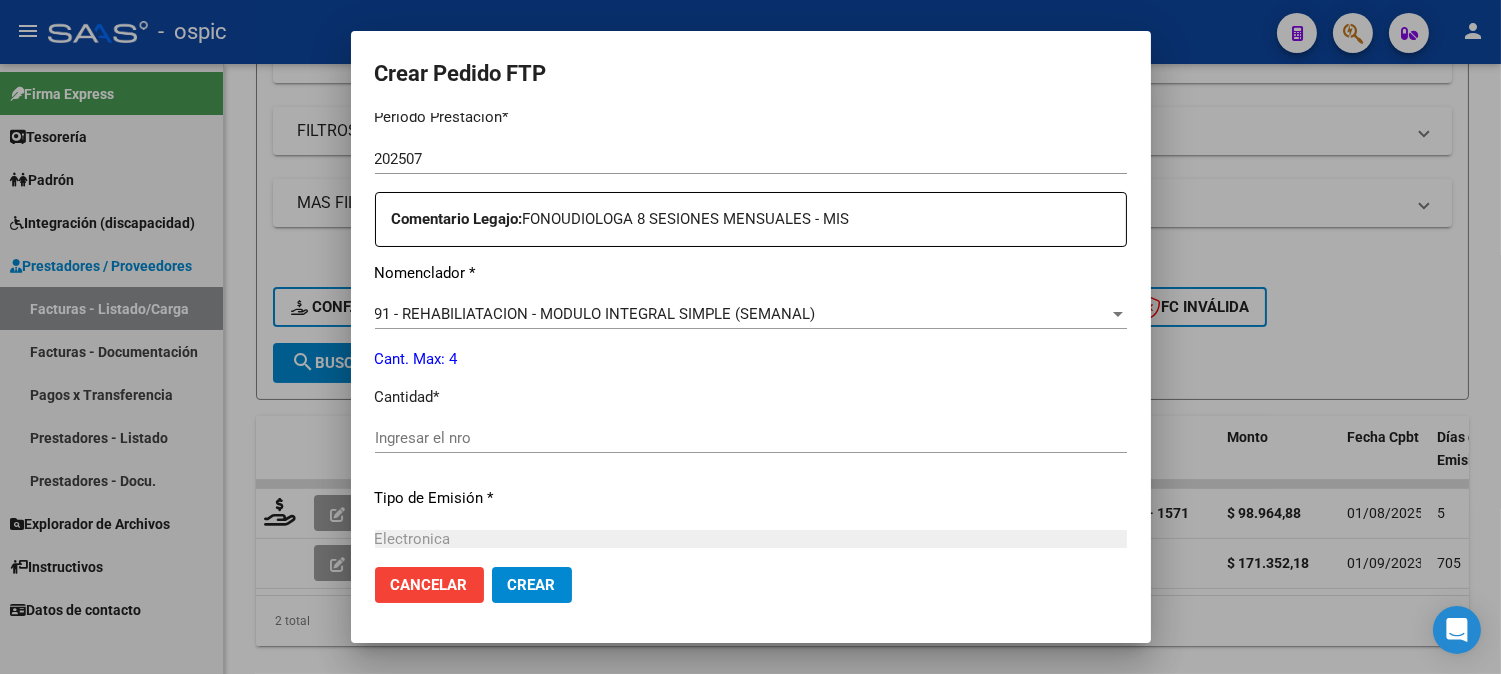 scroll, scrollTop: 687, scrollLeft: 0, axis: vertical 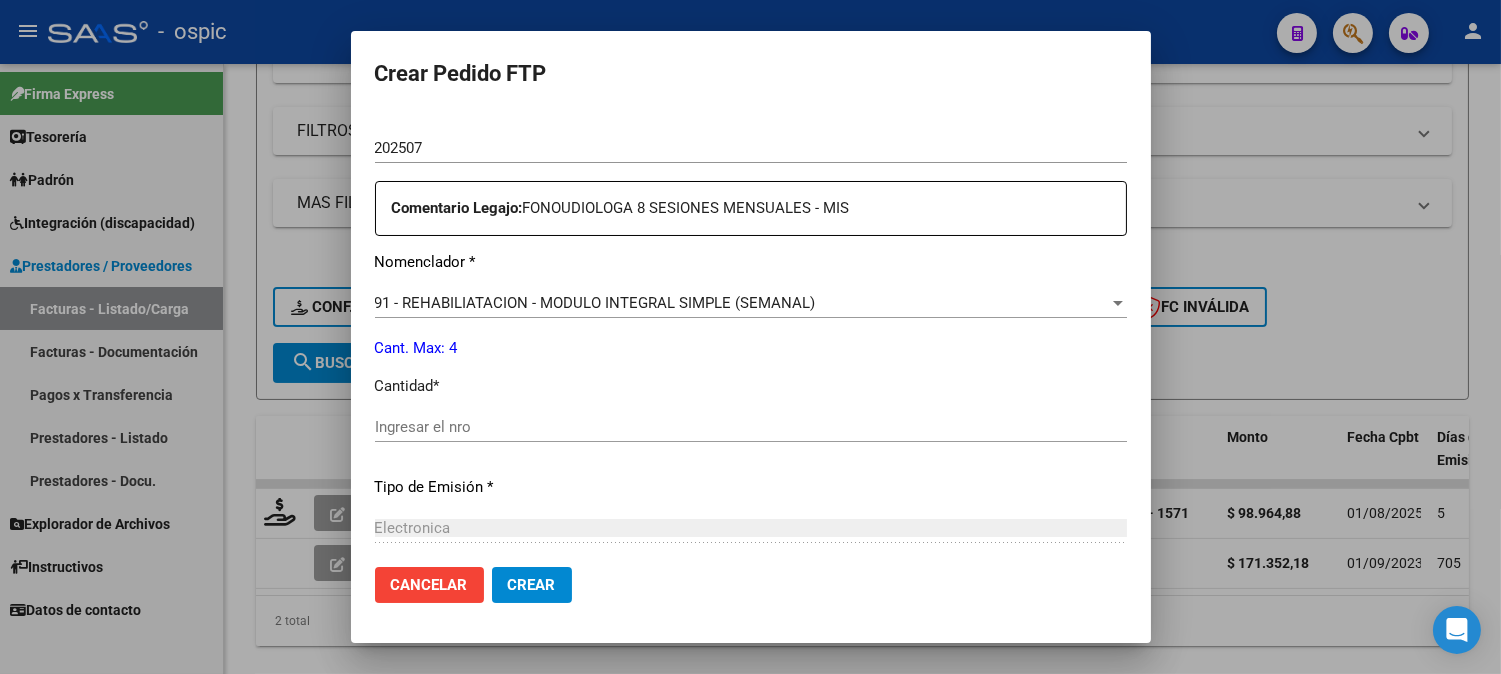 click on "Ingresar el nro" at bounding box center (751, 427) 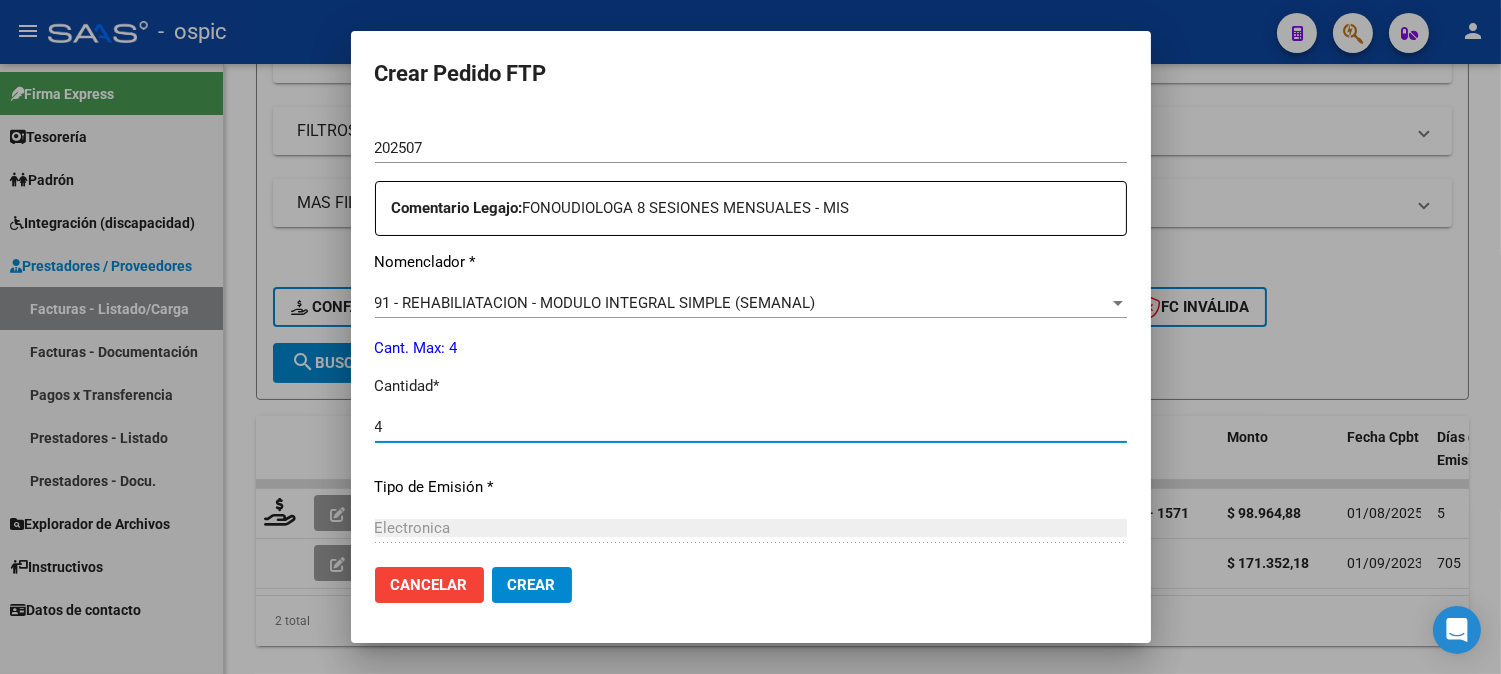 type on "4" 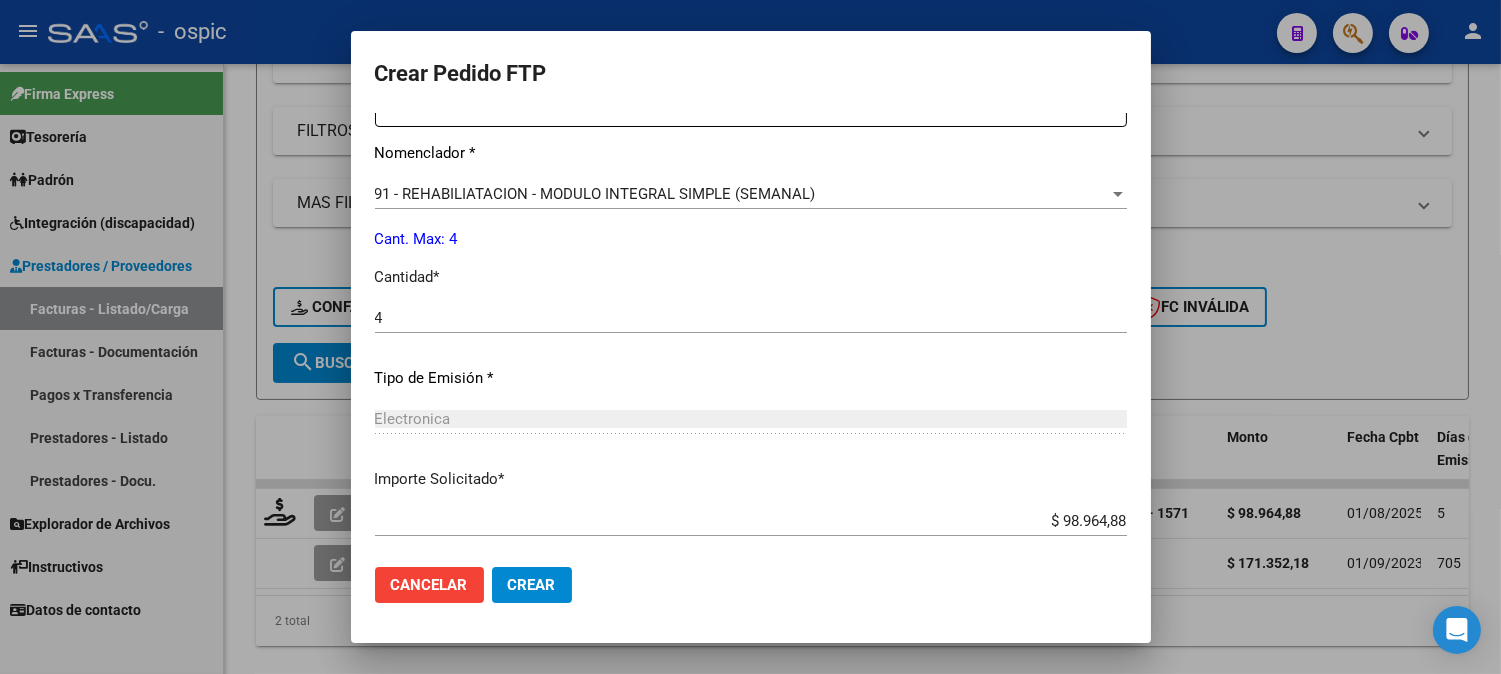 scroll, scrollTop: 900, scrollLeft: 0, axis: vertical 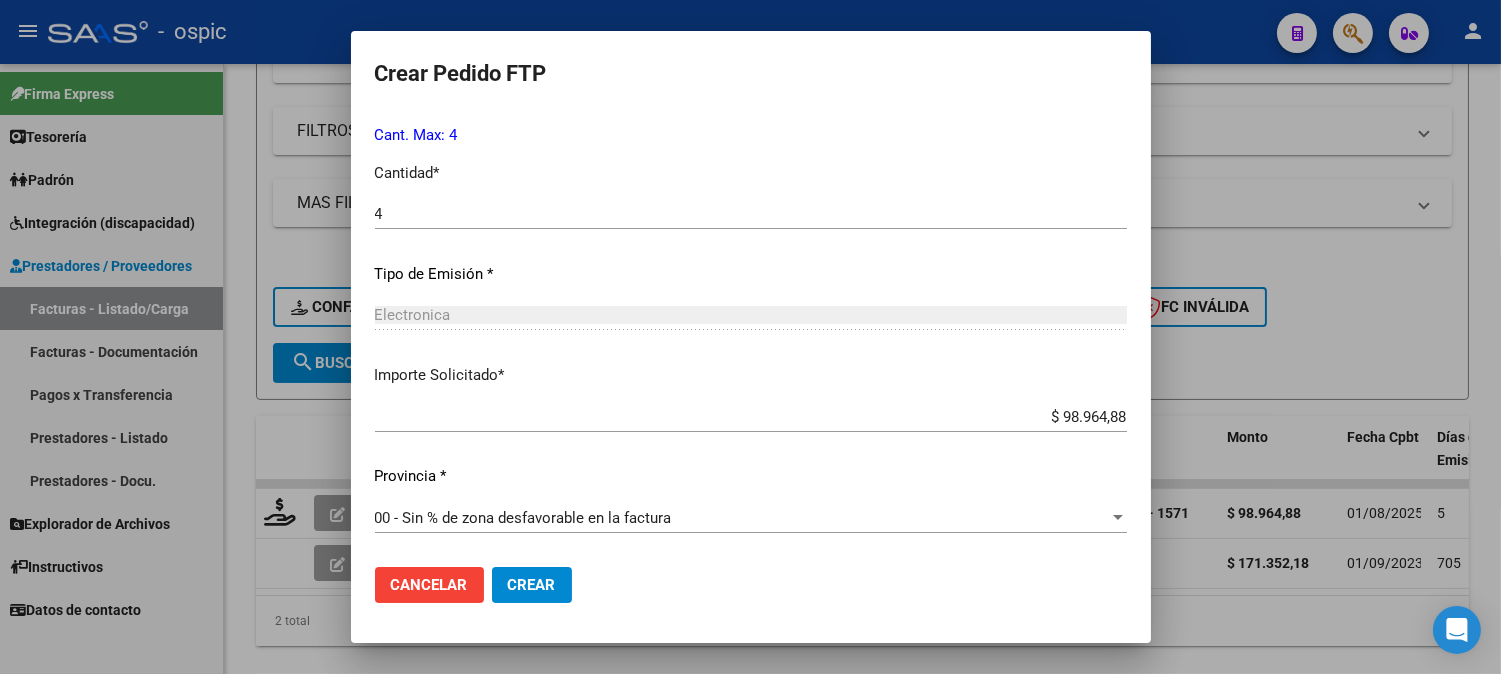 click on "Crear" 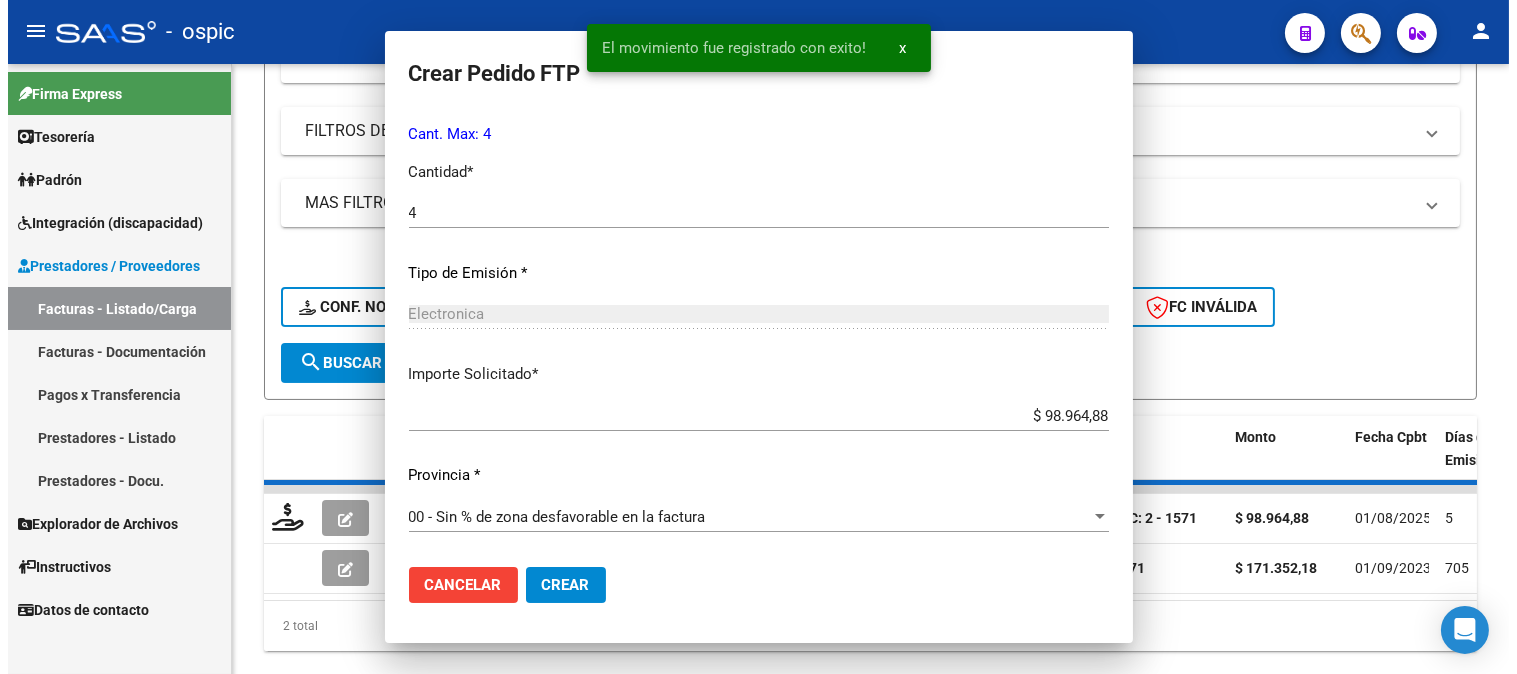 scroll, scrollTop: 786, scrollLeft: 0, axis: vertical 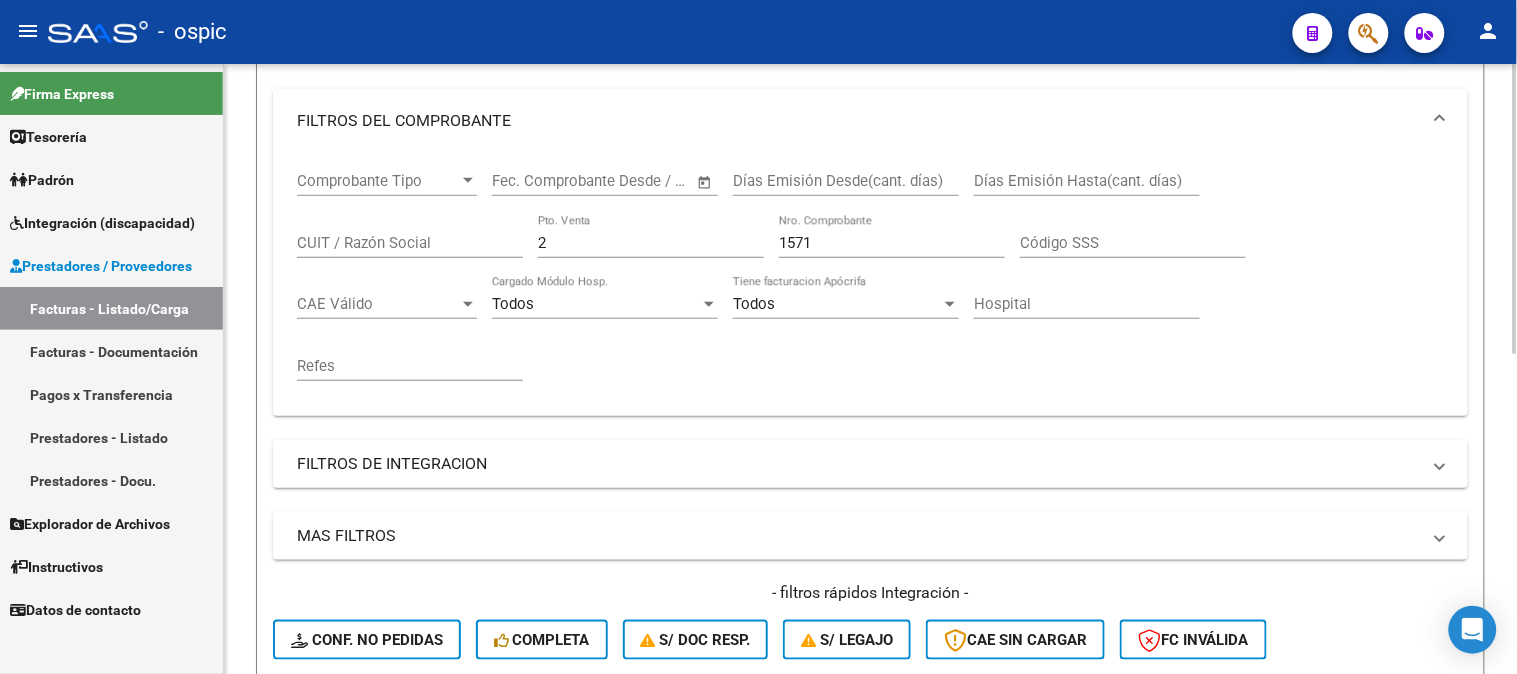 drag, startPoint x: 566, startPoint y: 245, endPoint x: 533, endPoint y: 244, distance: 33.01515 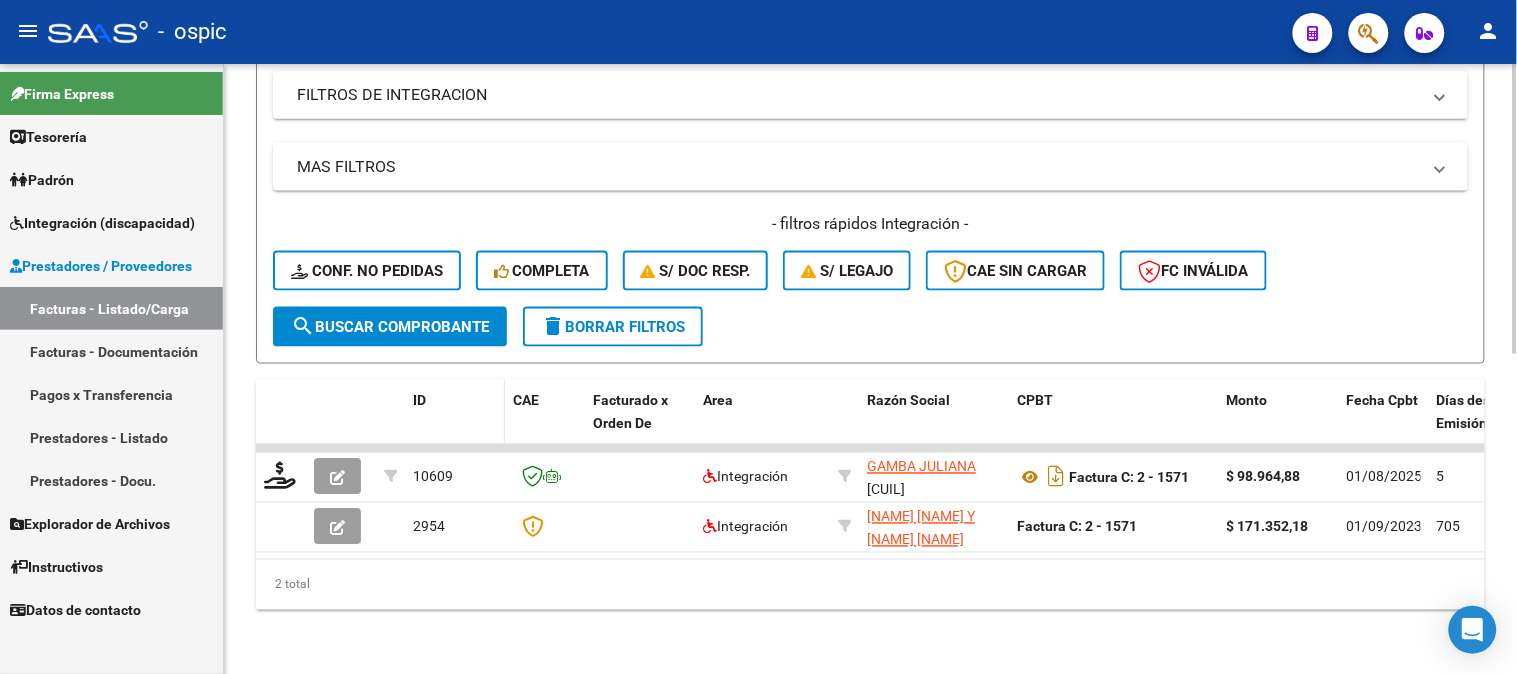 scroll, scrollTop: 674, scrollLeft: 0, axis: vertical 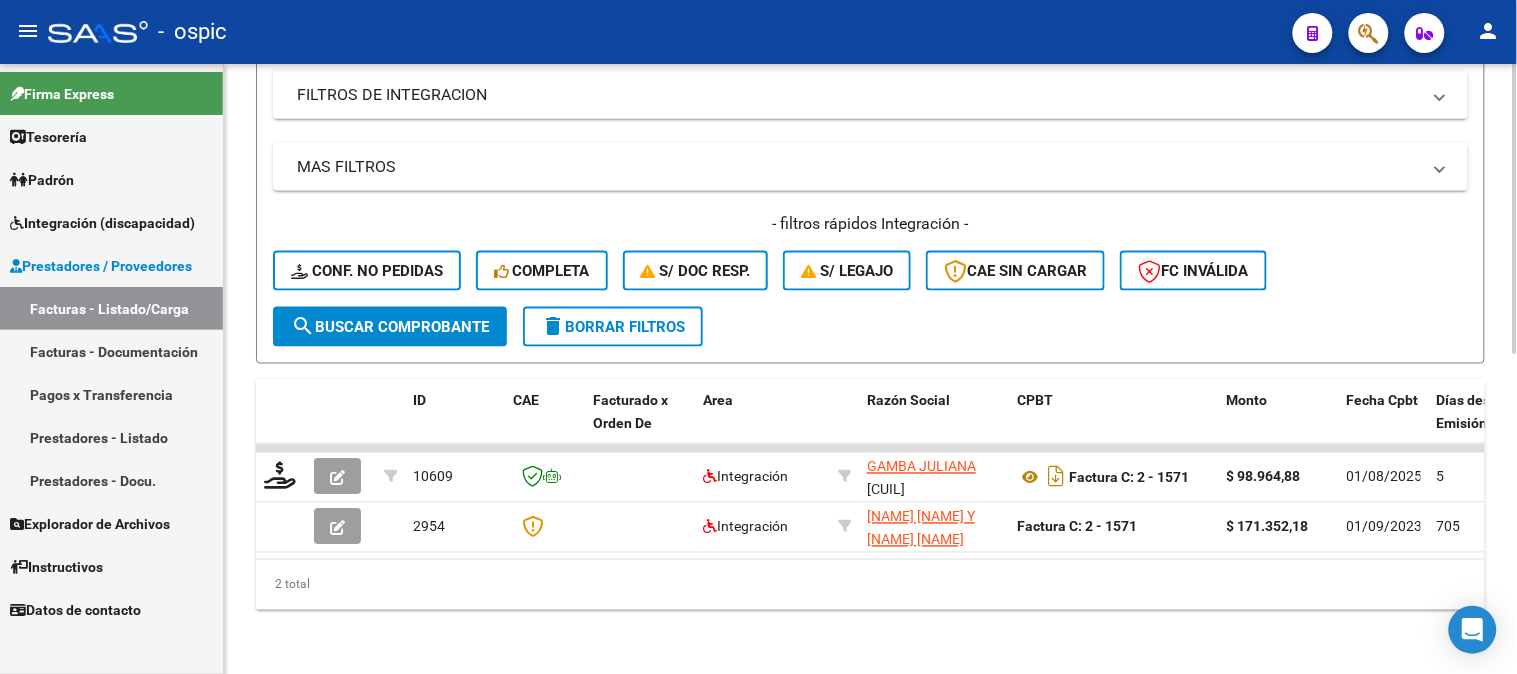 type on "1572" 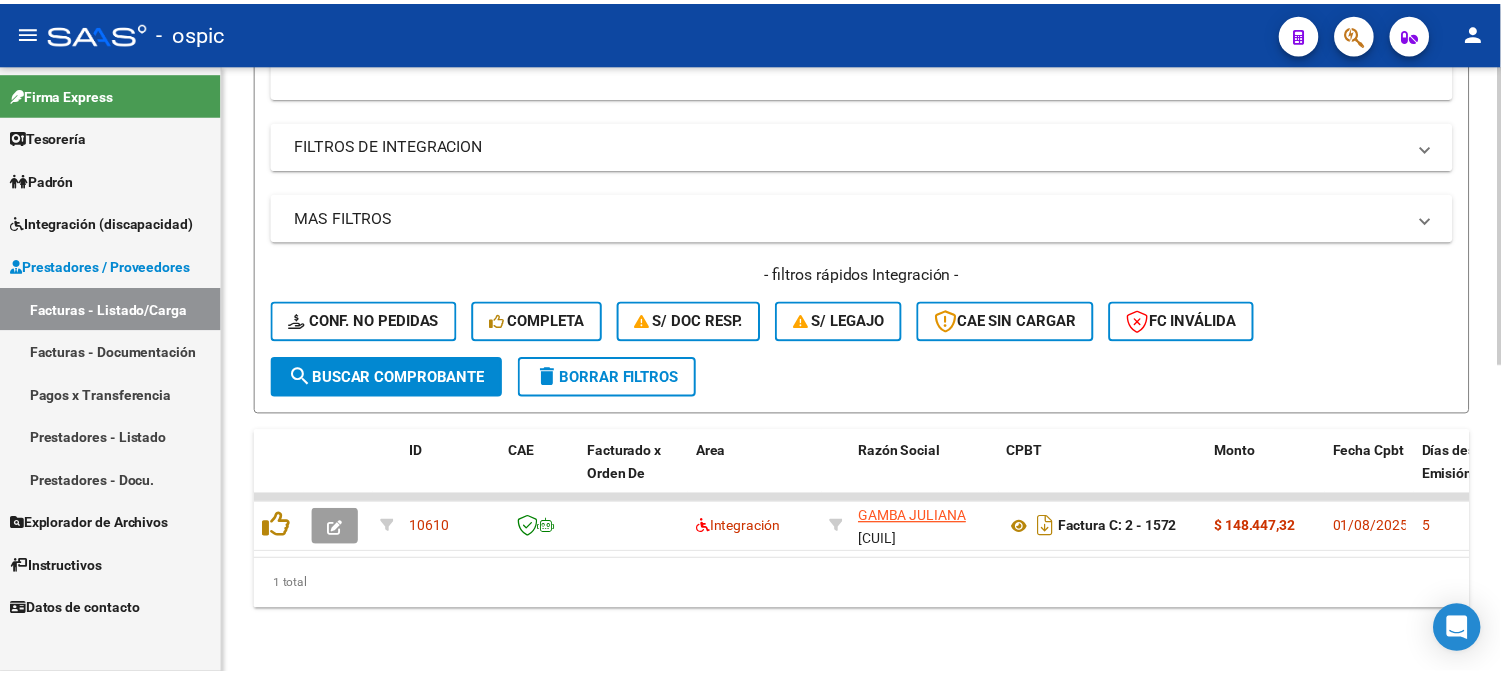 scroll, scrollTop: 625, scrollLeft: 0, axis: vertical 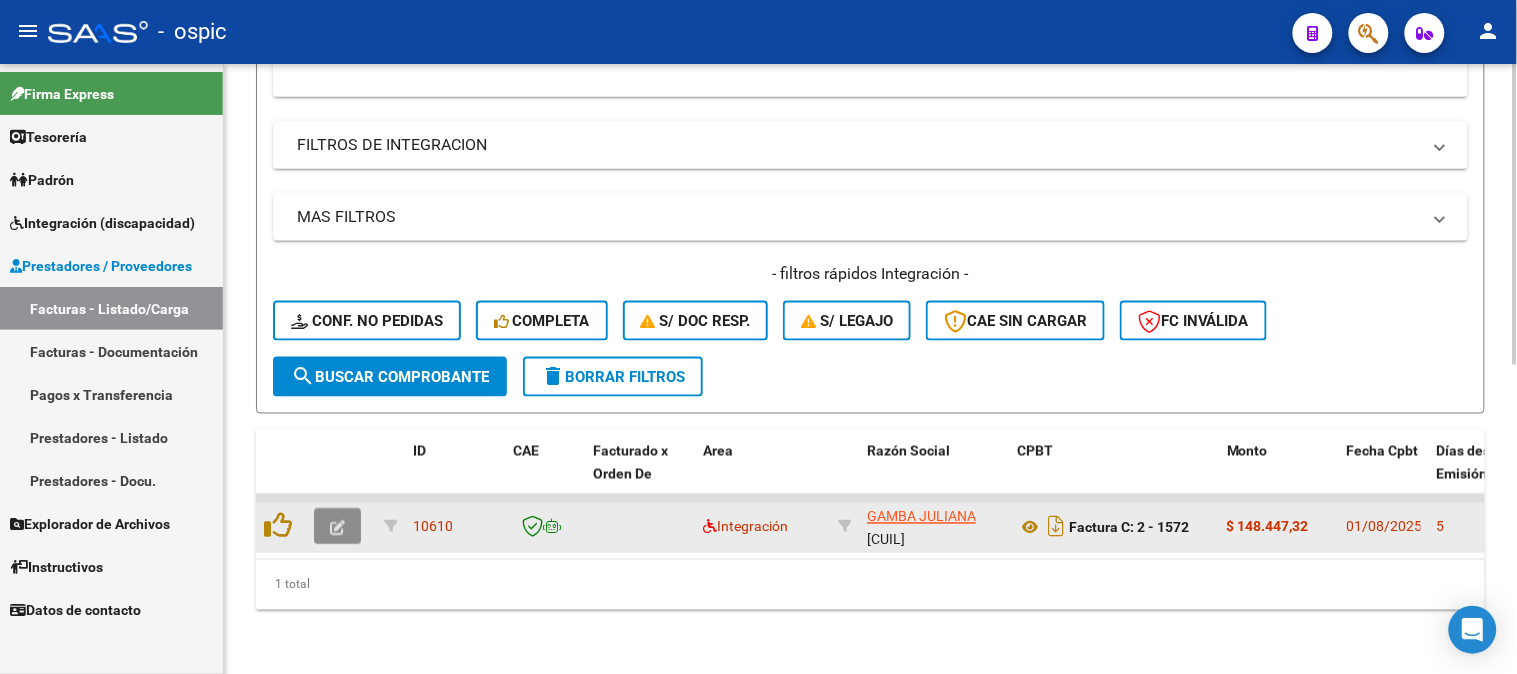 click 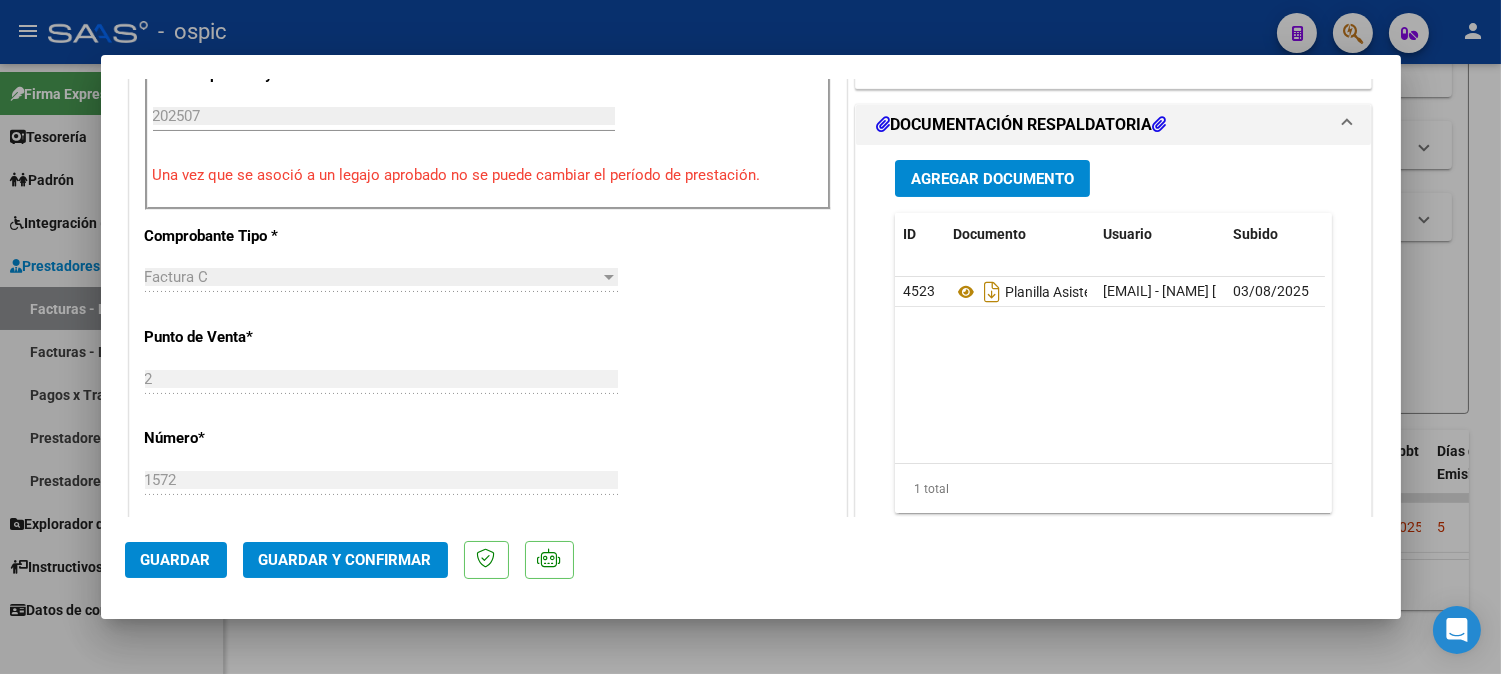 scroll, scrollTop: 671, scrollLeft: 0, axis: vertical 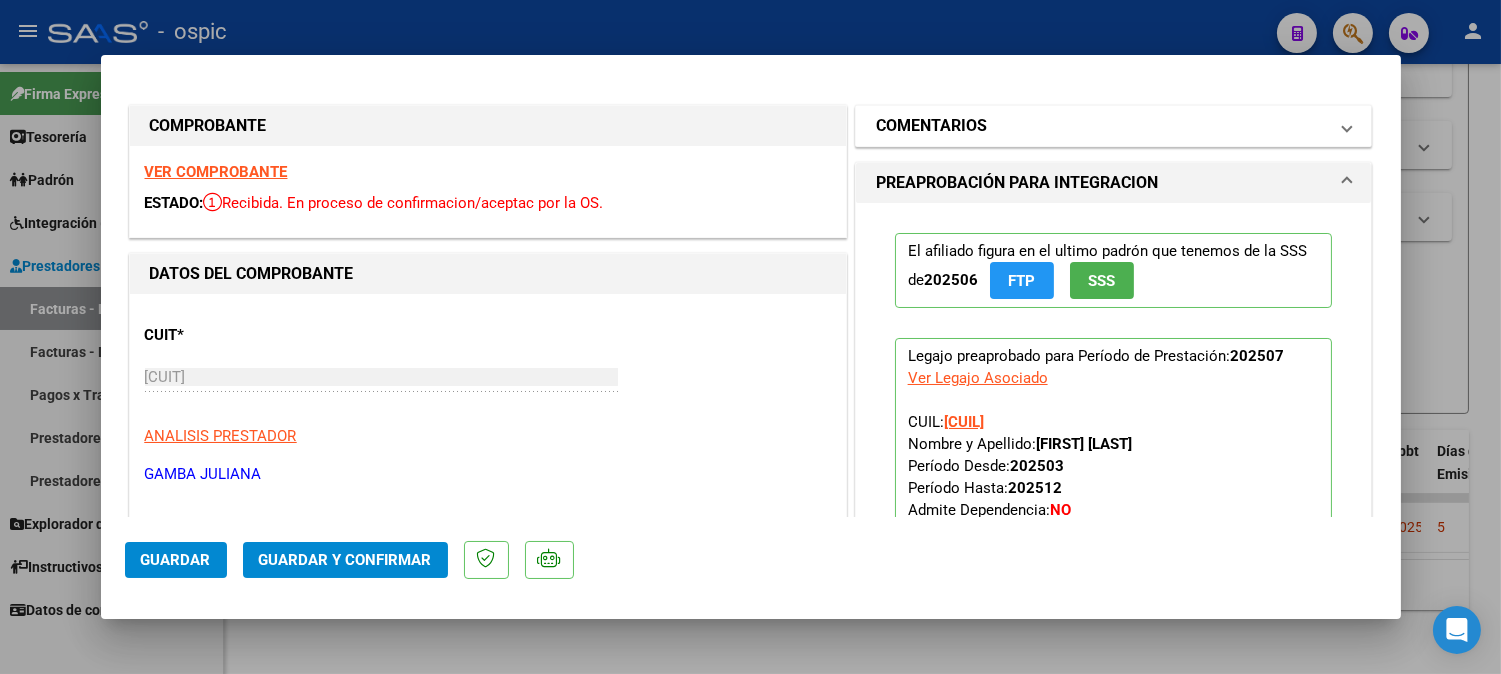 drag, startPoint x: 1075, startPoint y: 128, endPoint x: 1018, endPoint y: 273, distance: 155.80116 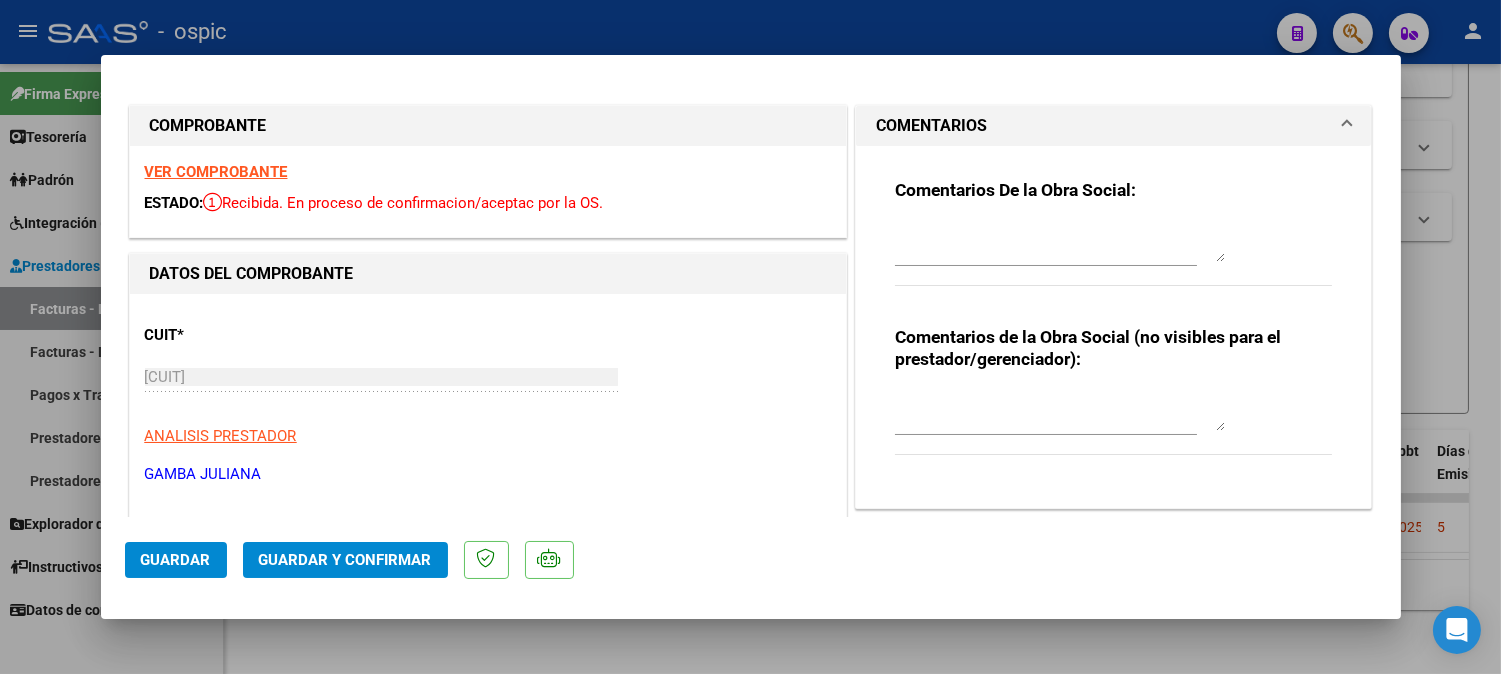 click at bounding box center (1060, 411) 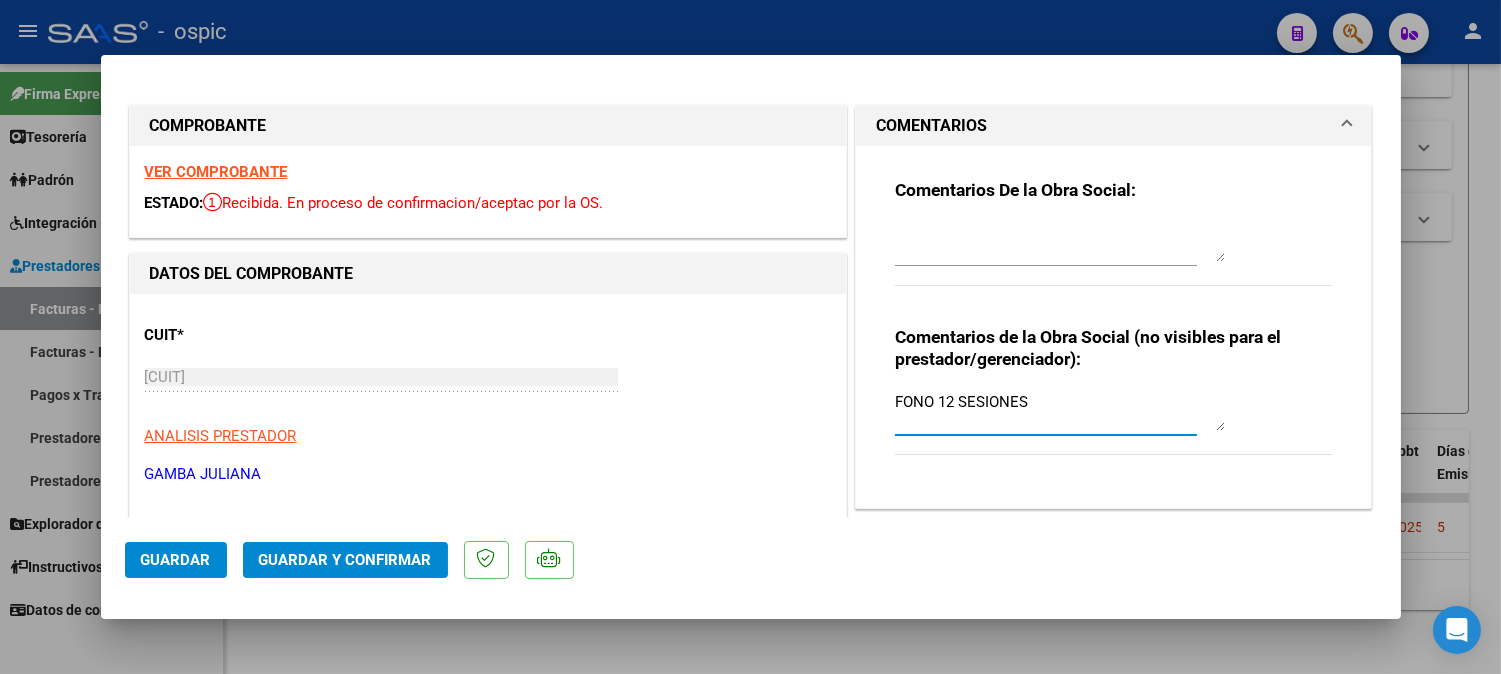 type on "FONO 12 SESIONES" 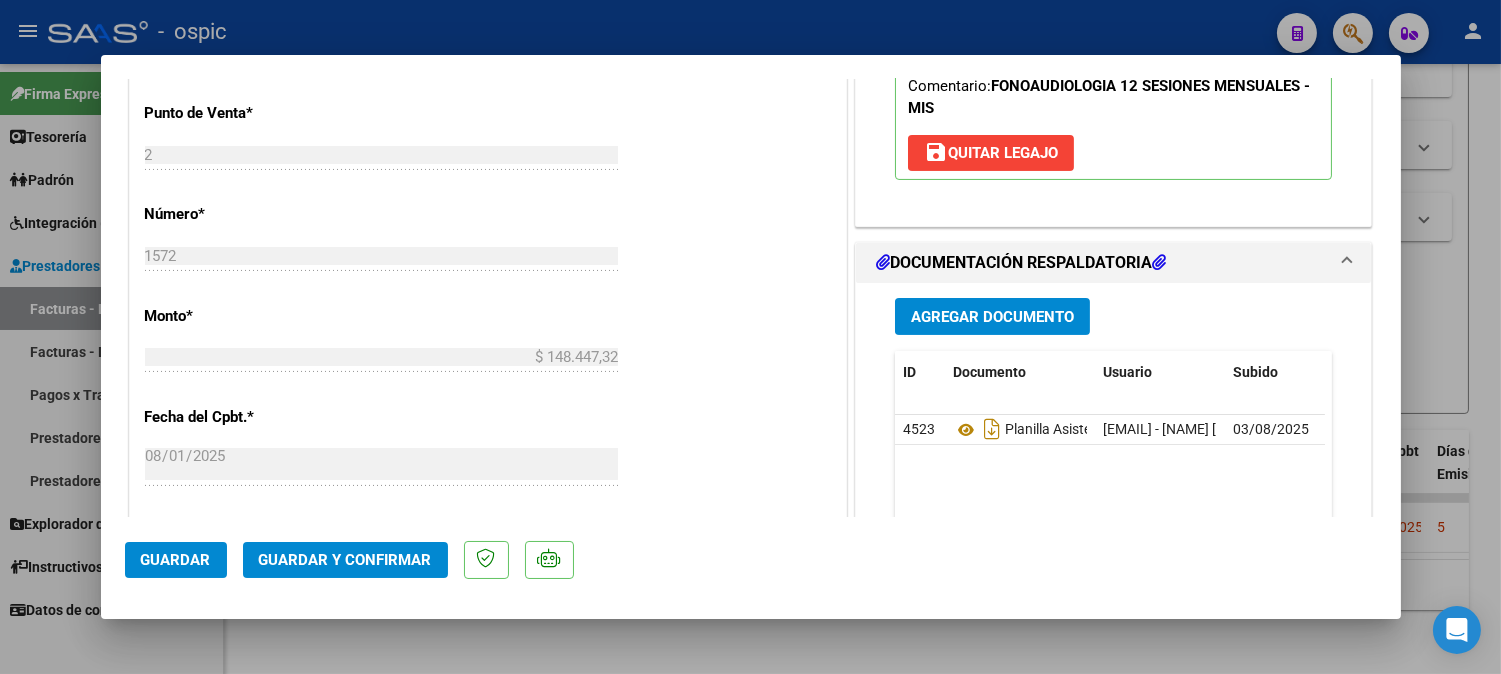 scroll, scrollTop: 891, scrollLeft: 0, axis: vertical 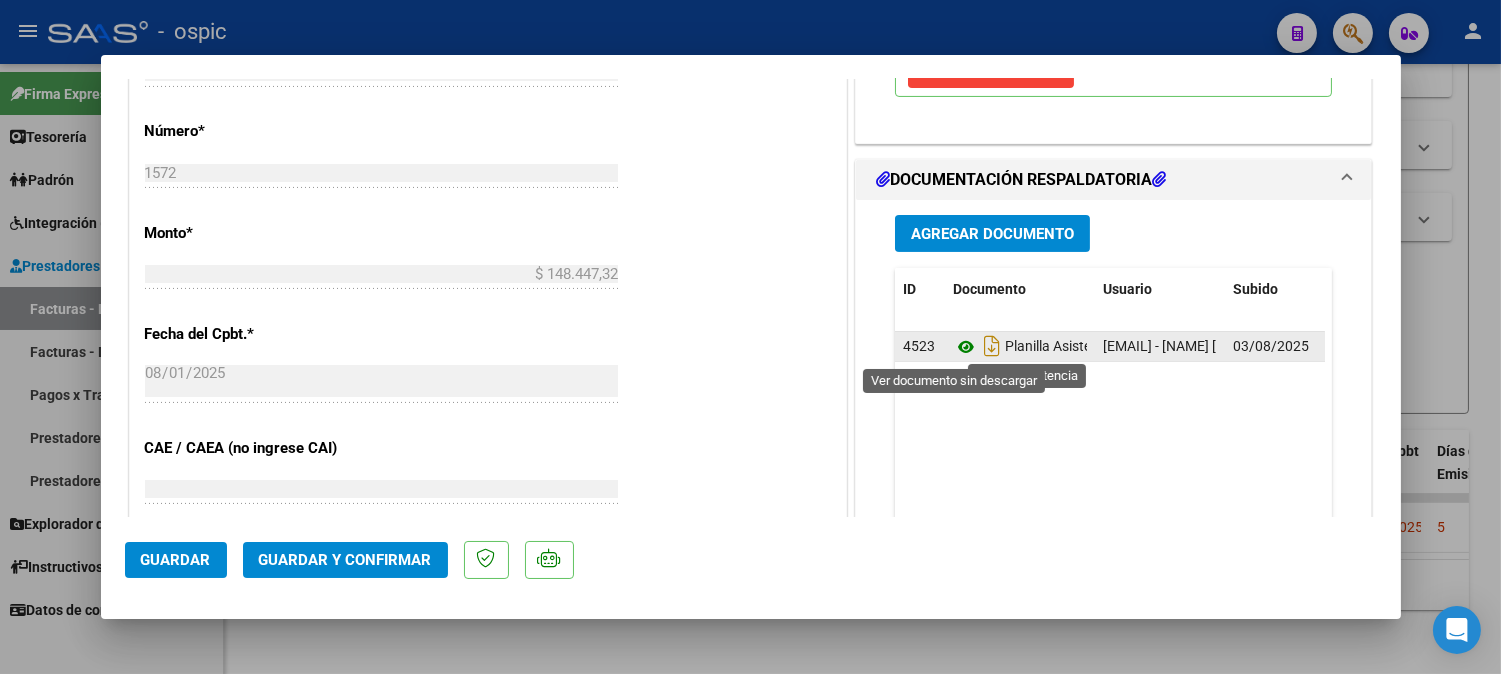 click 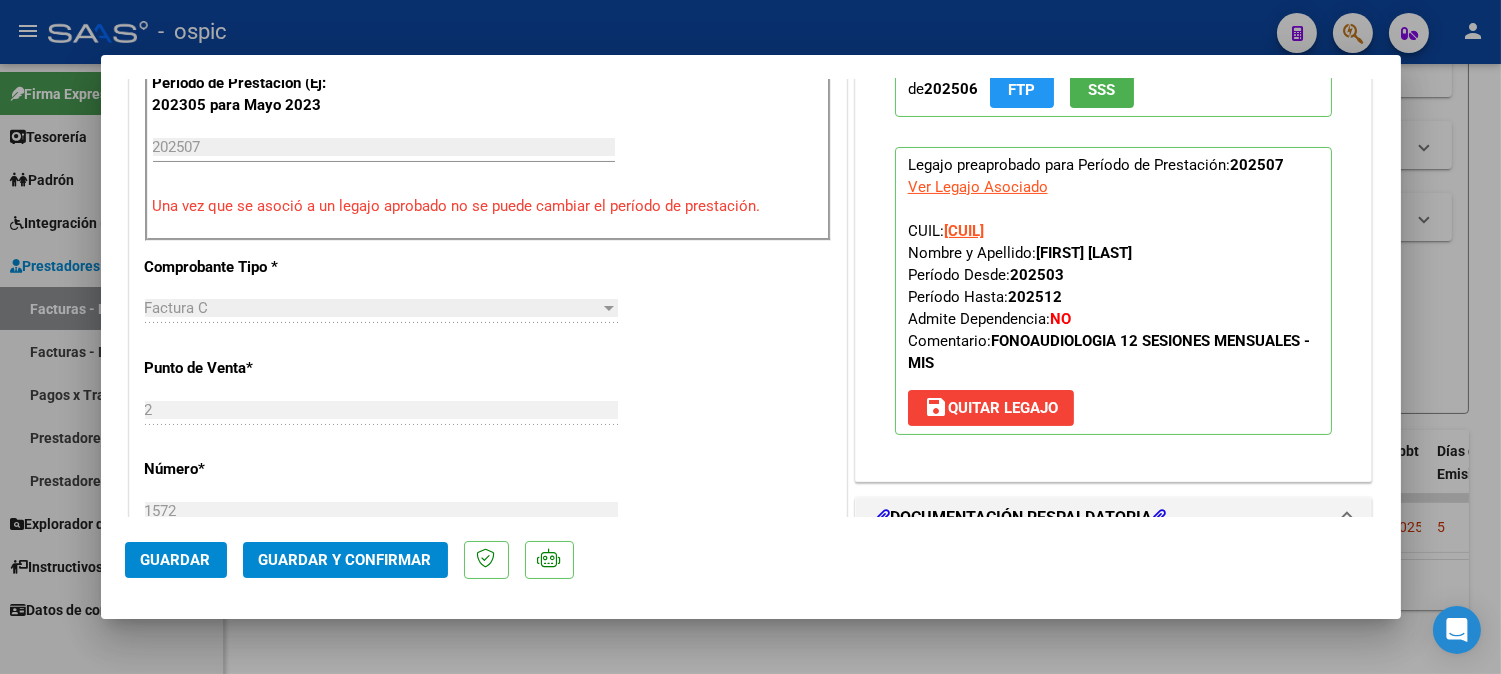 scroll, scrollTop: 706, scrollLeft: 0, axis: vertical 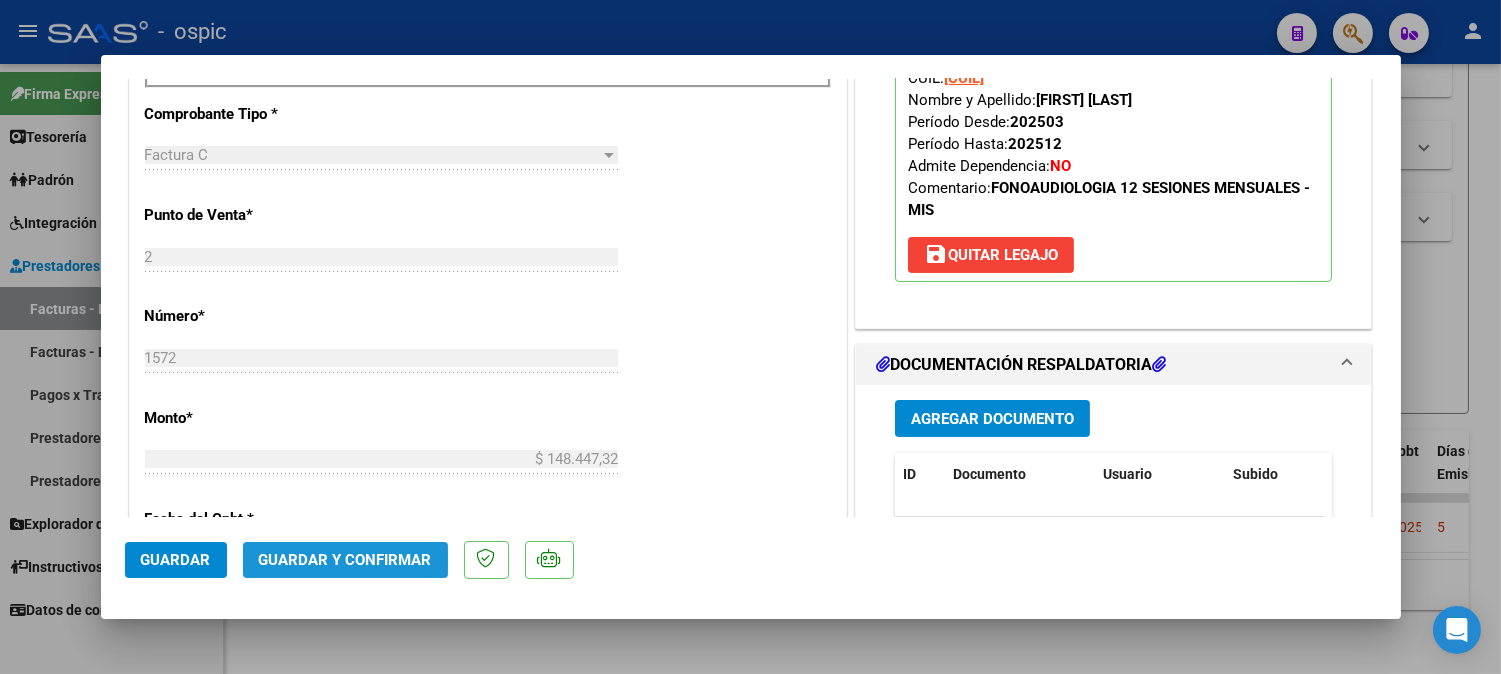 click on "Guardar y Confirmar" 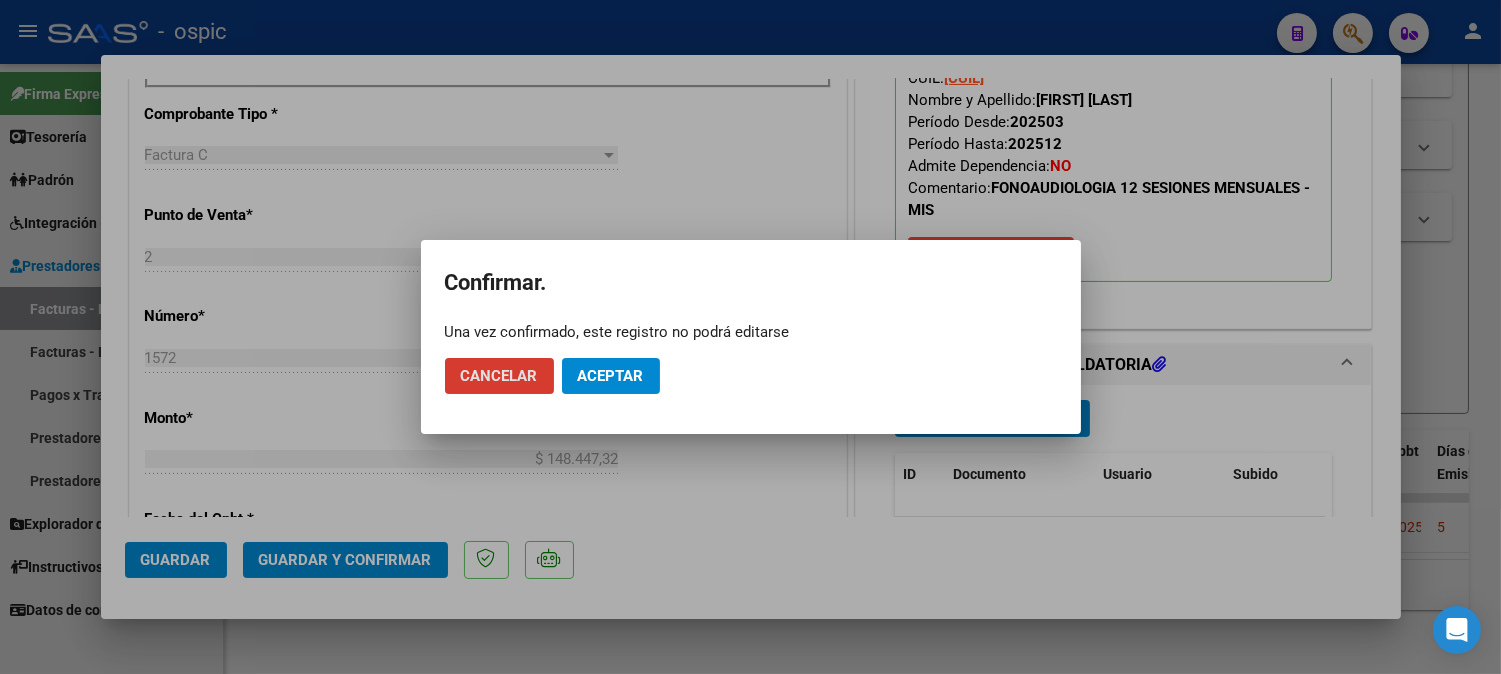 click on "Aceptar" 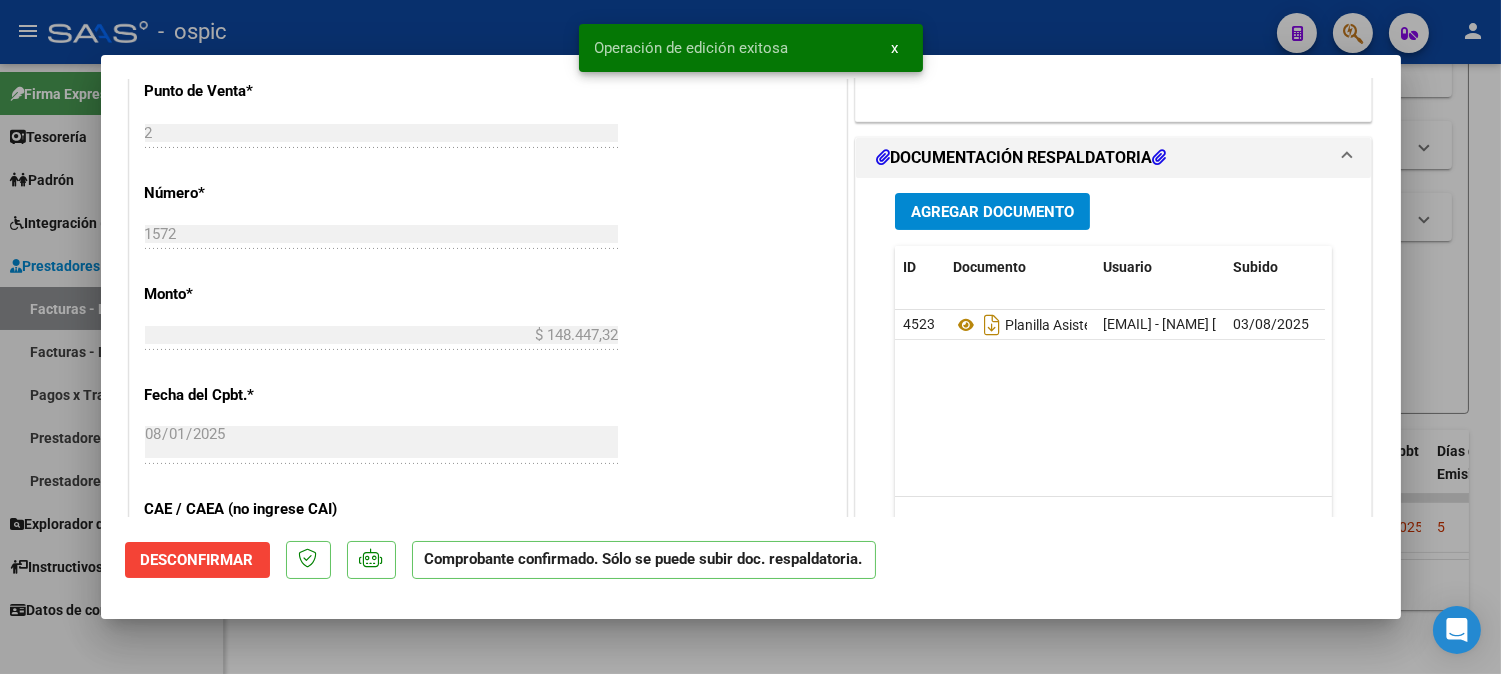type 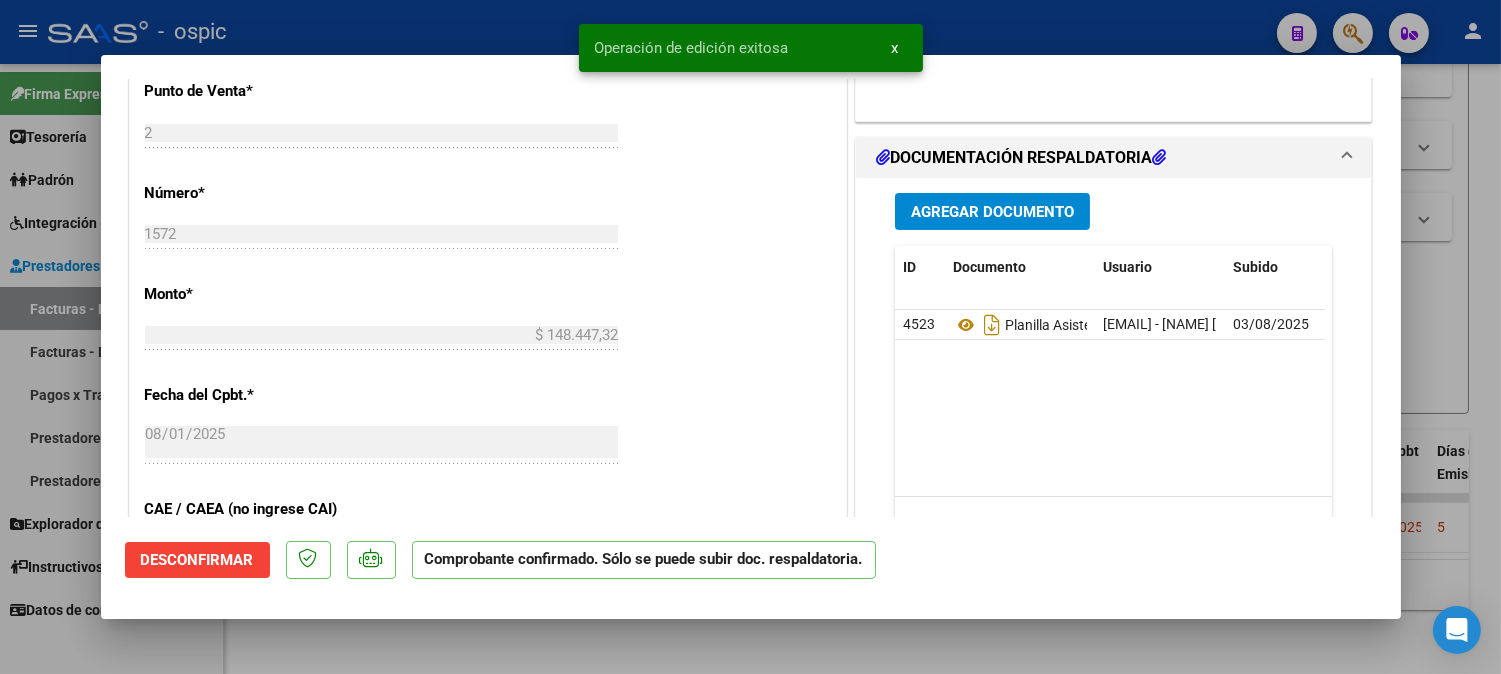 type 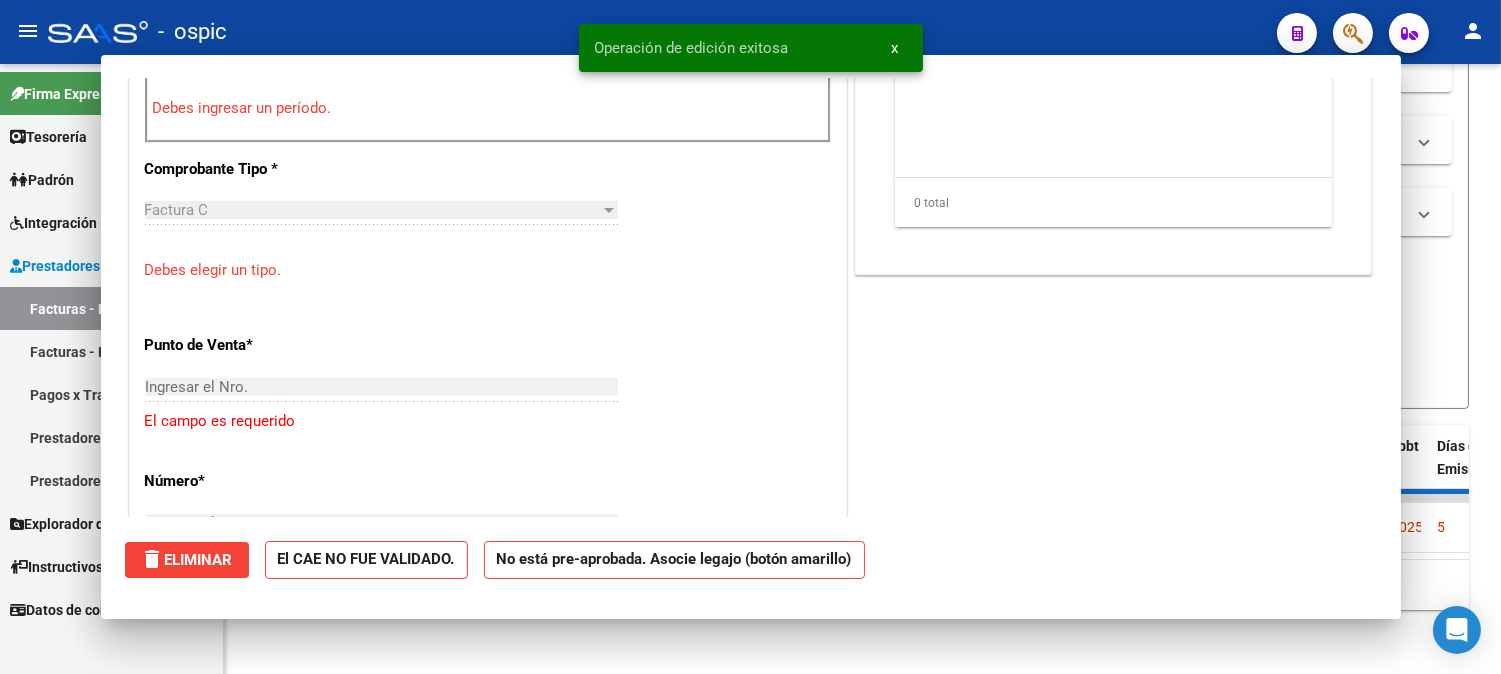 scroll, scrollTop: 742, scrollLeft: 0, axis: vertical 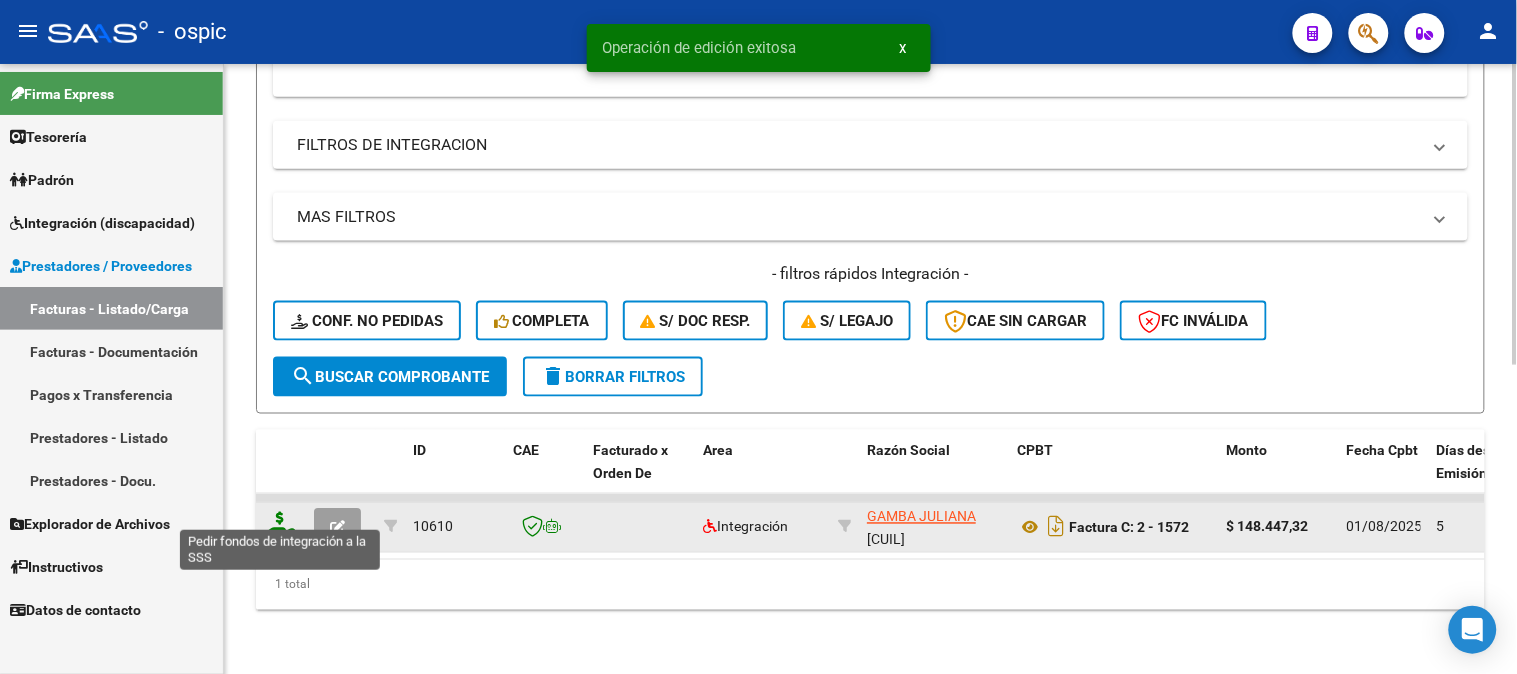 click 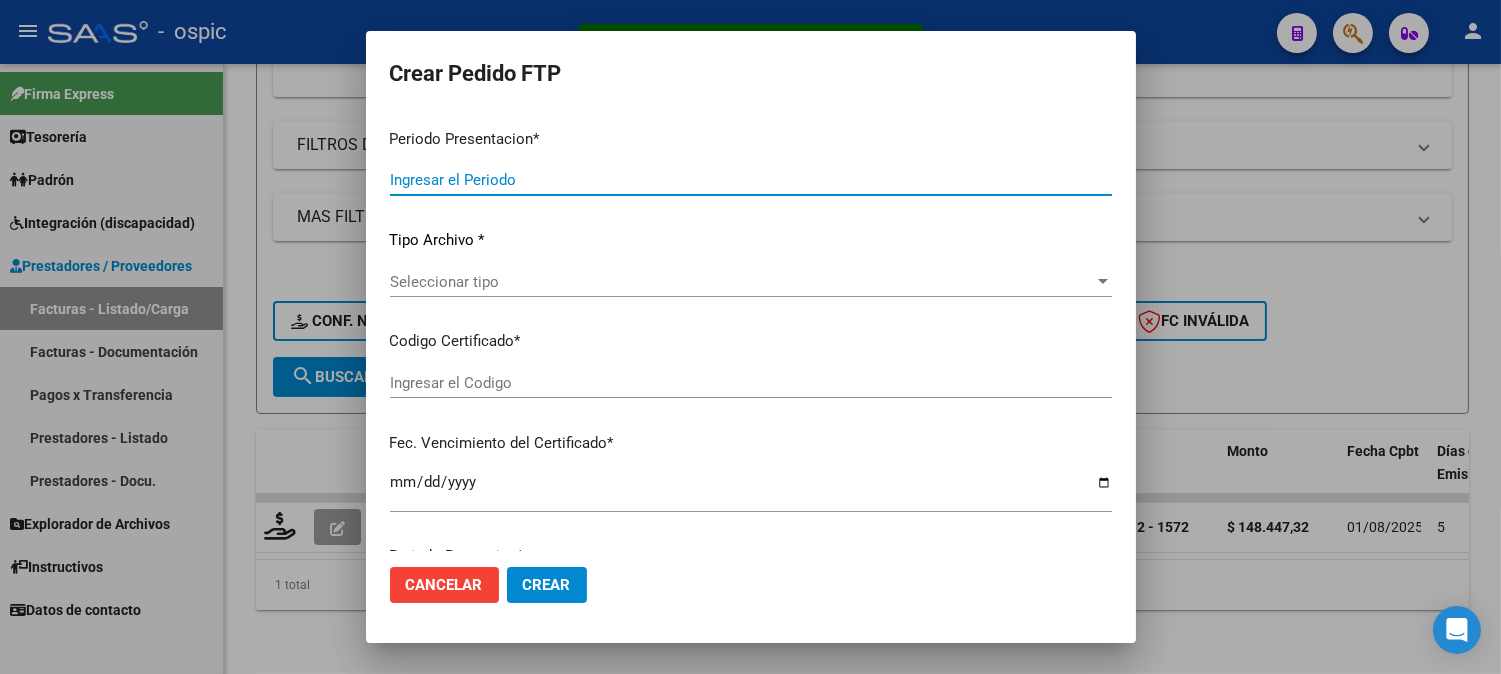 type on "202507" 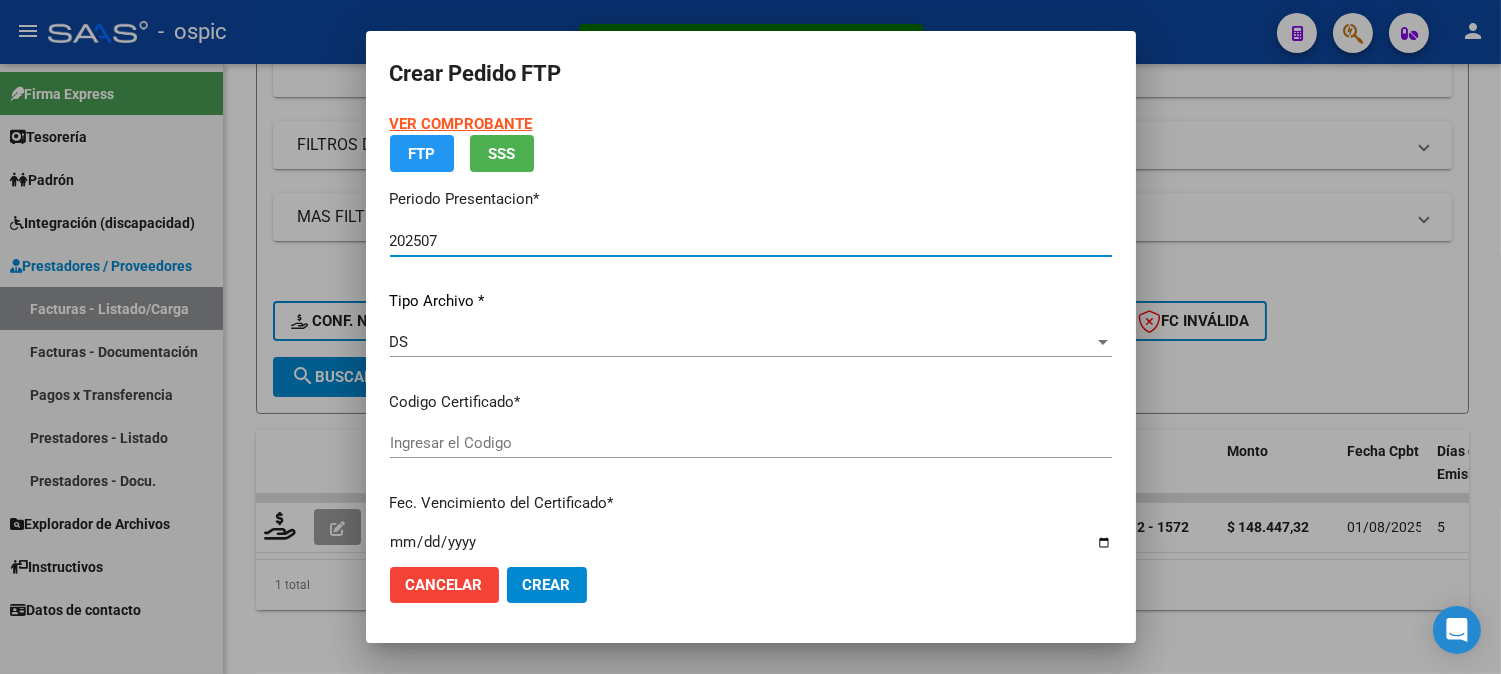 type on "786986507" 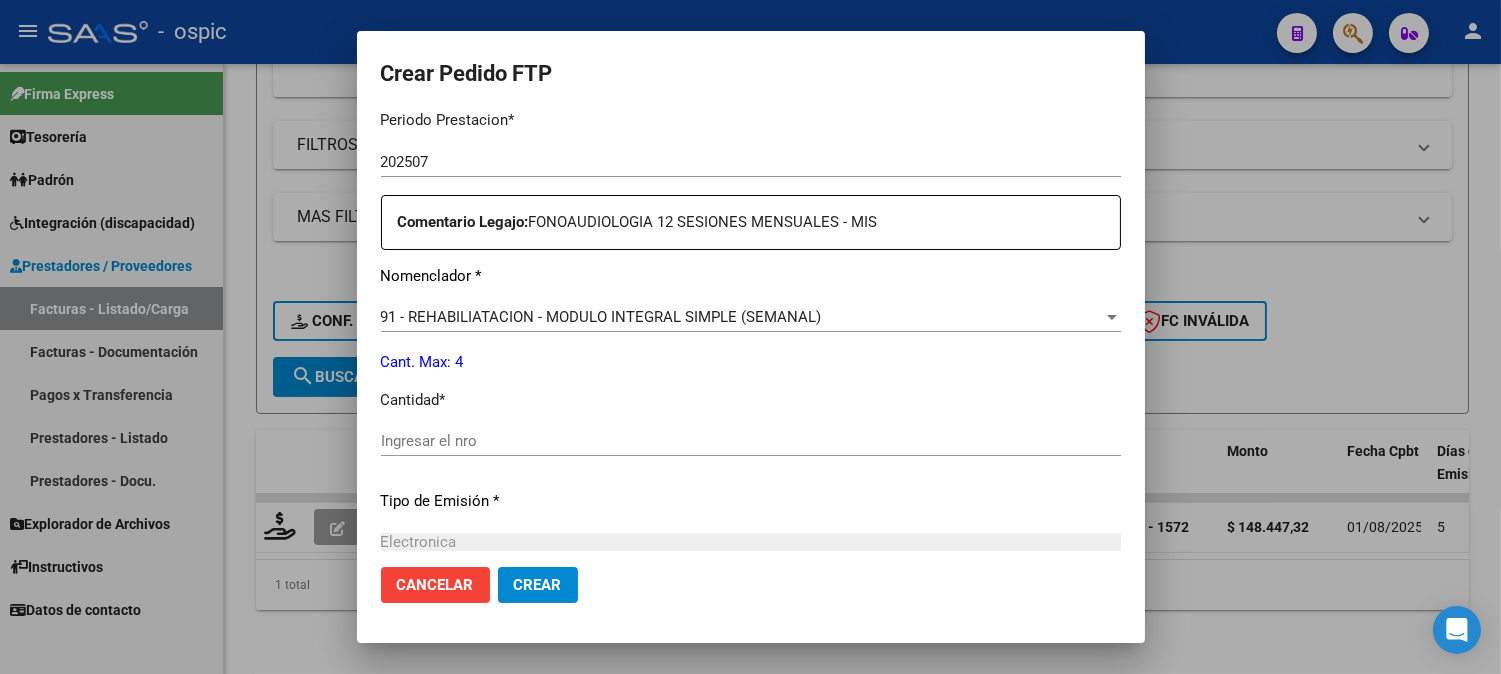 scroll, scrollTop: 676, scrollLeft: 0, axis: vertical 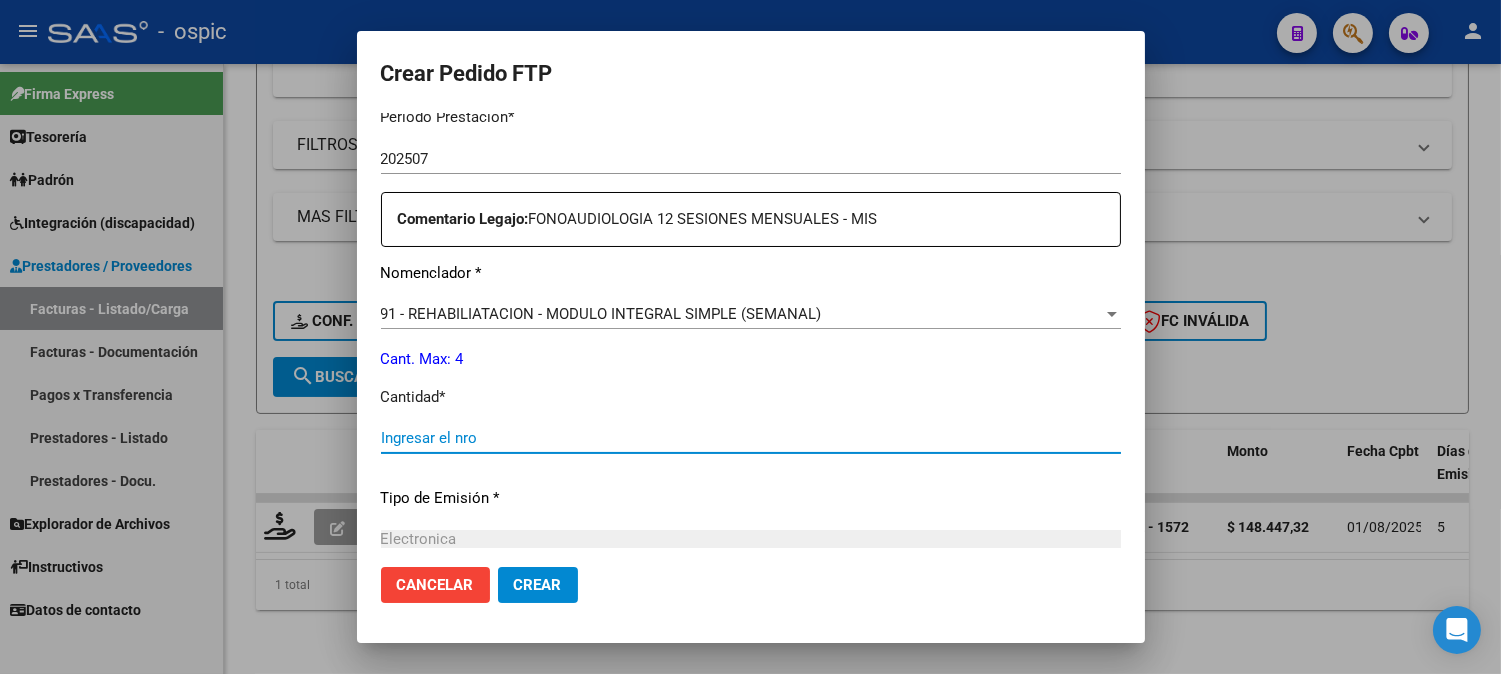 click on "Ingresar el nro" at bounding box center (751, 438) 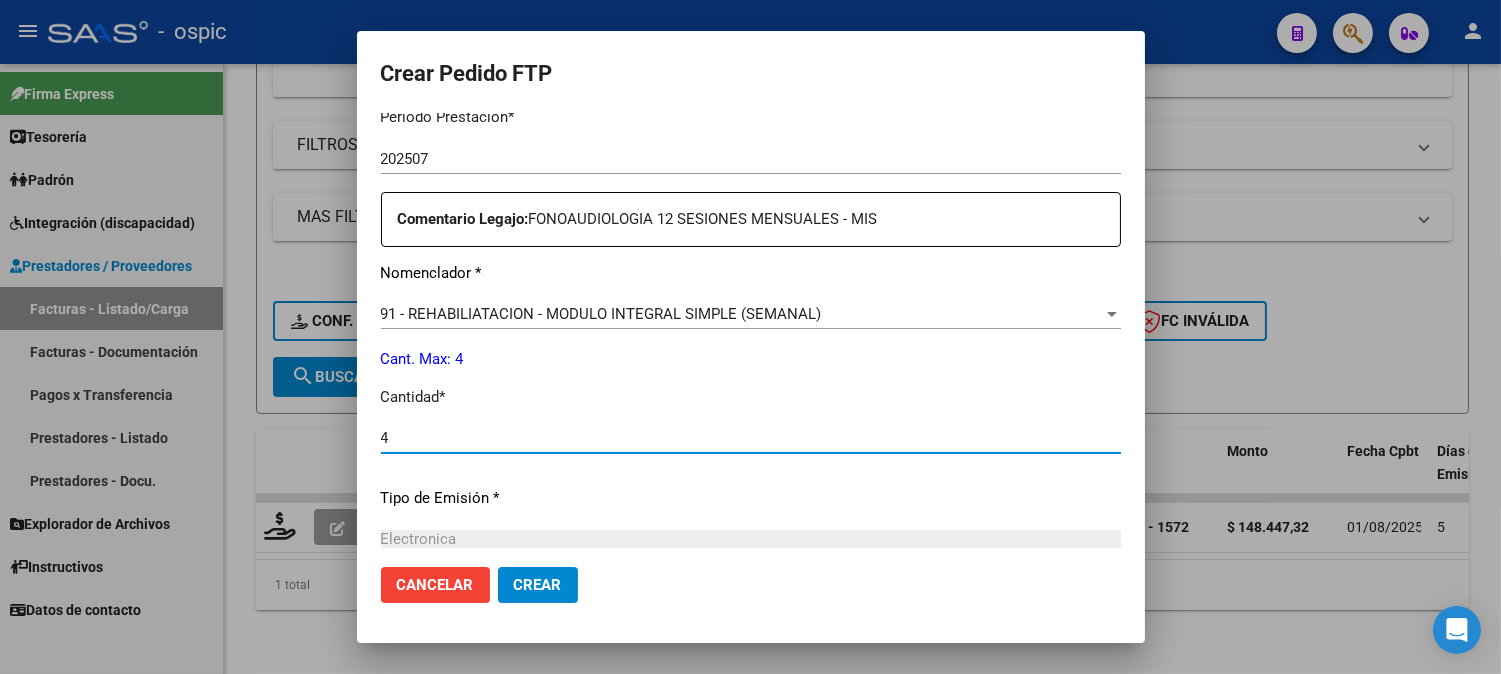 type on "4" 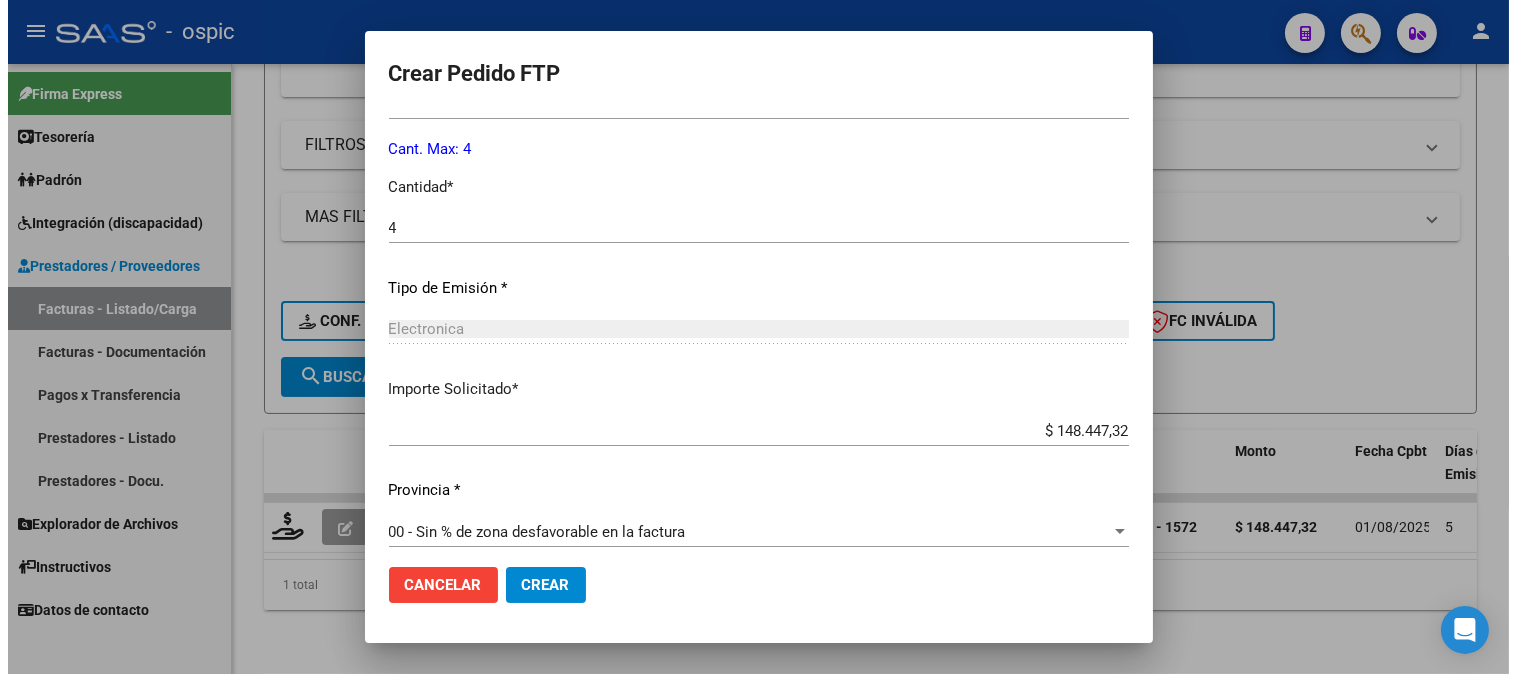 scroll, scrollTop: 900, scrollLeft: 0, axis: vertical 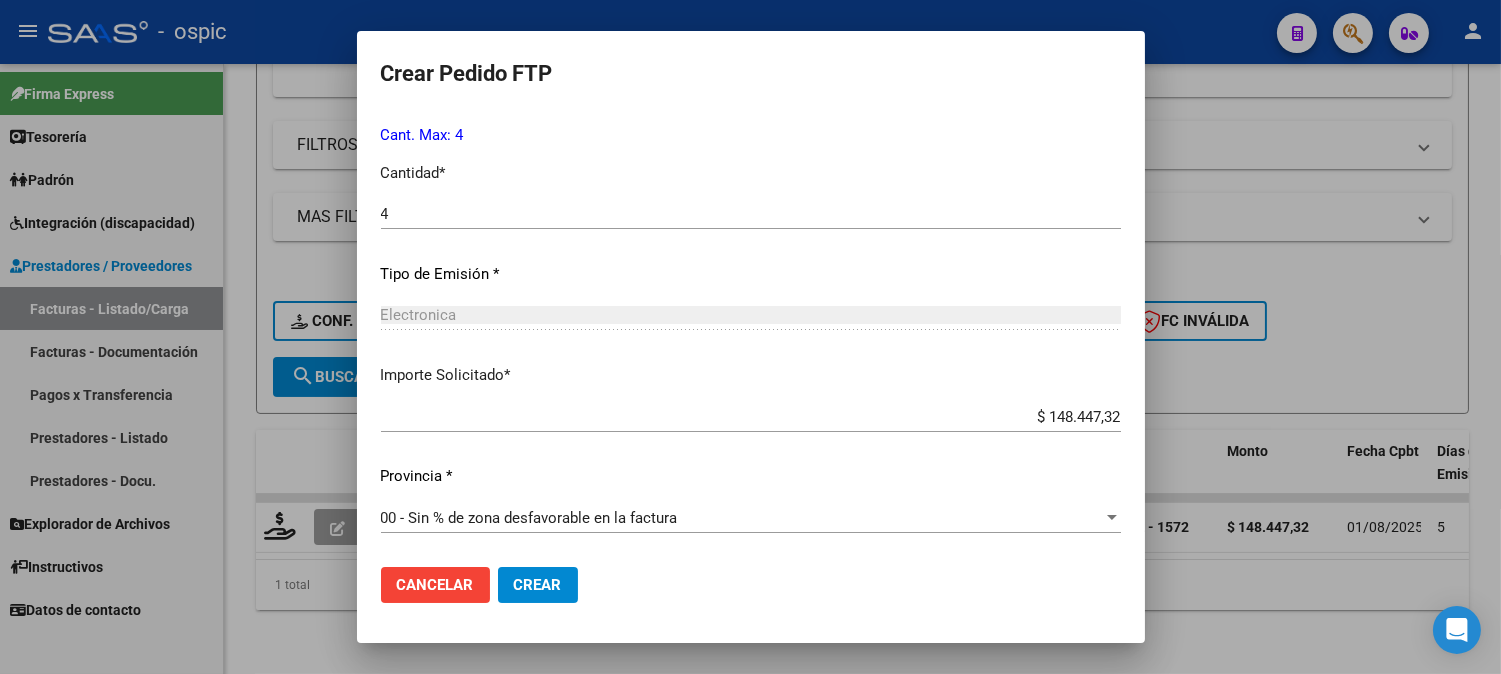 drag, startPoint x: 534, startPoint y: 572, endPoint x: 1144, endPoint y: 461, distance: 620.0169 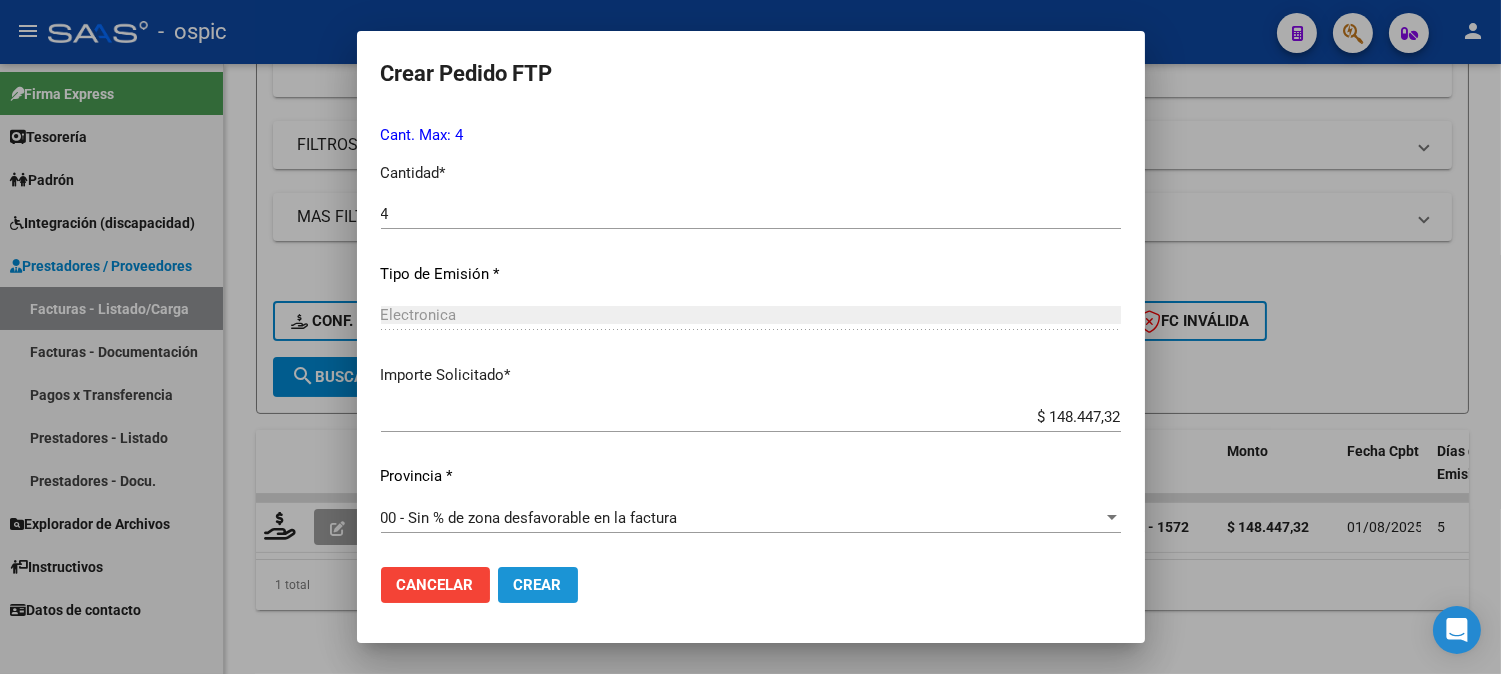 click on "Crear" 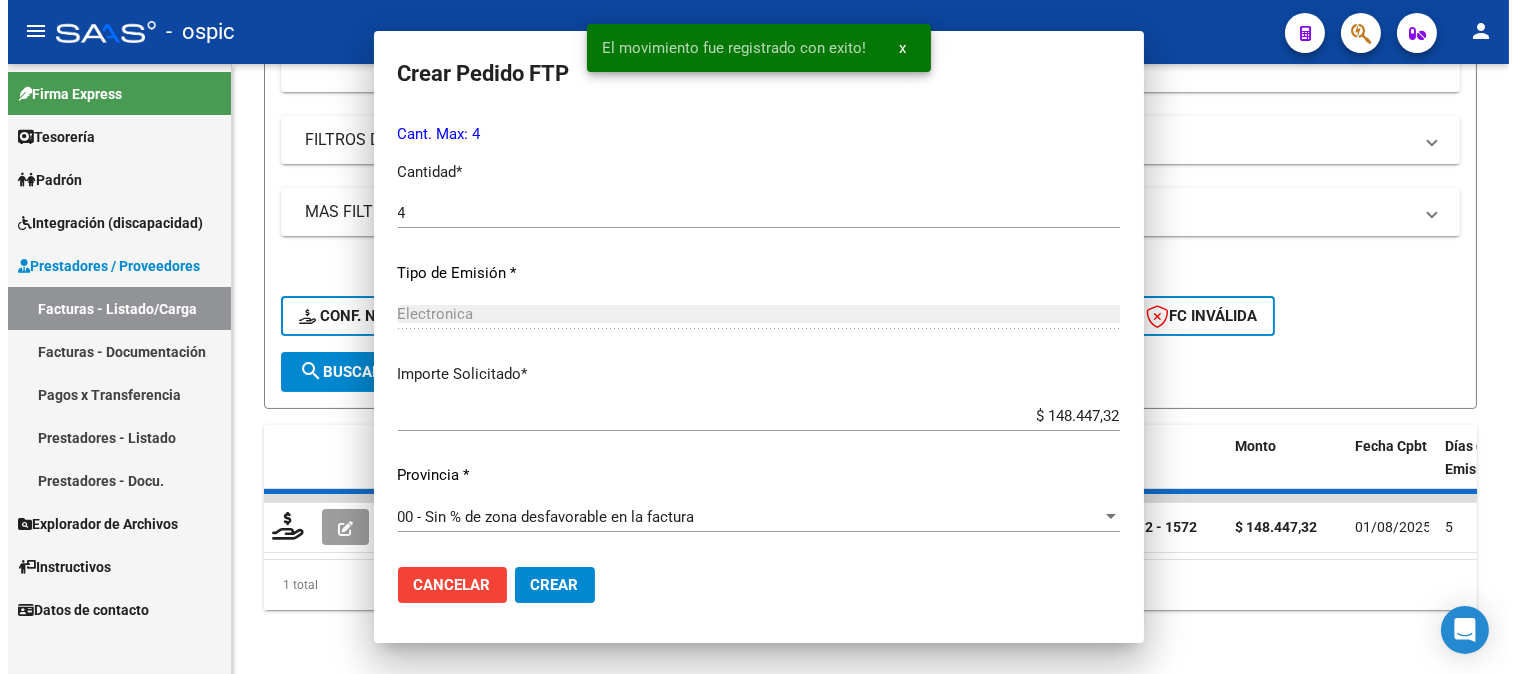 scroll, scrollTop: 0, scrollLeft: 0, axis: both 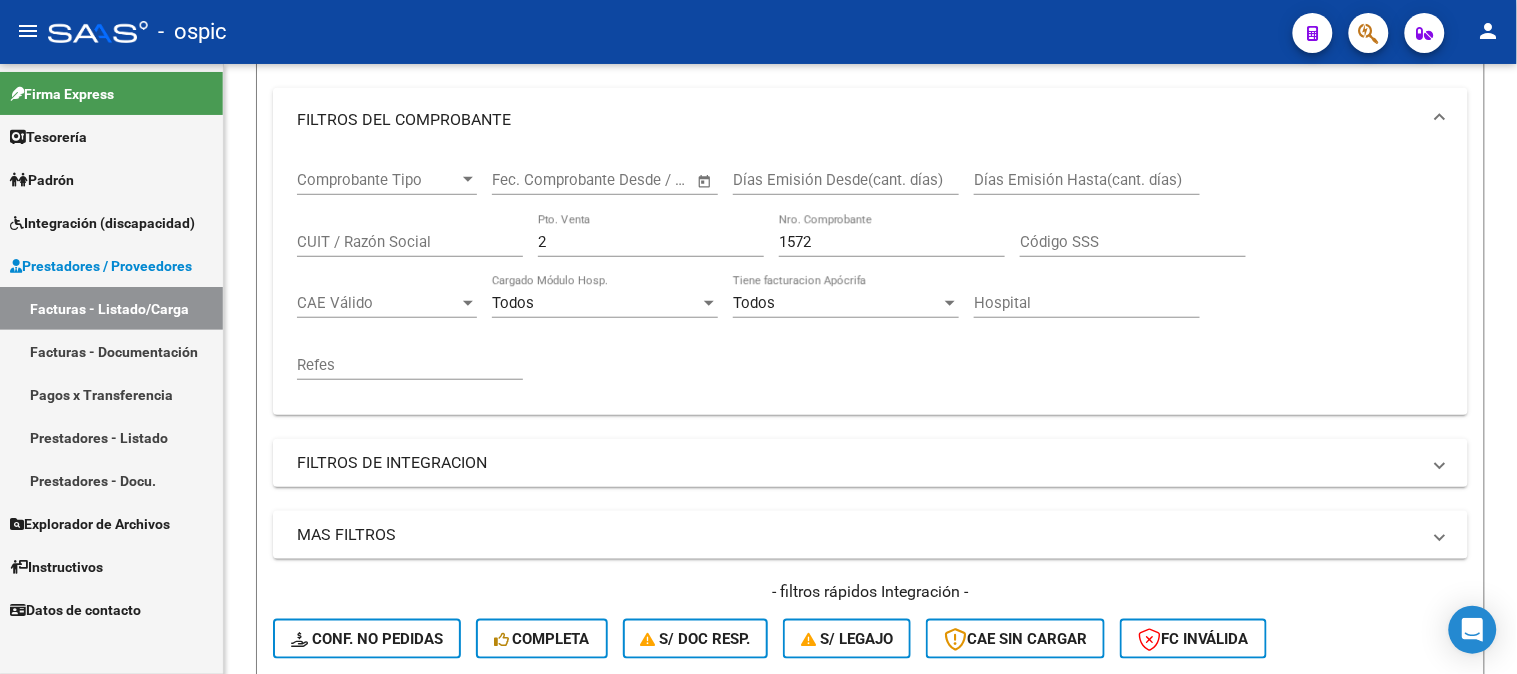 click on "Firma Express     Tesorería Extractos Procesados (csv) Extractos Originales (pdf)    Padrón Afiliados Empadronados Análisis Afiliado Doc. Respaldatoria    Integración (discapacidad) Estado Presentaciones SSS Rendición Certificado Discapacidad Pedido Integración a SSS Datos Contables de Facturas Facturas Liquidadas x SSS Legajos Legajos Documentación    Prestadores / Proveedores Facturas - Listado/Carga Facturas - Documentación Pagos x Transferencia Prestadores - Listado Prestadores - Docu.    Explorador de Archivos Integración DS.SUBSIDIO DR.ENVIO DS.DEVERR DS.DEVOK    Instructivos    Datos de contacto  Video tutorial   PRESTADORES -> Listado de CPBTs Emitidos por Prestadores / Proveedores (alt+q)   Cargar Comprobante
Carga Masiva  cloud_download  CSV  cloud_download  EXCEL  cloud_download  Estandar   Descarga Masiva
Filtros Id Area Area Seleccionar Gerenciador Seleccionar Gerenciador Todos Confirmado Todos Cargado desde Masivo   Mostrar totalizadores   FILTROS DEL COMPROBANTE  –" 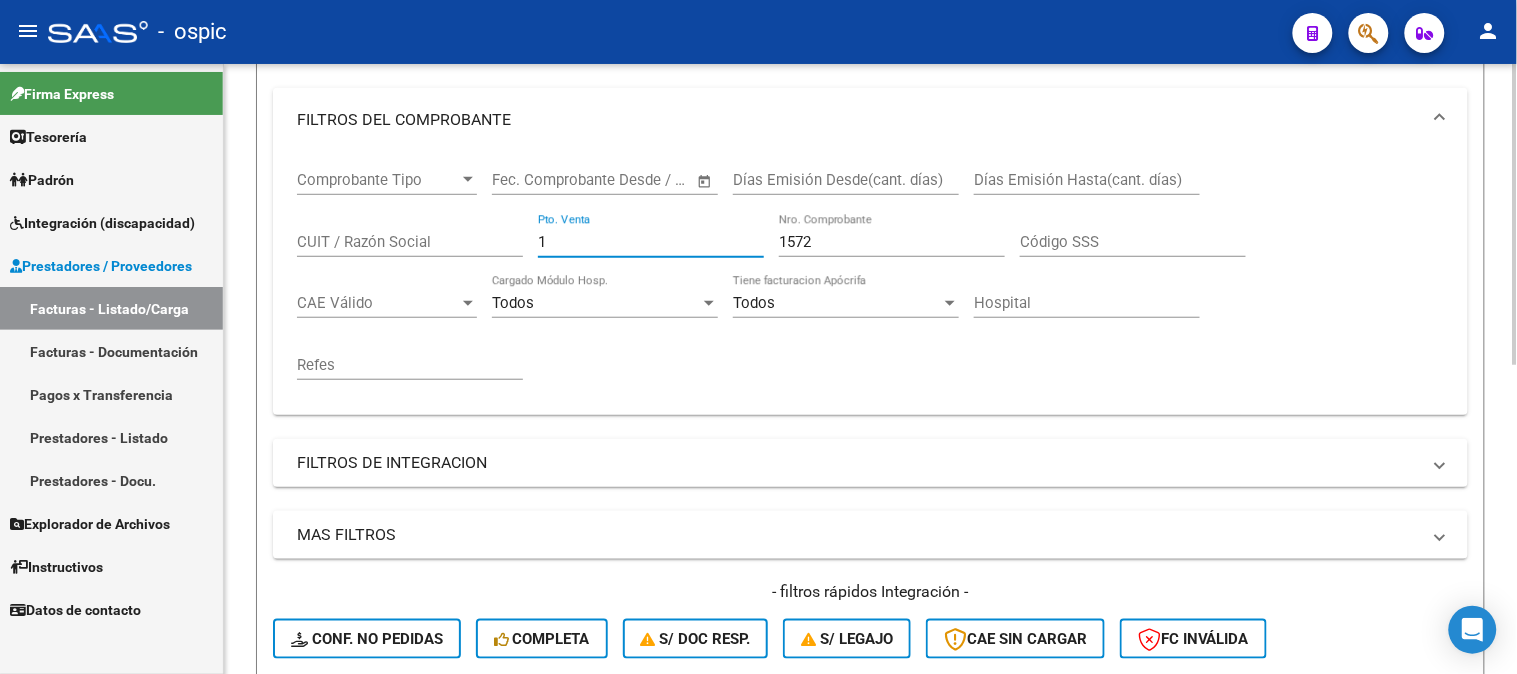 type on "1" 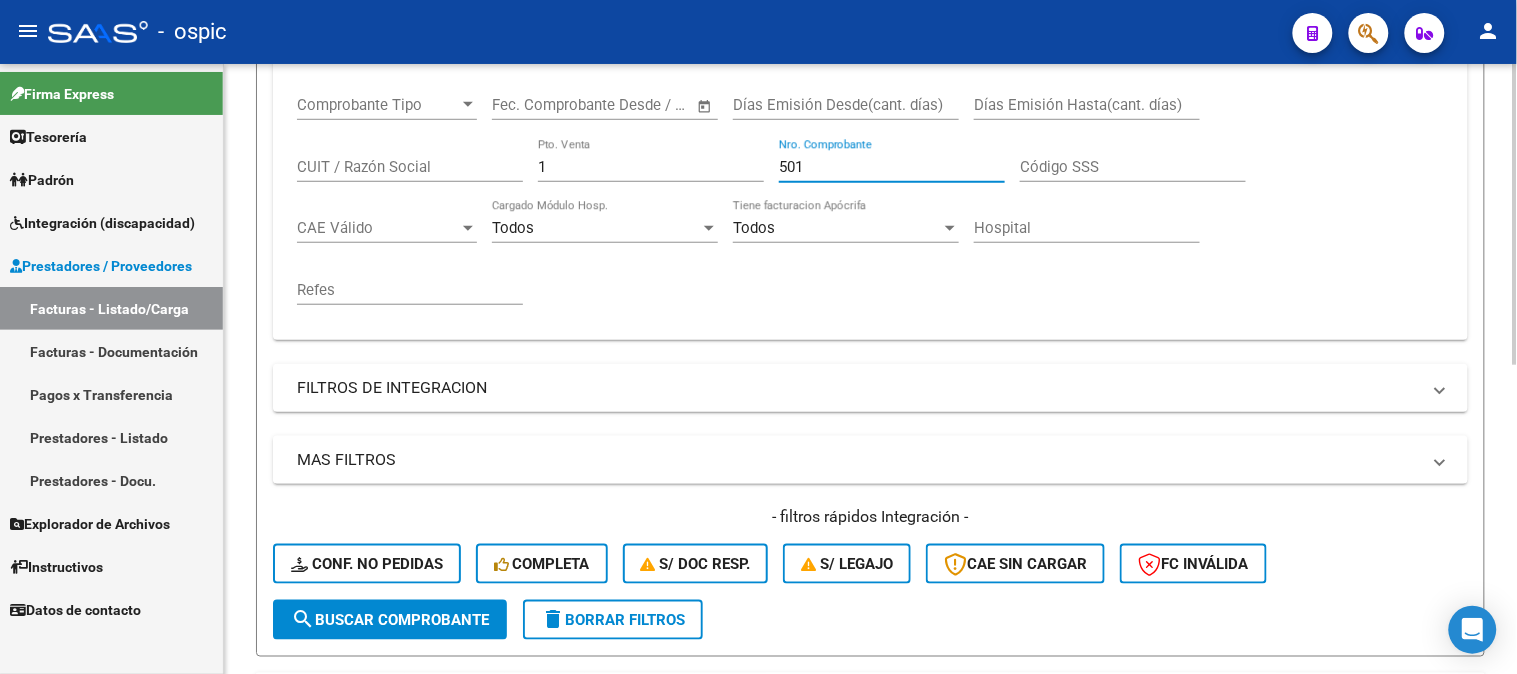 scroll, scrollTop: 514, scrollLeft: 0, axis: vertical 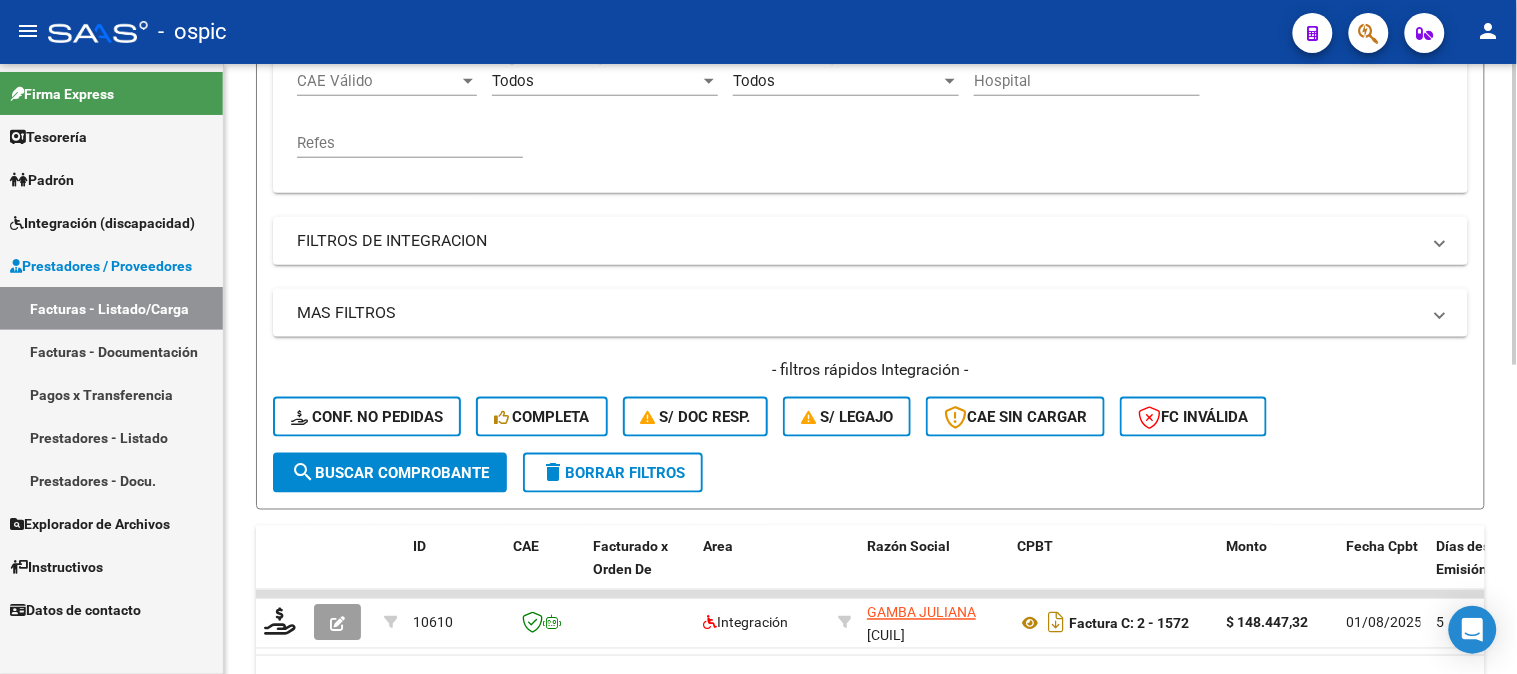 type on "501" 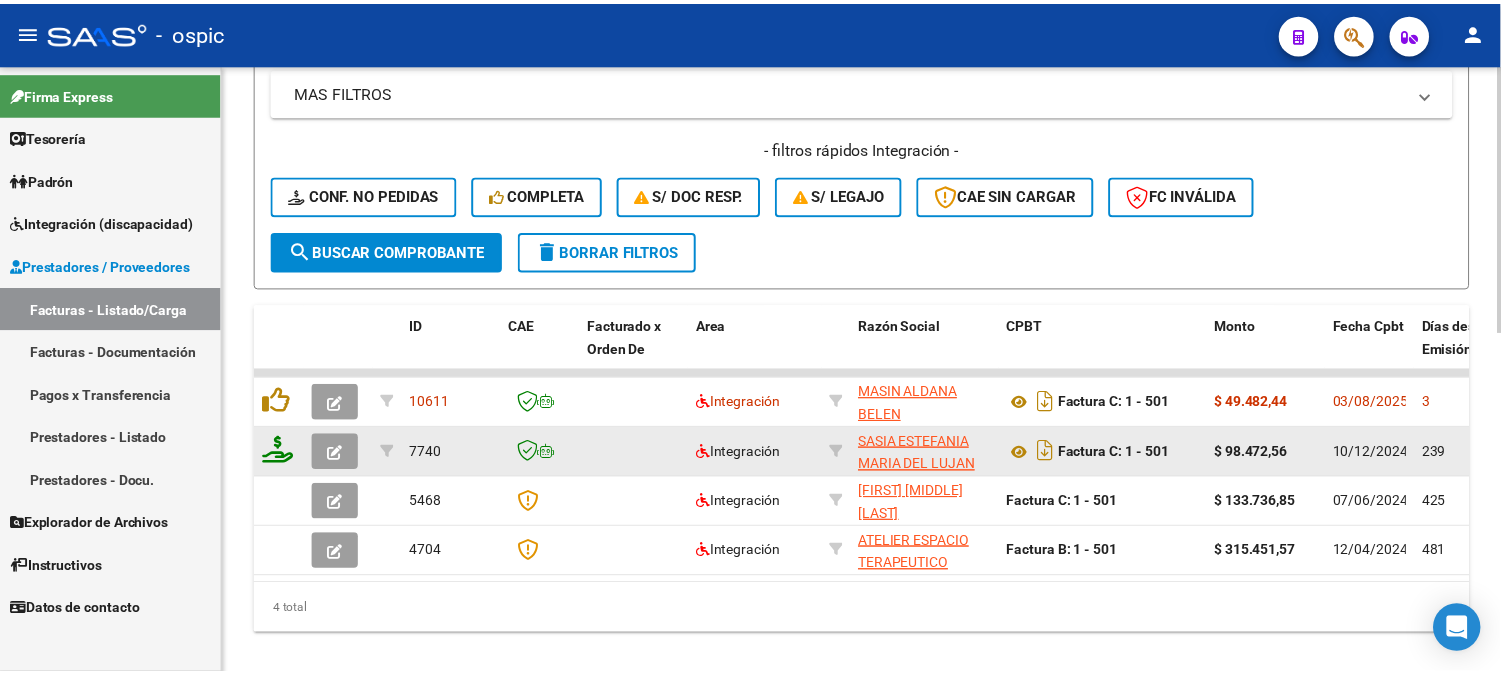 scroll, scrollTop: 736, scrollLeft: 0, axis: vertical 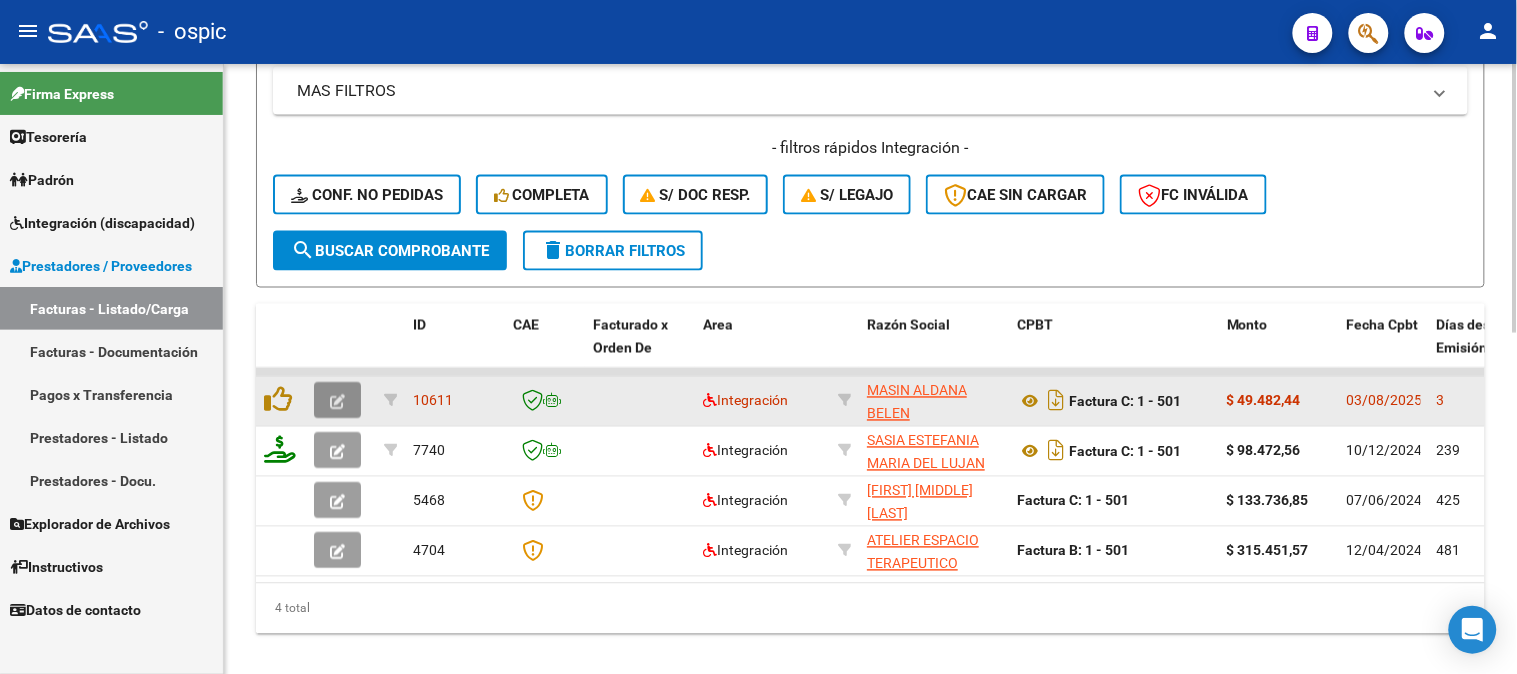 click 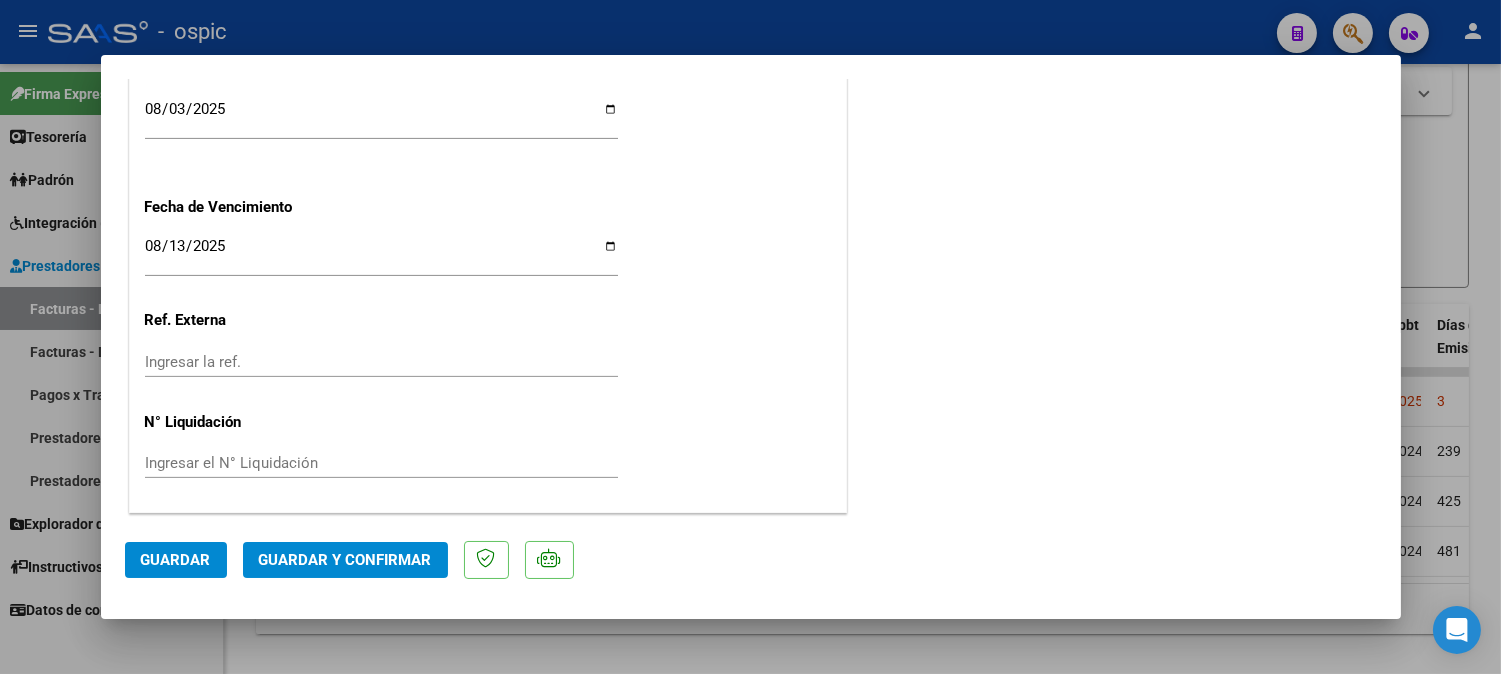 scroll, scrollTop: 0, scrollLeft: 0, axis: both 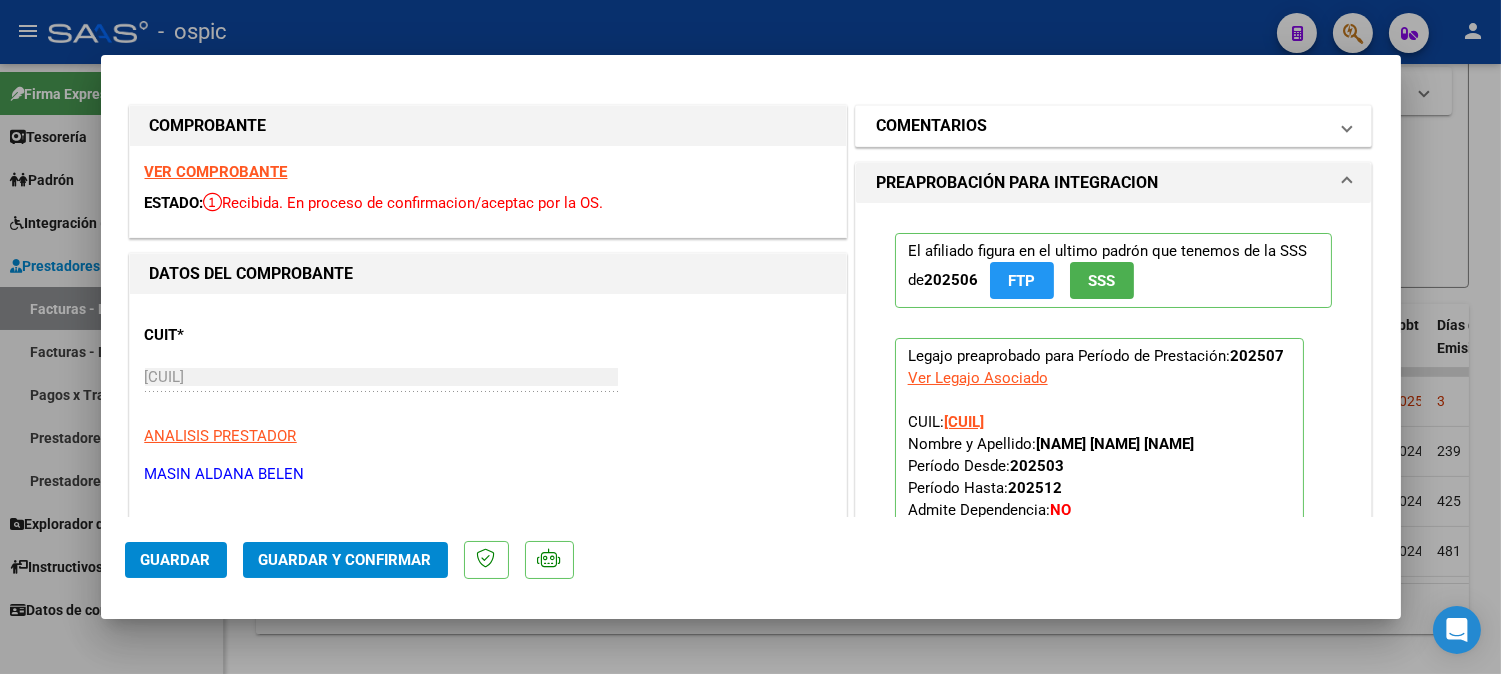 drag, startPoint x: 1043, startPoint y: 124, endPoint x: 986, endPoint y: 483, distance: 363.49692 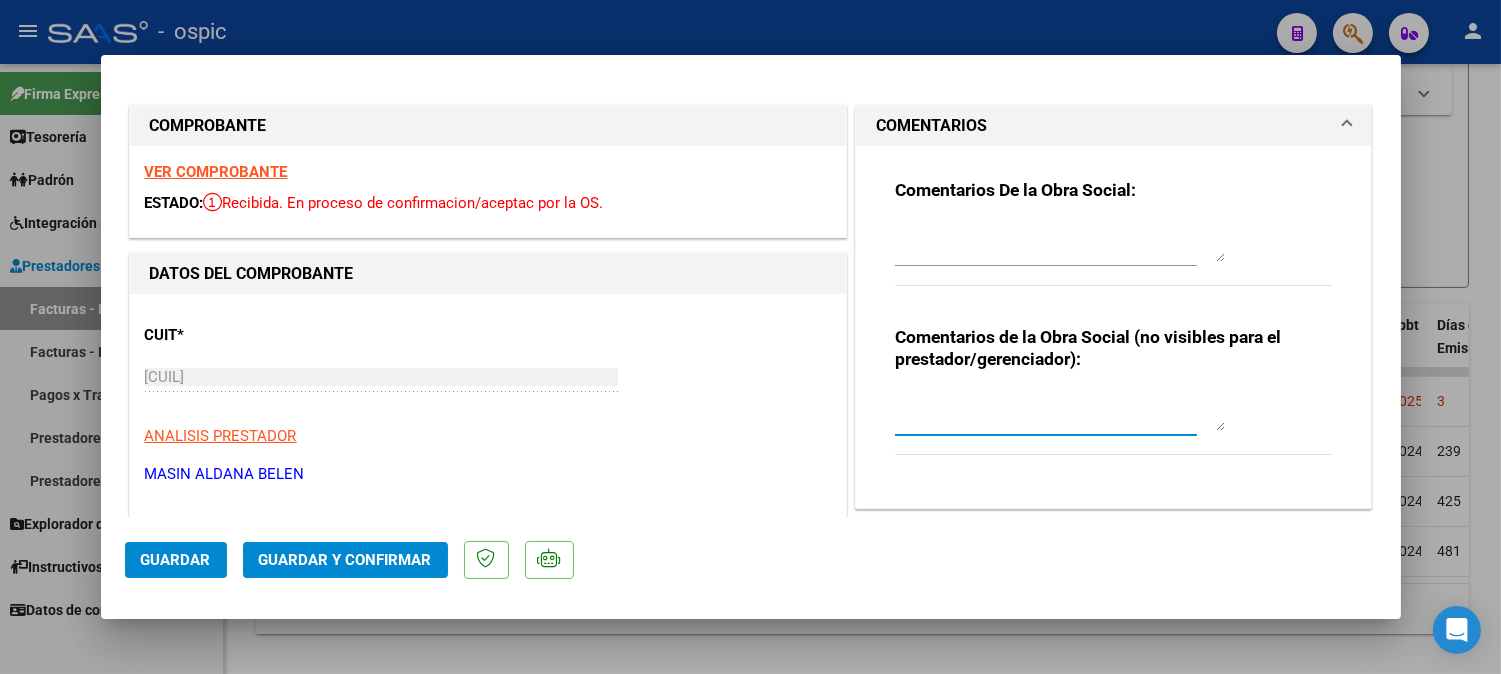 click at bounding box center (1060, 411) 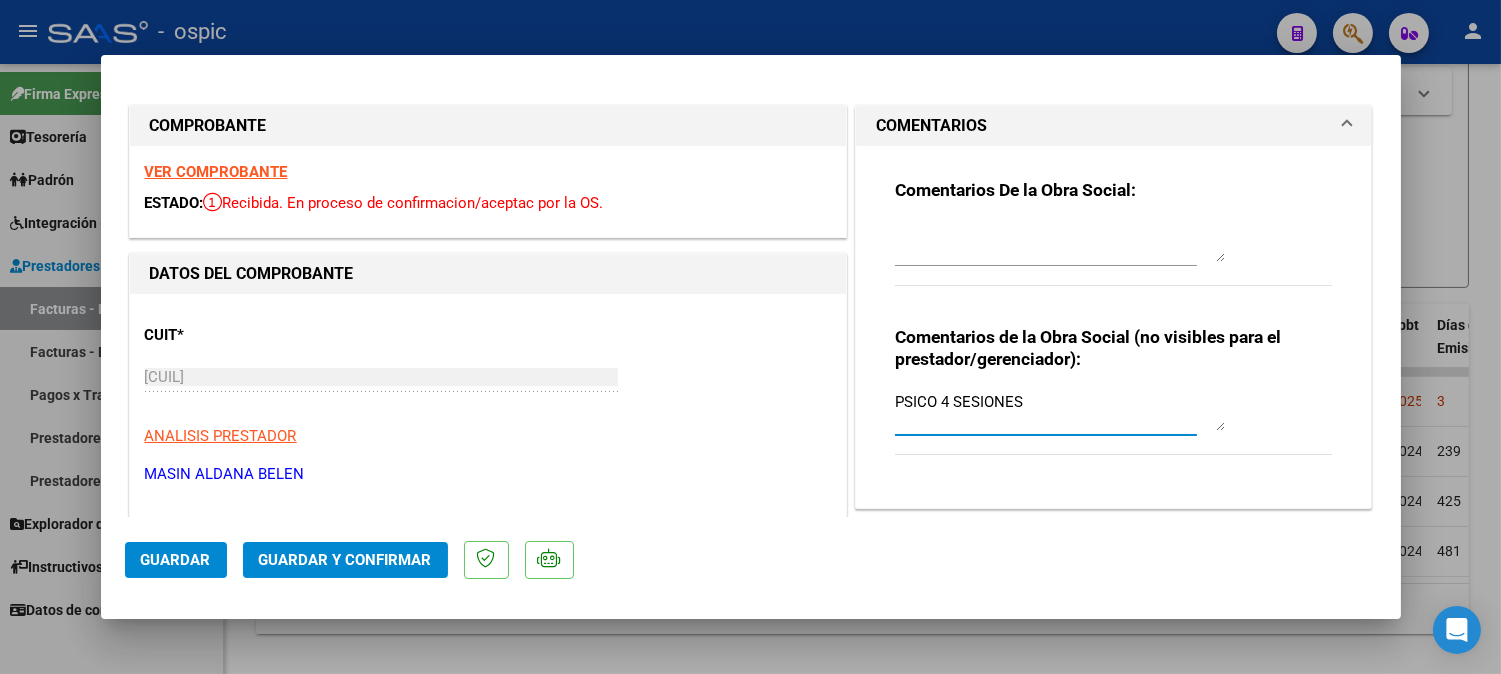 type on "PSICO 4 SESIONES" 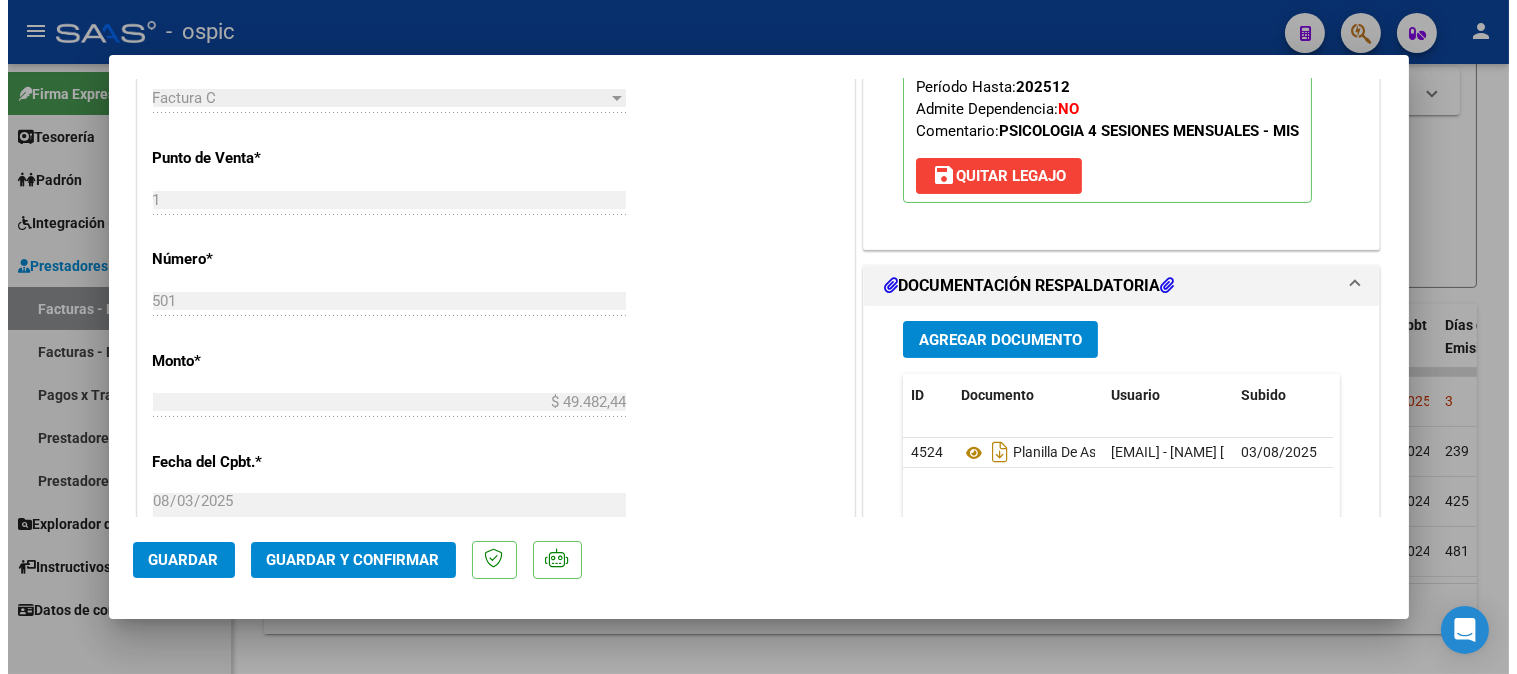 scroll, scrollTop: 788, scrollLeft: 0, axis: vertical 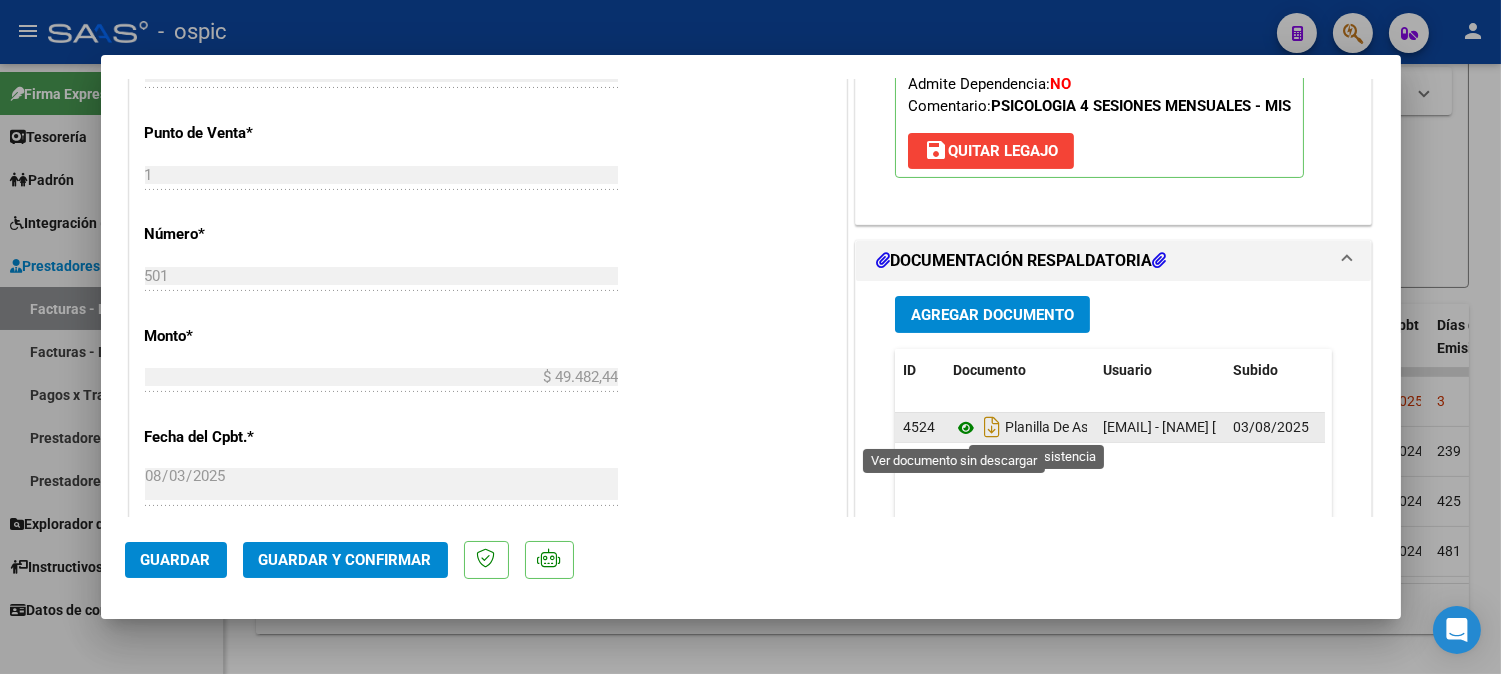 click 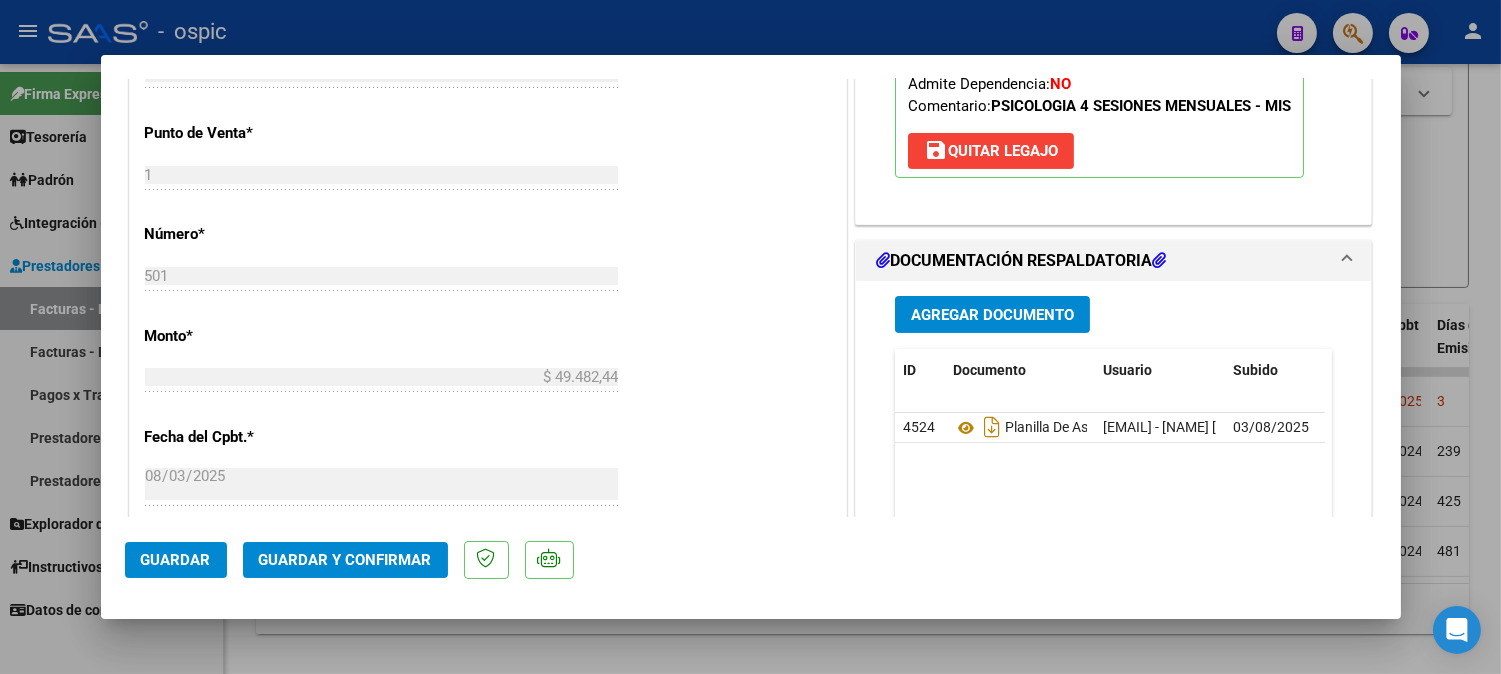 click on "Guardar y Confirmar" 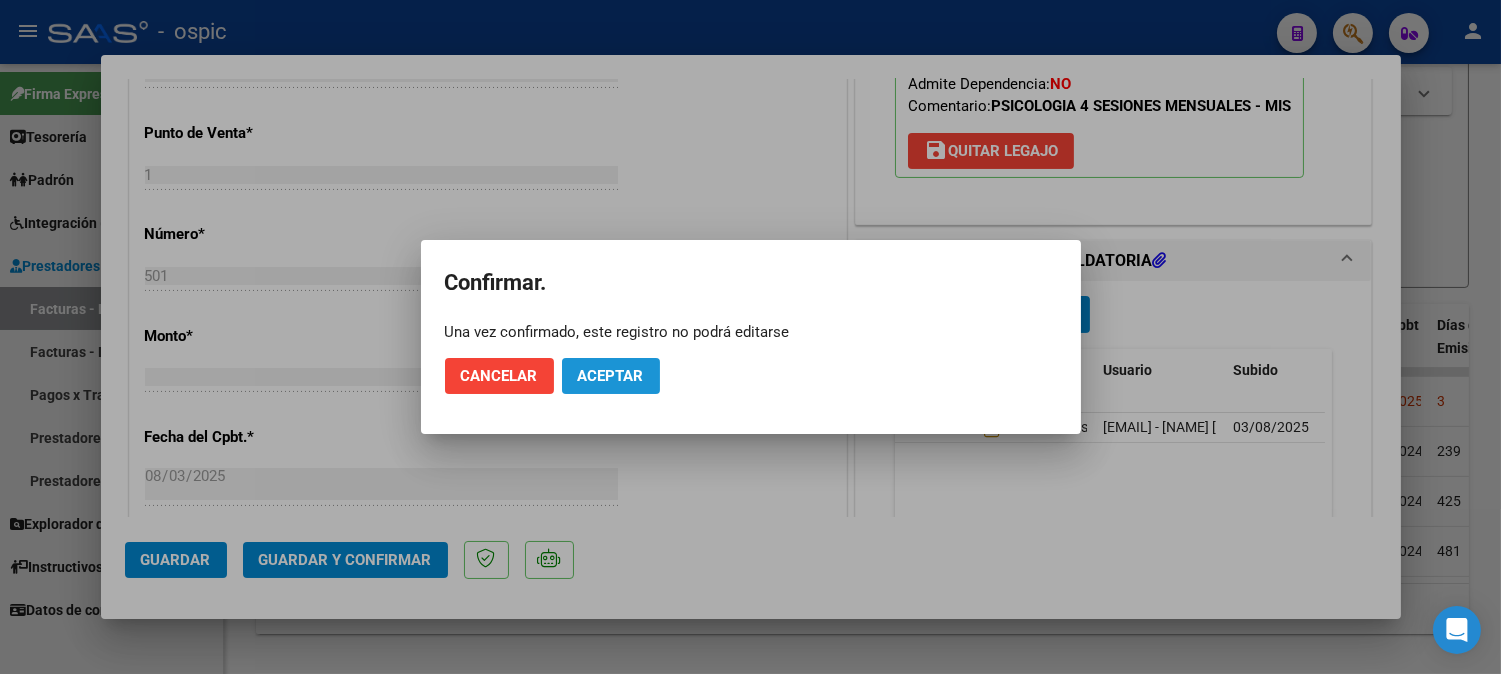 click on "Aceptar" 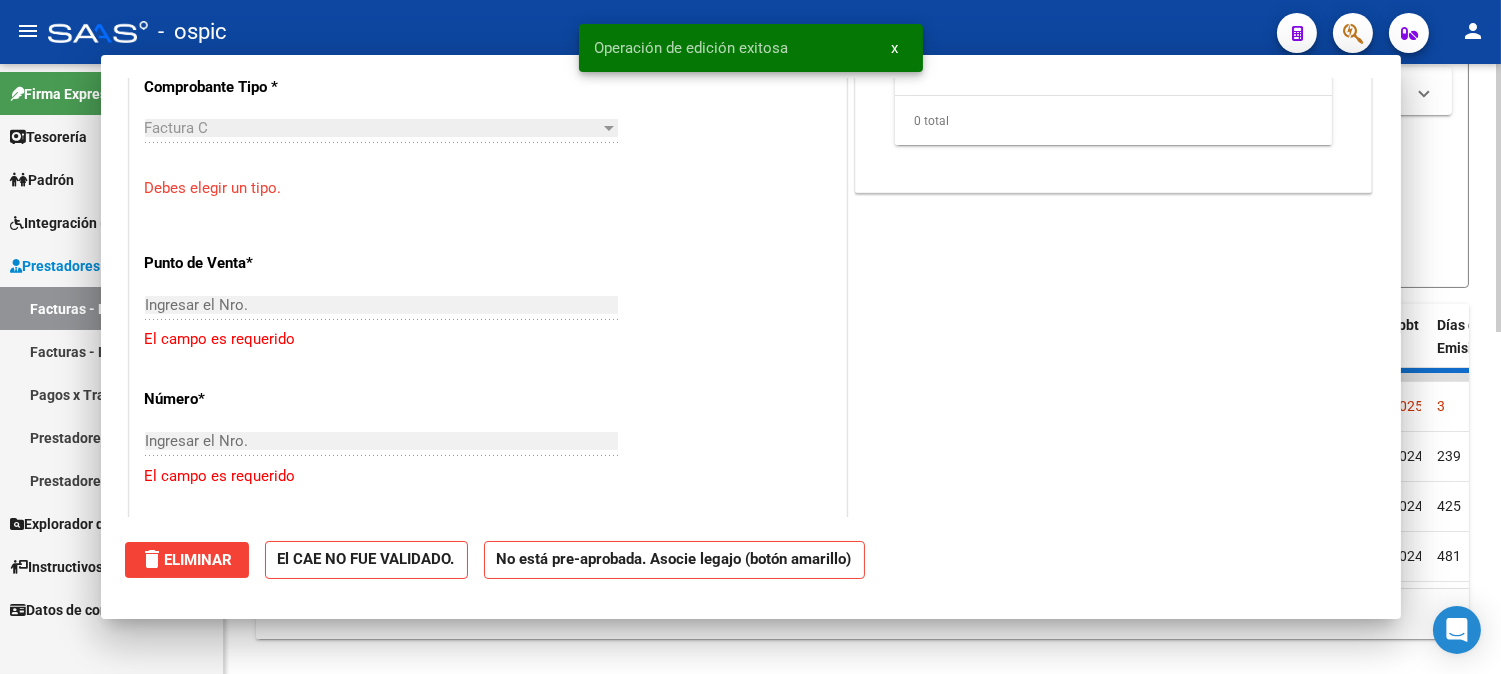 scroll, scrollTop: 0, scrollLeft: 0, axis: both 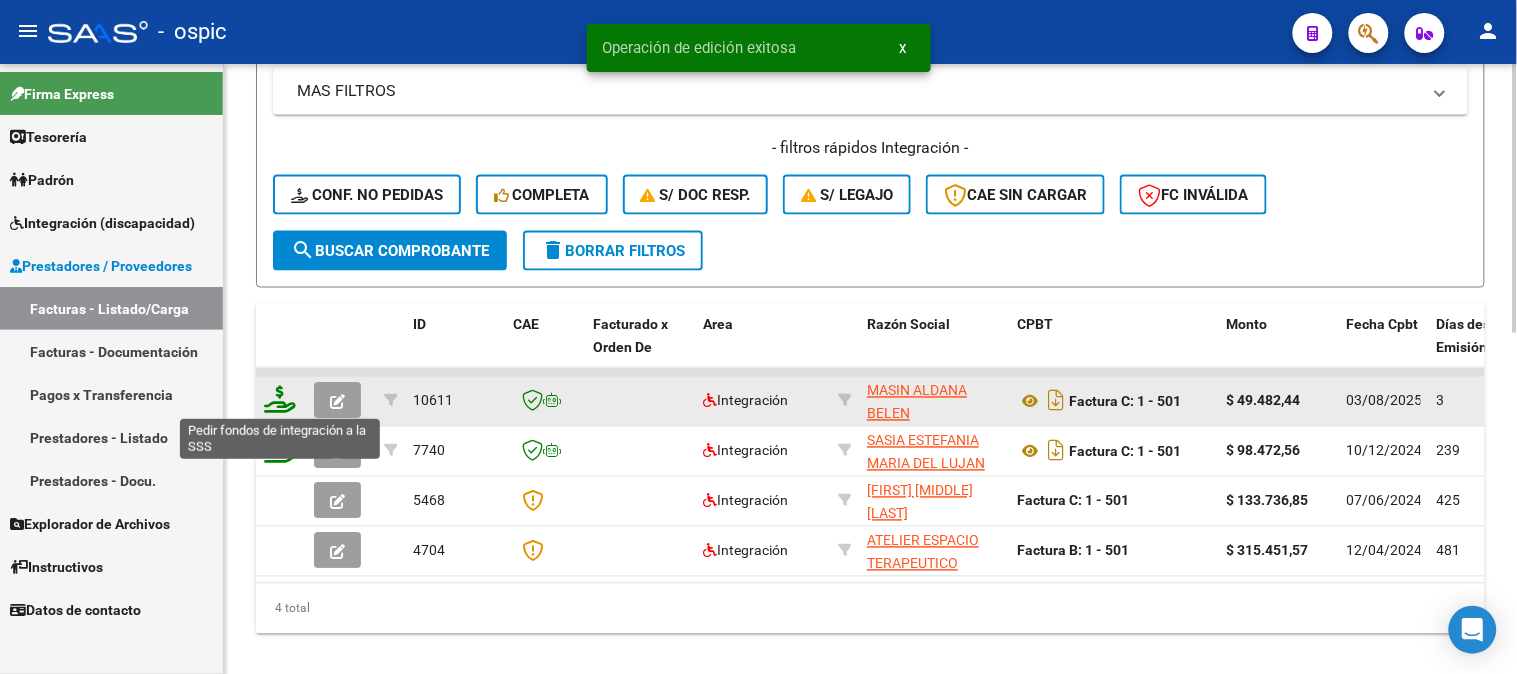 click 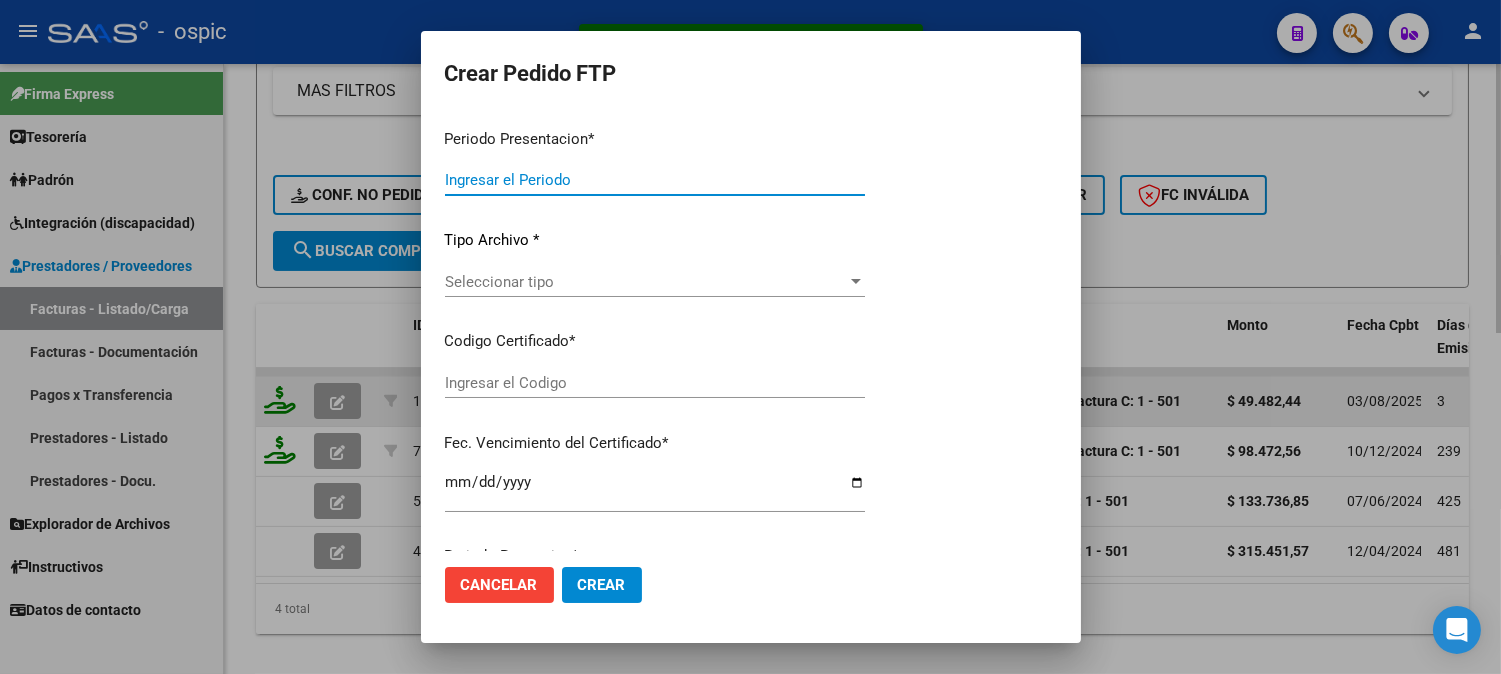 type on "202507" 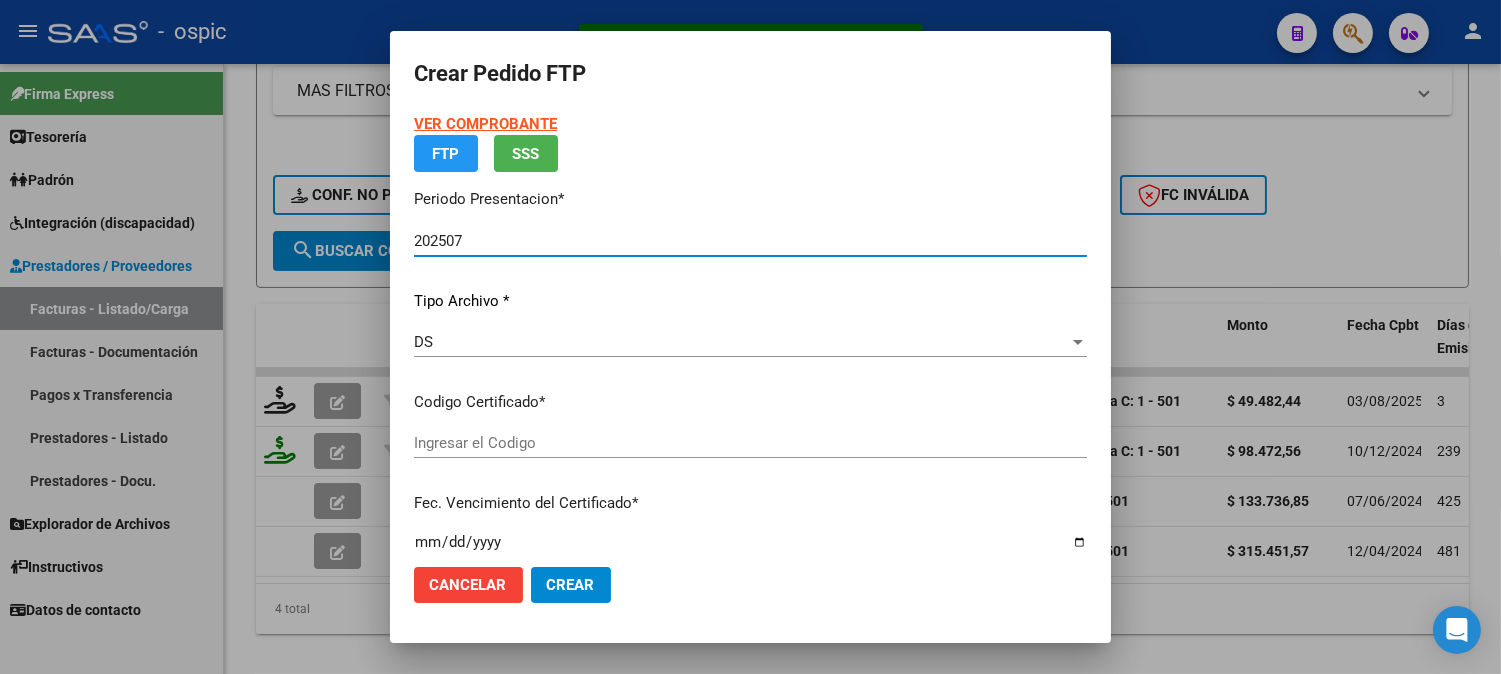 type on "1474416430" 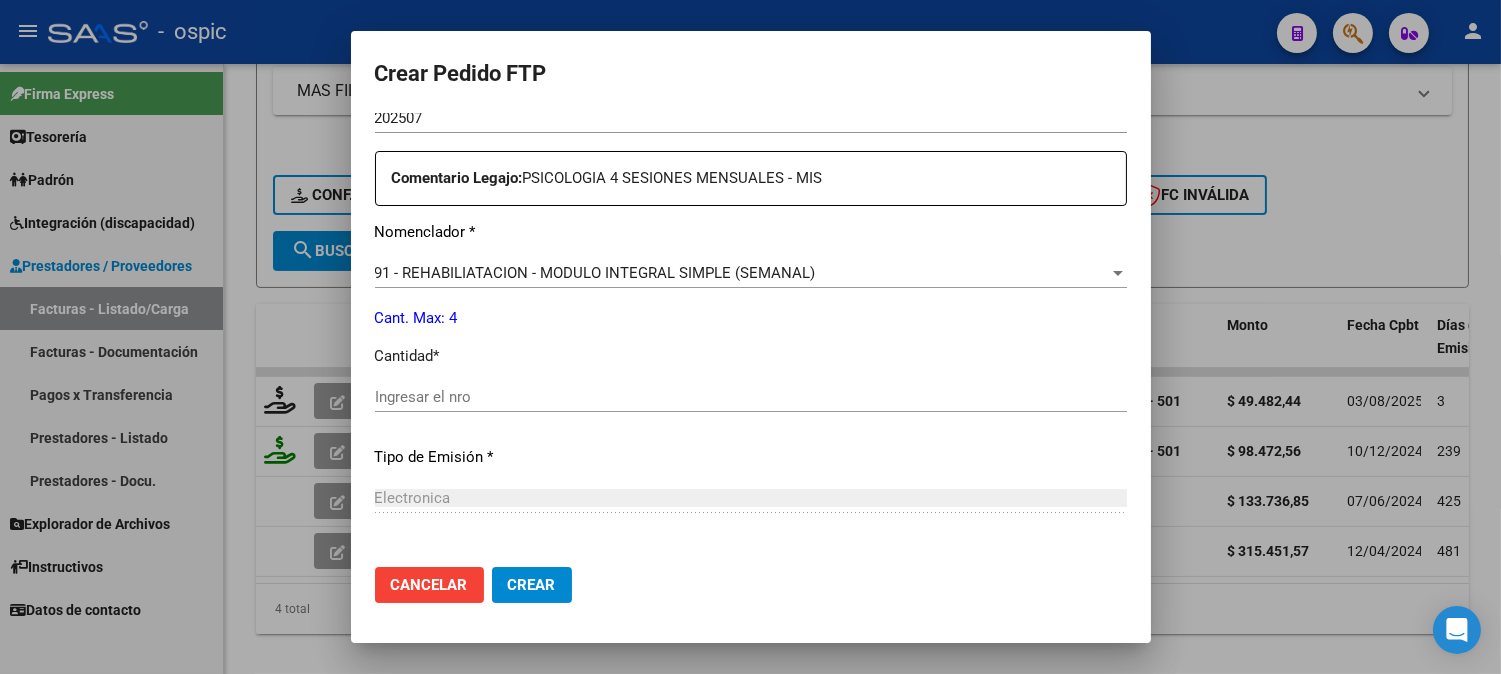 scroll, scrollTop: 725, scrollLeft: 0, axis: vertical 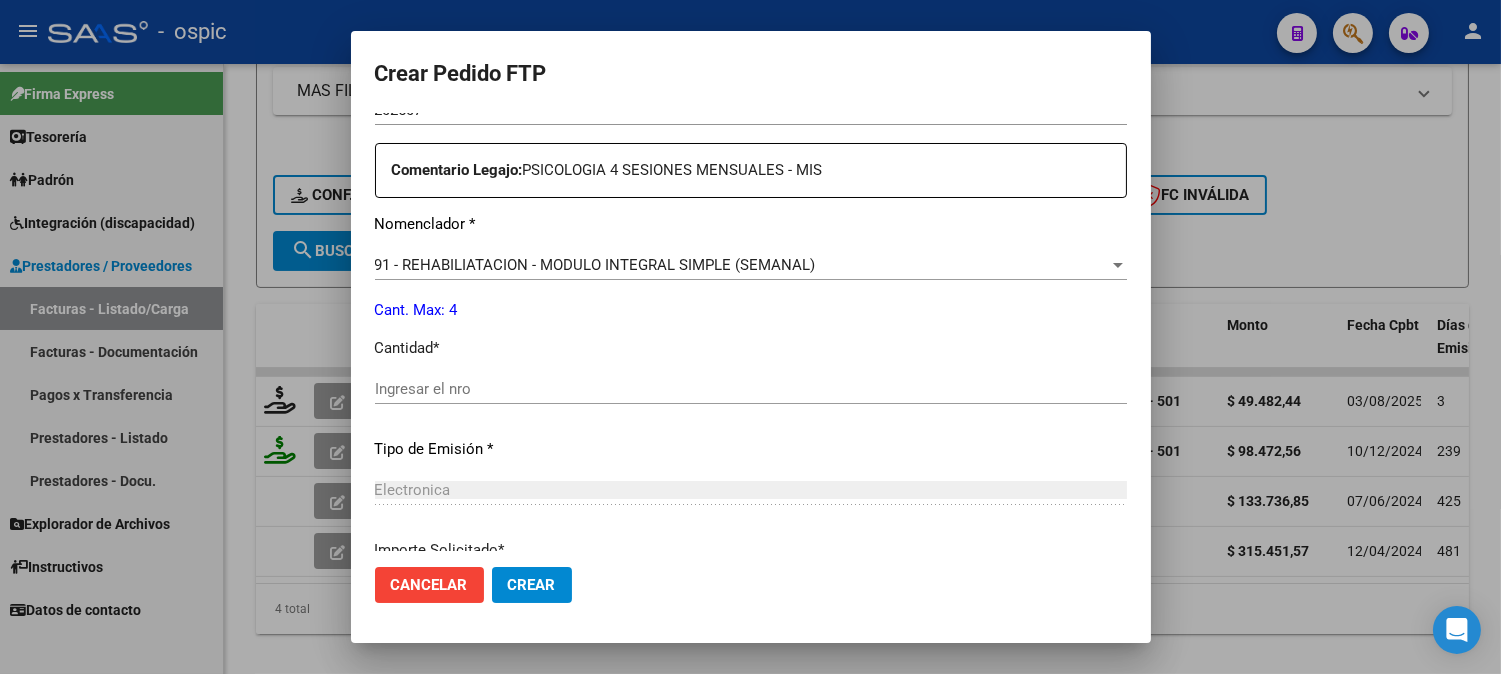 click on "Ingresar el nro" 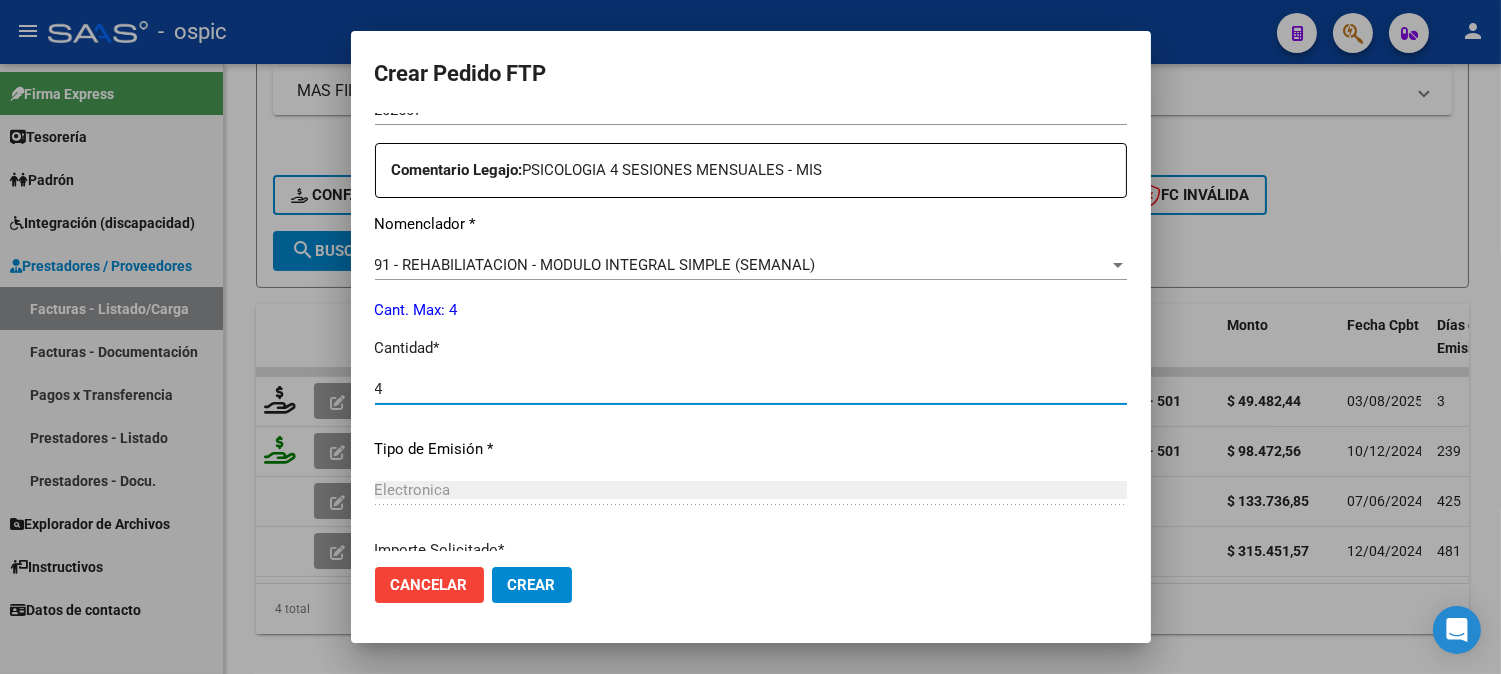 type on "4" 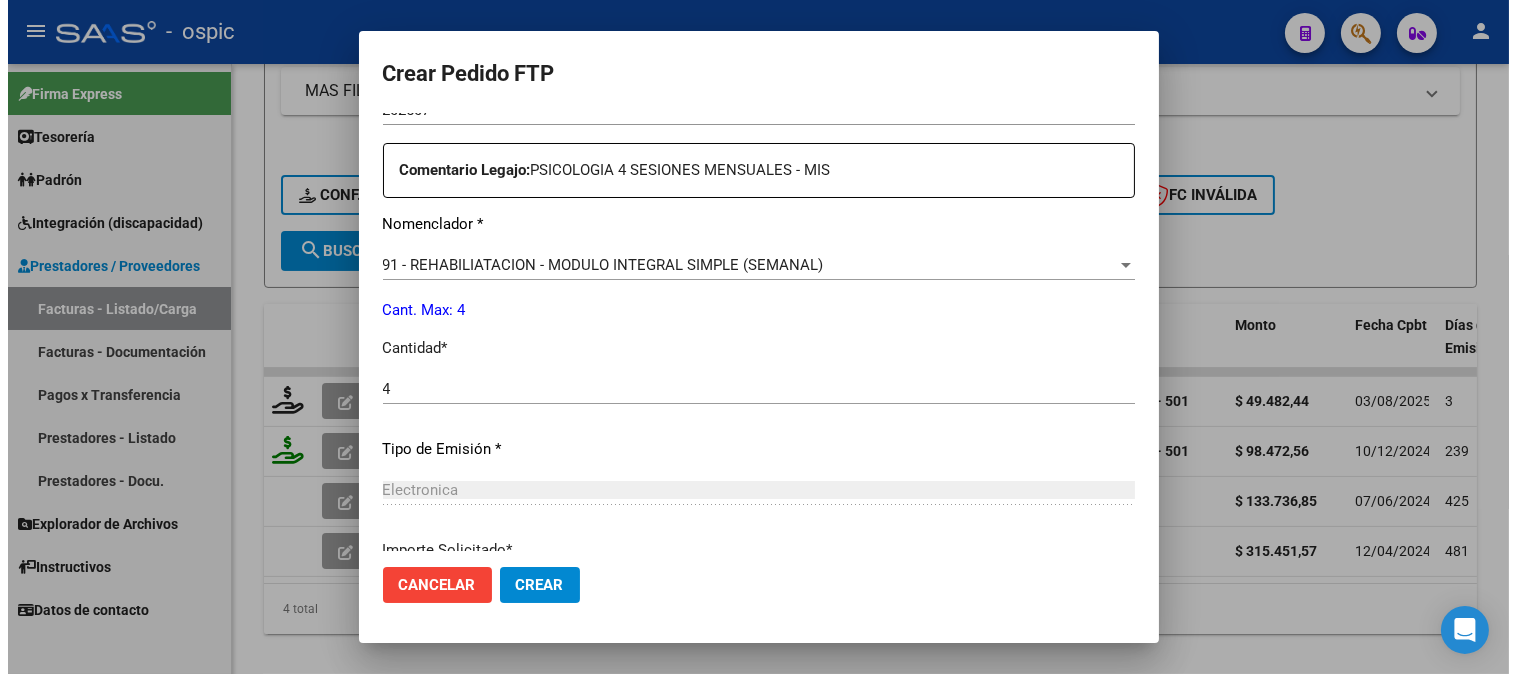 scroll, scrollTop: 900, scrollLeft: 0, axis: vertical 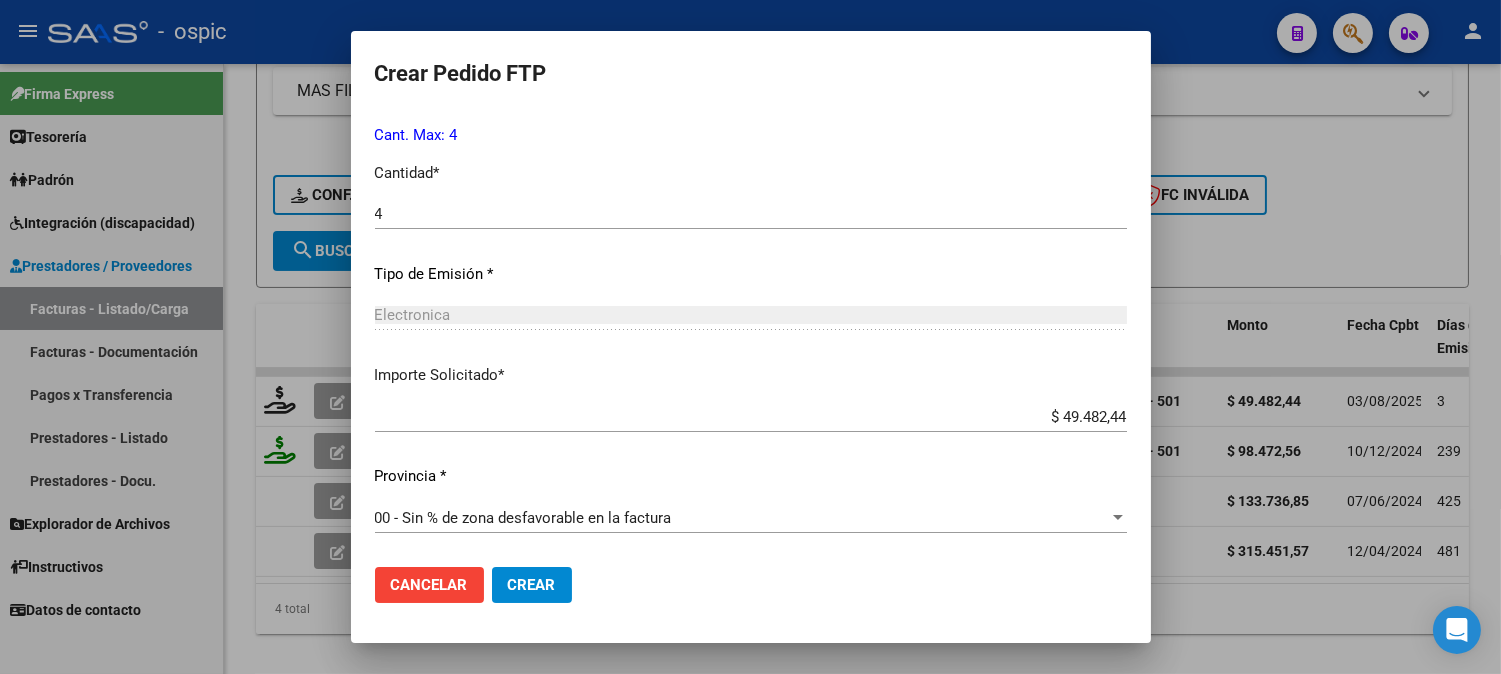 drag, startPoint x: 544, startPoint y: 576, endPoint x: 770, endPoint y: 546, distance: 227.98245 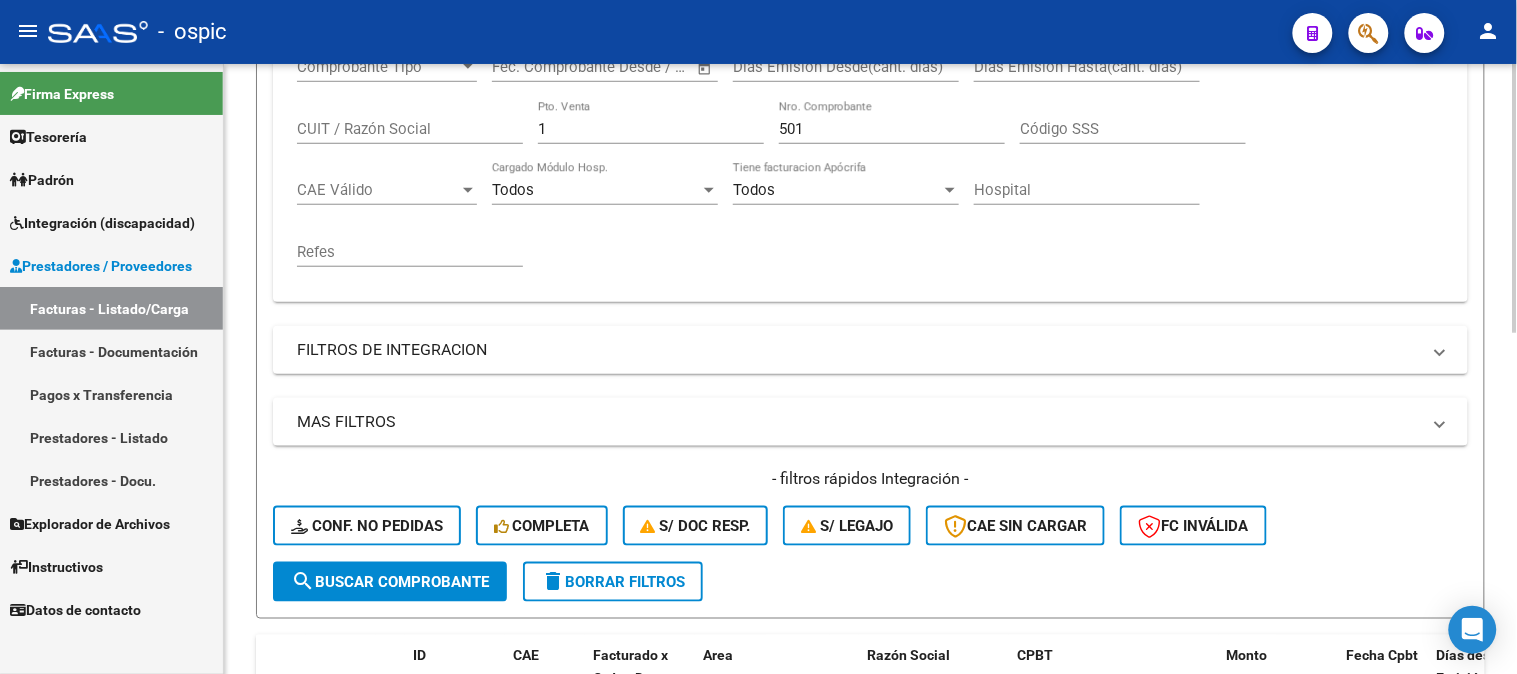 scroll, scrollTop: 403, scrollLeft: 0, axis: vertical 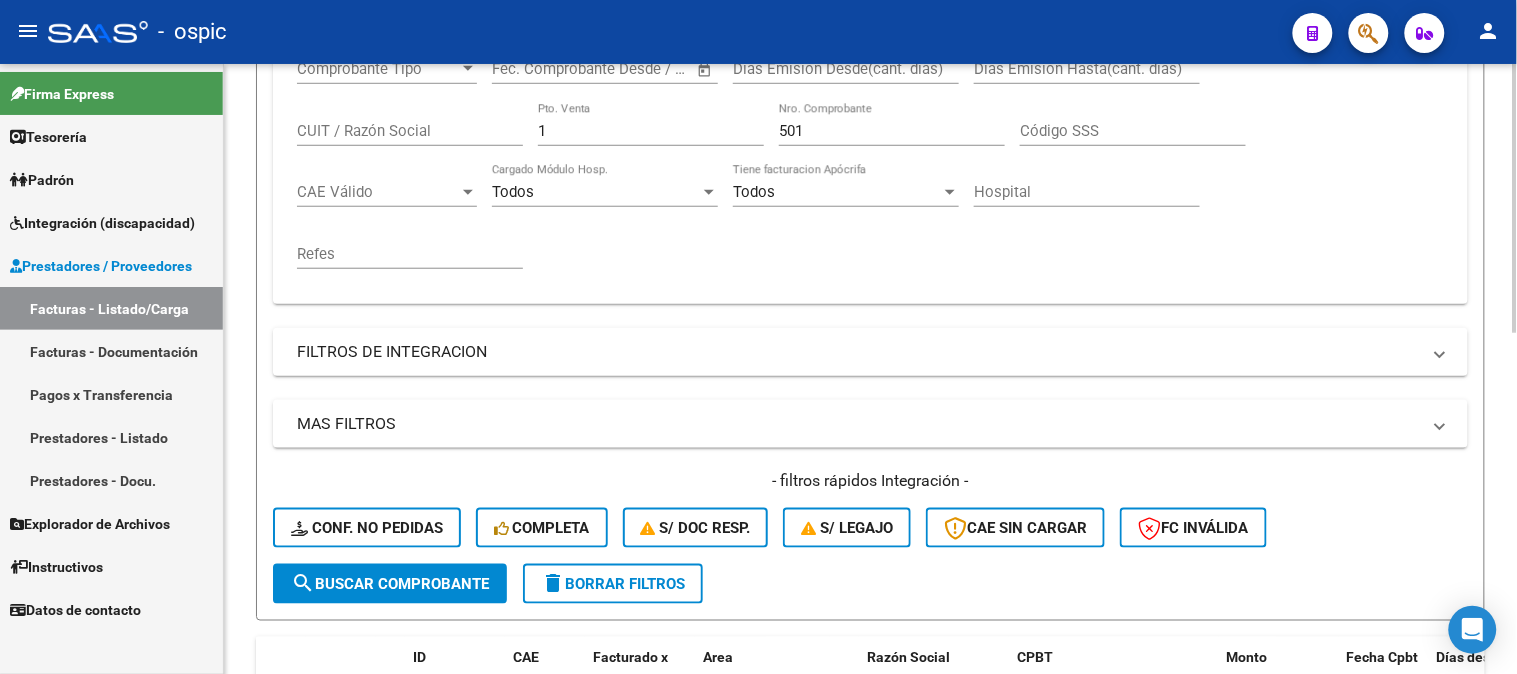 drag, startPoint x: 564, startPoint y: 132, endPoint x: 461, endPoint y: 111, distance: 105.11898 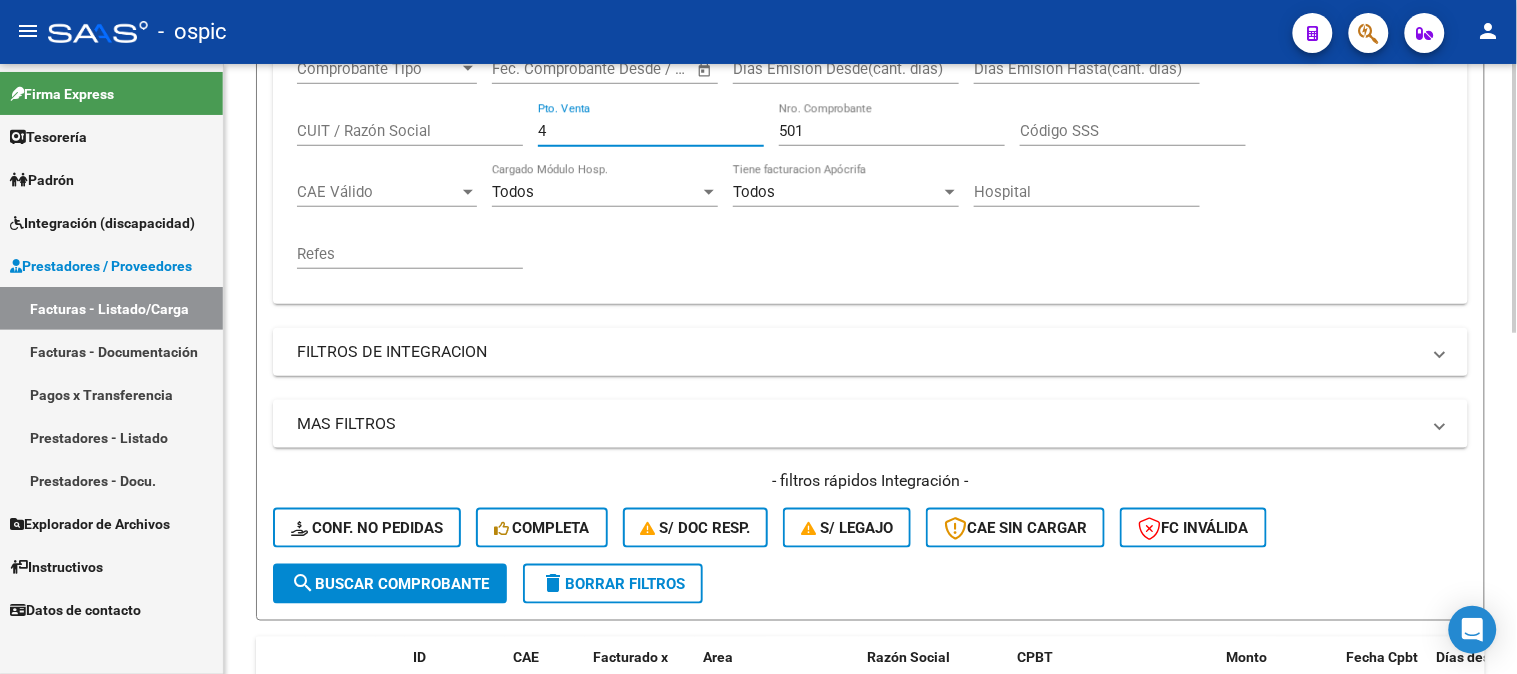 type on "4" 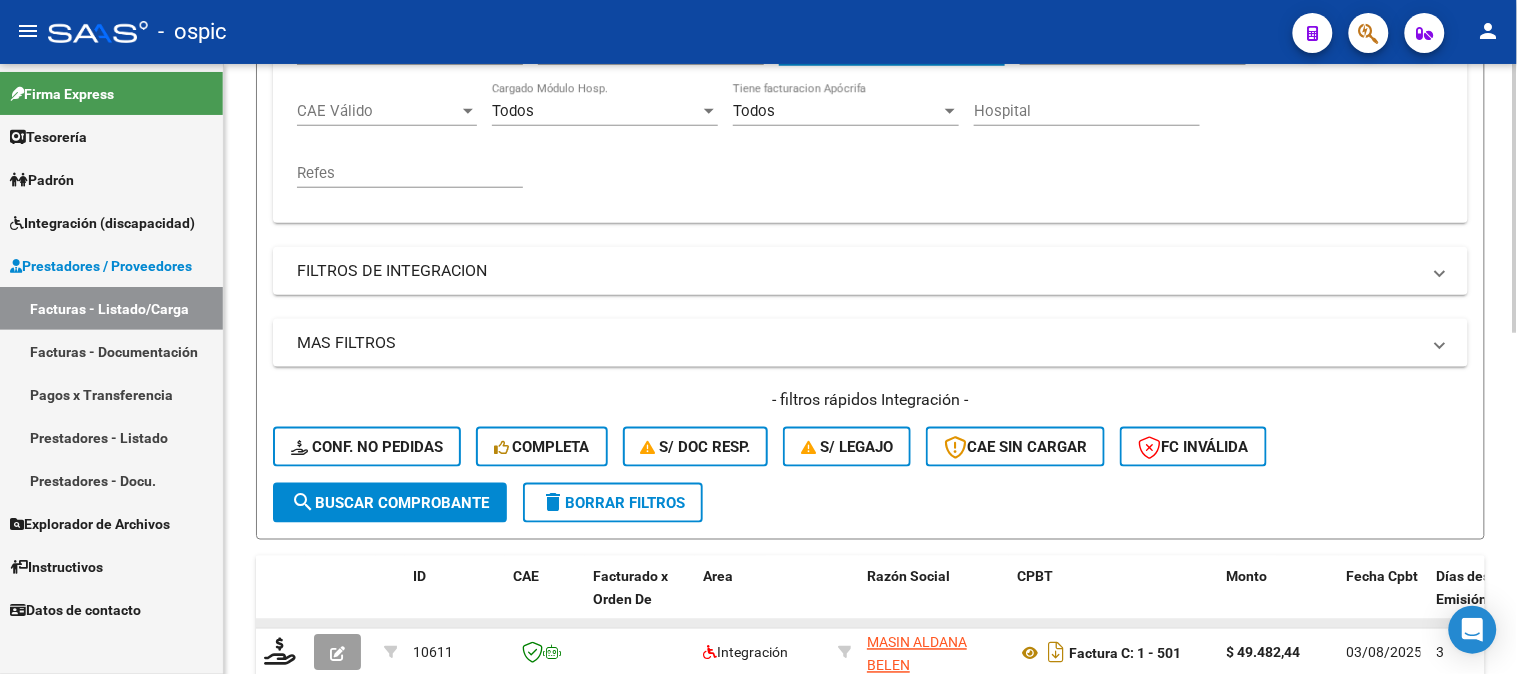scroll, scrollTop: 774, scrollLeft: 0, axis: vertical 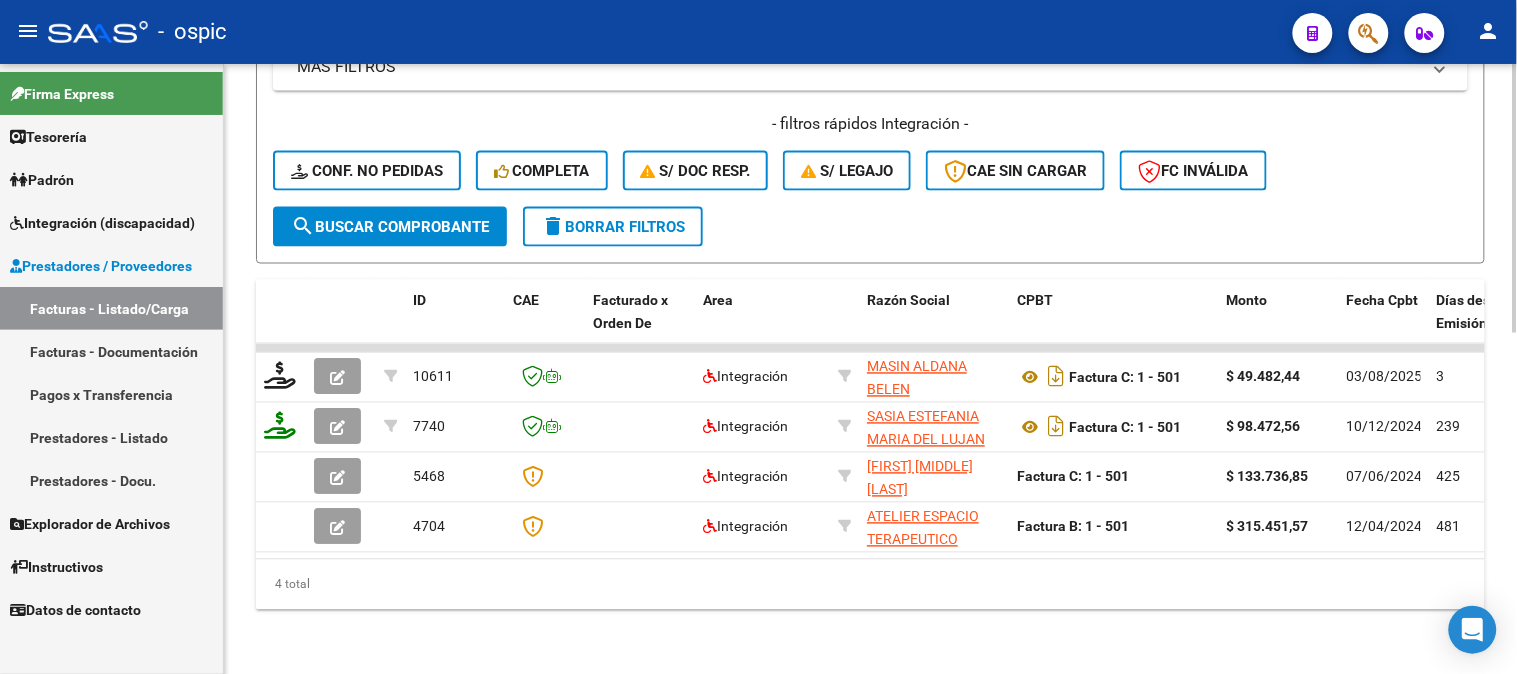type on "775" 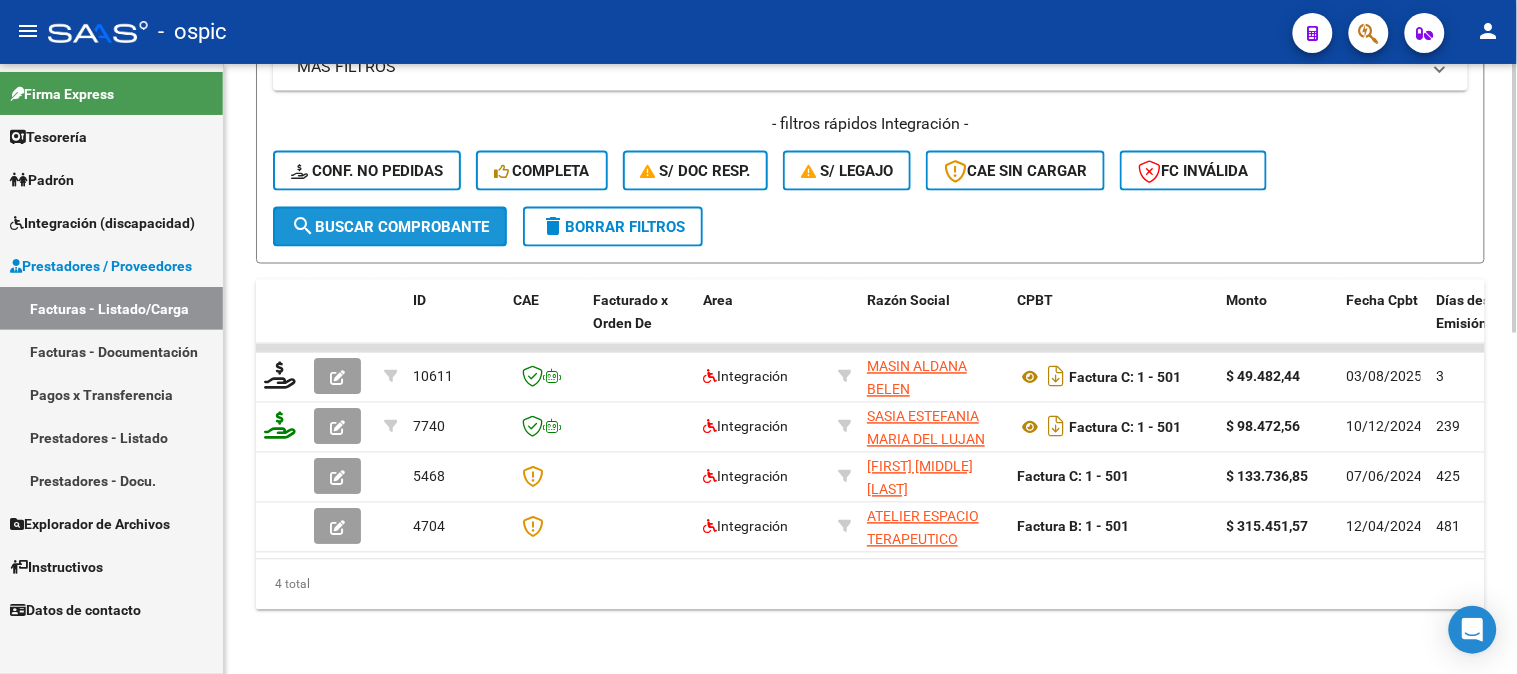 click on "search  Buscar Comprobante" 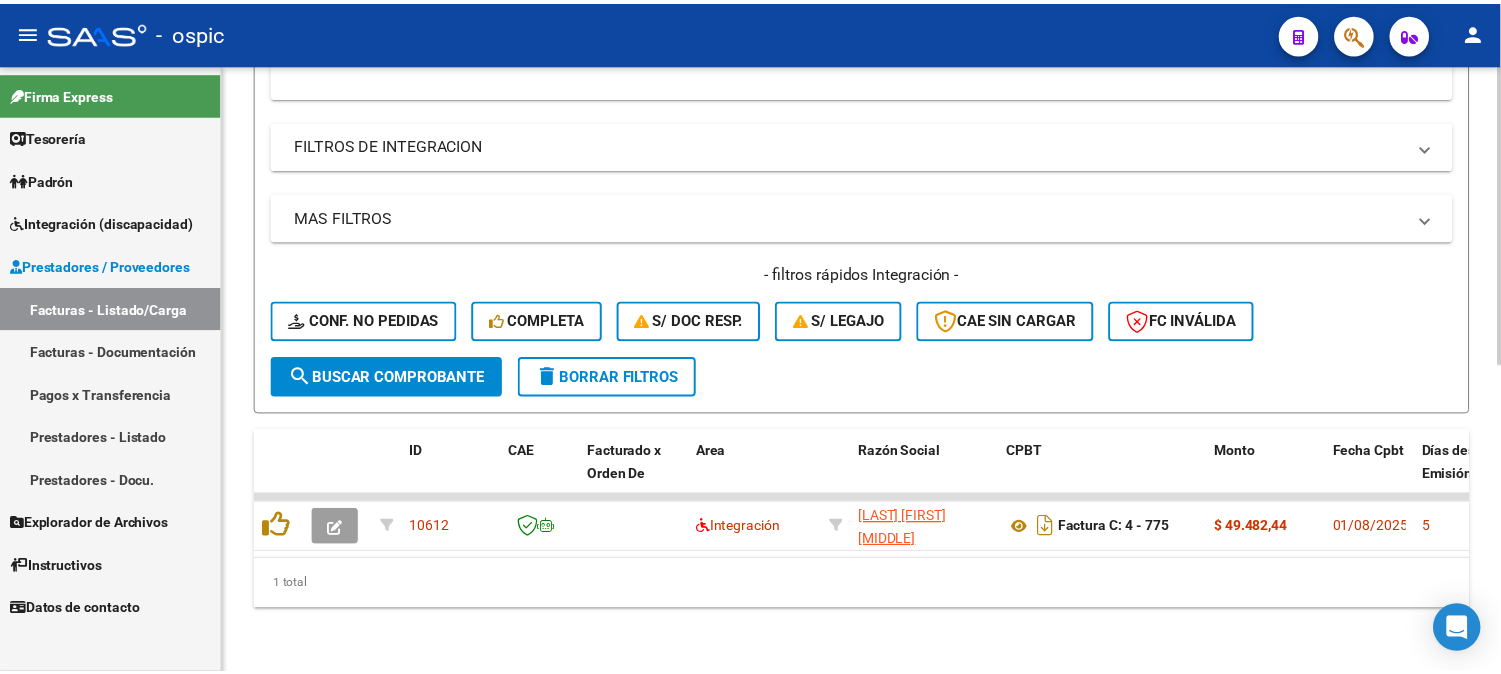 scroll, scrollTop: 625, scrollLeft: 0, axis: vertical 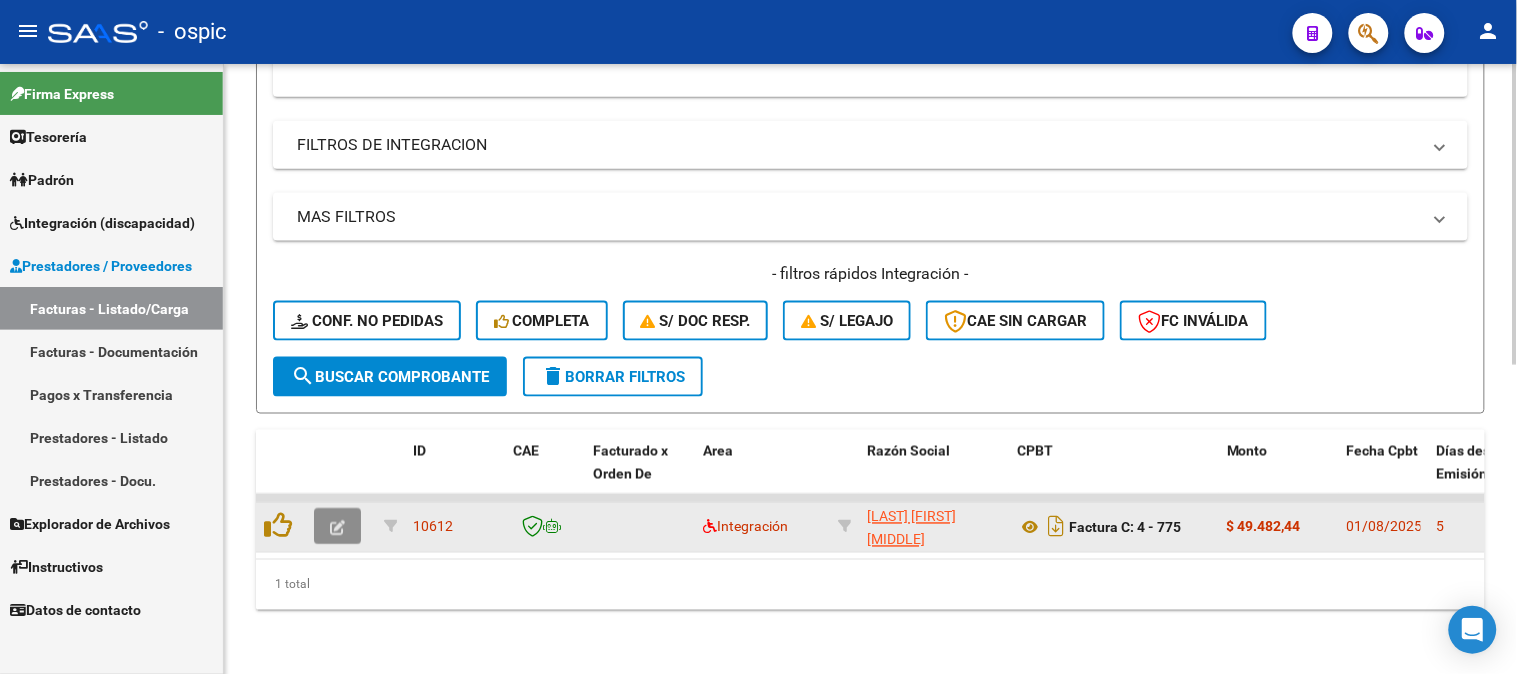 click 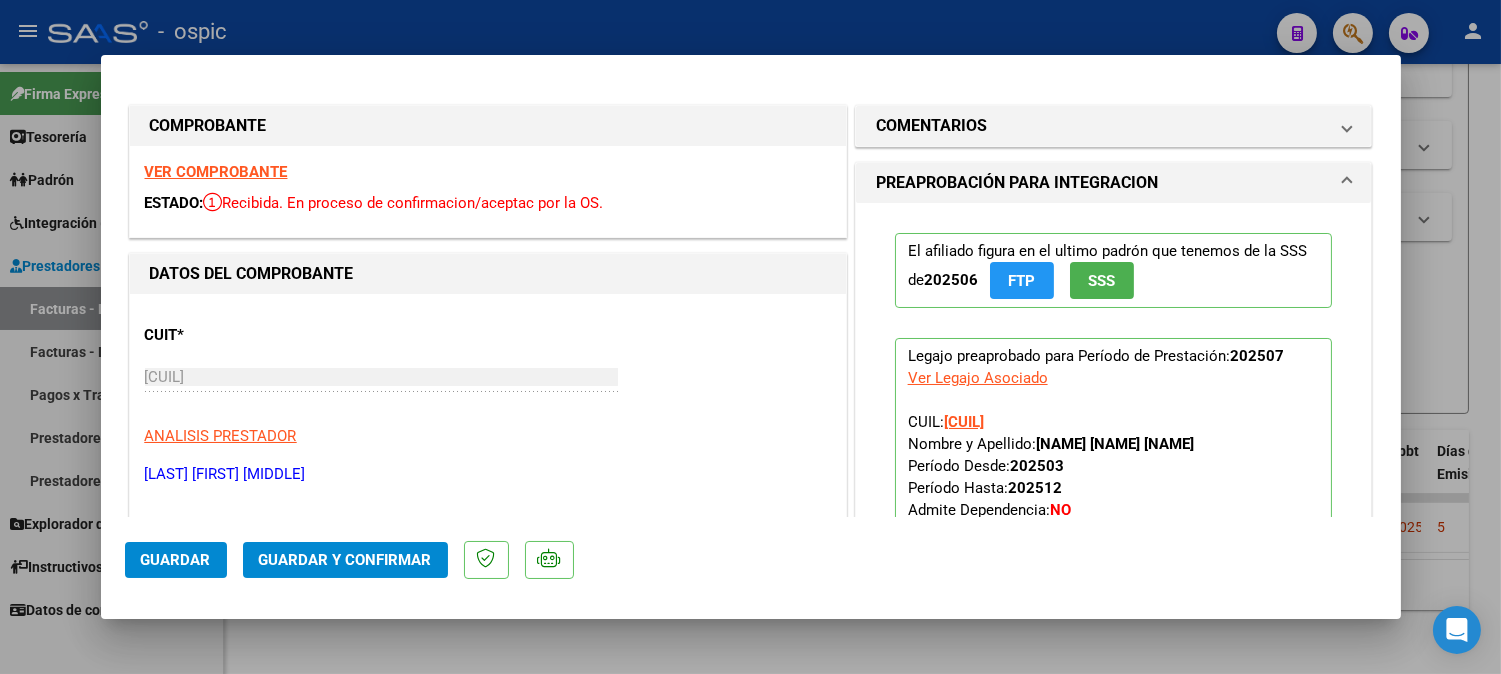 scroll, scrollTop: 97, scrollLeft: 0, axis: vertical 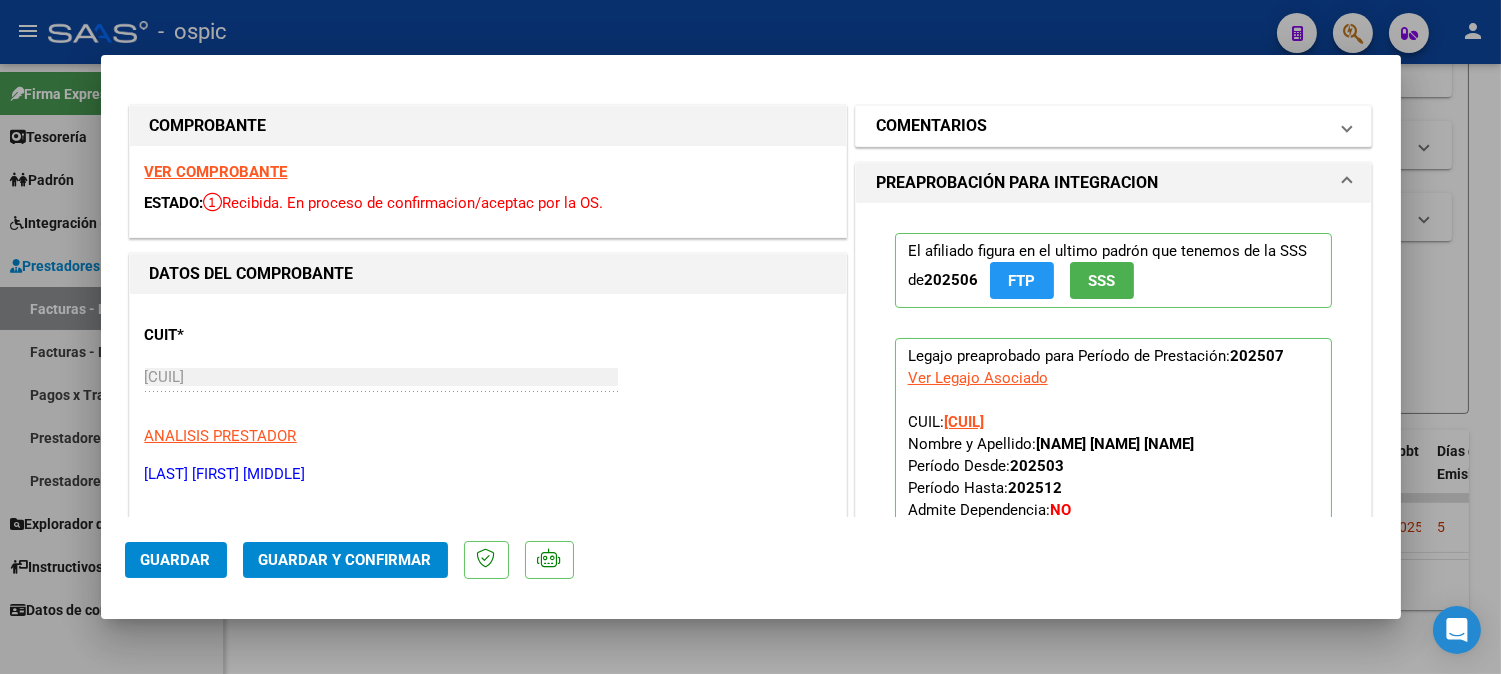 click on "COMENTARIOS" at bounding box center (1114, 126) 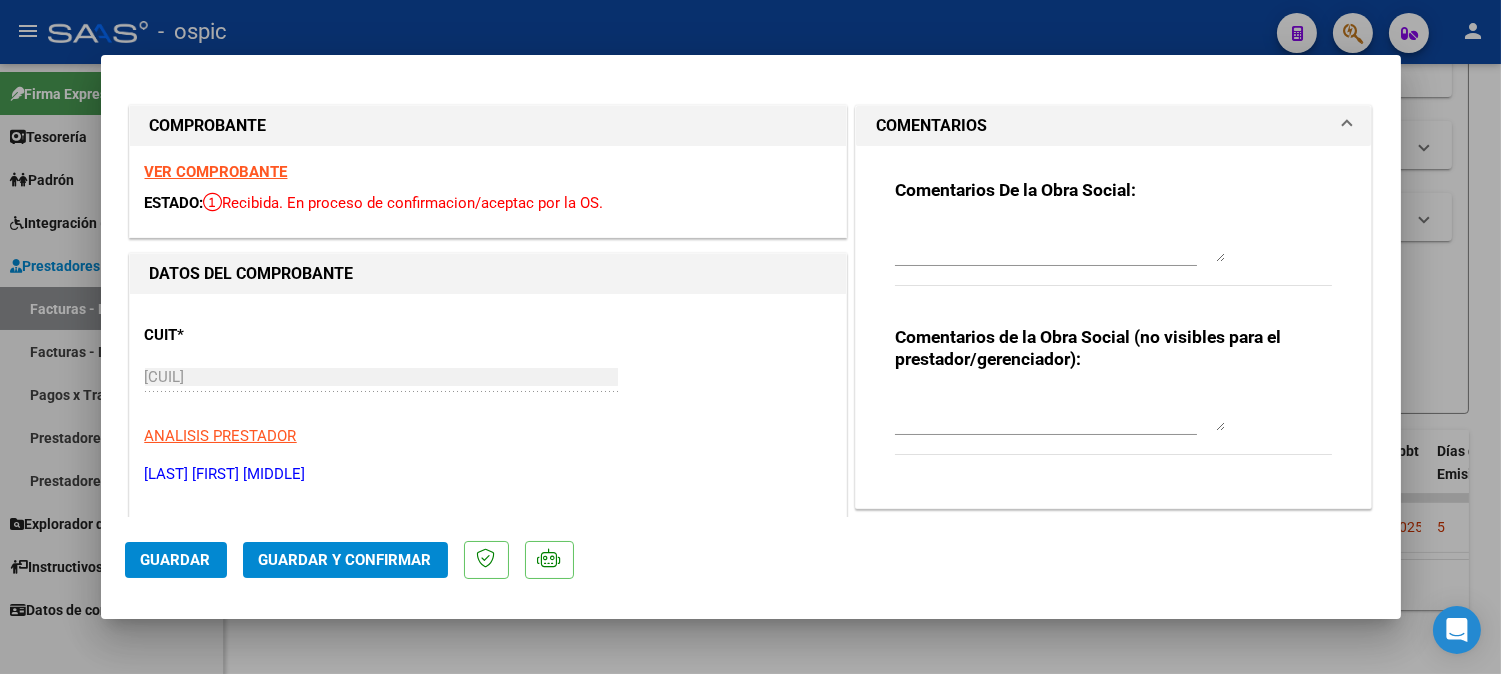 click at bounding box center (1060, 411) 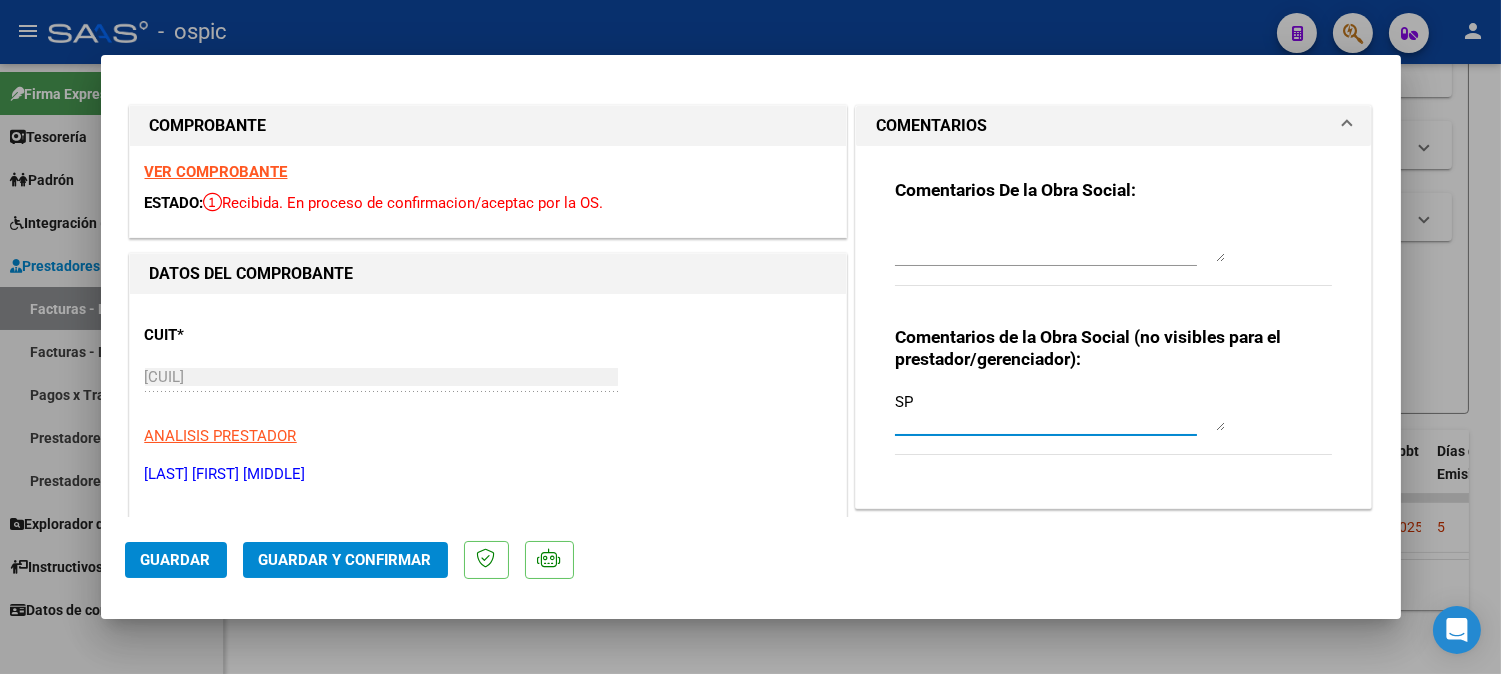type on "S" 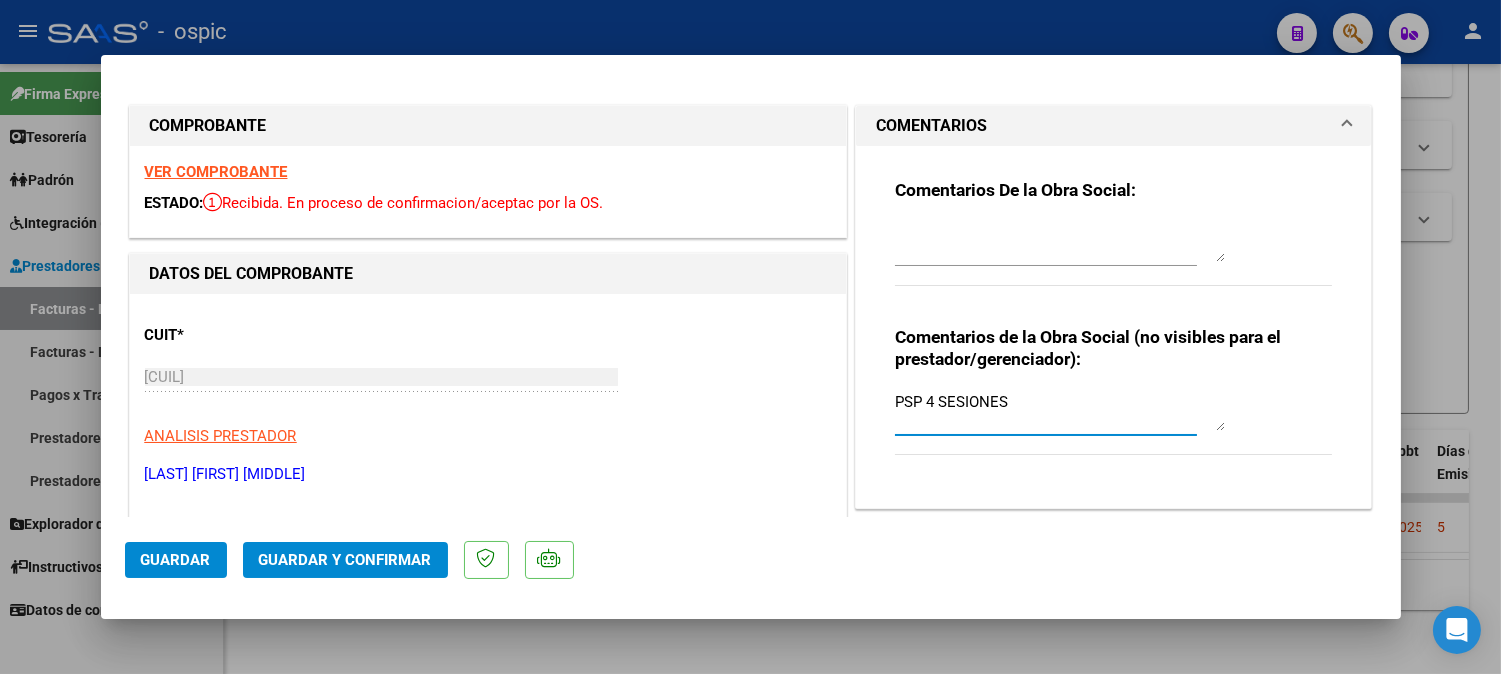 type on "PSP 4 SESIONES" 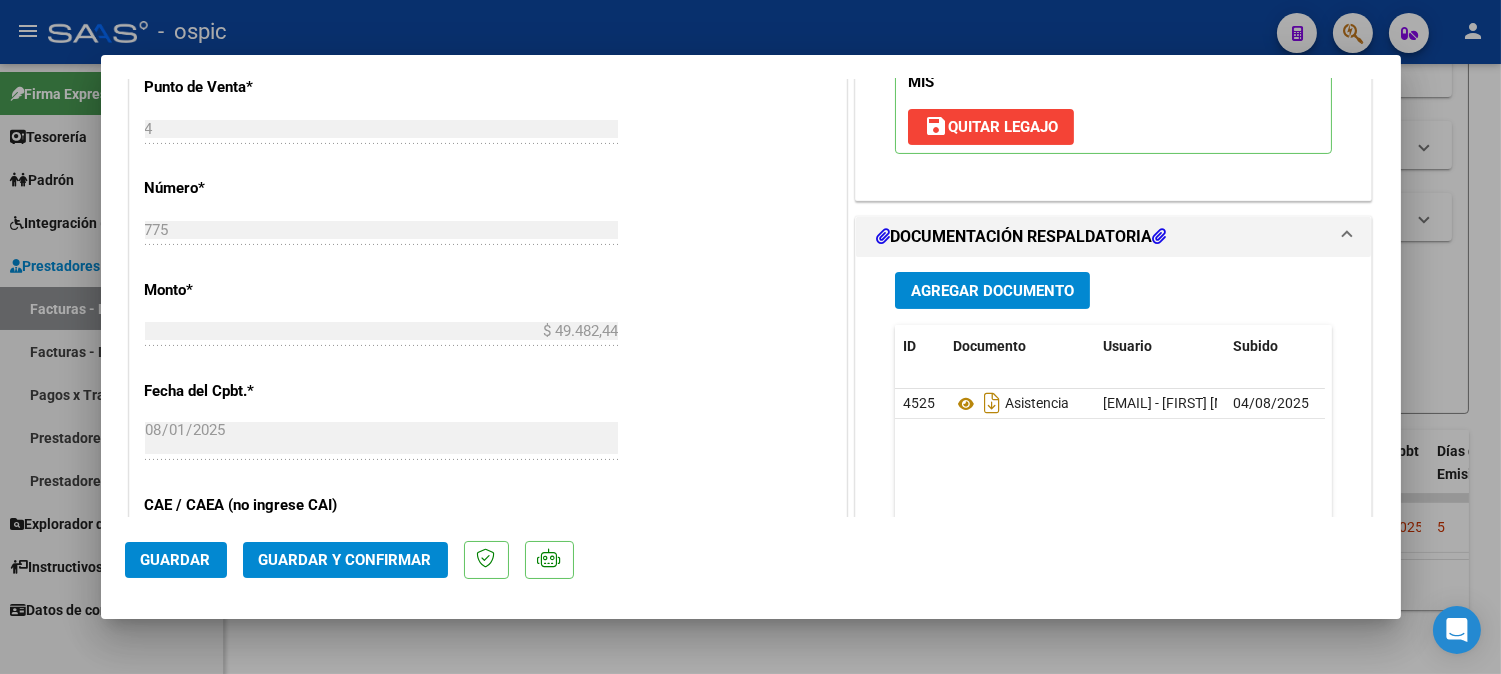 scroll, scrollTop: 881, scrollLeft: 0, axis: vertical 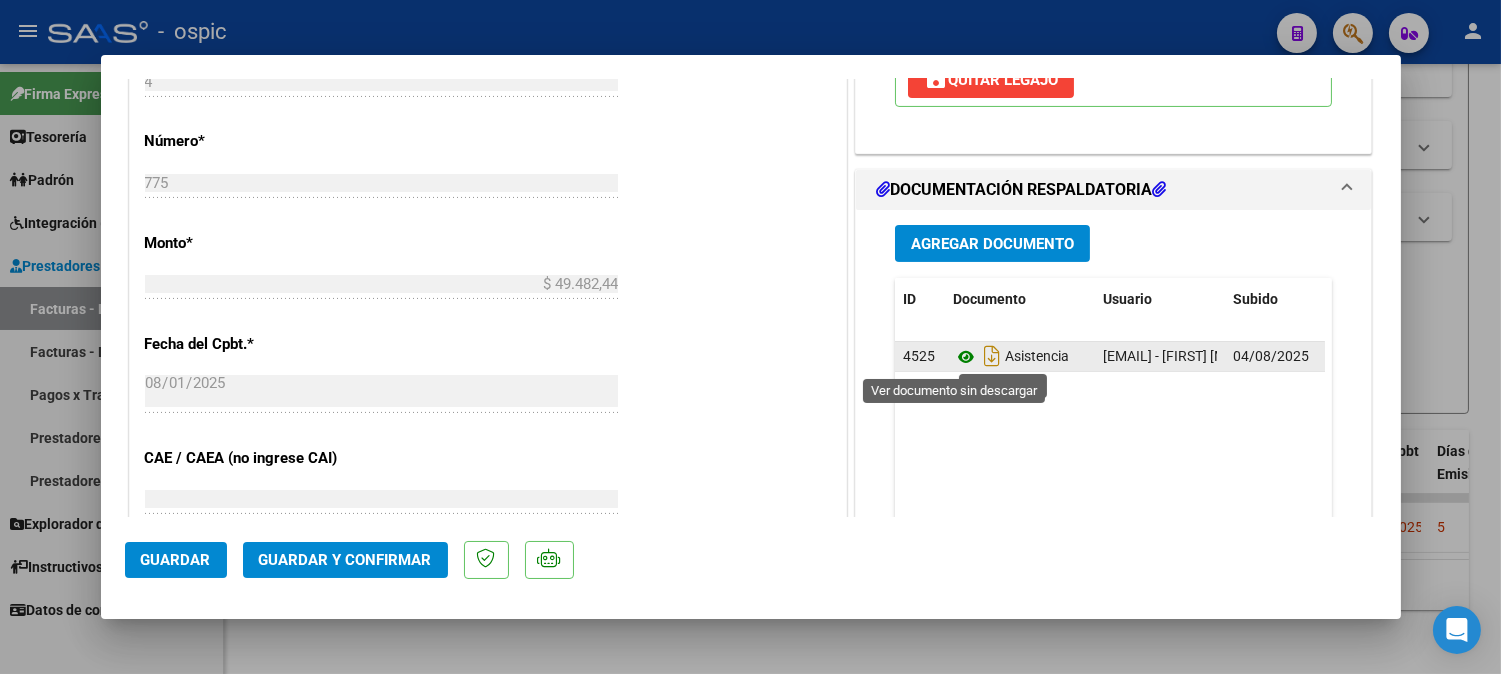 click 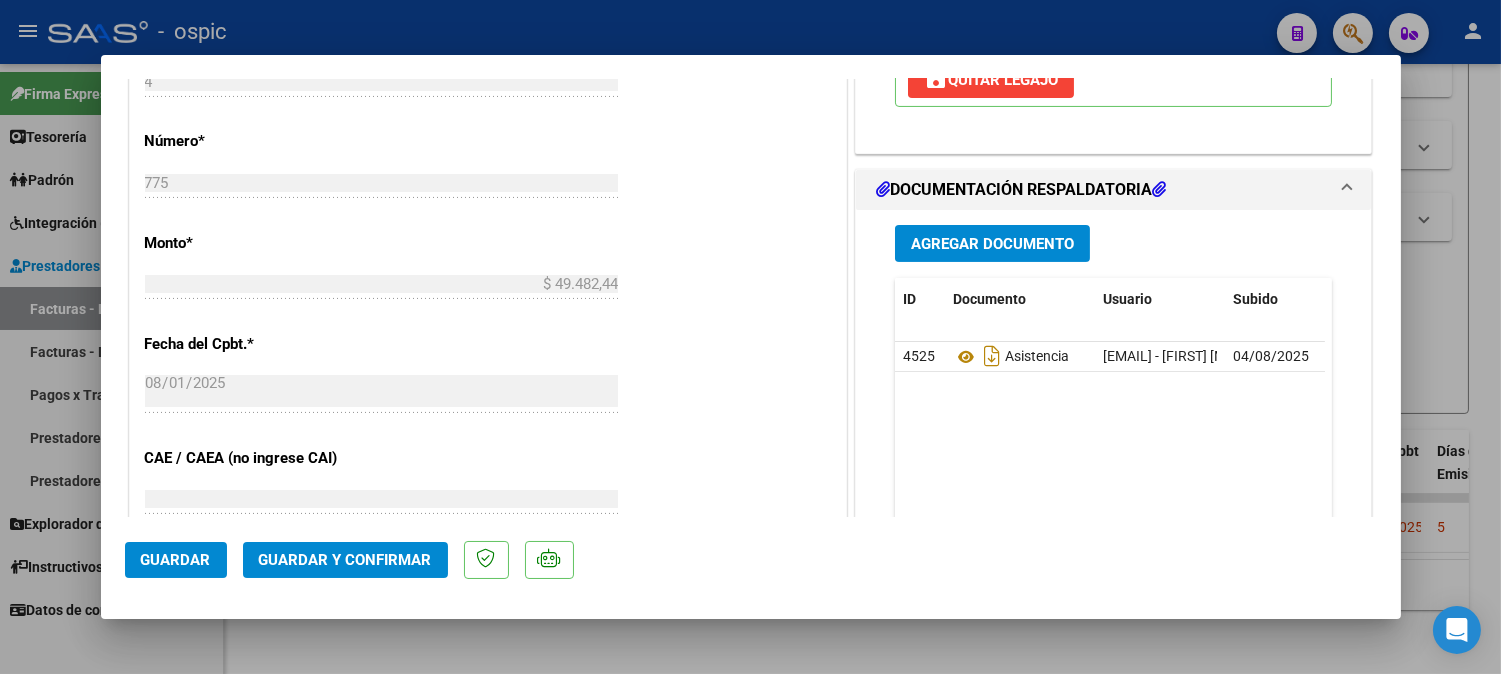click on "Guardar y Confirmar" 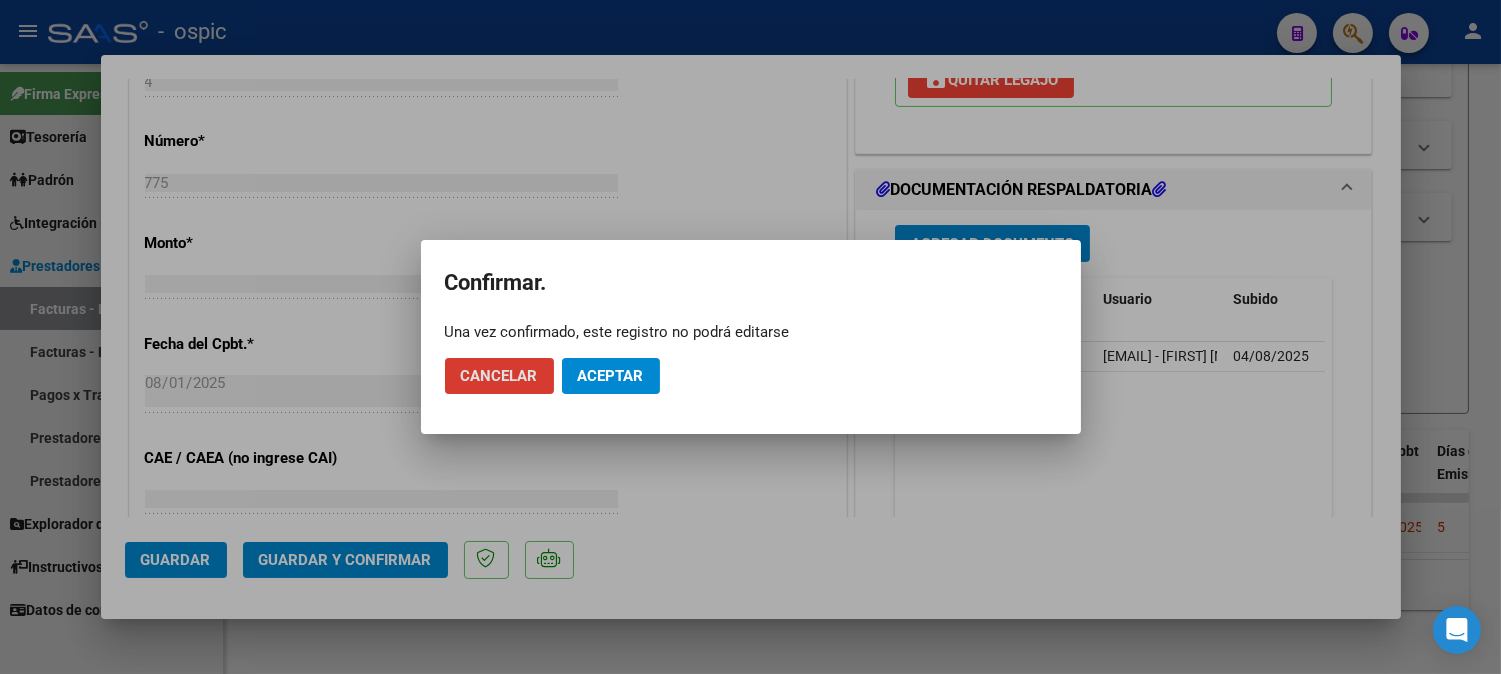 click on "Aceptar" 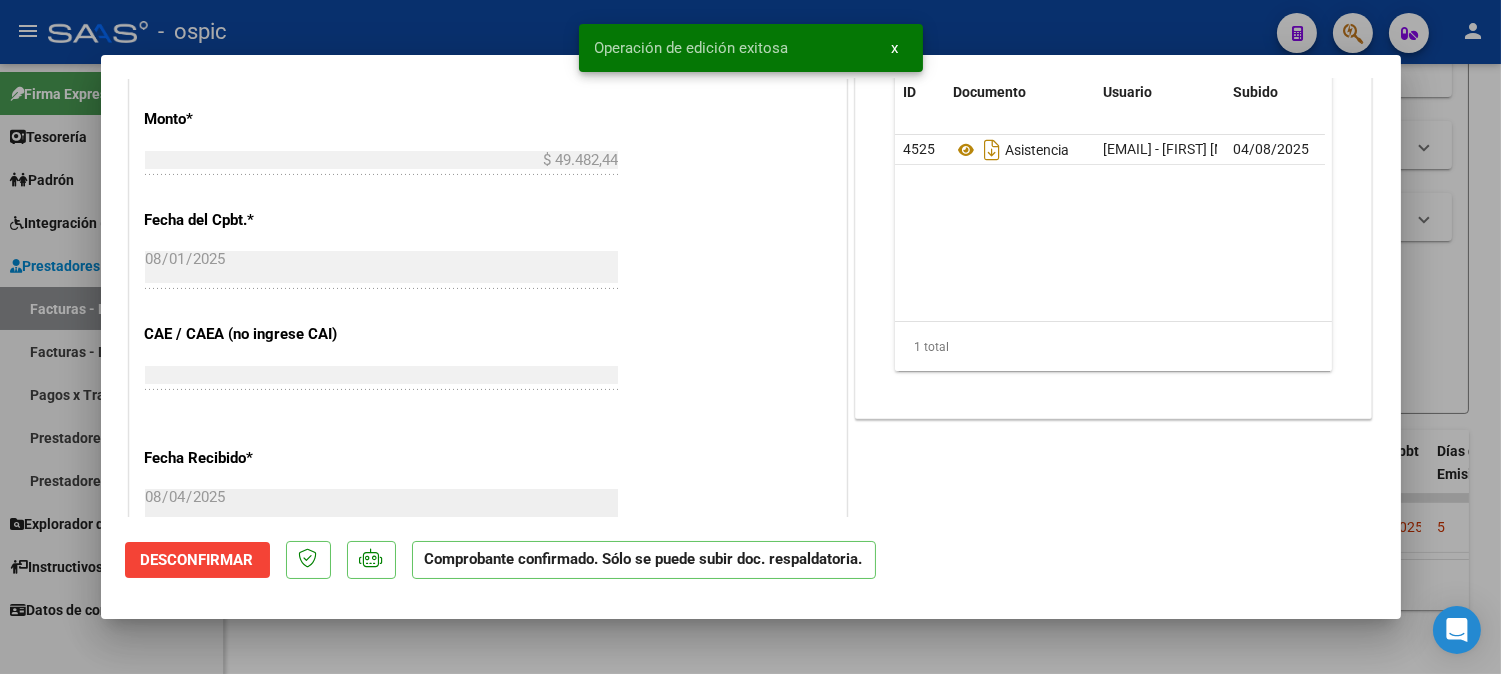 type 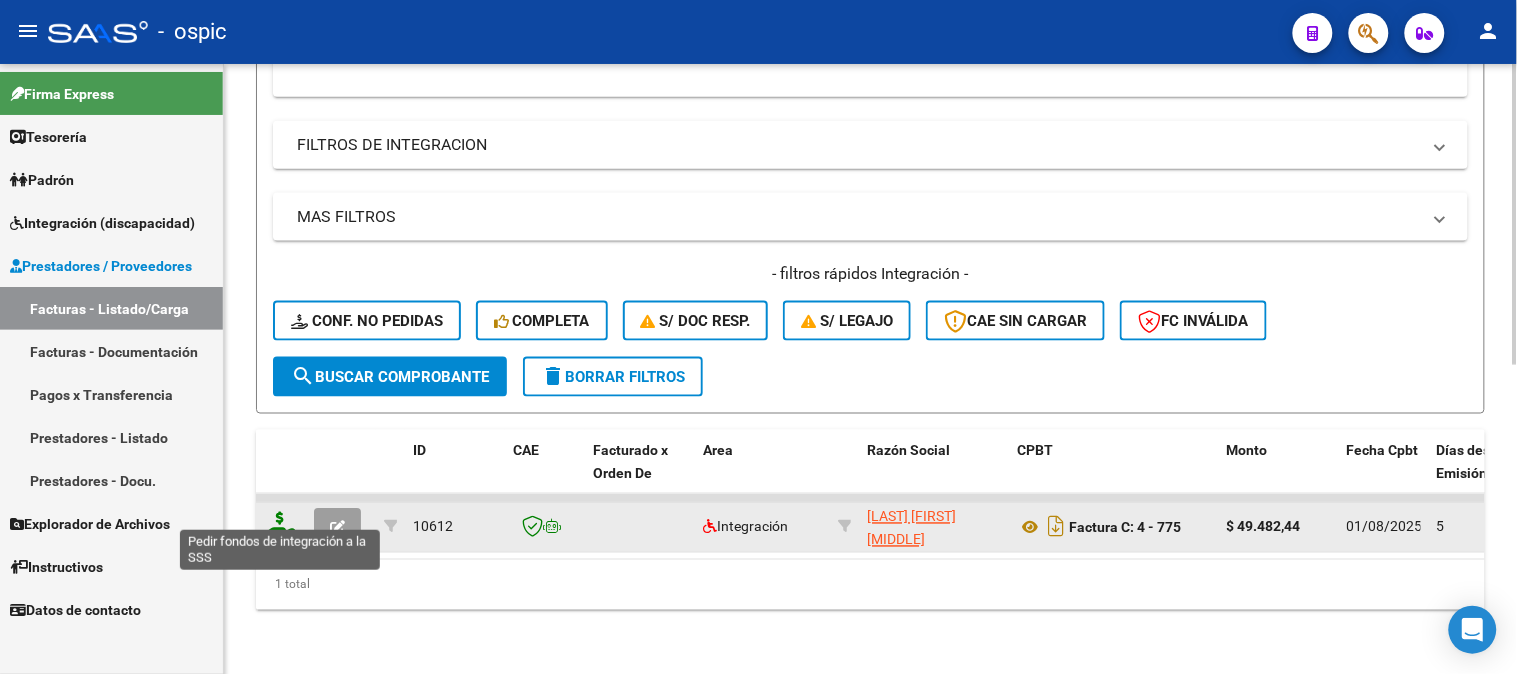 click 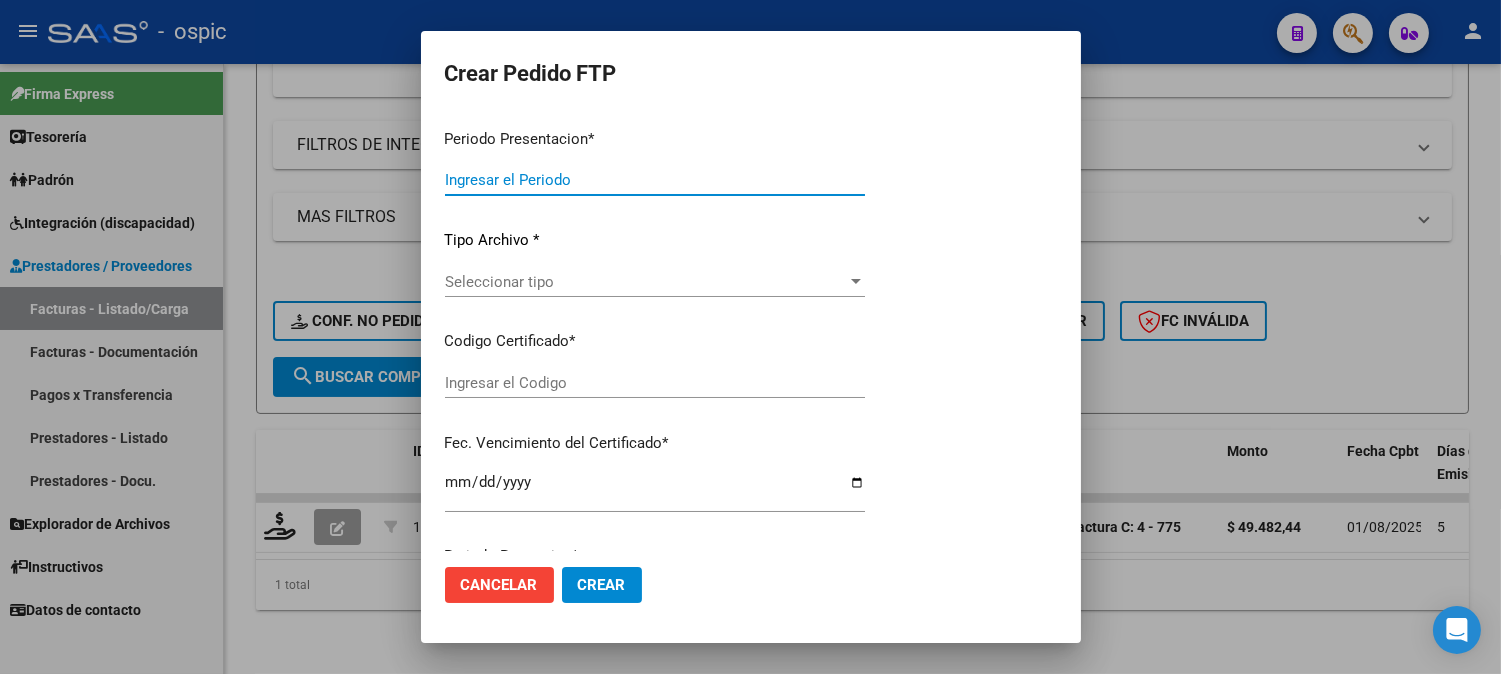 type on "202507" 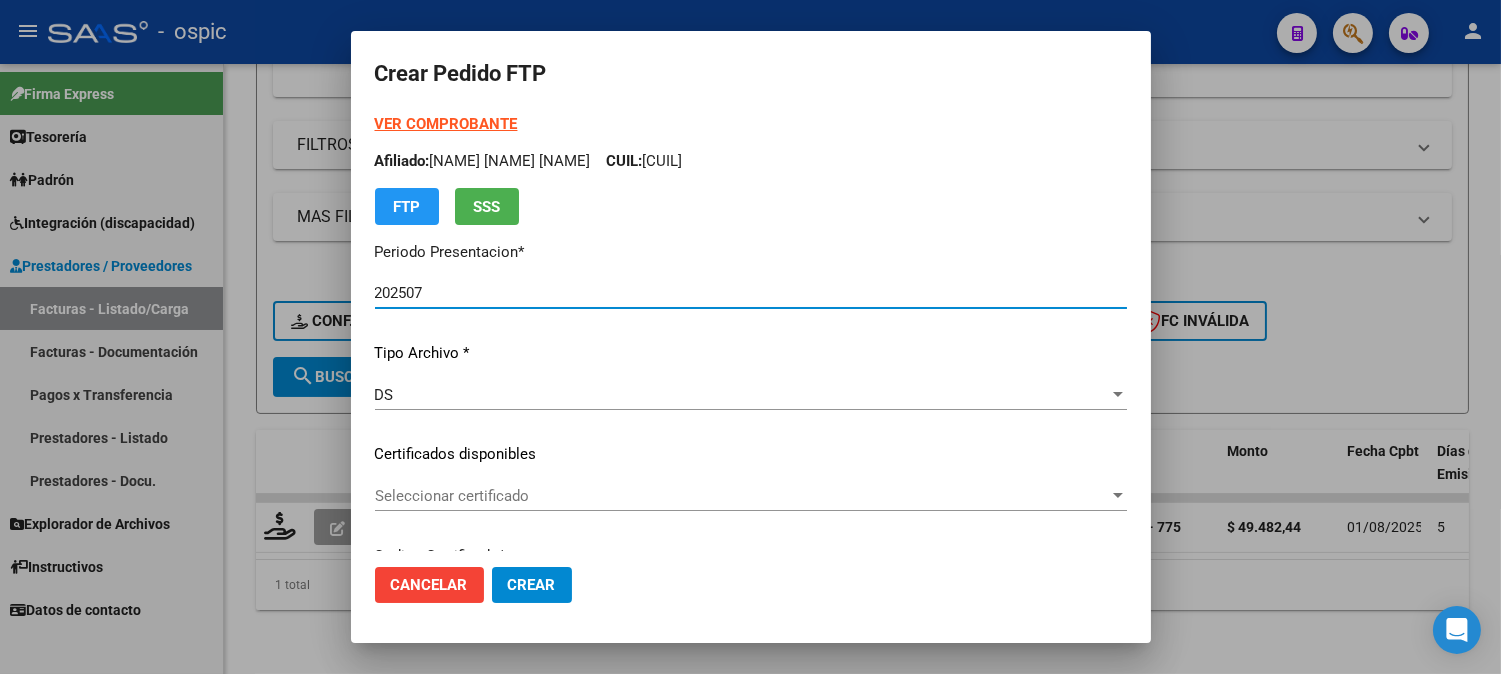 type on "4098698342" 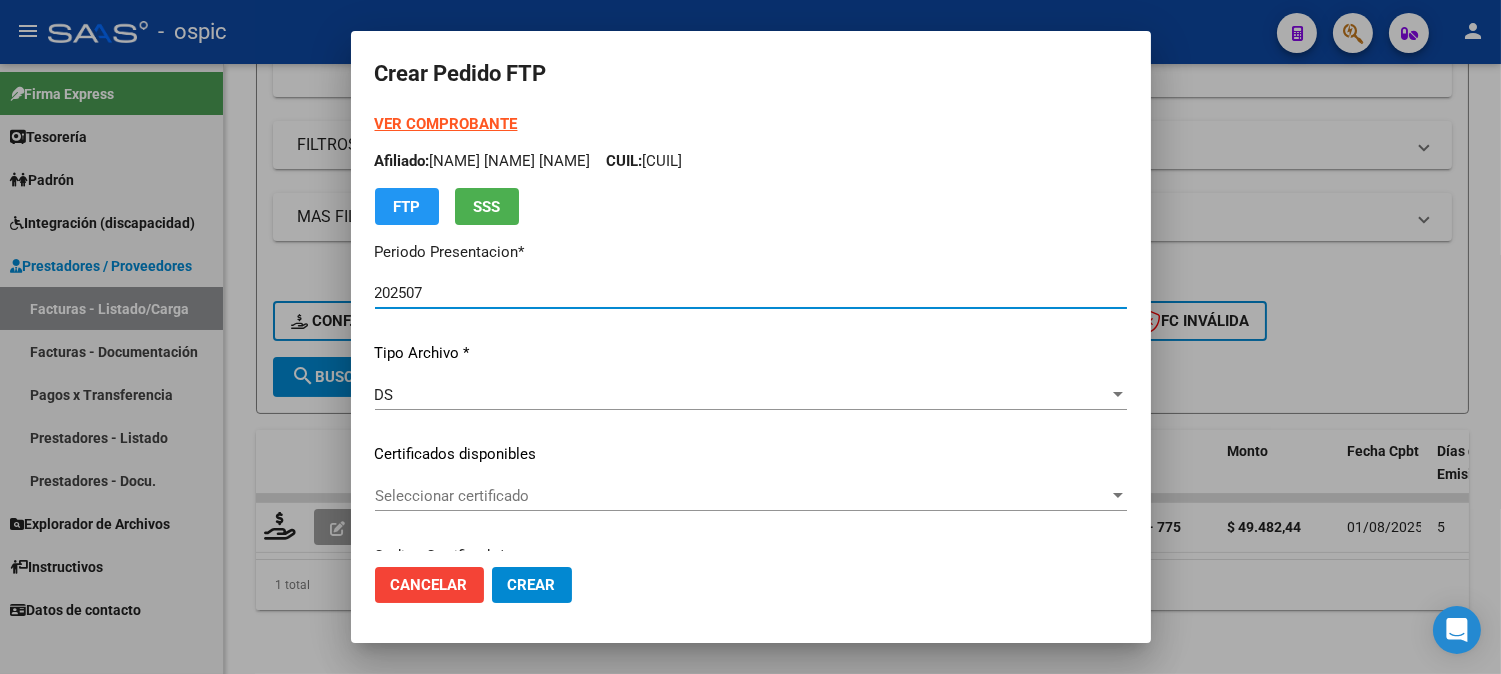 type on "2025-12-16" 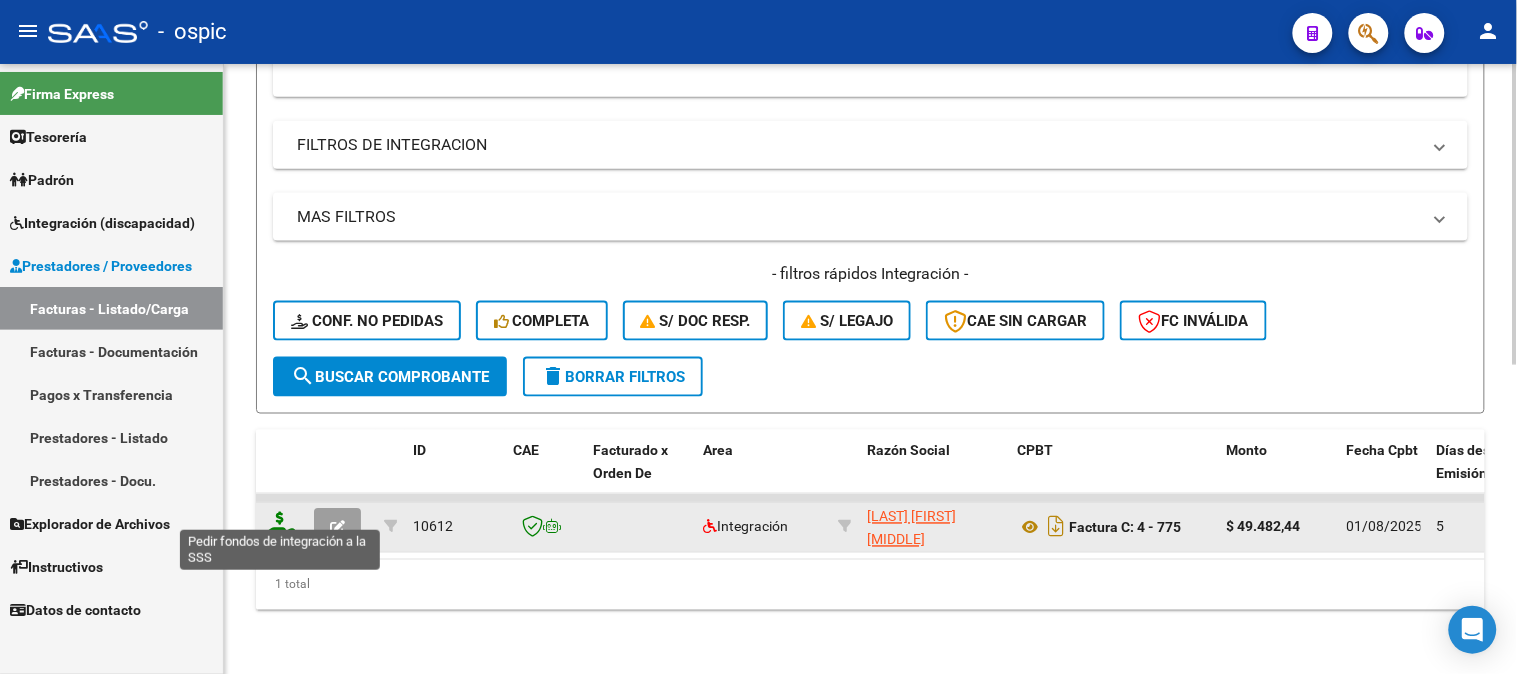 click 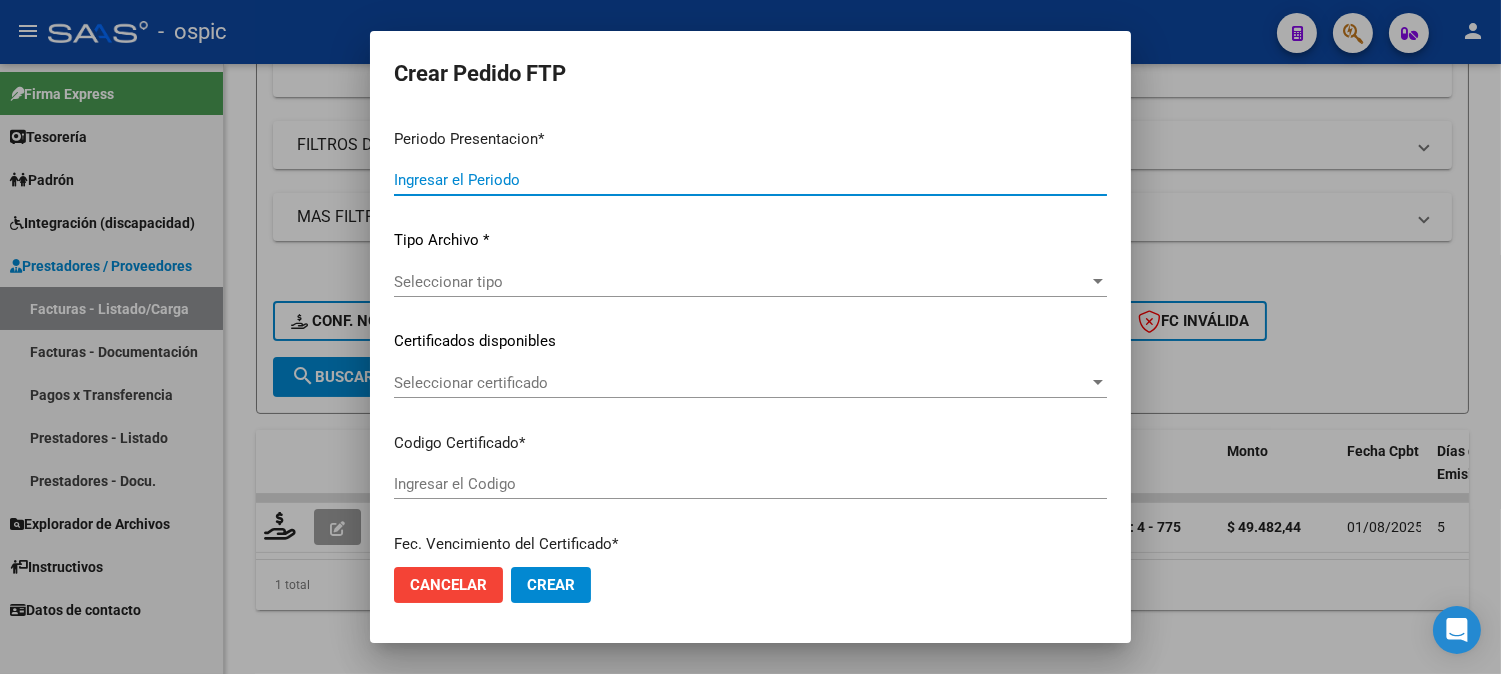 type on "202507" 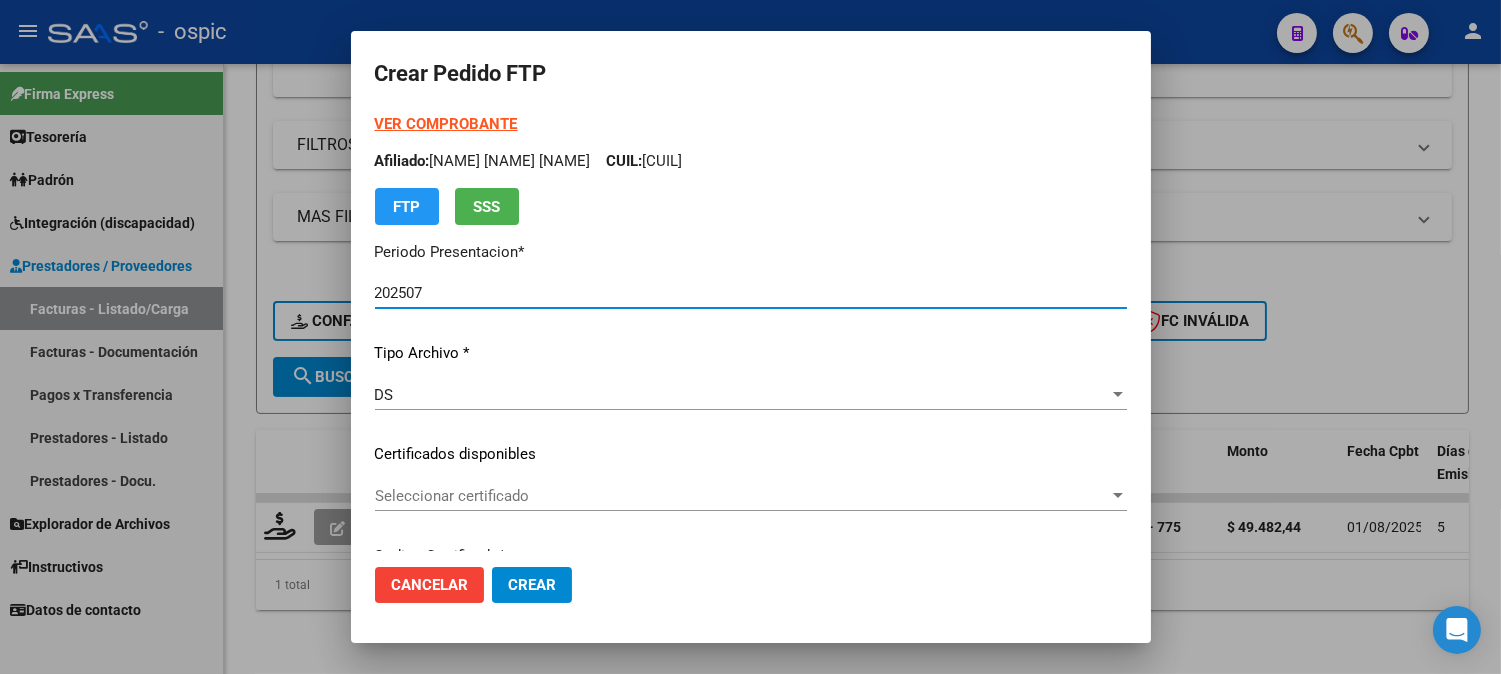 type on "4098698342" 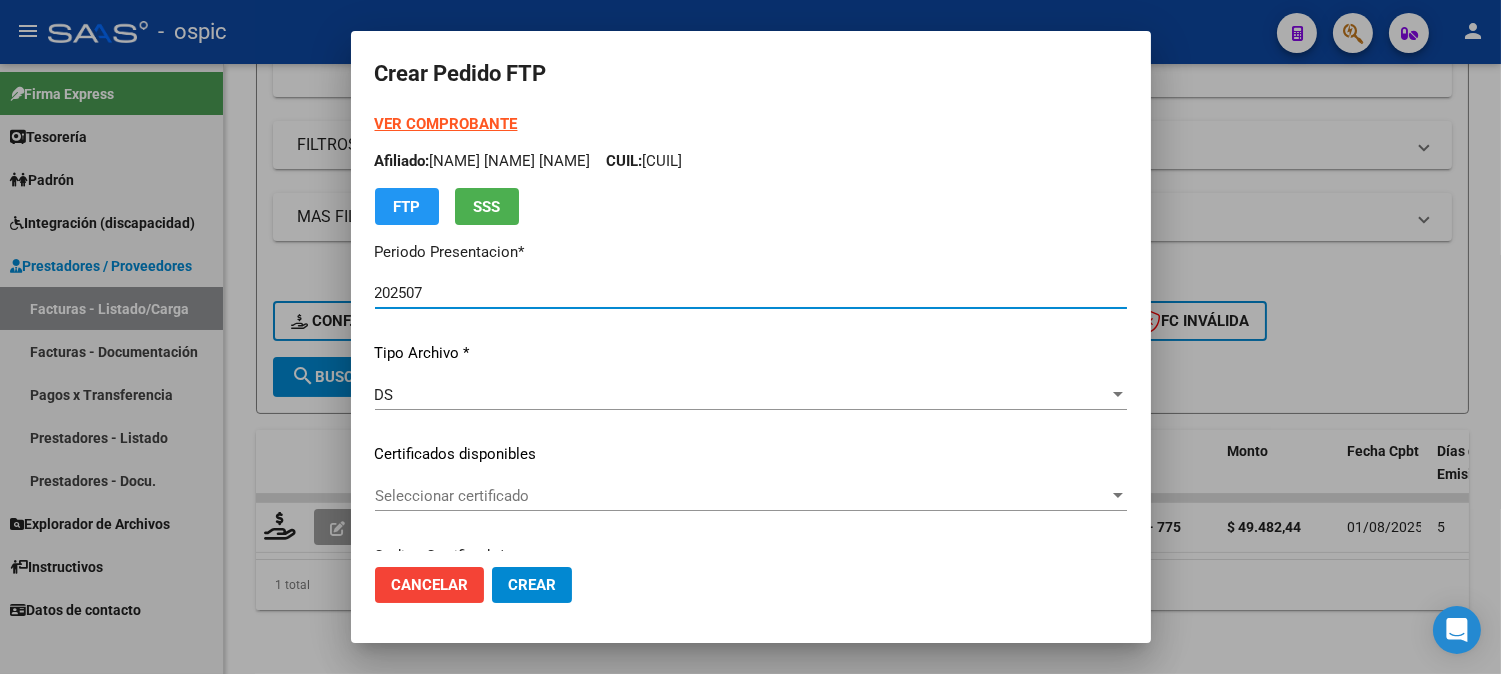 type on "2025-12-16" 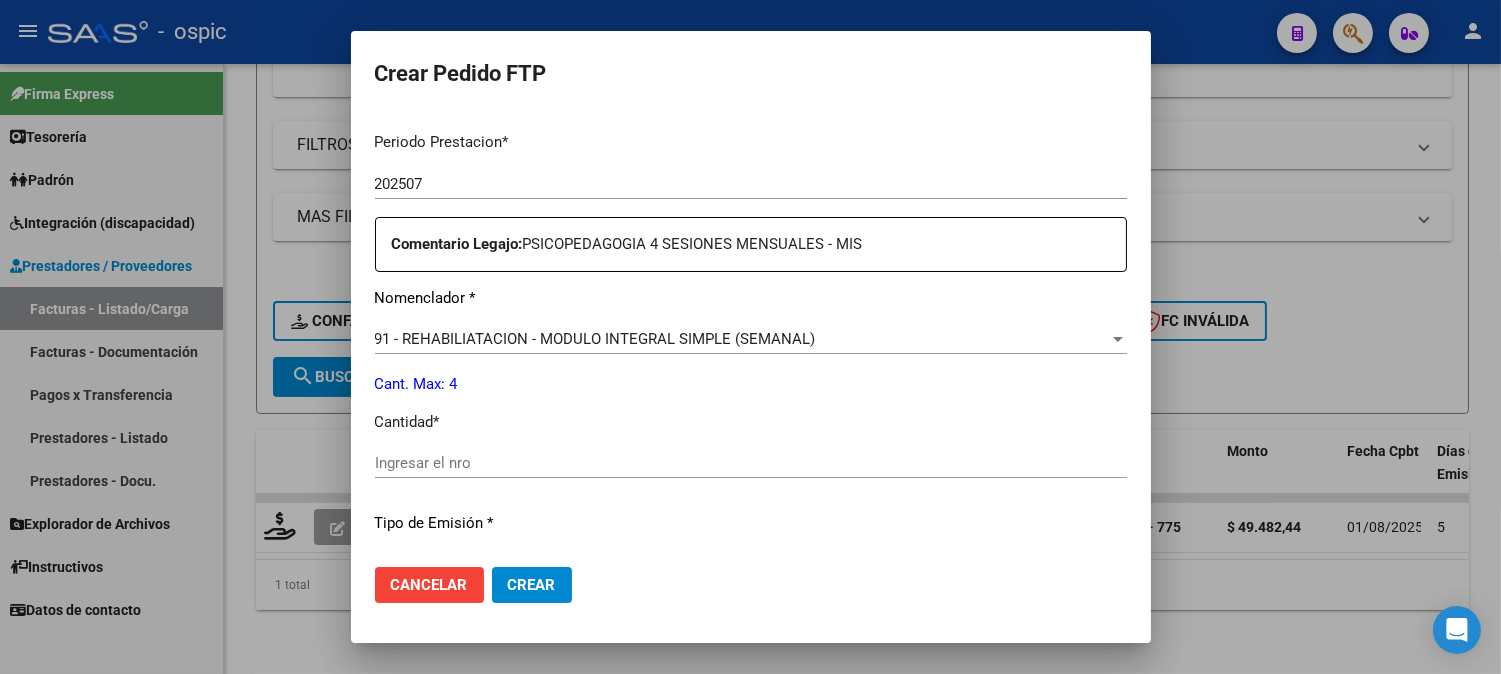 scroll, scrollTop: 673, scrollLeft: 0, axis: vertical 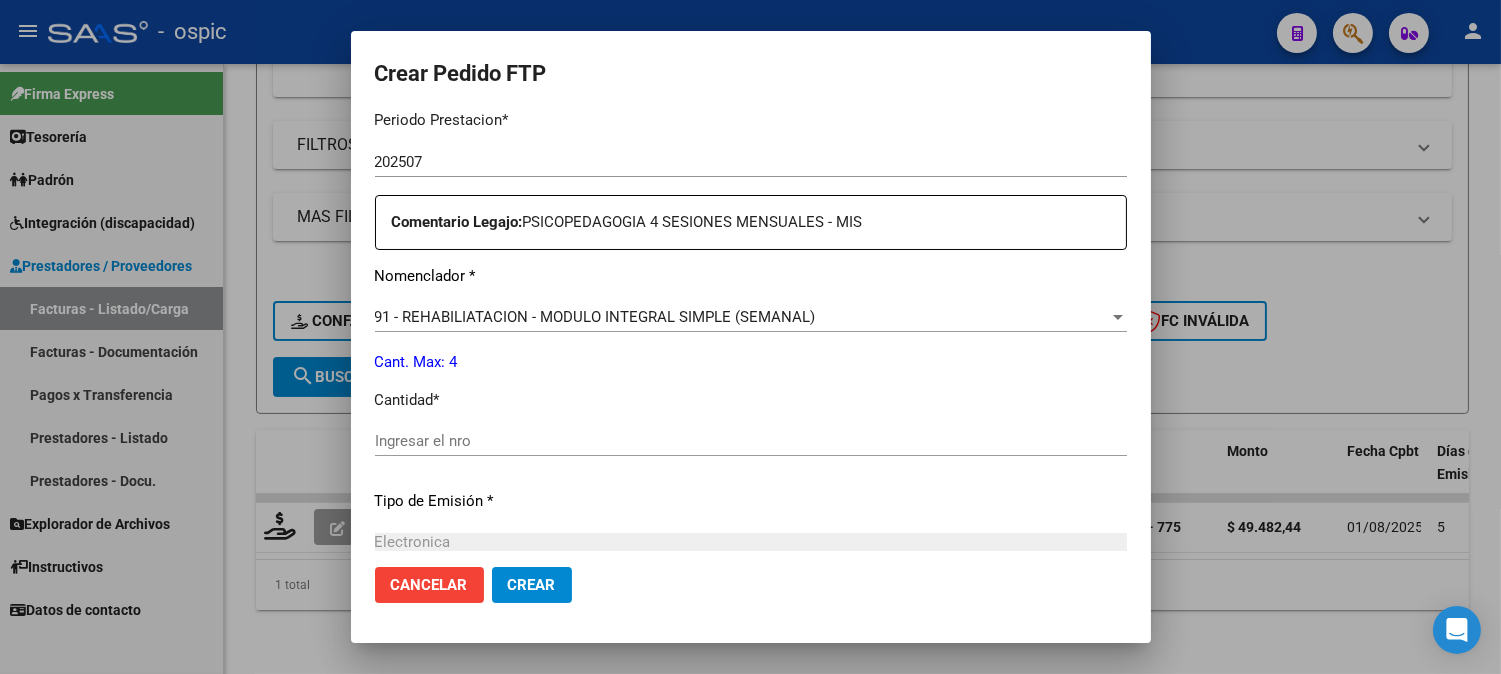 click on "Ingresar el nro" at bounding box center (751, 441) 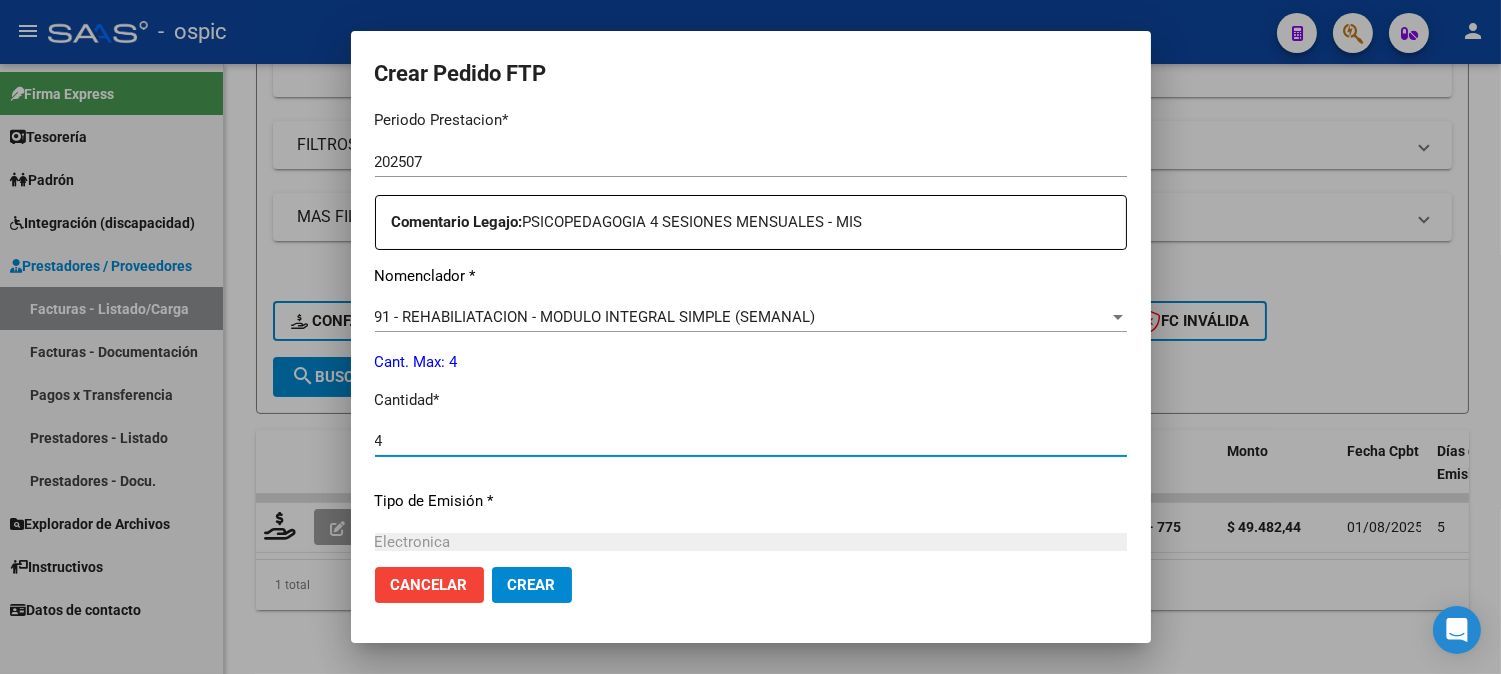 type on "4" 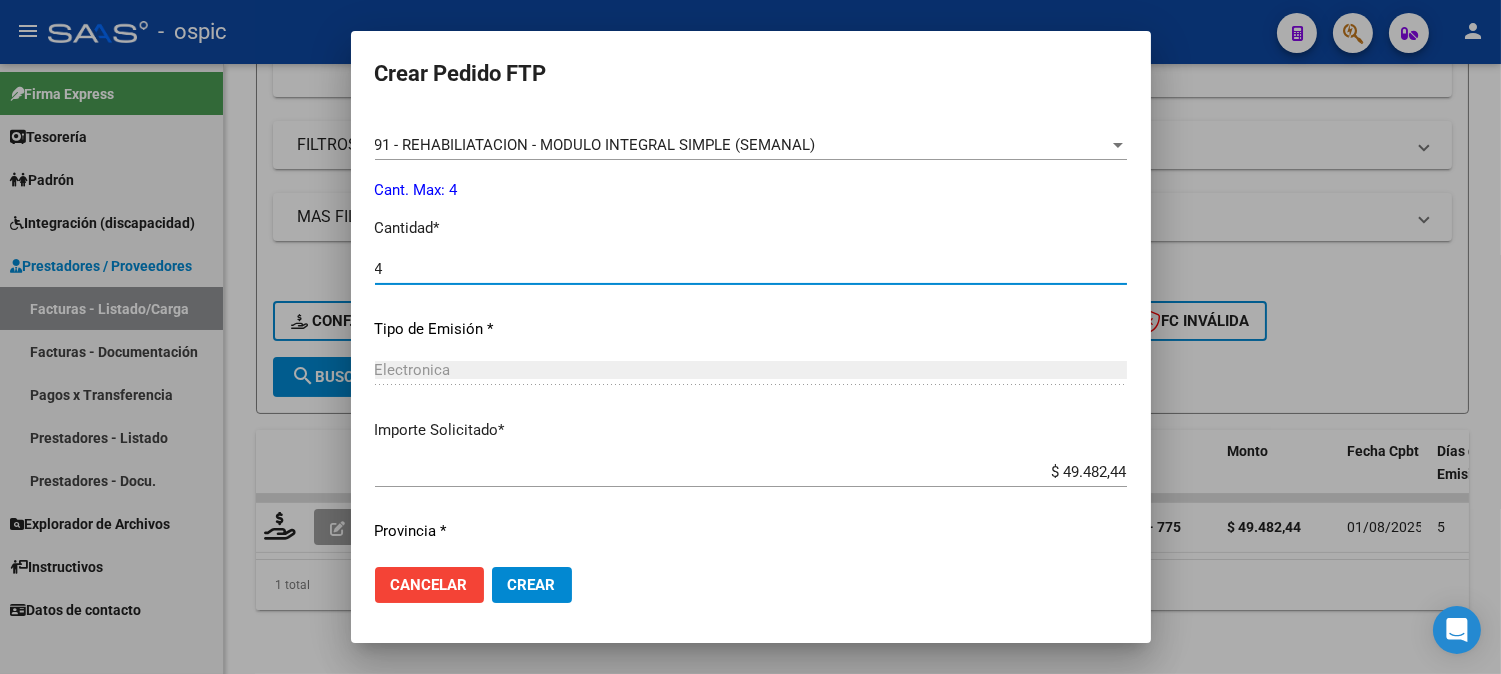 scroll, scrollTop: 900, scrollLeft: 0, axis: vertical 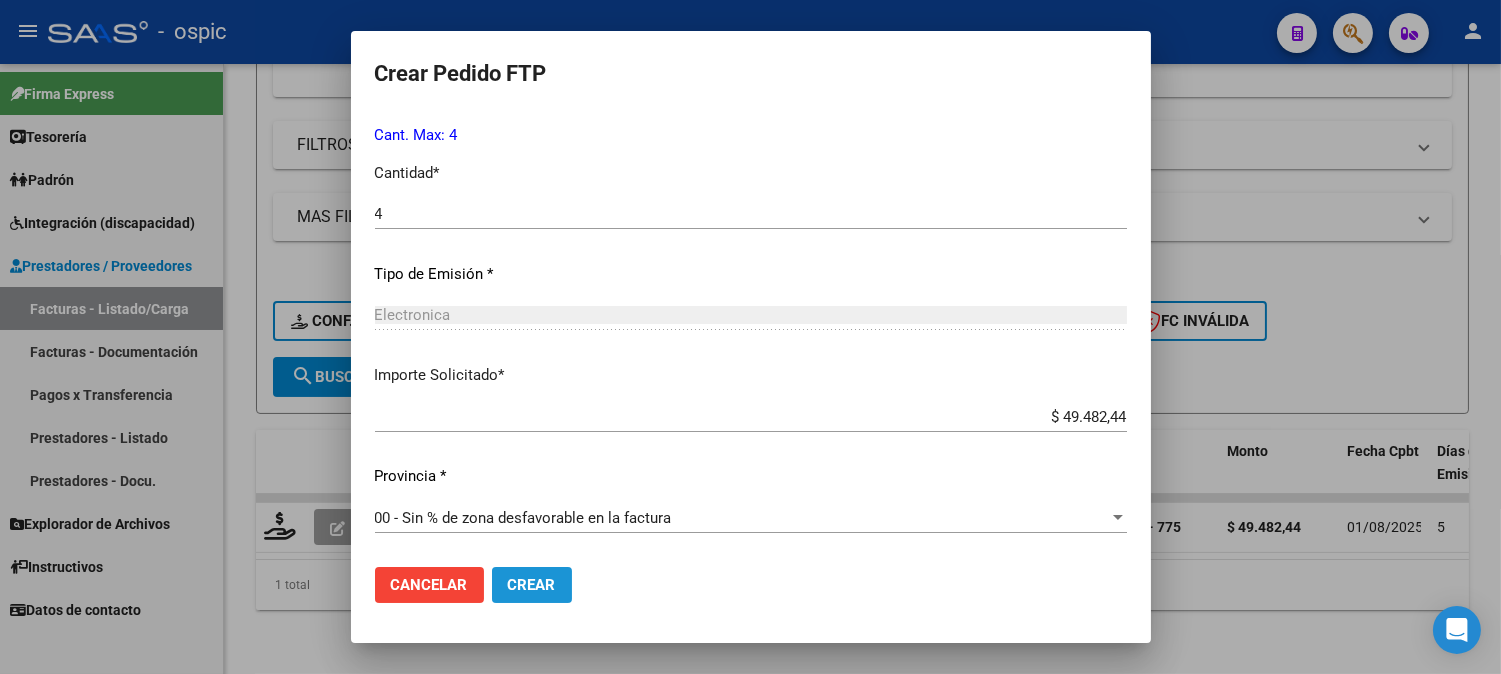 click on "Crear" 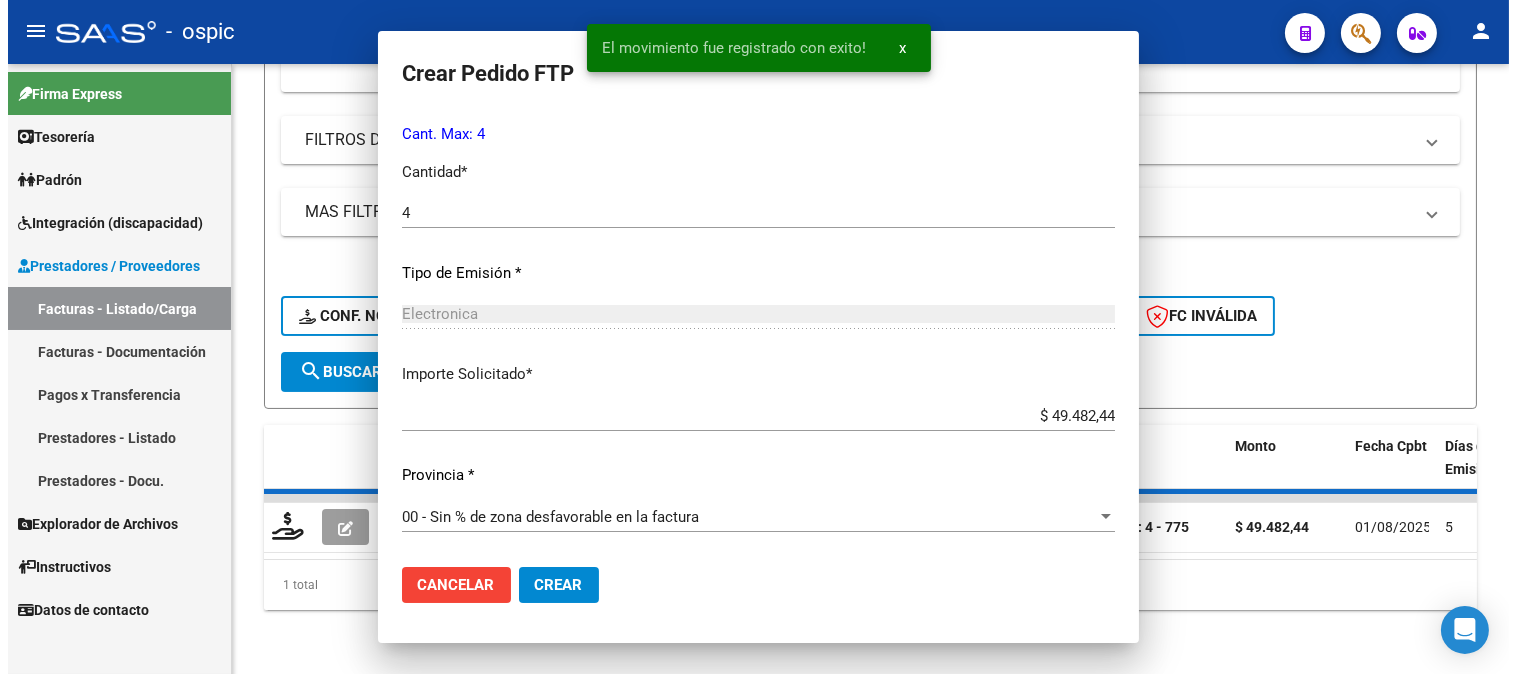 scroll, scrollTop: 0, scrollLeft: 0, axis: both 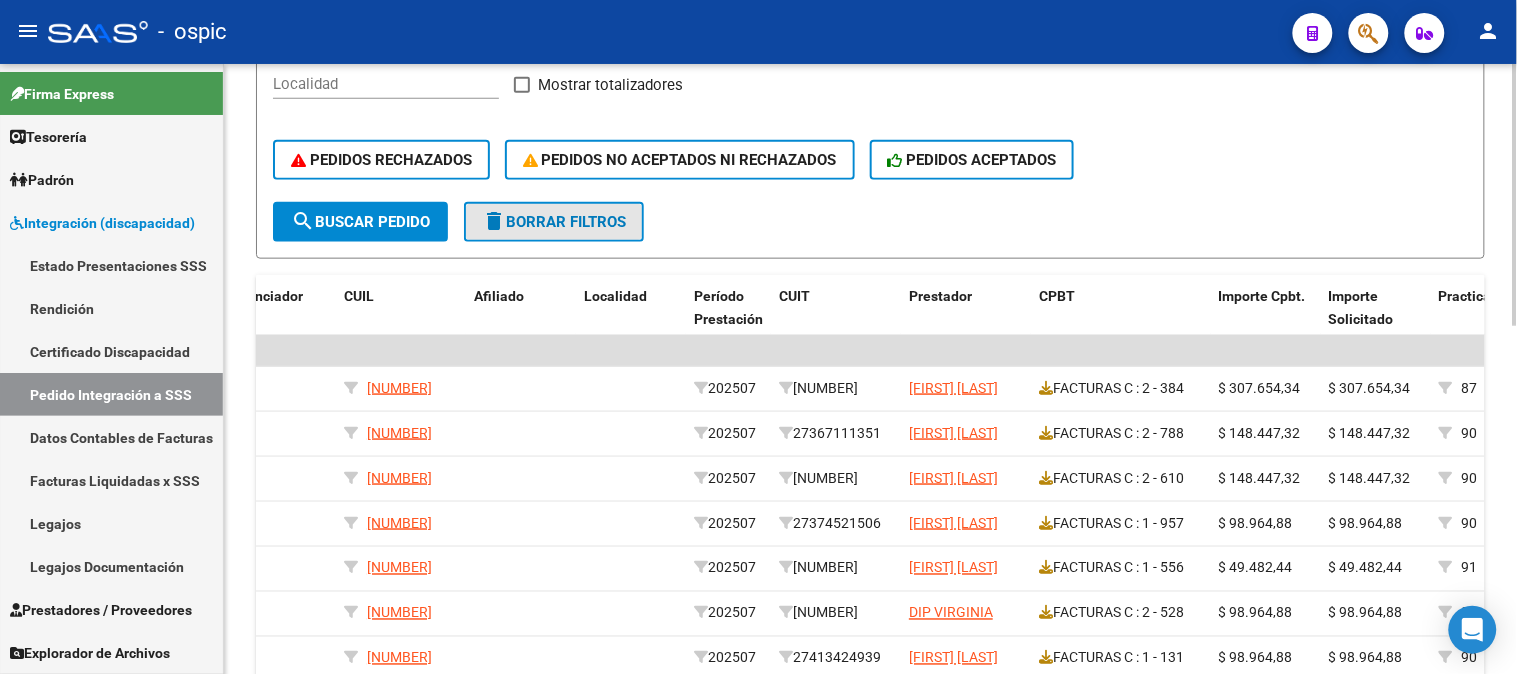click on "delete  Borrar Filtros" 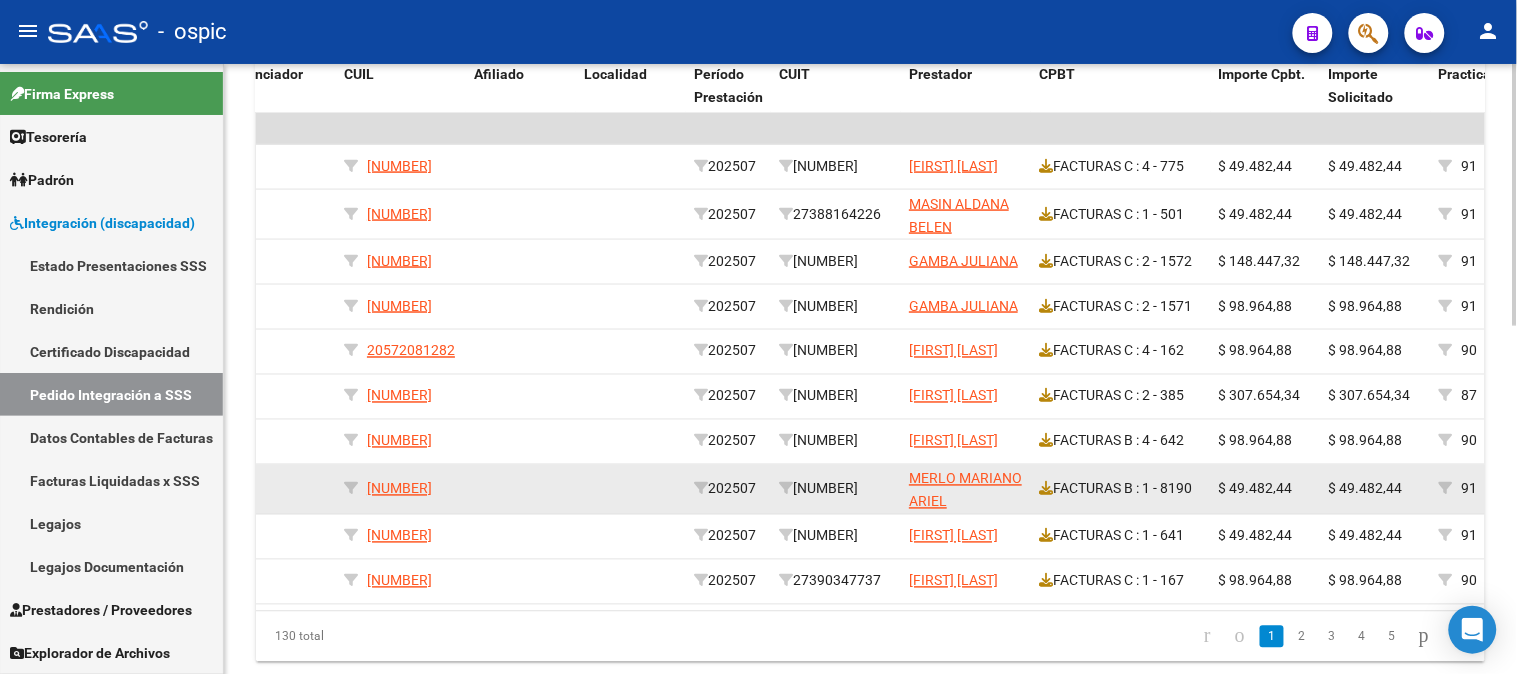 scroll, scrollTop: 810, scrollLeft: 0, axis: vertical 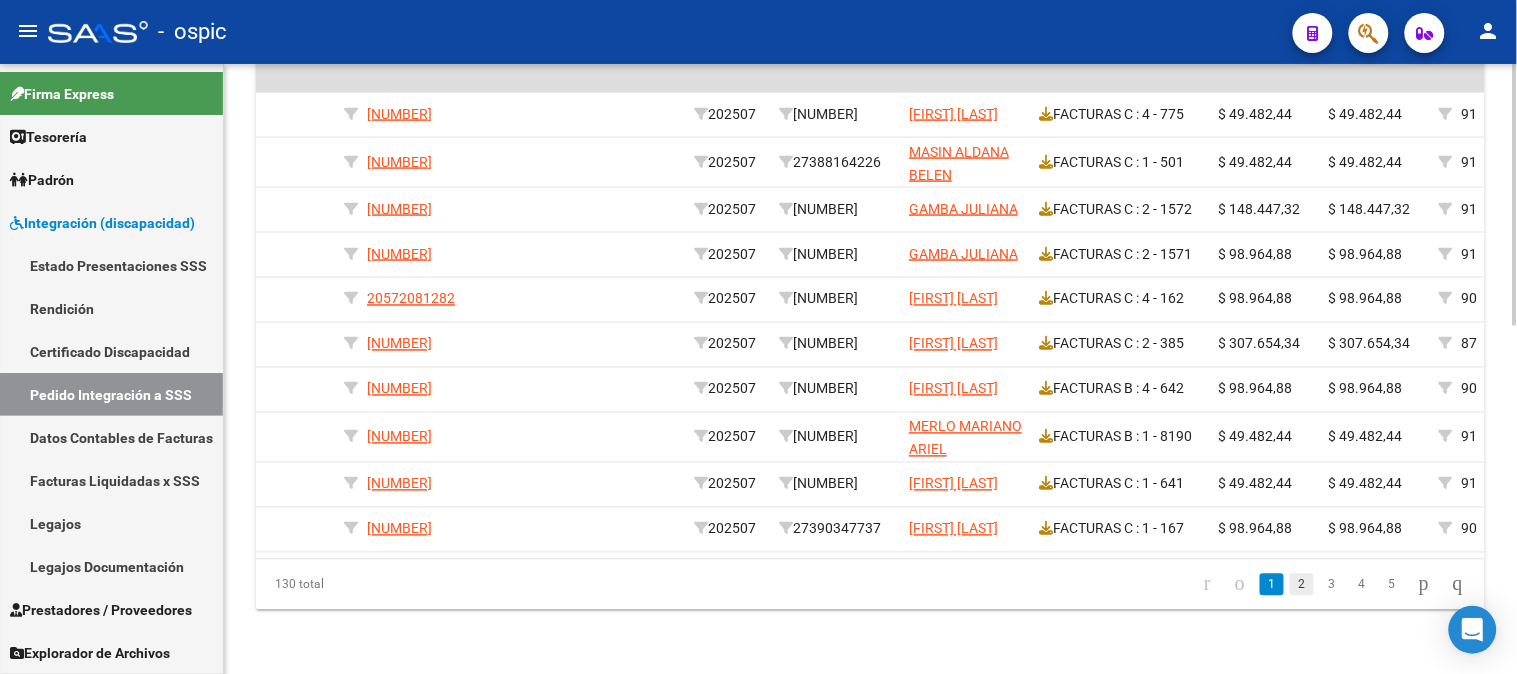 click on "2" 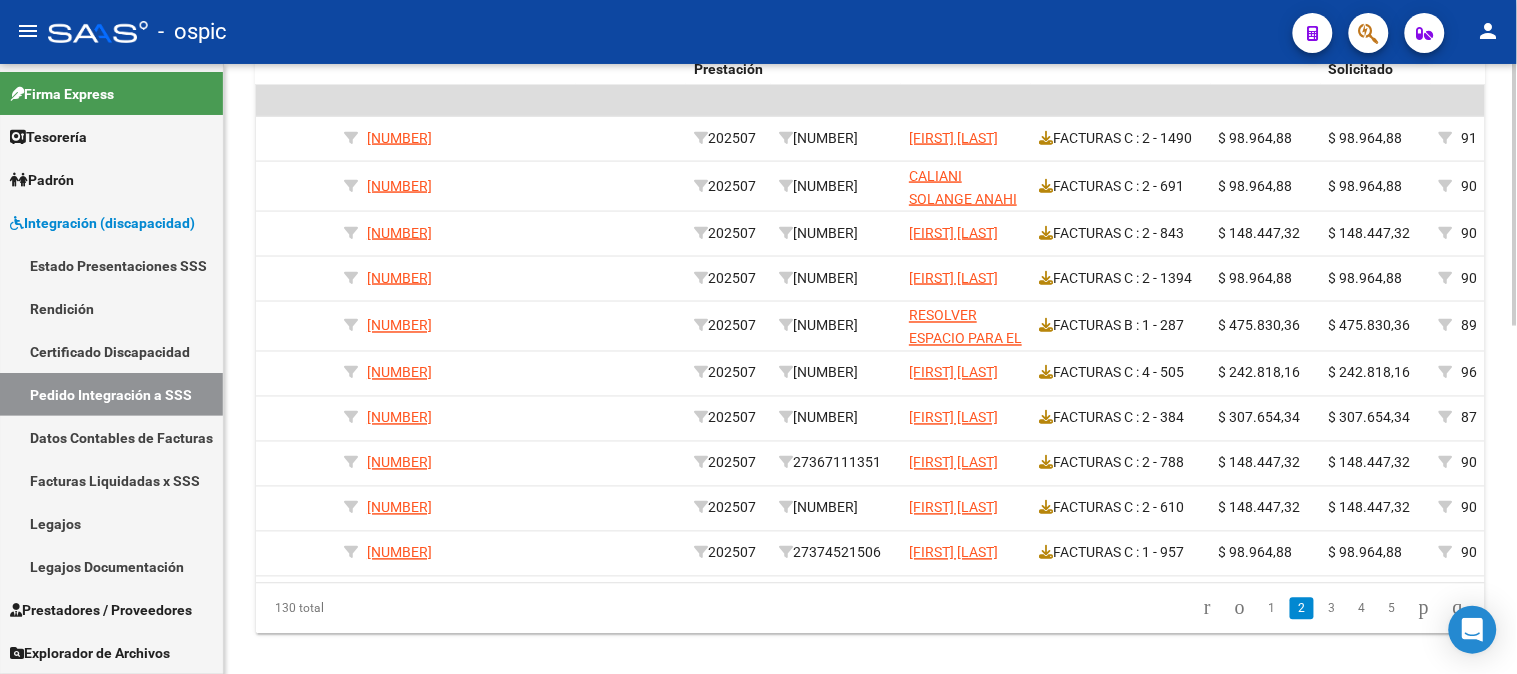 scroll, scrollTop: 724, scrollLeft: 0, axis: vertical 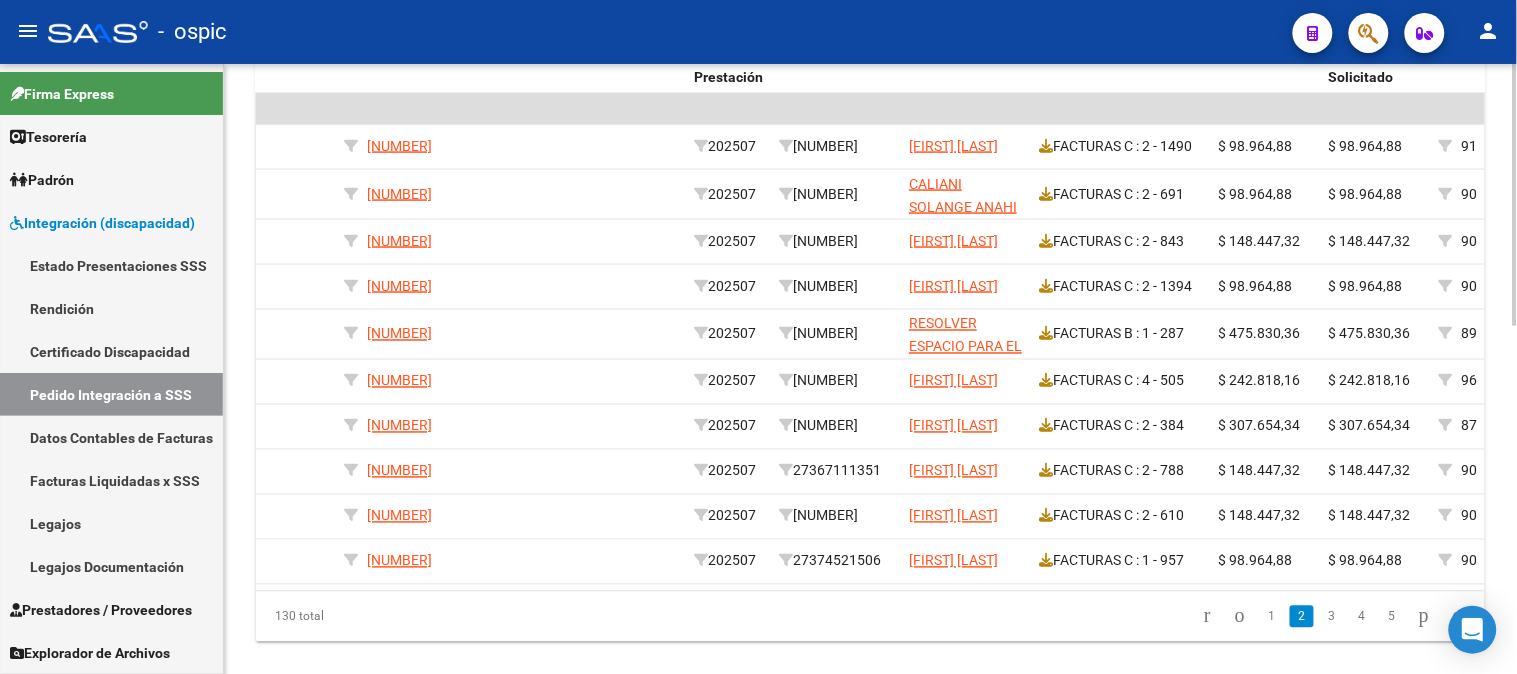 click 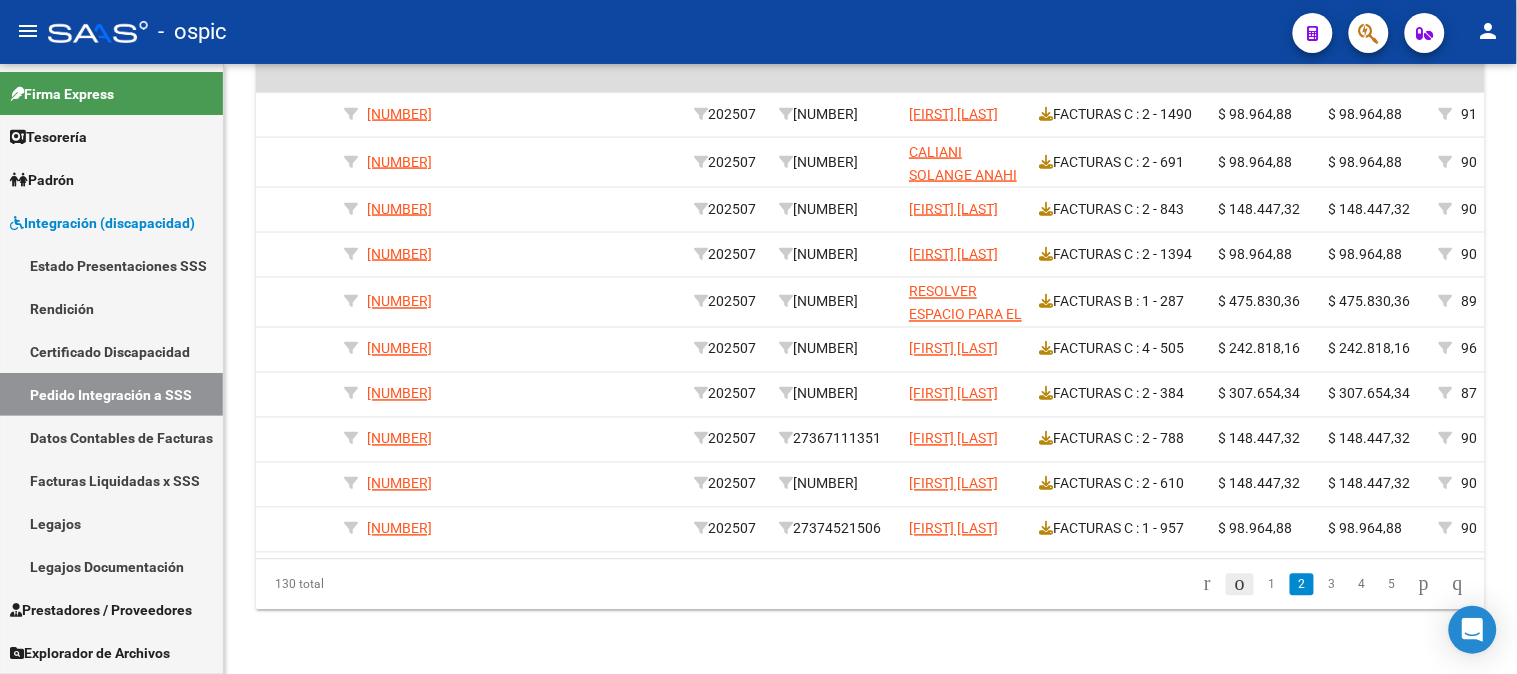 click 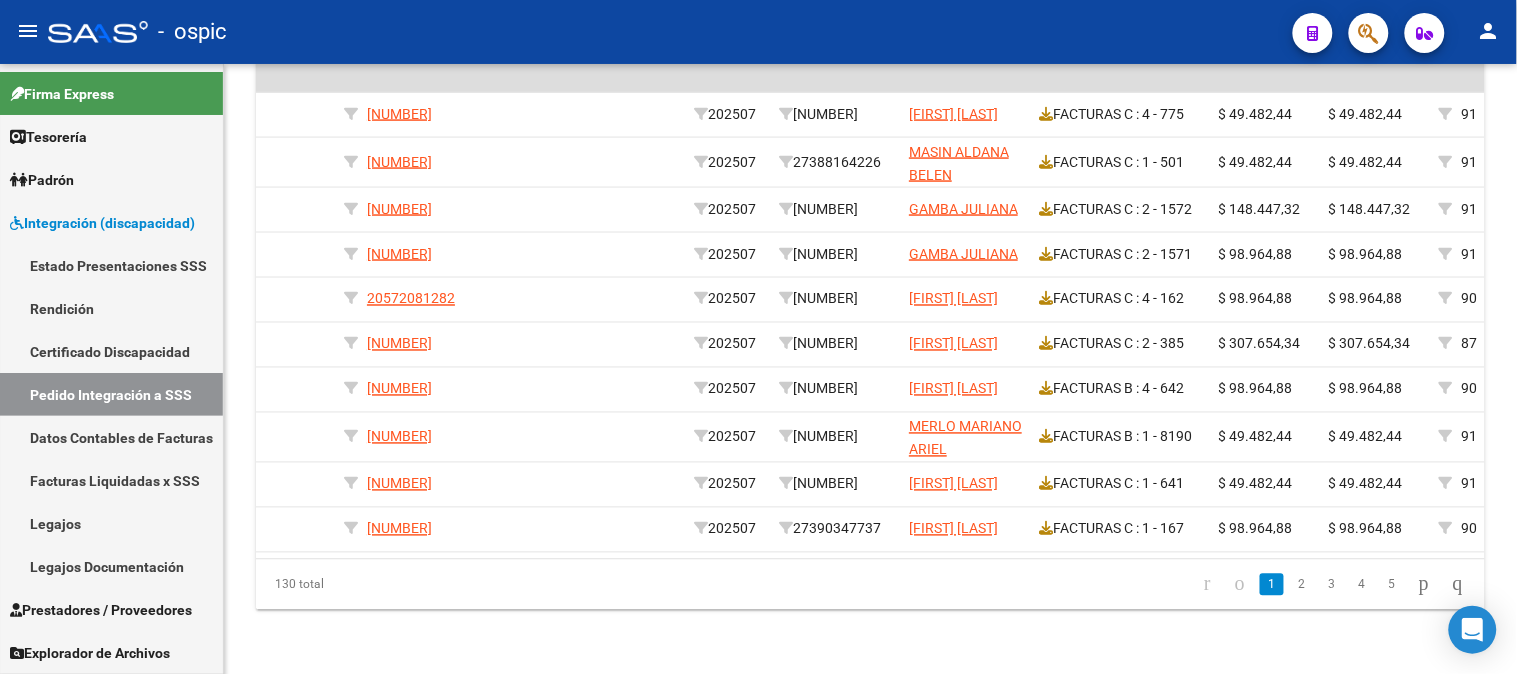 scroll, scrollTop: 740, scrollLeft: 0, axis: vertical 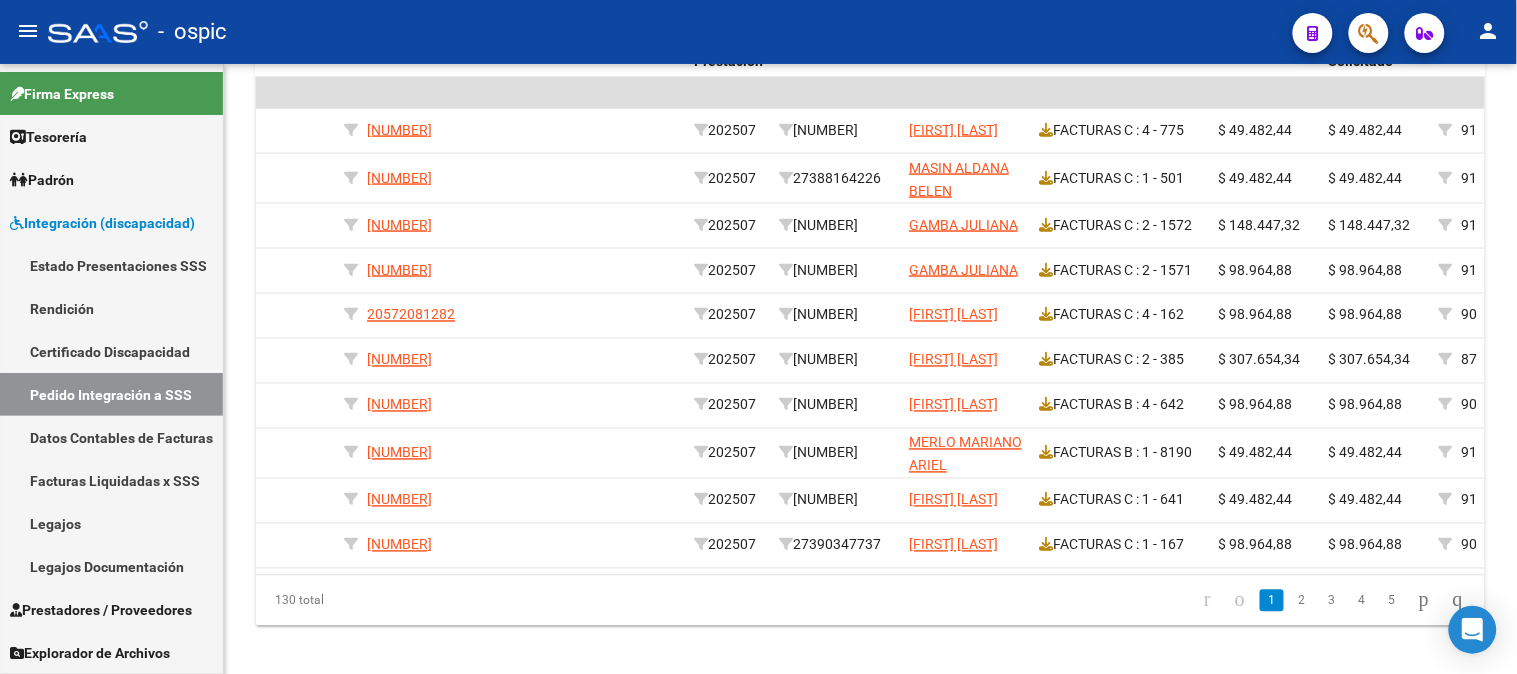 click 